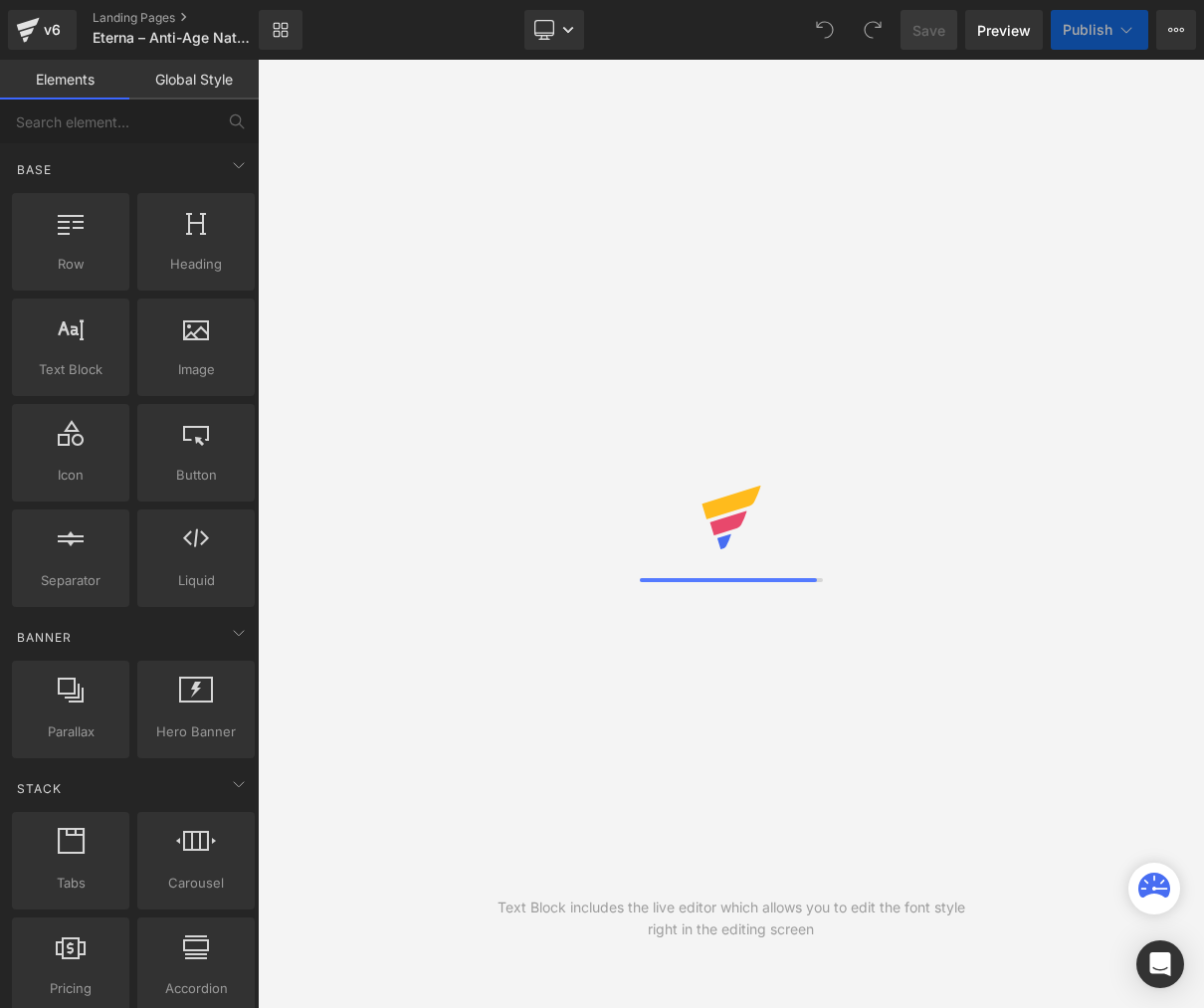 scroll, scrollTop: 0, scrollLeft: 0, axis: both 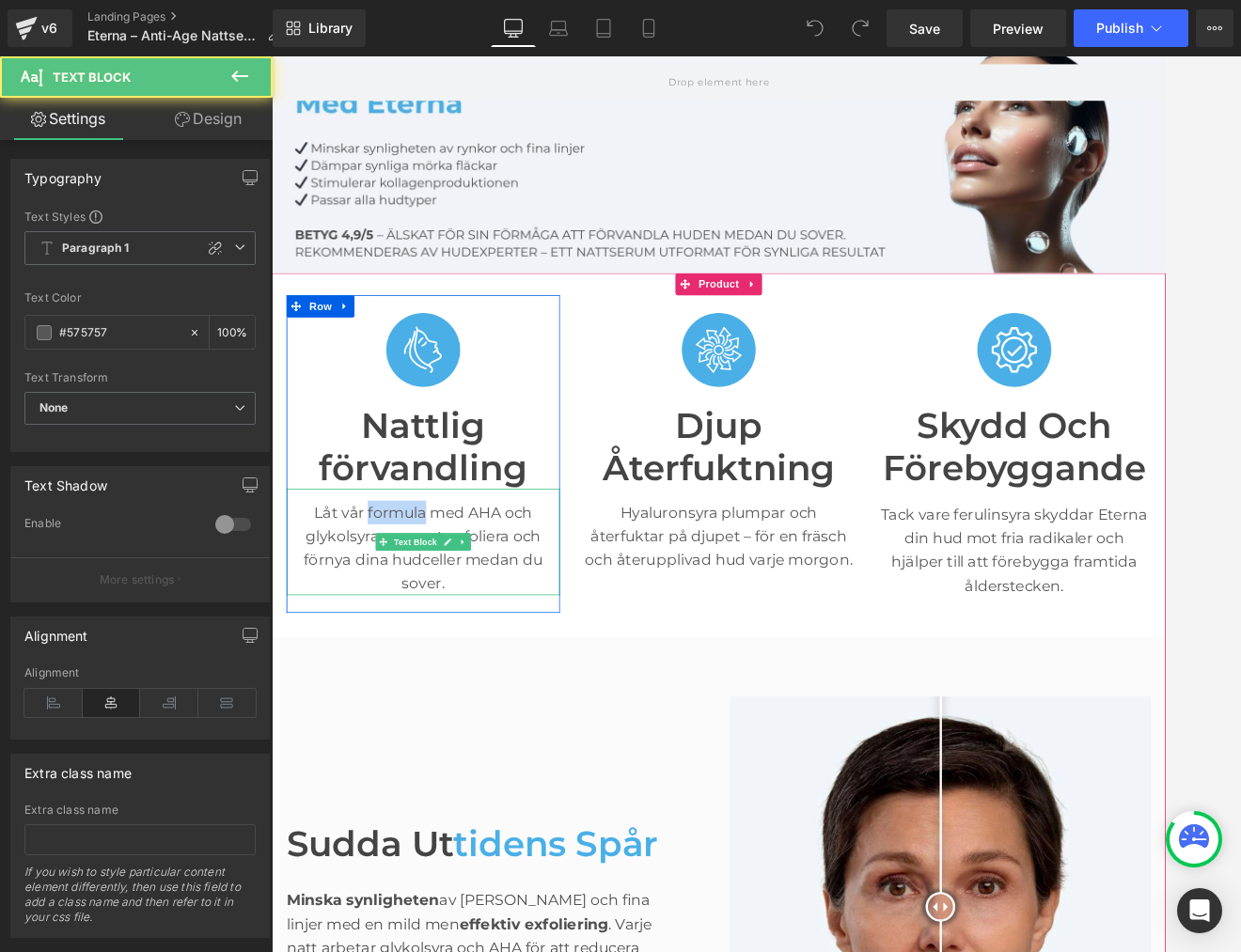 drag, startPoint x: 394, startPoint y: 640, endPoint x: 466, endPoint y: 639, distance: 72.00694 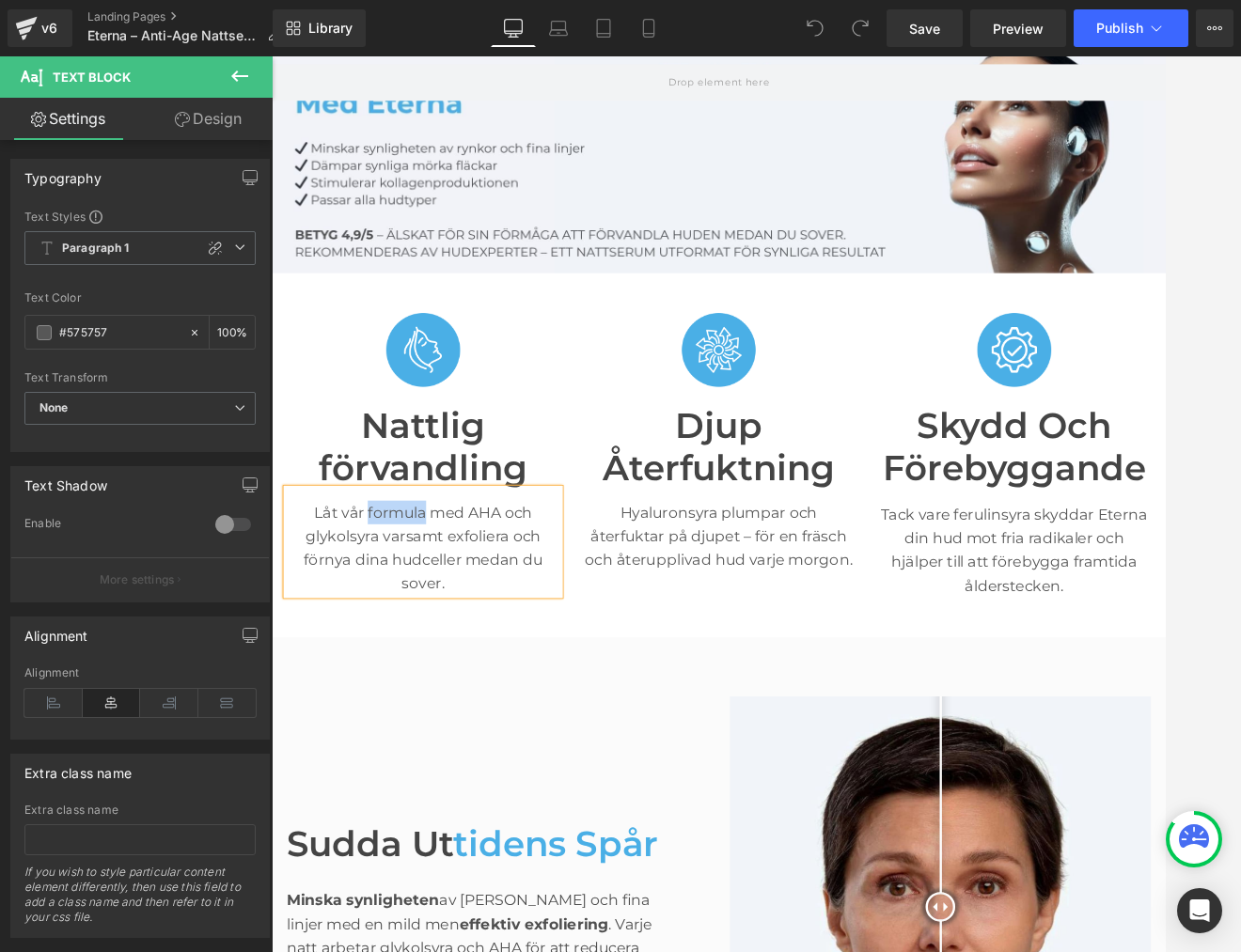paste 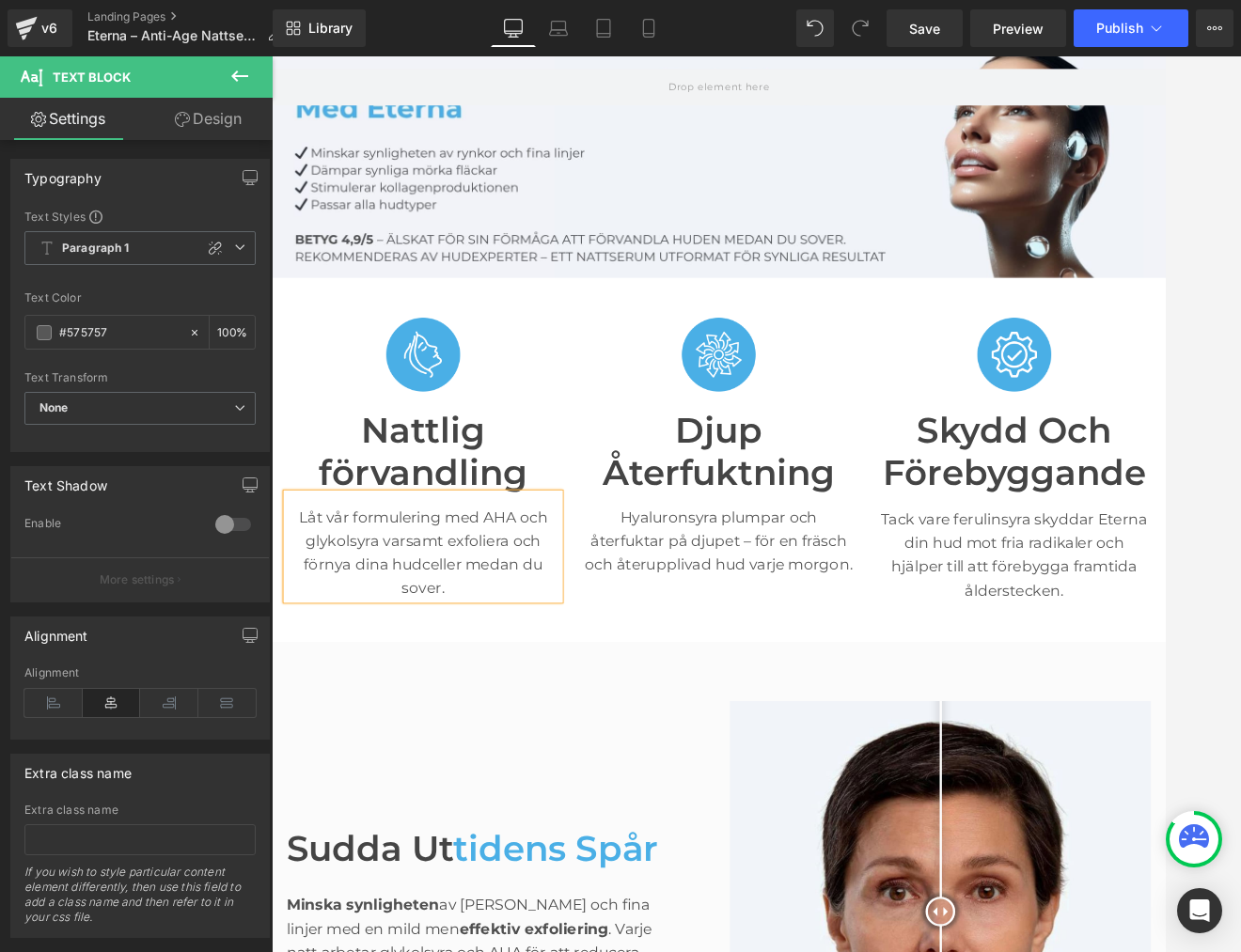 scroll, scrollTop: 5317, scrollLeft: 0, axis: vertical 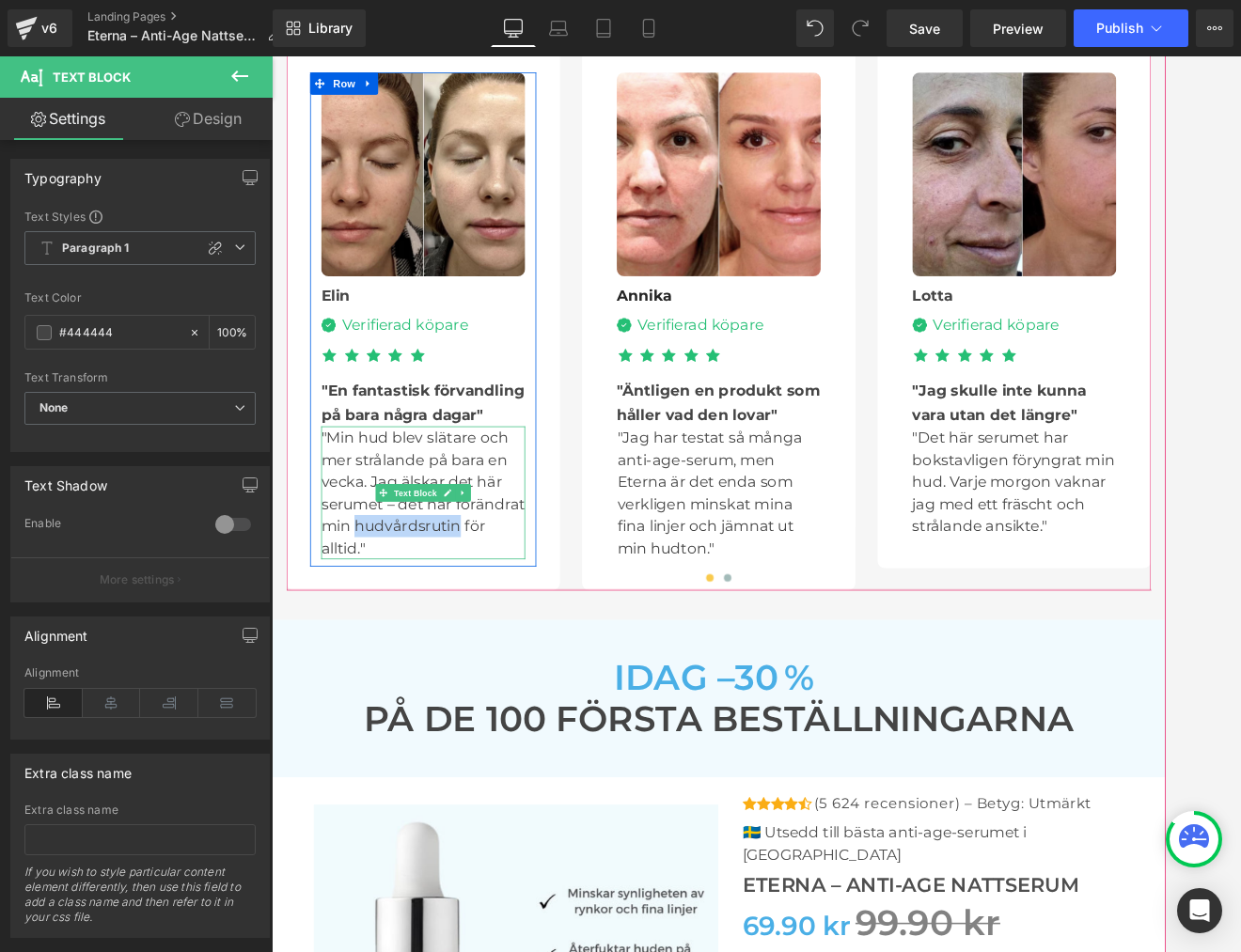drag, startPoint x: 380, startPoint y: 627, endPoint x: 510, endPoint y: 629, distance: 130.0154 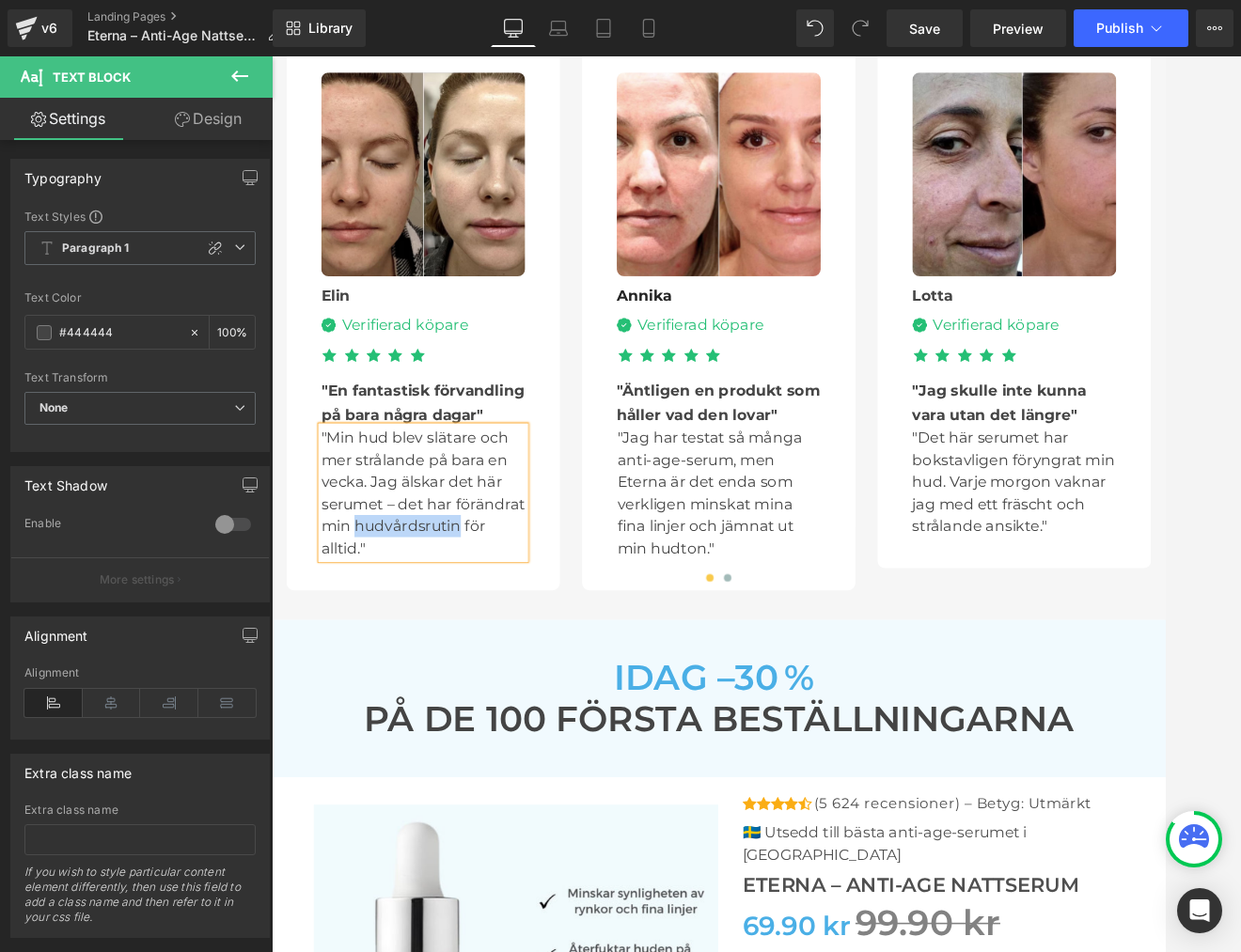 paste 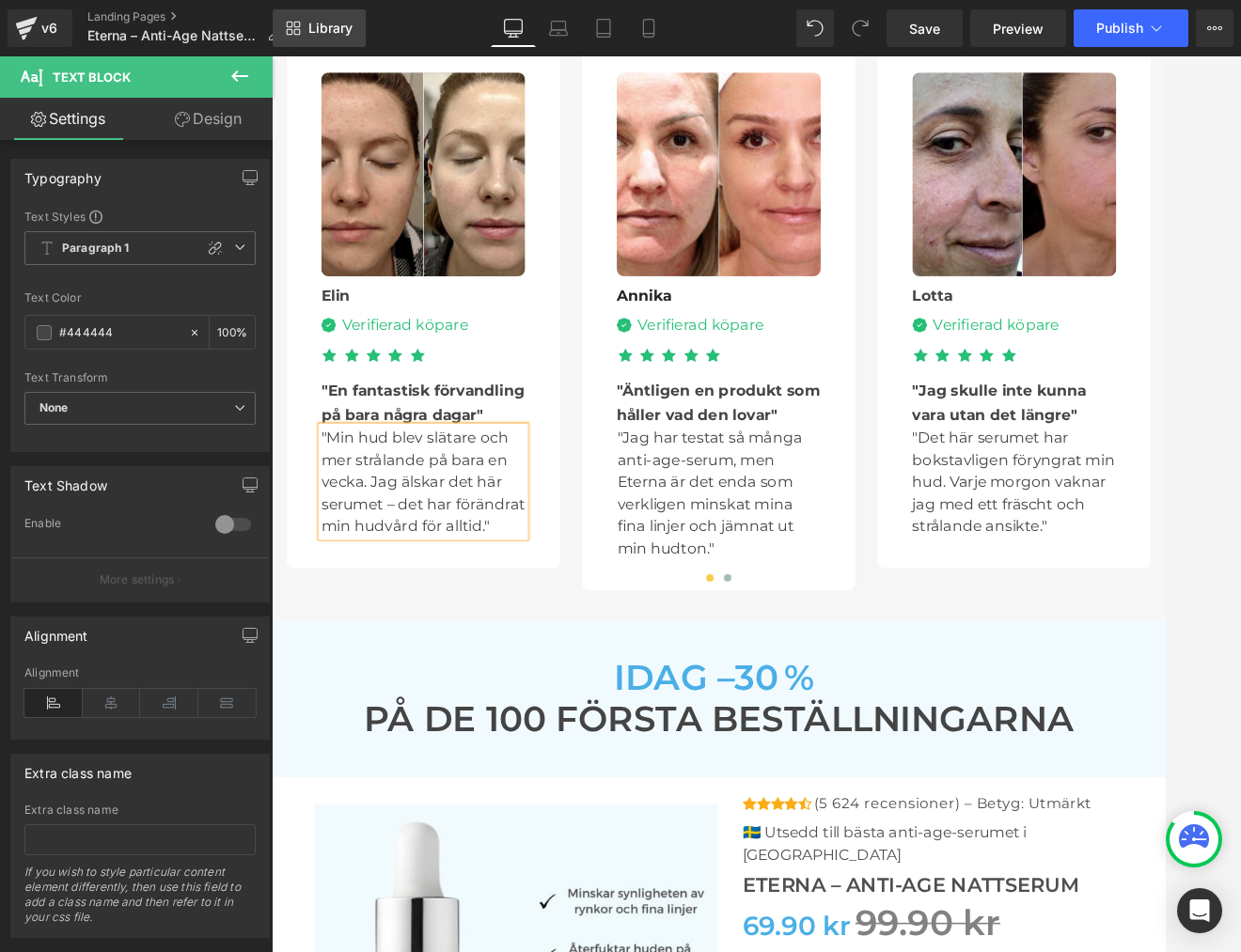scroll, scrollTop: 6415, scrollLeft: 0, axis: vertical 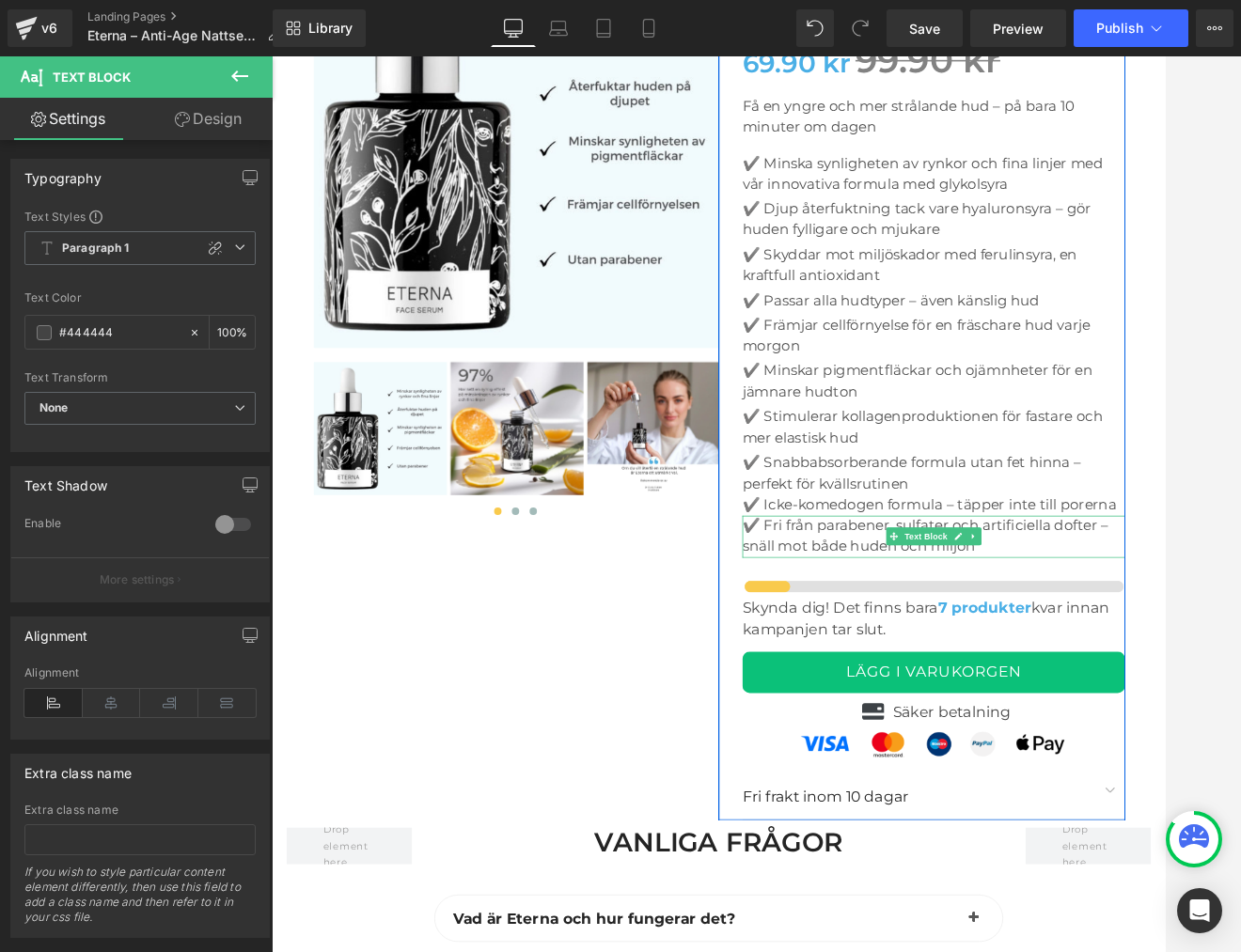 click on "✔️ Fri från parabener, sulfater och artificiella dofter – snäll mot både huden och miljön" at bounding box center [1114, 667] 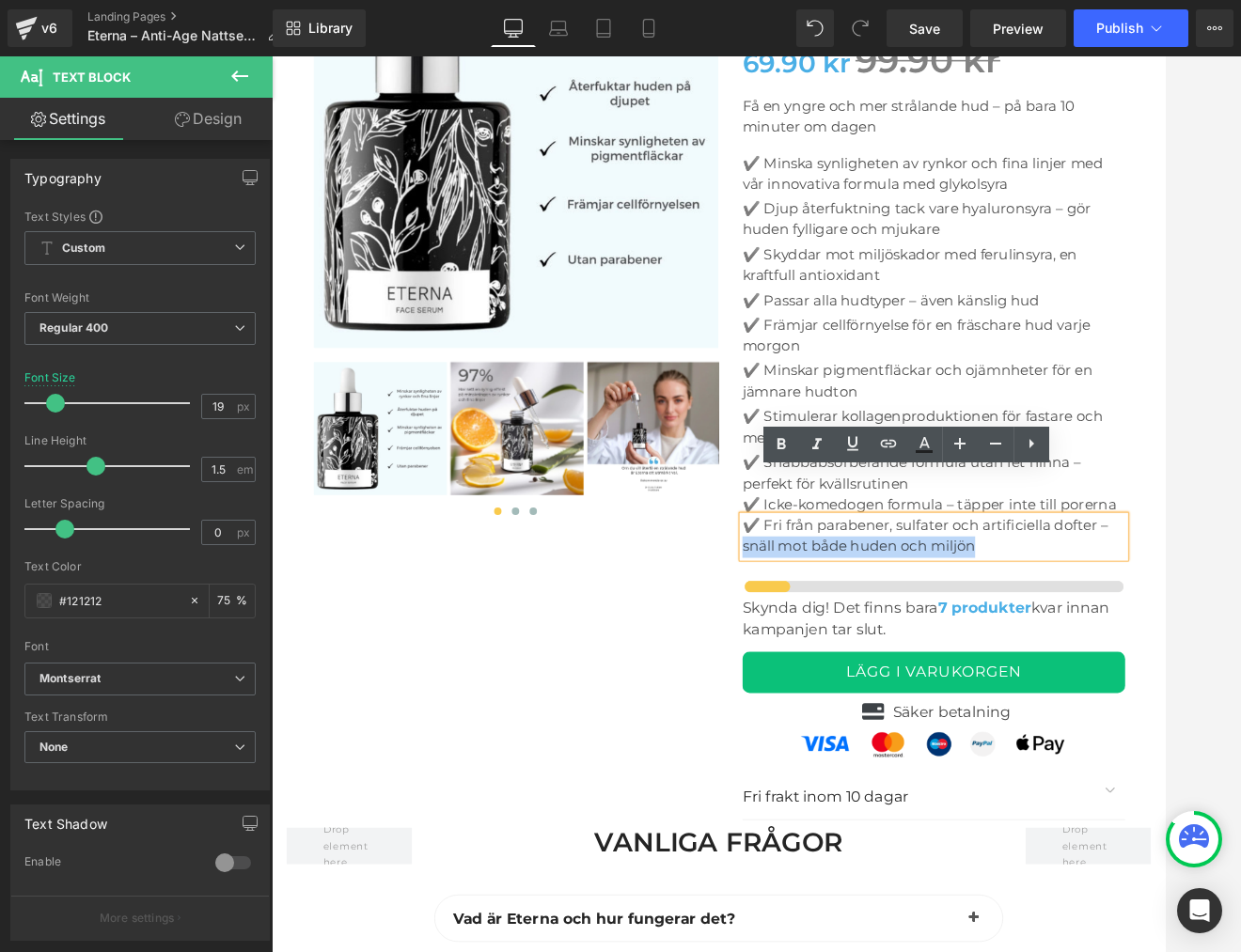drag, startPoint x: 872, startPoint y: 626, endPoint x: 1168, endPoint y: 634, distance: 296.10809 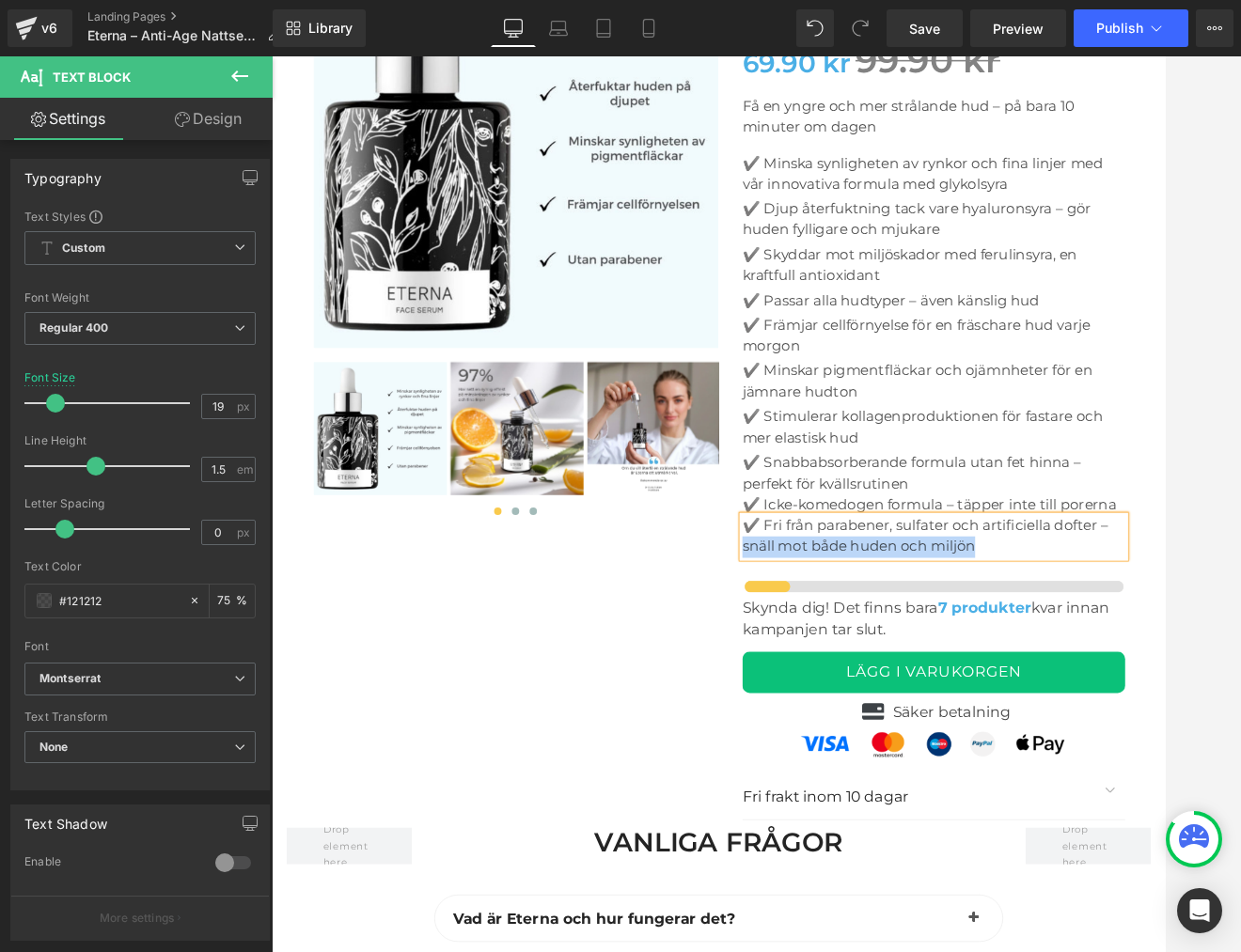 paste 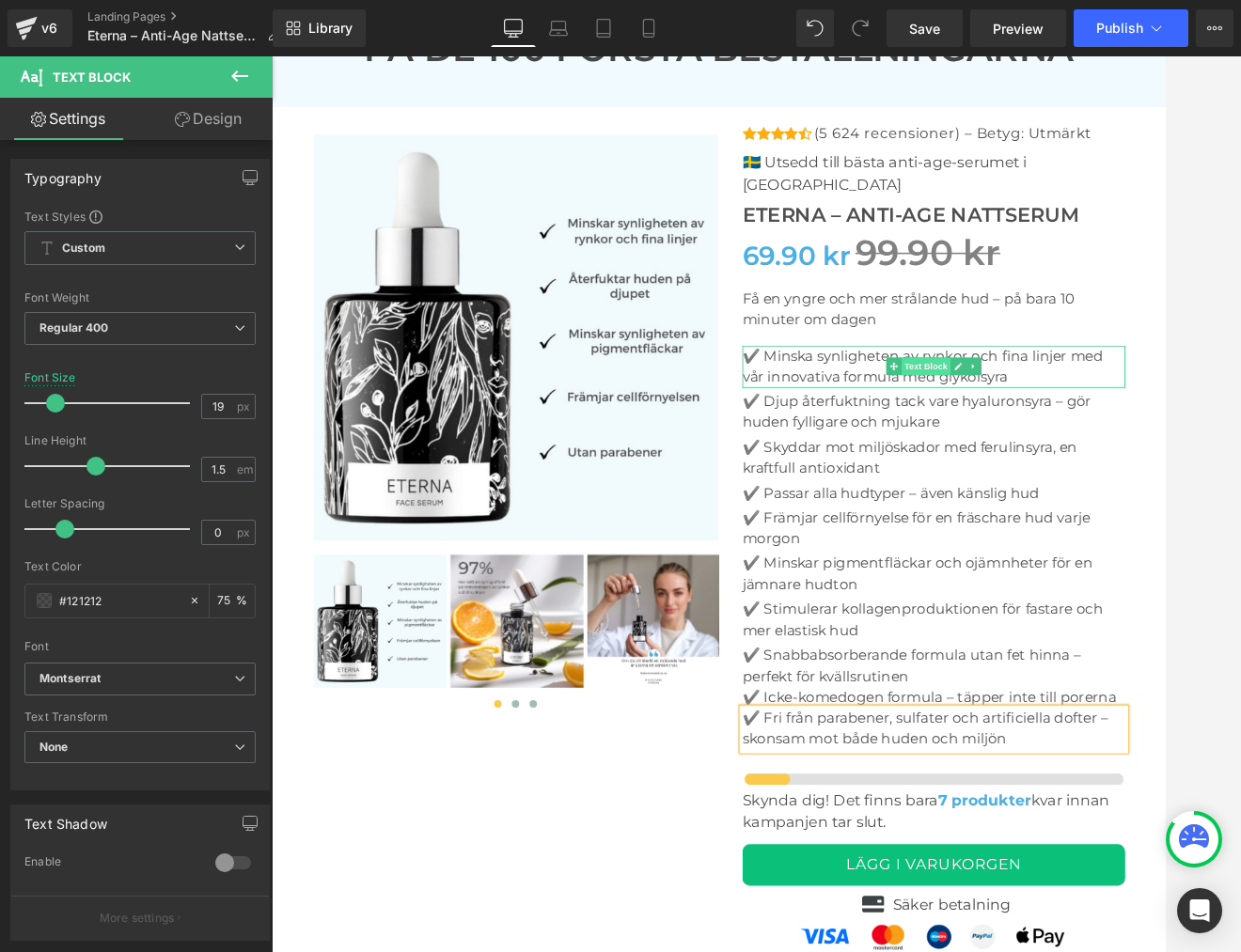 scroll, scrollTop: 6163, scrollLeft: 0, axis: vertical 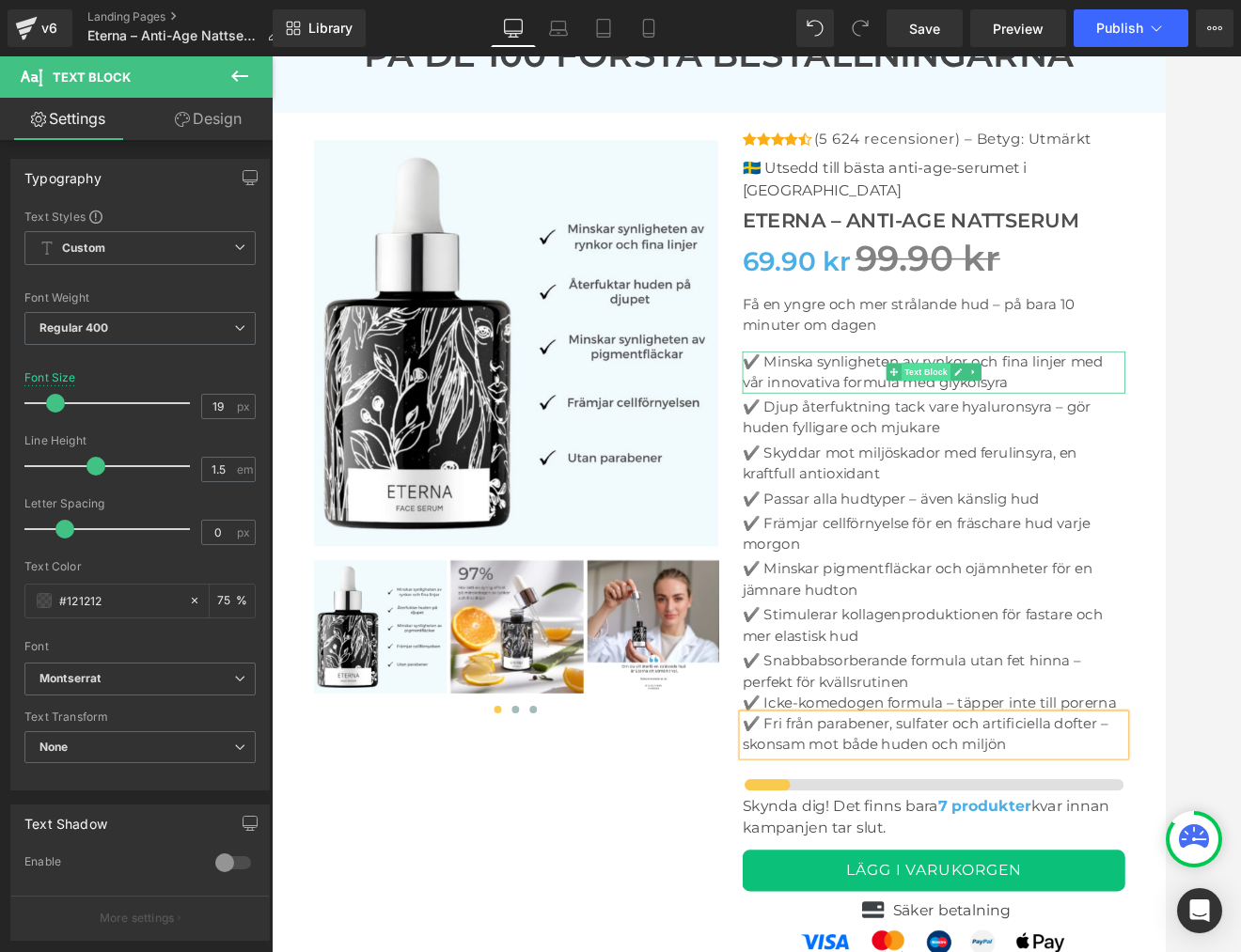 click on "Text Block" at bounding box center [1104, 458] 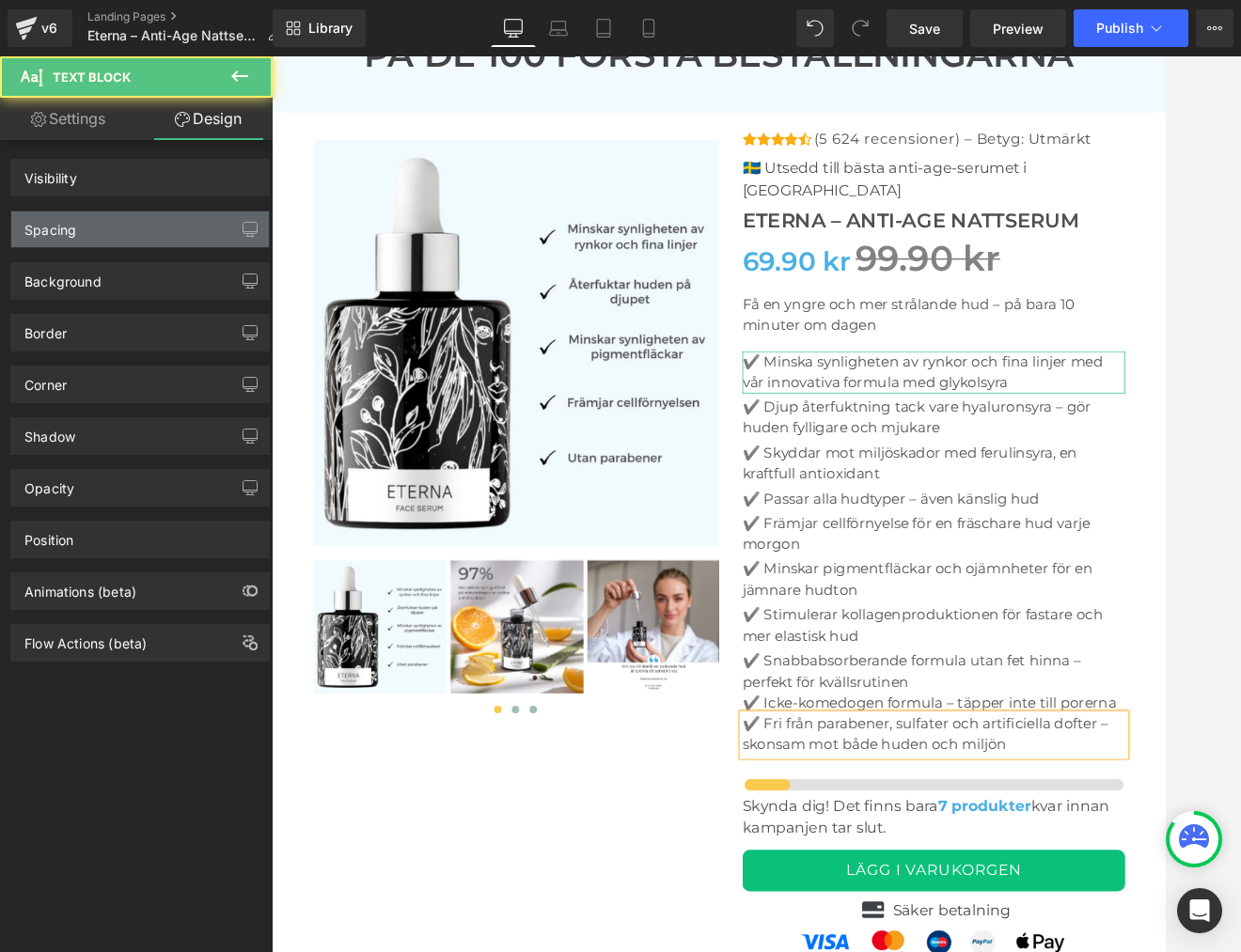 click on "Spacing" at bounding box center [50, 225] 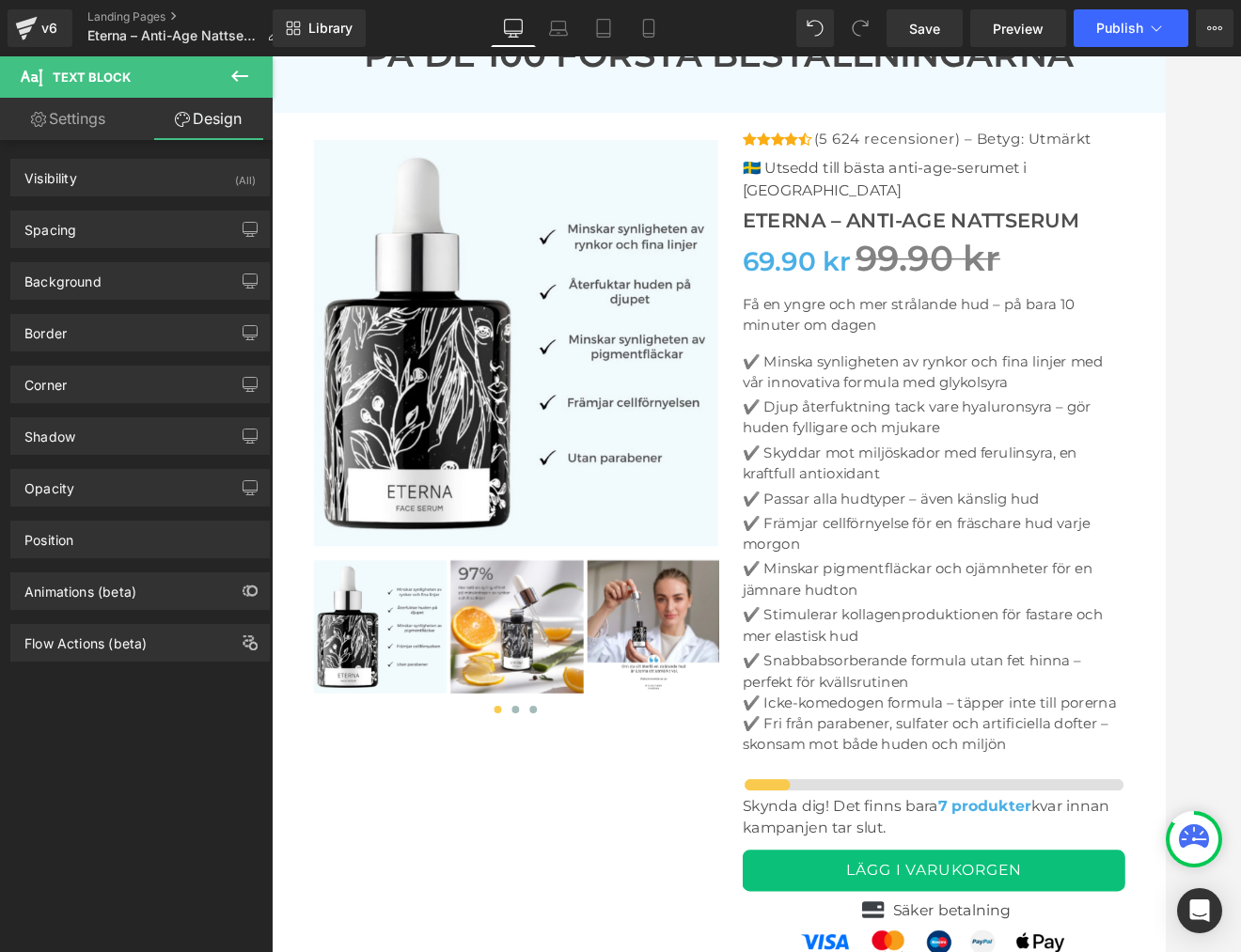 scroll, scrollTop: 6165, scrollLeft: 0, axis: vertical 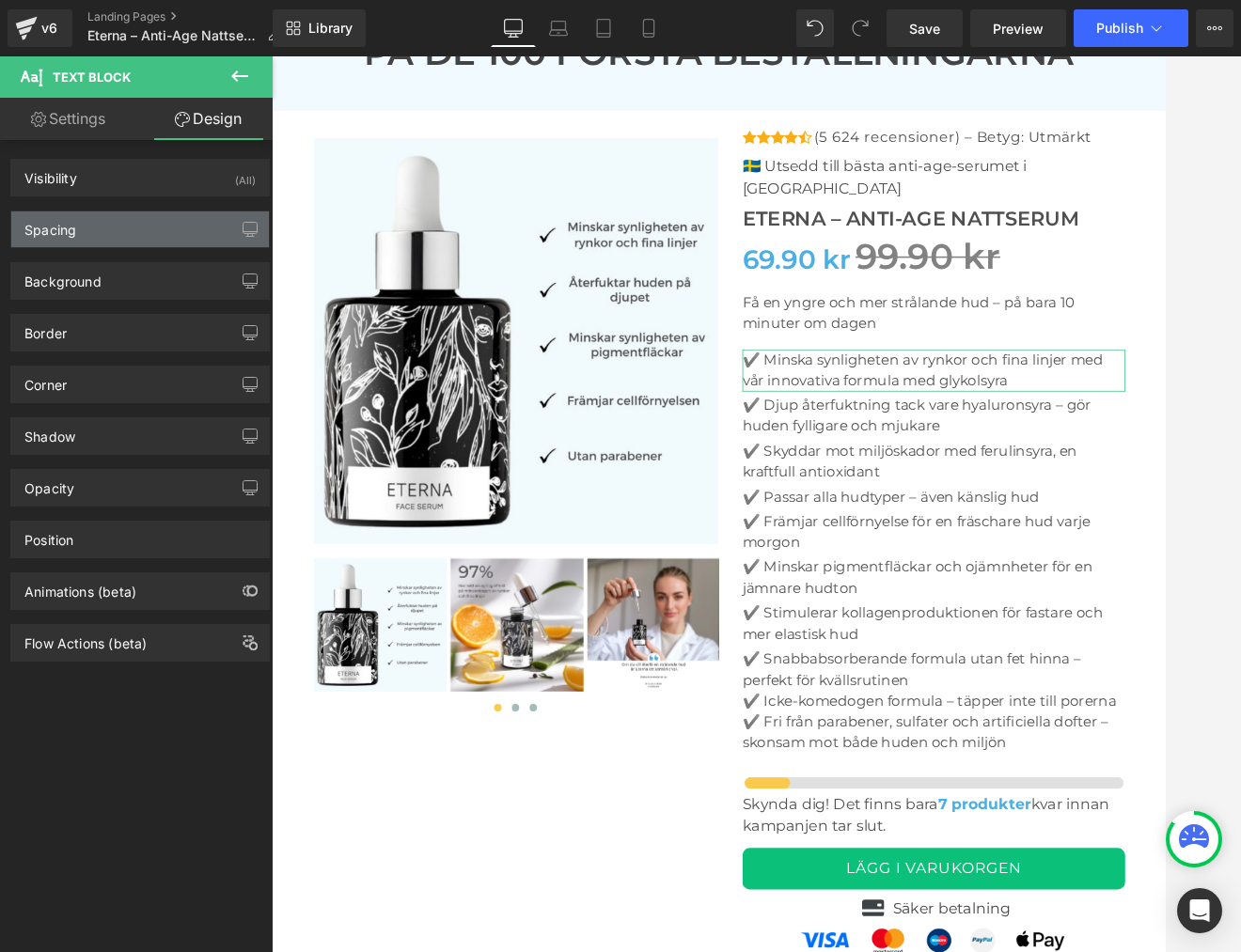 click on "Spacing" at bounding box center (50, 225) 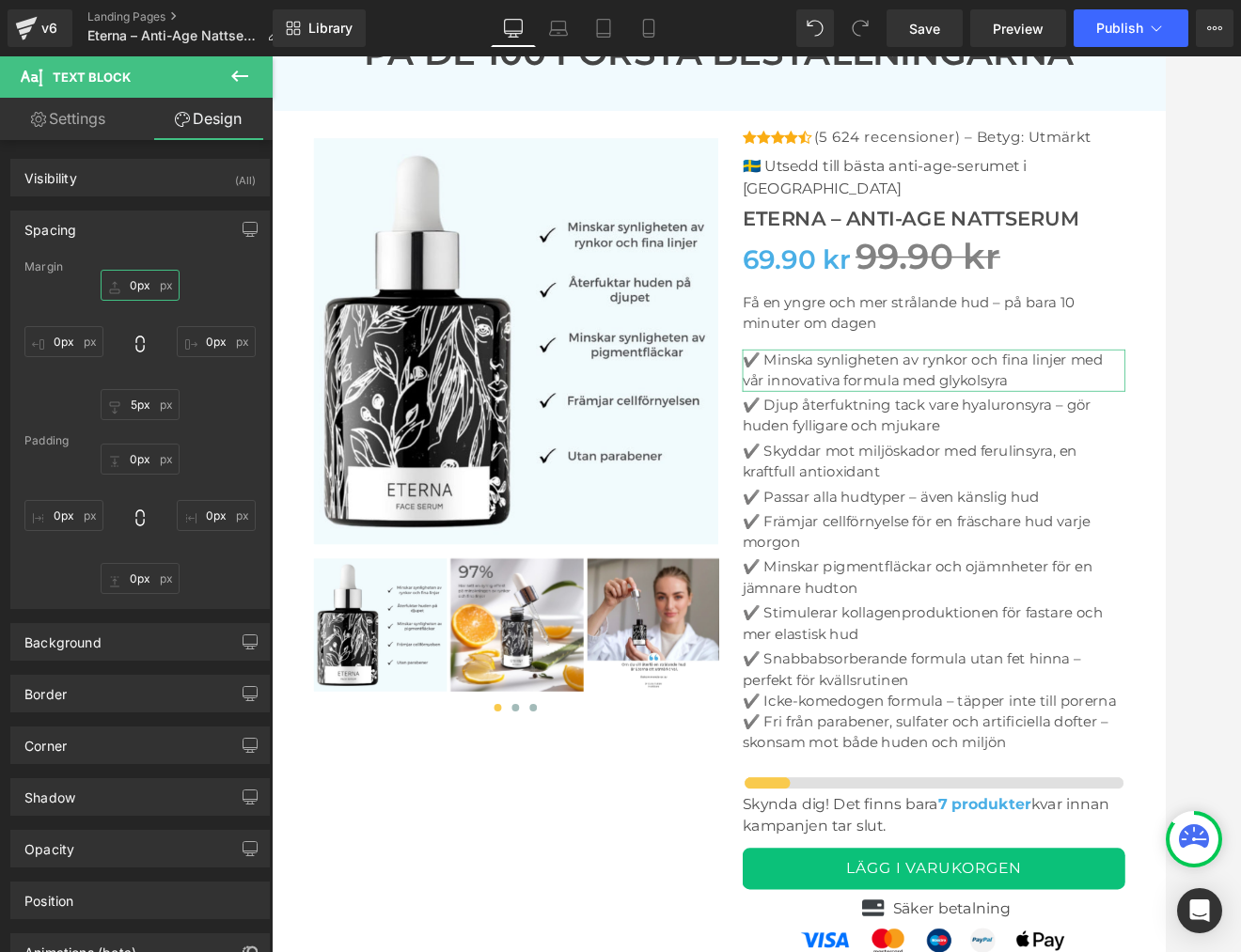 click on "0px" at bounding box center (140, 285) 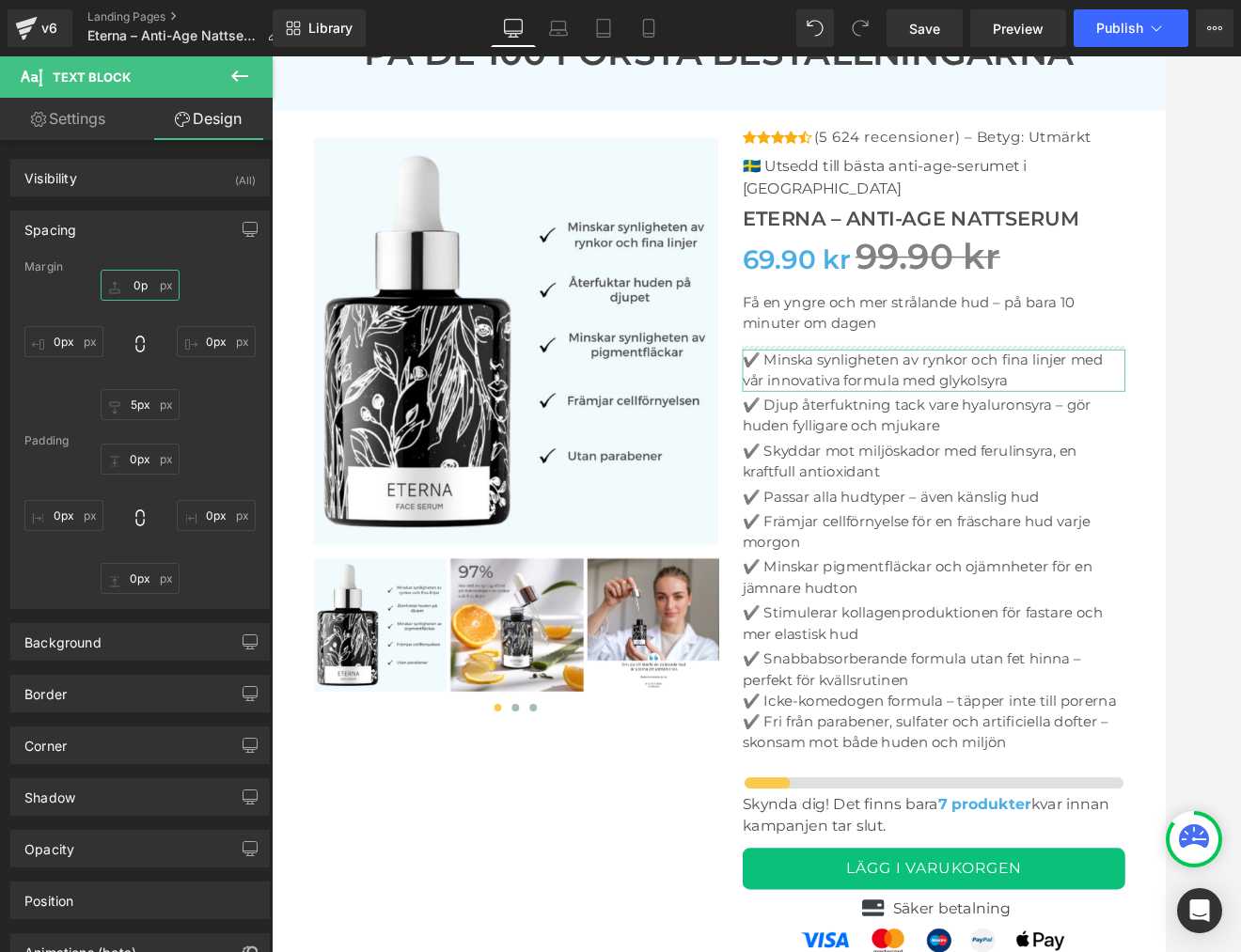 type on "0" 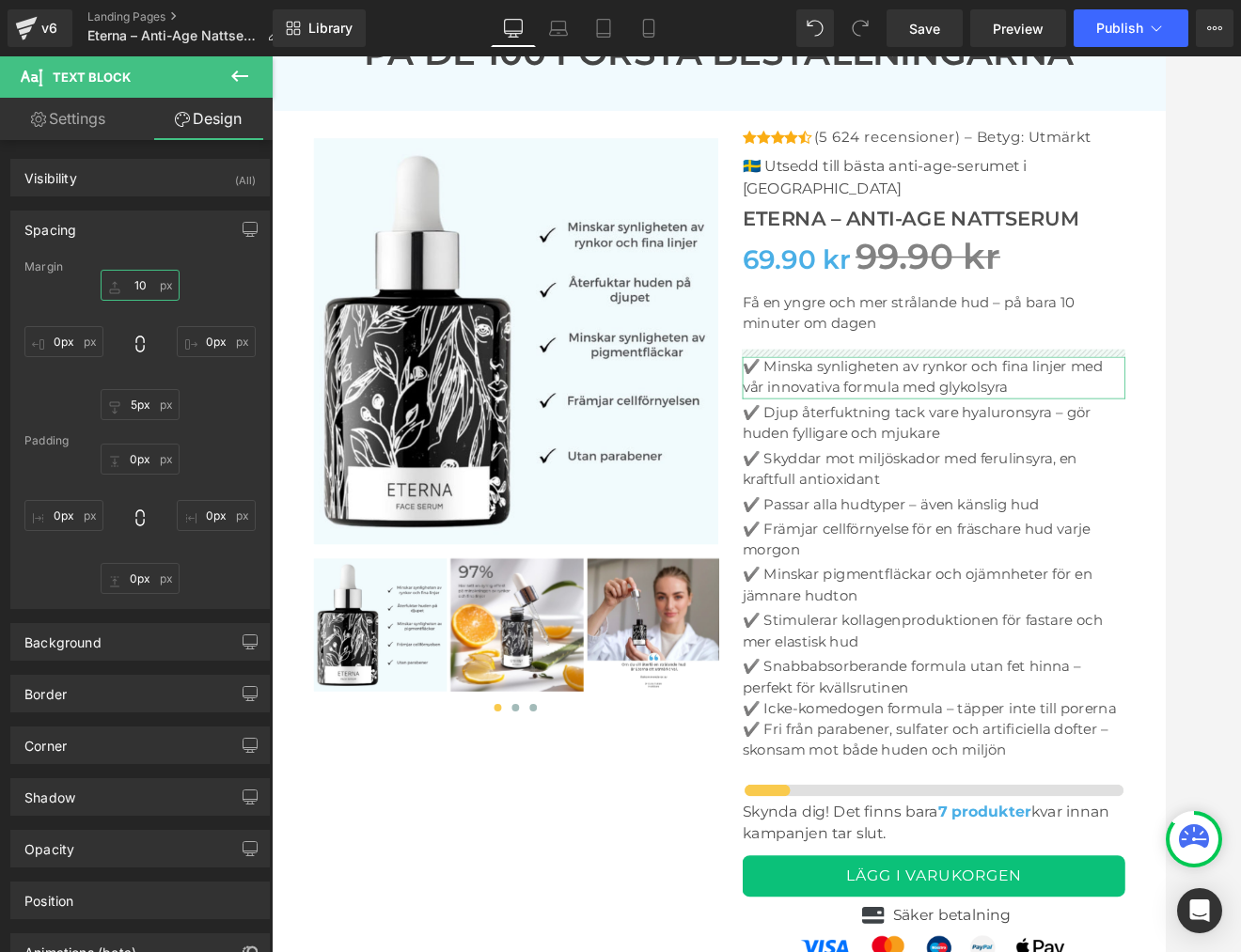 scroll, scrollTop: 6174, scrollLeft: 0, axis: vertical 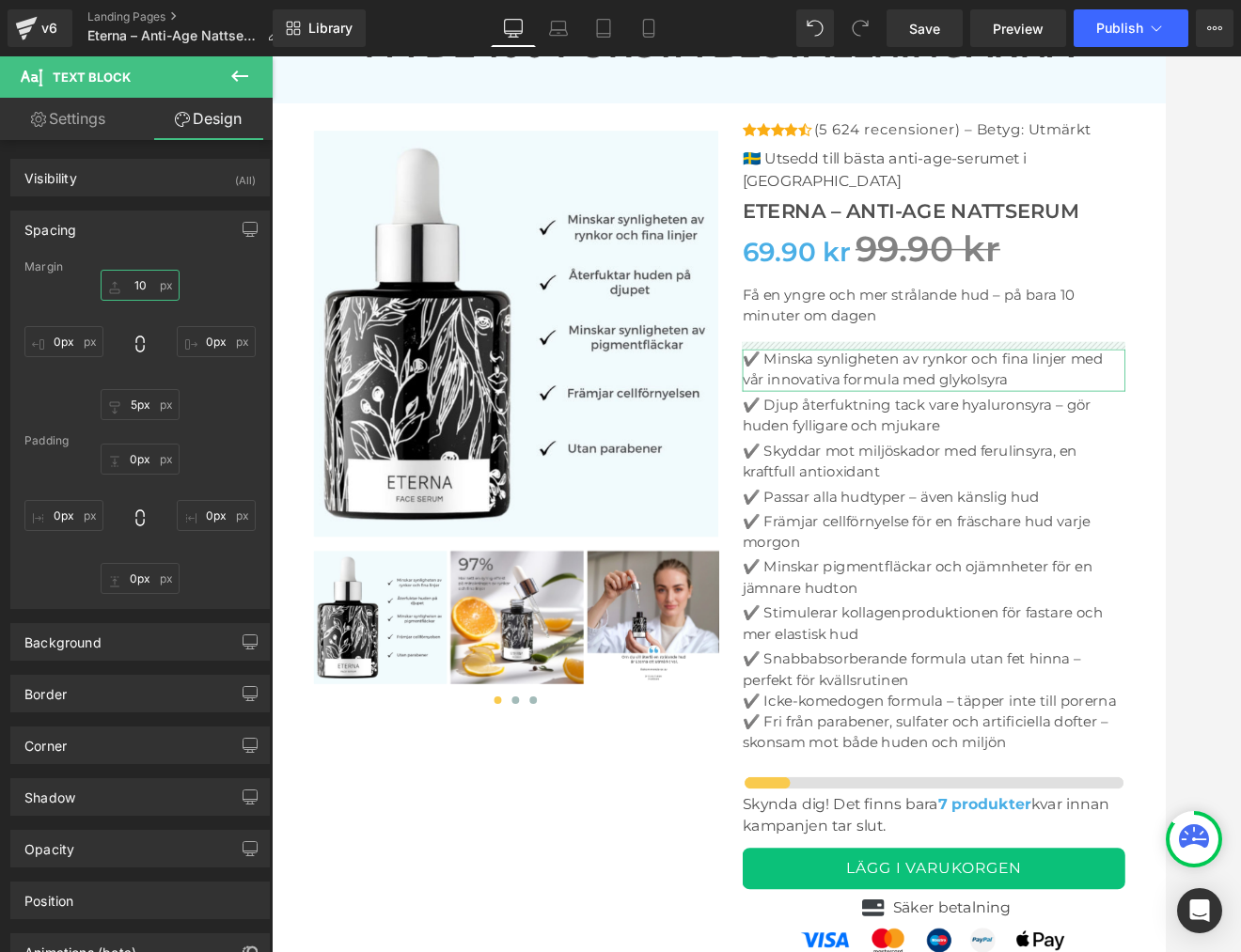 type on "1" 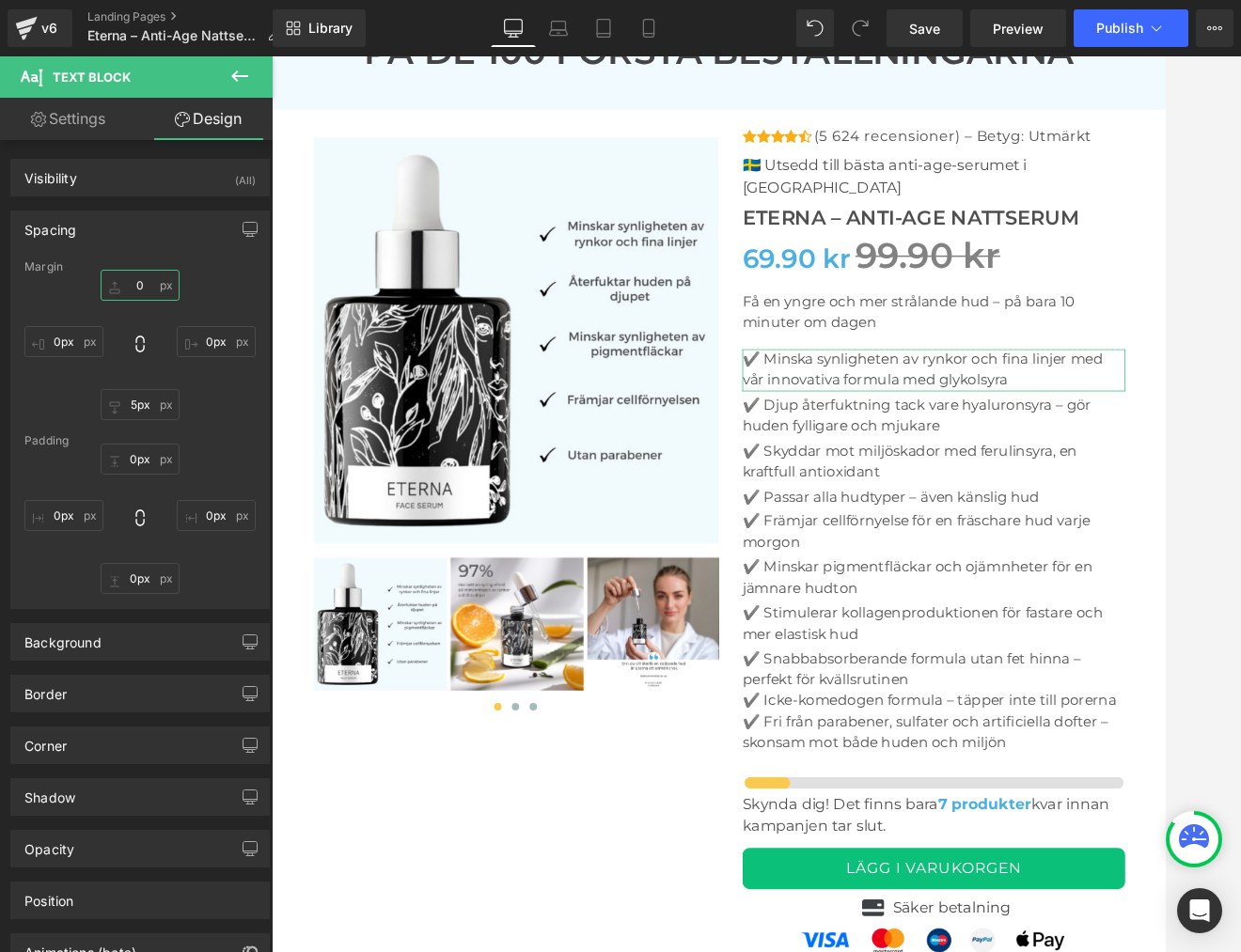 scroll, scrollTop: 6165, scrollLeft: 0, axis: vertical 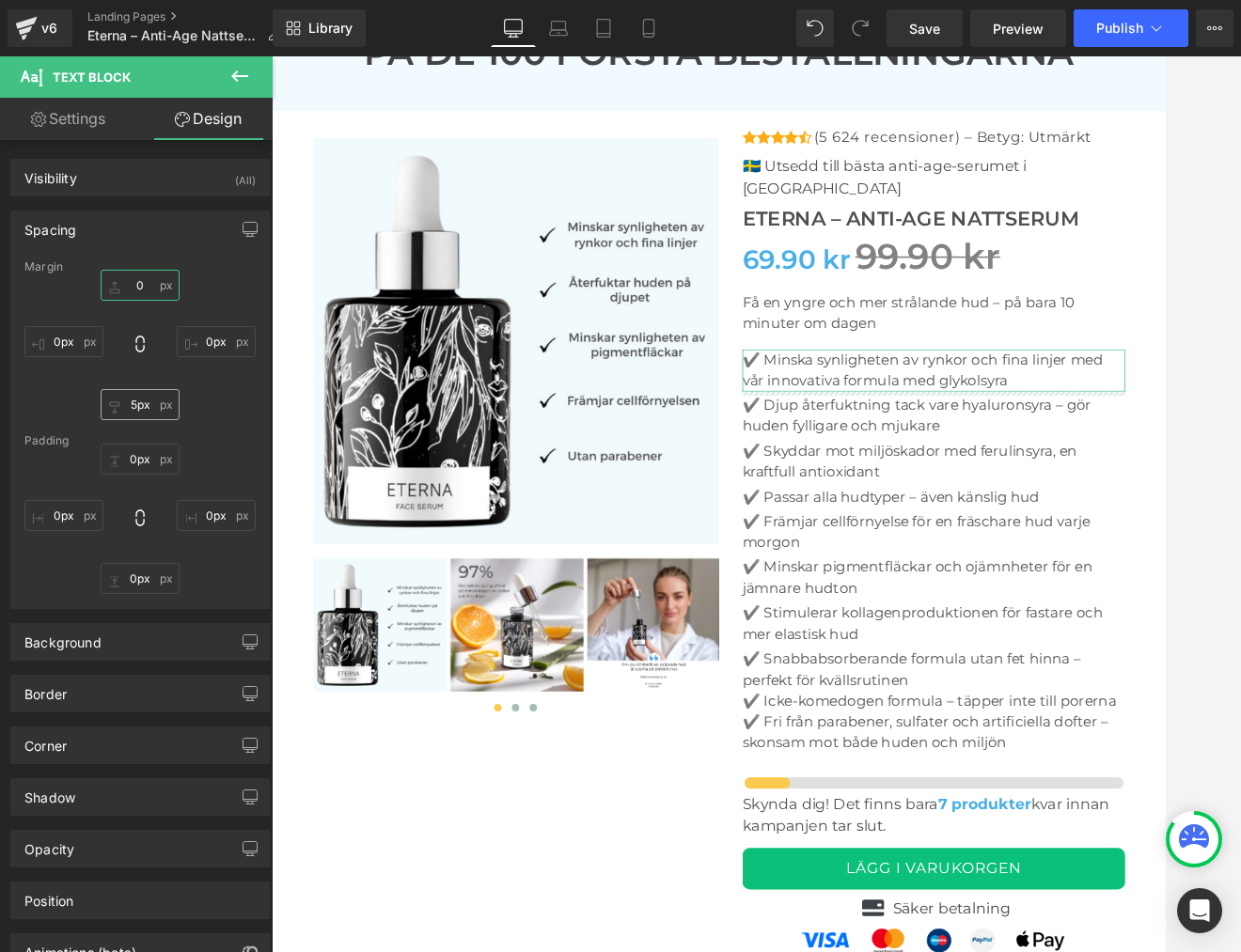 type 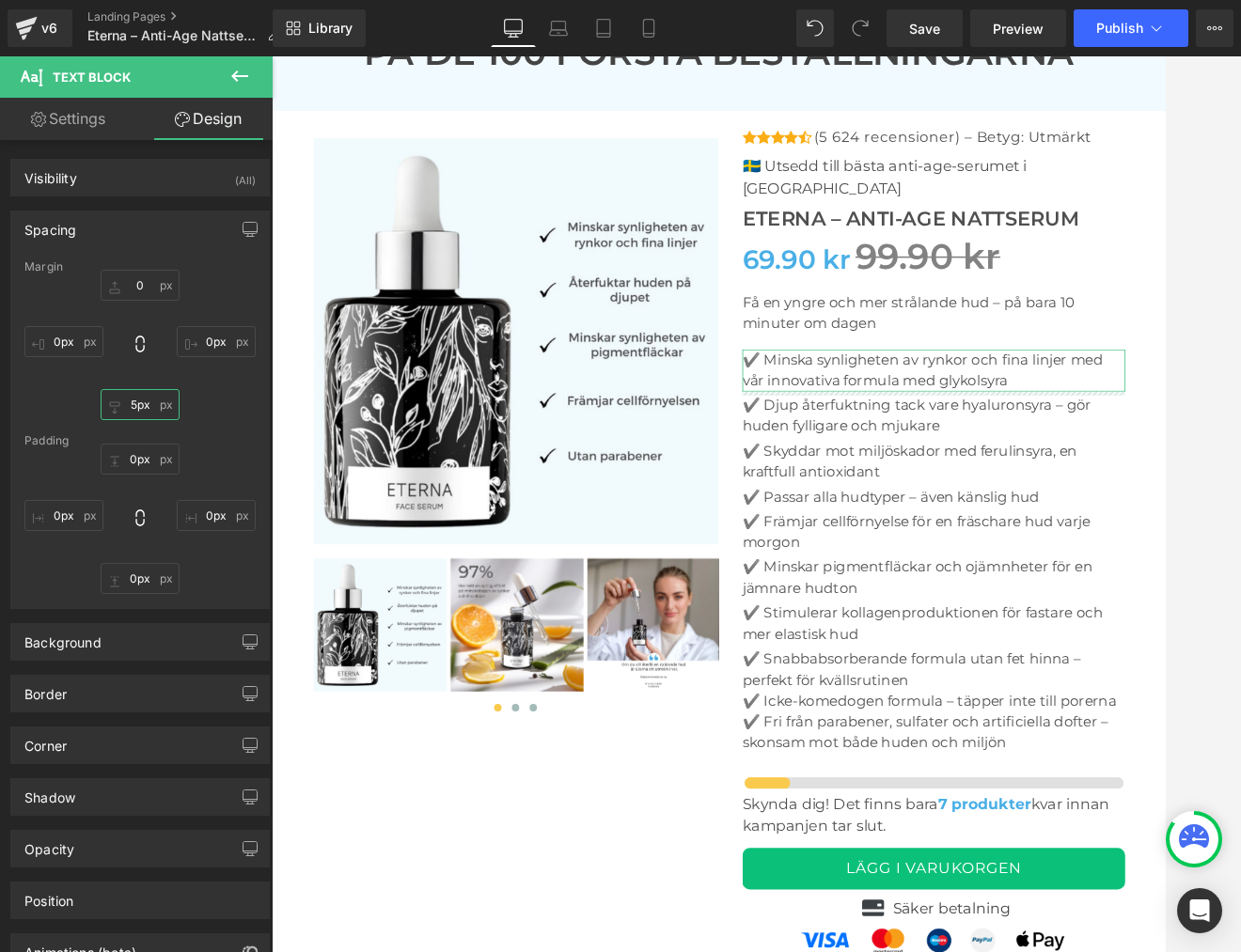 click on "5px" at bounding box center [140, 404] 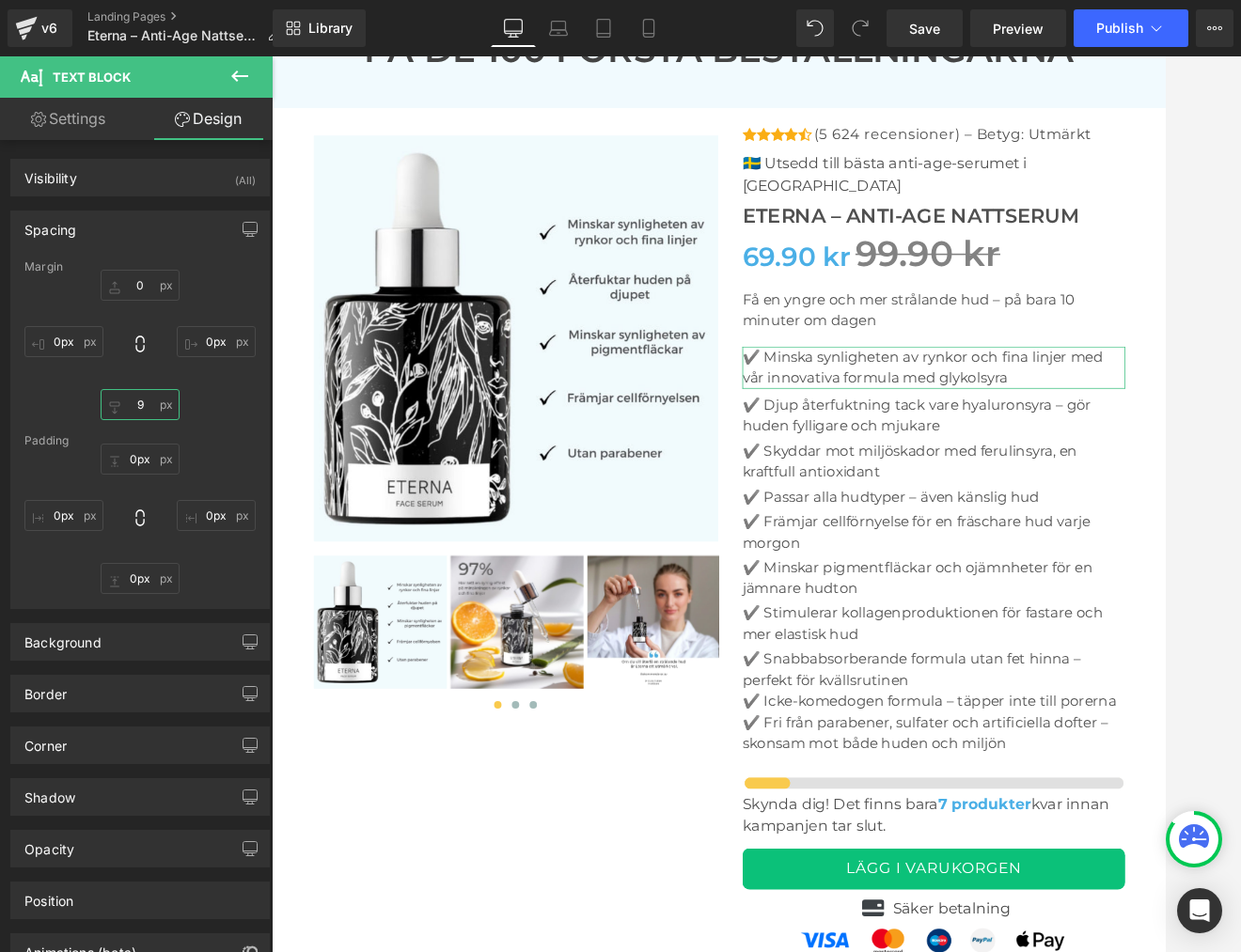 scroll, scrollTop: 6170, scrollLeft: 0, axis: vertical 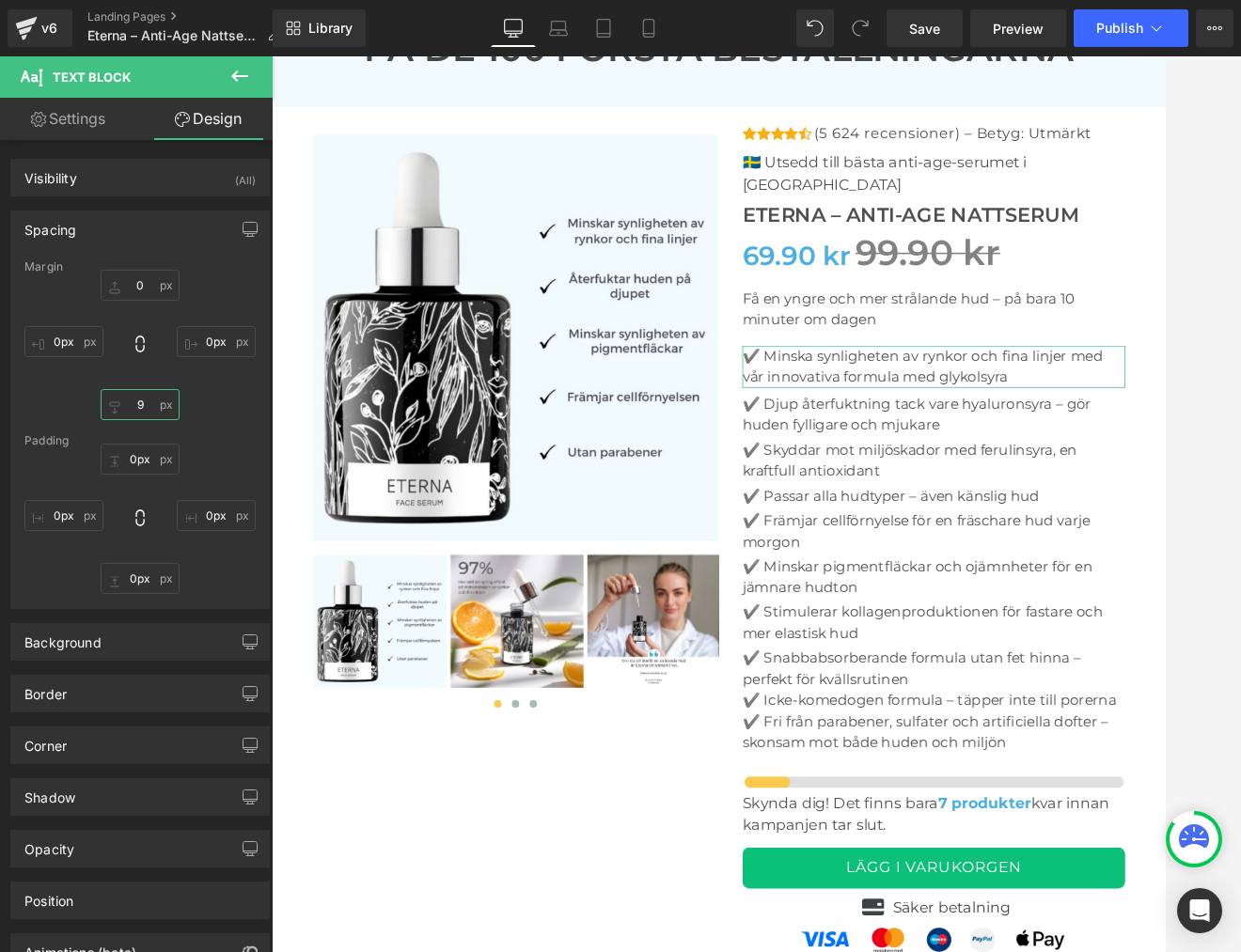 type on "10" 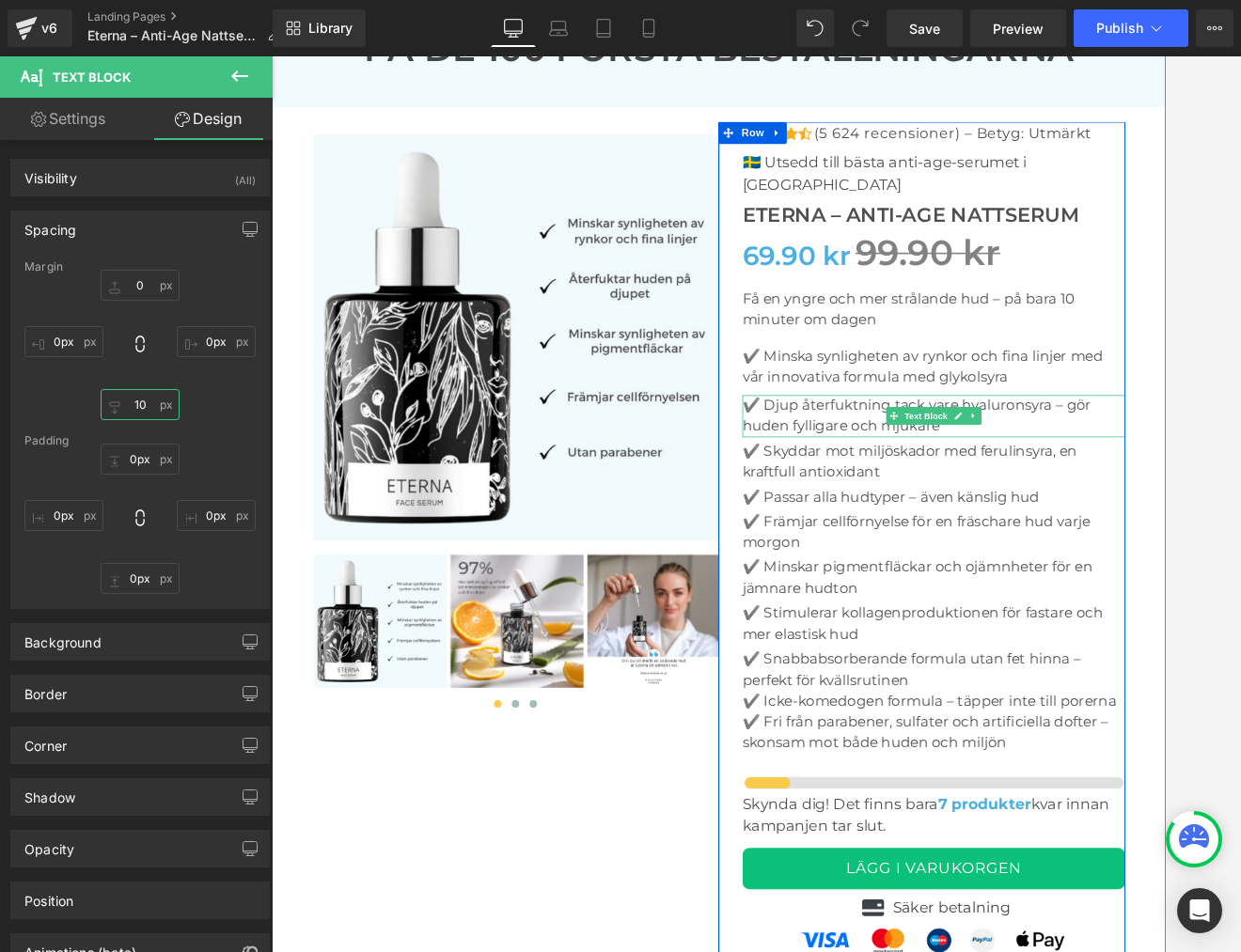 drag, startPoint x: 1095, startPoint y: 458, endPoint x: 1028, endPoint y: 450, distance: 67.475922 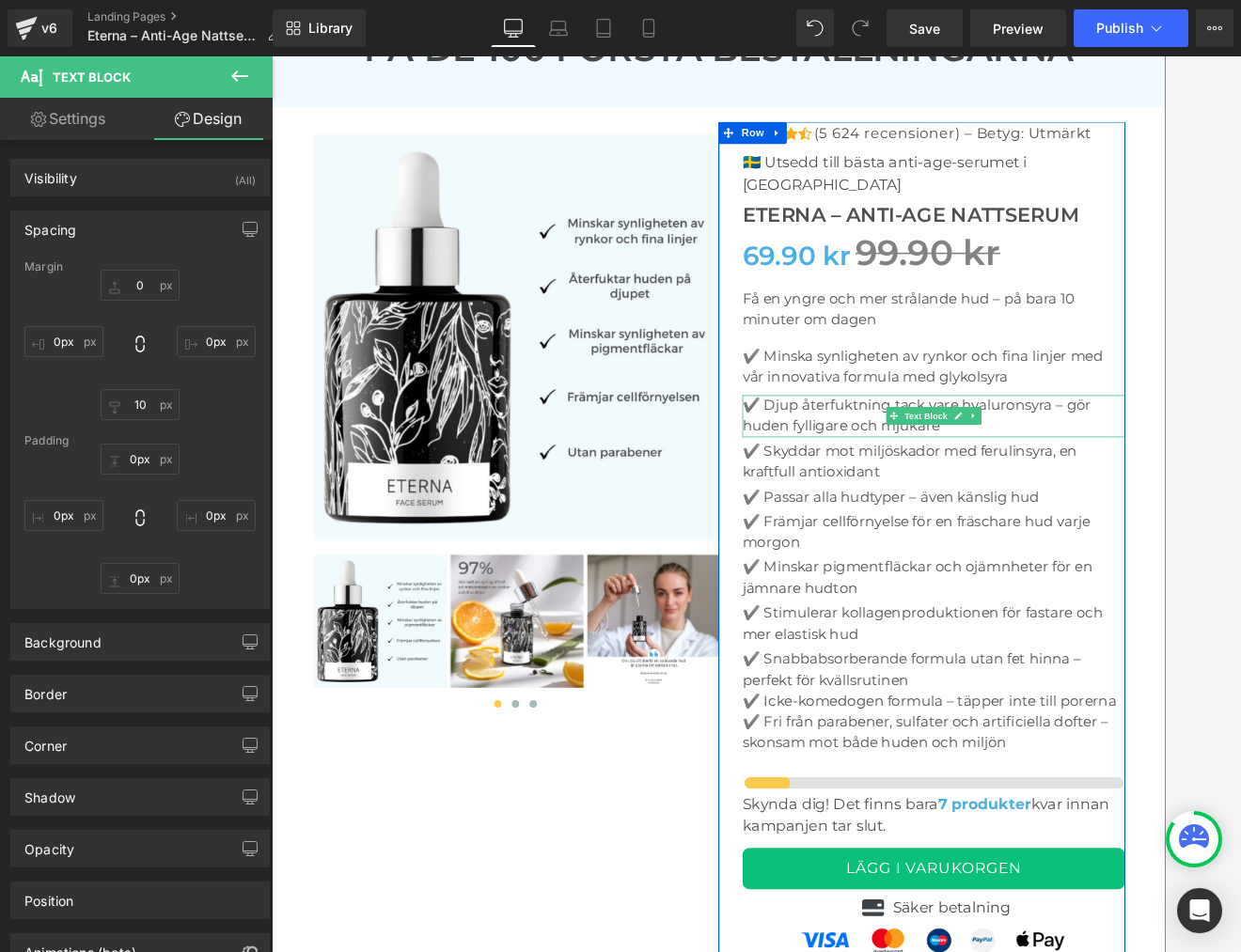 click on "Text Block" at bounding box center [1104, 514] 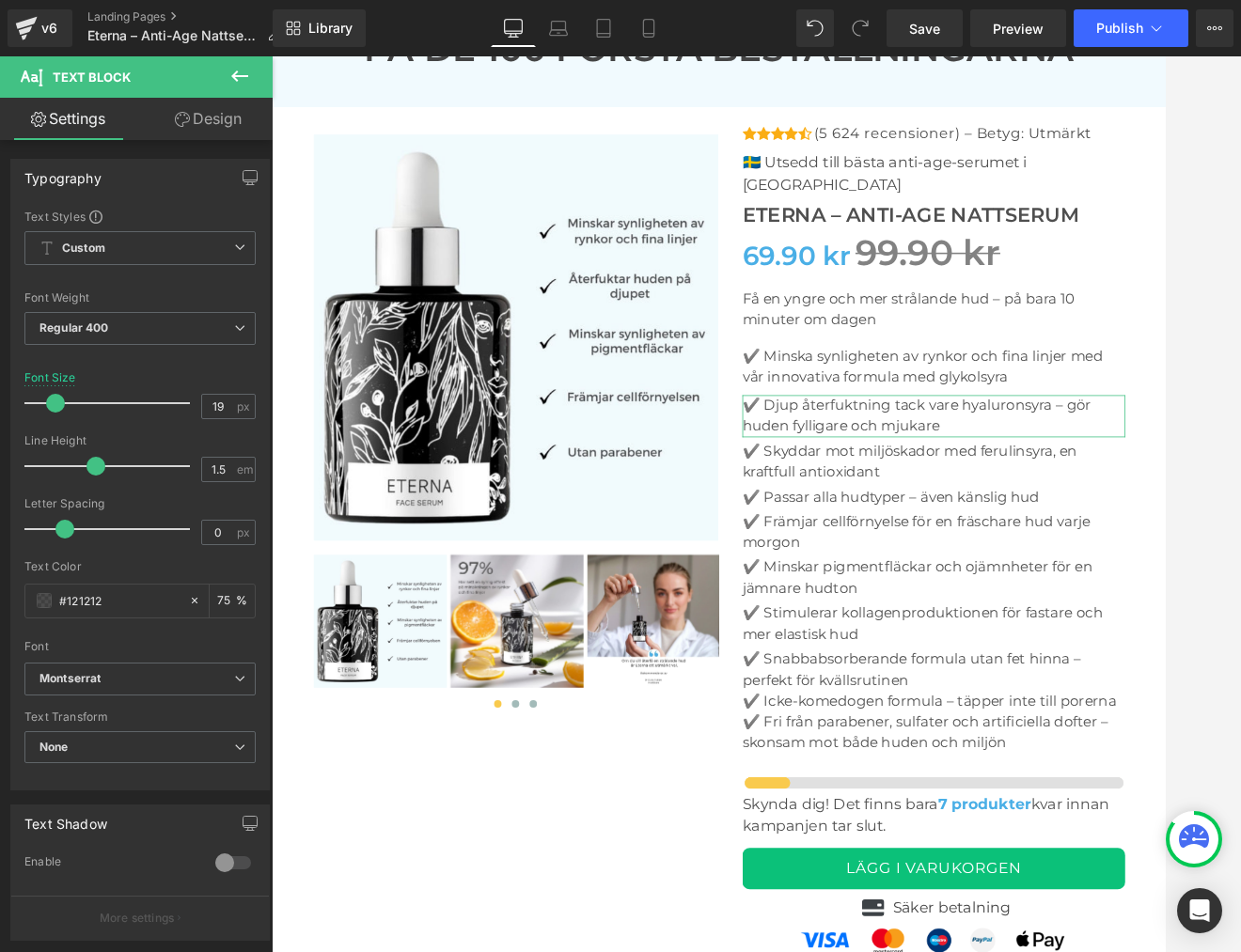 click on "Design" at bounding box center (208, 118) 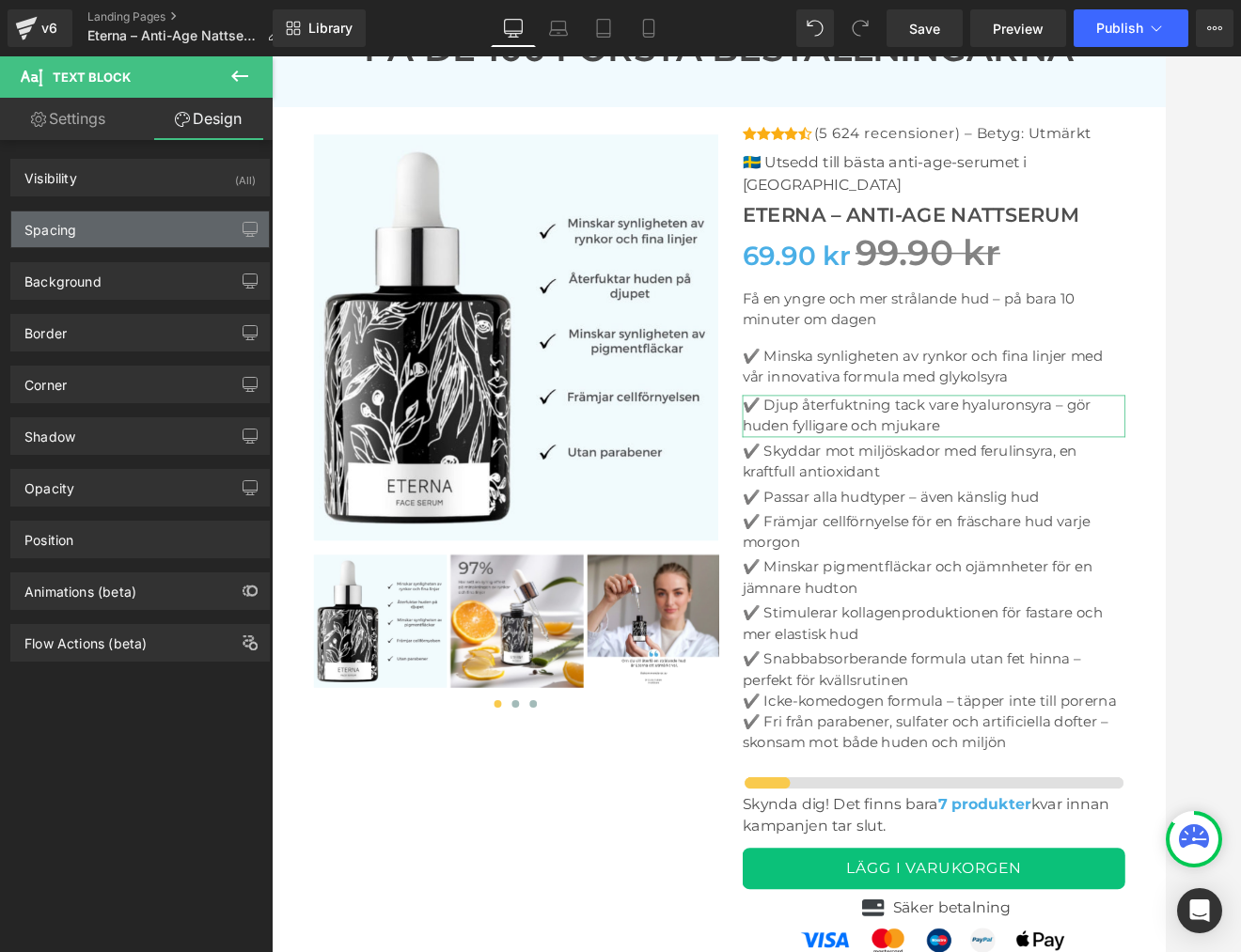 click on "Spacing" at bounding box center [50, 225] 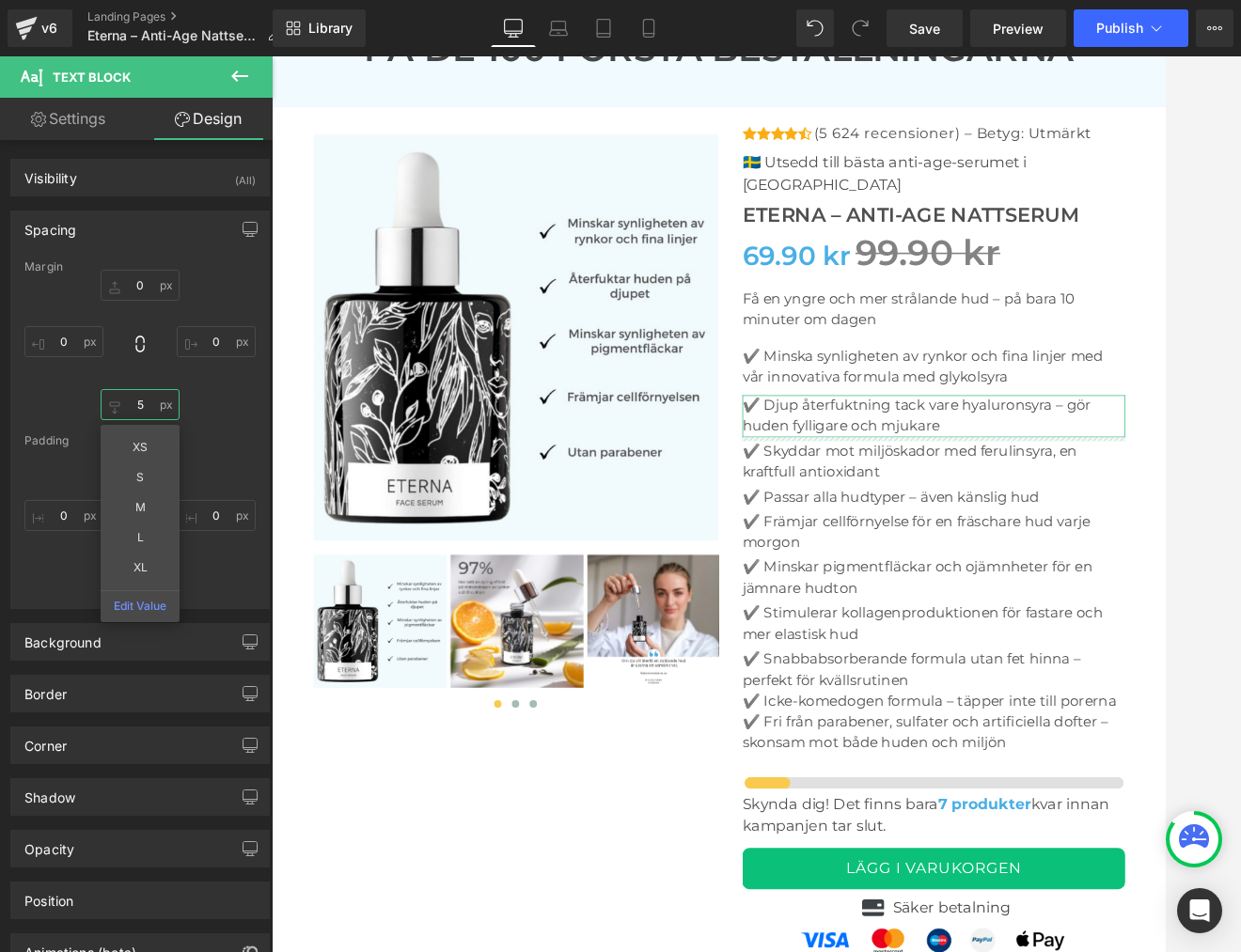 click at bounding box center (140, 404) 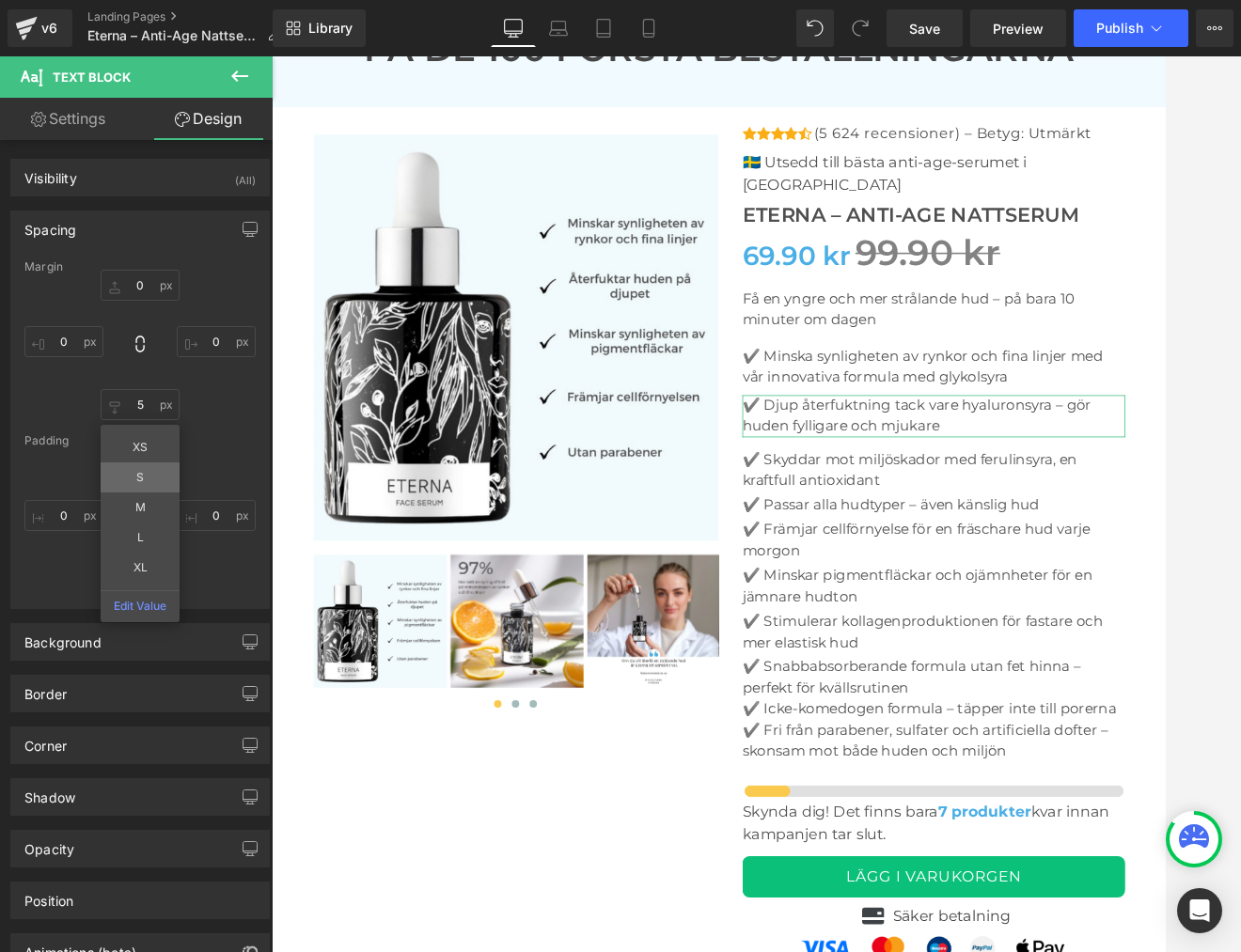 scroll, scrollTop: 6180, scrollLeft: 0, axis: vertical 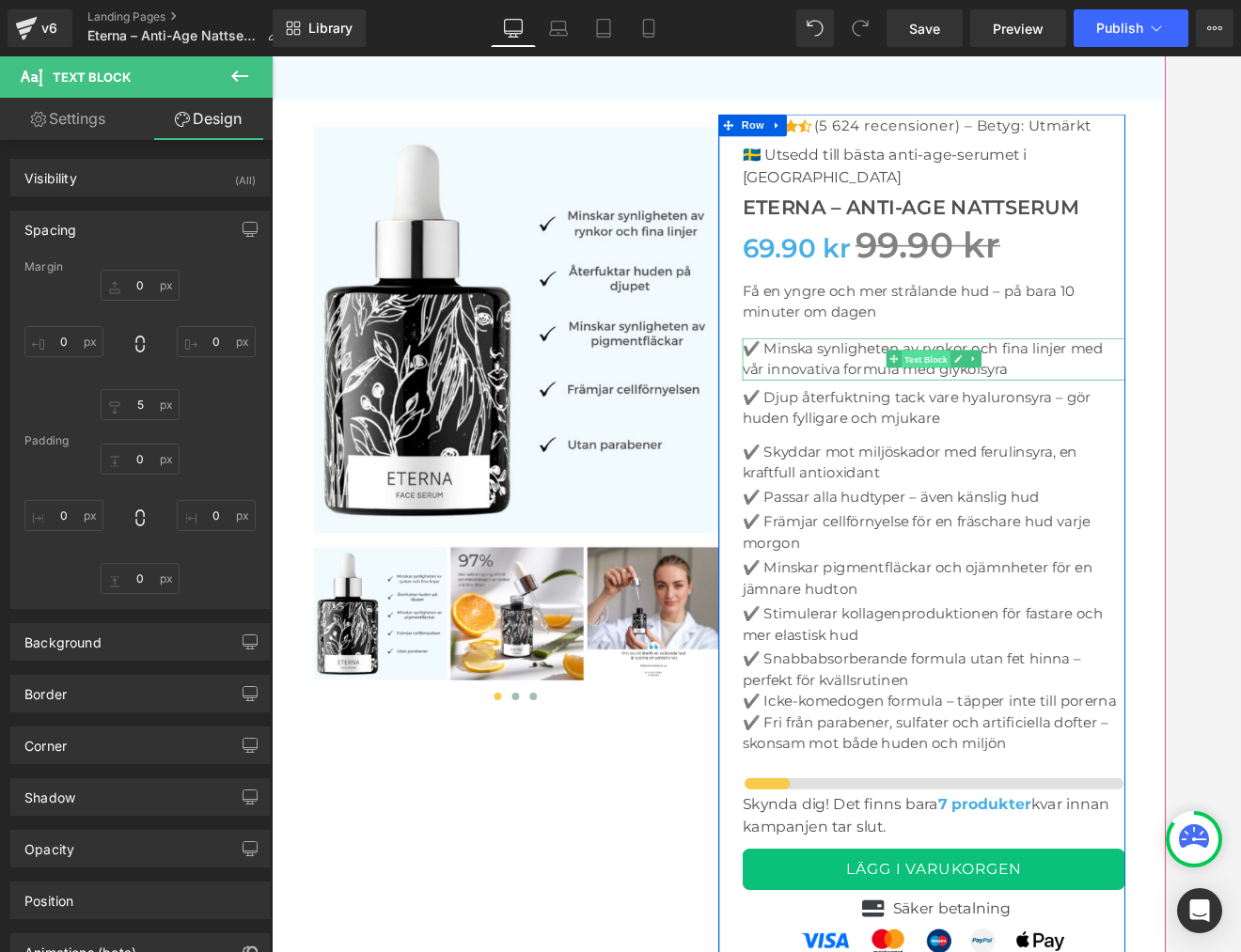 click on "Text Block" at bounding box center (1104, 442) 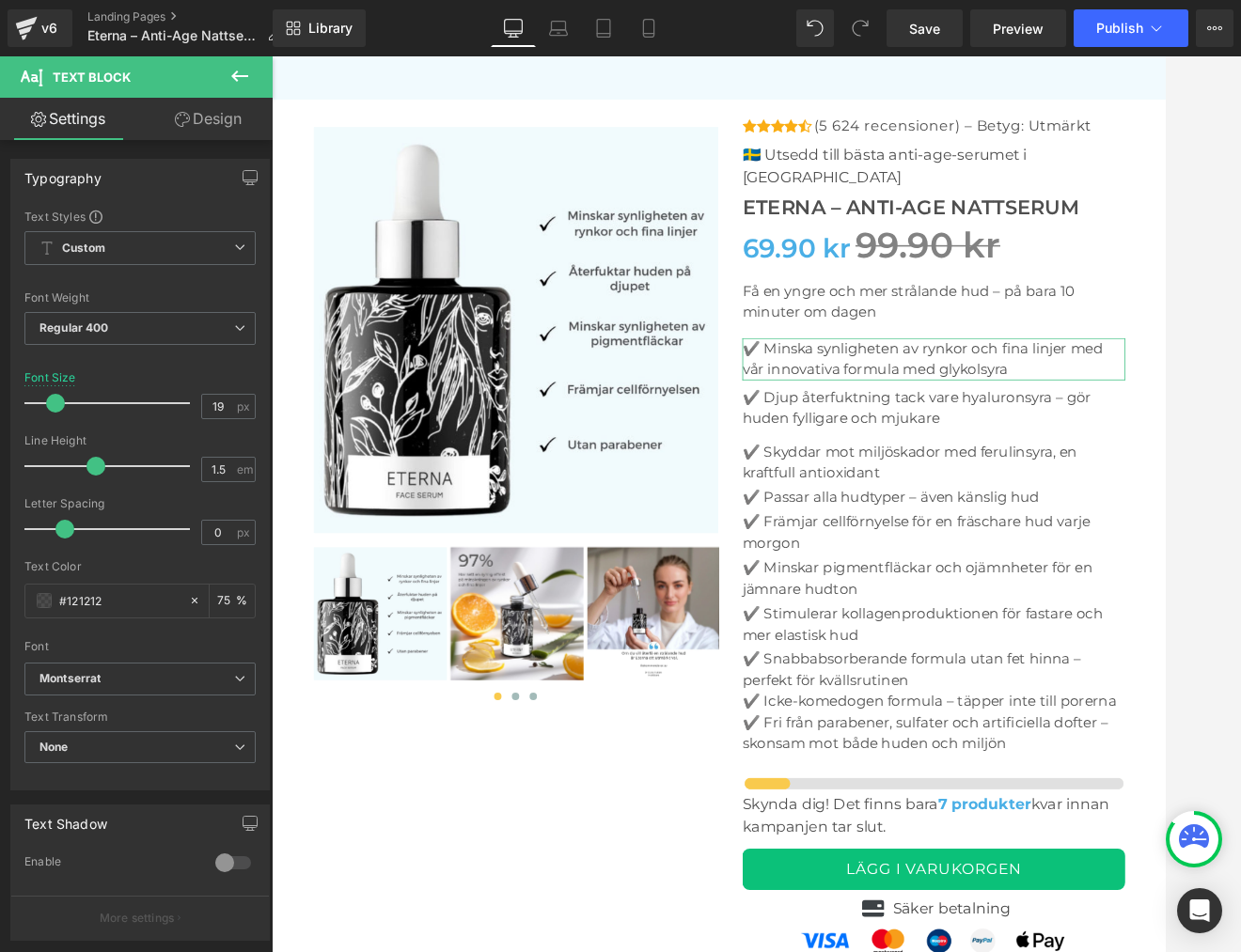 drag, startPoint x: 212, startPoint y: 121, endPoint x: 128, endPoint y: 198, distance: 113.951744 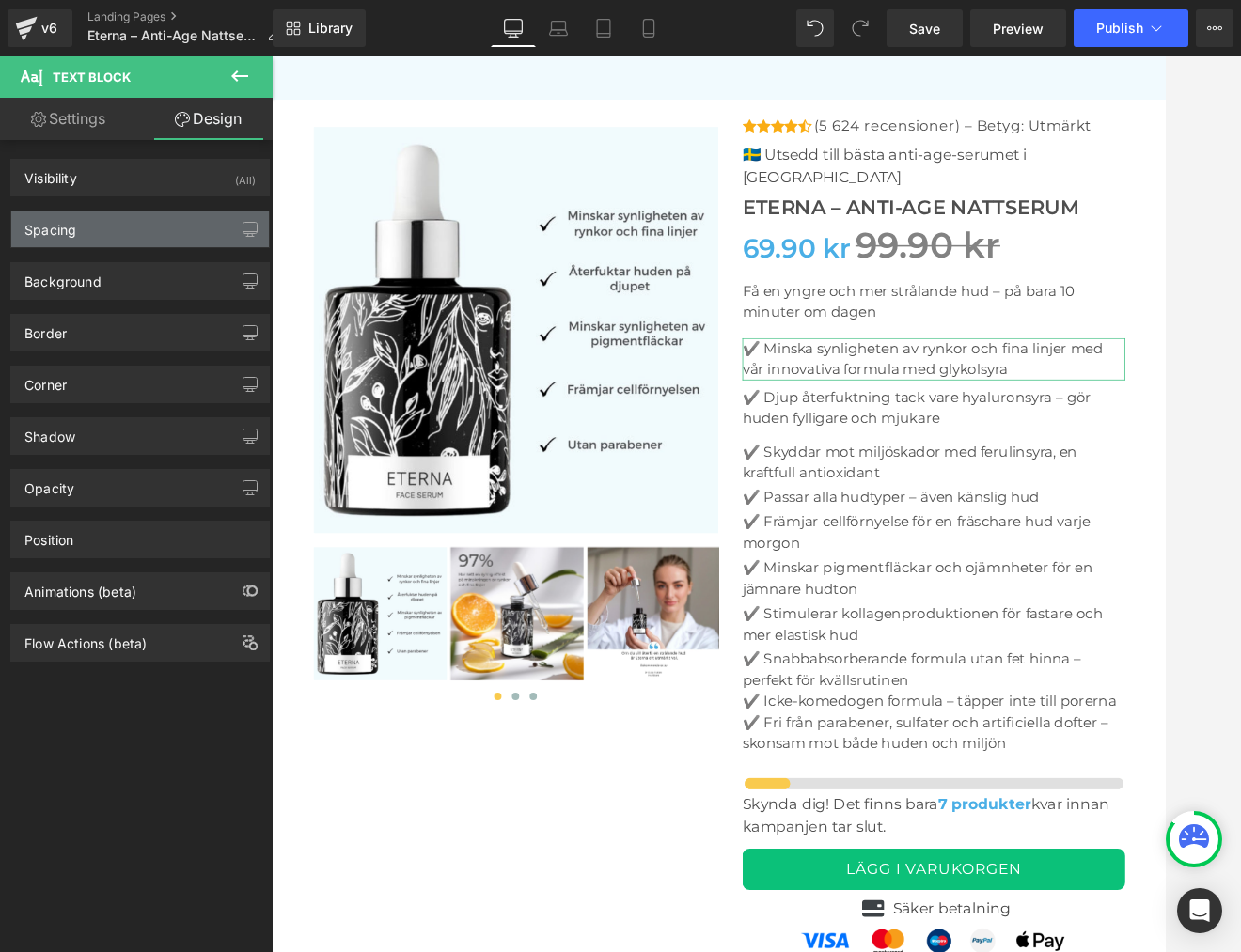 click on "Spacing" at bounding box center (50, 225) 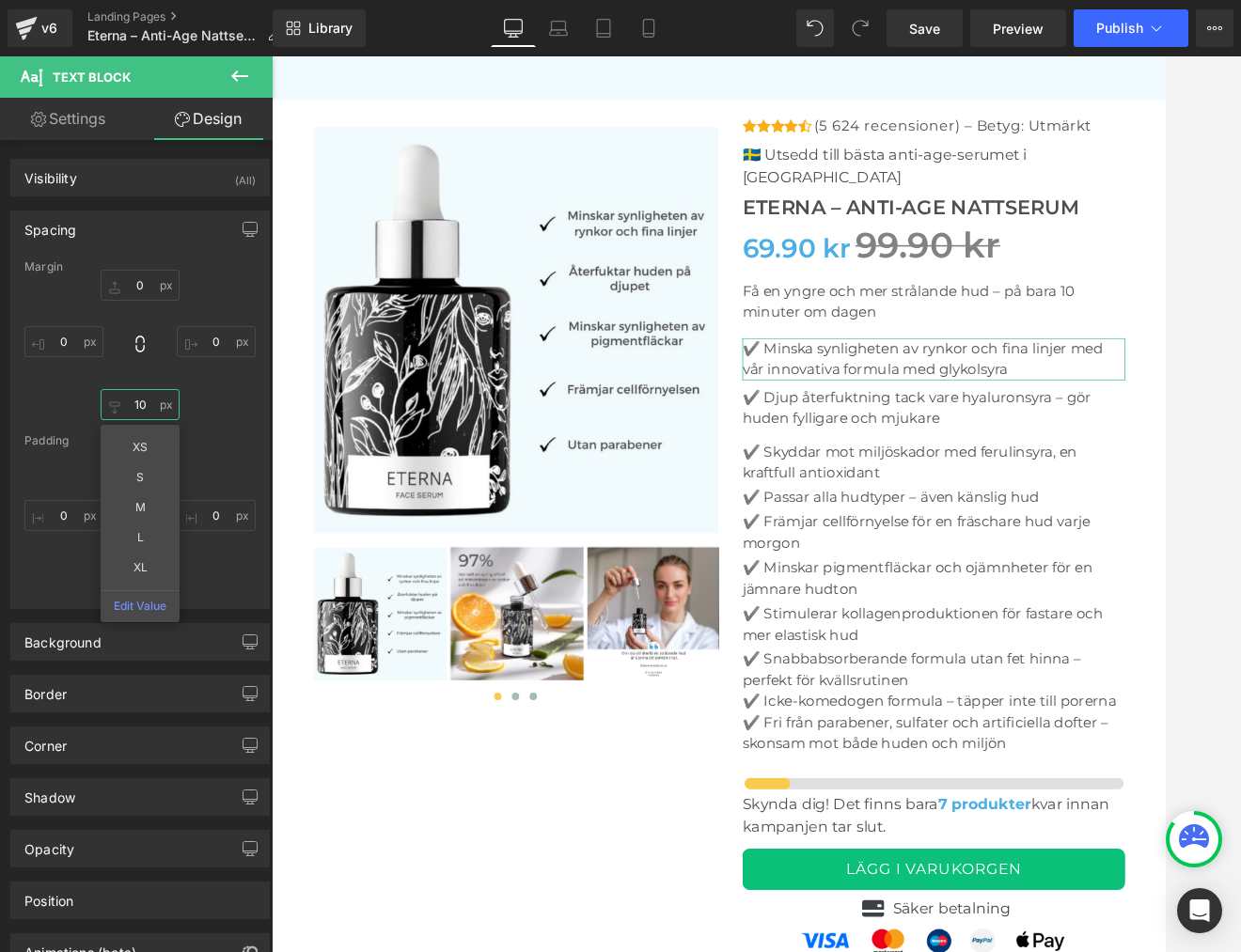 click on "10" at bounding box center (140, 404) 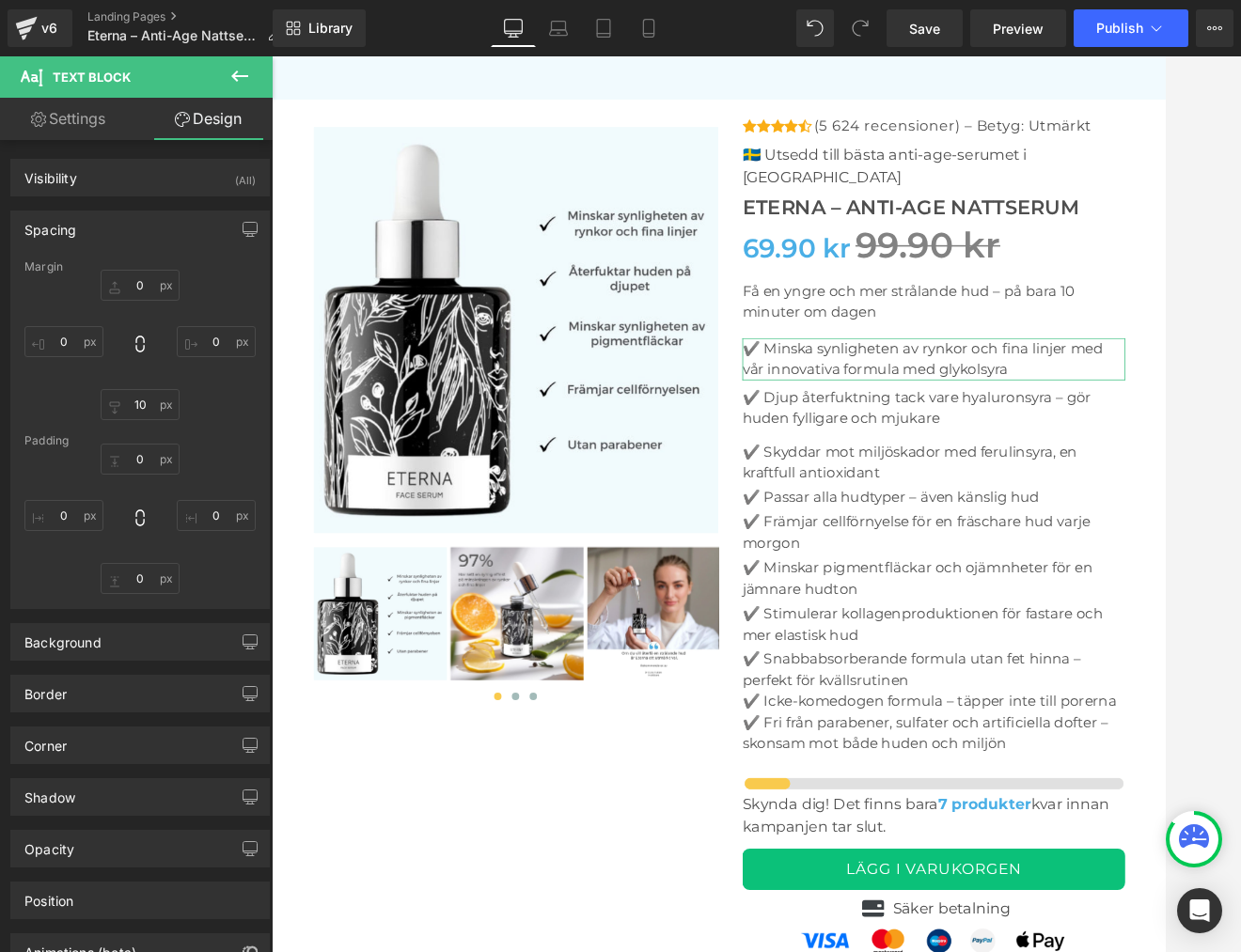 scroll, scrollTop: 6186, scrollLeft: 0, axis: vertical 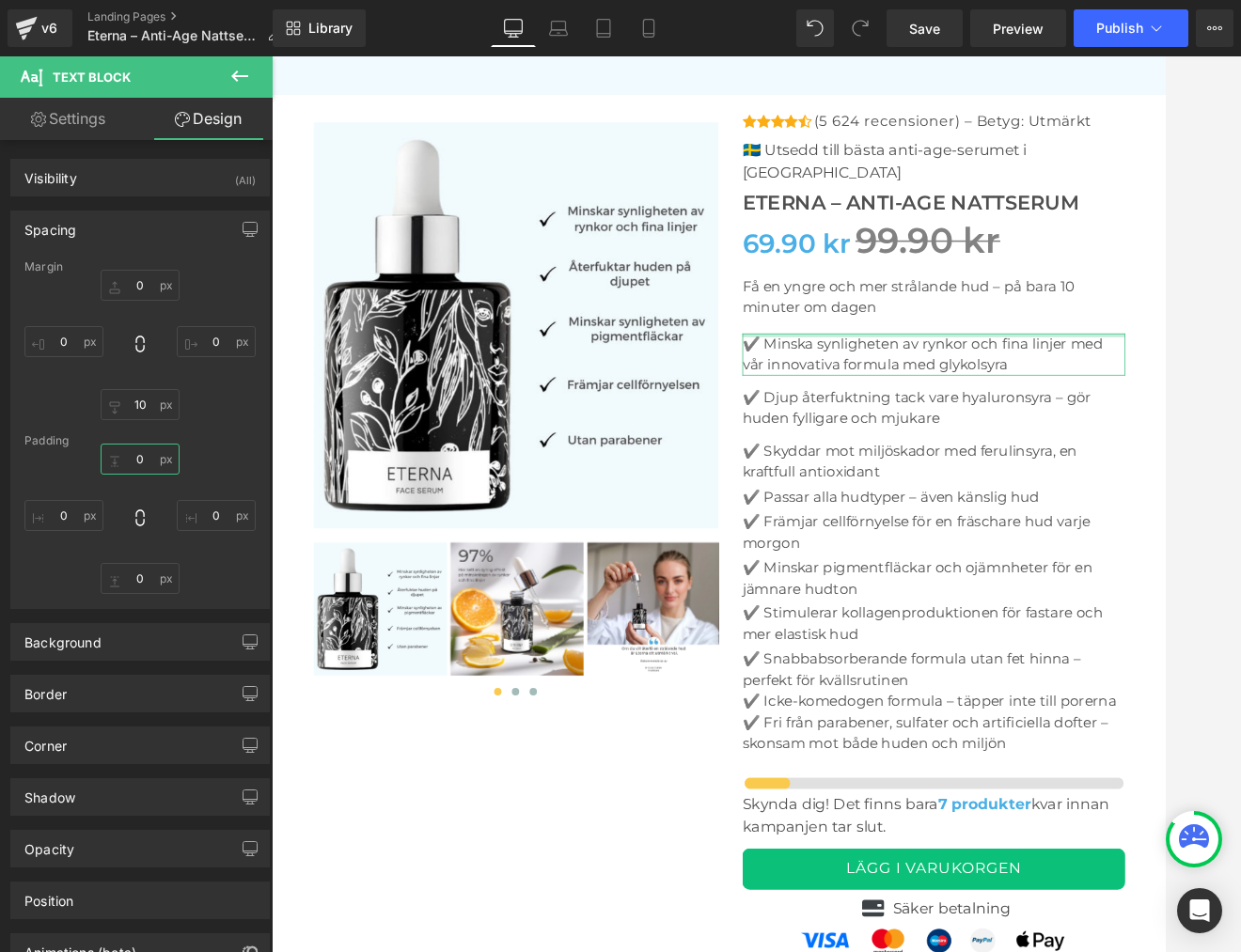 click on "0" at bounding box center [140, 459] 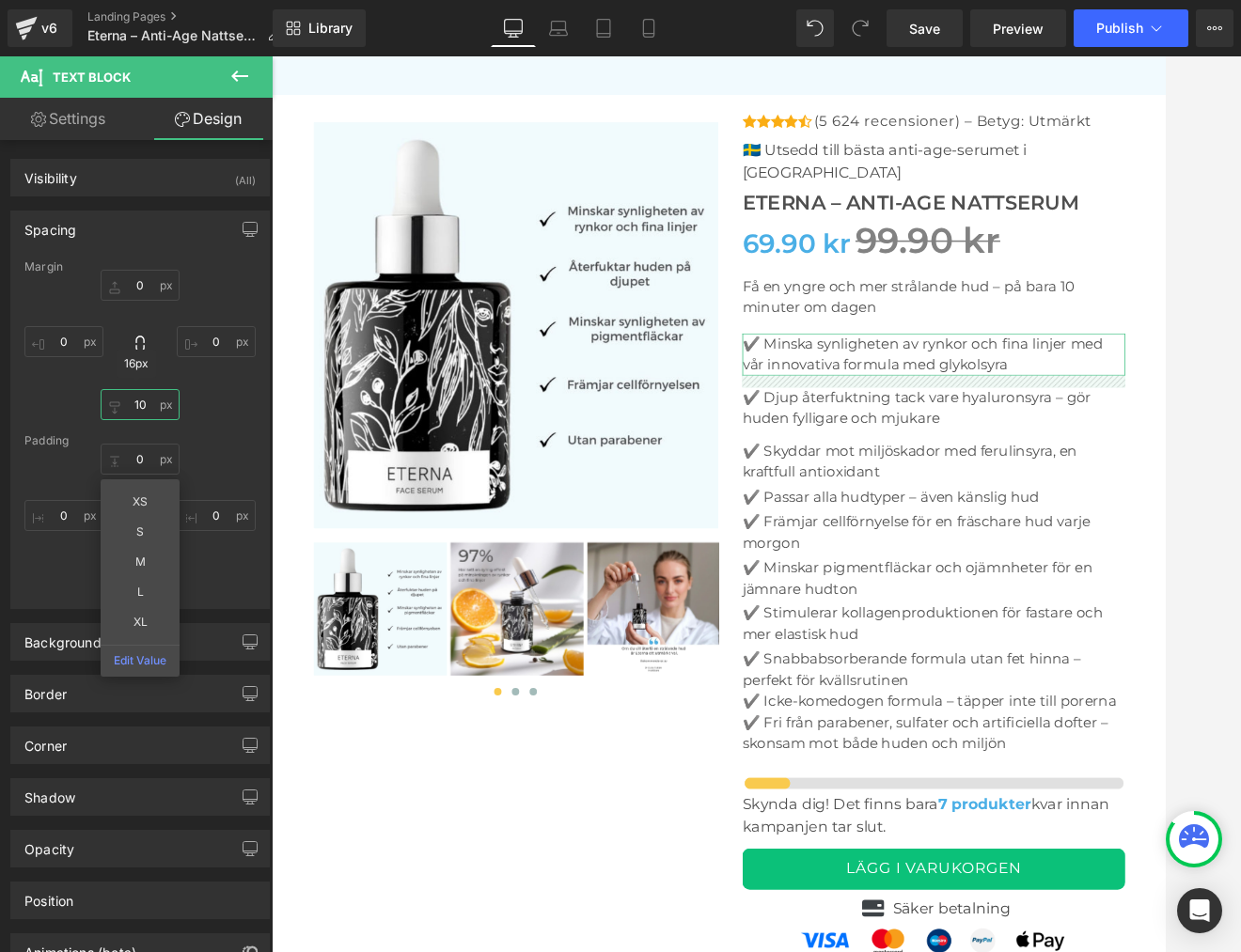 click on "10" at bounding box center (140, 404) 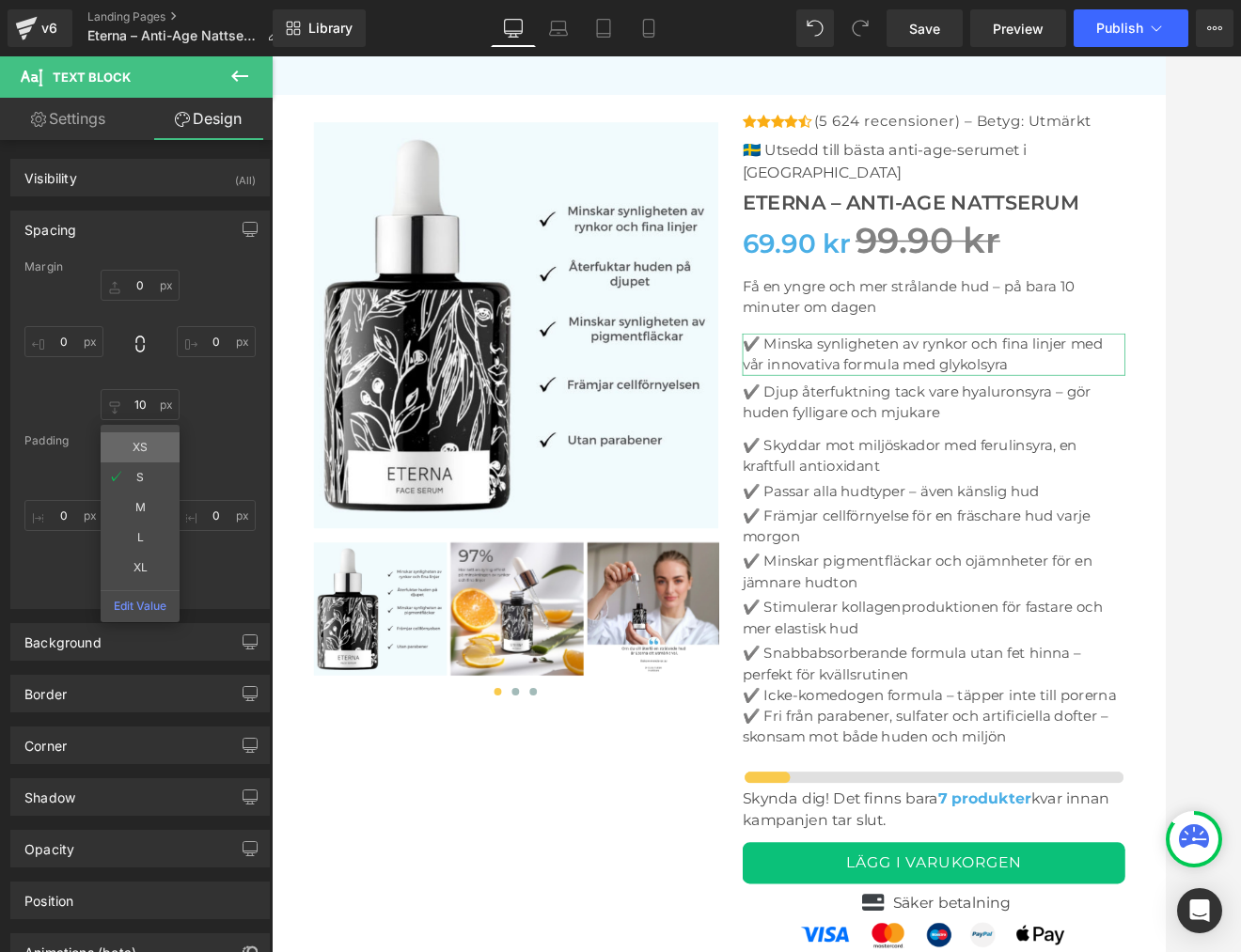 scroll, scrollTop: 6178, scrollLeft: 0, axis: vertical 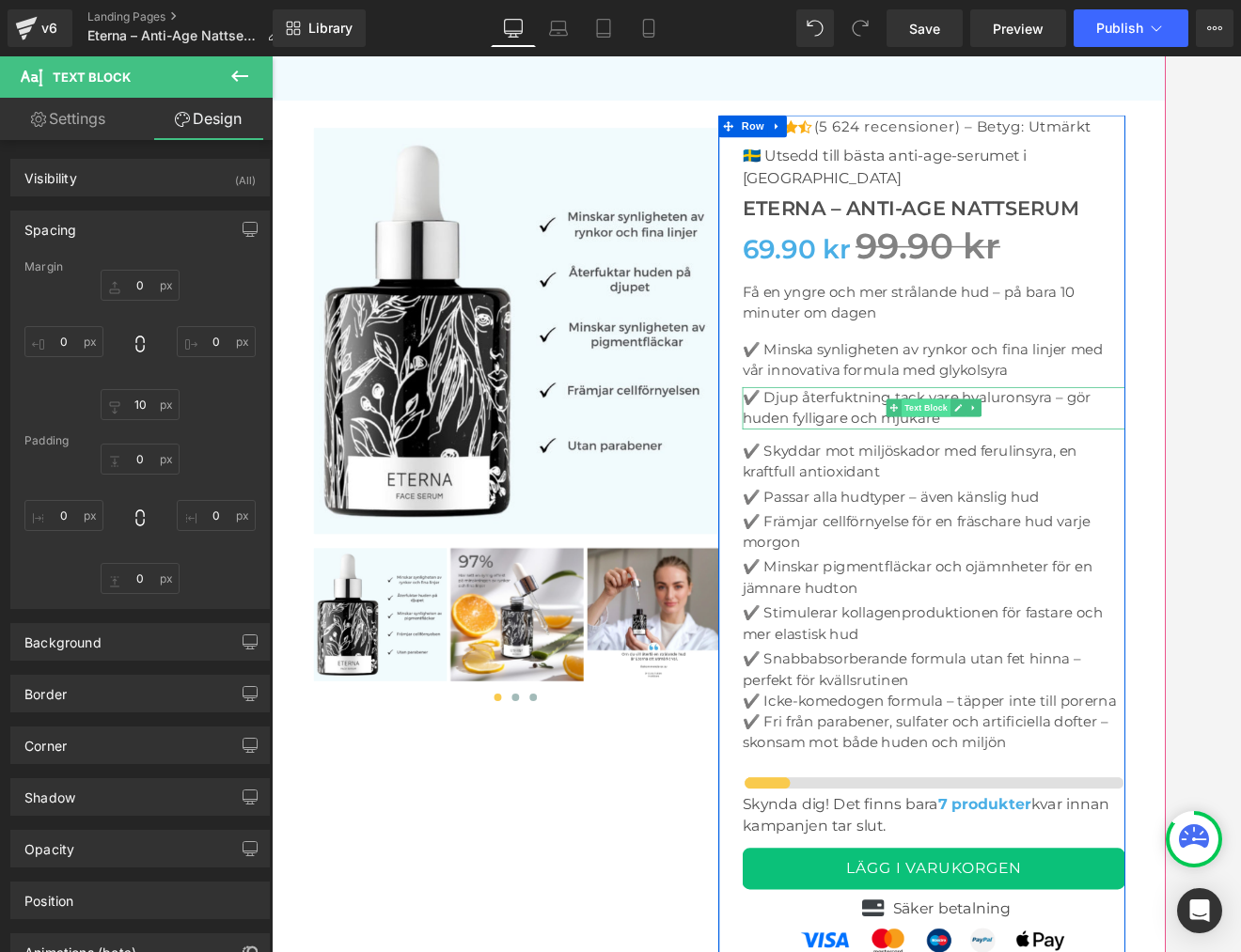click on "Text Block" at bounding box center (1104, 504) 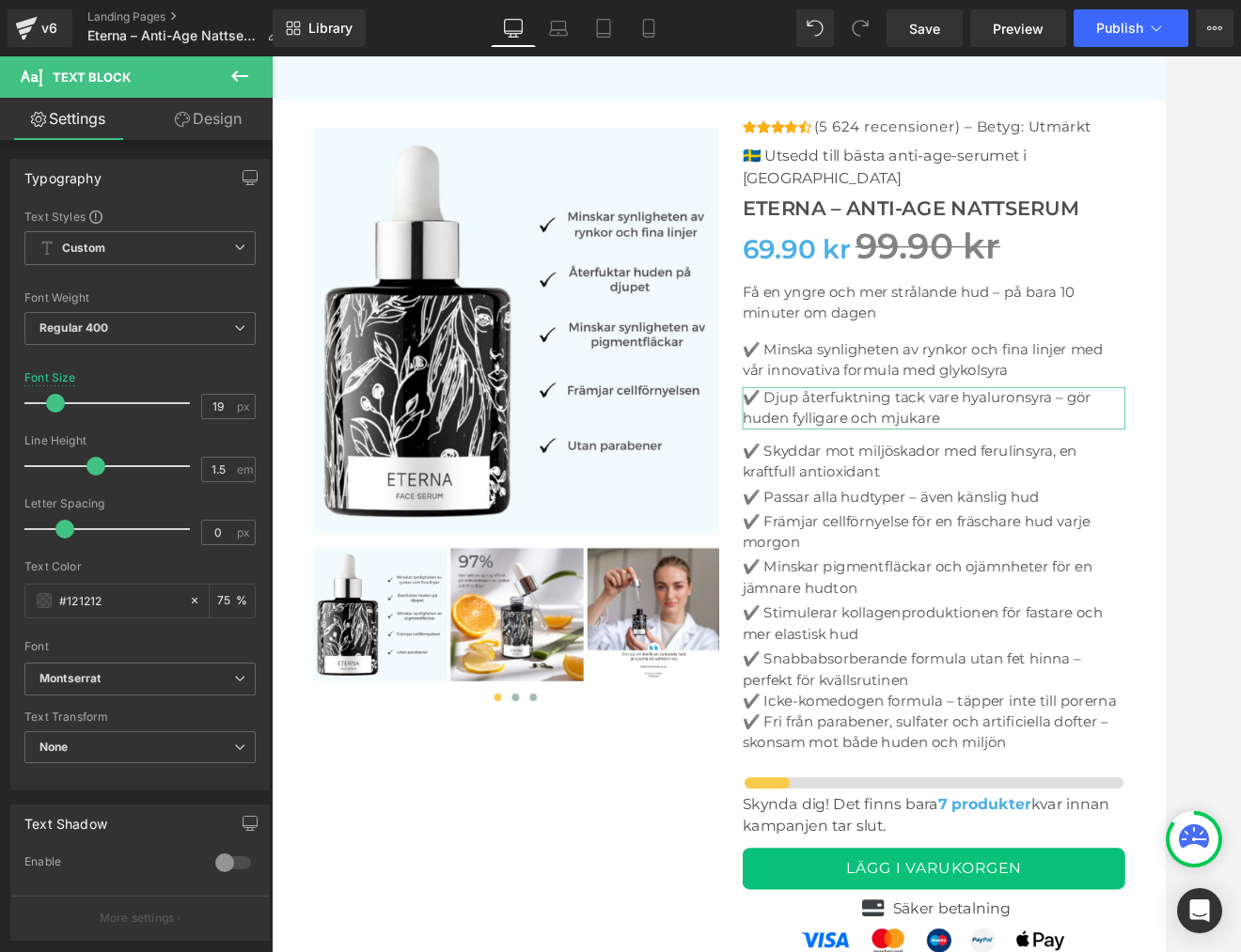 click on "Design" at bounding box center (208, 118) 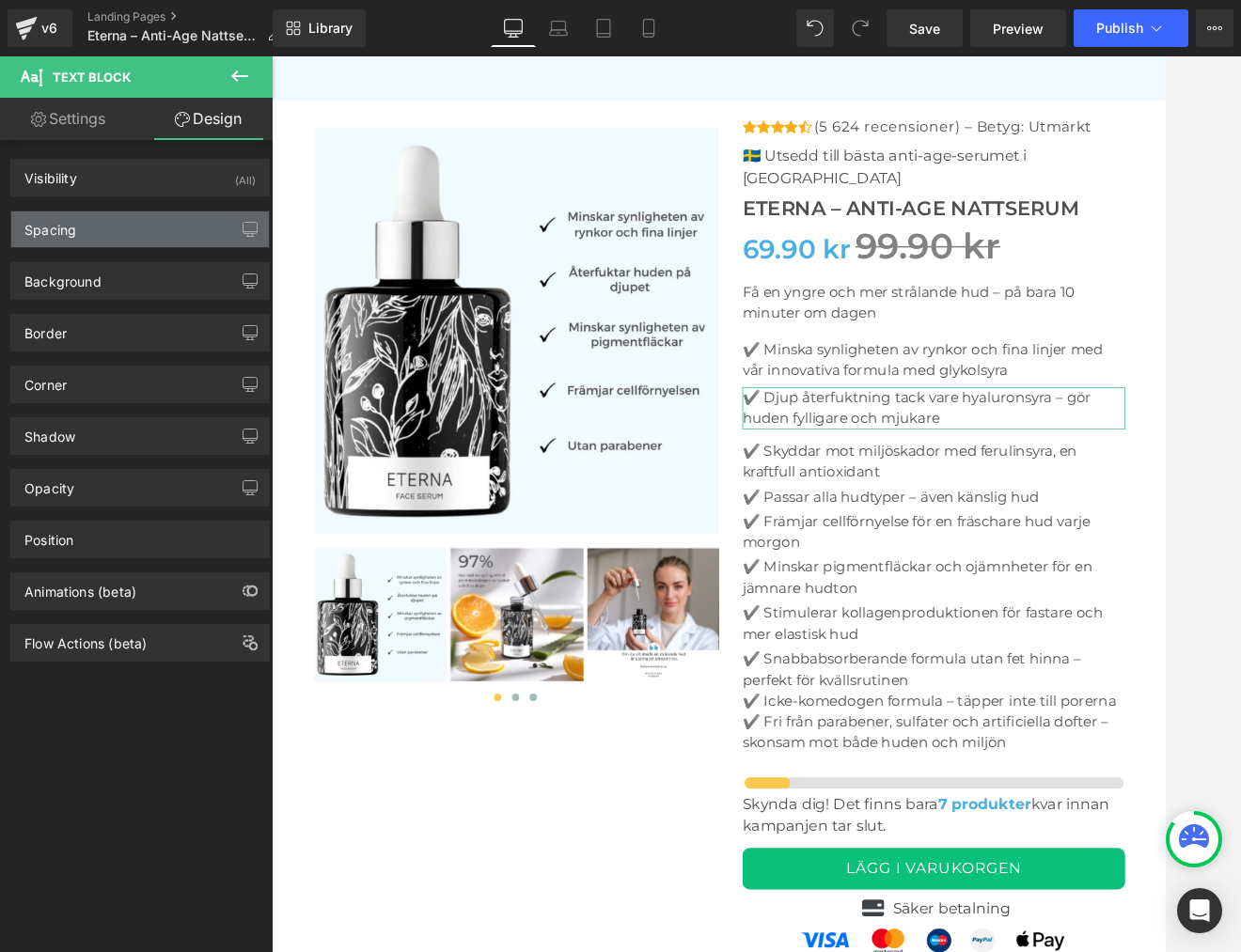 click on "Spacing" at bounding box center (50, 225) 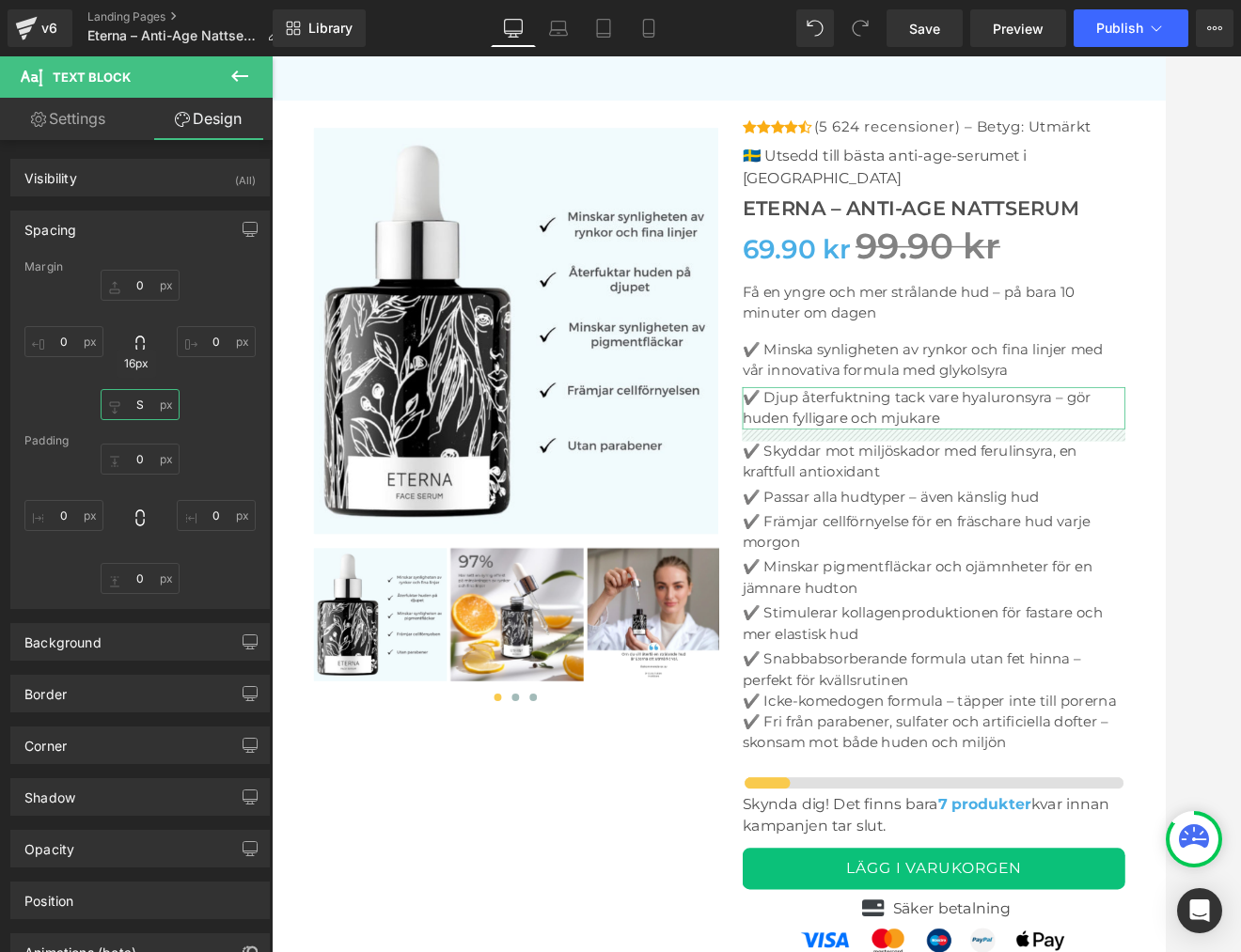 click at bounding box center [140, 404] 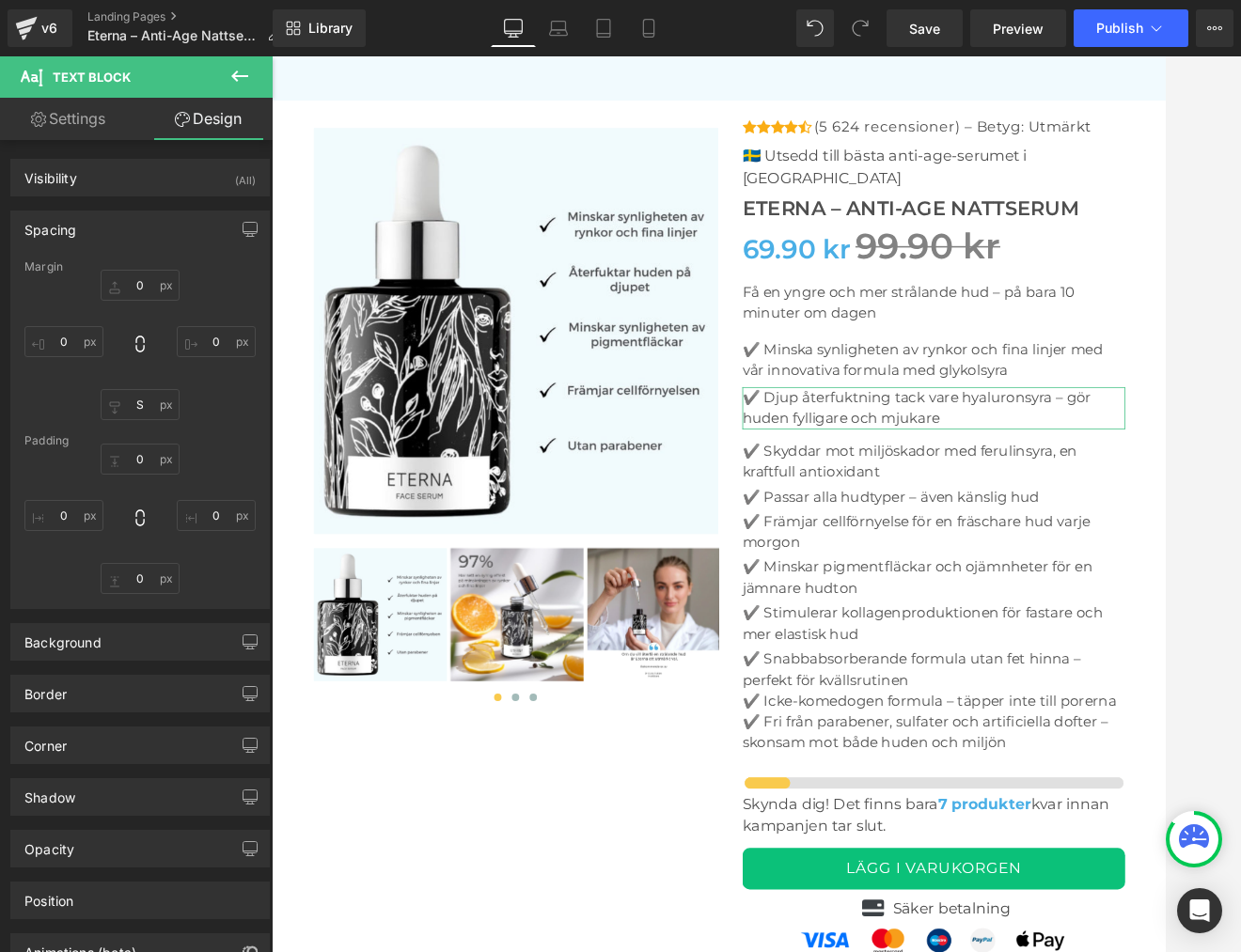 scroll, scrollTop: 6171, scrollLeft: 0, axis: vertical 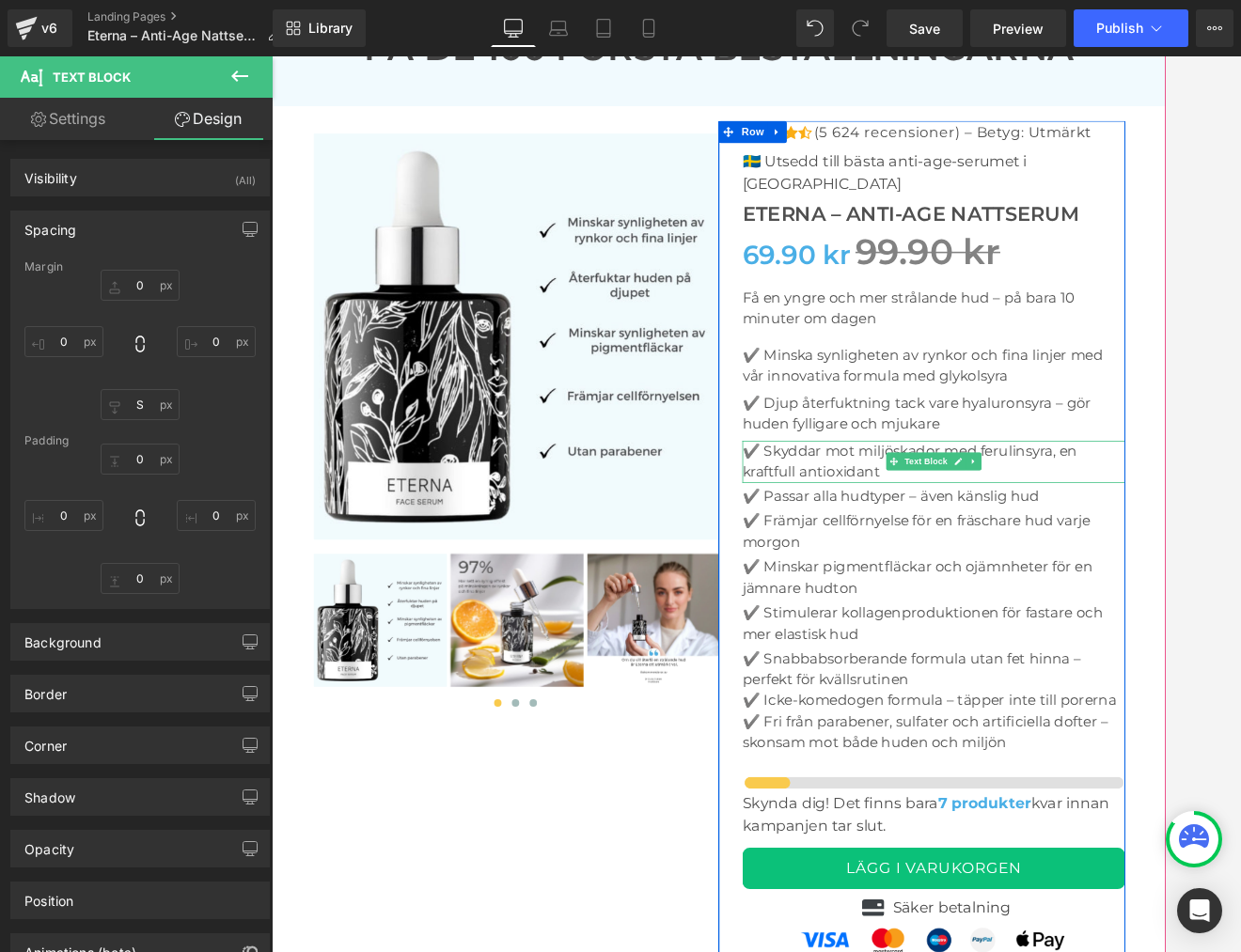 drag, startPoint x: 1099, startPoint y: 522, endPoint x: 869, endPoint y: 487, distance: 232.6478 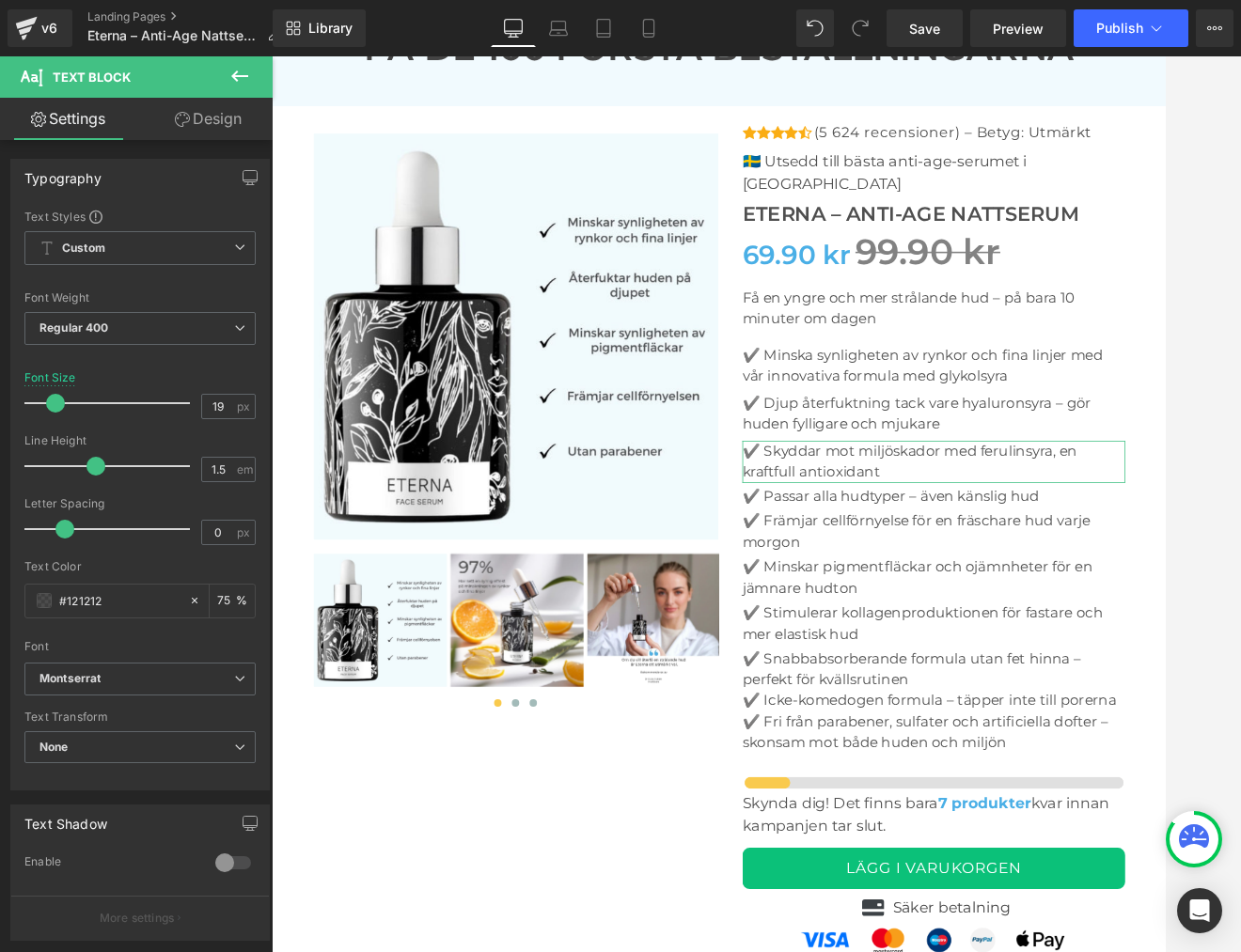 click on "Design" at bounding box center (208, 118) 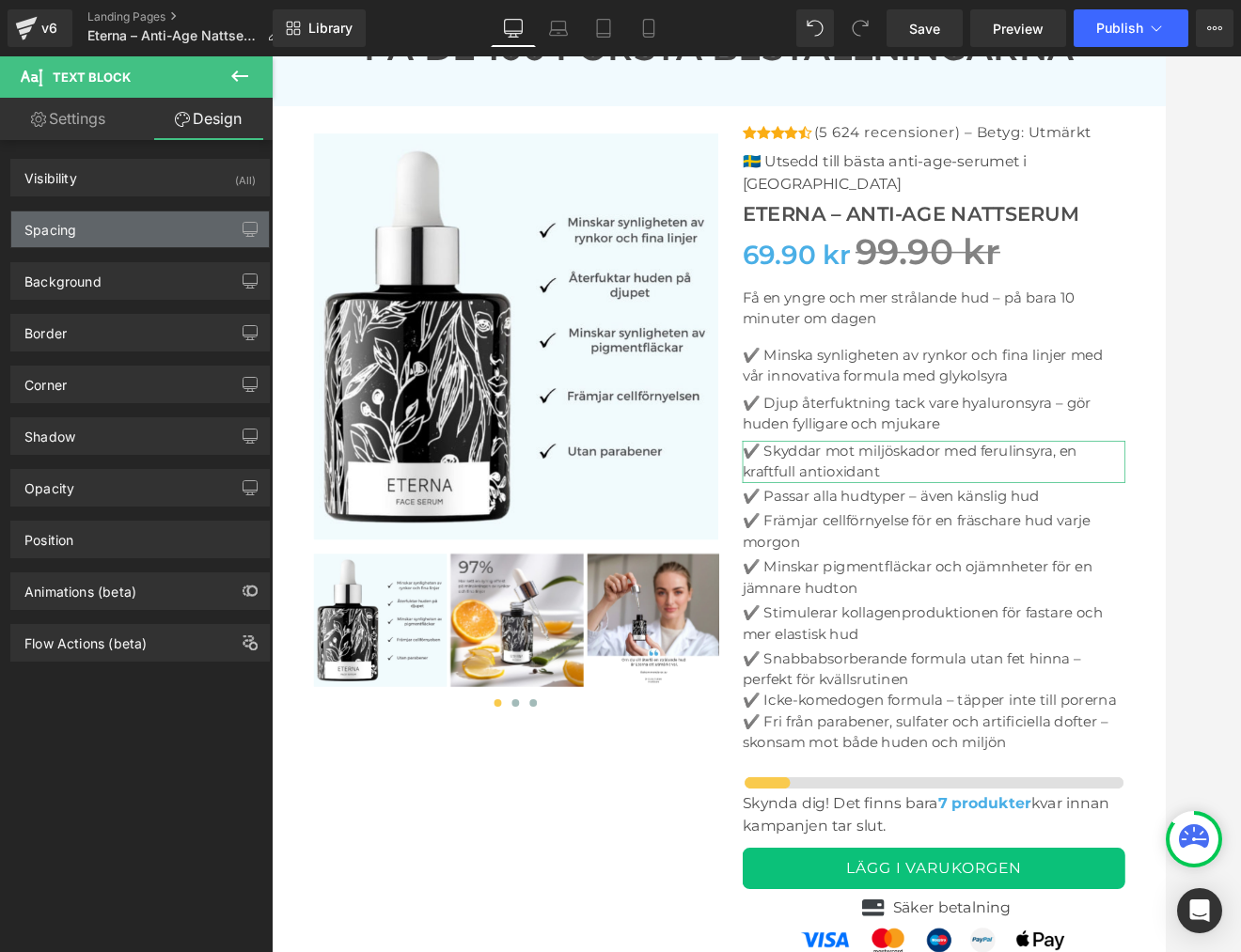 click on "Spacing" at bounding box center (50, 225) 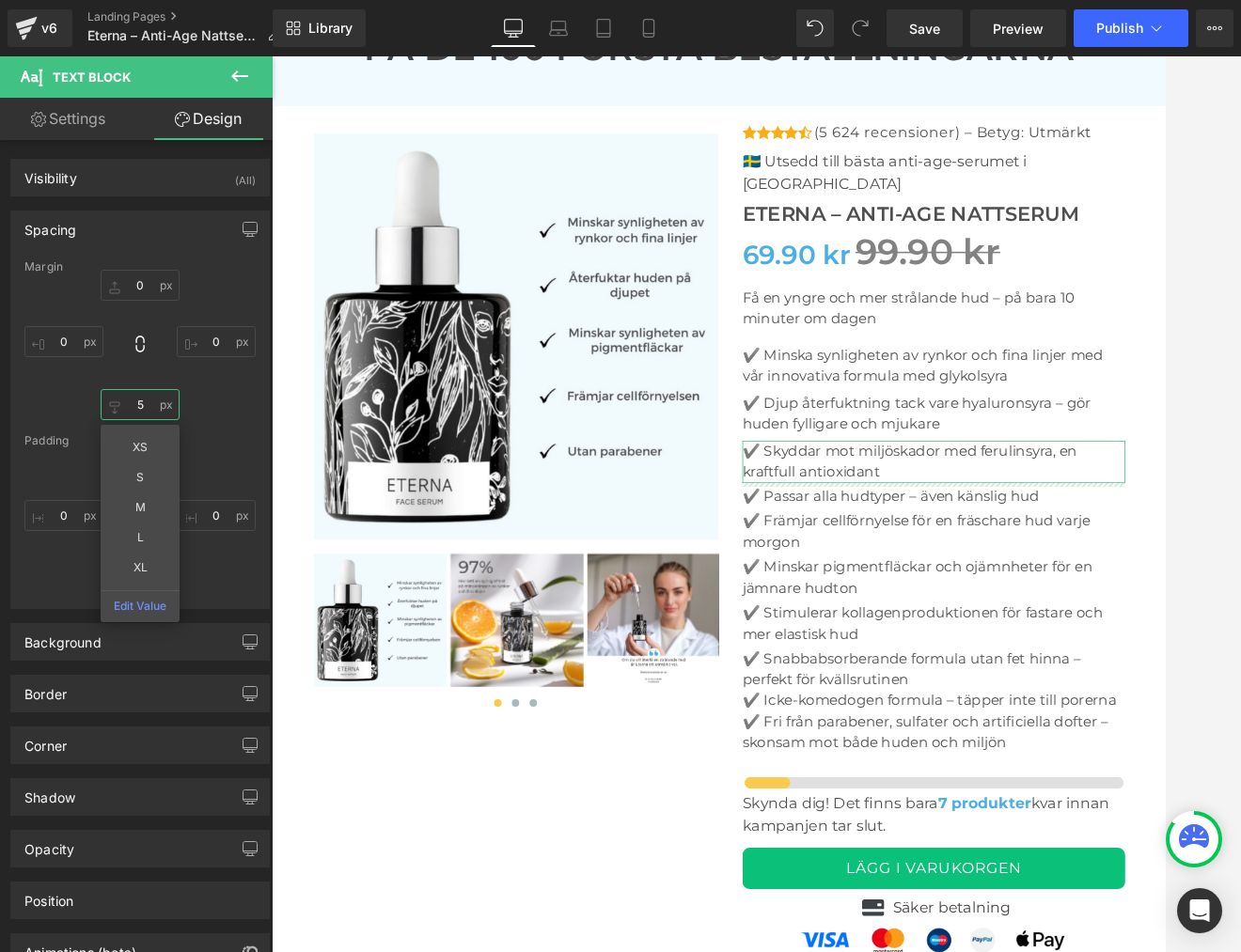 click at bounding box center [140, 404] 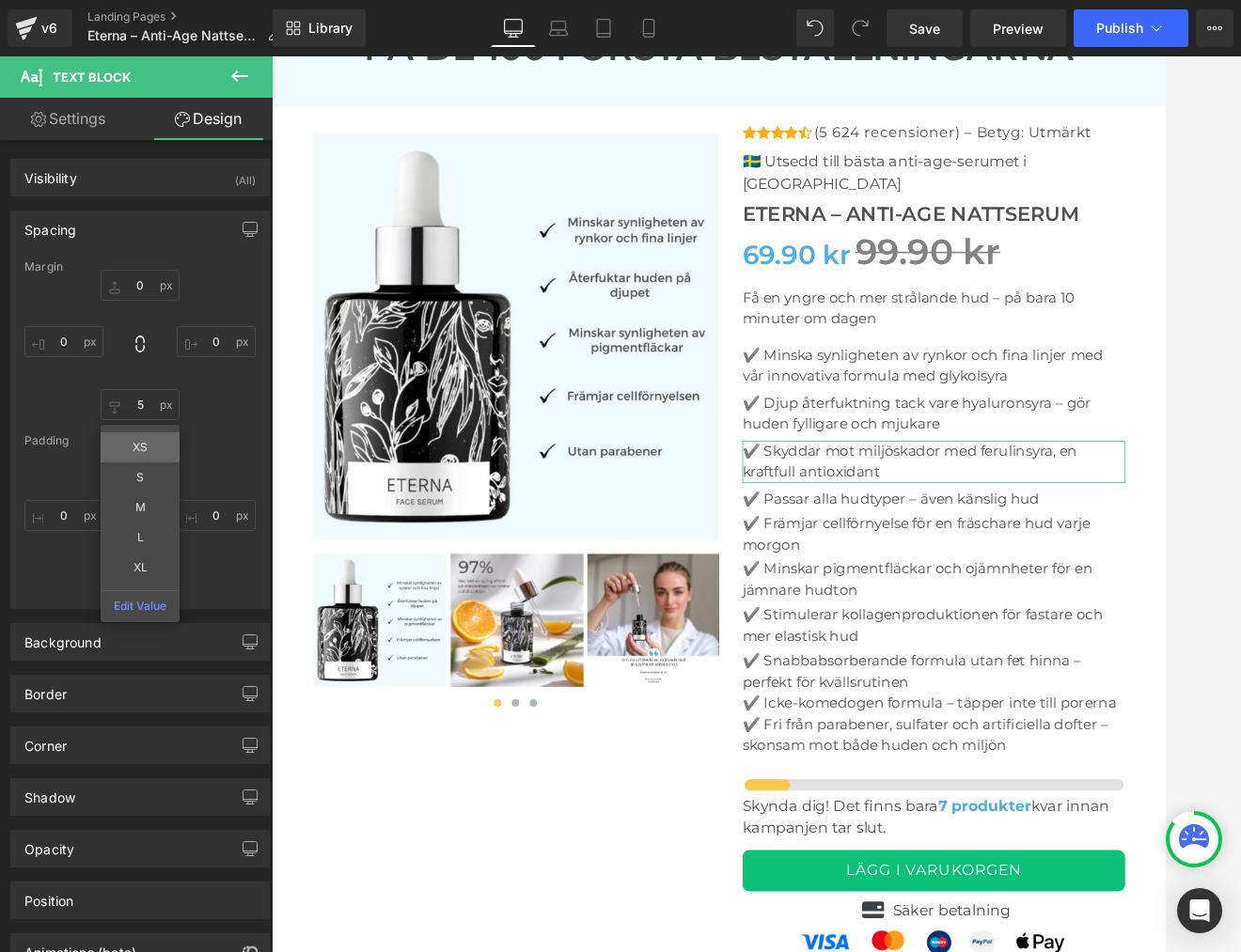 scroll, scrollTop: 6173, scrollLeft: 0, axis: vertical 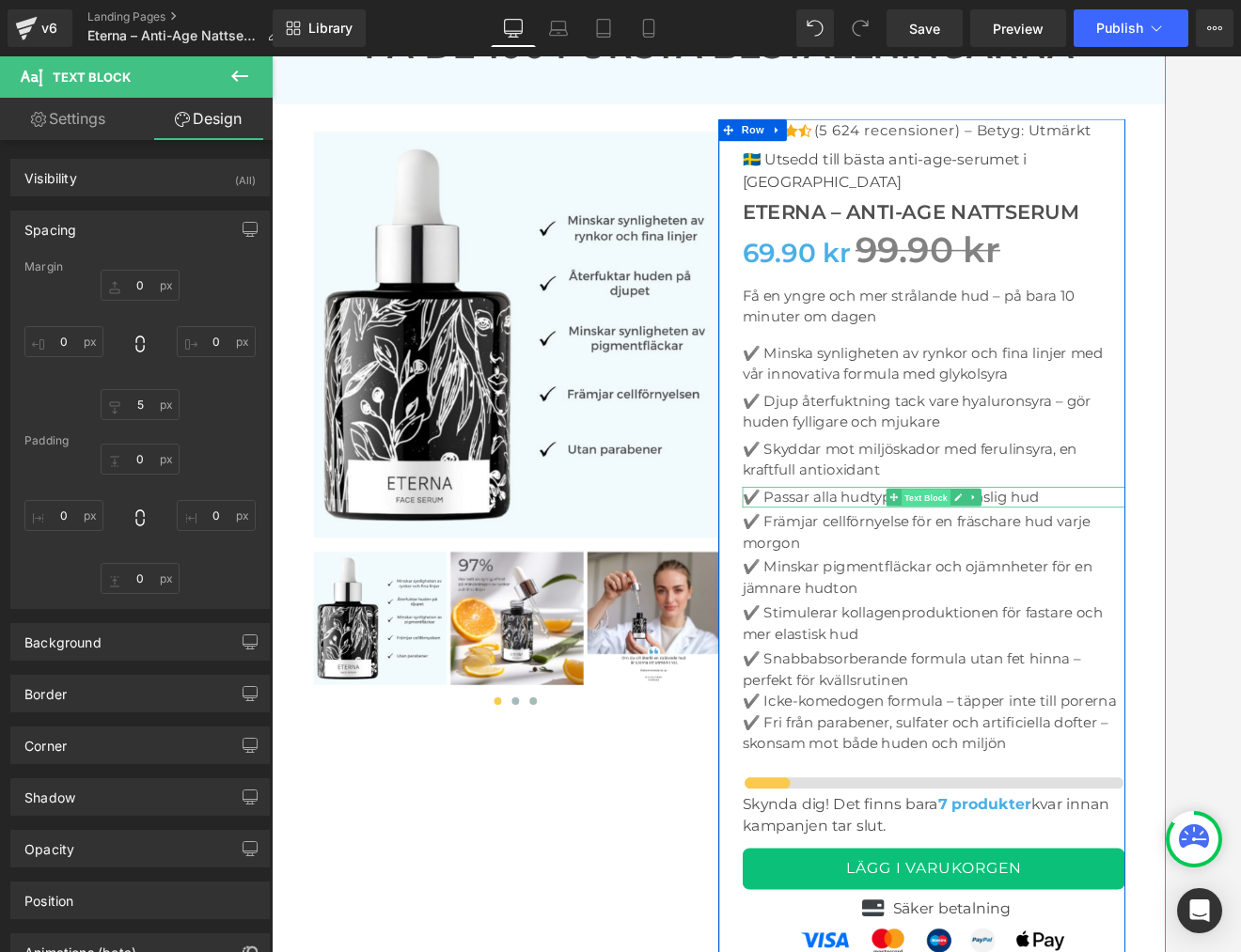 click on "Text Block" at bounding box center [1104, 618] 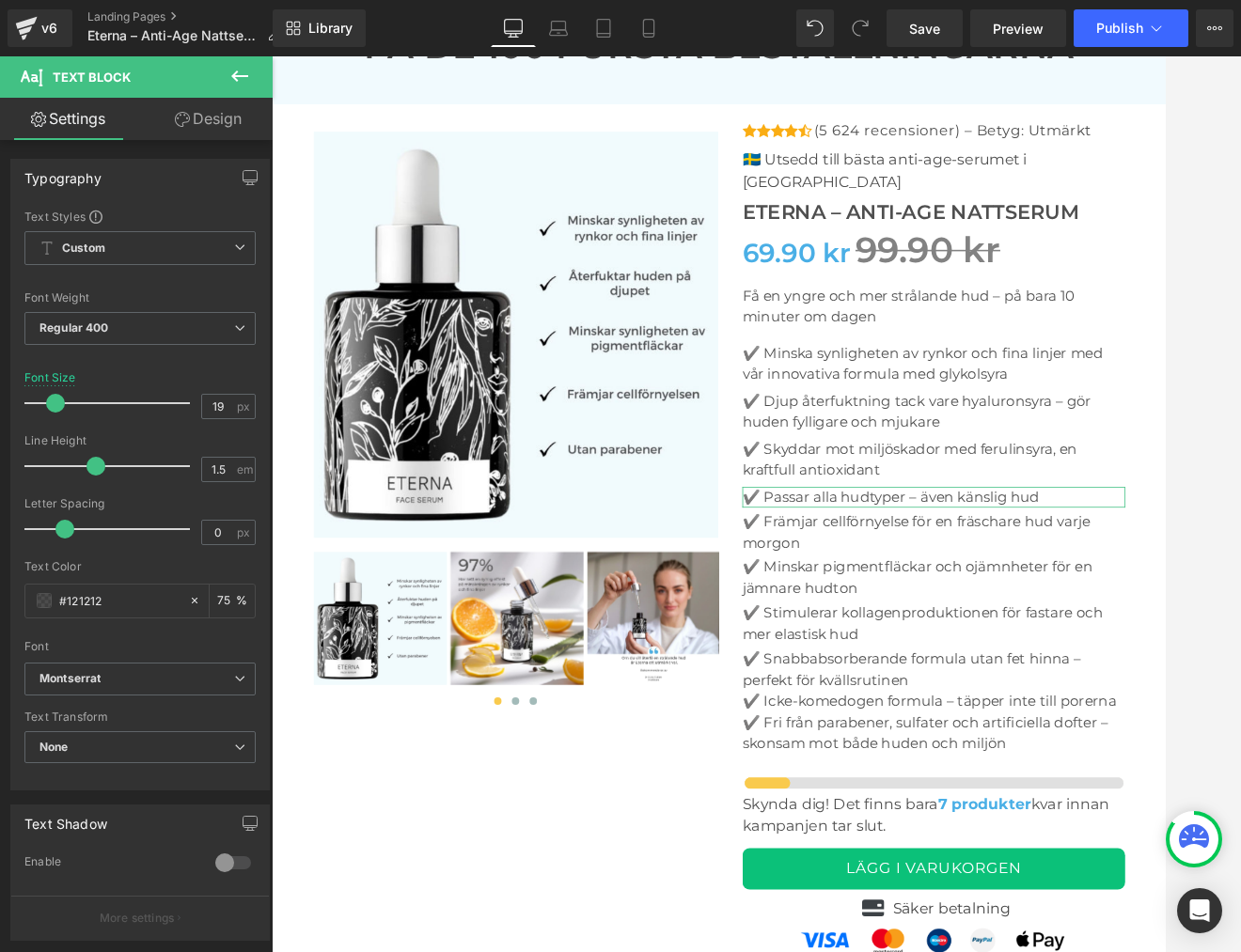 drag, startPoint x: 196, startPoint y: 123, endPoint x: 150, endPoint y: 226, distance: 112.805142 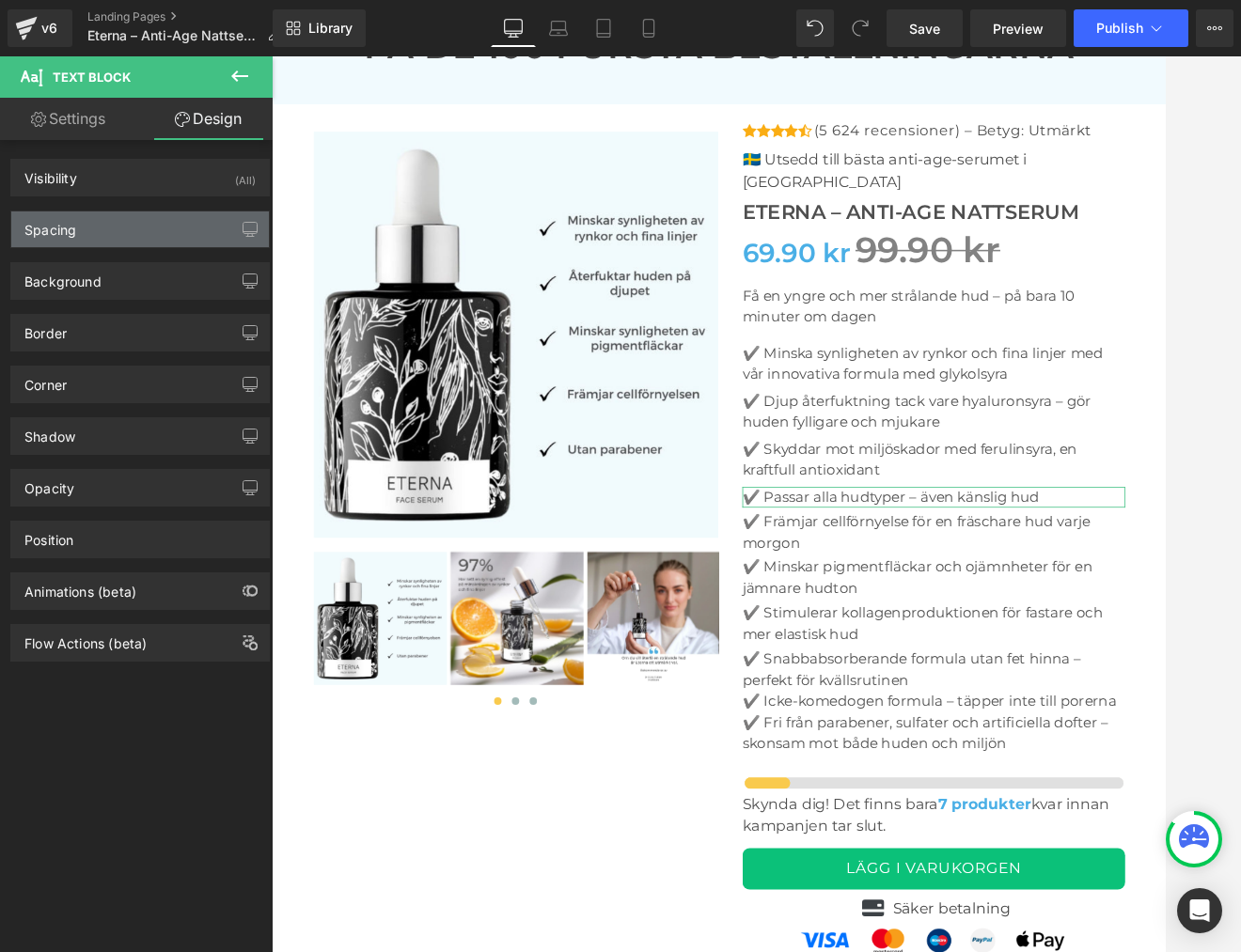click on "Spacing" at bounding box center (50, 225) 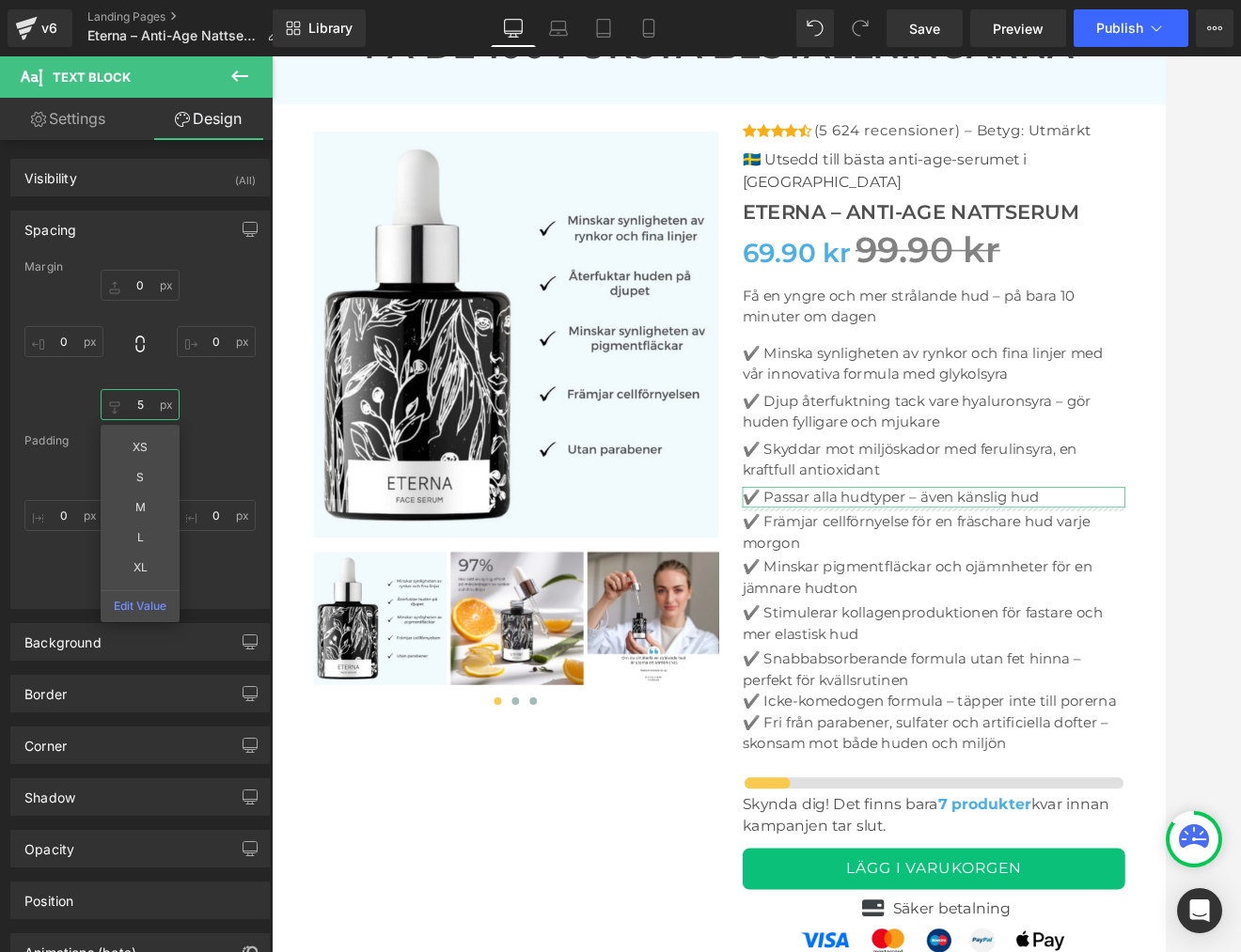 click at bounding box center (140, 404) 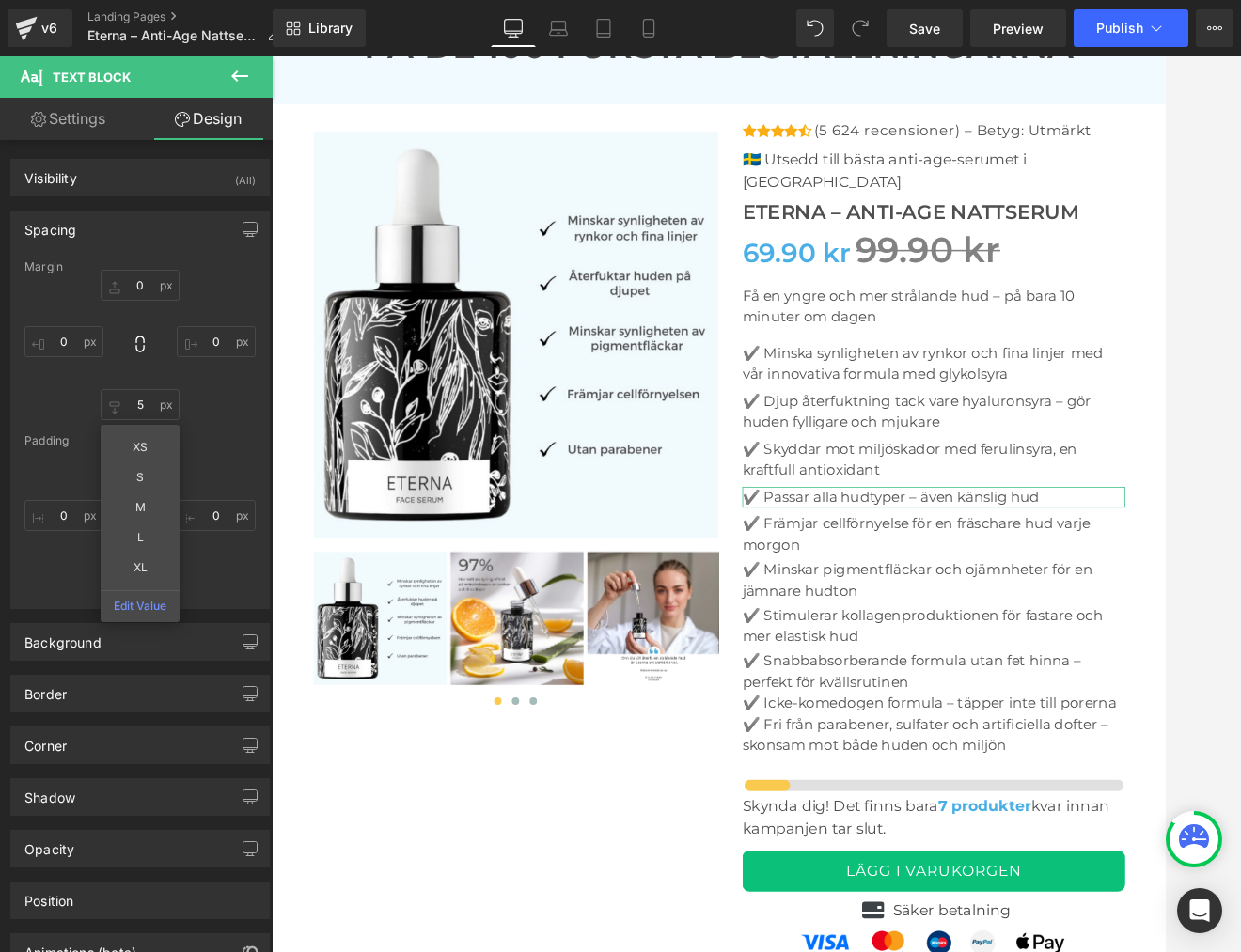 scroll, scrollTop: 6176, scrollLeft: 0, axis: vertical 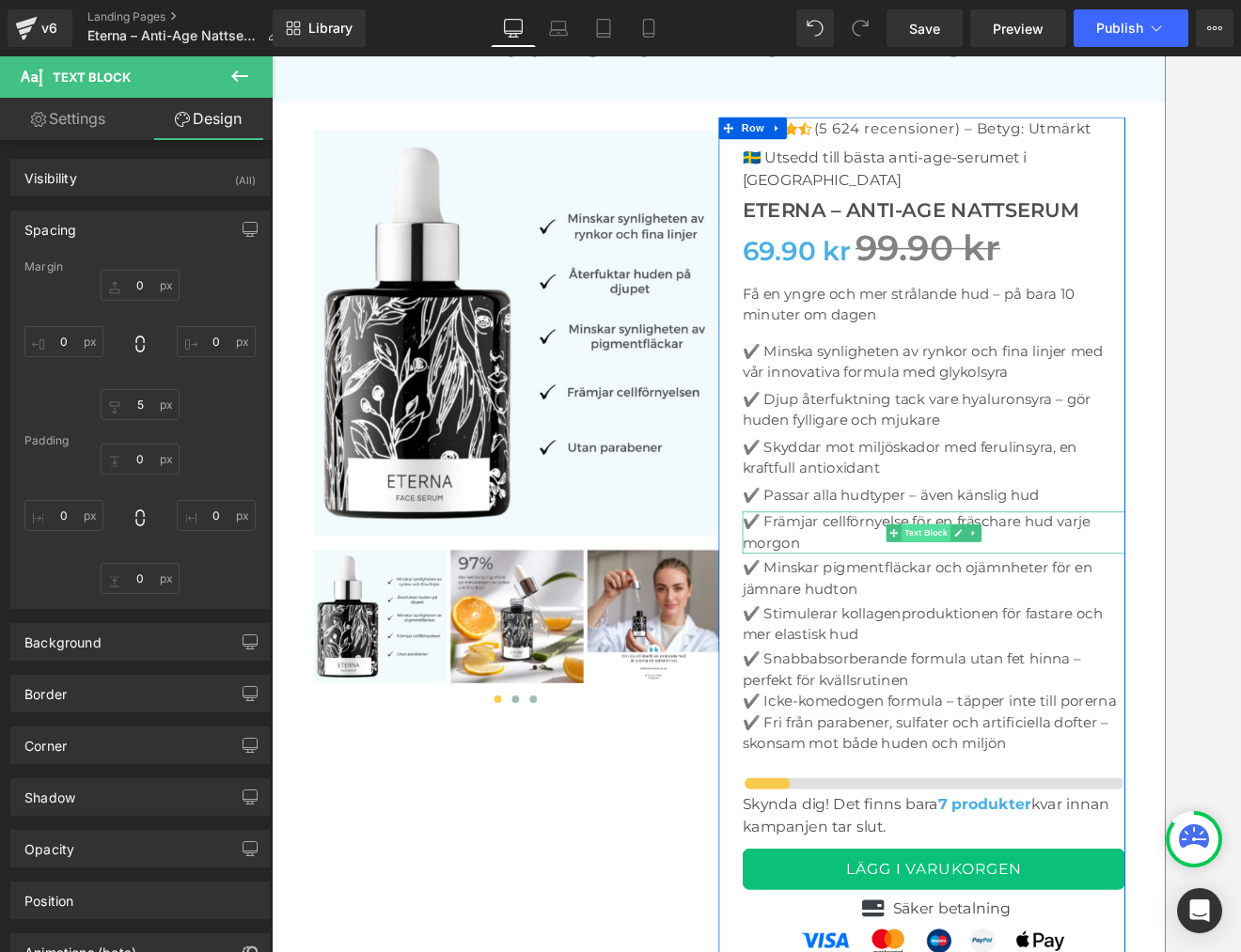 click on "Text Block" at bounding box center (1104, 663) 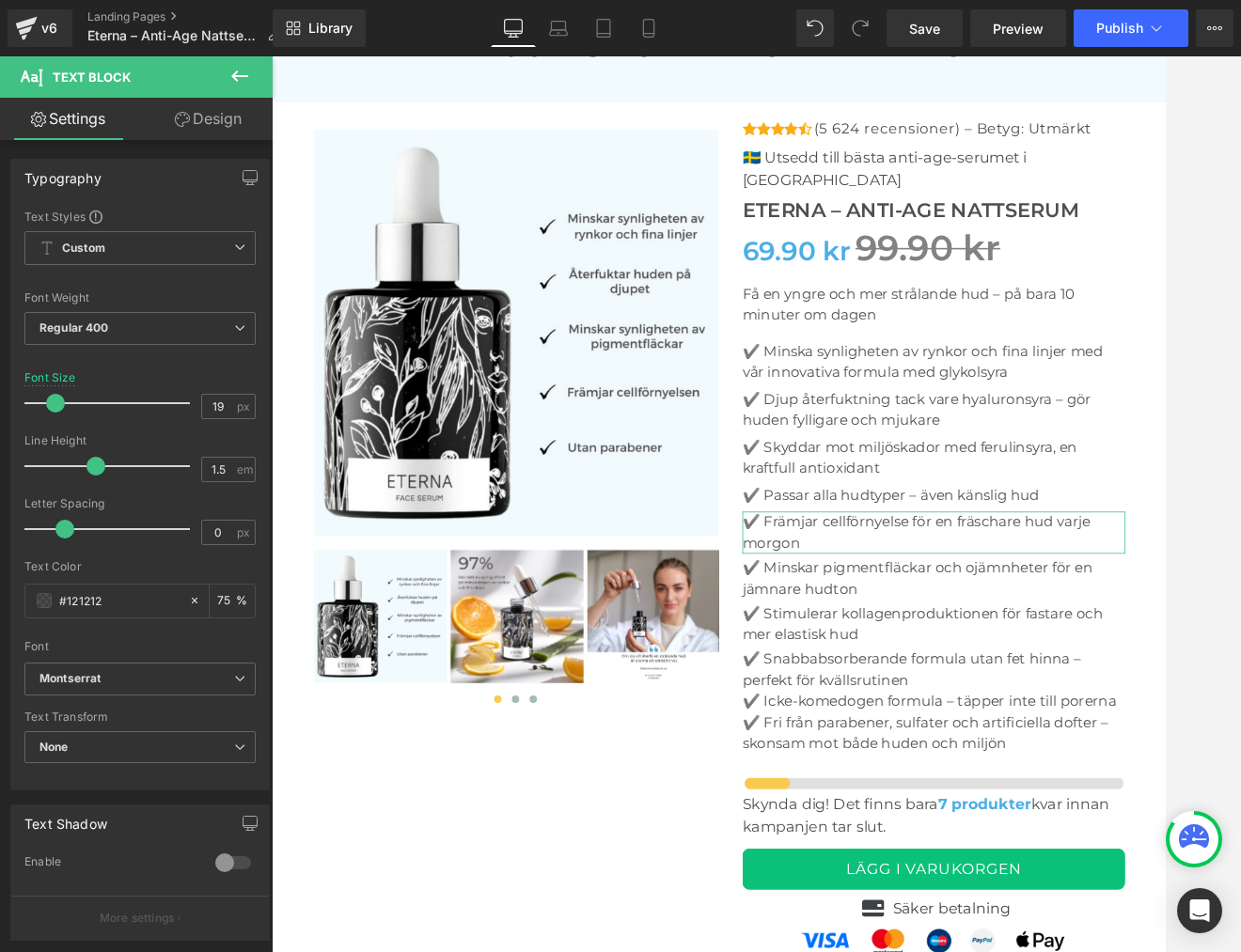 click on "Design" at bounding box center (208, 118) 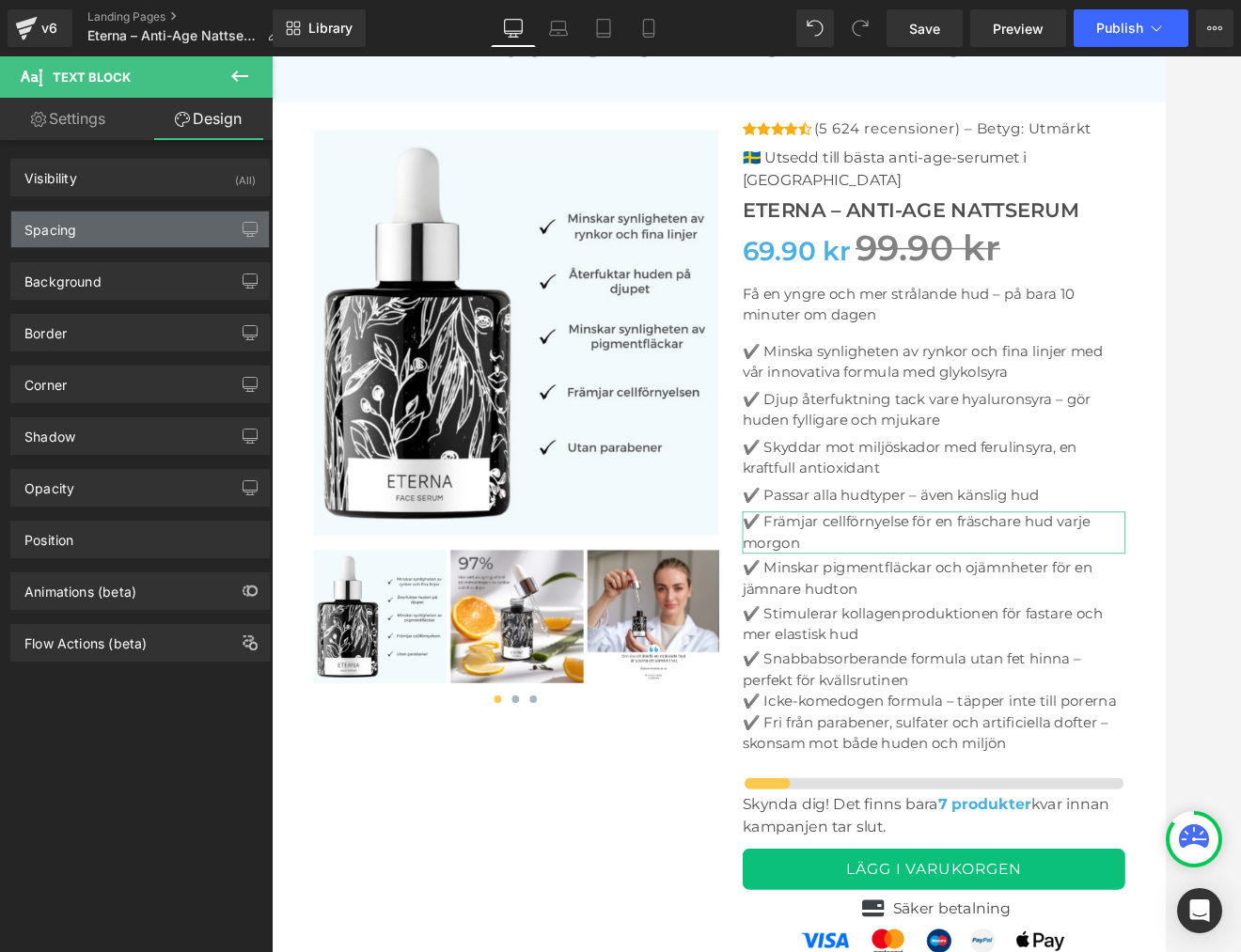 click on "Spacing" at bounding box center [50, 225] 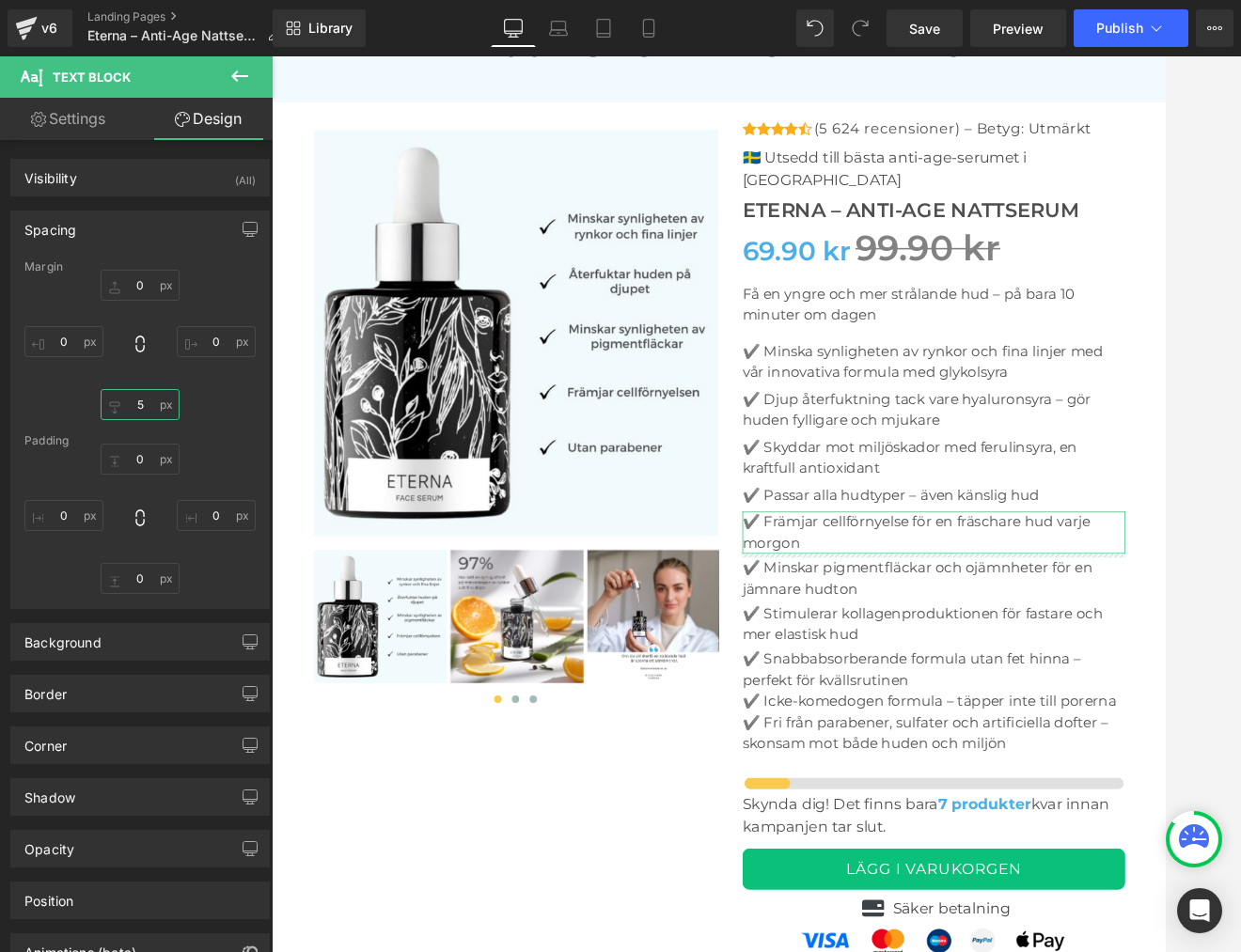 click on "5" at bounding box center [140, 404] 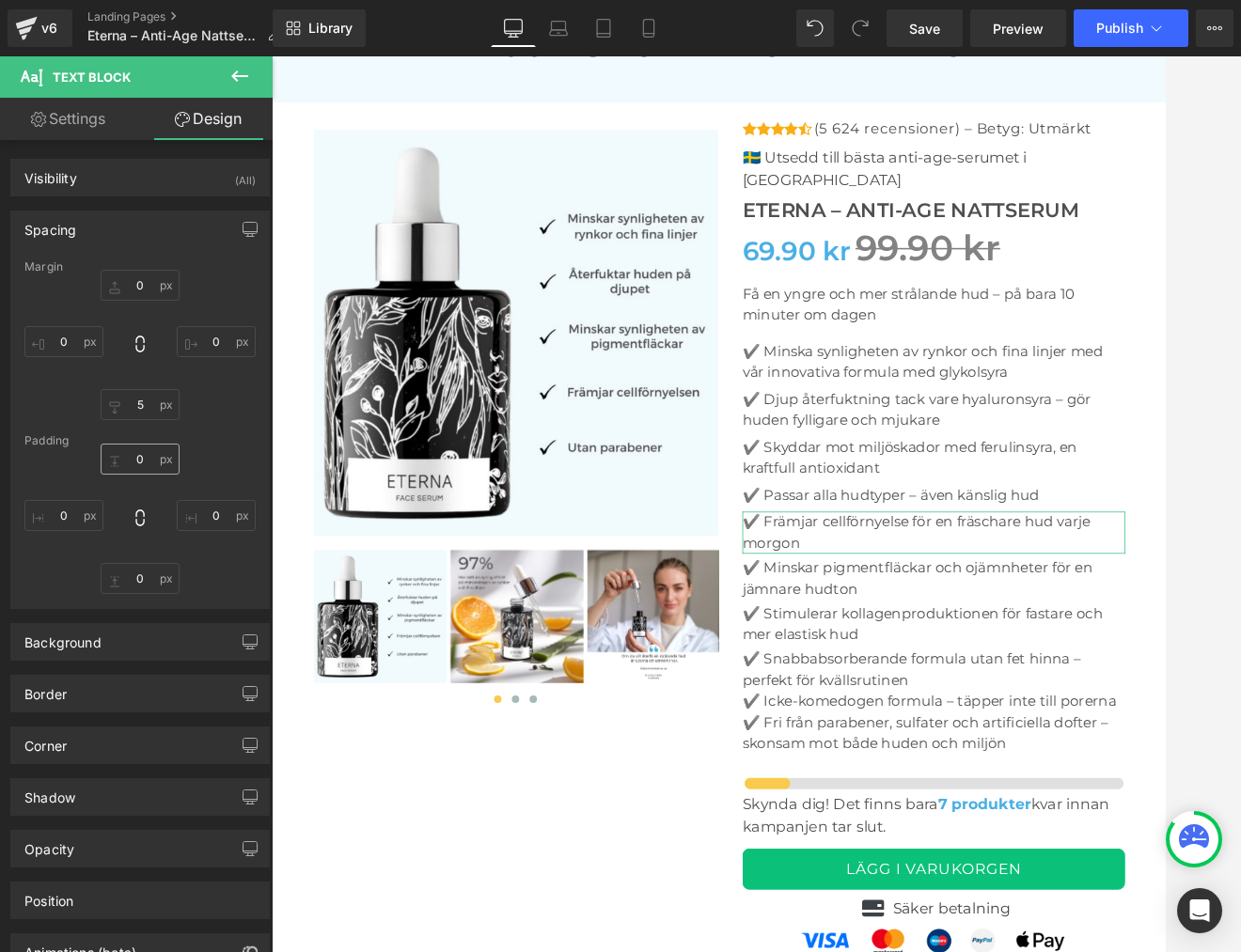 scroll, scrollTop: 6179, scrollLeft: 0, axis: vertical 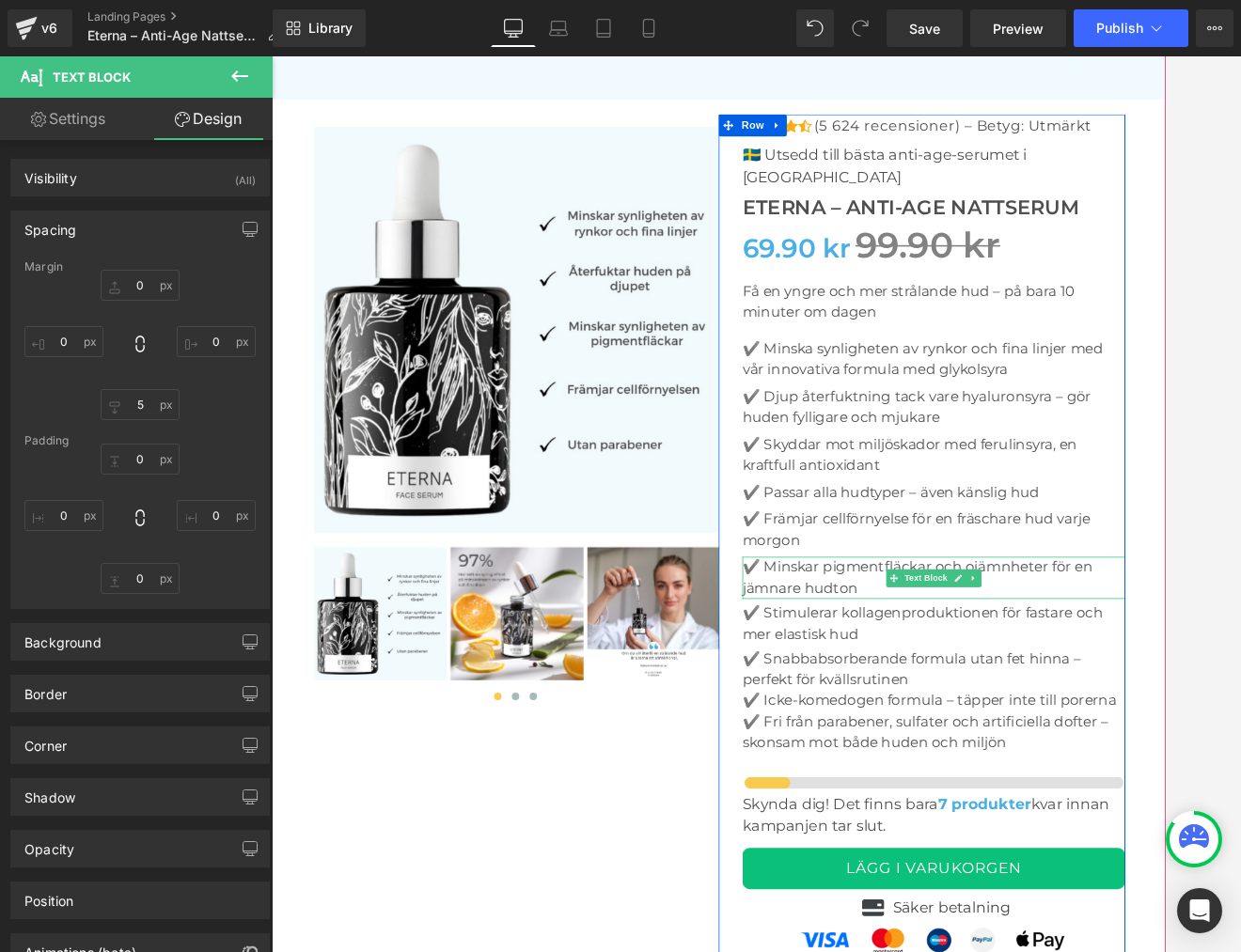 click on "✔️ Minskar pigmentfläckar och ojämnheter för en jämnare hudton" at bounding box center [1114, 720] 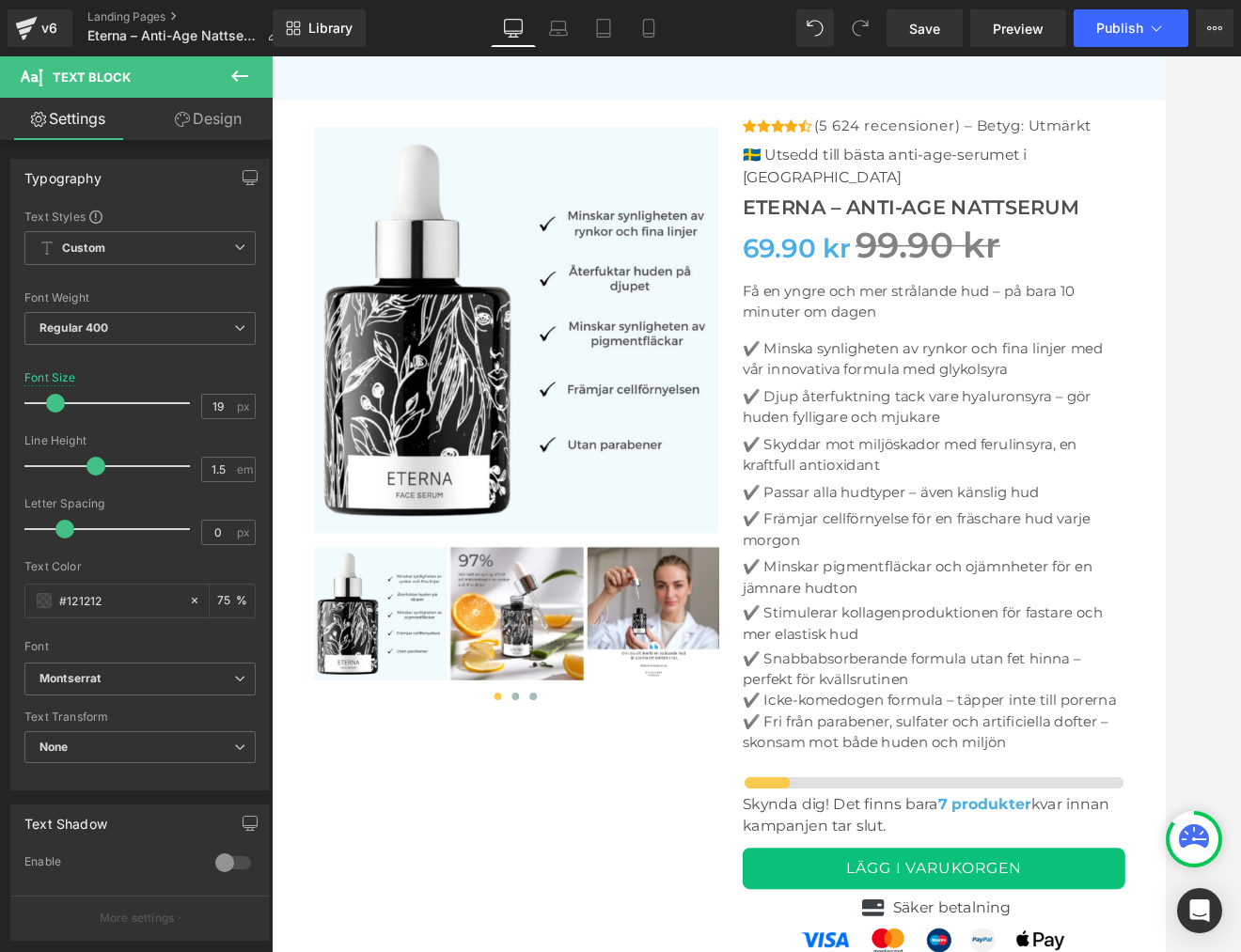 click on "Design" at bounding box center (208, 118) 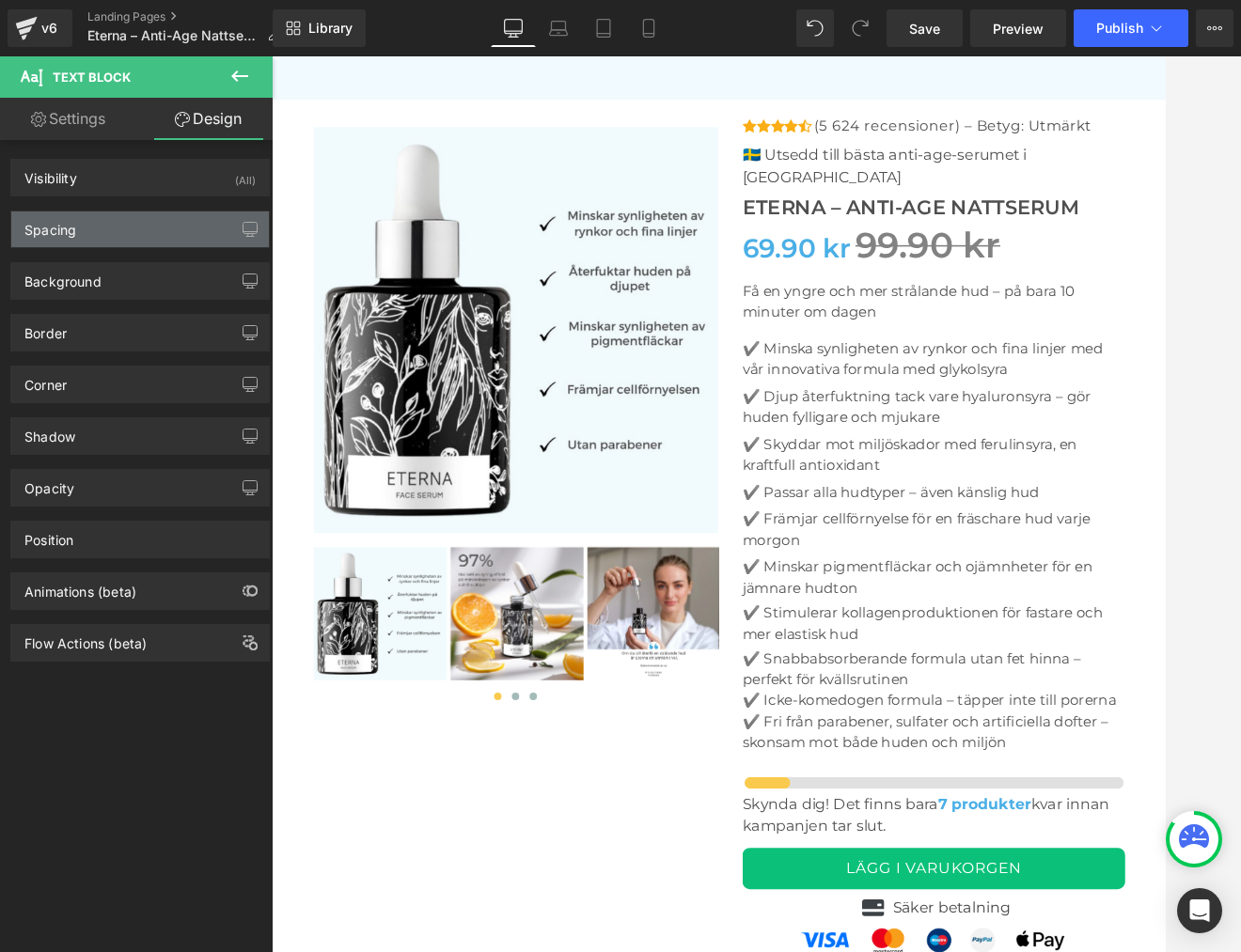 click on "Spacing" at bounding box center (50, 225) 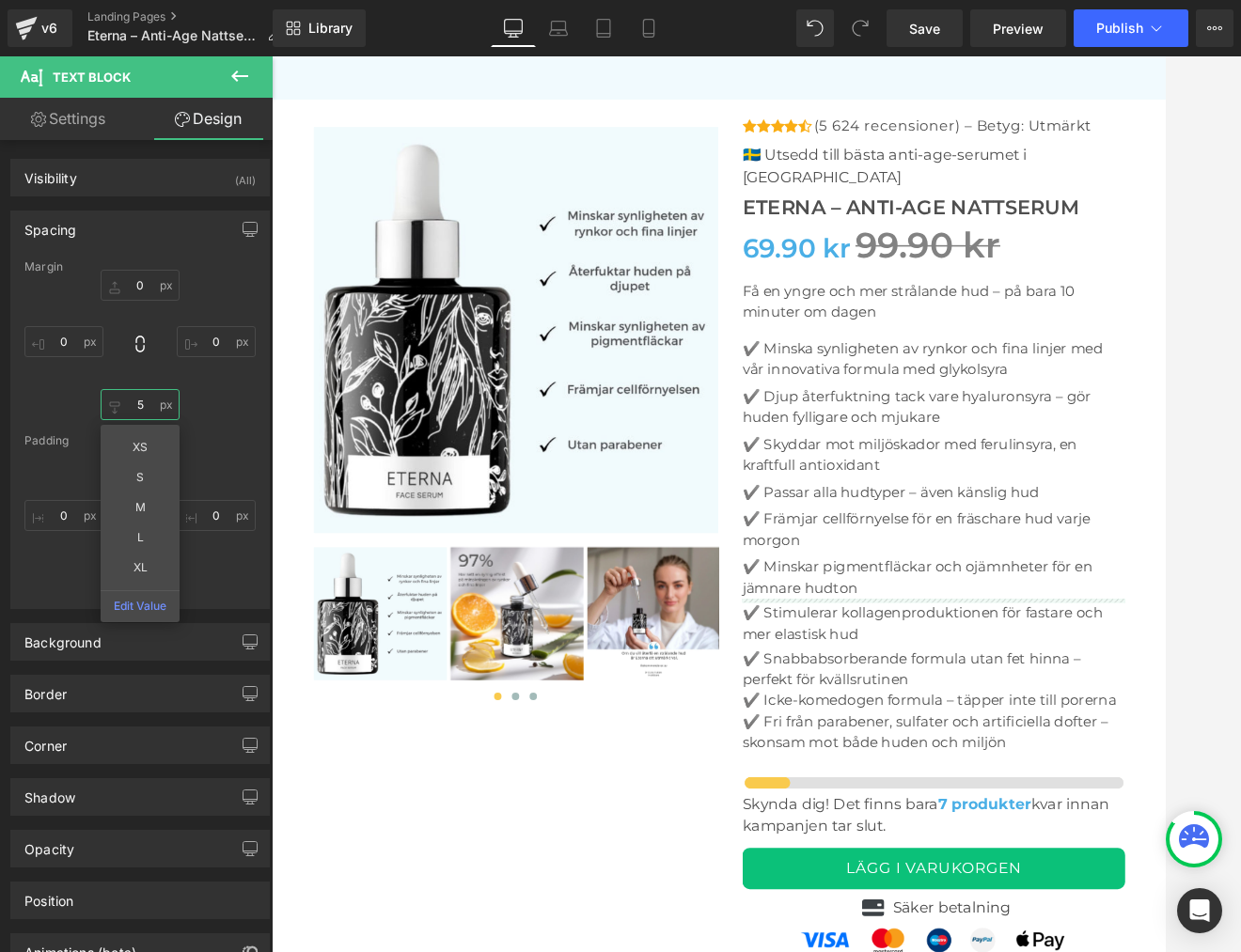click on "5" at bounding box center [140, 404] 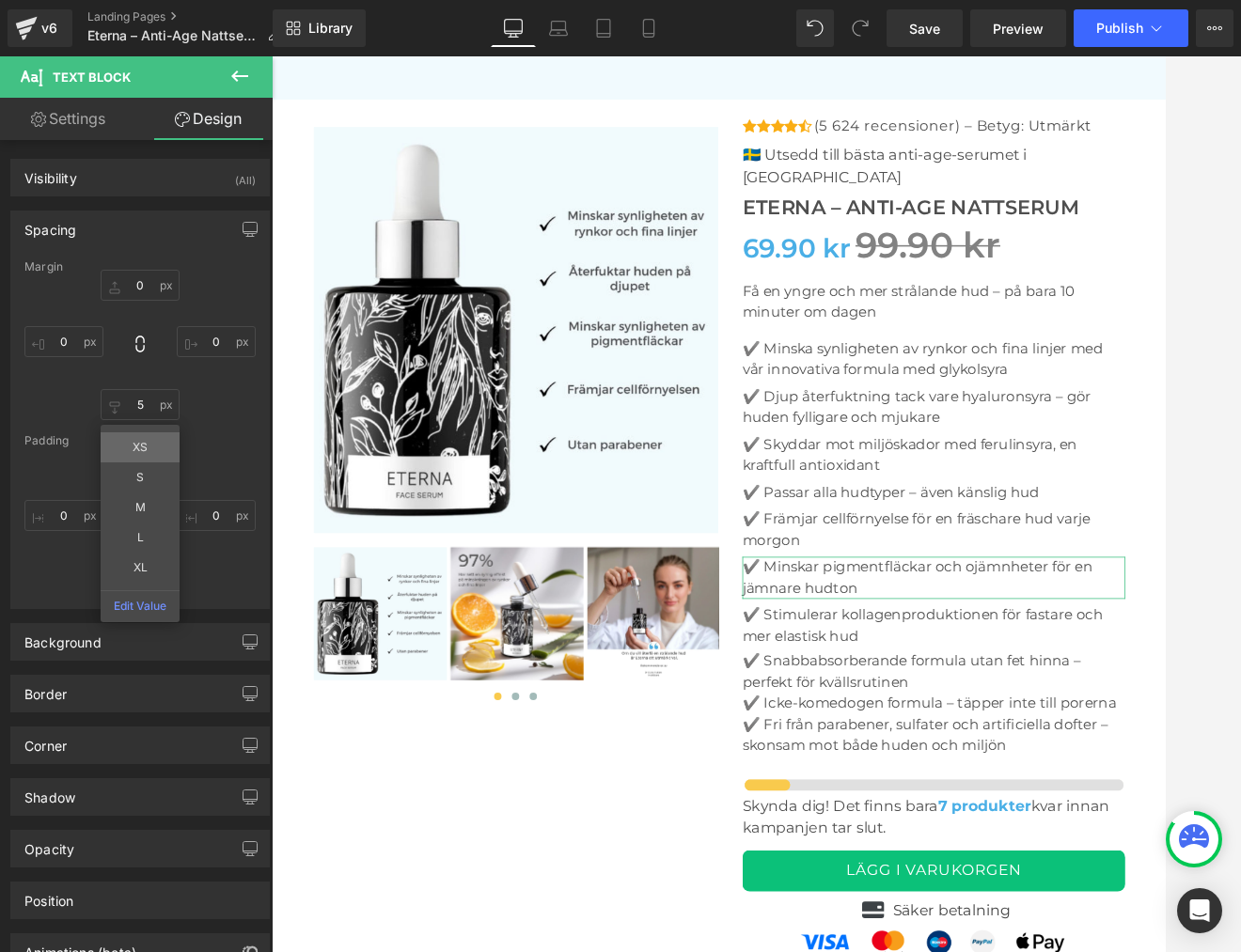 scroll, scrollTop: 6182, scrollLeft: 0, axis: vertical 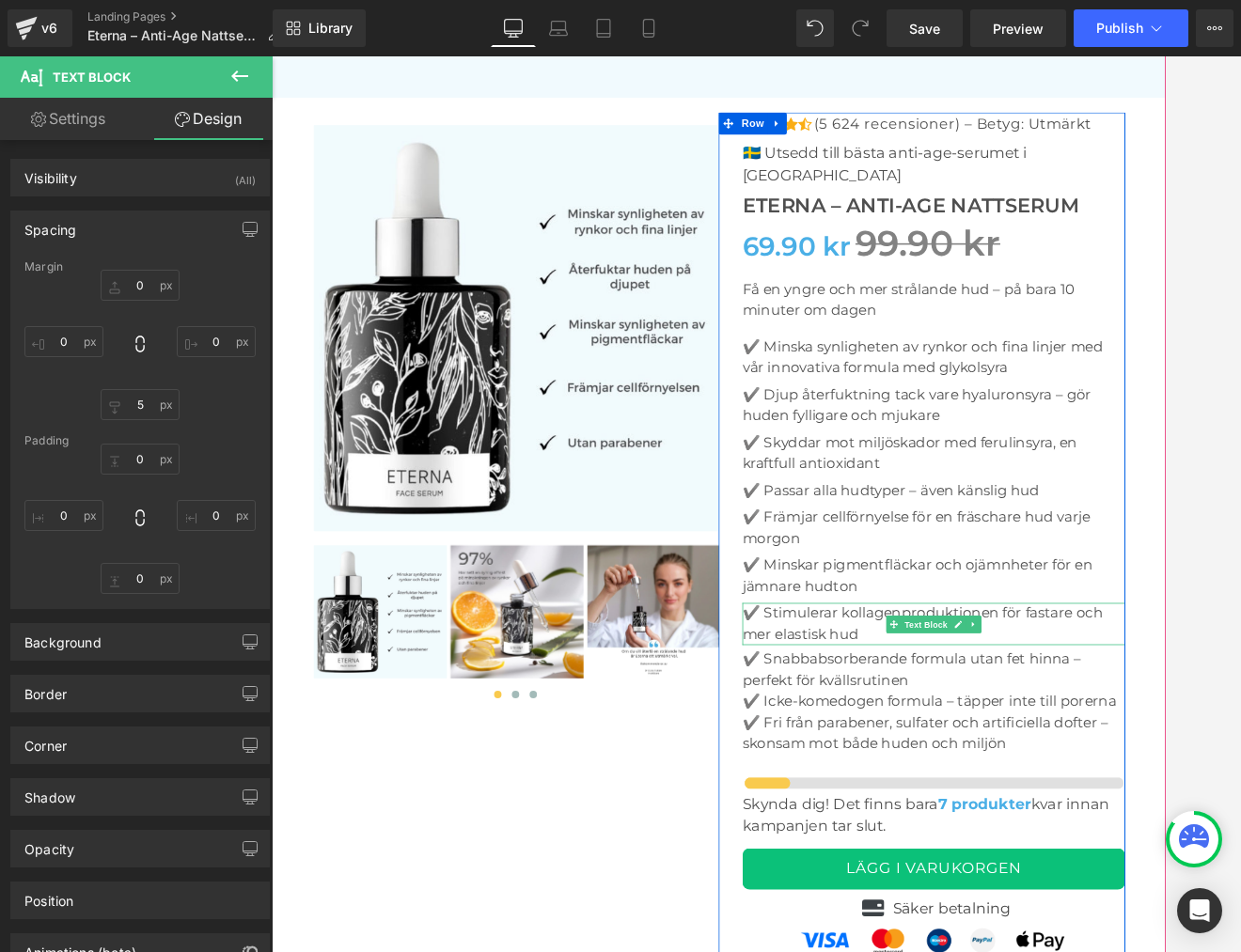click on "✔️ Stimulerar kollagenproduktionen för fastare och mer elastisk hud" at bounding box center (1114, 778) 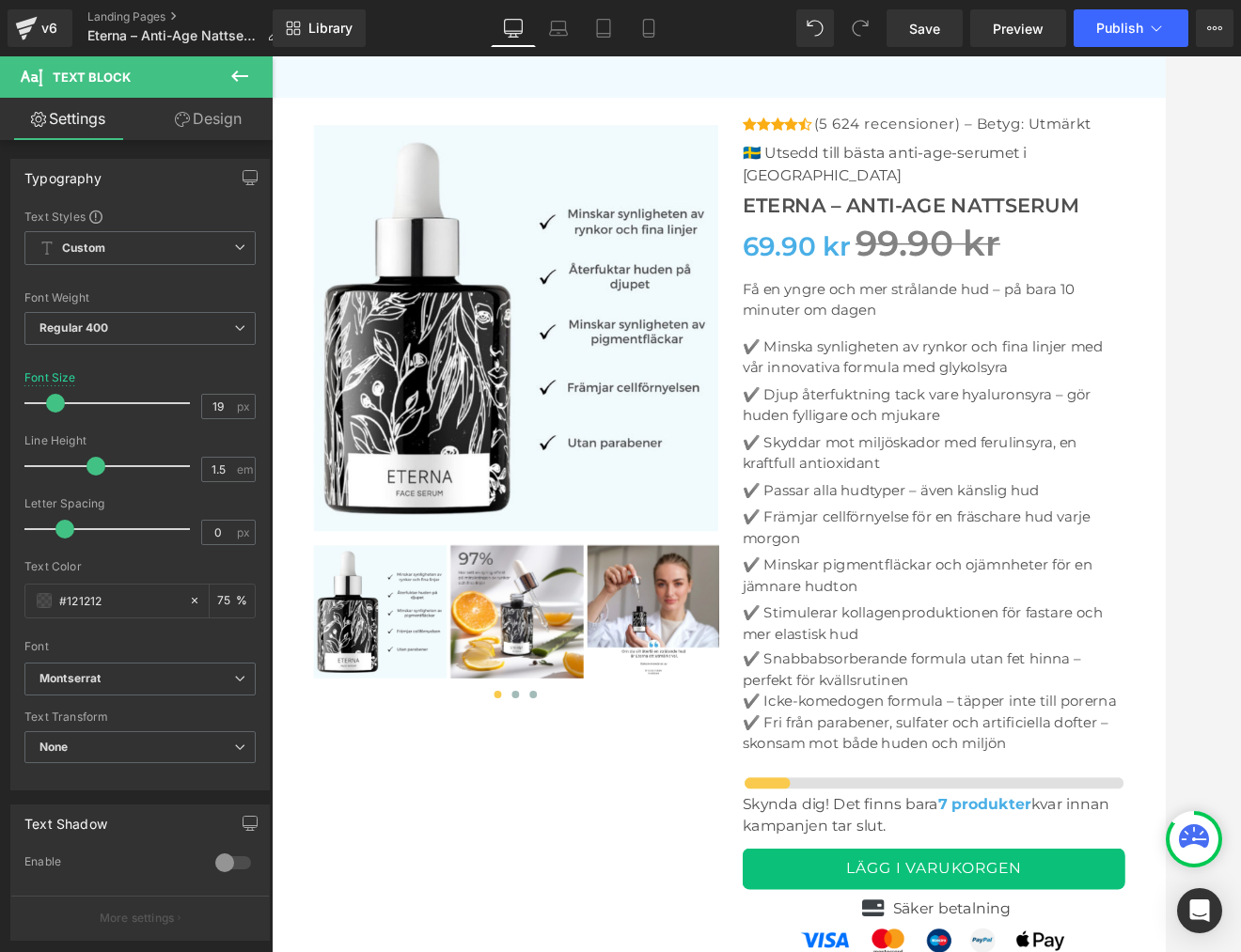 click 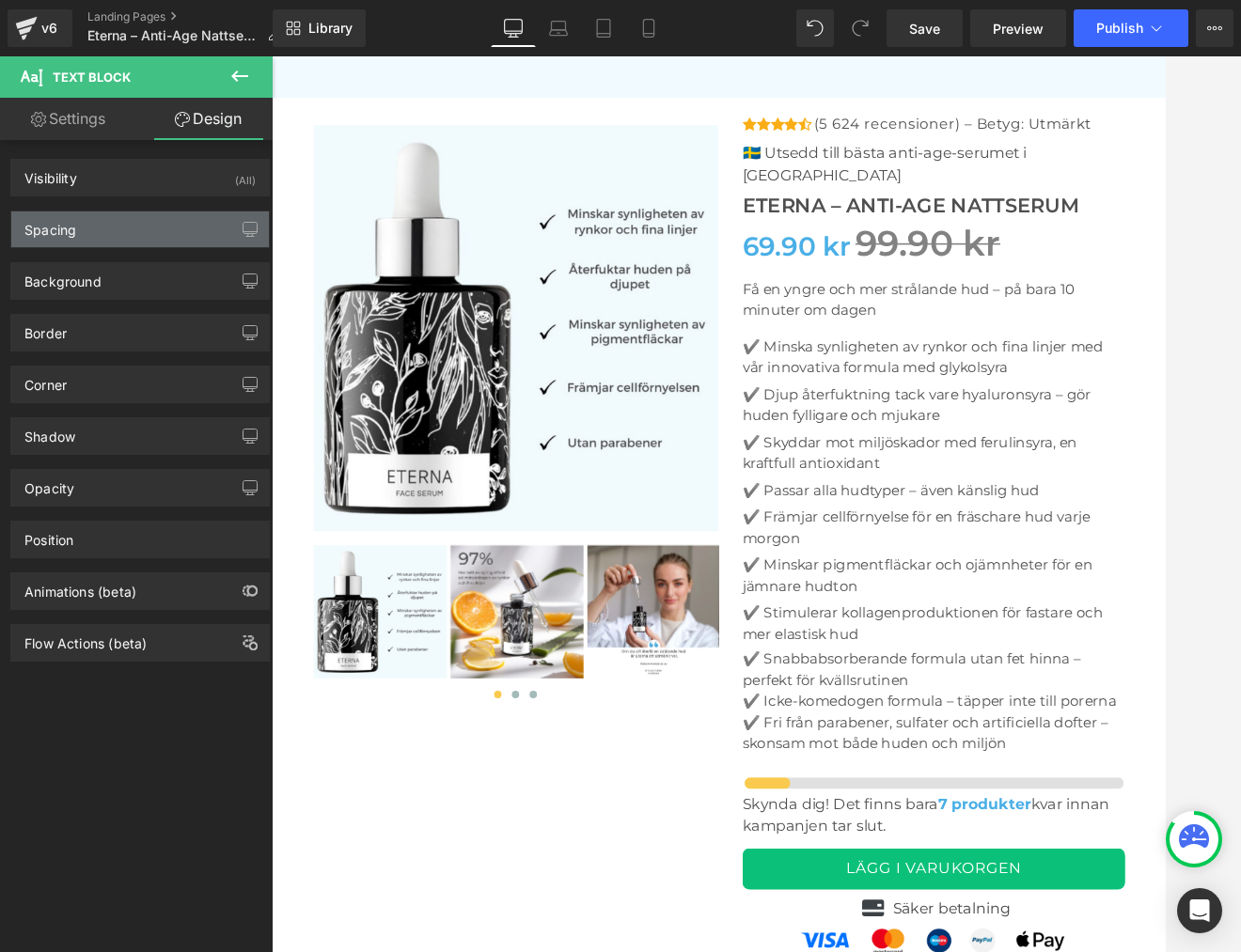 click on "Spacing" at bounding box center [50, 225] 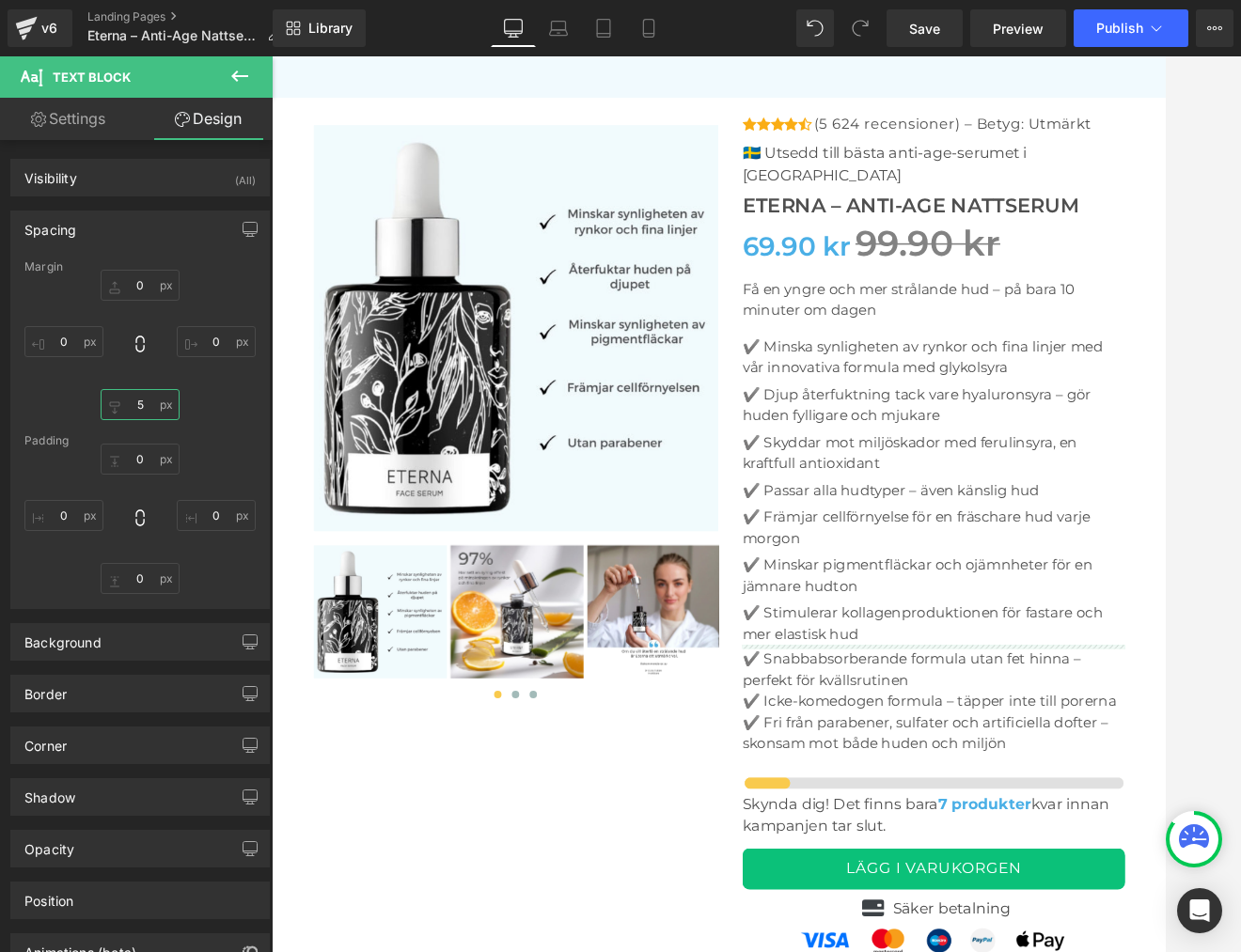 click at bounding box center (140, 404) 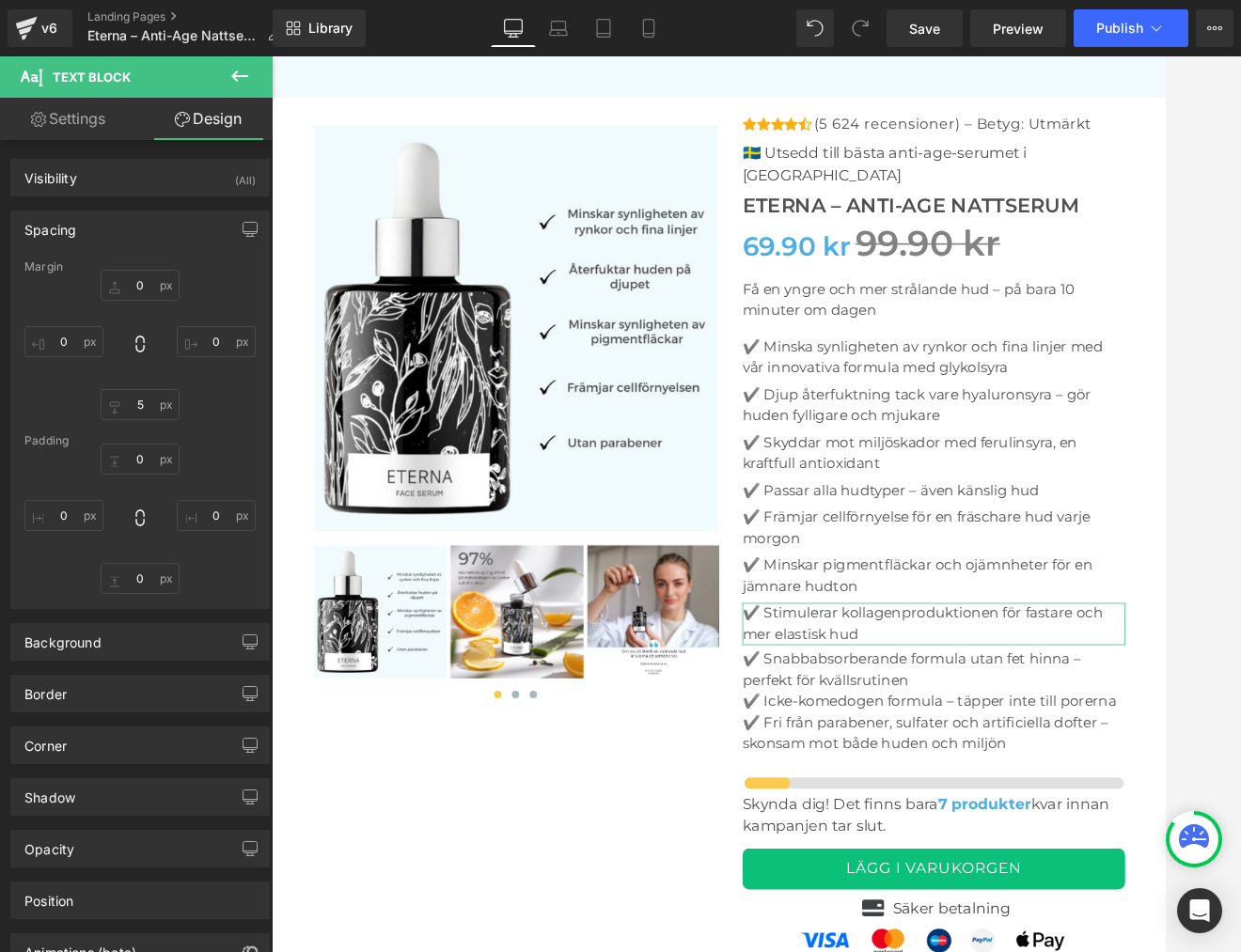 scroll, scrollTop: 6185, scrollLeft: 0, axis: vertical 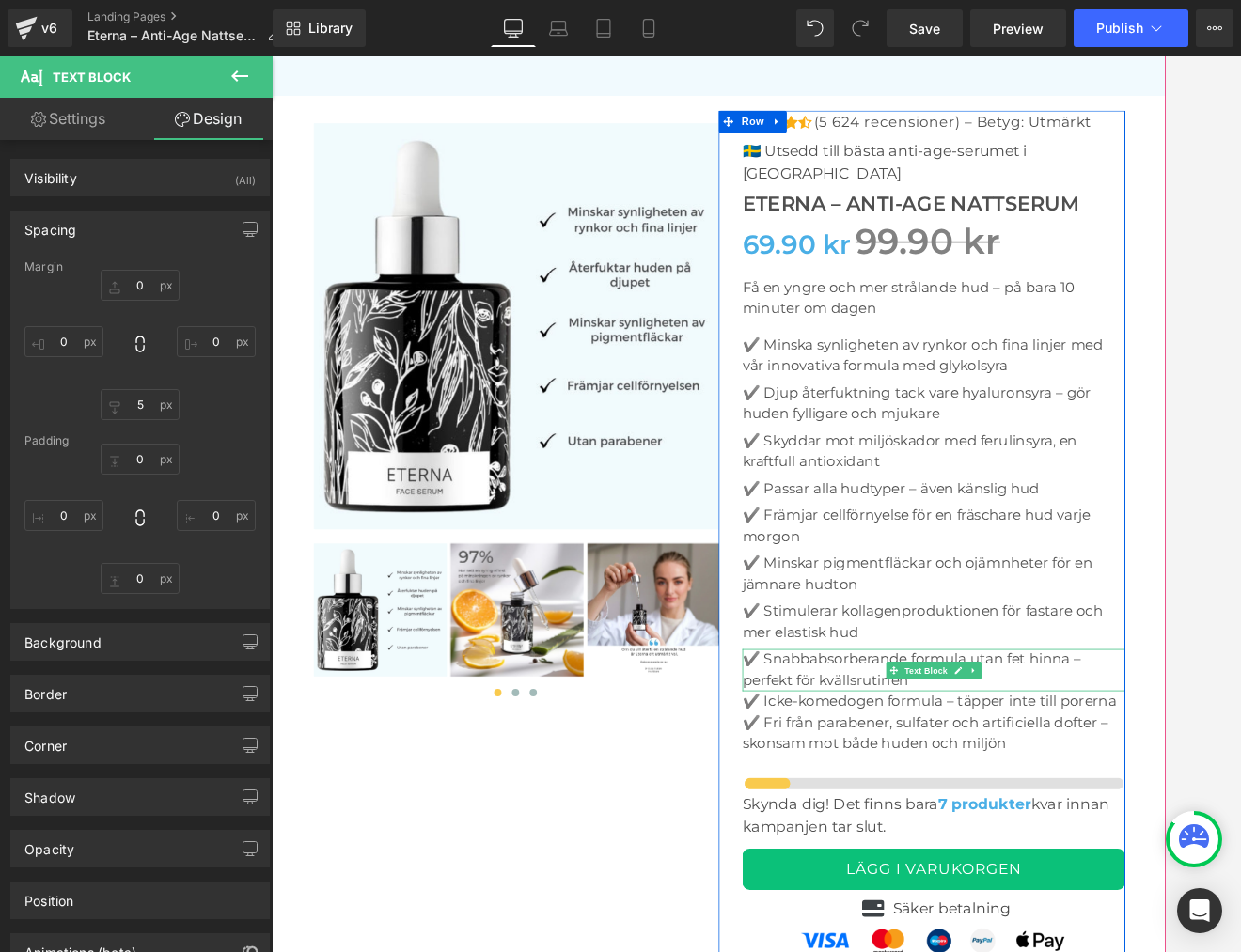 click on "✔️ Snabbabsorberande formula utan fet hinna – perfekt för kvällsrutinen" at bounding box center (1114, 836) 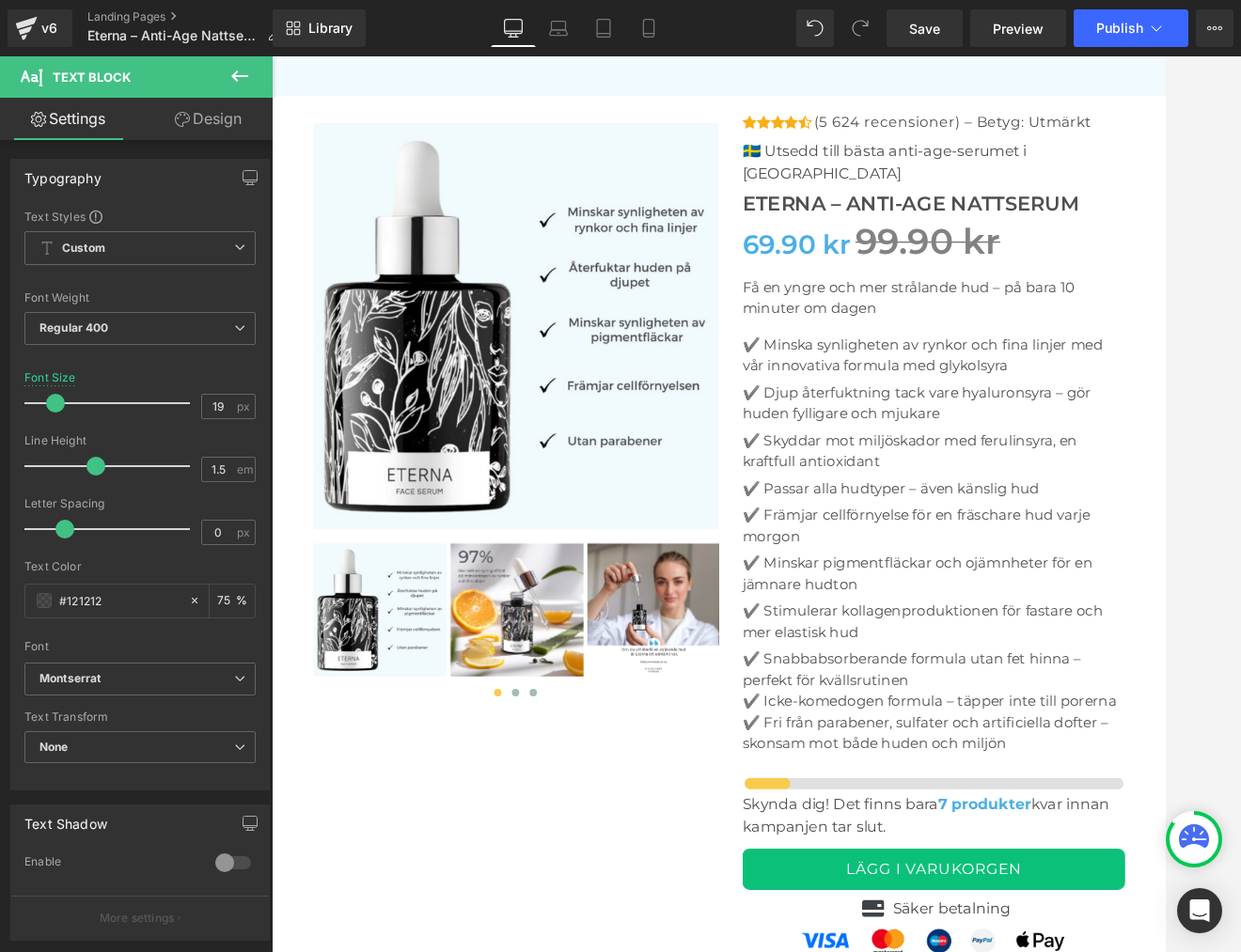 drag, startPoint x: 193, startPoint y: 120, endPoint x: 178, endPoint y: 138, distance: 23.430749 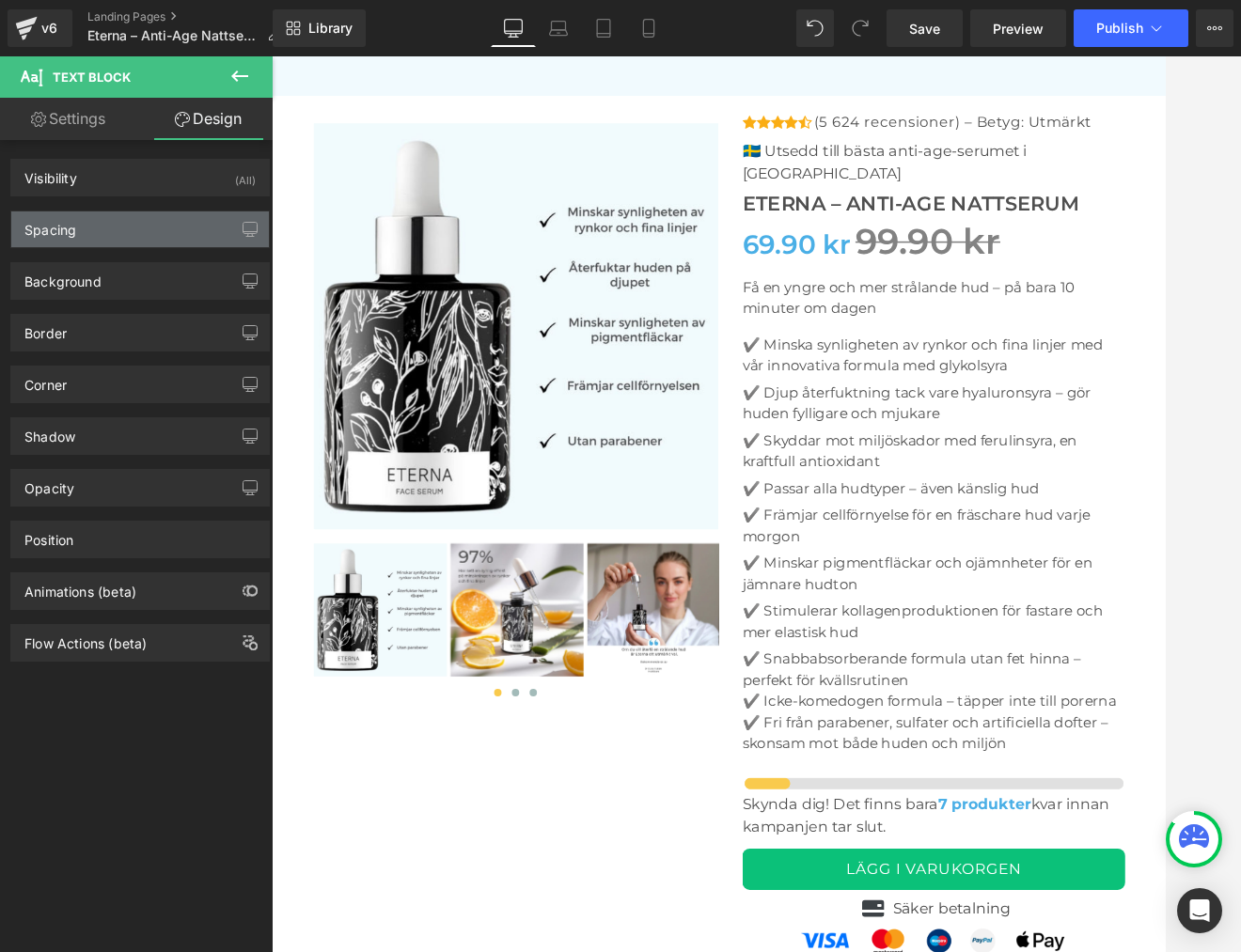 click on "Spacing" at bounding box center (50, 225) 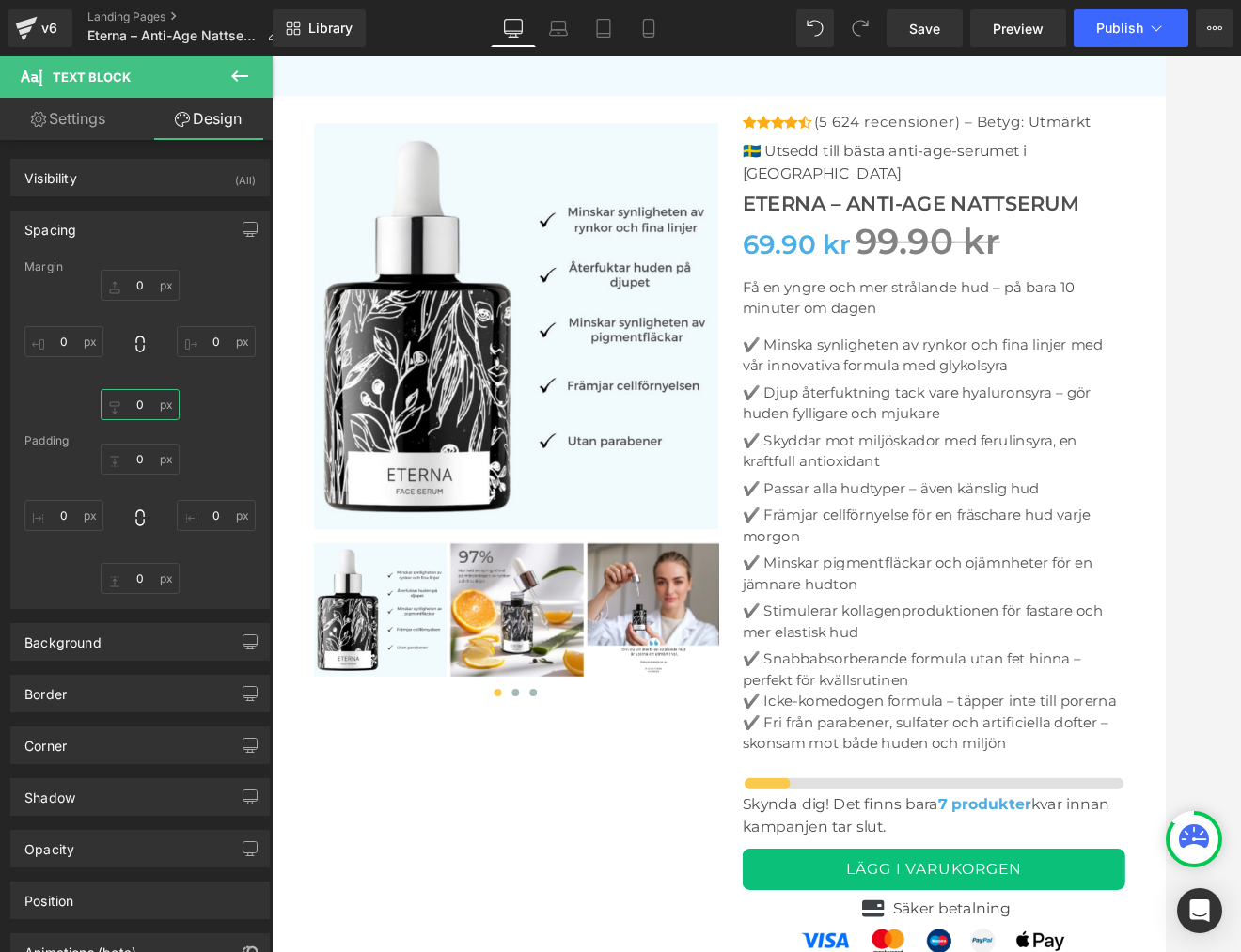 click at bounding box center [140, 404] 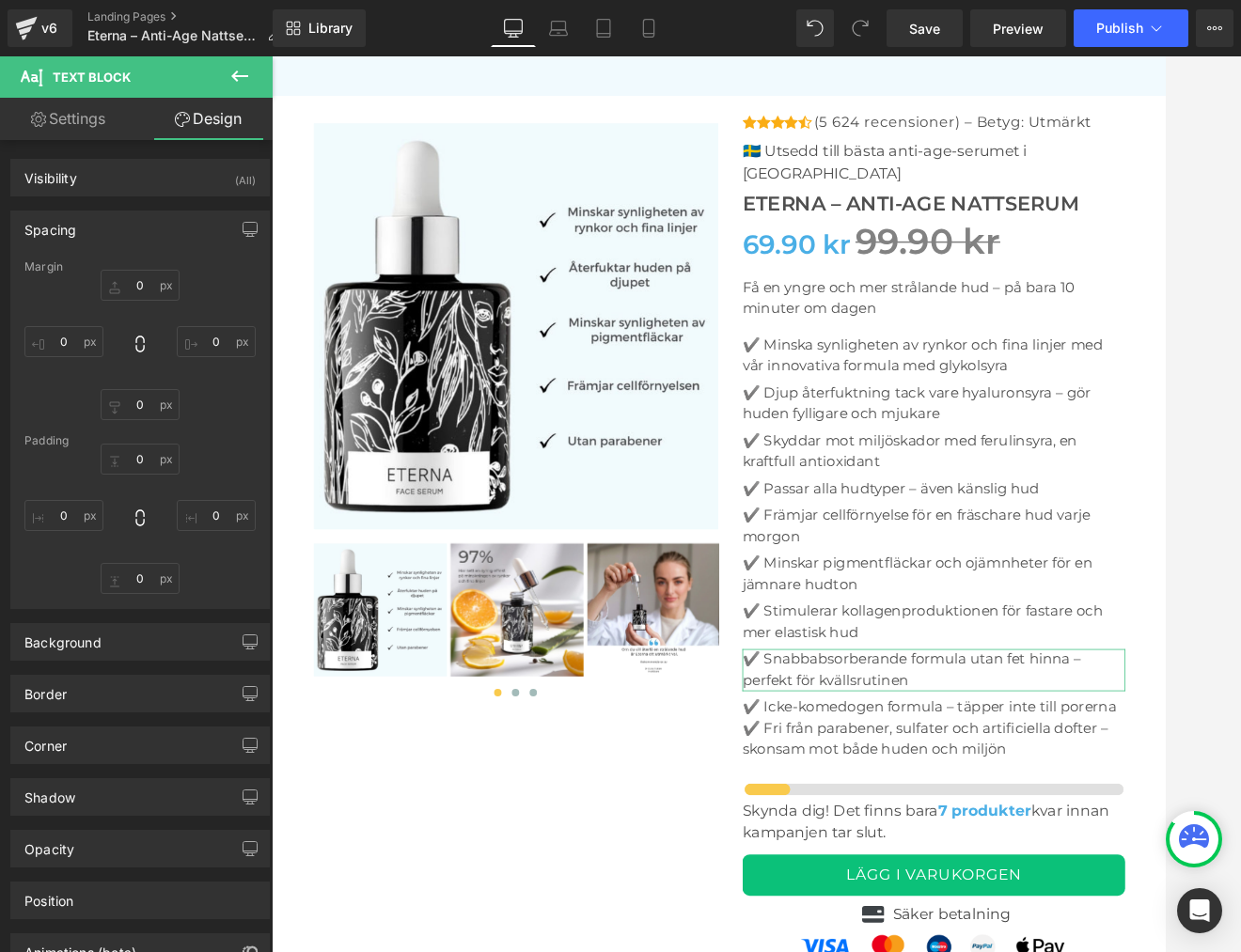 scroll, scrollTop: 6192, scrollLeft: 0, axis: vertical 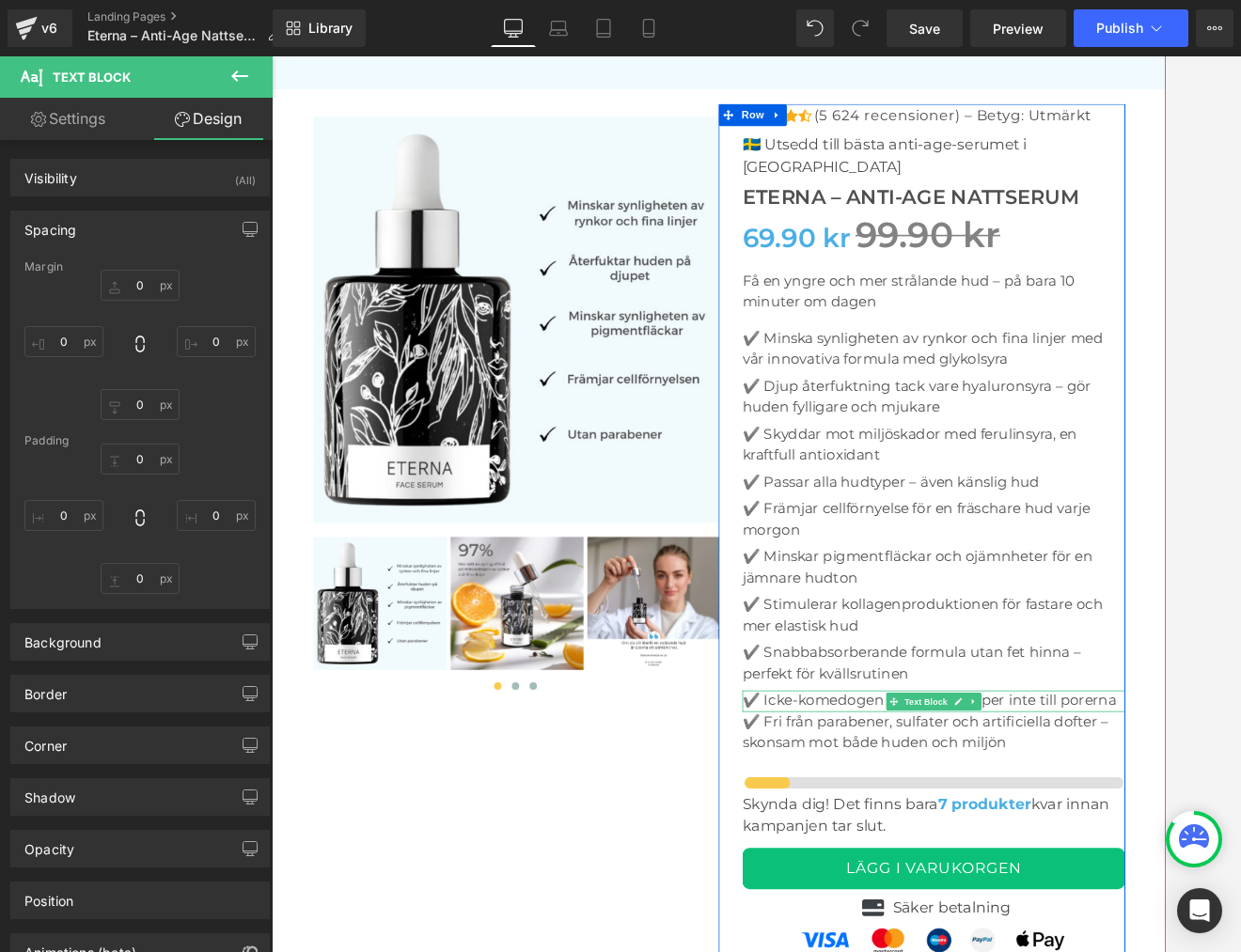 click on "✔️ Icke-komedogen formula – täpper inte till porerna" at bounding box center (1114, 877) 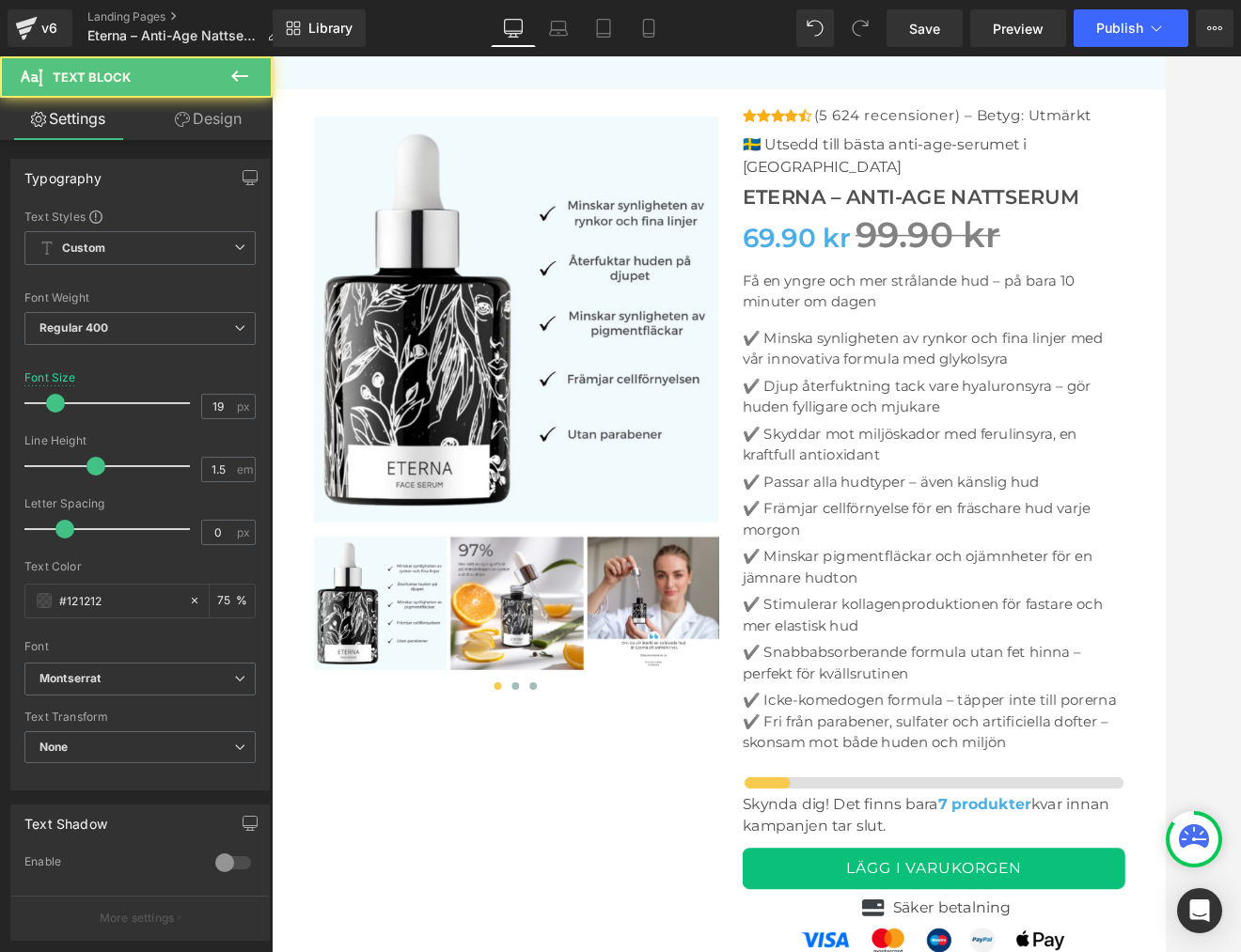 click on "Design" at bounding box center [208, 118] 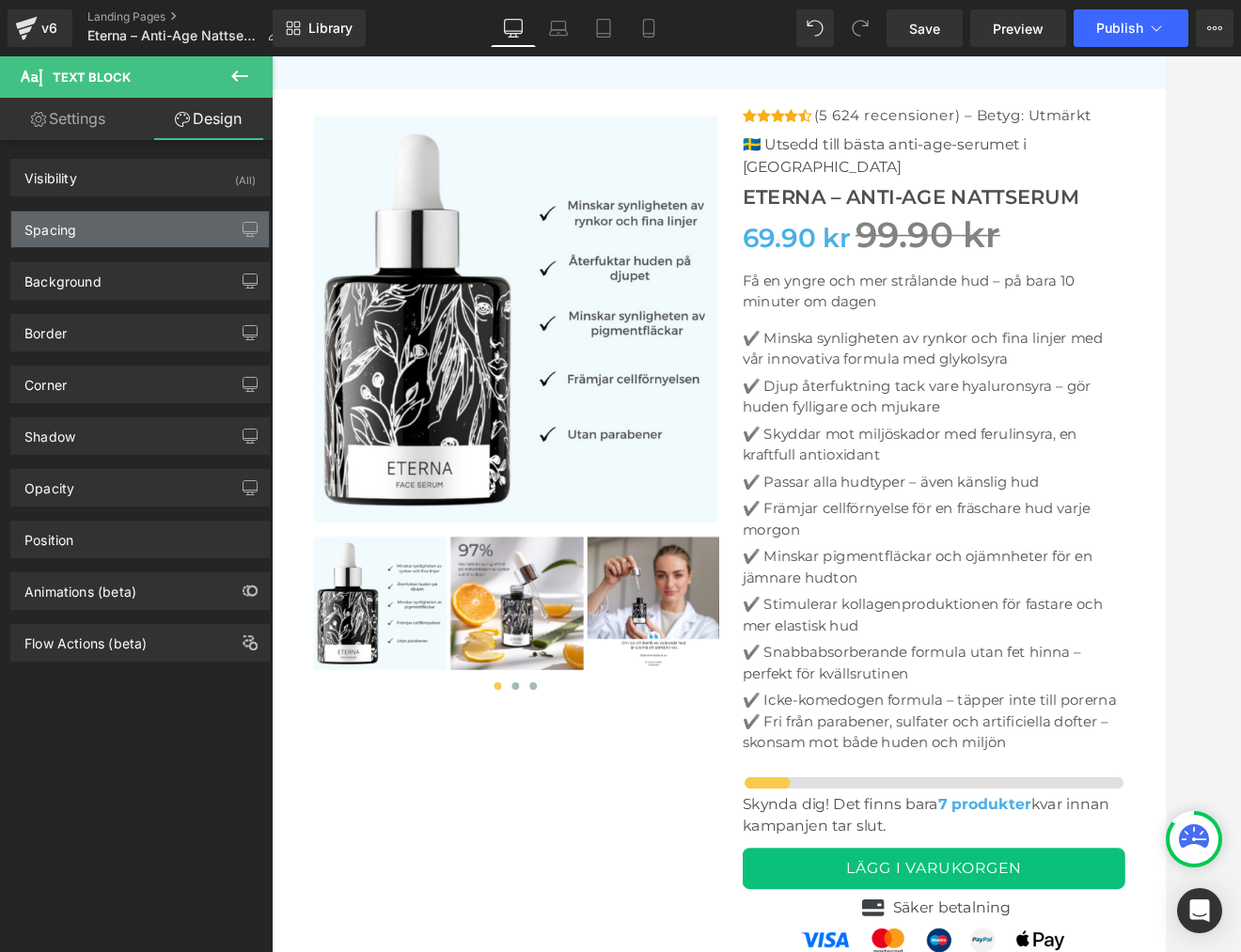 click on "Spacing" at bounding box center (50, 225) 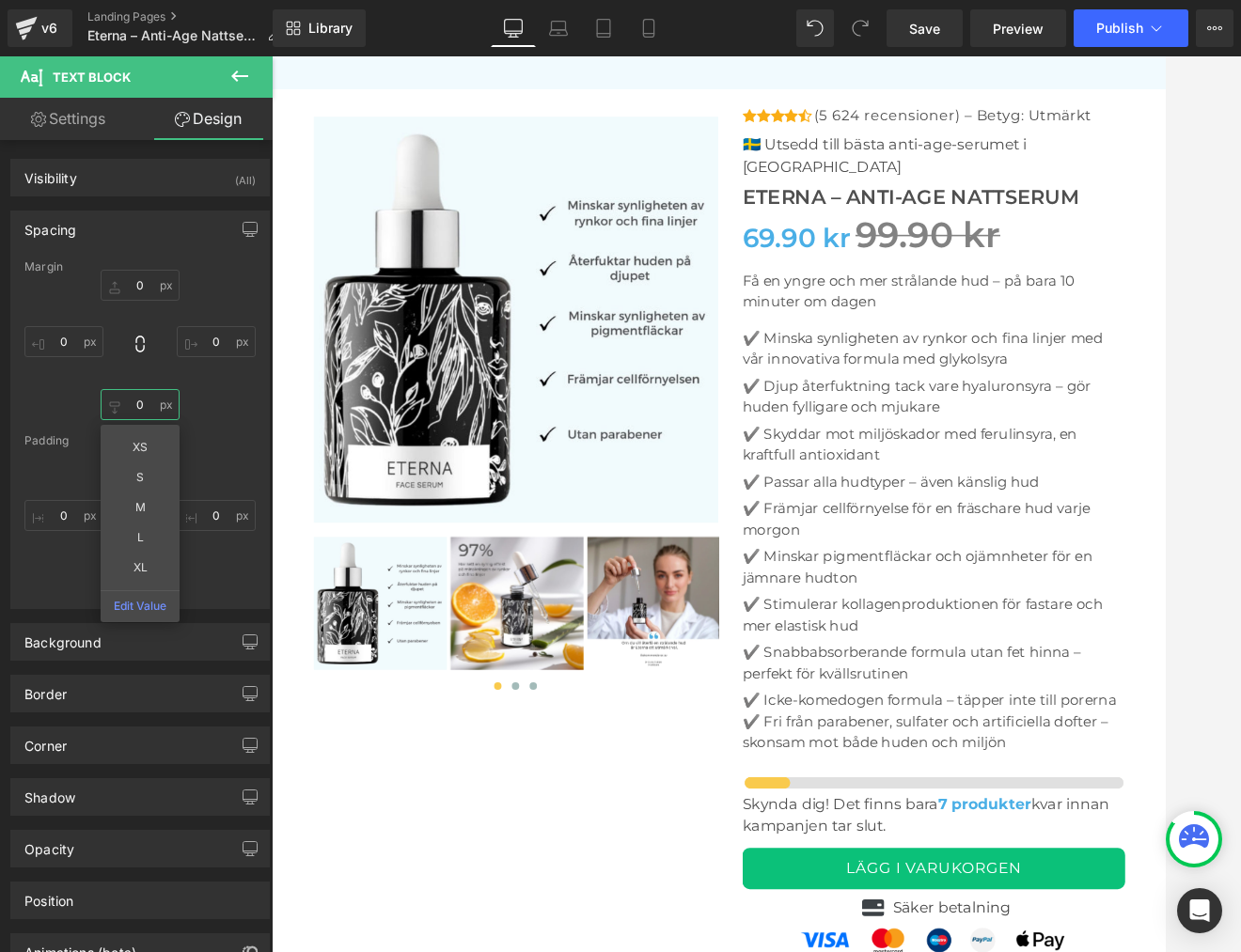 click on "0" at bounding box center (140, 404) 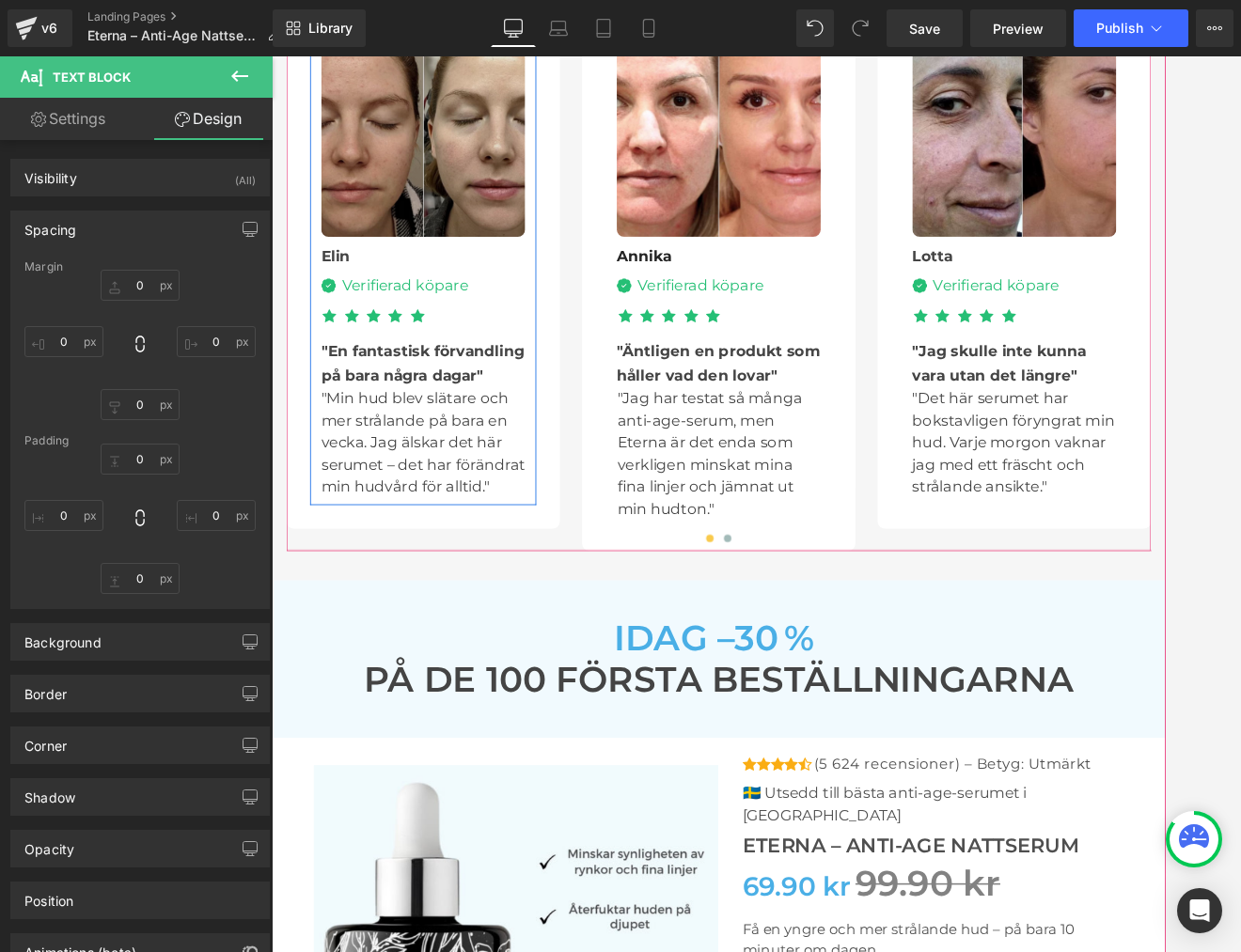 scroll, scrollTop: 5350, scrollLeft: 0, axis: vertical 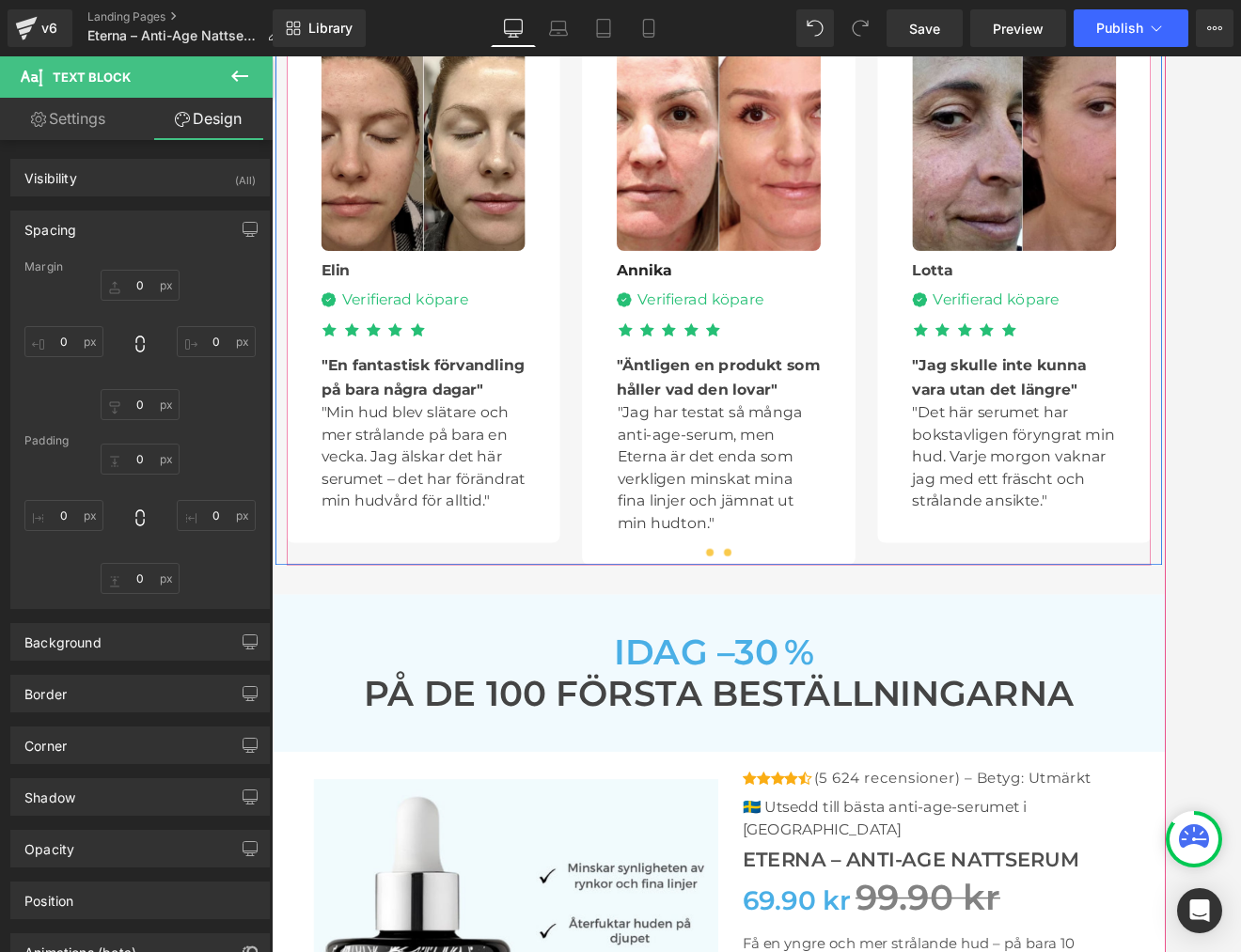 click at bounding box center [852, 687] 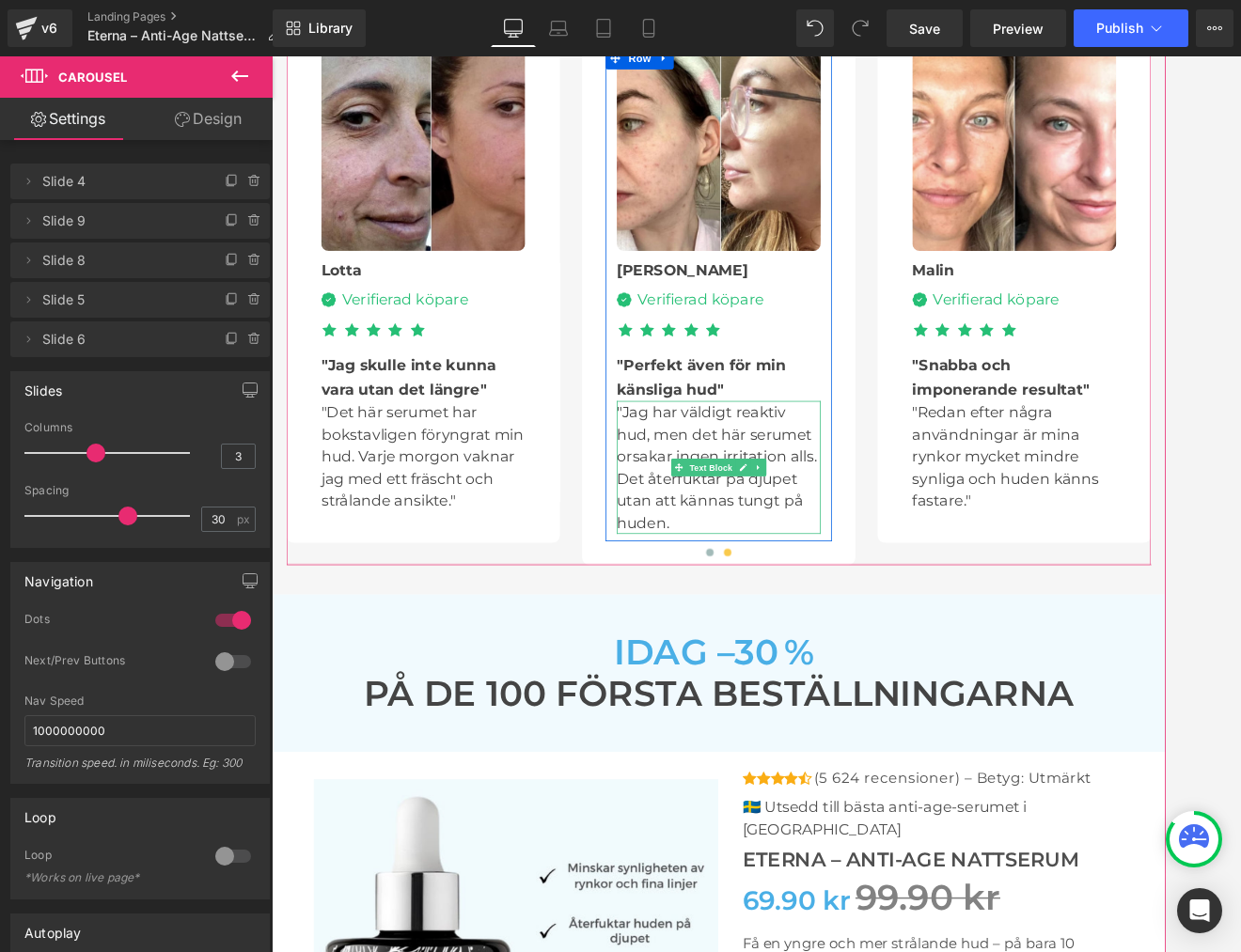 click on ""Jag har väldigt reaktiv hud, men det här serumet orsakar ingen irritation alls. Det återfuktar på djupet utan att kännas tungt på huden." at bounding box center (840, 579) 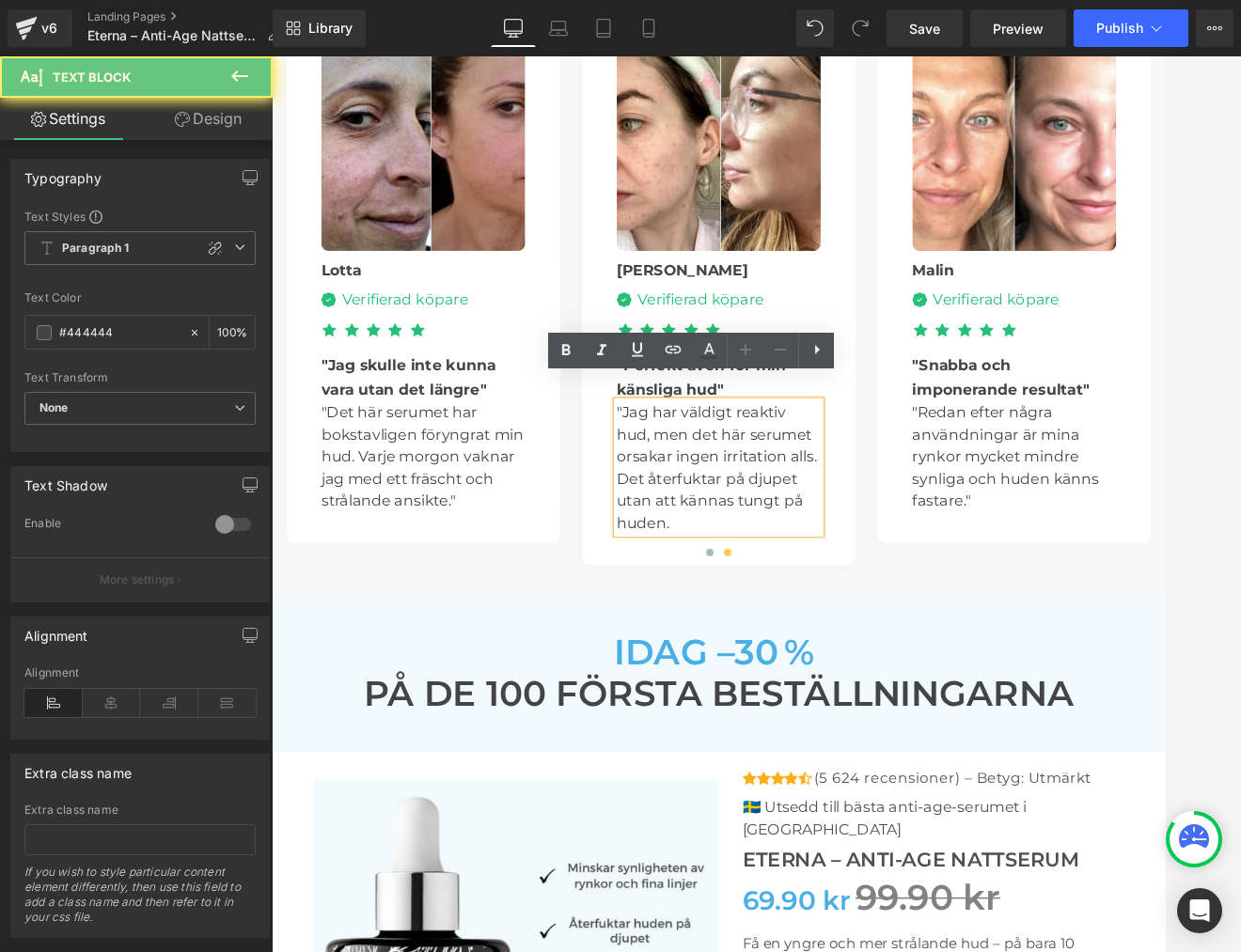 click on ""Jag har väldigt reaktiv hud, men det här serumet orsakar ingen irritation alls. Det återfuktar på djupet utan att kännas tungt på huden." at bounding box center [840, 579] 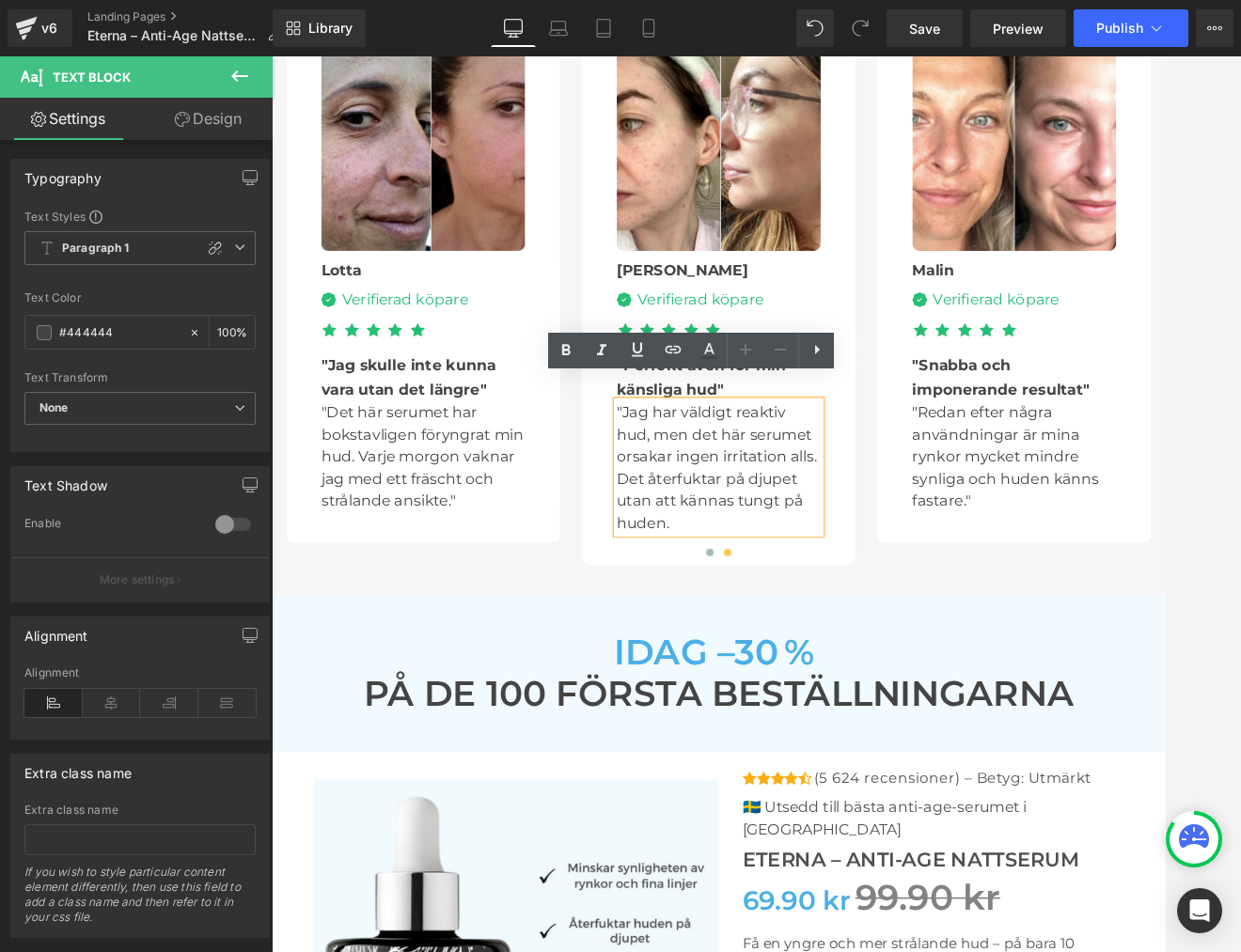 type 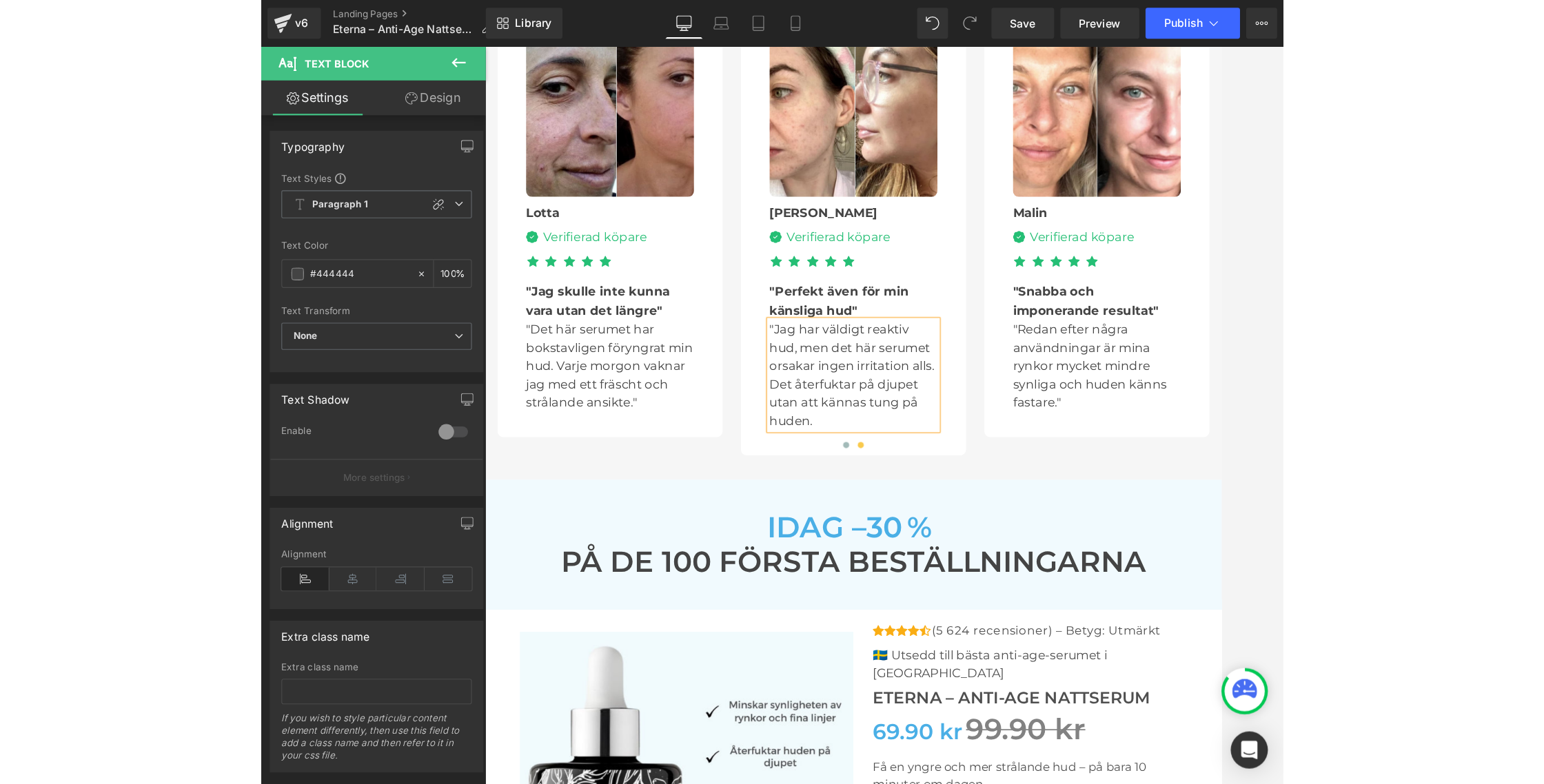 scroll, scrollTop: 3938, scrollLeft: 0, axis: vertical 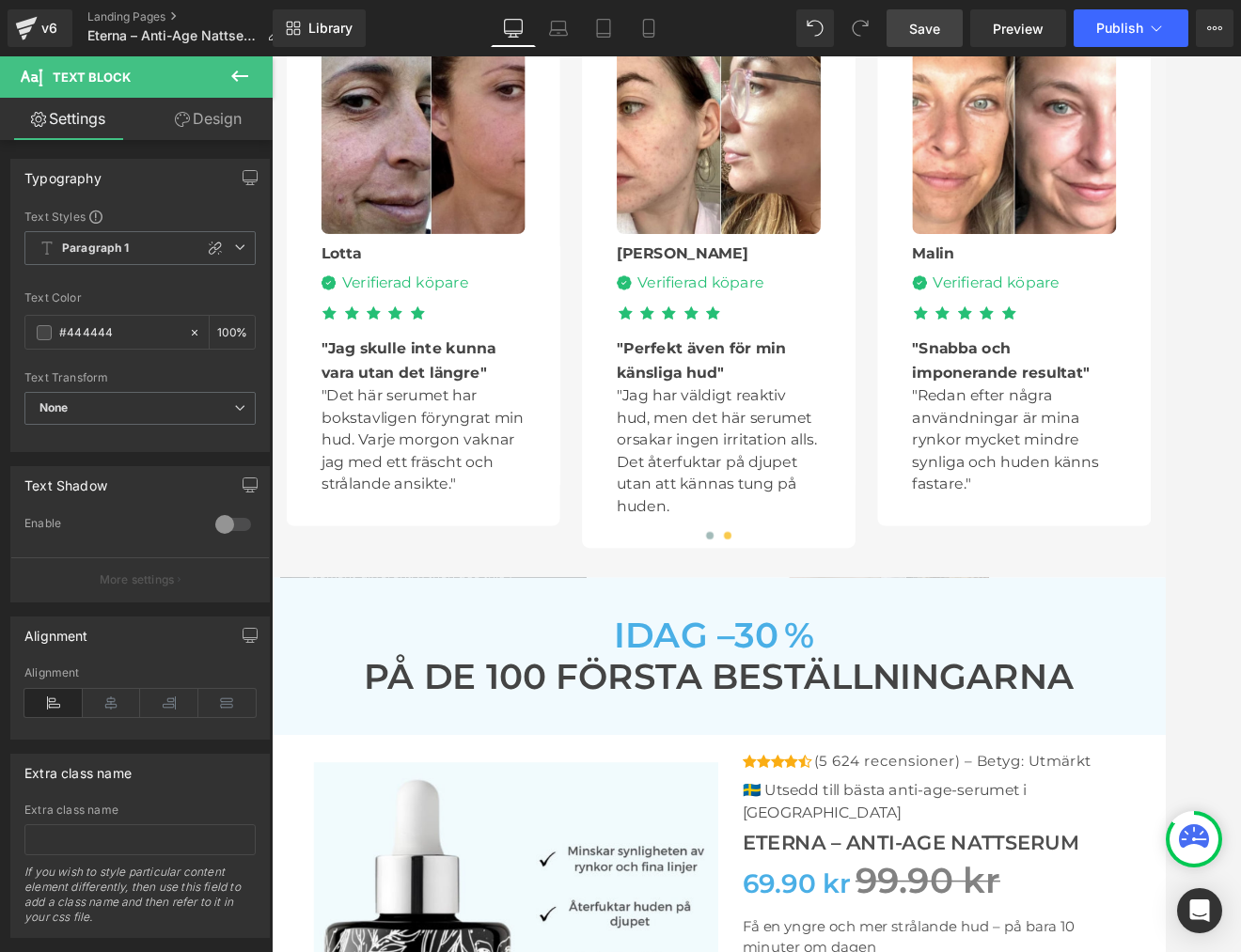 click on "Save" at bounding box center [924, 28] 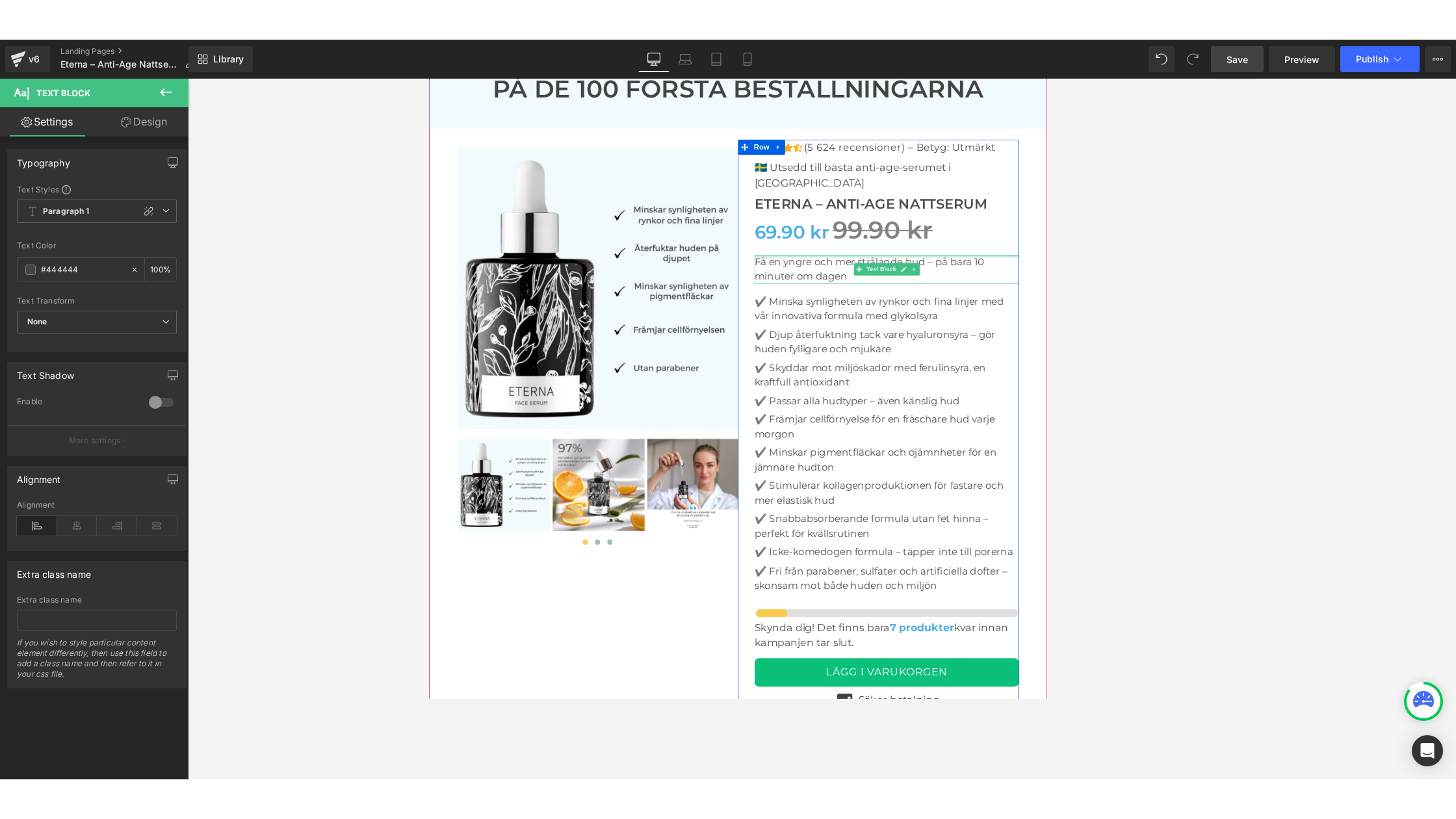 scroll, scrollTop: 4251, scrollLeft: 0, axis: vertical 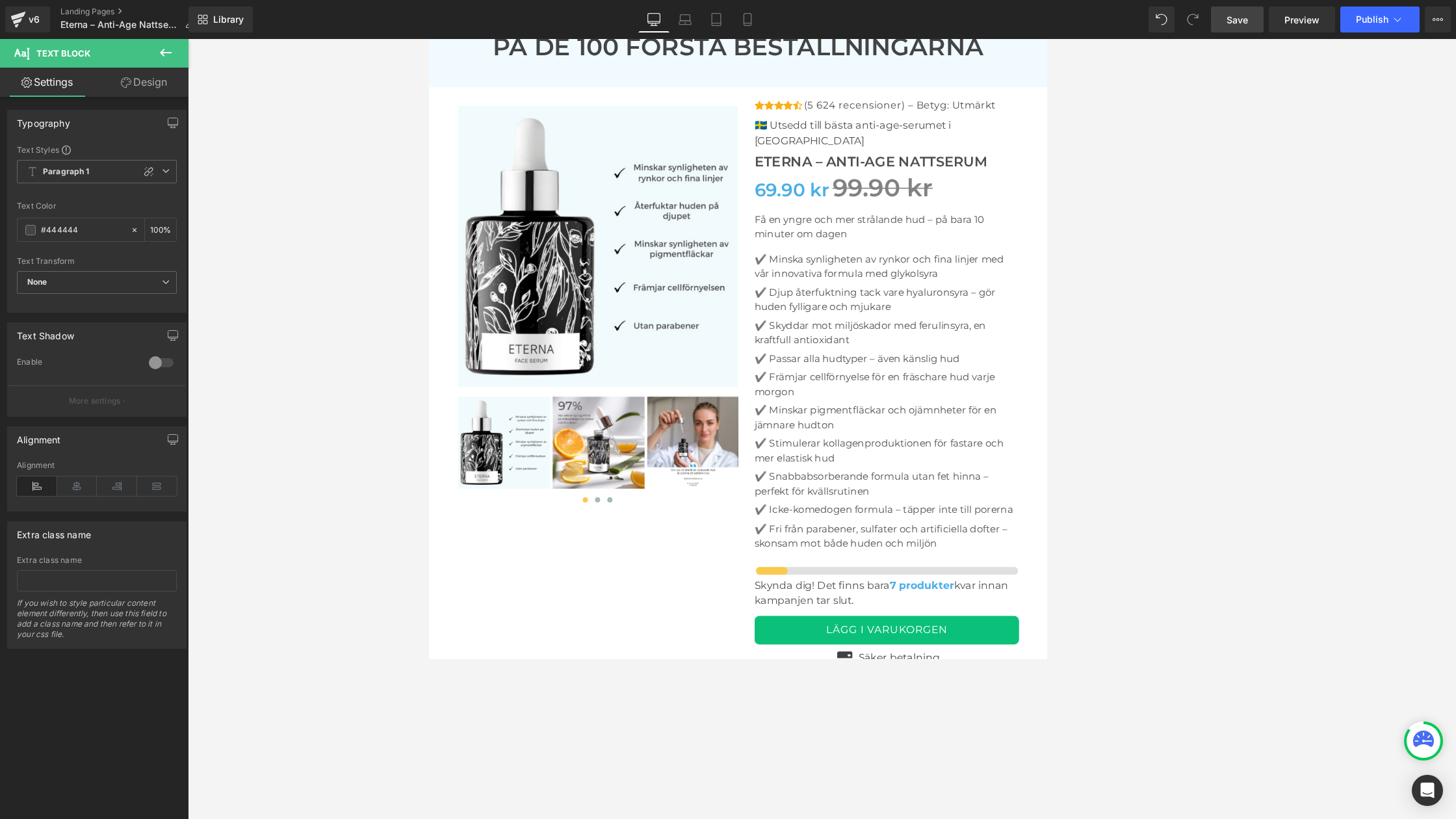 click on "Save" at bounding box center [1237, 20] 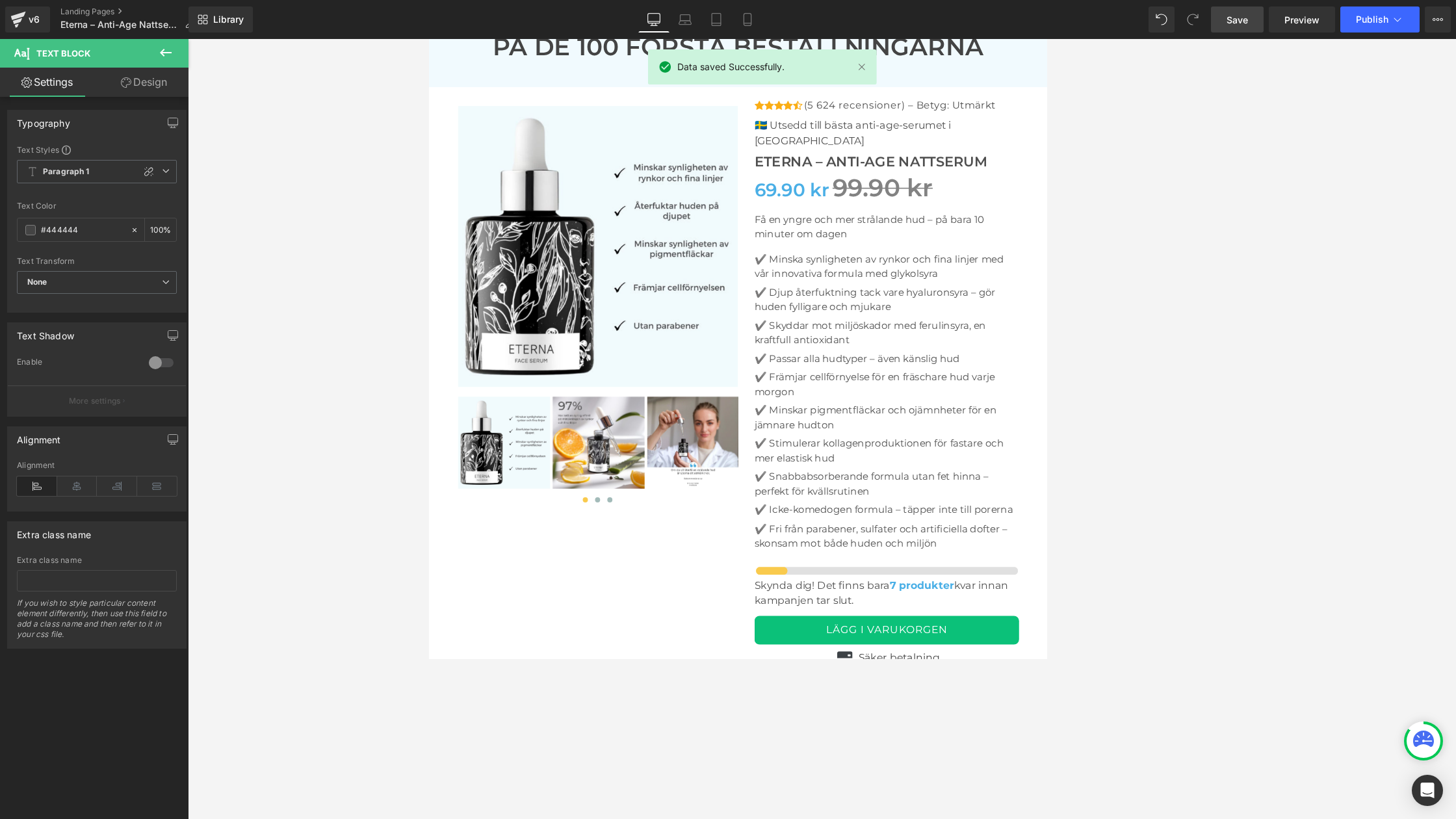 drag, startPoint x: 1373, startPoint y: 15, endPoint x: 1373, endPoint y: 748, distance: 733 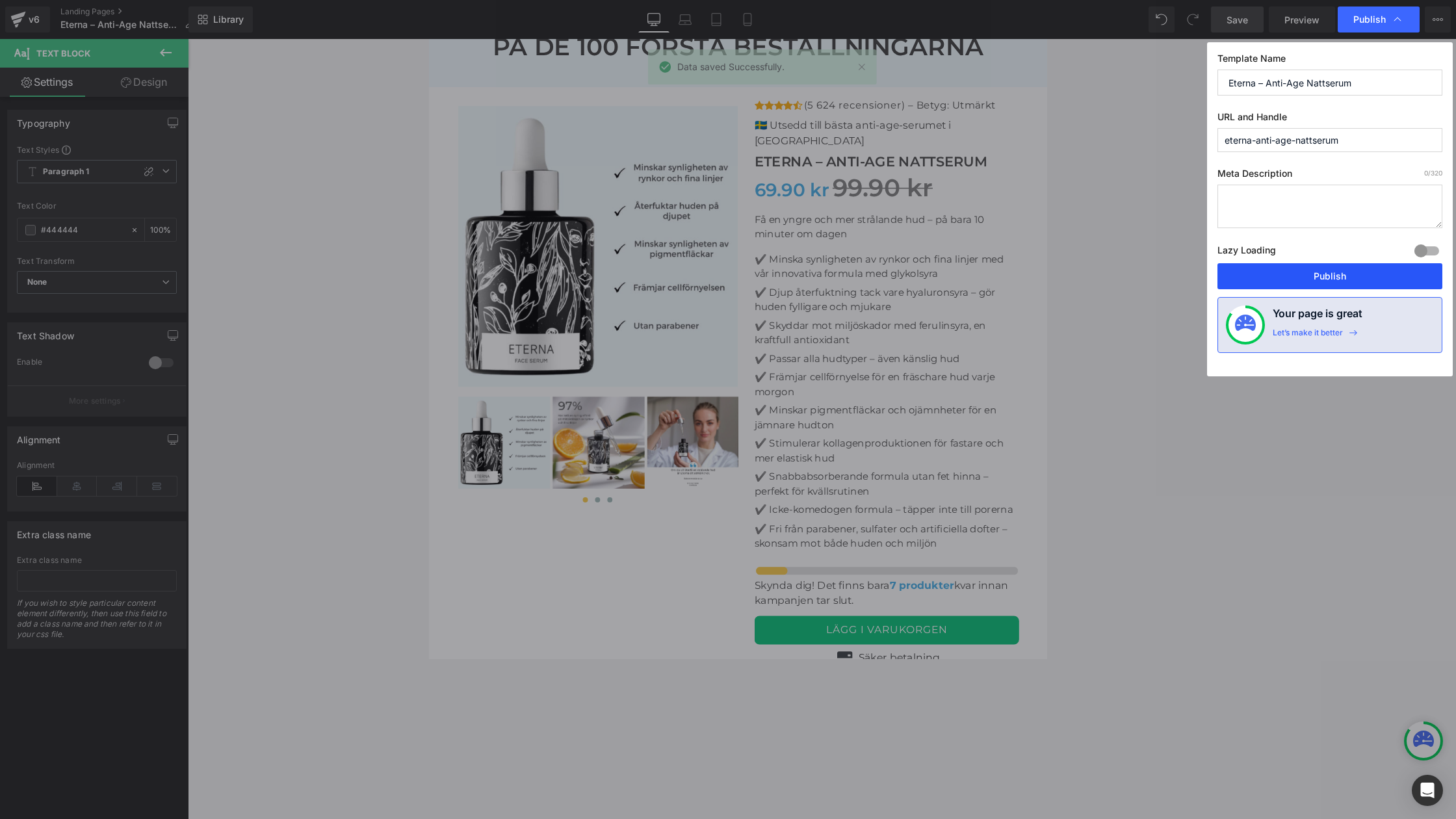 click on "Publish" at bounding box center [1330, 276] 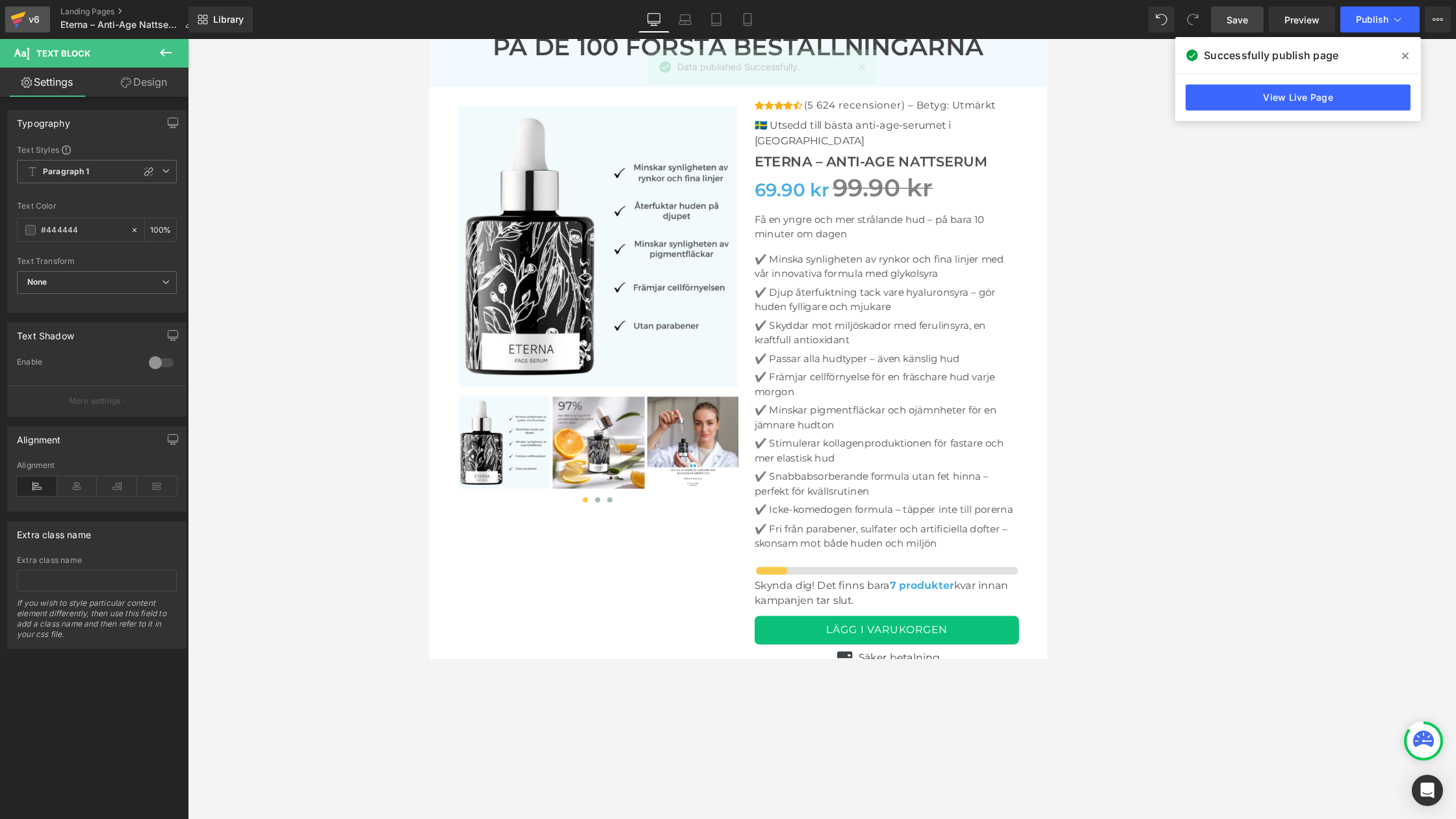 click 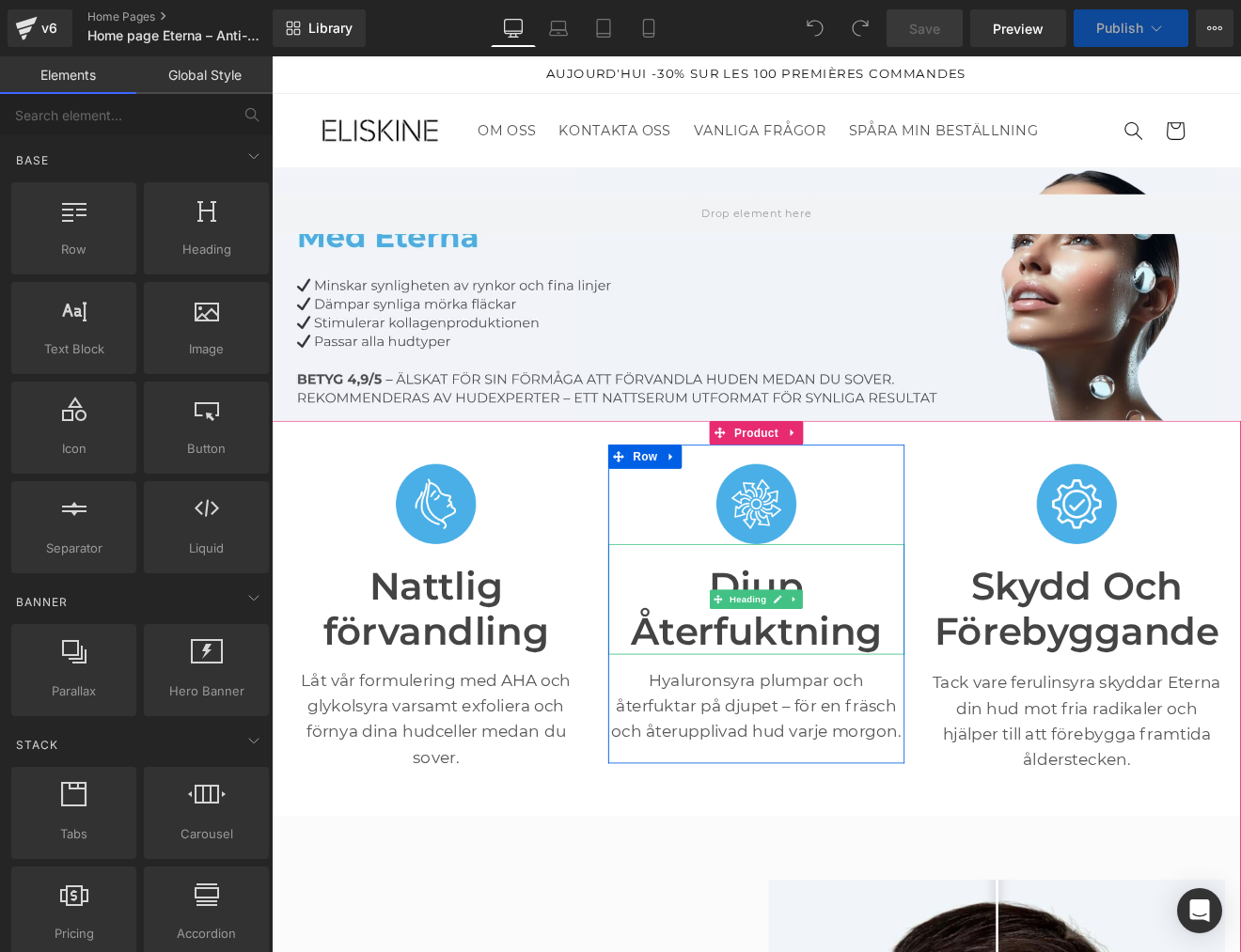 scroll, scrollTop: 0, scrollLeft: 0, axis: both 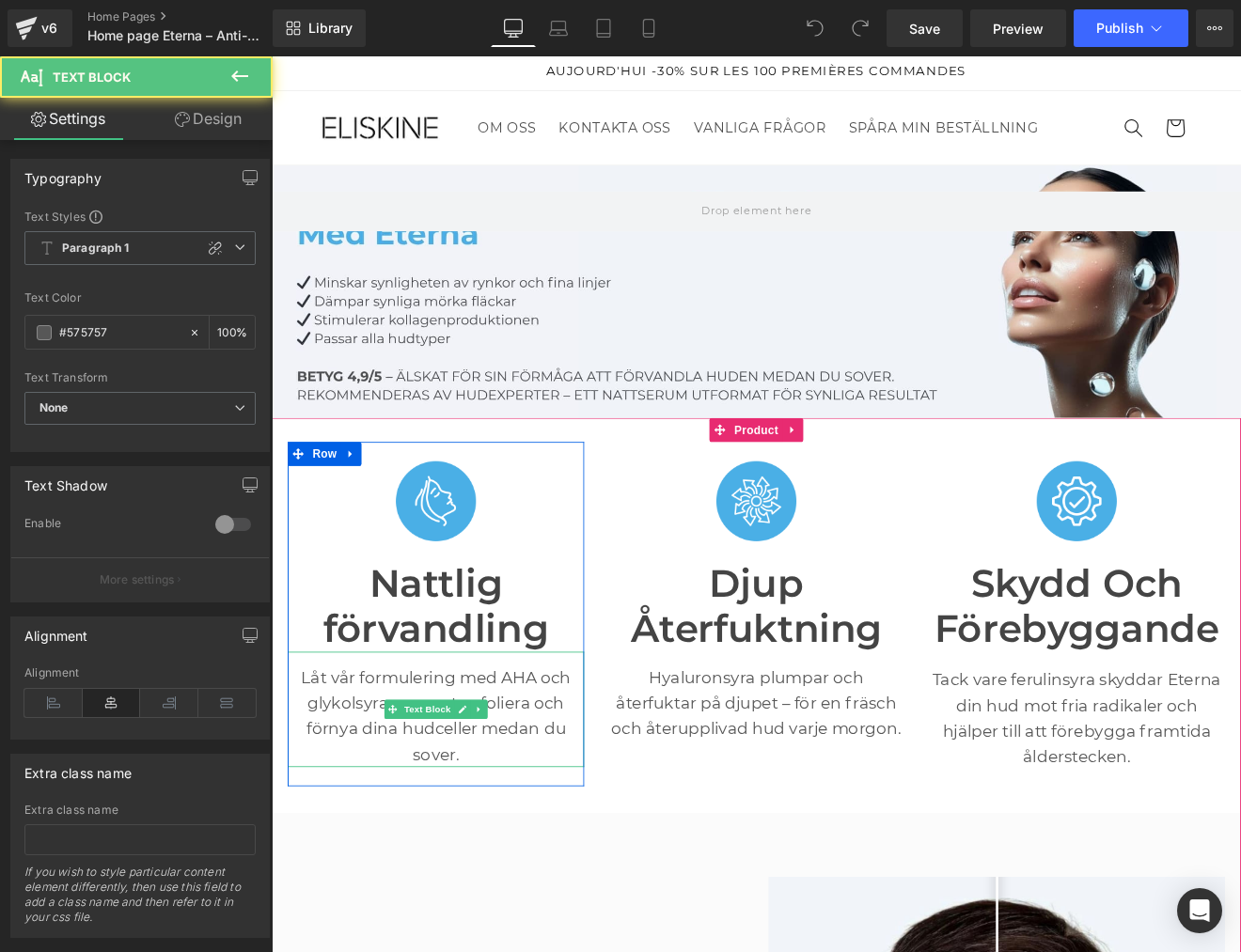 click on "Låt vår formulering med AHA och glykolsyra varsamt exfoliera och förnya dina hudceller medan du sover." at bounding box center [464, 830] 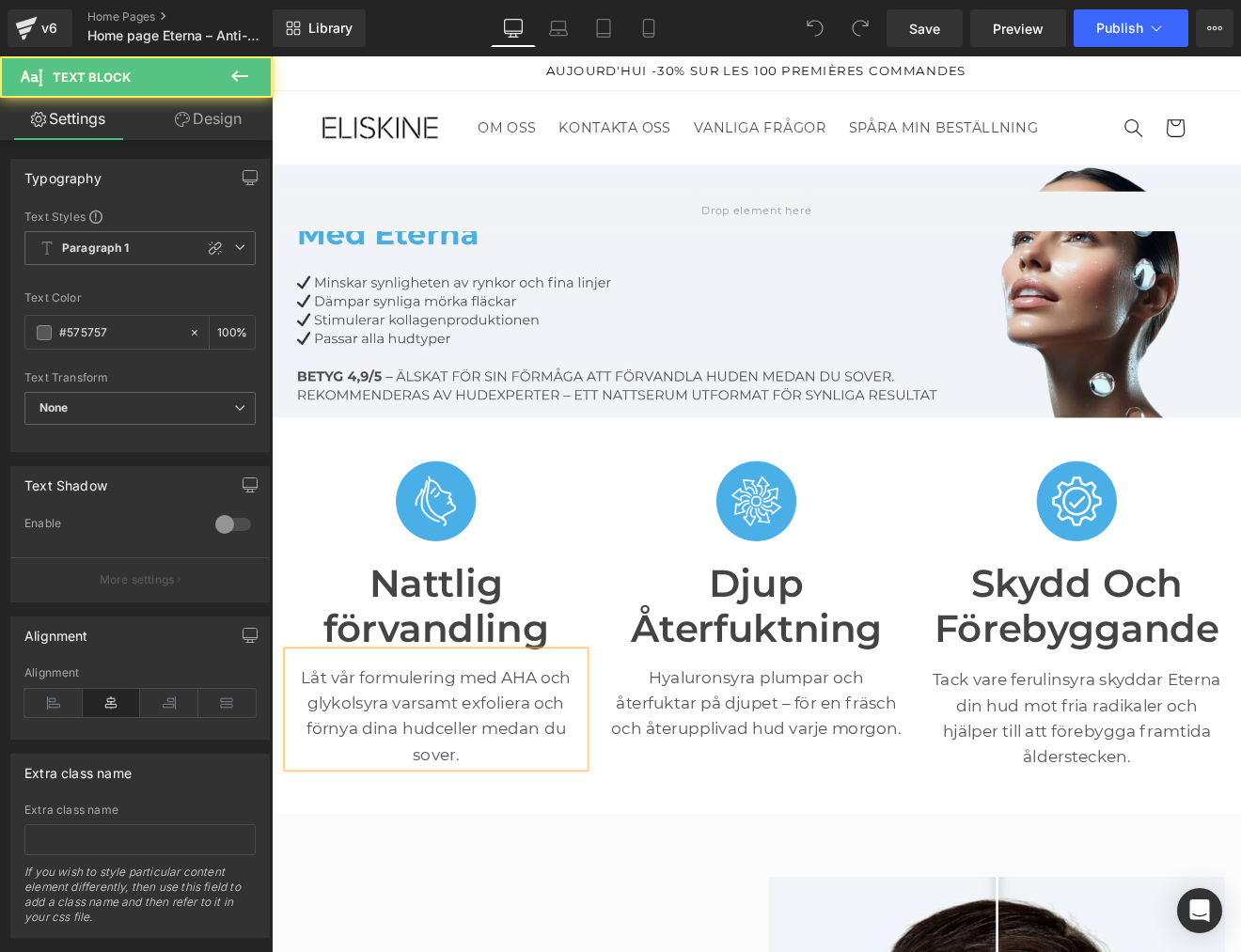 scroll, scrollTop: 6, scrollLeft: 0, axis: vertical 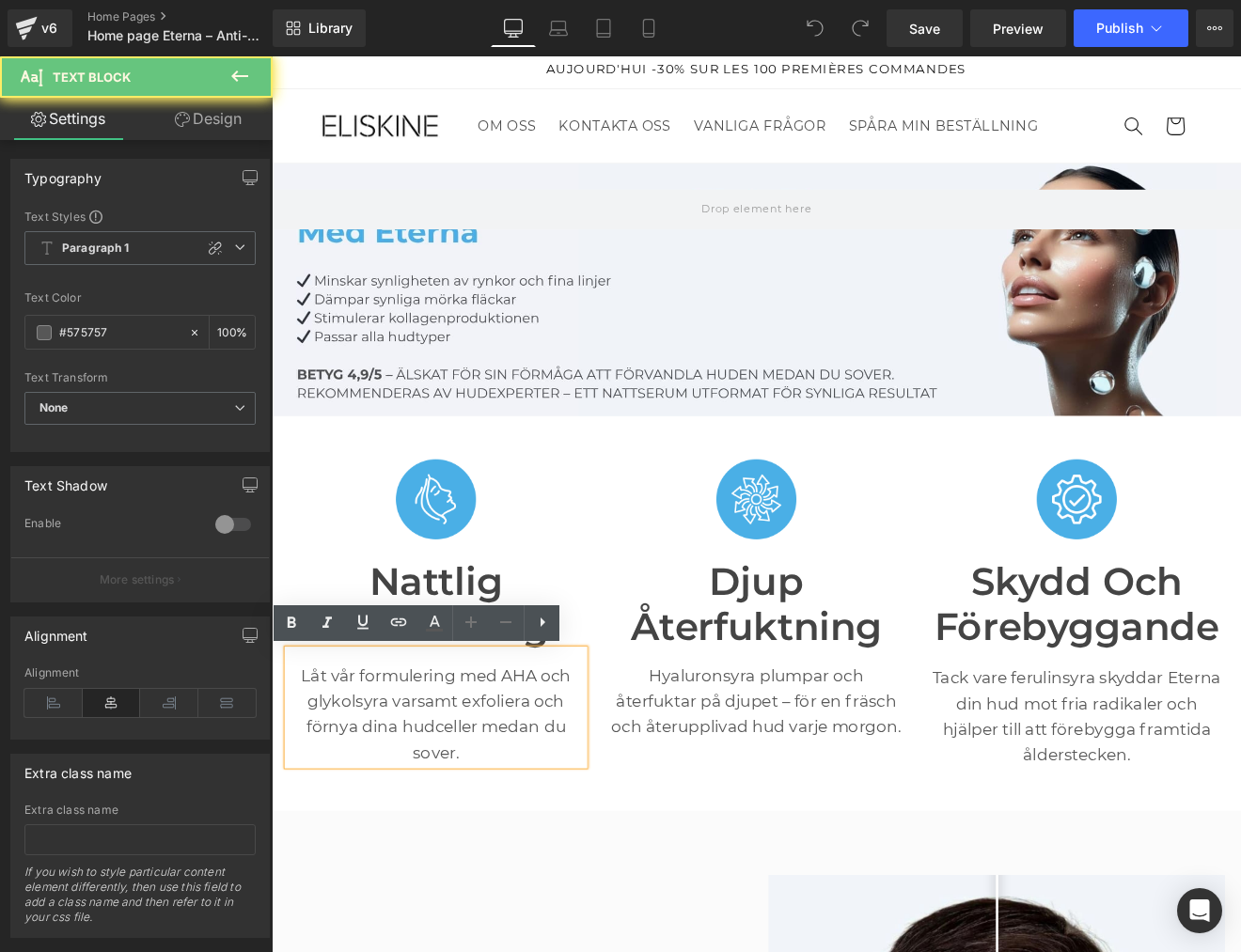 click on "Låt vår formulering med AHA och glykolsyra varsamt exfoliera och förnya dina hudceller medan du sover." at bounding box center [464, 828] 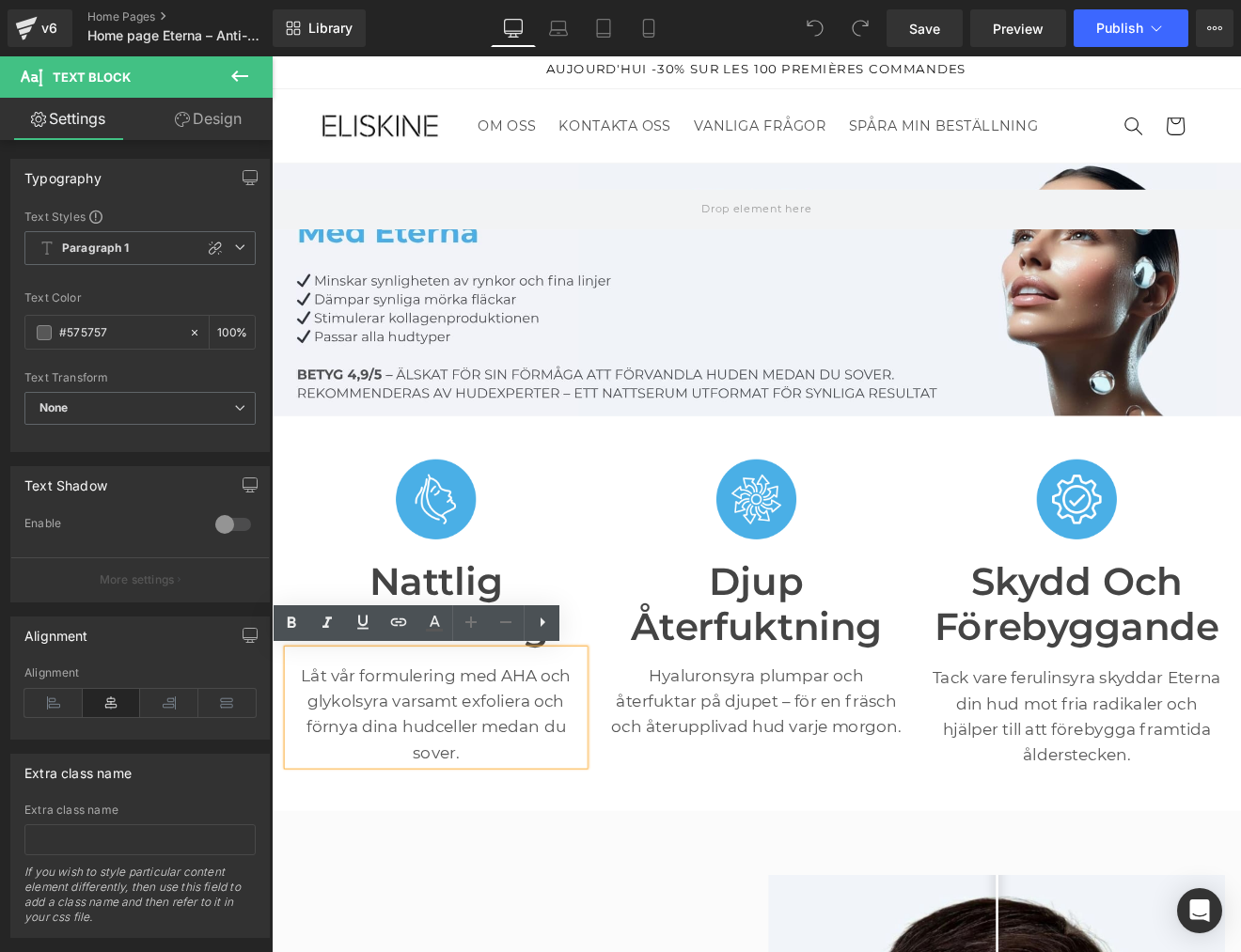 scroll, scrollTop: 10, scrollLeft: 0, axis: vertical 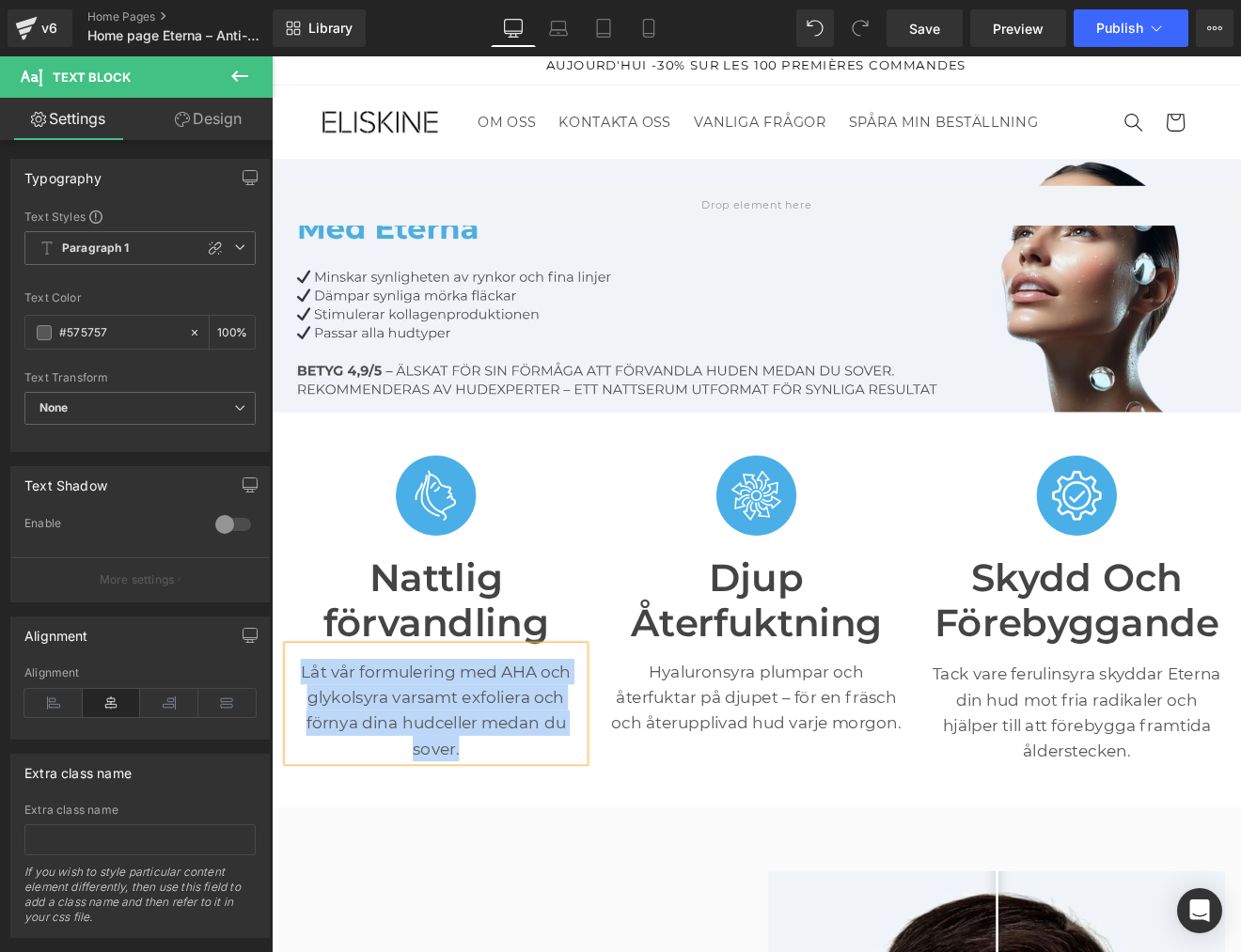 paste 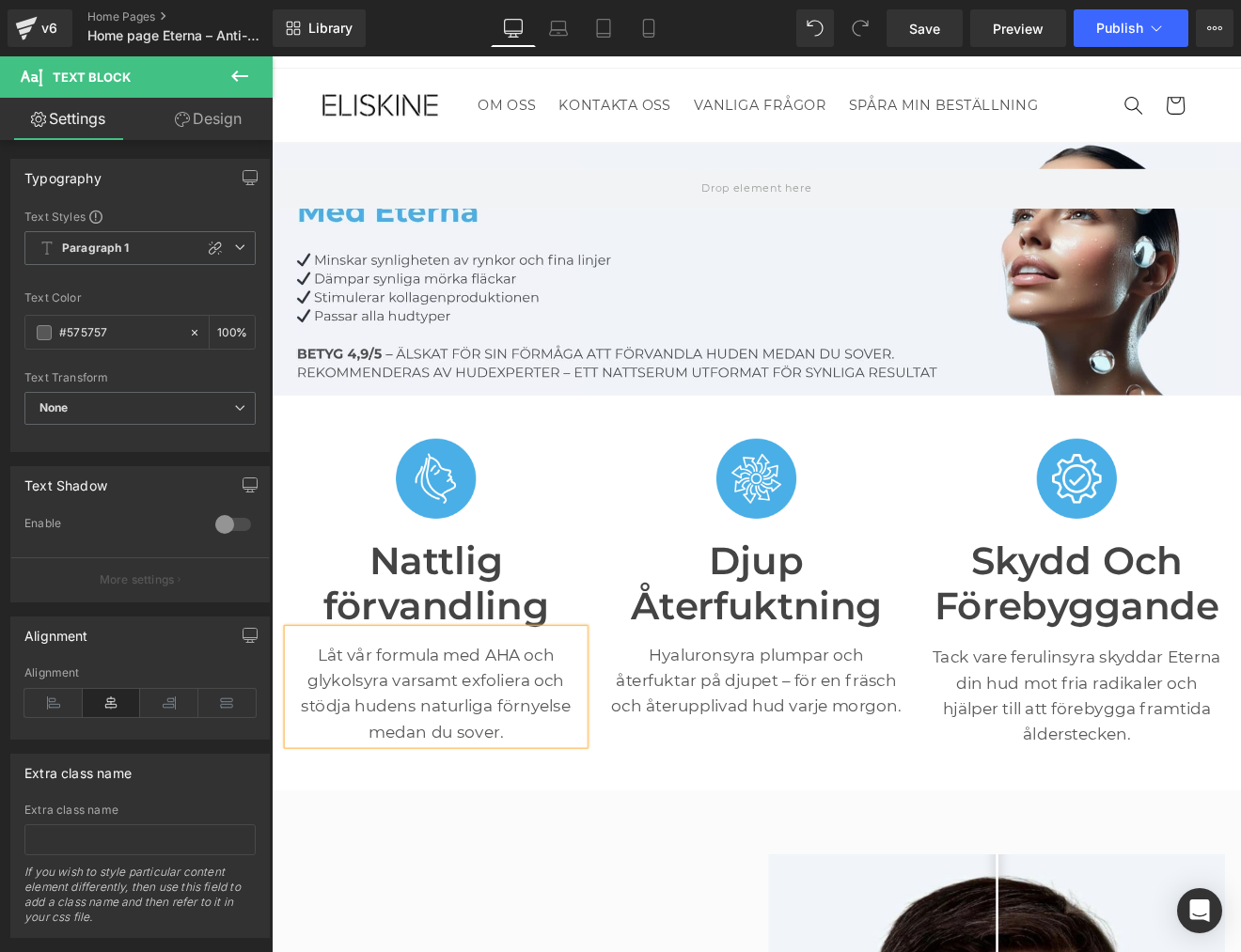 scroll, scrollTop: 41, scrollLeft: 0, axis: vertical 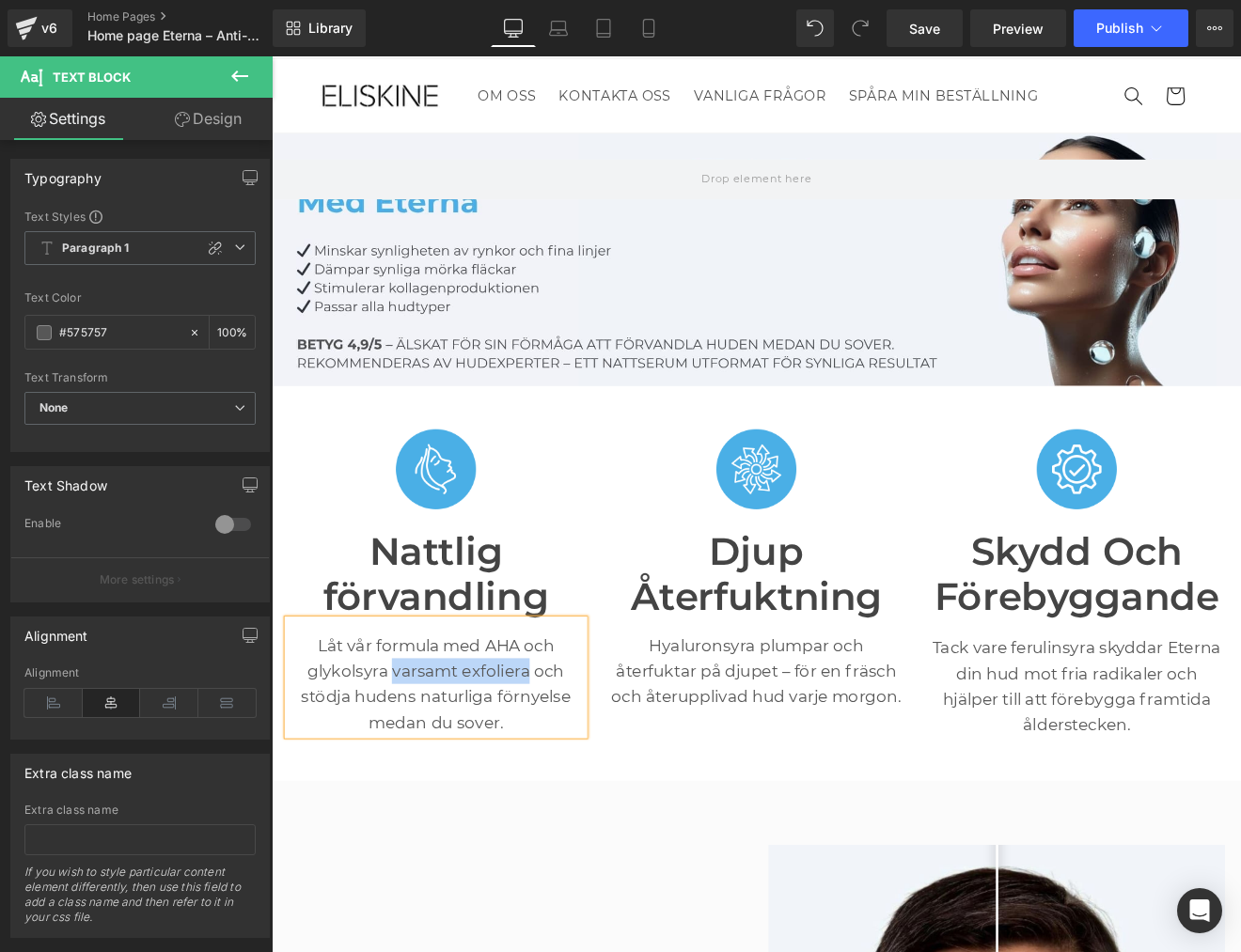 drag, startPoint x: 413, startPoint y: 779, endPoint x: 571, endPoint y: 781, distance: 158.0127 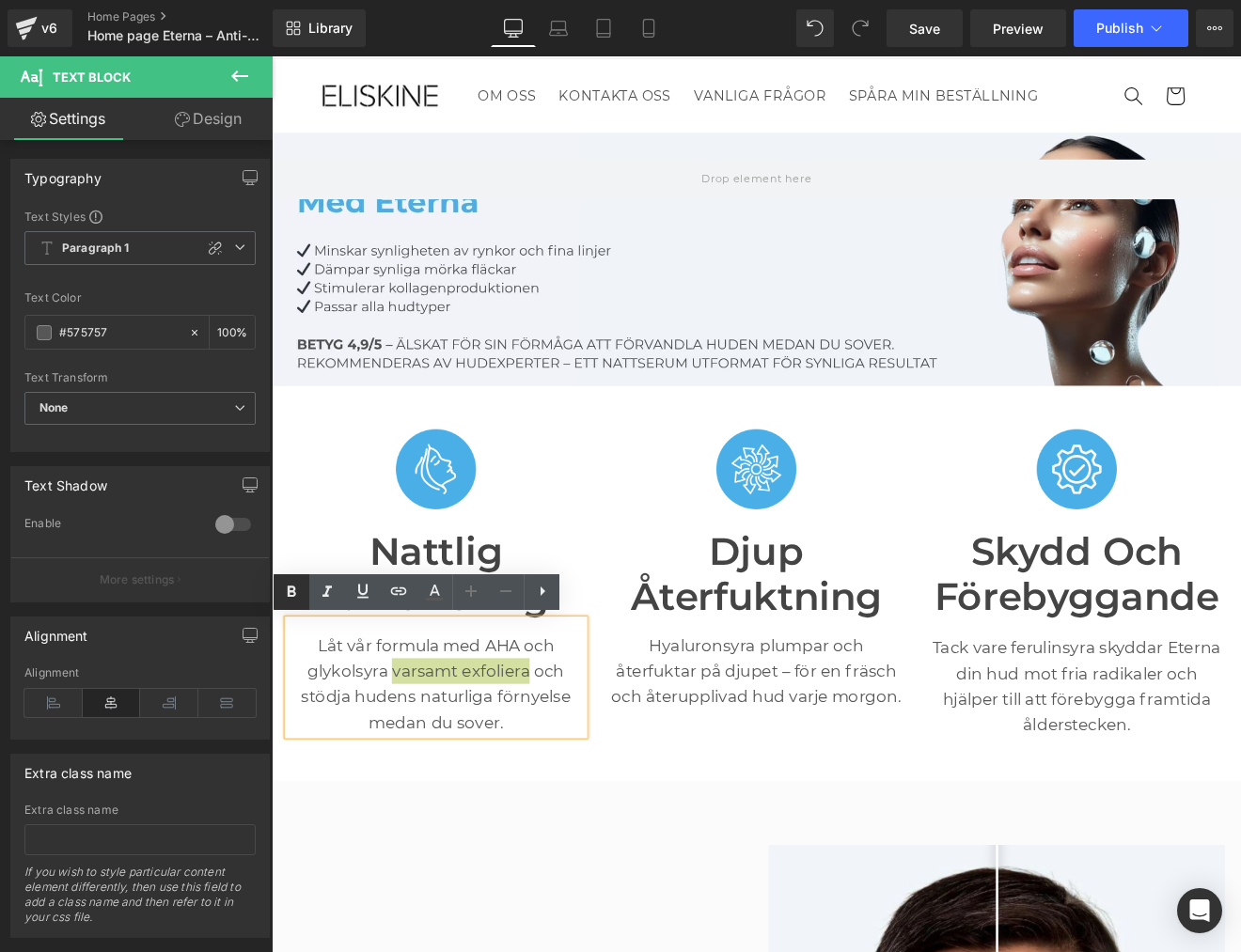 click 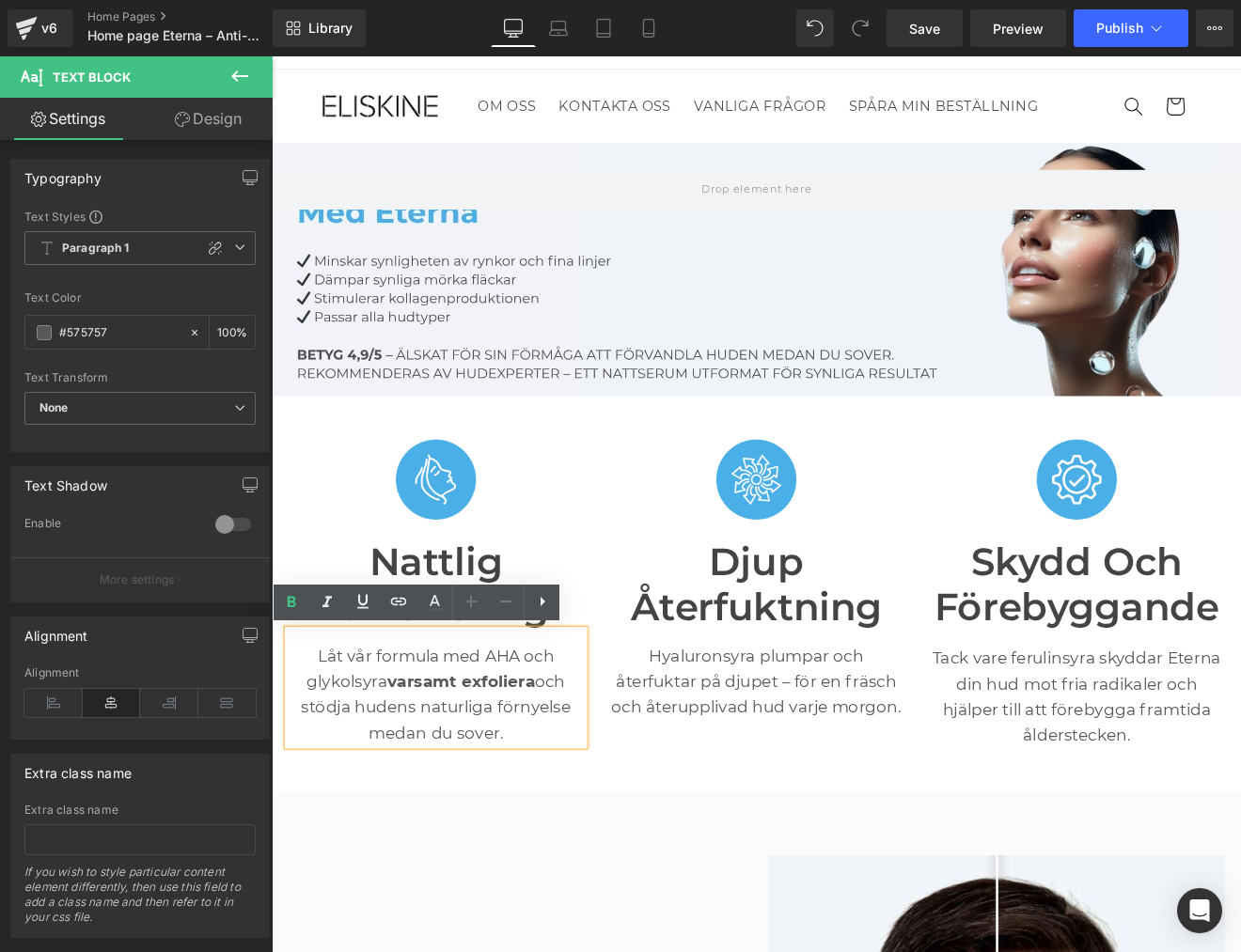 scroll, scrollTop: 31, scrollLeft: 0, axis: vertical 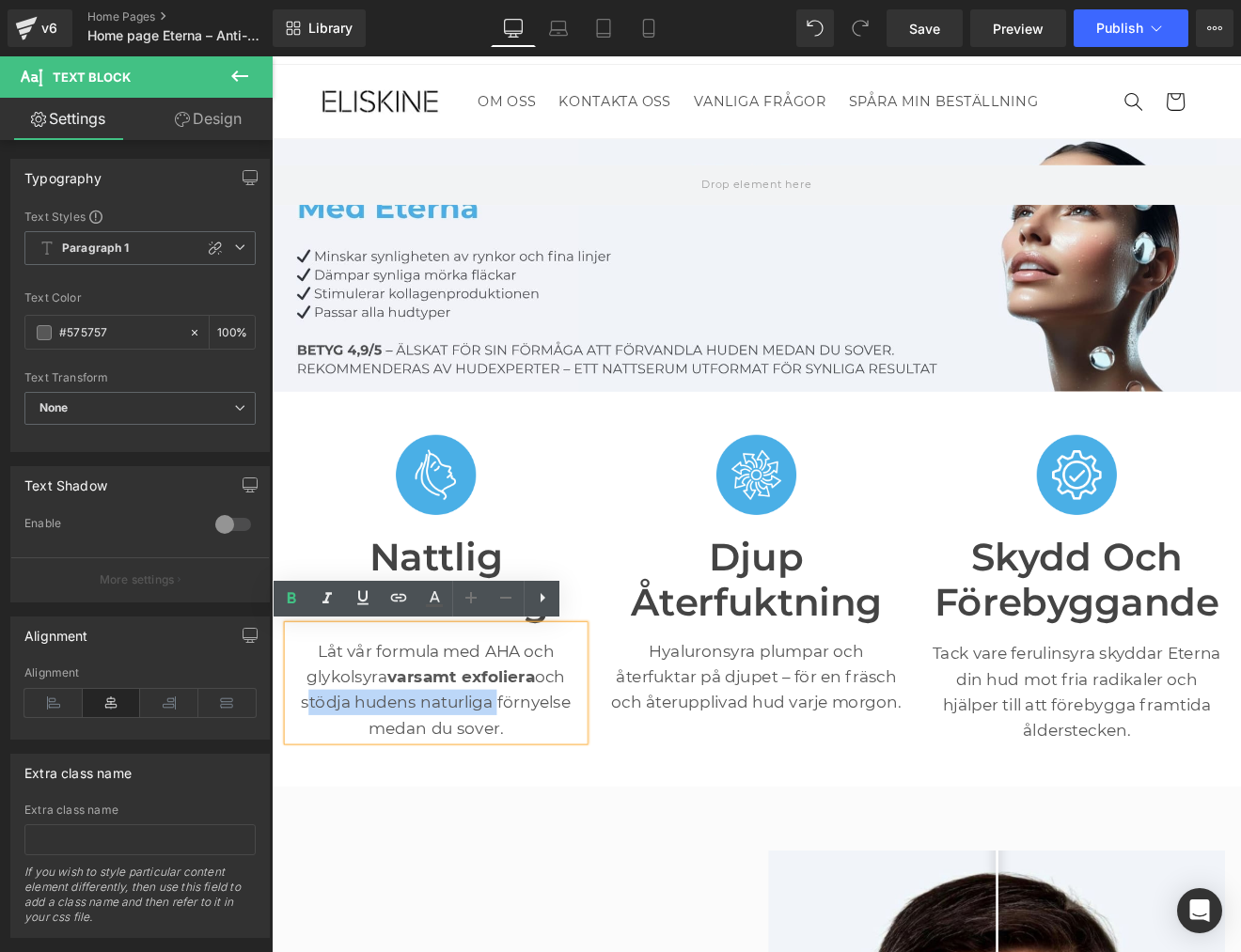 drag, startPoint x: 309, startPoint y: 821, endPoint x: 529, endPoint y: 823, distance: 220.00909 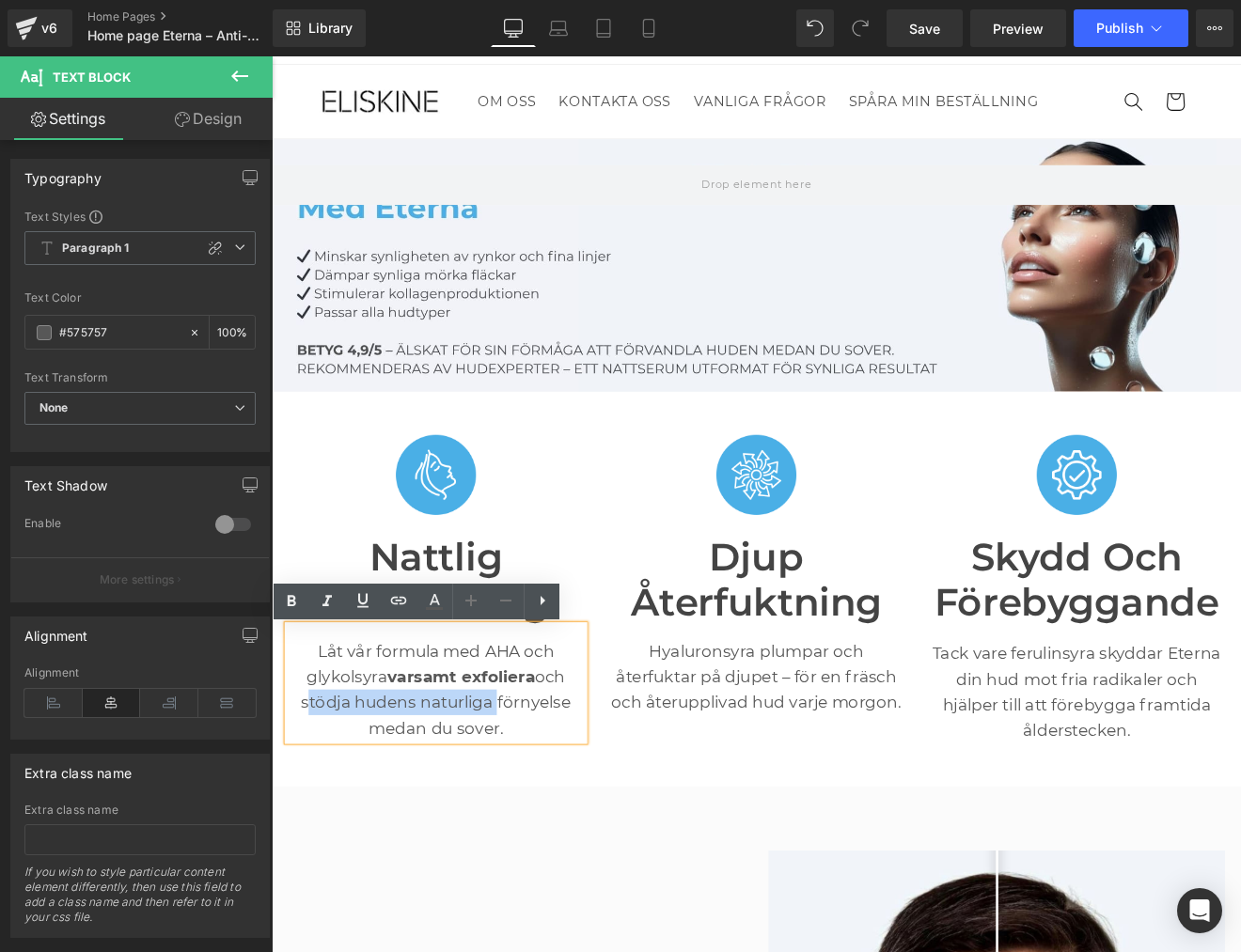 scroll, scrollTop: 30, scrollLeft: 0, axis: vertical 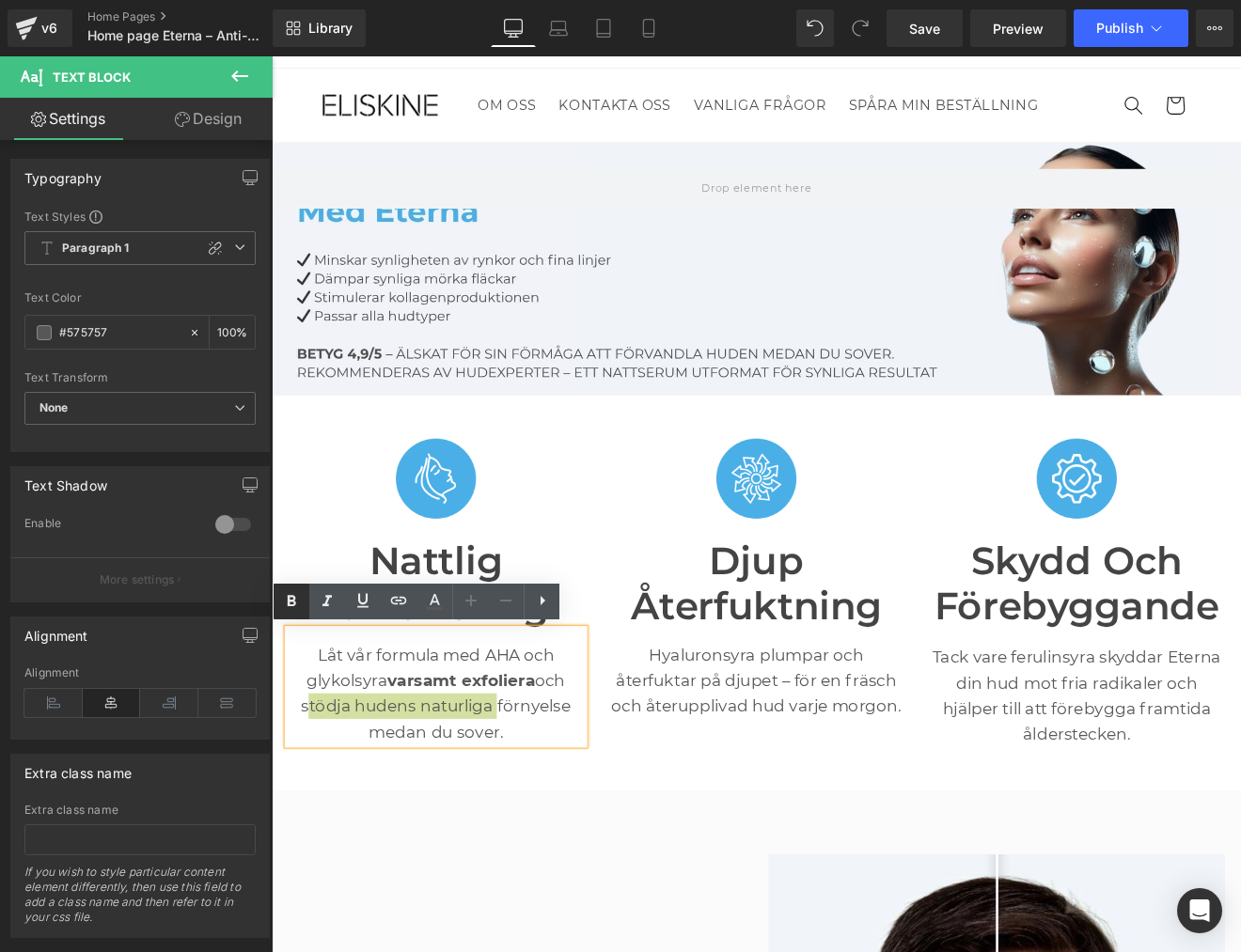 click 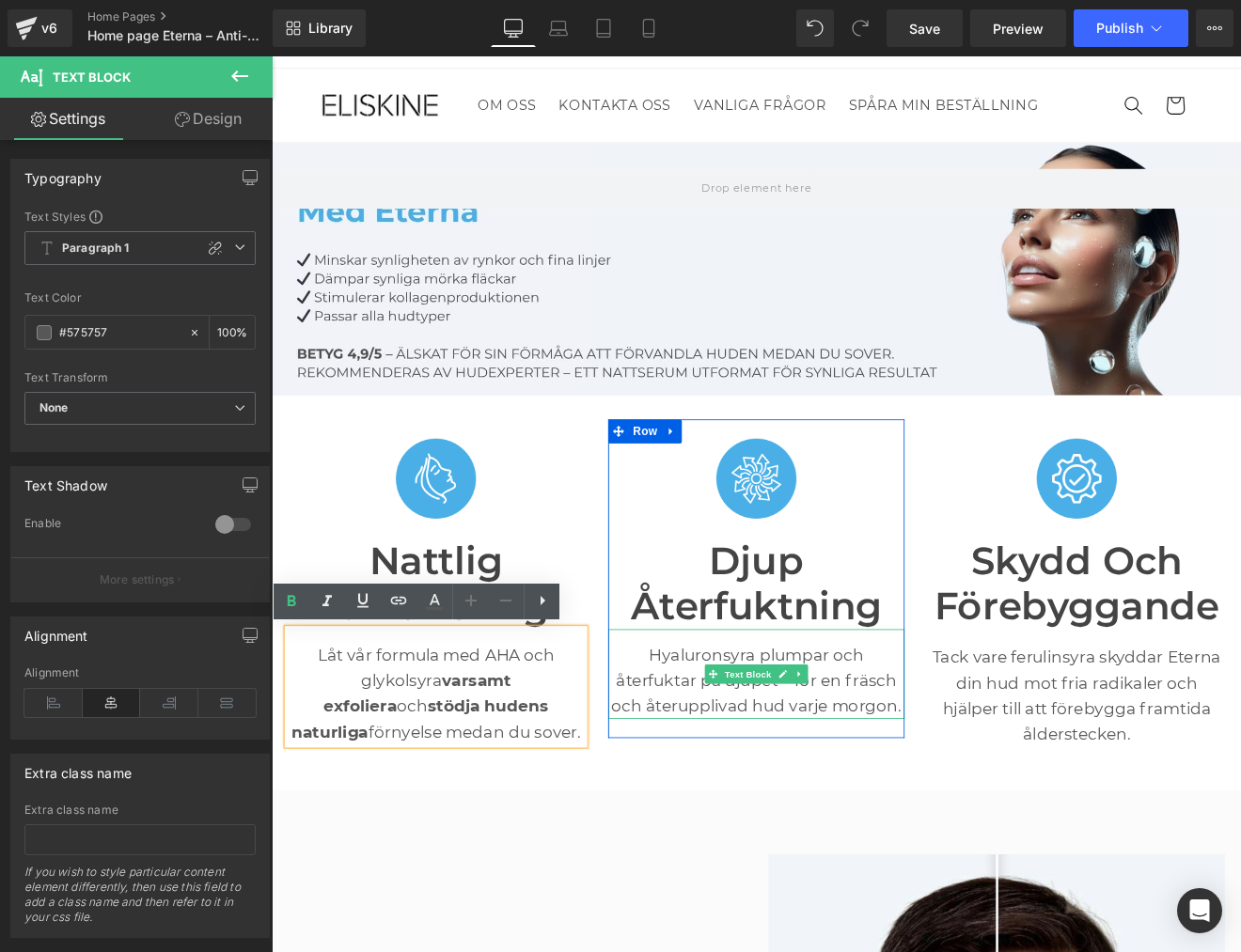 click on "Hyaluronsyra plumpar och återfuktar på djupet – för en fräsch och återupplivad hud varje morgon." at bounding box center (840, 788) 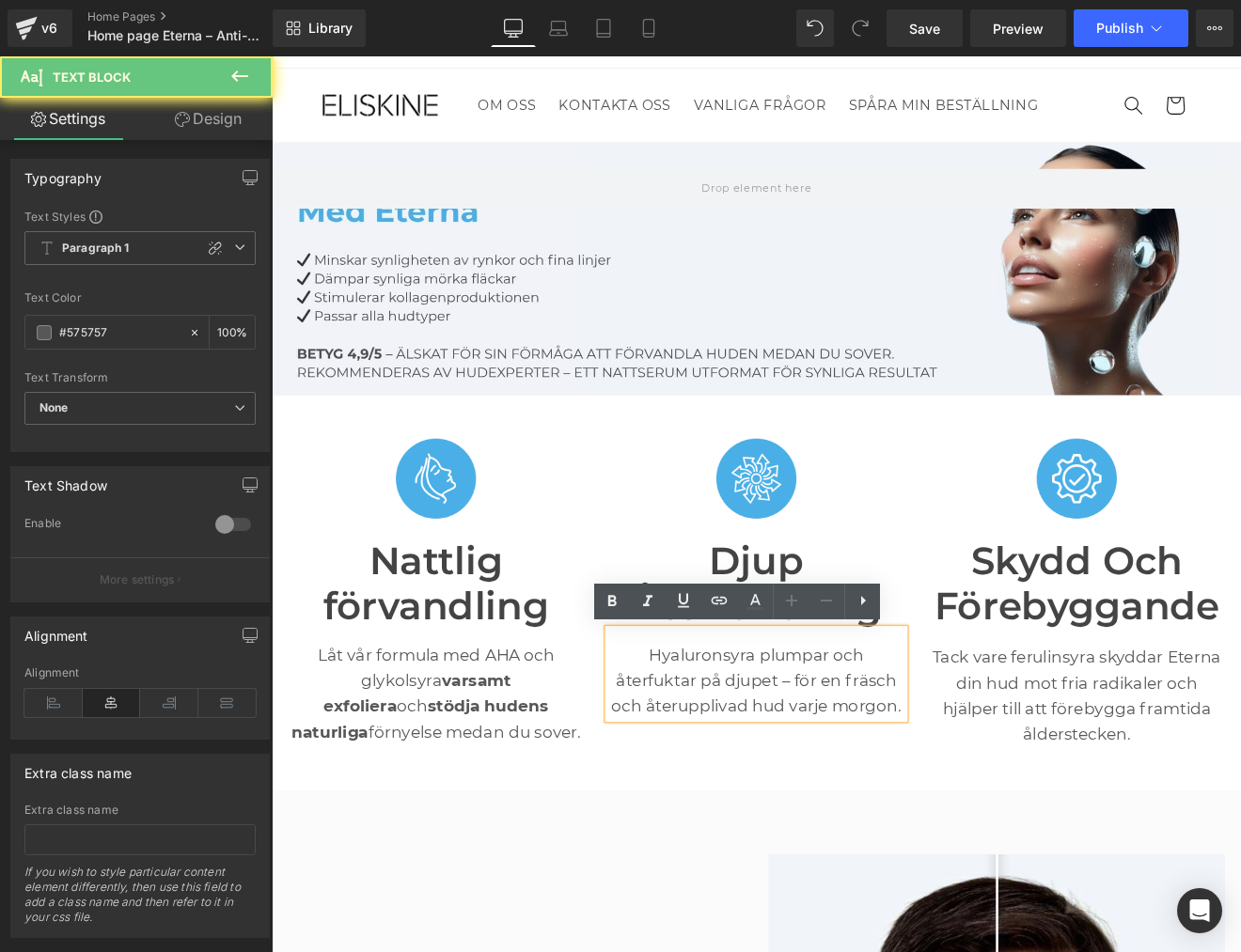 click on "Hyaluronsyra plumpar och återfuktar på djupet – för en fräsch och återupplivad hud varje morgon." at bounding box center [840, 788] 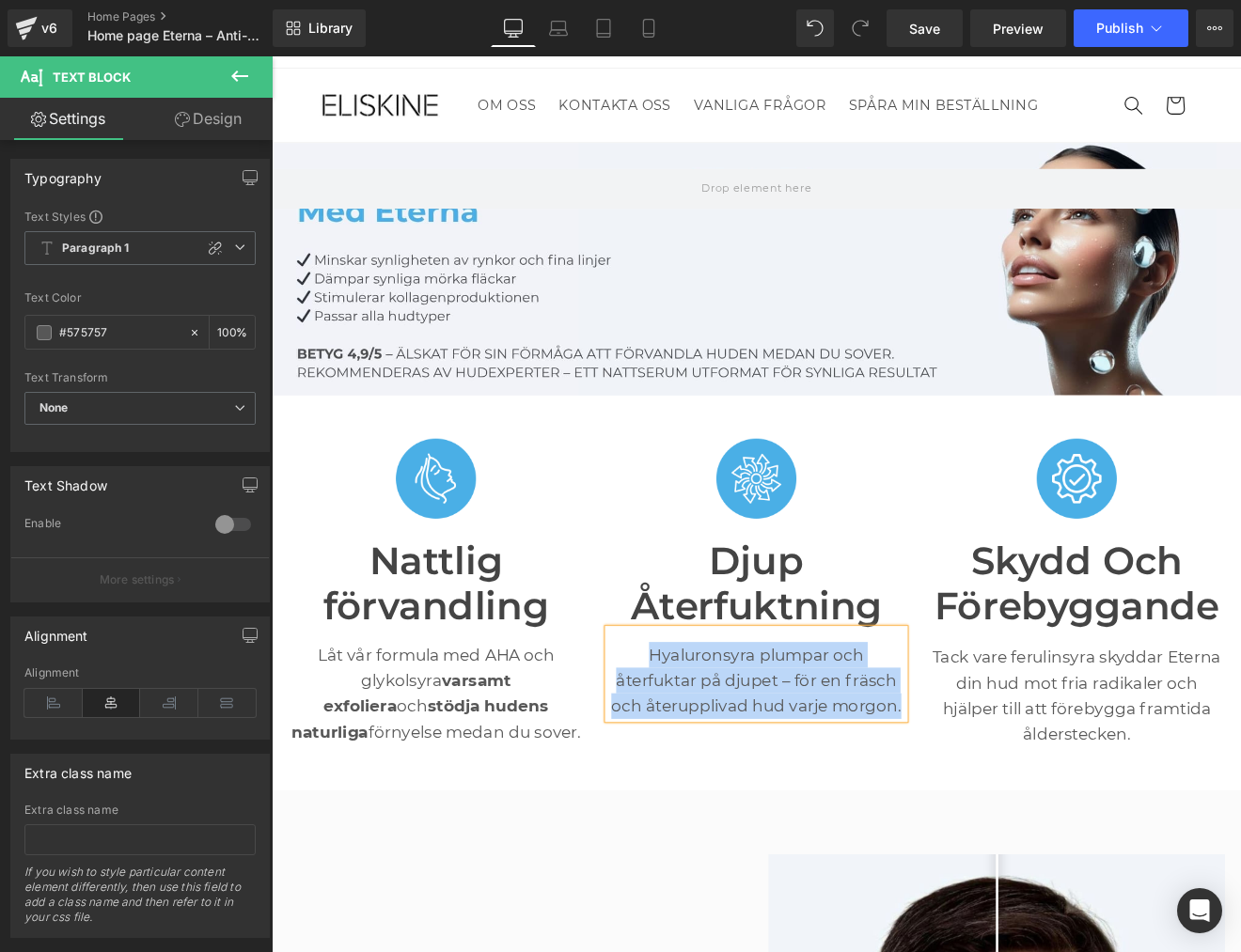 paste 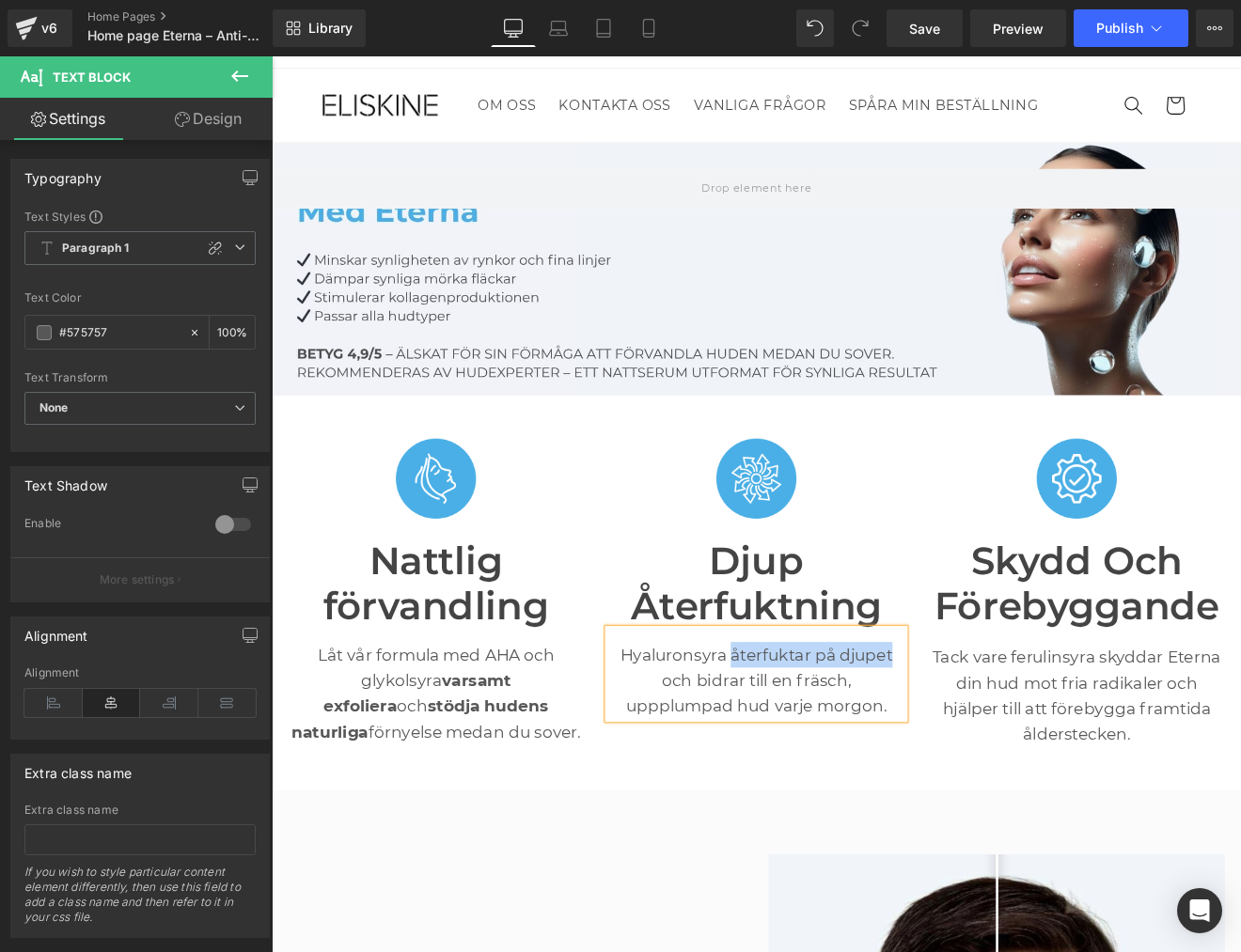 drag, startPoint x: 811, startPoint y: 758, endPoint x: 996, endPoint y: 757, distance: 185.0027 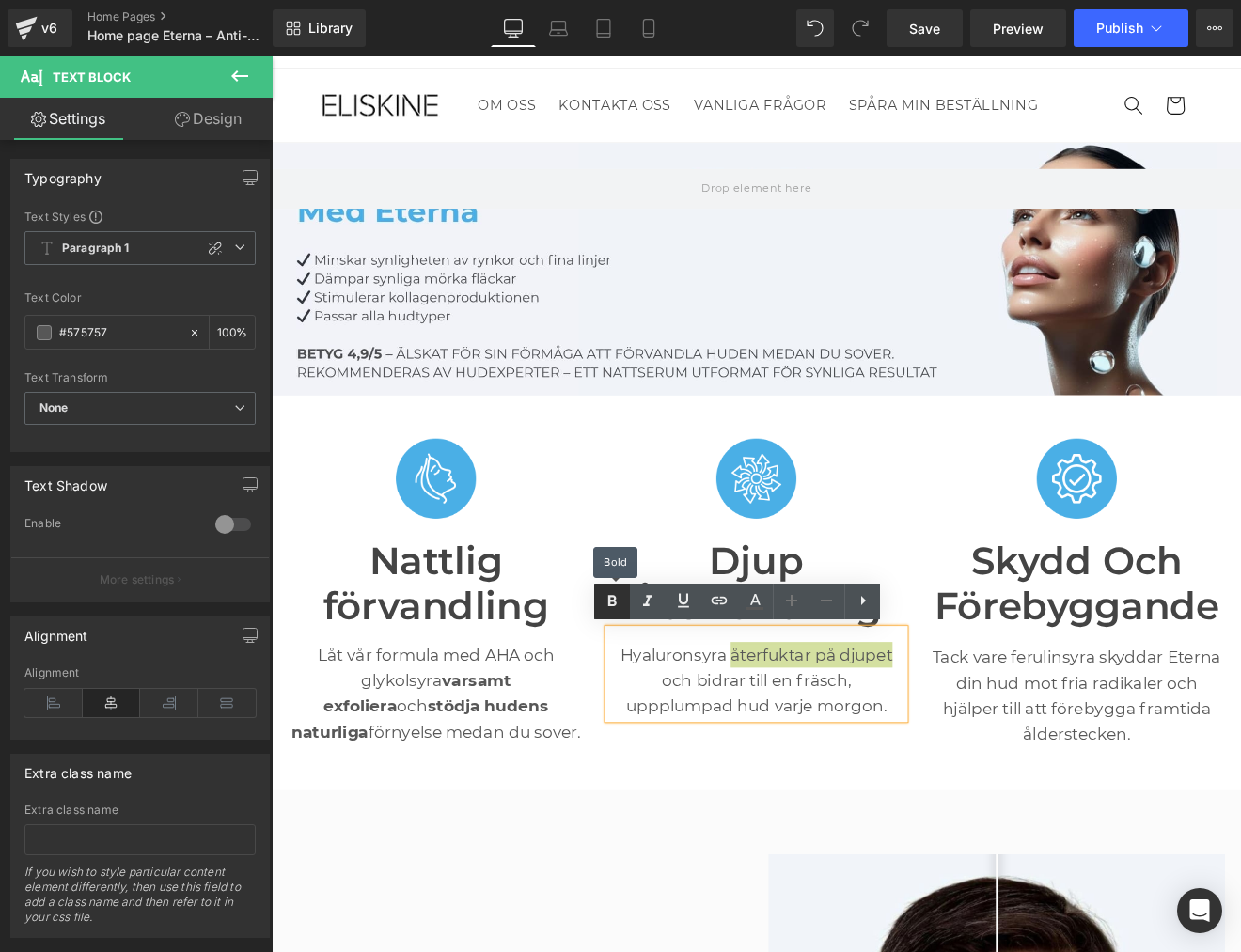 click 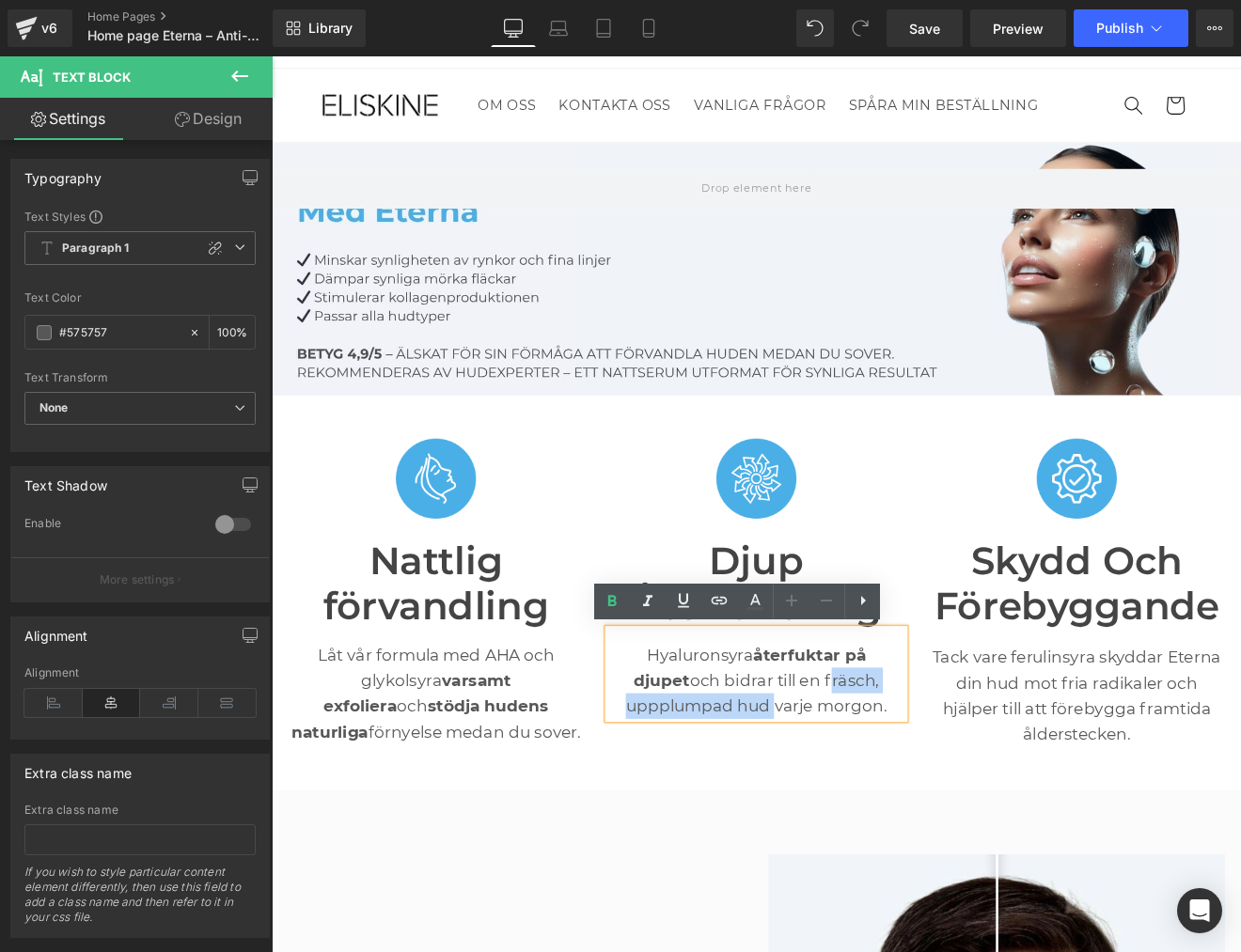 drag, startPoint x: 890, startPoint y: 789, endPoint x: 853, endPoint y: 809, distance: 42.05948 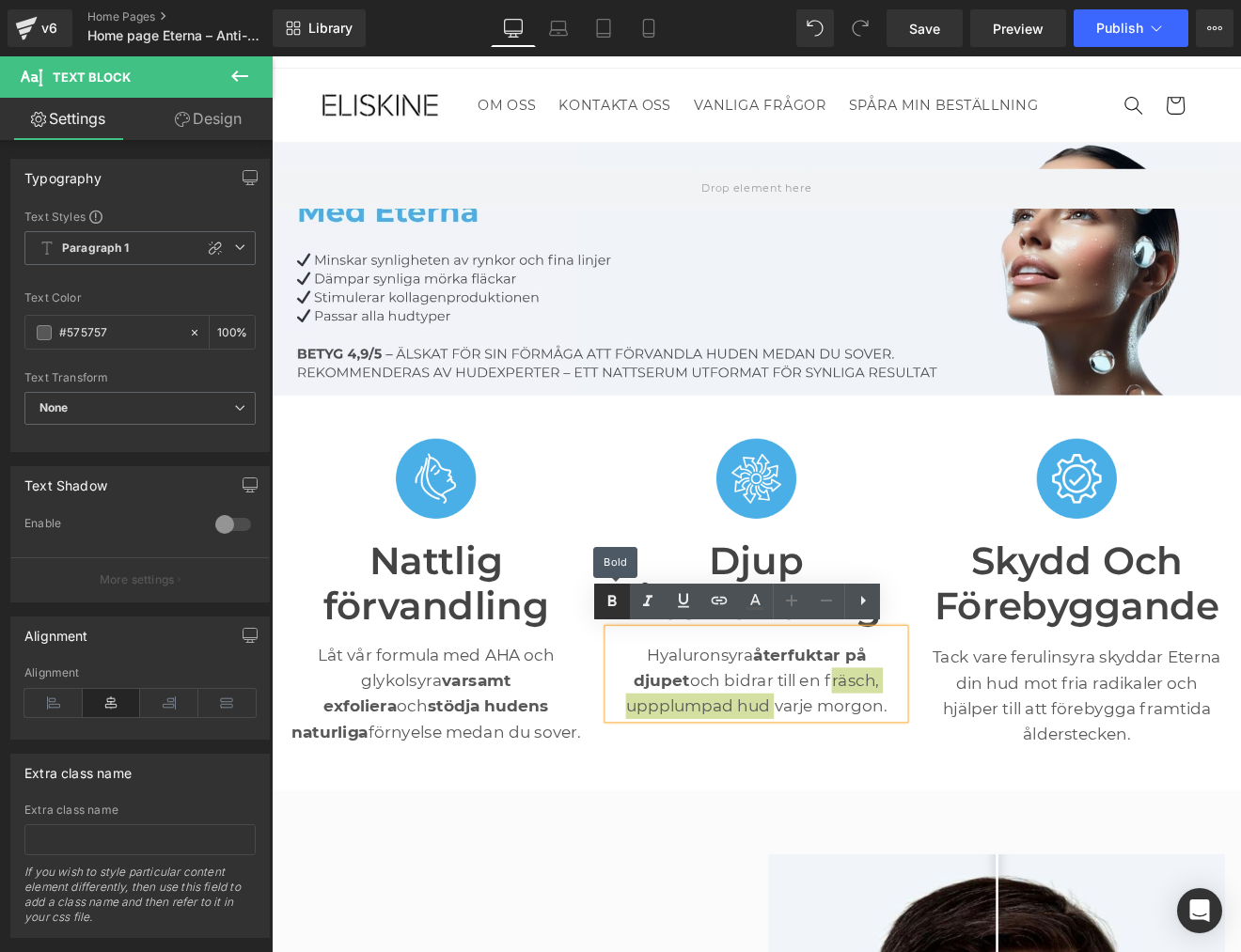click 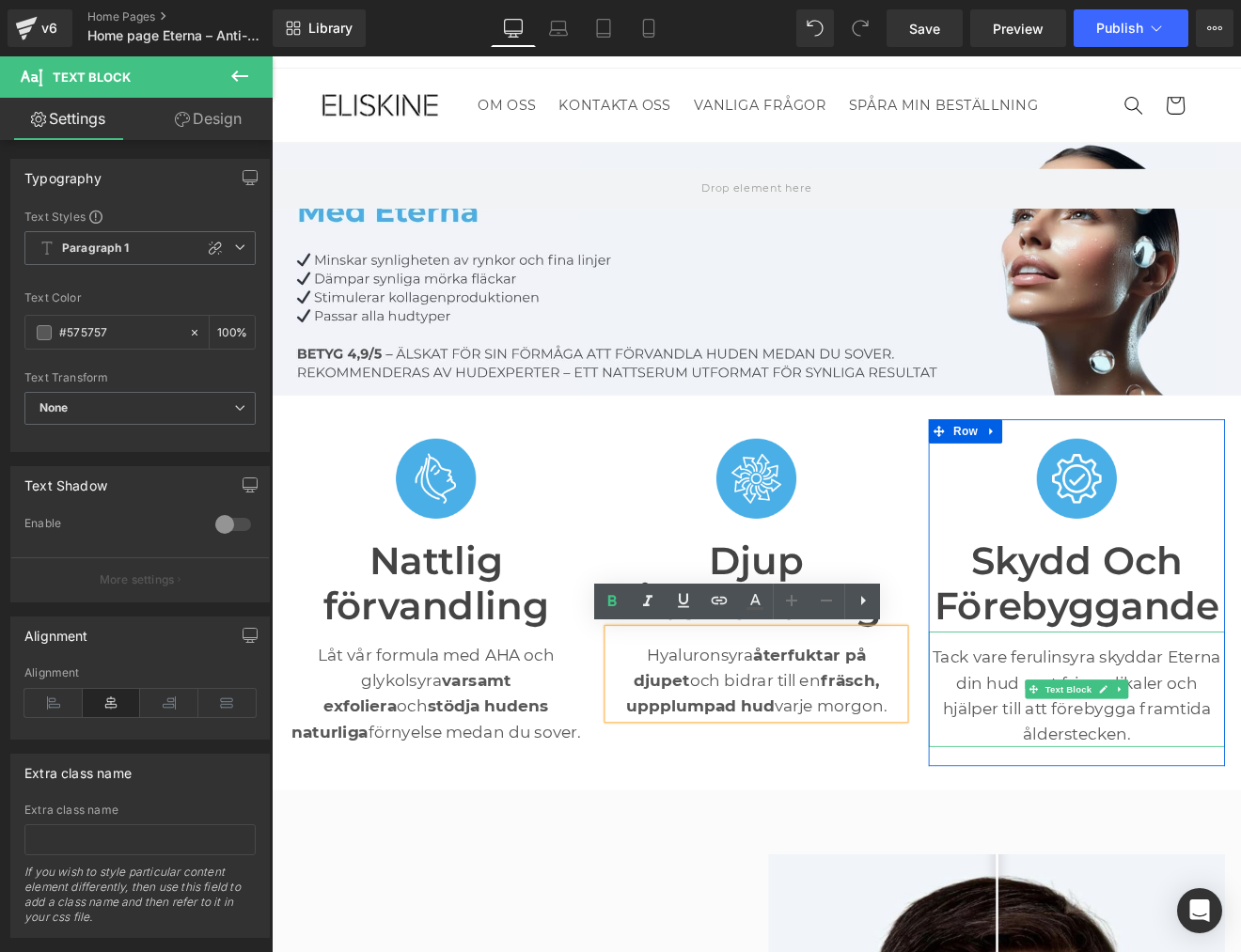 click on "Tack vare ferulinsyra skyddar Eterna din hud mot fria radikaler och hjälper till att förebygga framtida ålderstecken." at bounding box center (1217, 806) 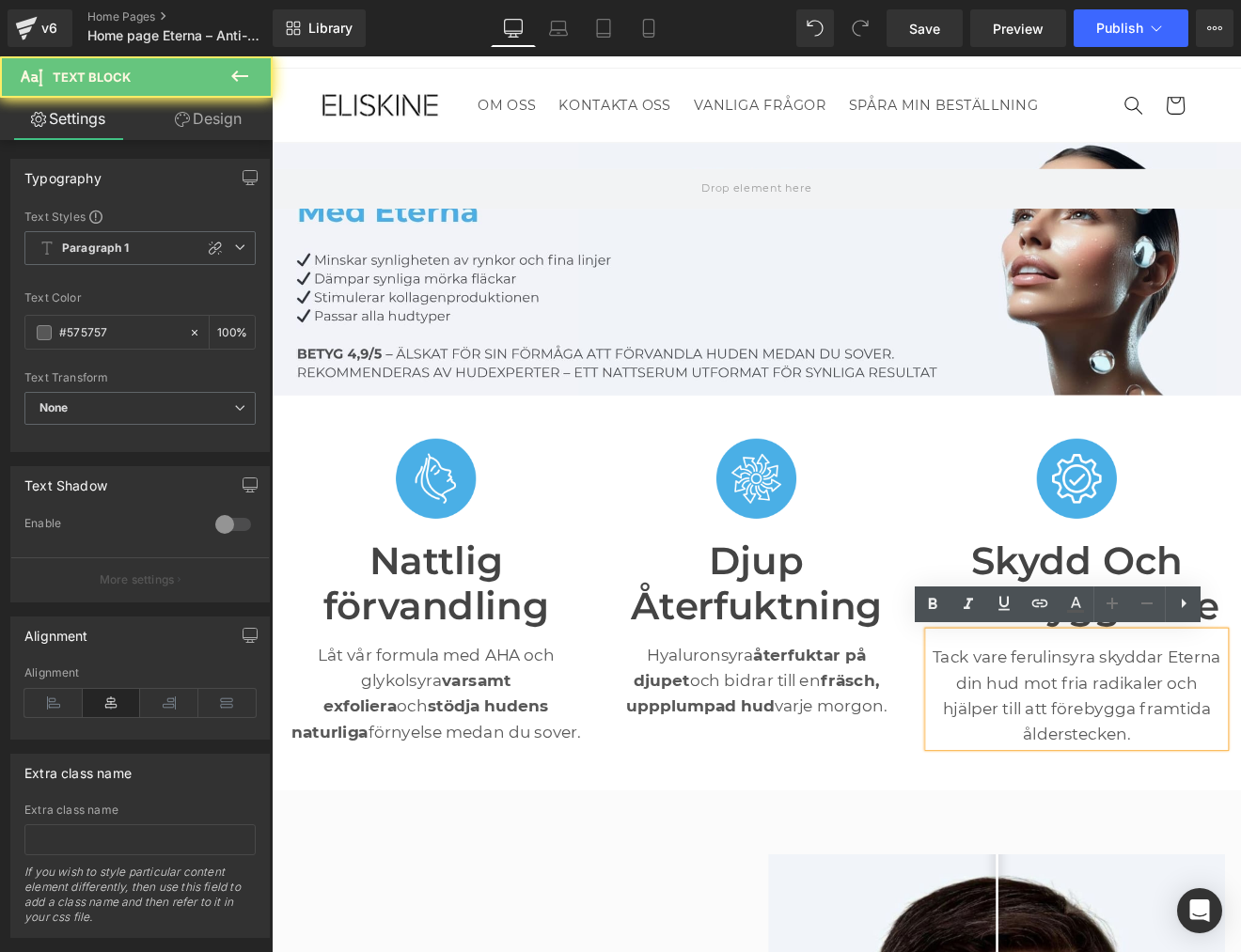 click on "Tack vare ferulinsyra skyddar Eterna din hud mot fria radikaler och hjälper till att förebygga framtida ålderstecken." at bounding box center [1217, 806] 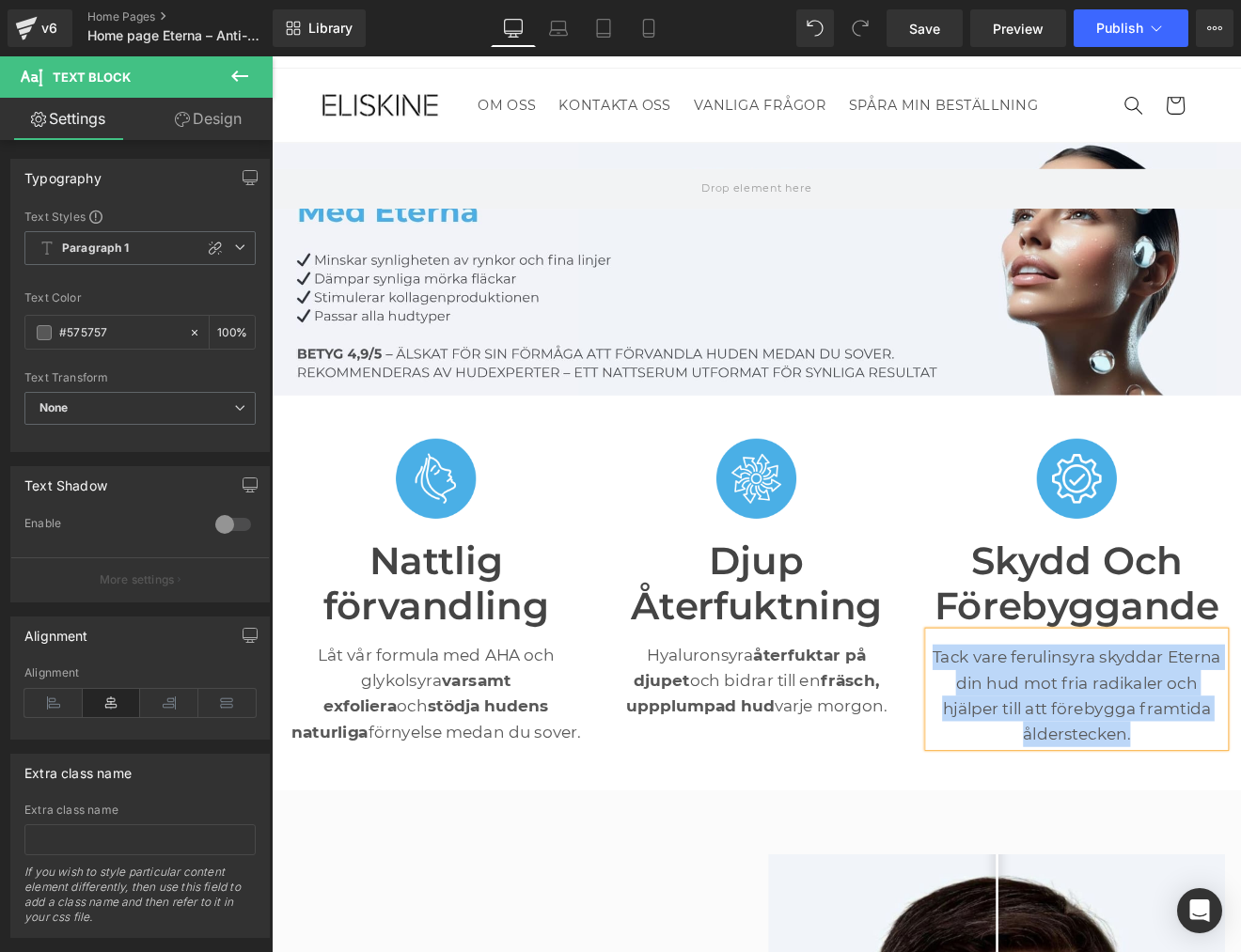paste 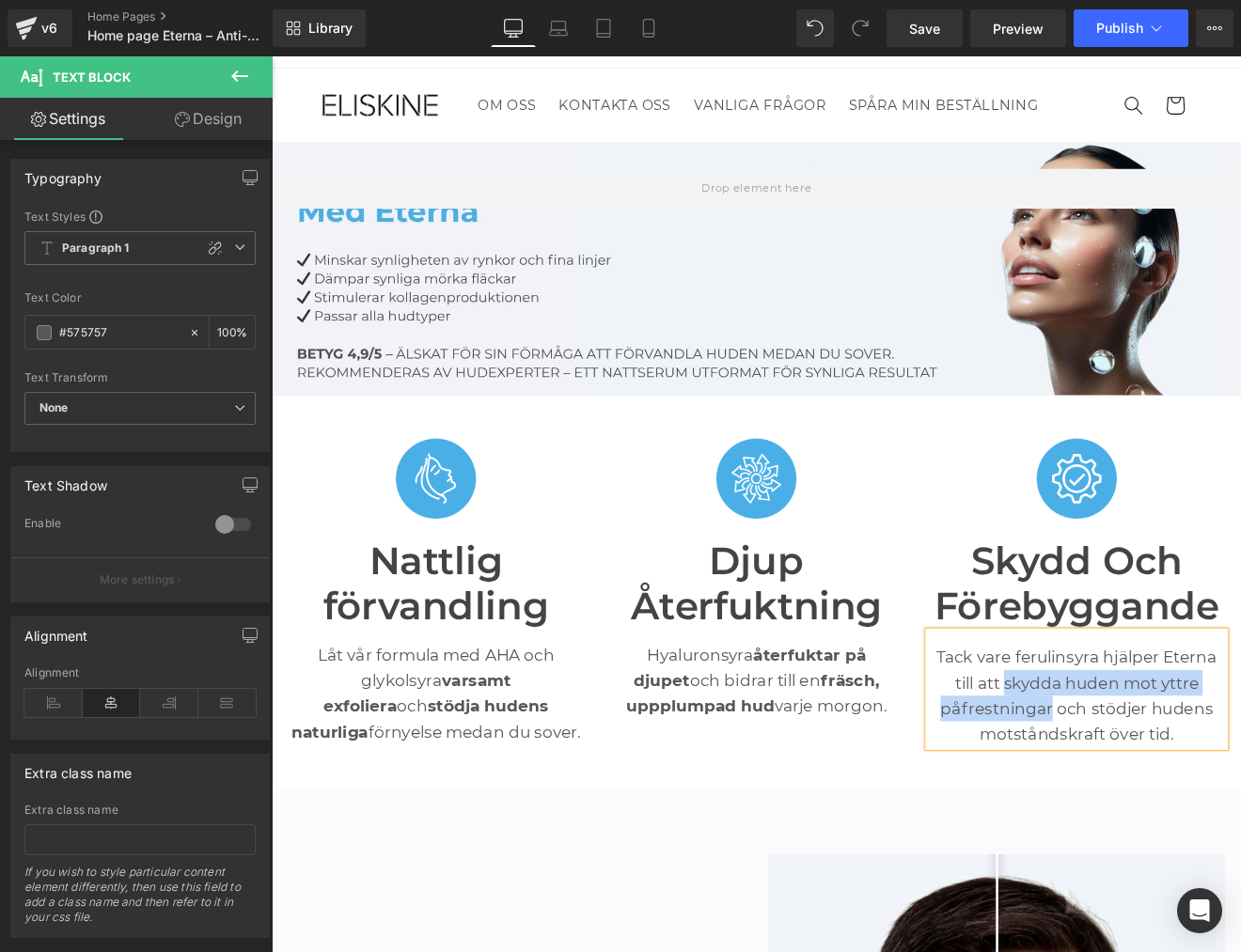 drag, startPoint x: 1132, startPoint y: 790, endPoint x: 1184, endPoint y: 819, distance: 59.539903 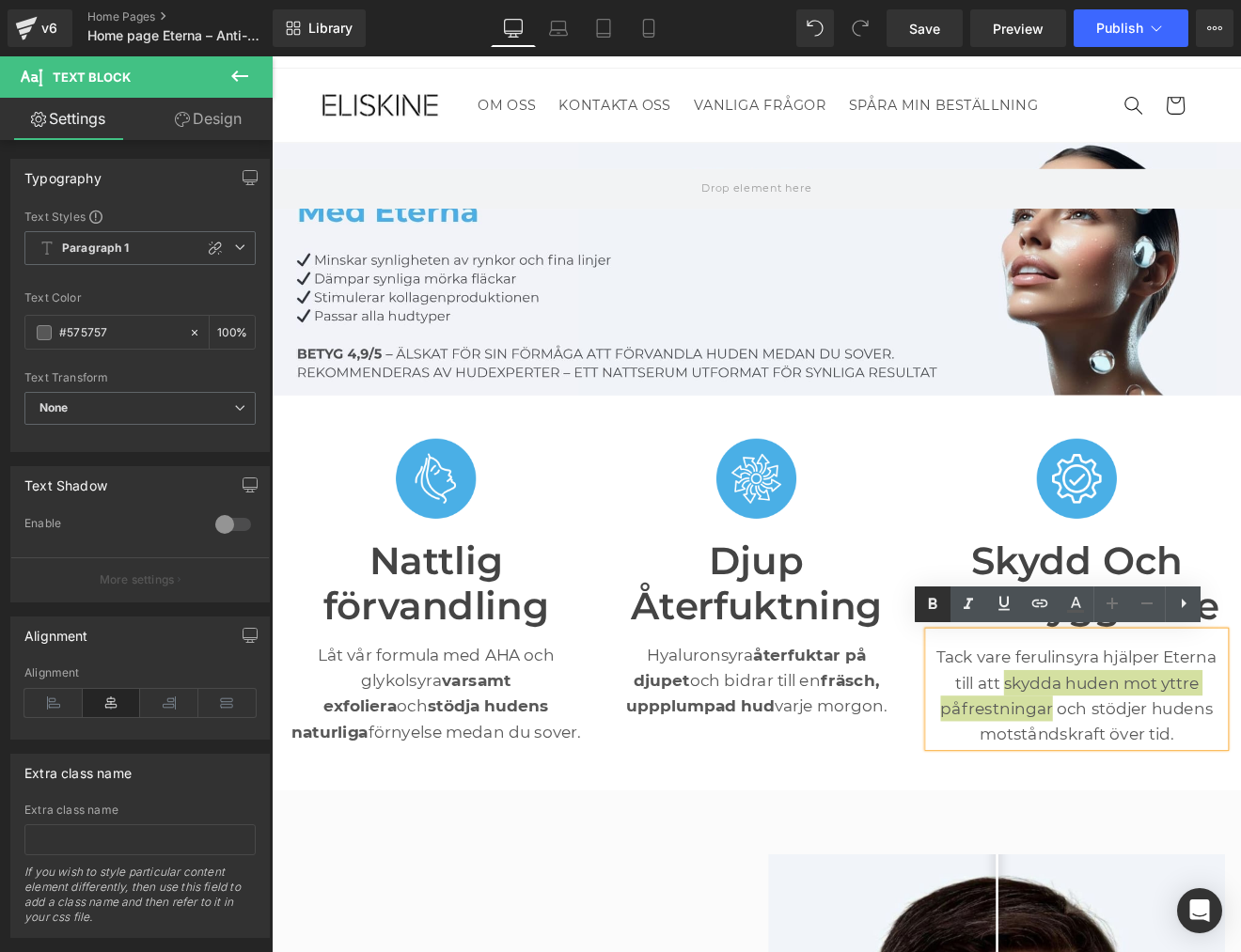 click 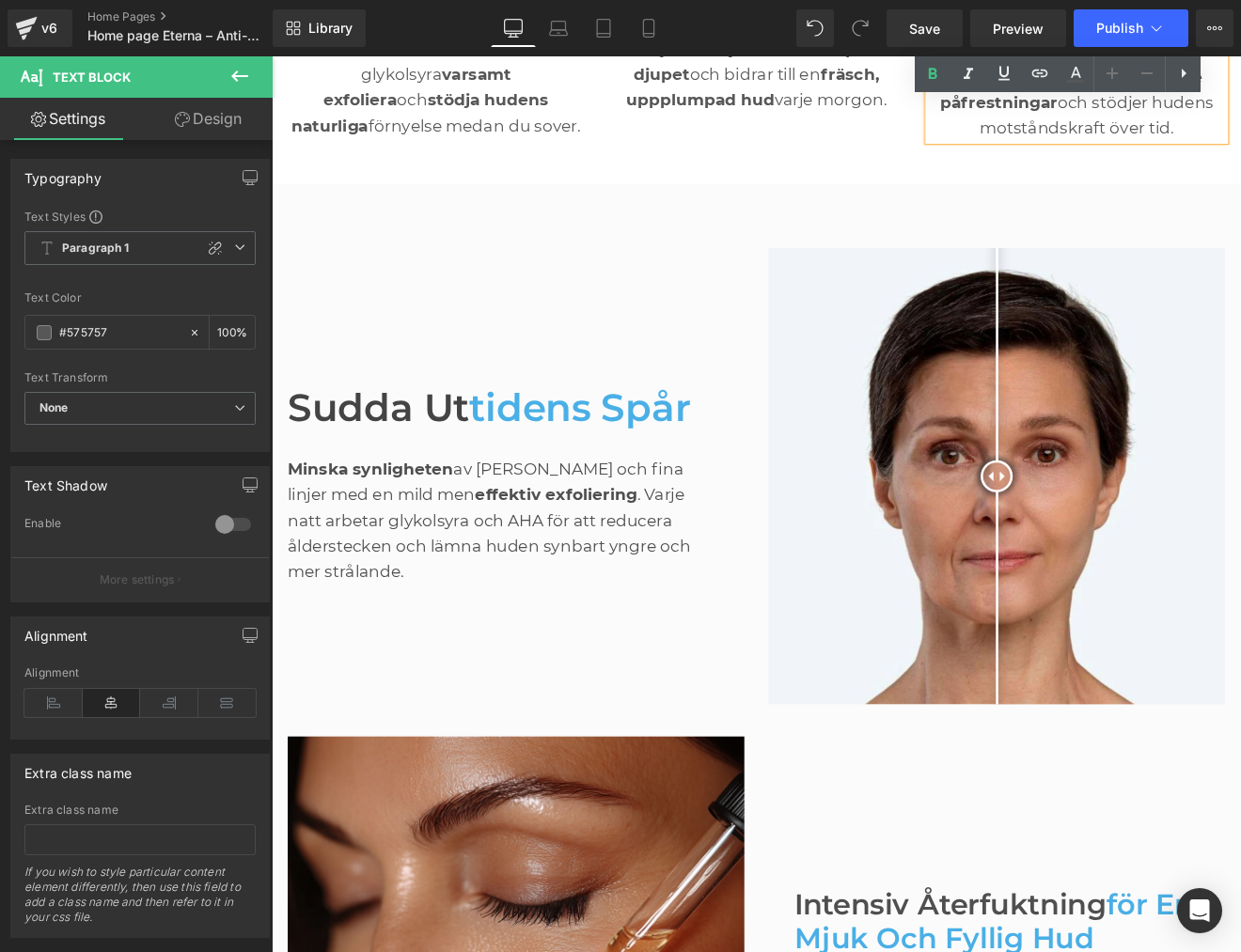scroll, scrollTop: 747, scrollLeft: 0, axis: vertical 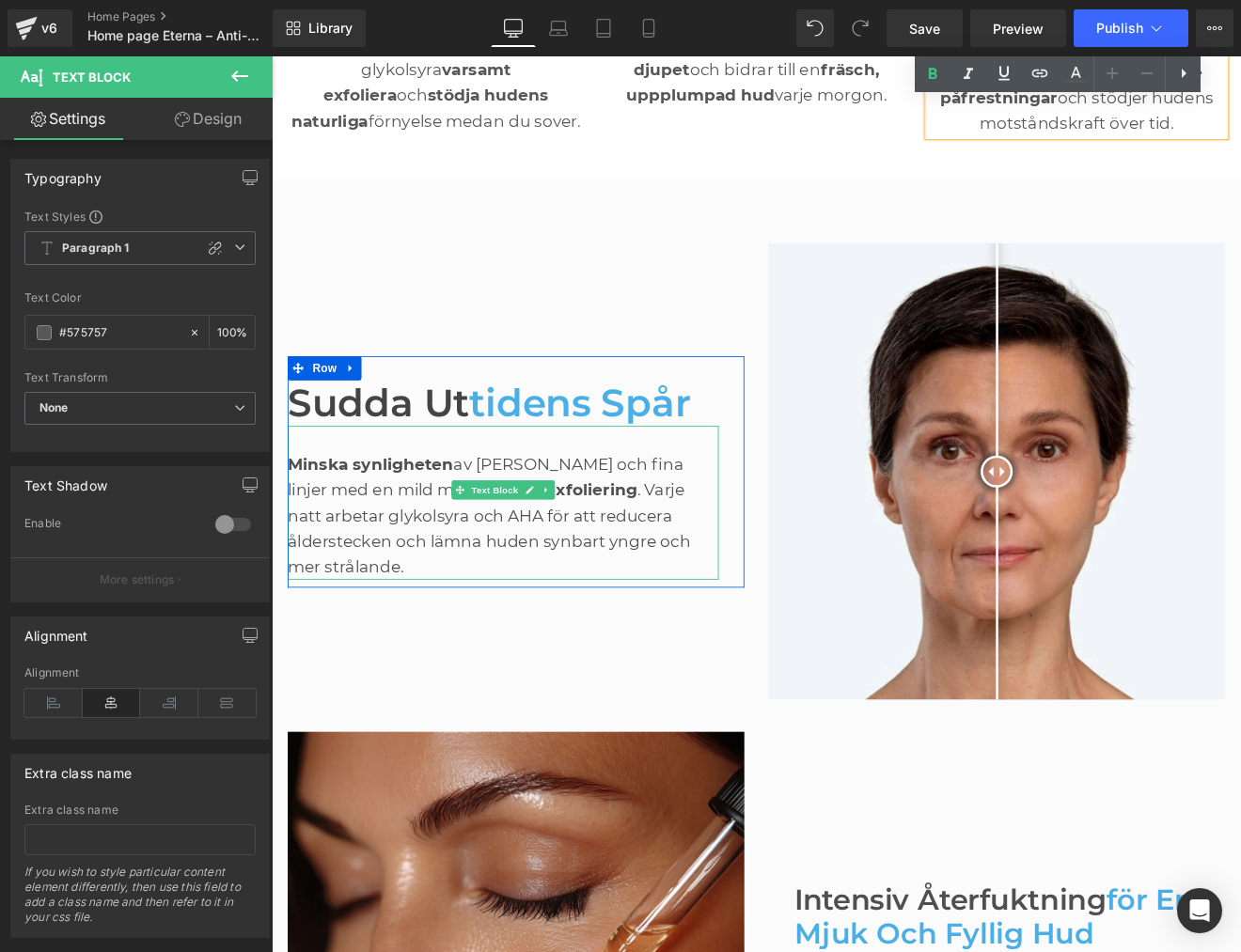 click on "Minska synligheten  av rynkor och fina linjer med en mild men  effektiv exfoliering . Varje natt arbetar glykolsyra och AHA för att reducera ålderstecken och lämna huden synbart yngre och mer strålande." at bounding box center (543, 580) 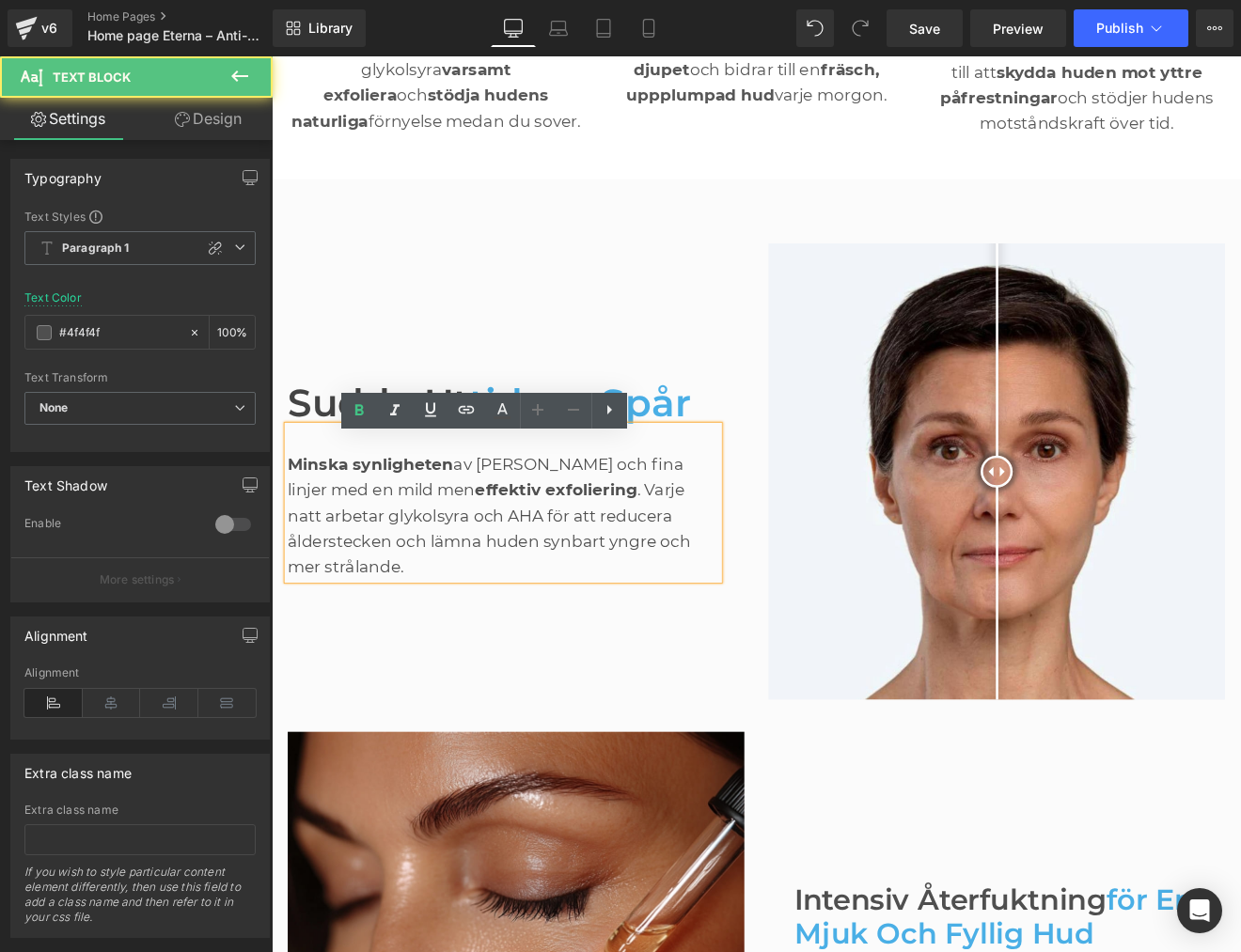 click on "Minska synligheten" at bounding box center [387, 535] 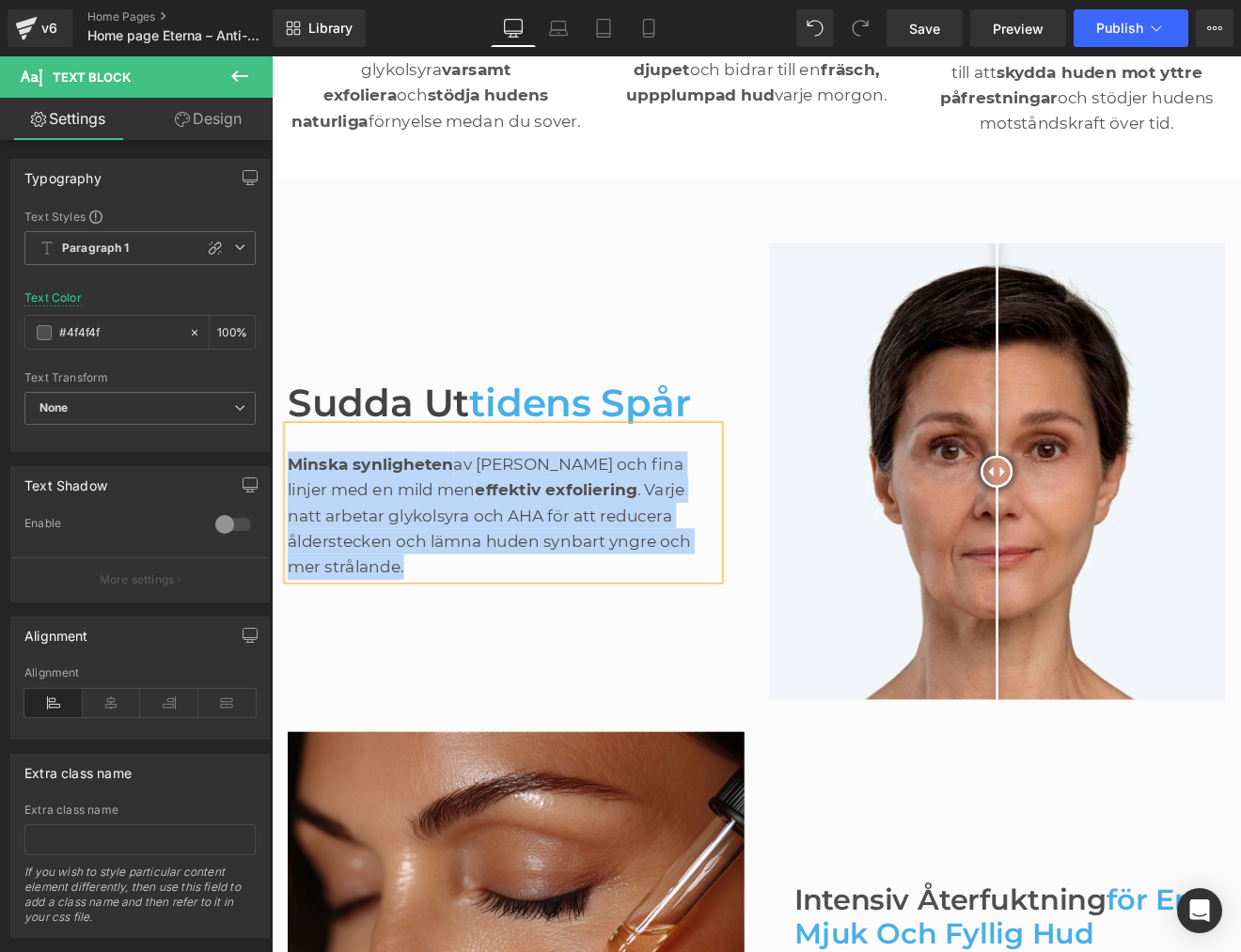 paste 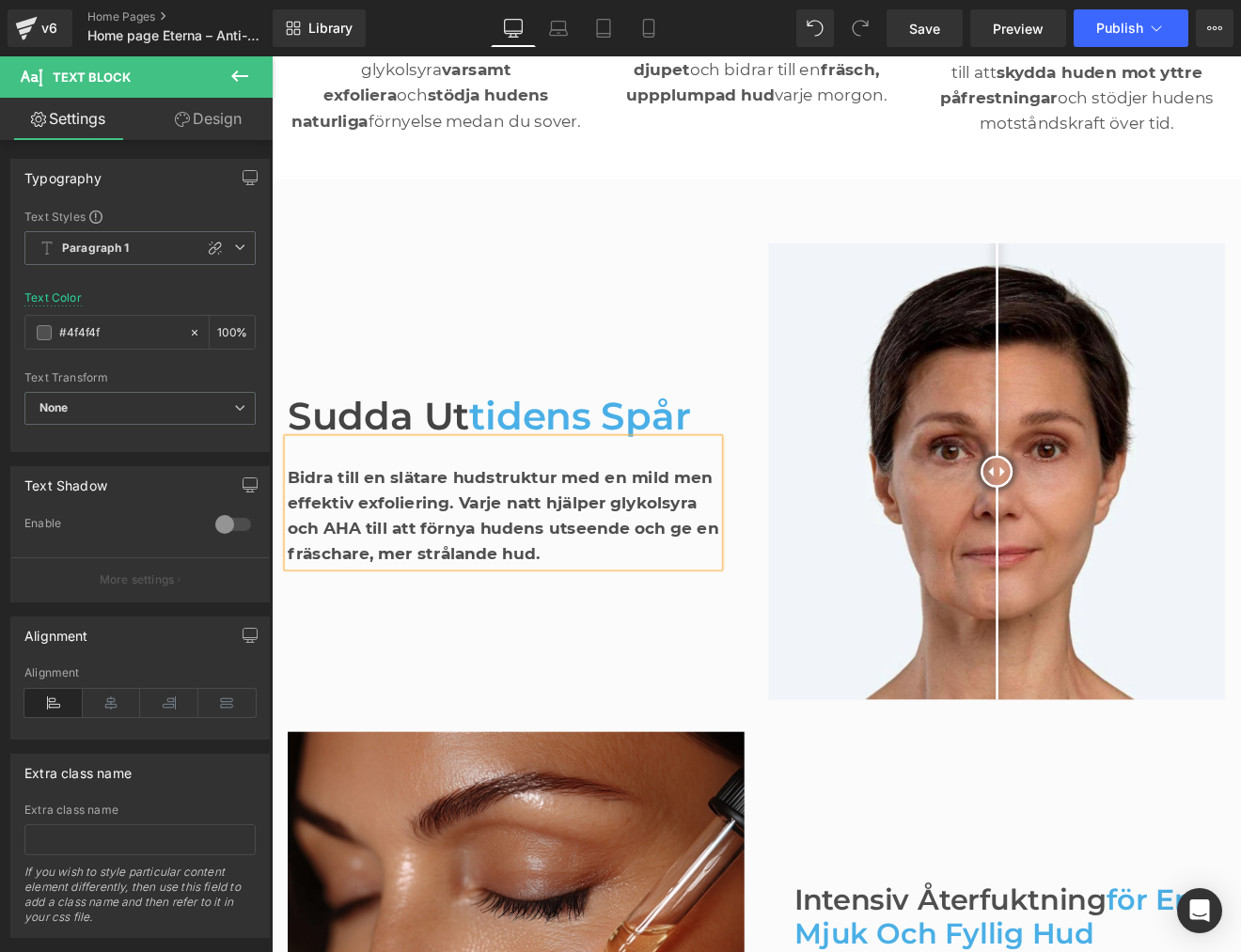 click on "Bidra till en slätare hudstruktur med en mild men effektiv exfoliering. Varje natt hjälper glykolsyra och AHA till att förnya hudens utseende och ge en fräschare, mer strålande hud." at bounding box center [543, 595] 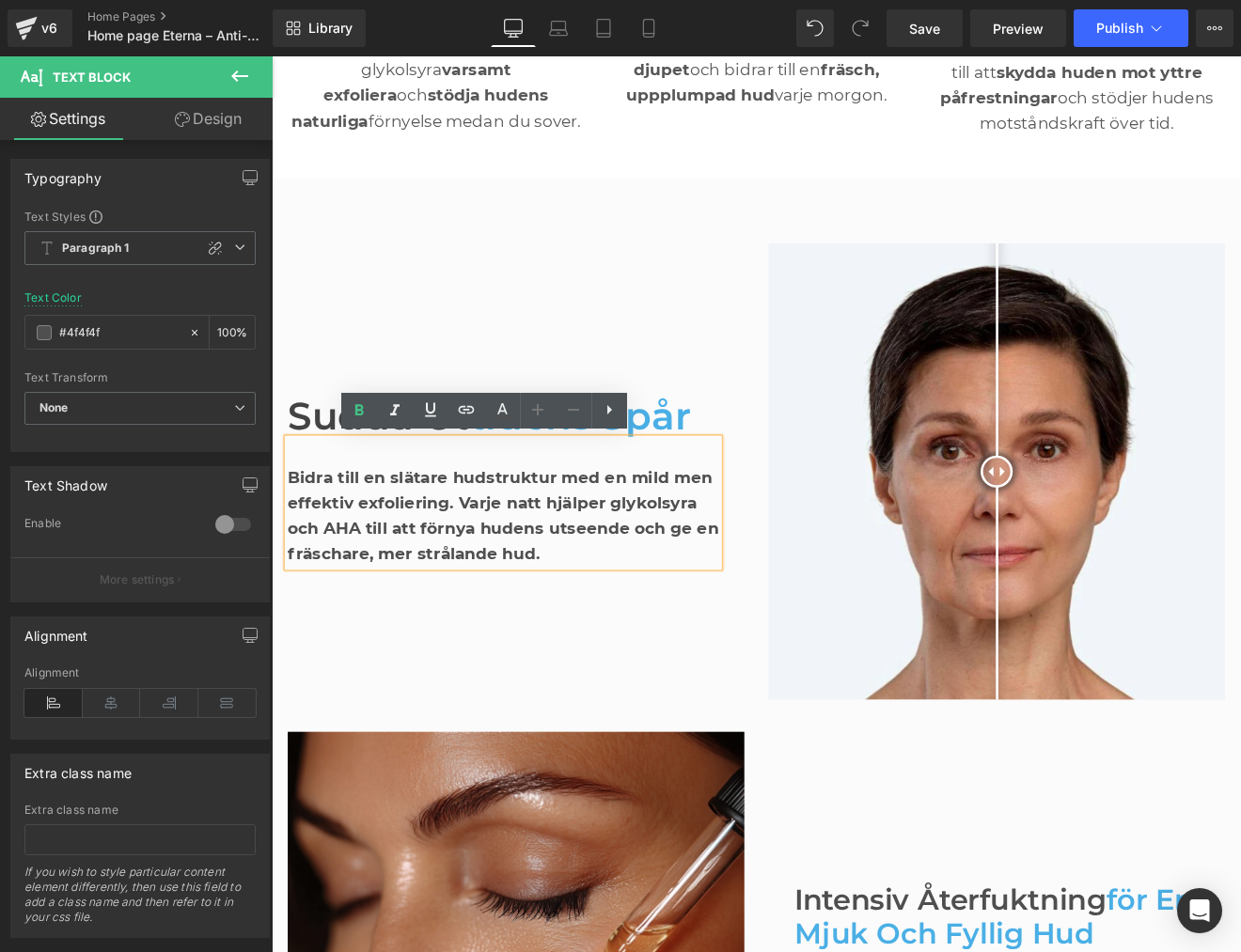click on "Bidra till en slätare hudstruktur med en mild men effektiv exfoliering. Varje natt hjälper glykolsyra och AHA till att förnya hudens utseende och ge en fräschare, mer strålande hud." at bounding box center [543, 595] 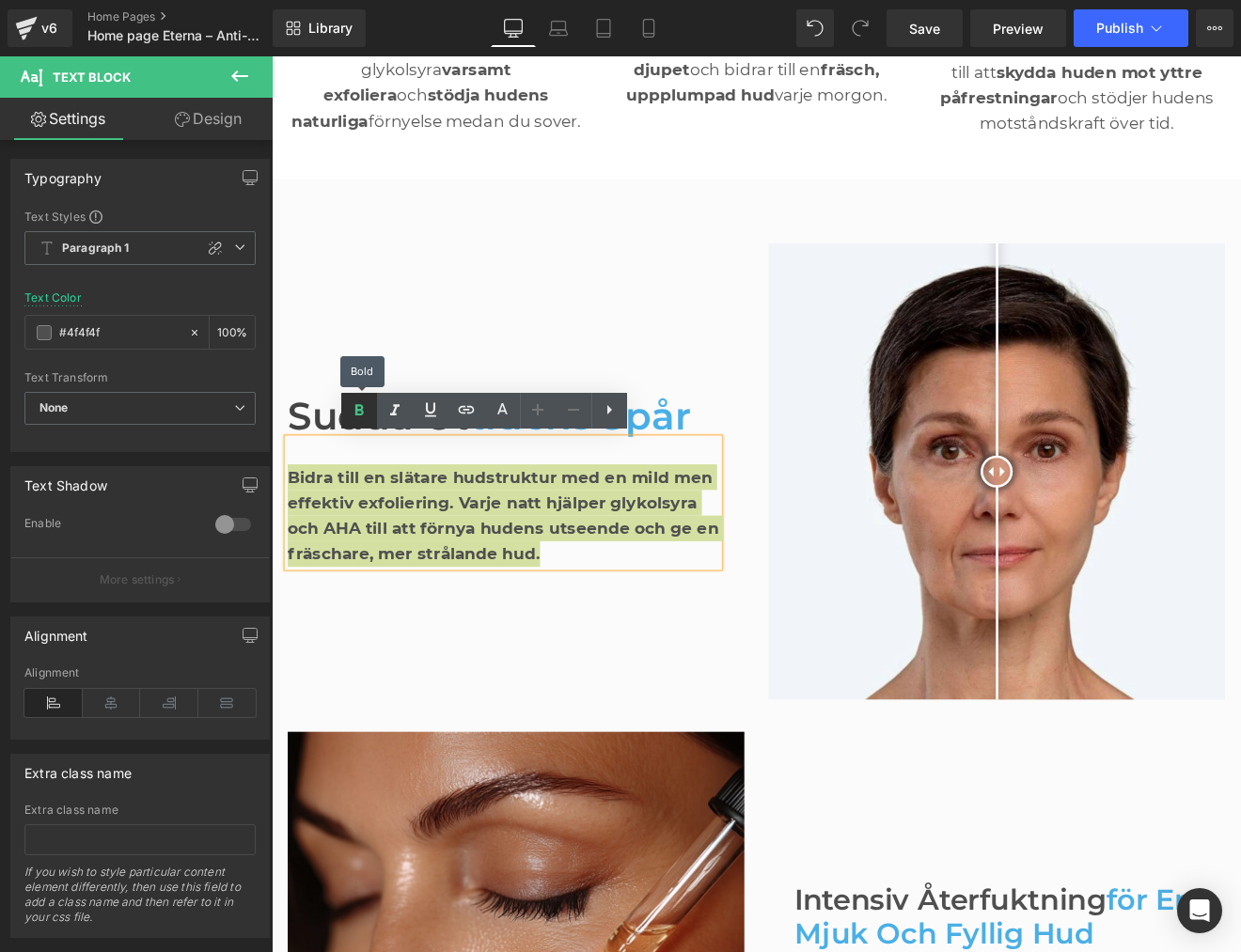 click 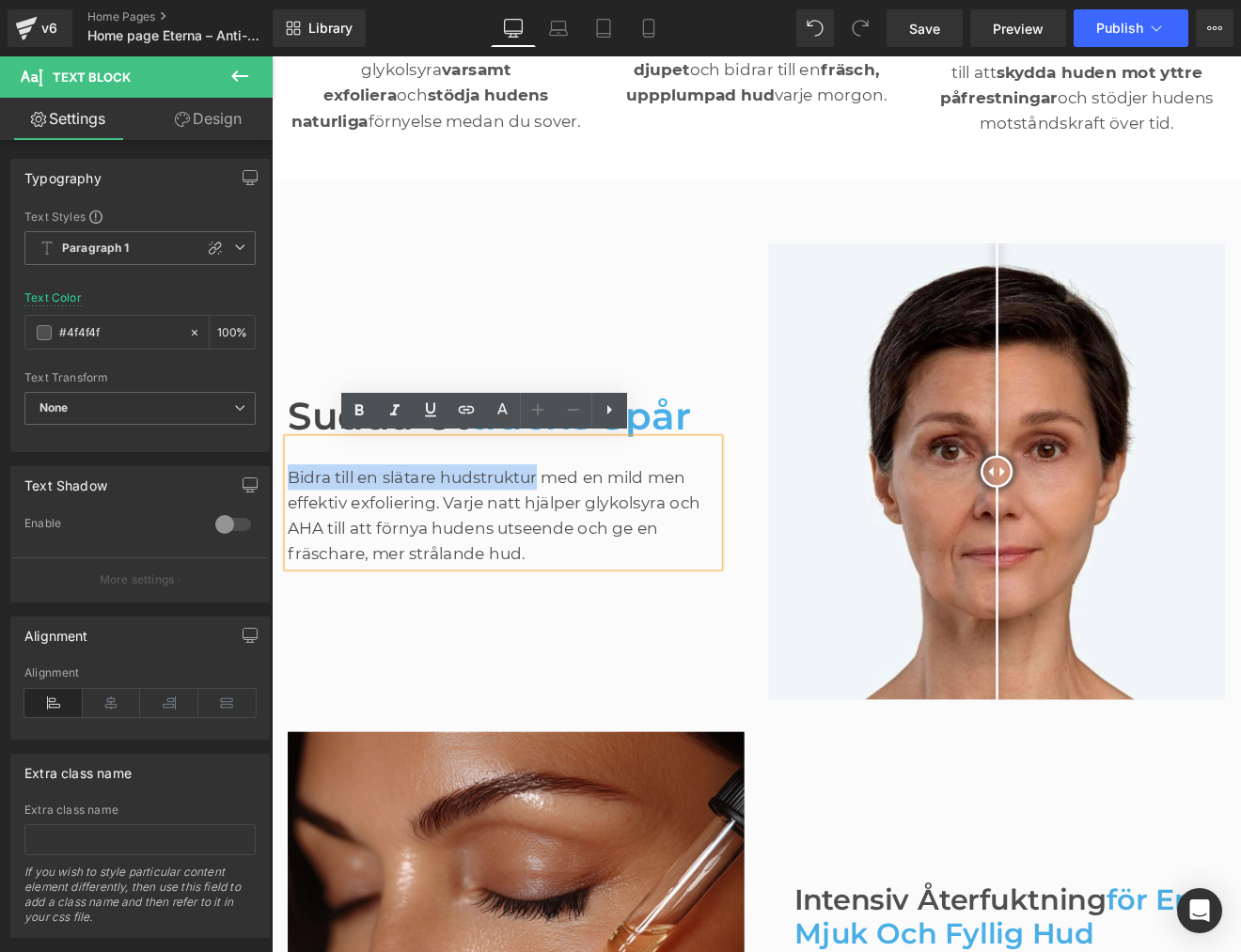 drag, startPoint x: 294, startPoint y: 550, endPoint x: 549, endPoint y: 548, distance: 255.0078 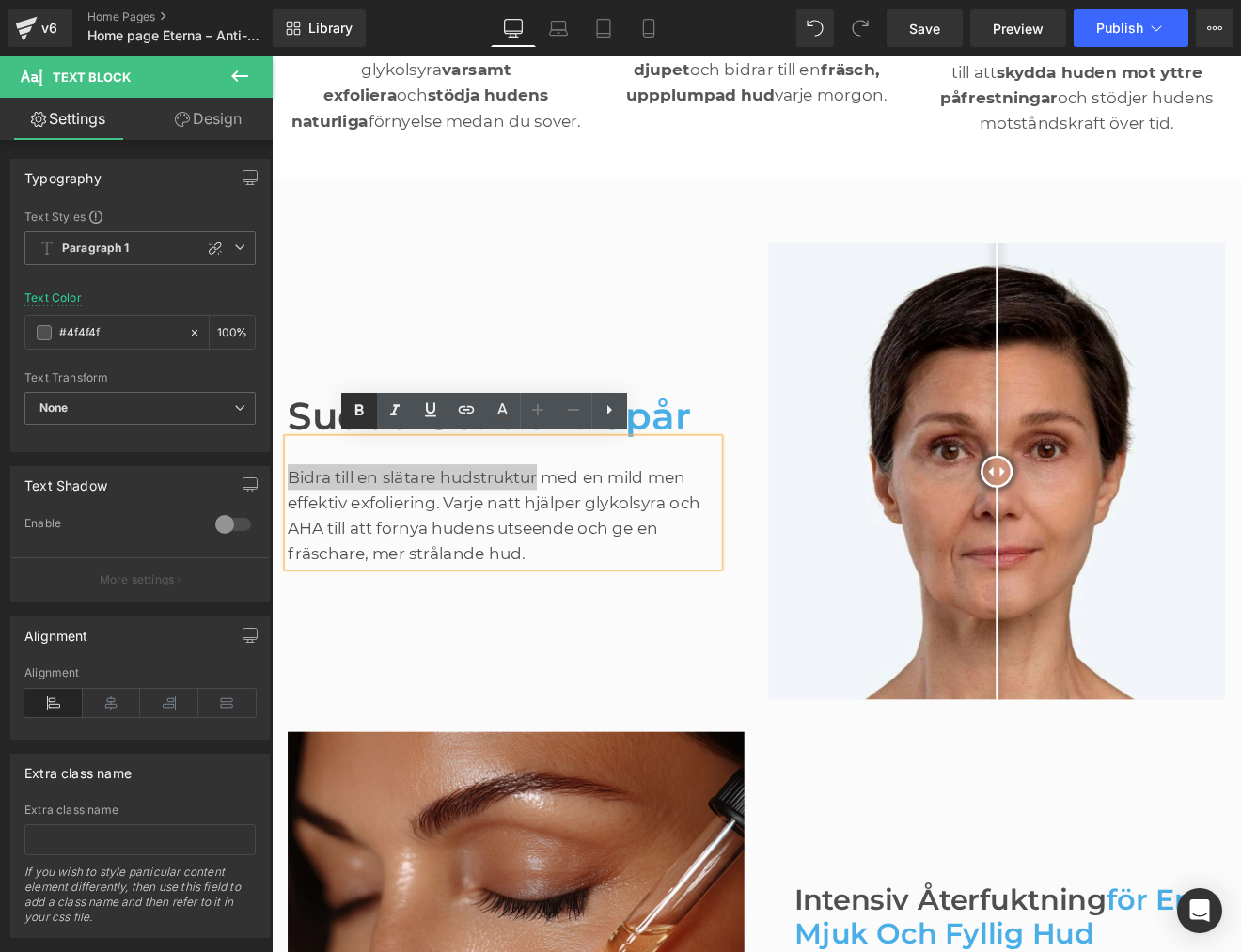 click 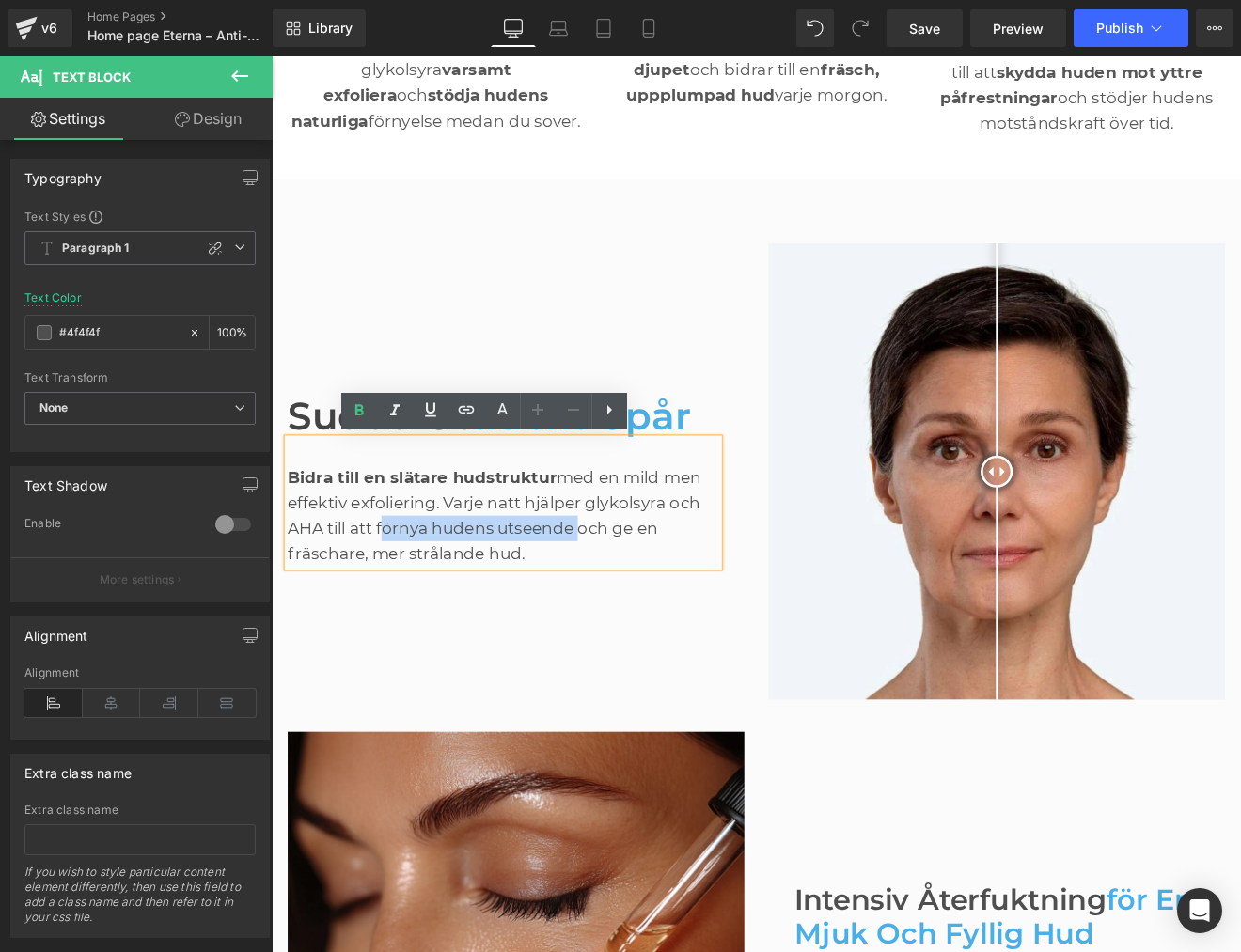 drag, startPoint x: 395, startPoint y: 609, endPoint x: 619, endPoint y: 609, distance: 224 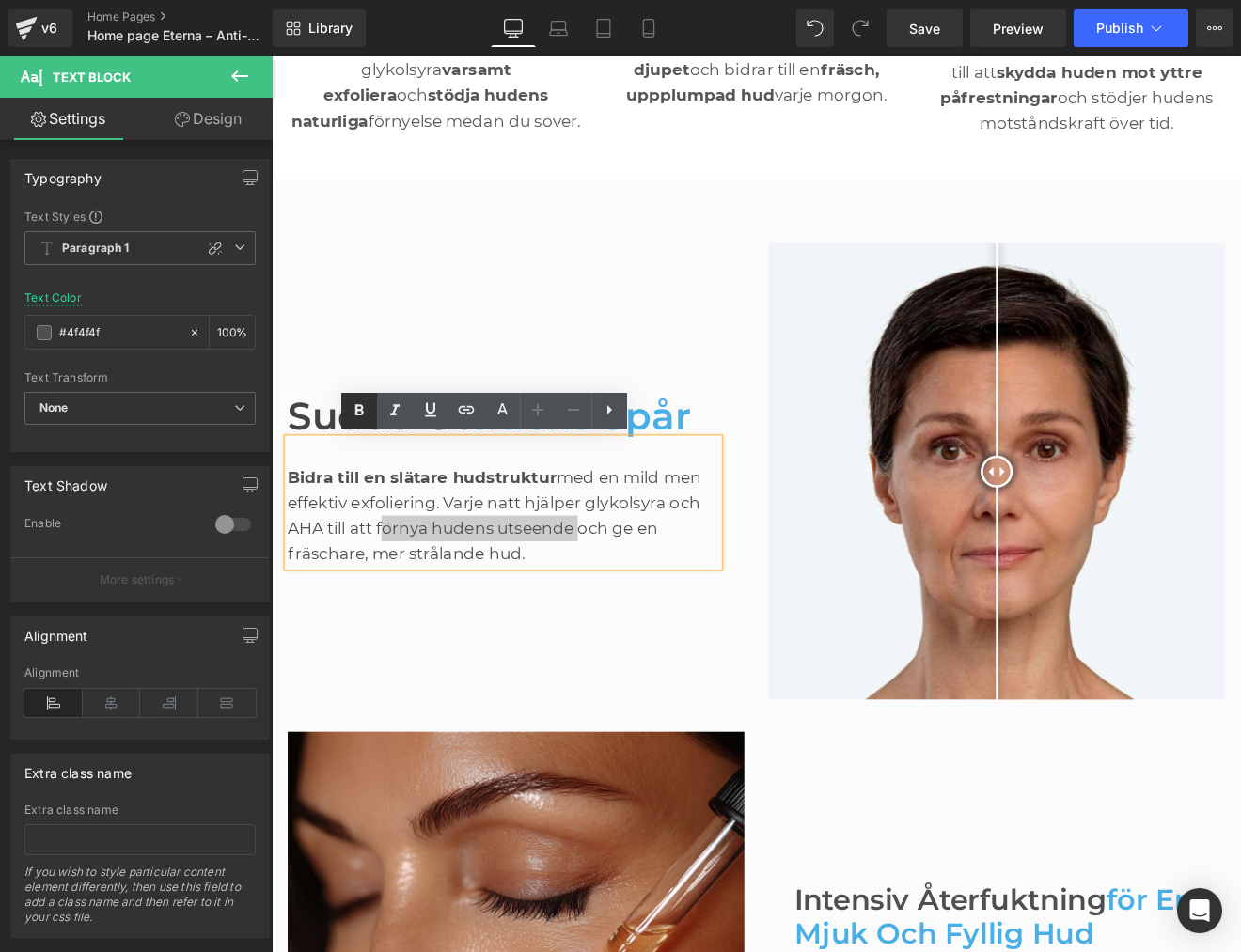 click 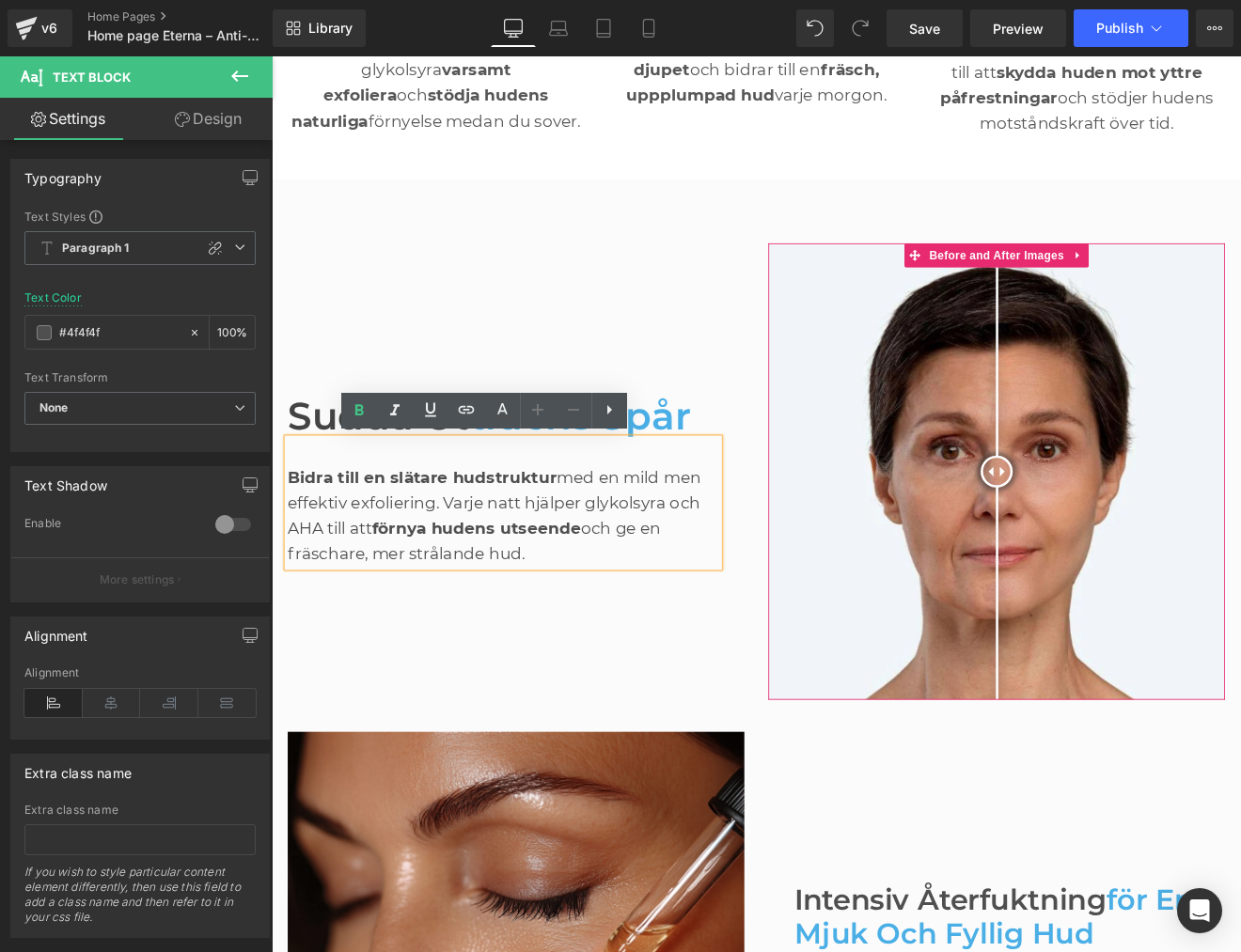 scroll, scrollTop: 747, scrollLeft: 0, axis: vertical 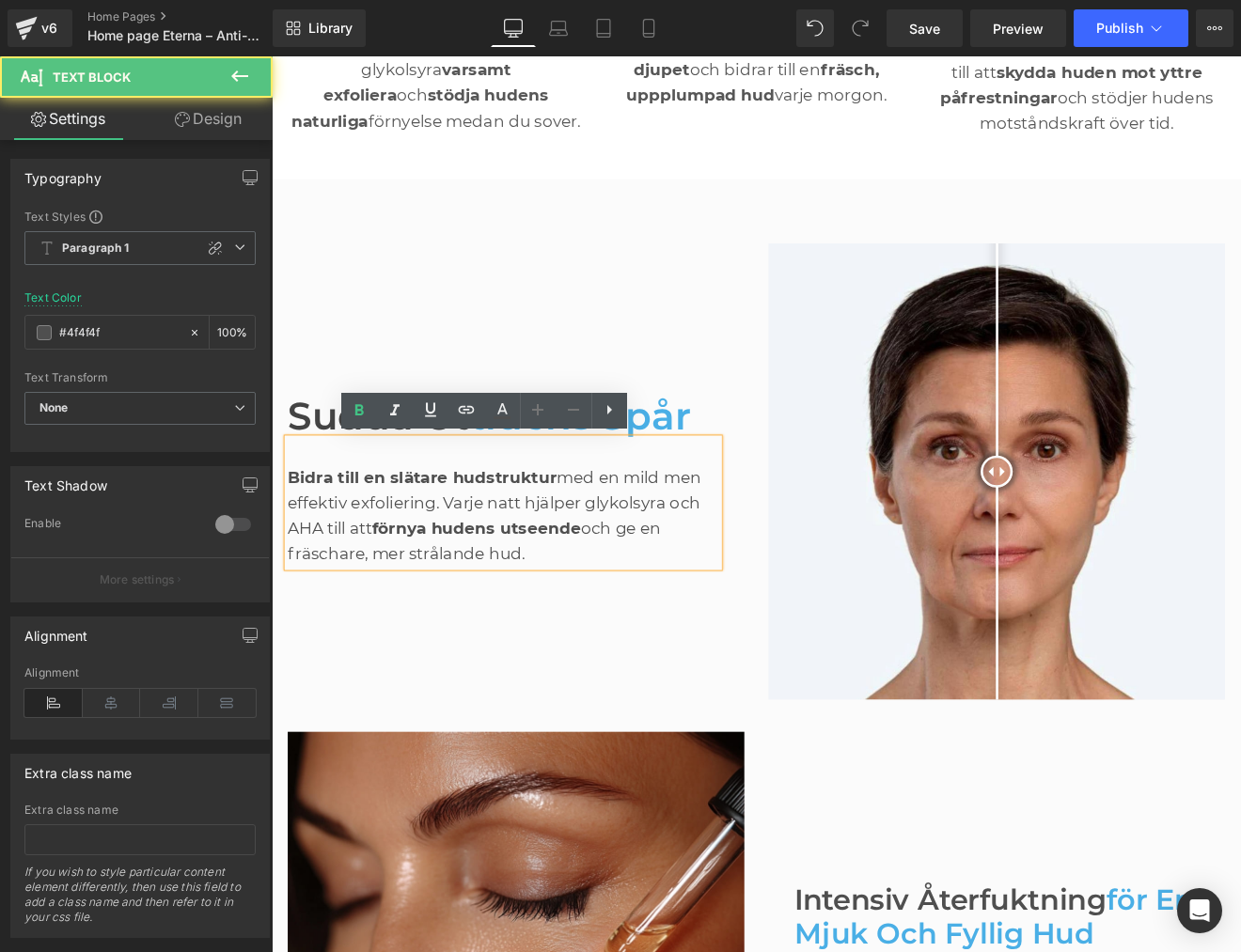 click on "förnya hudens utseende" at bounding box center [511, 610] 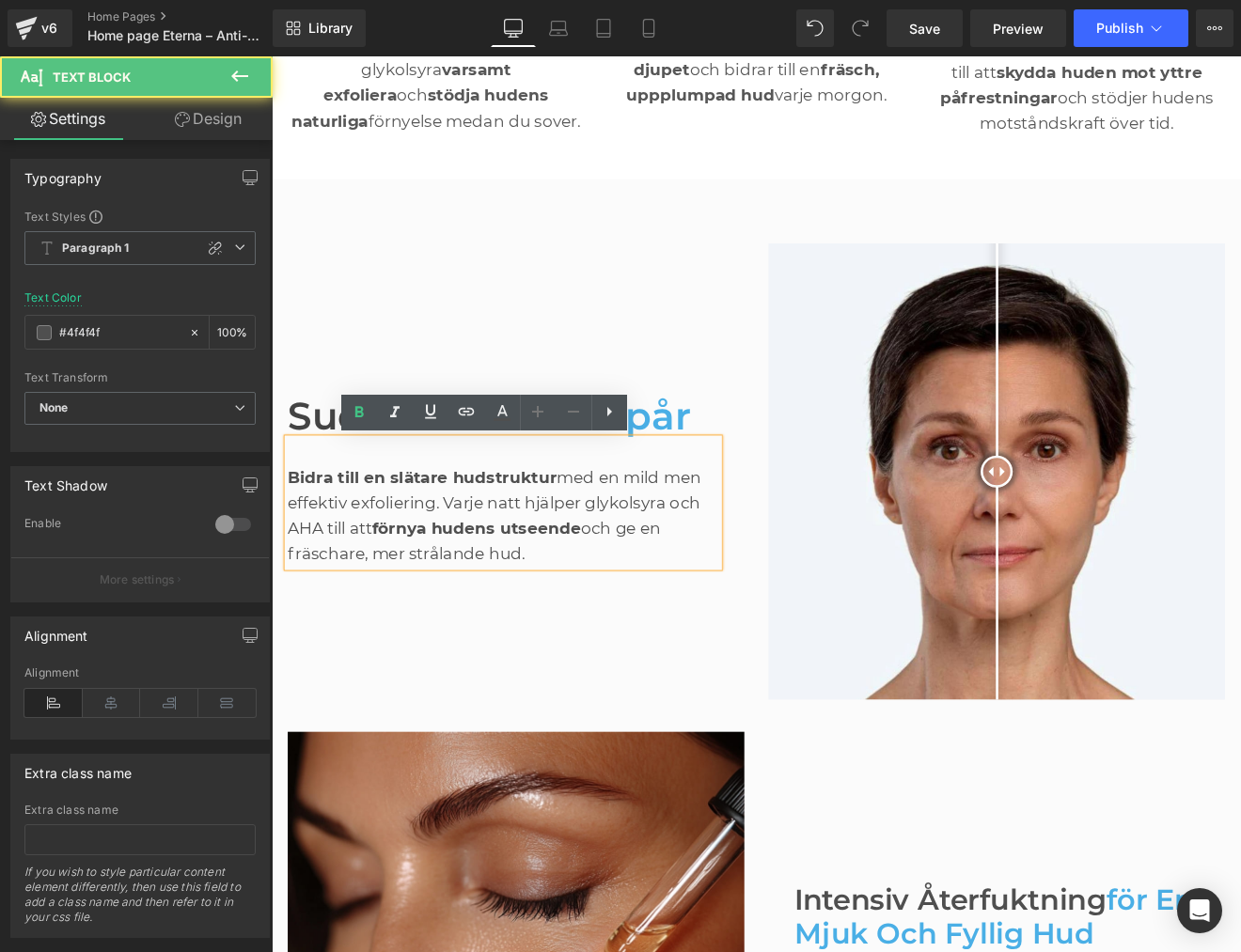 scroll, scrollTop: 744, scrollLeft: 0, axis: vertical 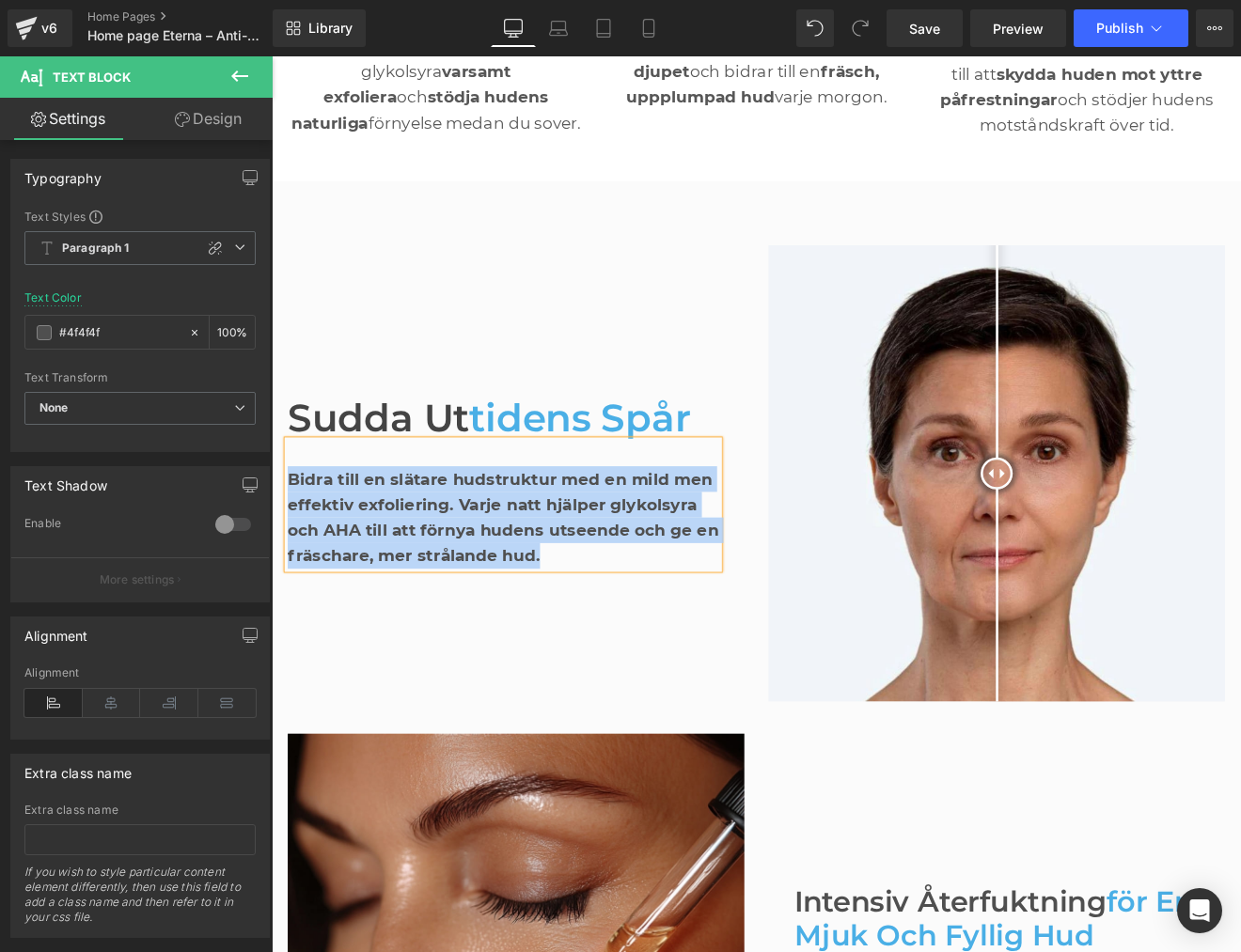 drag, startPoint x: 586, startPoint y: 639, endPoint x: 292, endPoint y: 546, distance: 308.3586 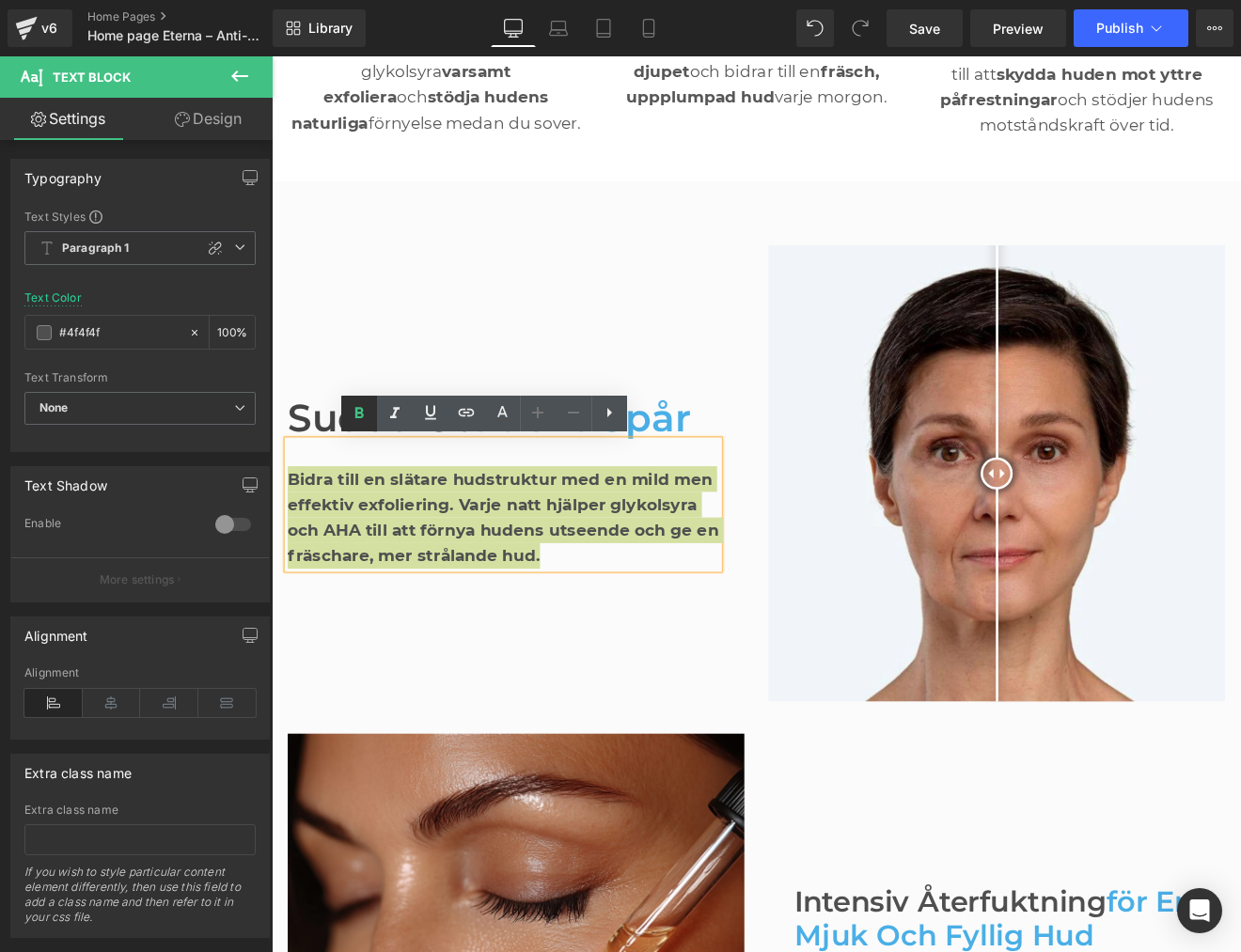 click 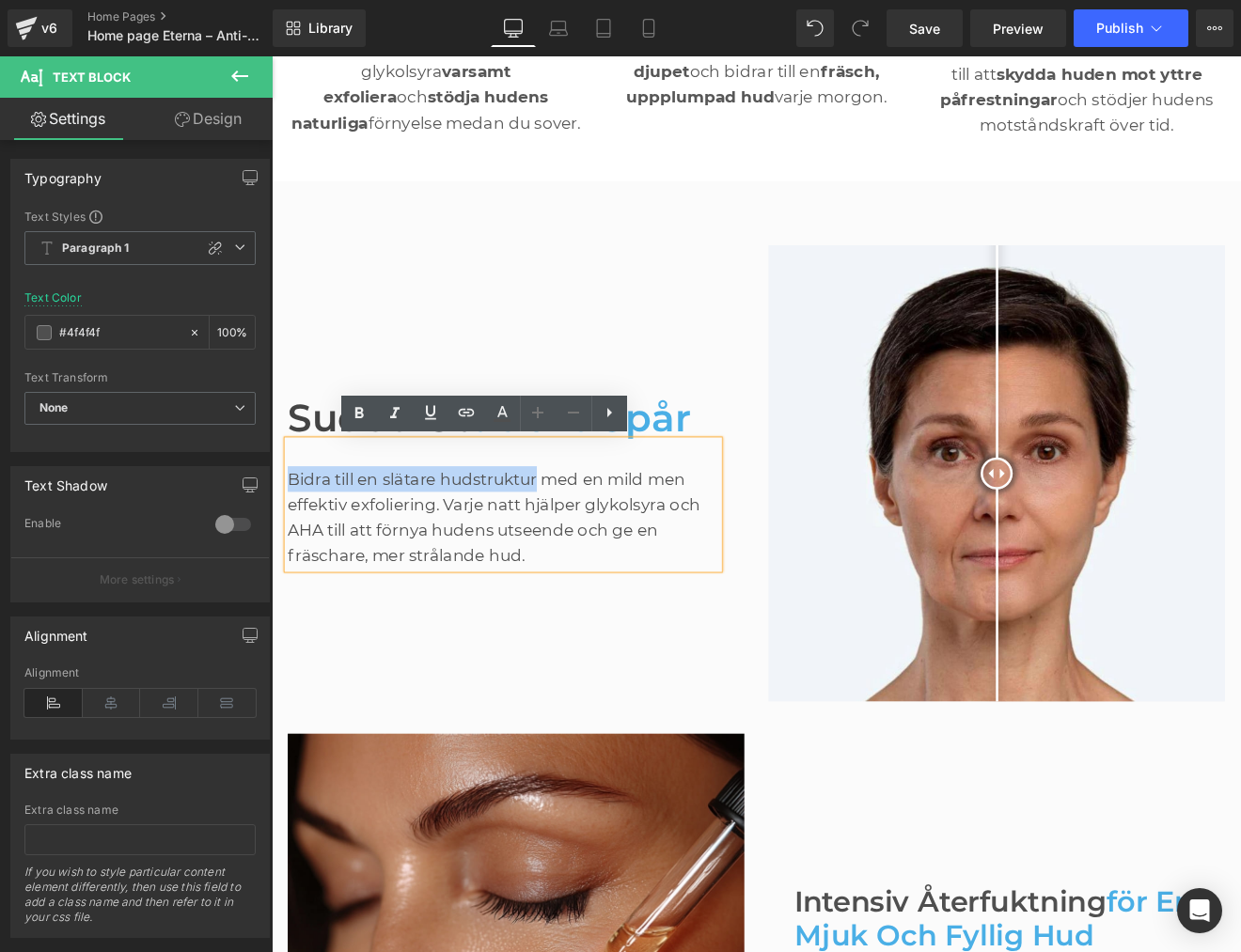 drag, startPoint x: 295, startPoint y: 555, endPoint x: 582, endPoint y: 552, distance: 287.0157 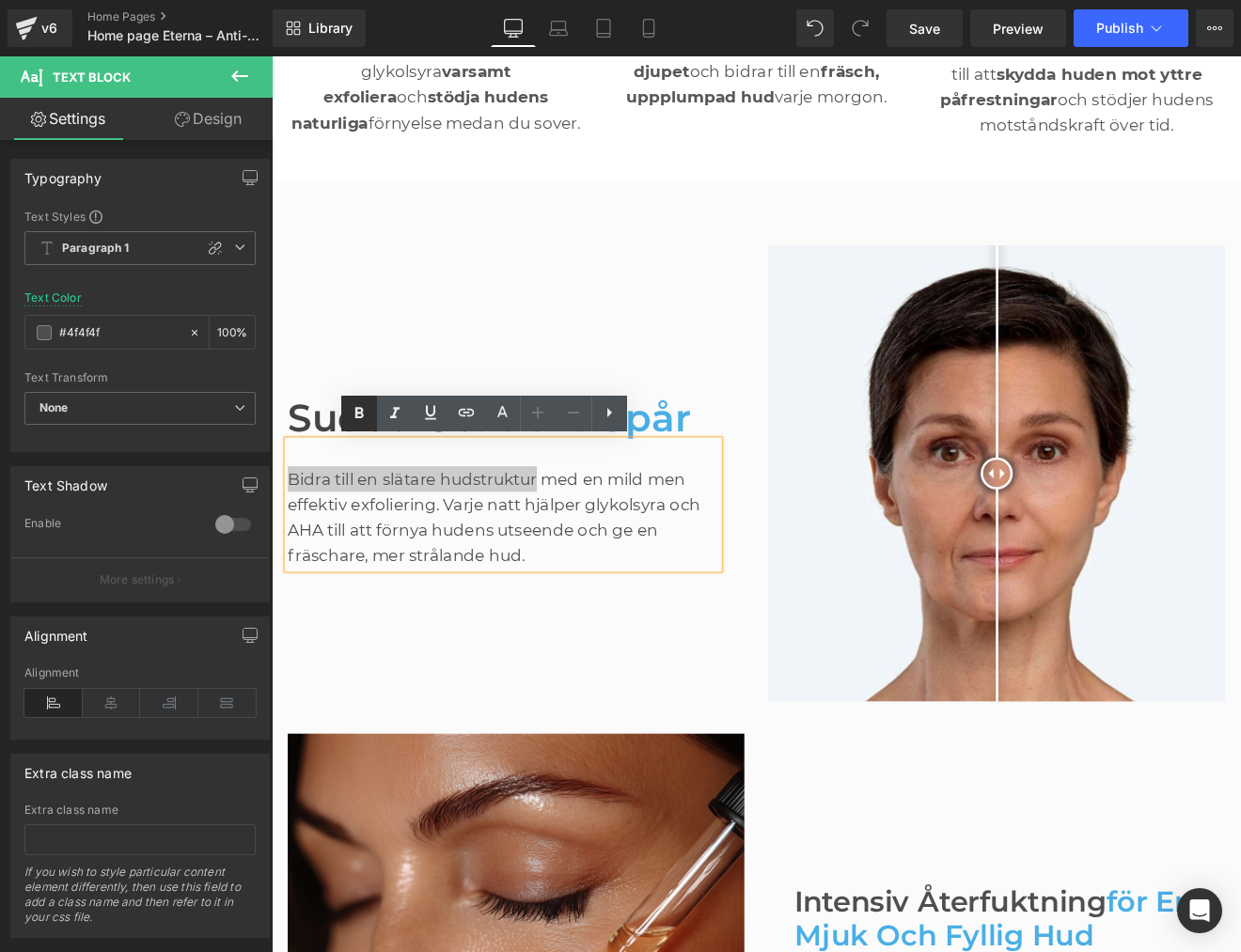 click 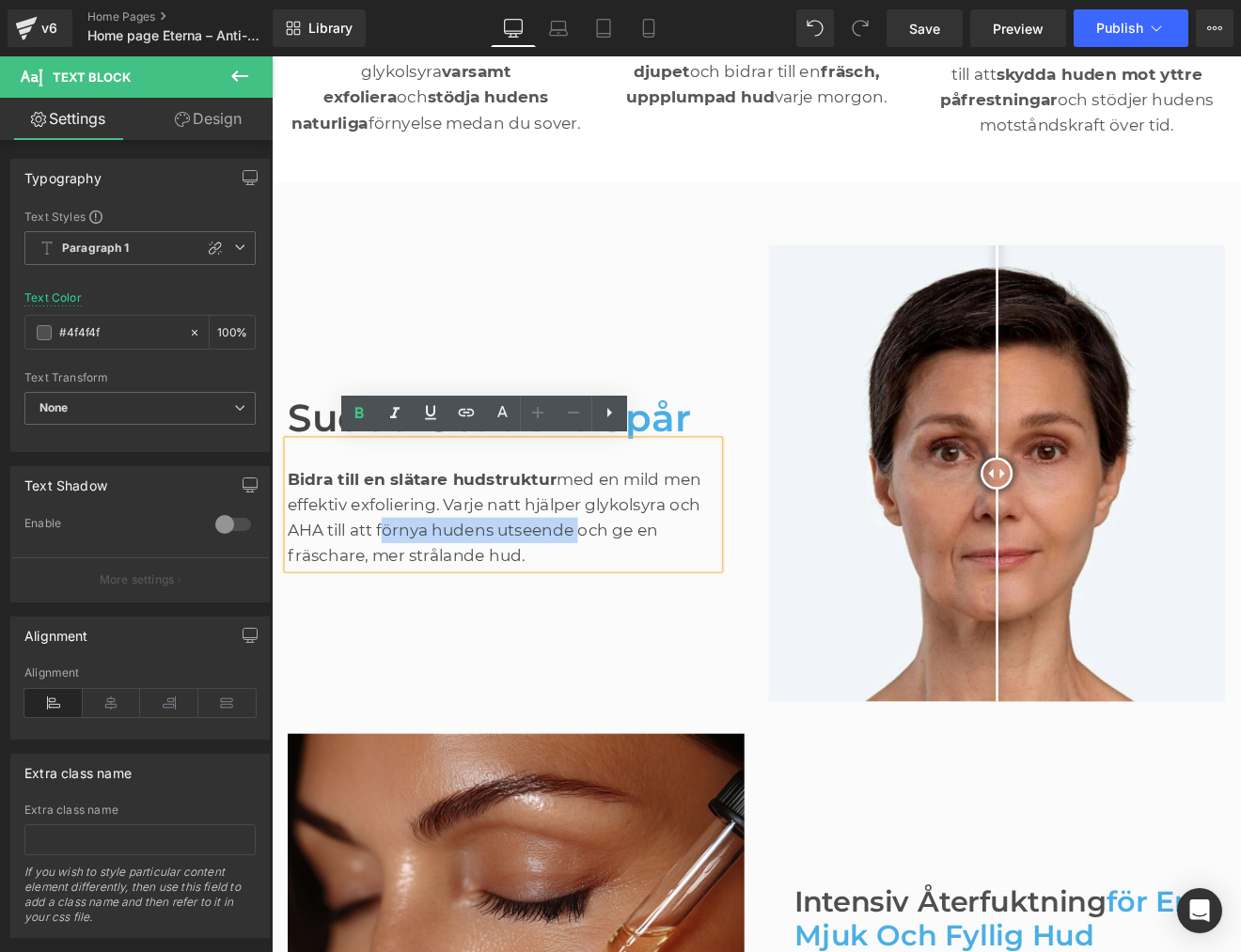 drag, startPoint x: 399, startPoint y: 612, endPoint x: 622, endPoint y: 616, distance: 223.03587 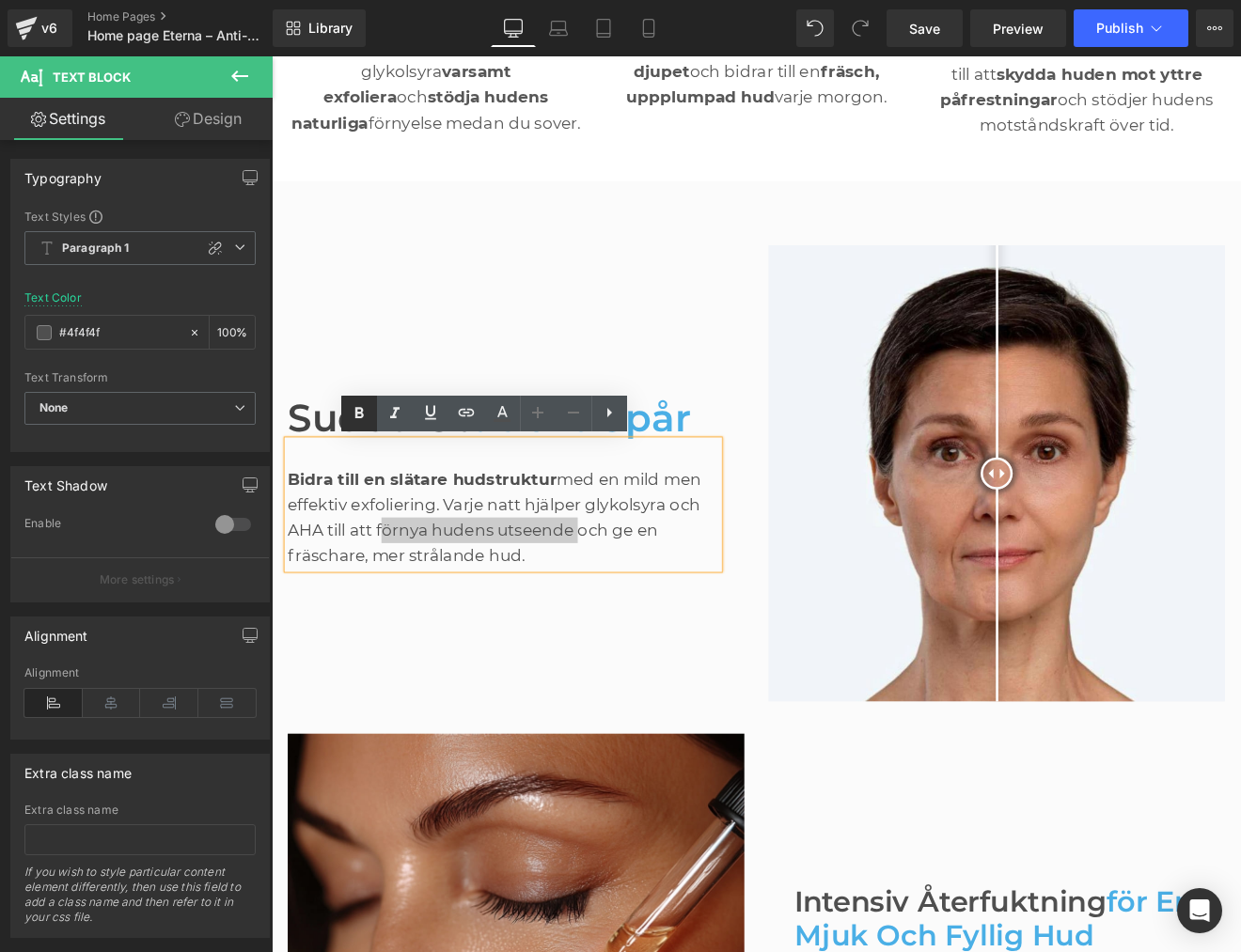 click 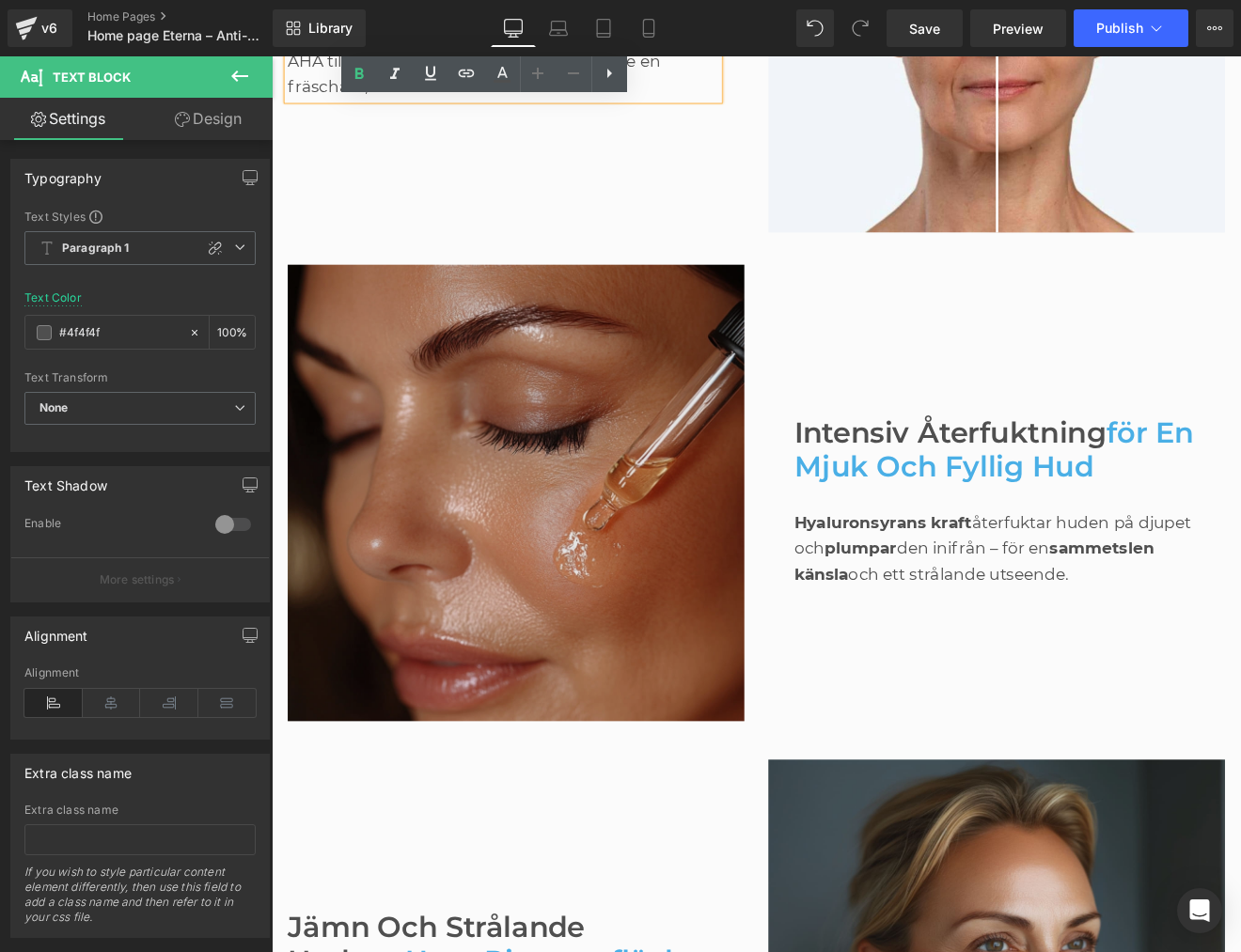 scroll, scrollTop: 1298, scrollLeft: 0, axis: vertical 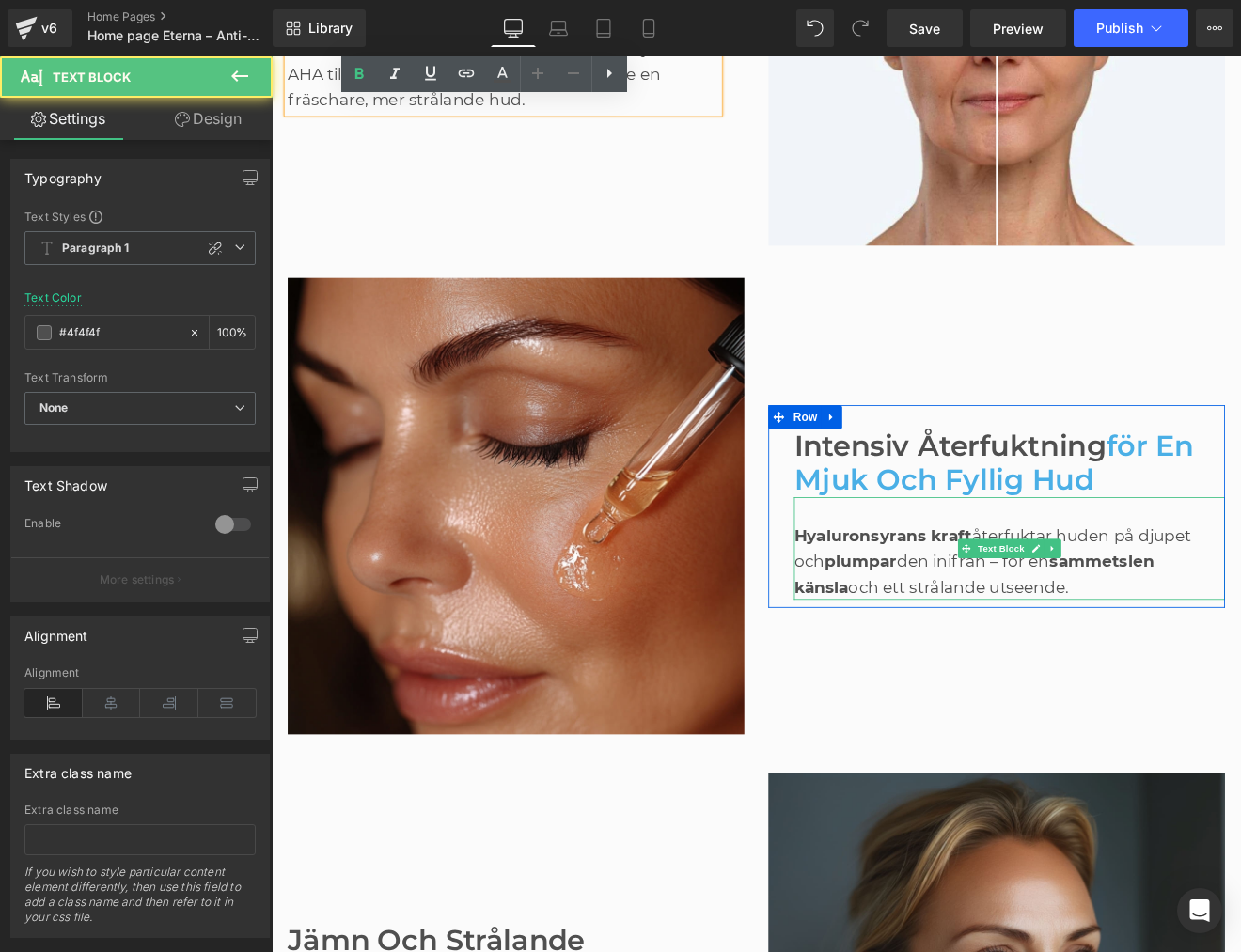 click on "Hyaluronsyrans kraft  återfuktar huden på djupet och  plumpar  den inifrån – för en  sammetslen känsla  och ett strålande utseende." at bounding box center (1138, 649) 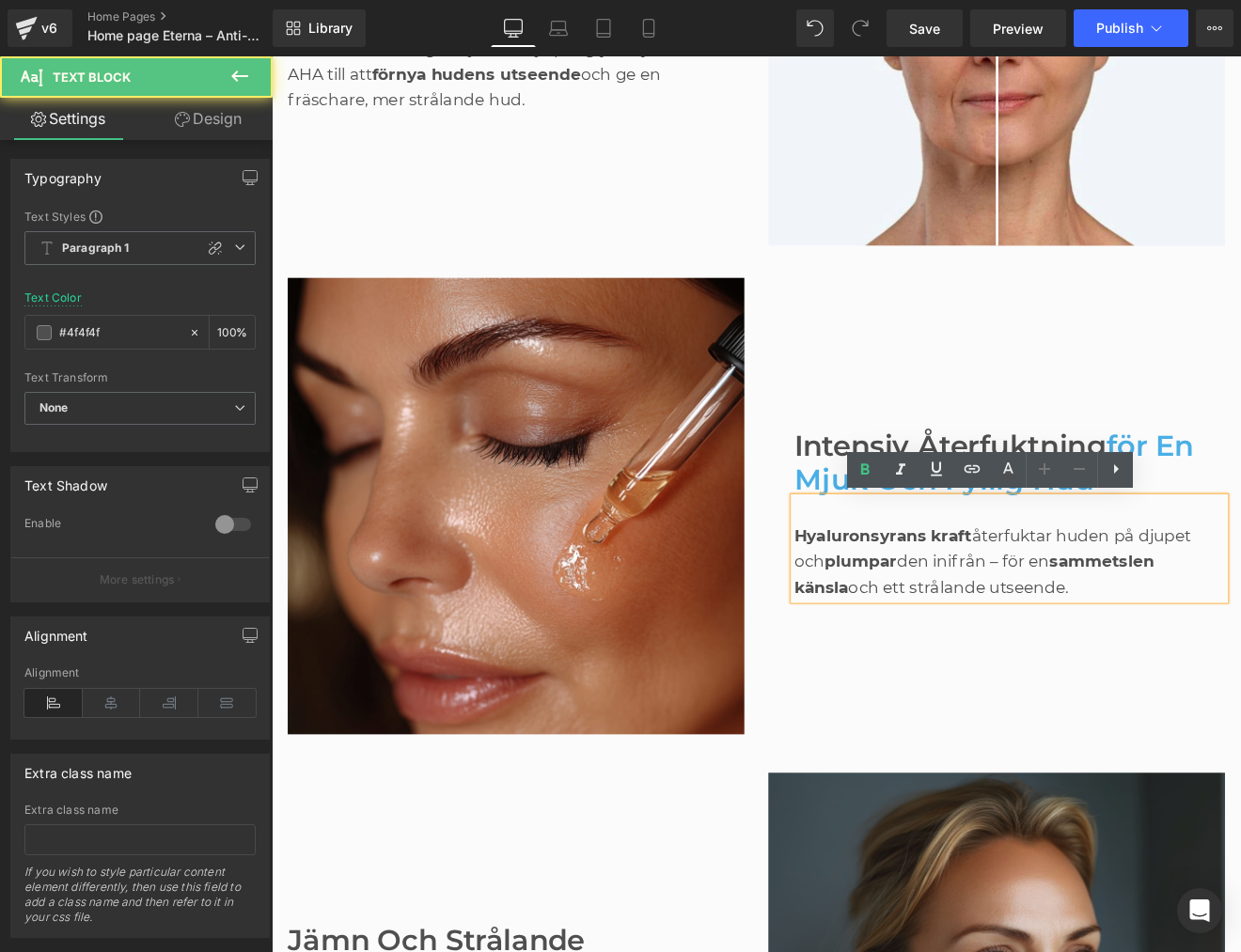 click on "Hyaluronsyrans kraft" at bounding box center [989, 619] 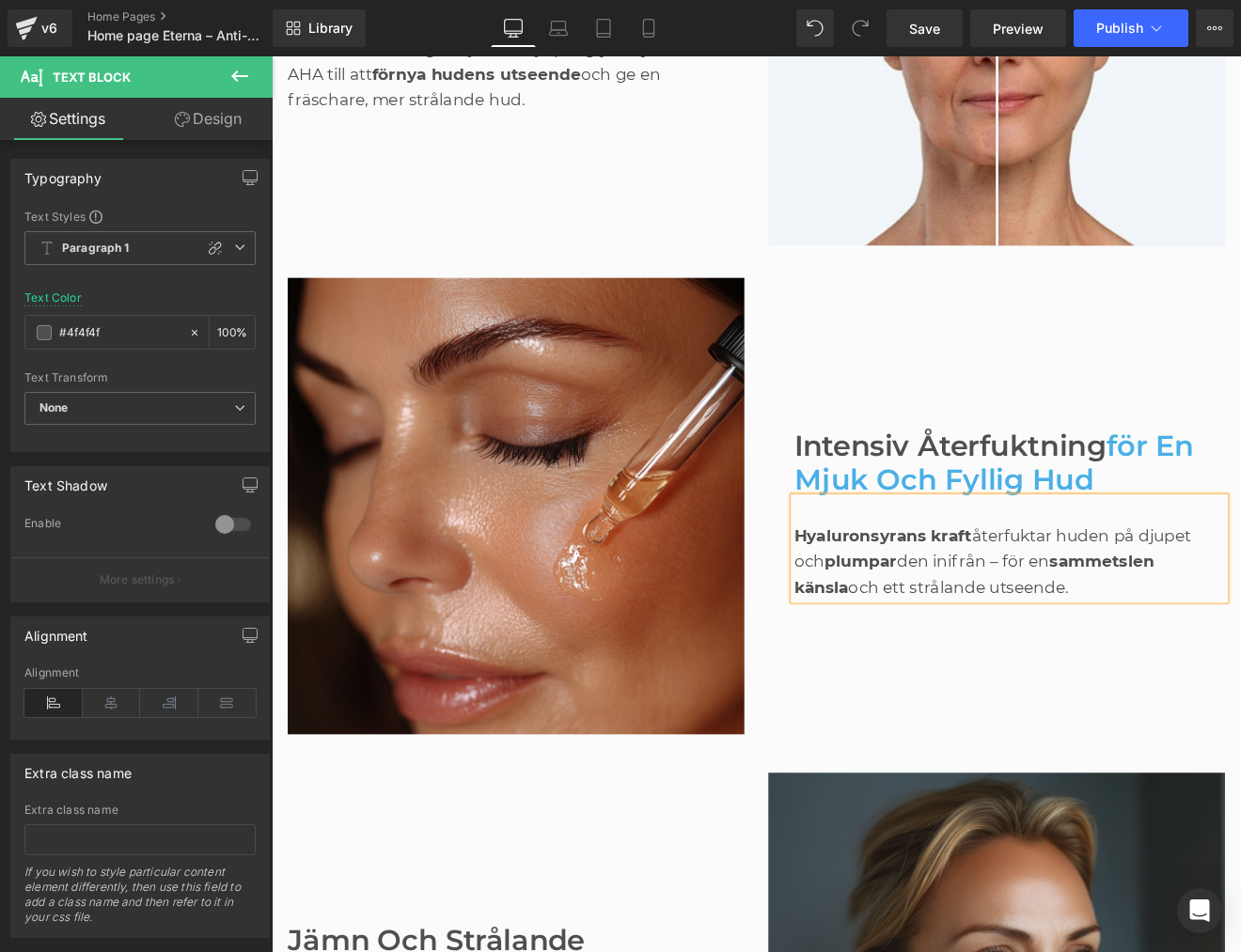 paste 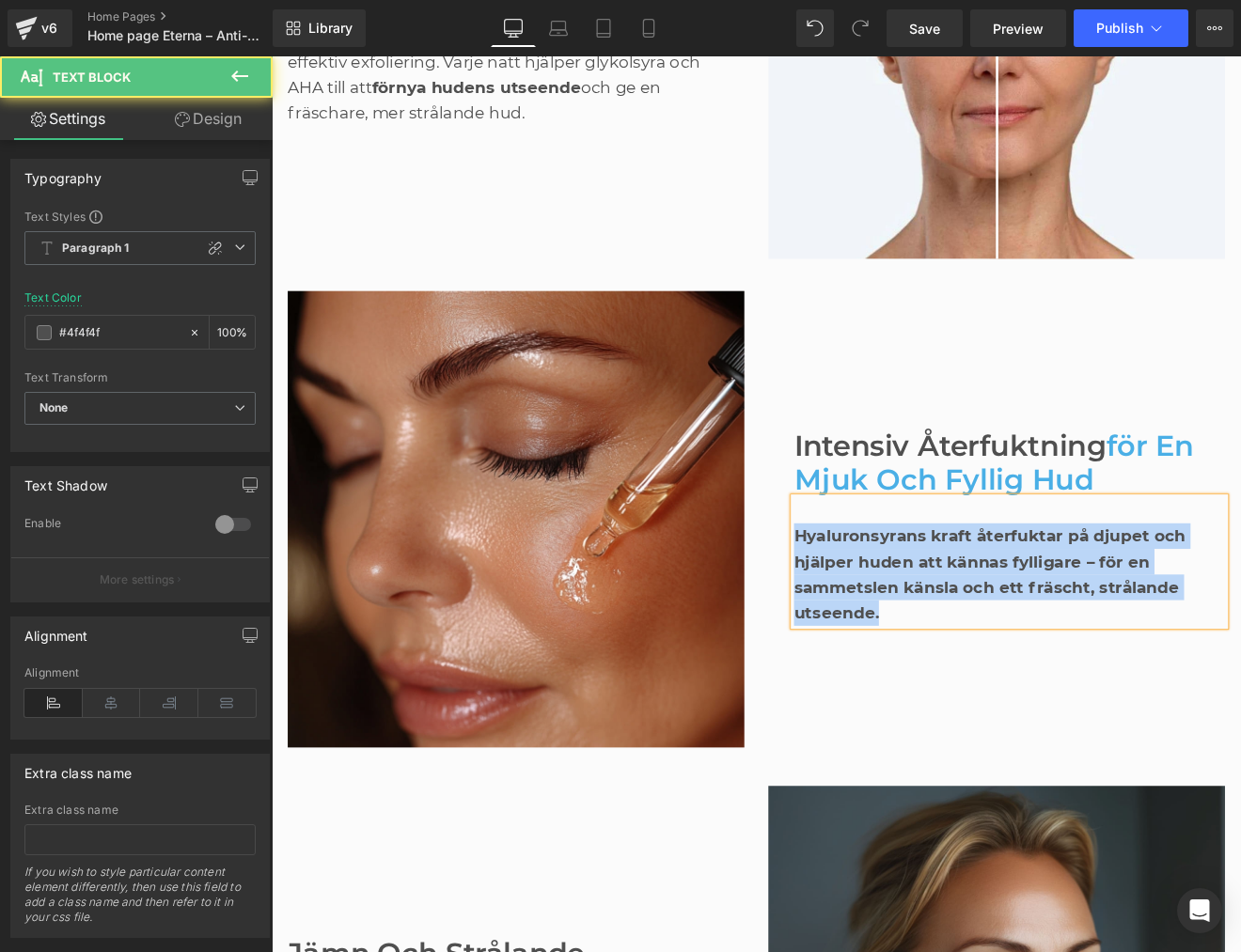 click on "Hyaluronsyrans kraft återfuktar på djupet och hjälper huden att kännas fylligare – för en sammetslen känsla och ett fräscht, strålande utseende." at bounding box center [1114, 664] 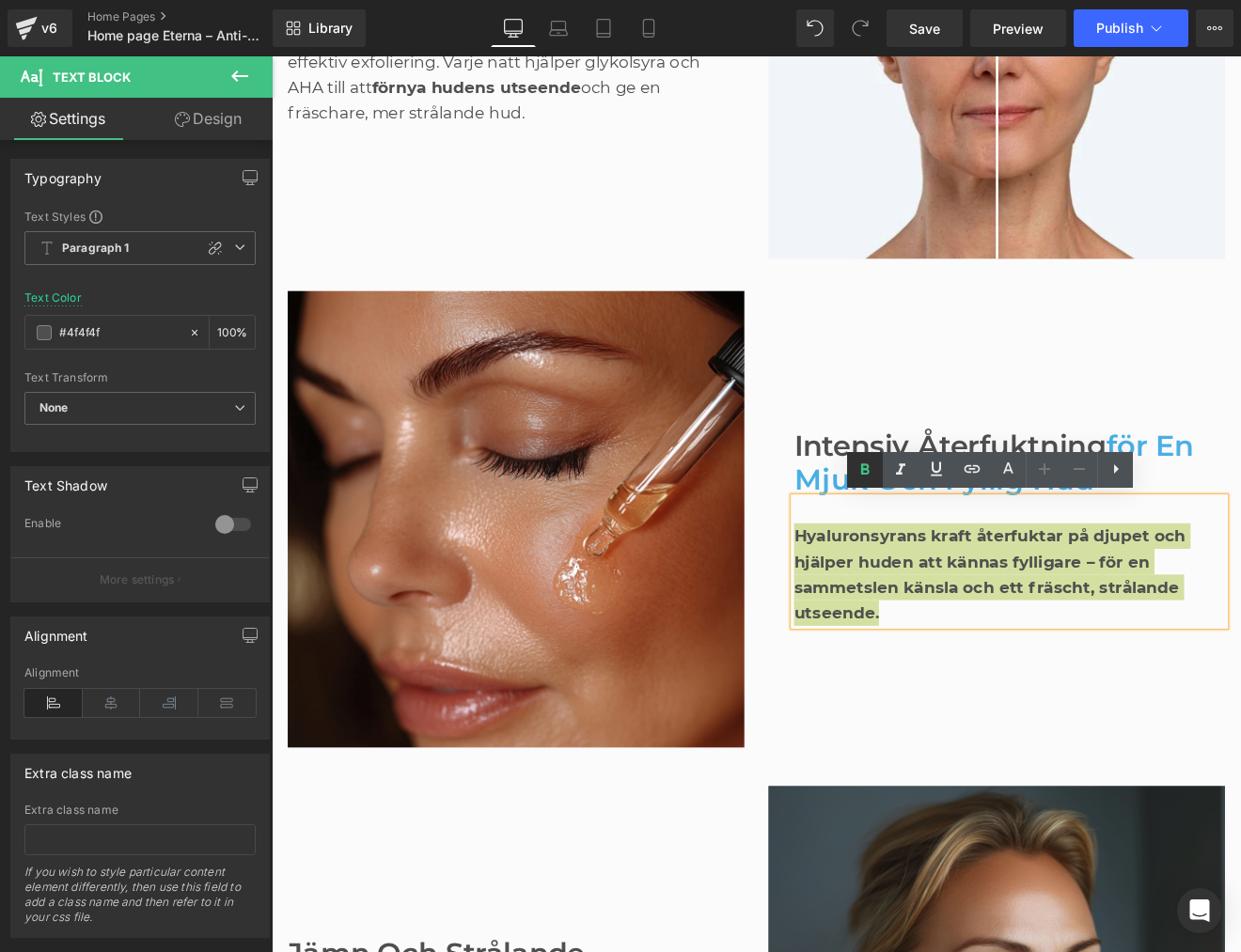 click 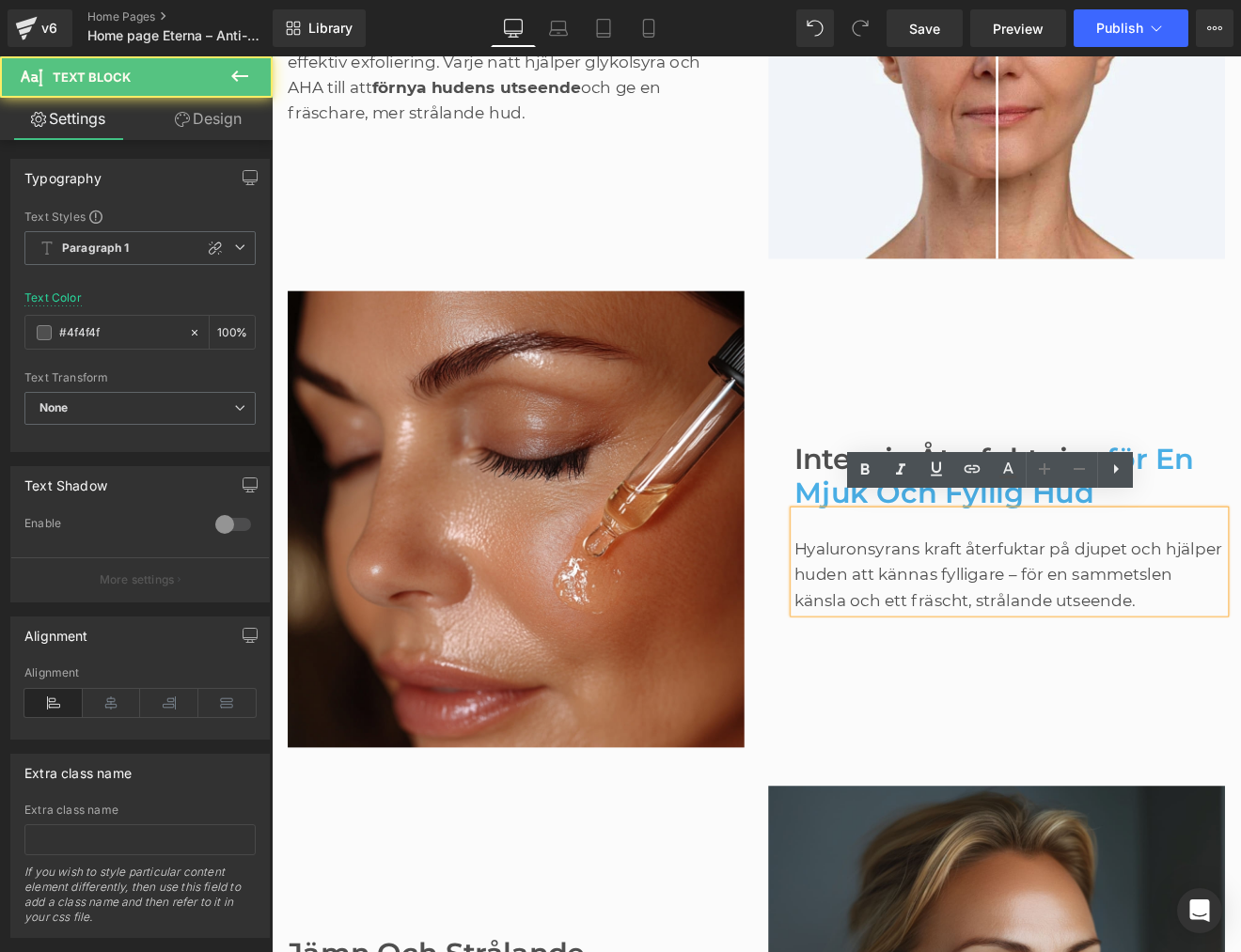 click on "Hyaluronsyrans kraft återfuktar på djupet och hjälper huden att kännas fylligare – för en sammetslen känsla och ett fräscht, strålande utseende." at bounding box center (1138, 664) 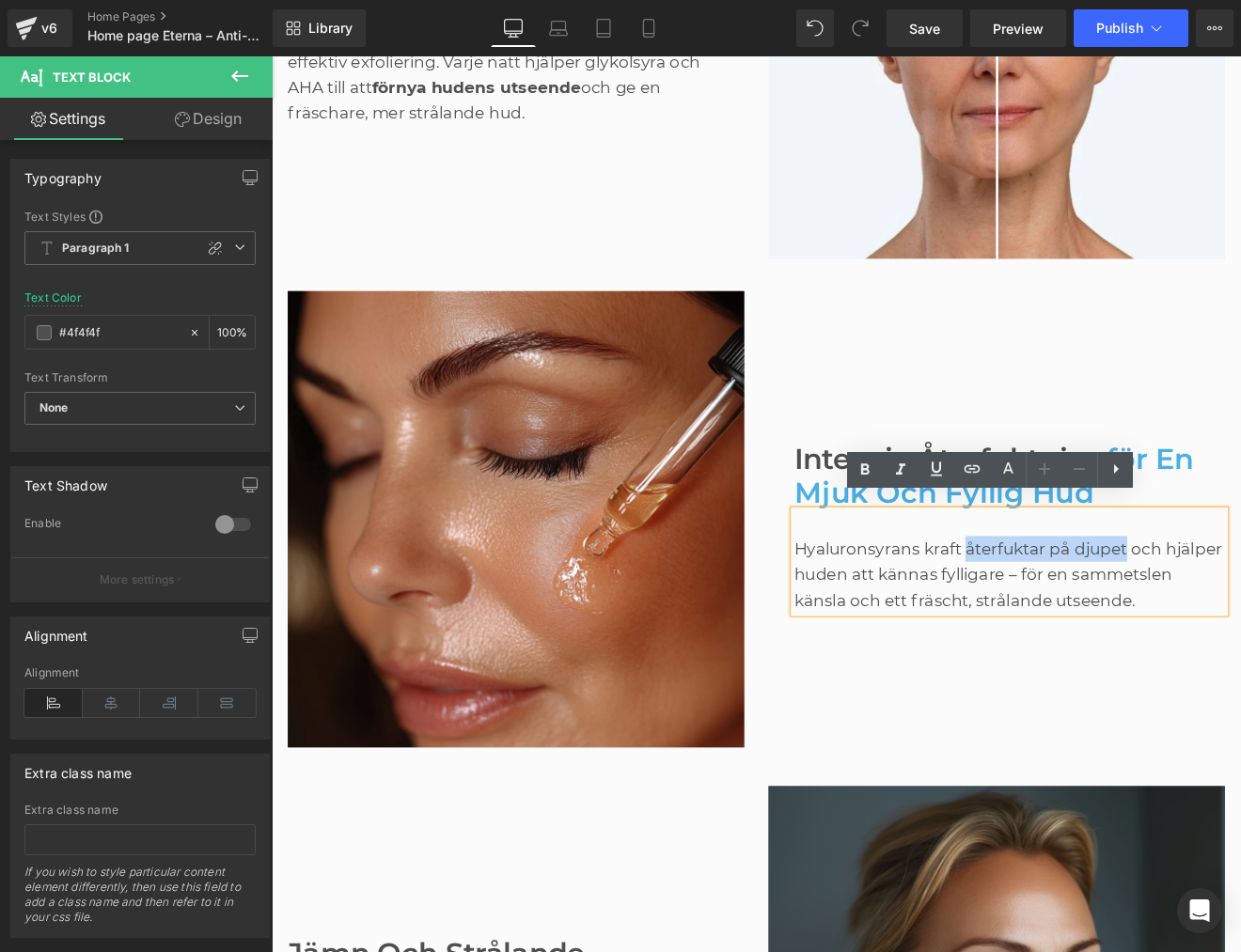 drag, startPoint x: 1081, startPoint y: 634, endPoint x: 1270, endPoint y: 636, distance: 189.01058 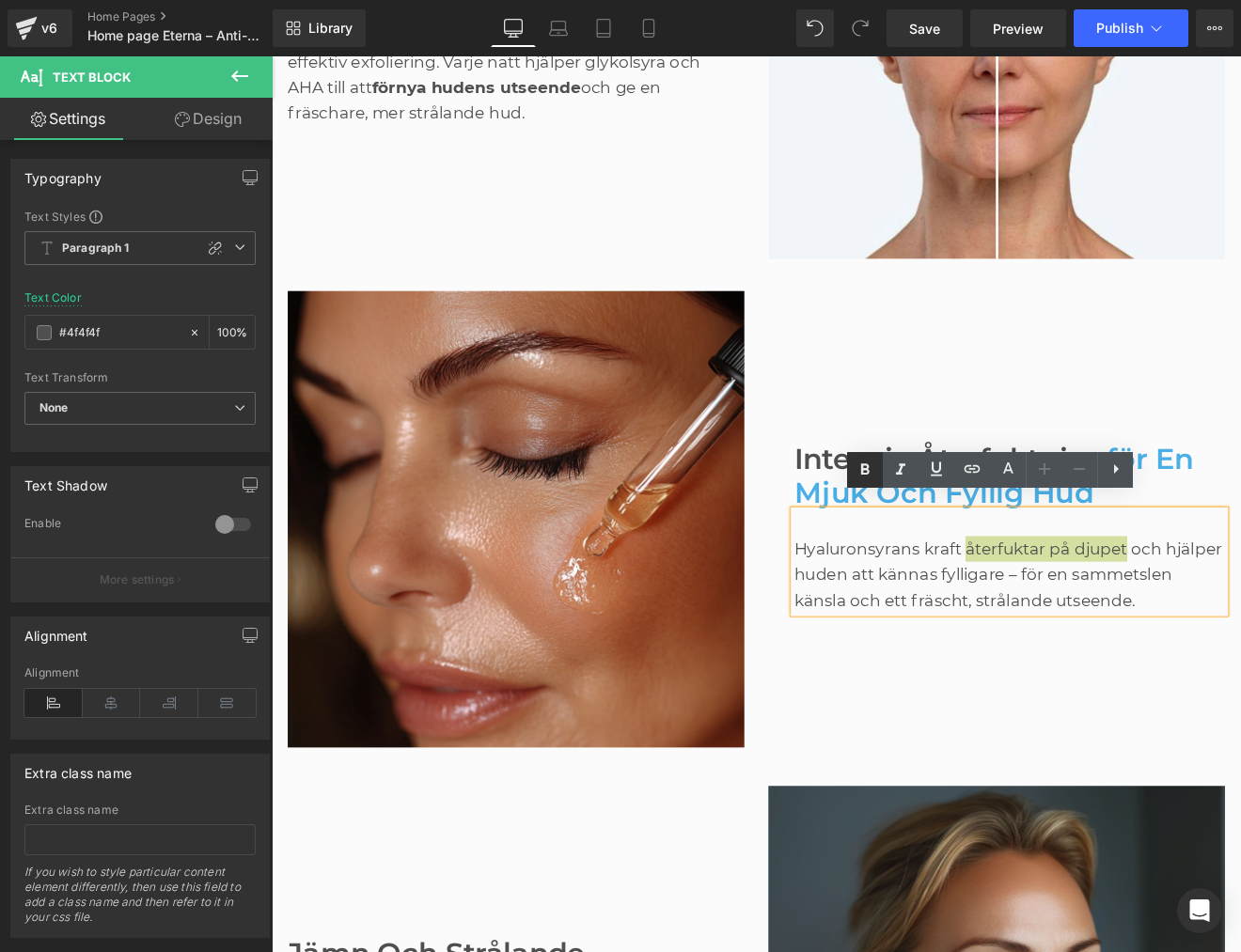 click 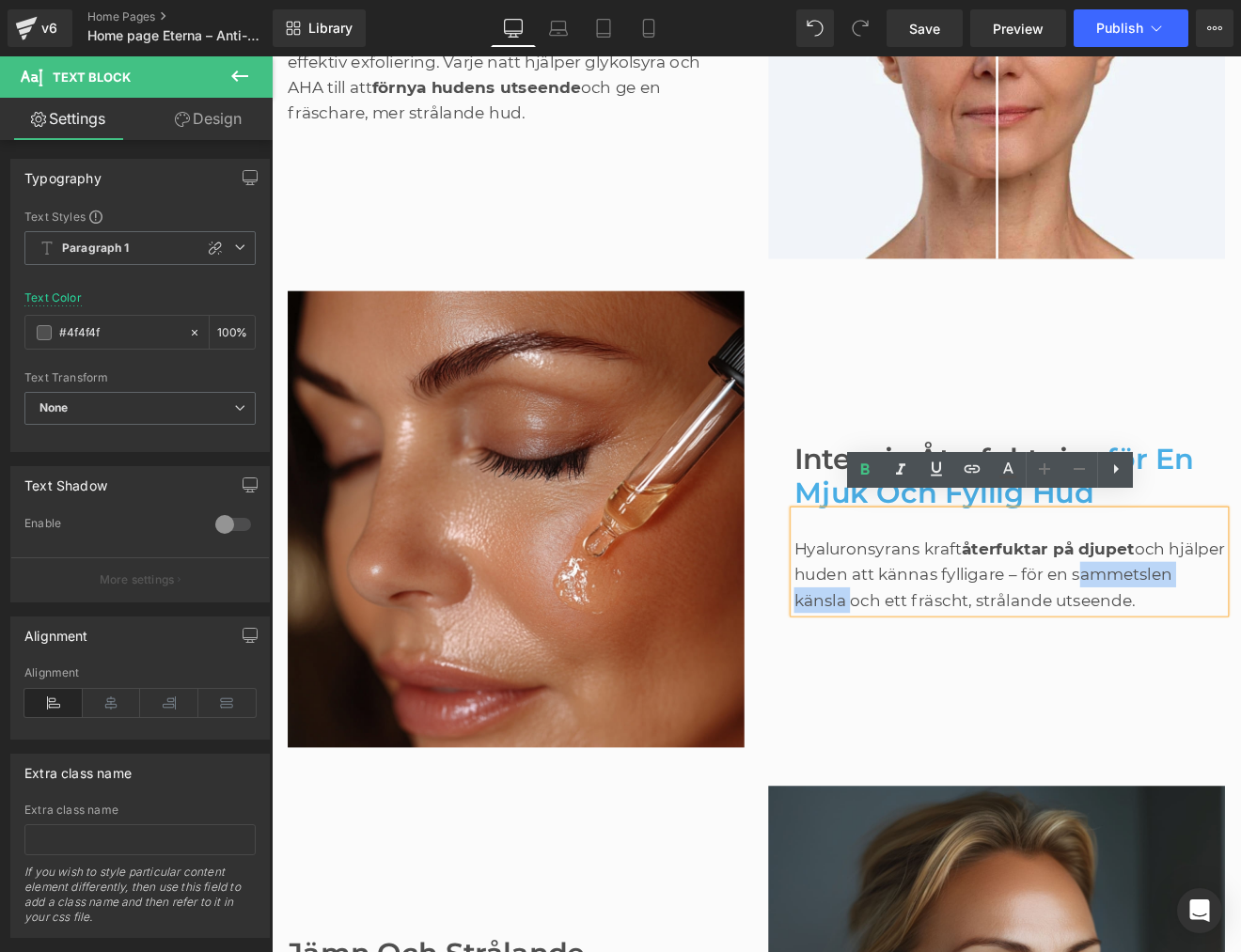 drag, startPoint x: 886, startPoint y: 679, endPoint x: 1068, endPoint y: 684, distance: 182.06867 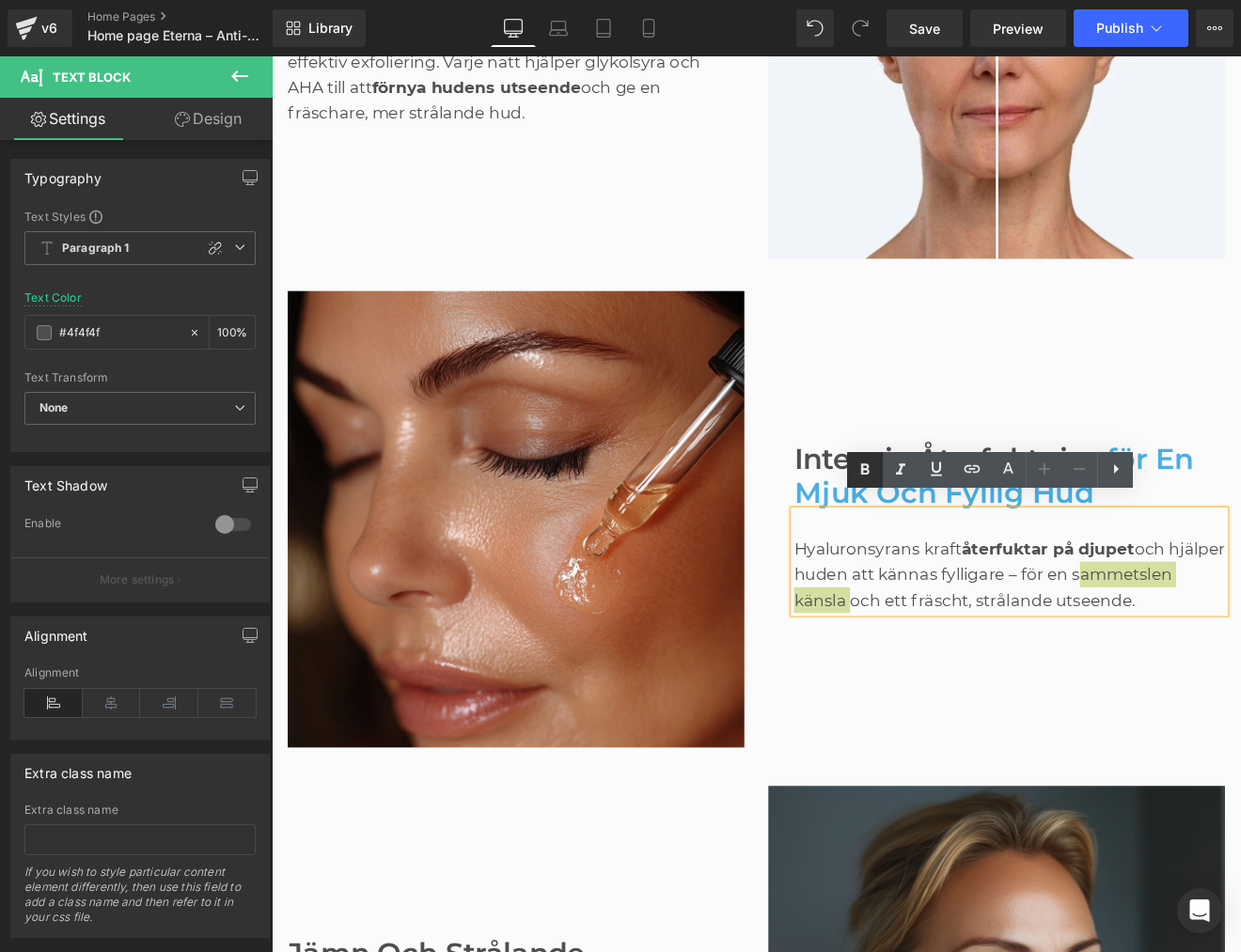 click 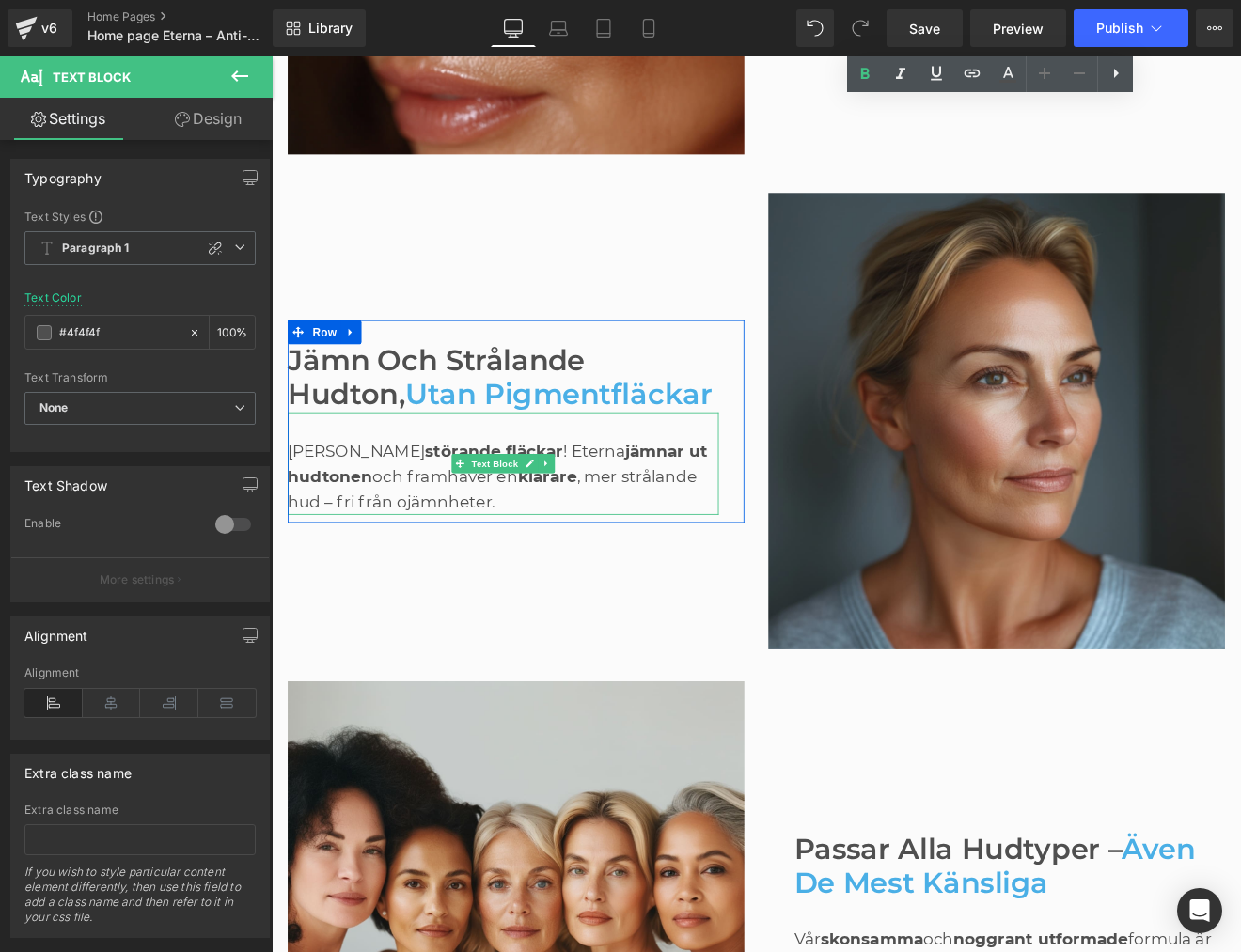 scroll, scrollTop: 1963, scrollLeft: 0, axis: vertical 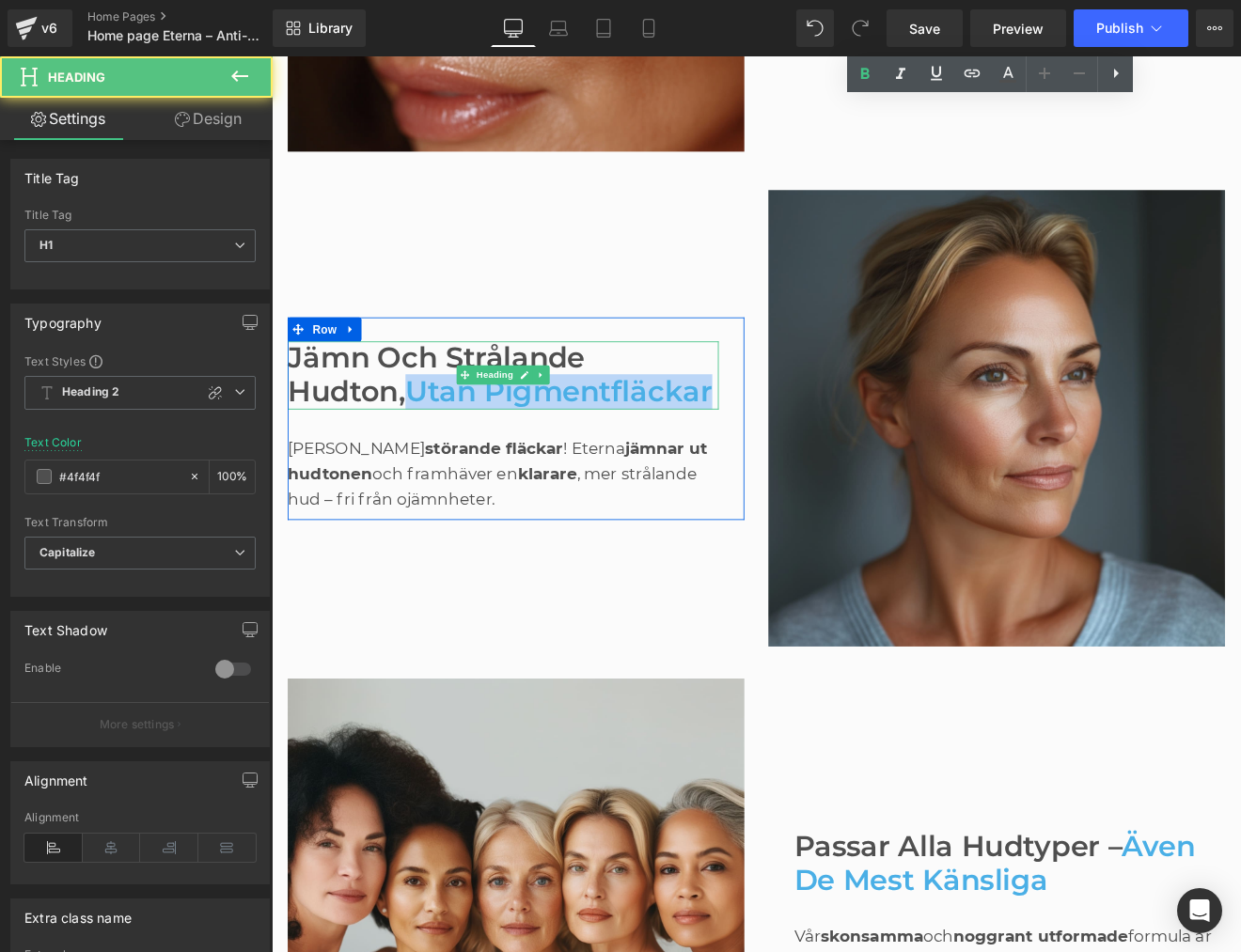 drag, startPoint x: 444, startPoint y: 430, endPoint x: 557, endPoint y: 467, distance: 118.903322 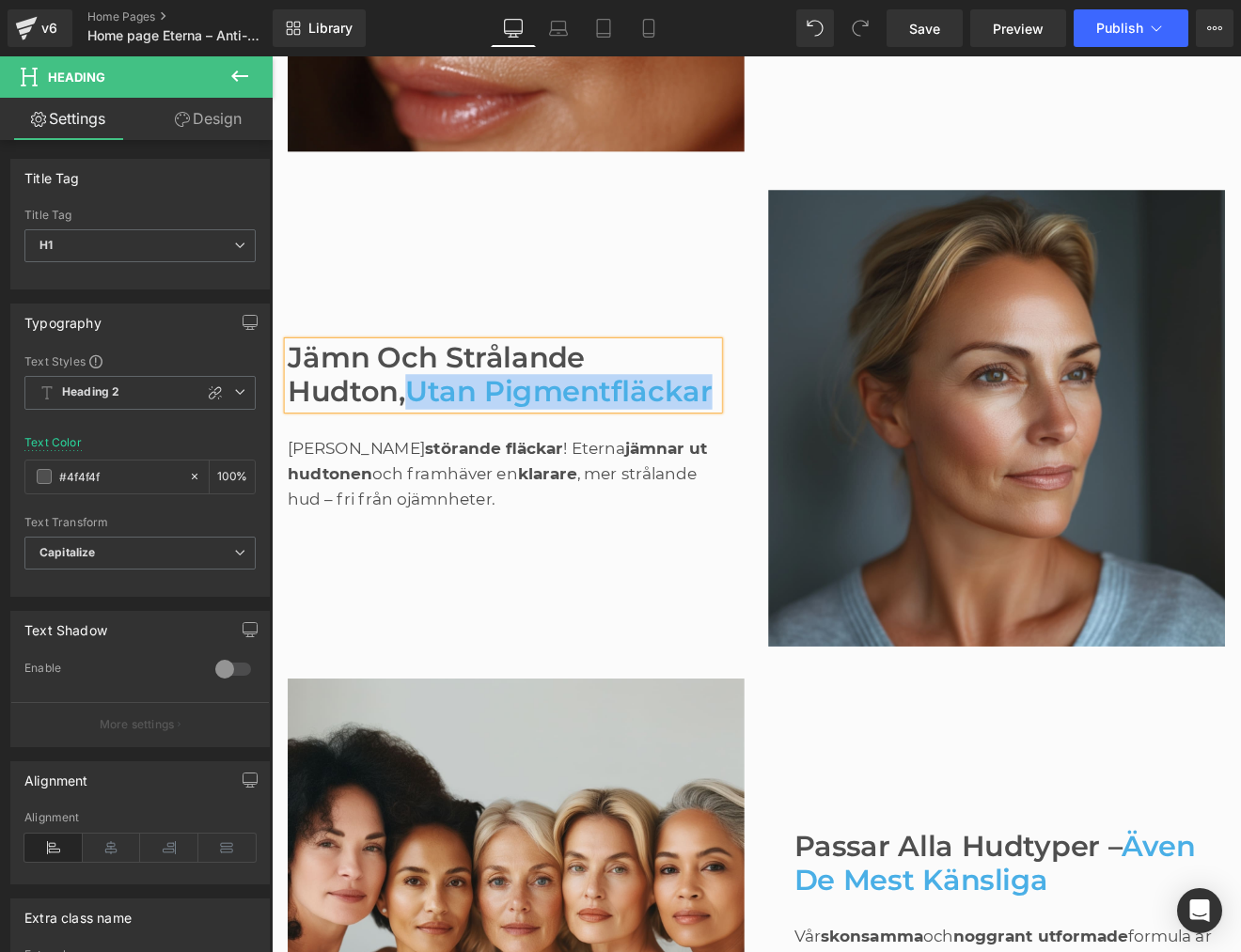 paste 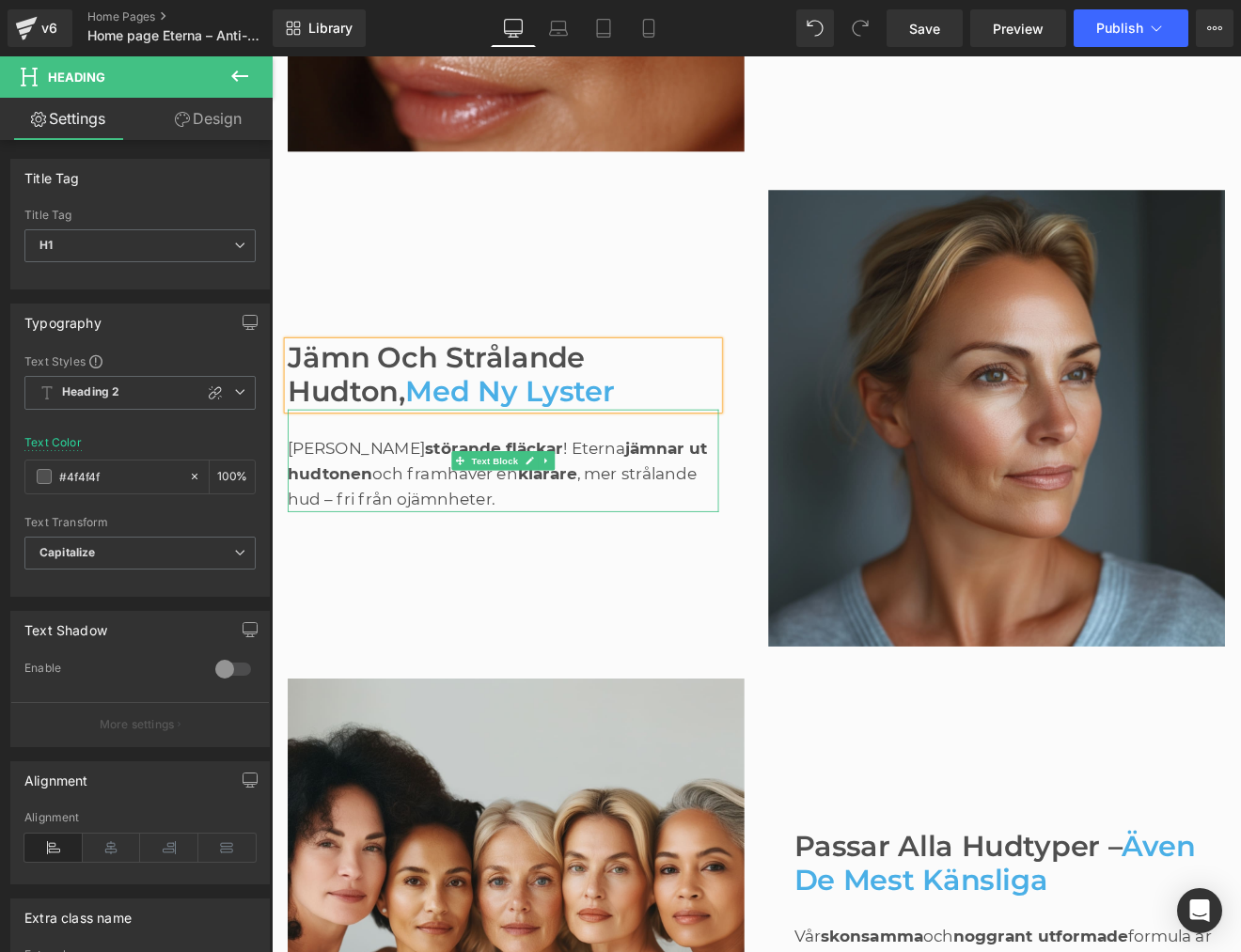click on "jämnar ut hudtonen" at bounding box center (537, 531) 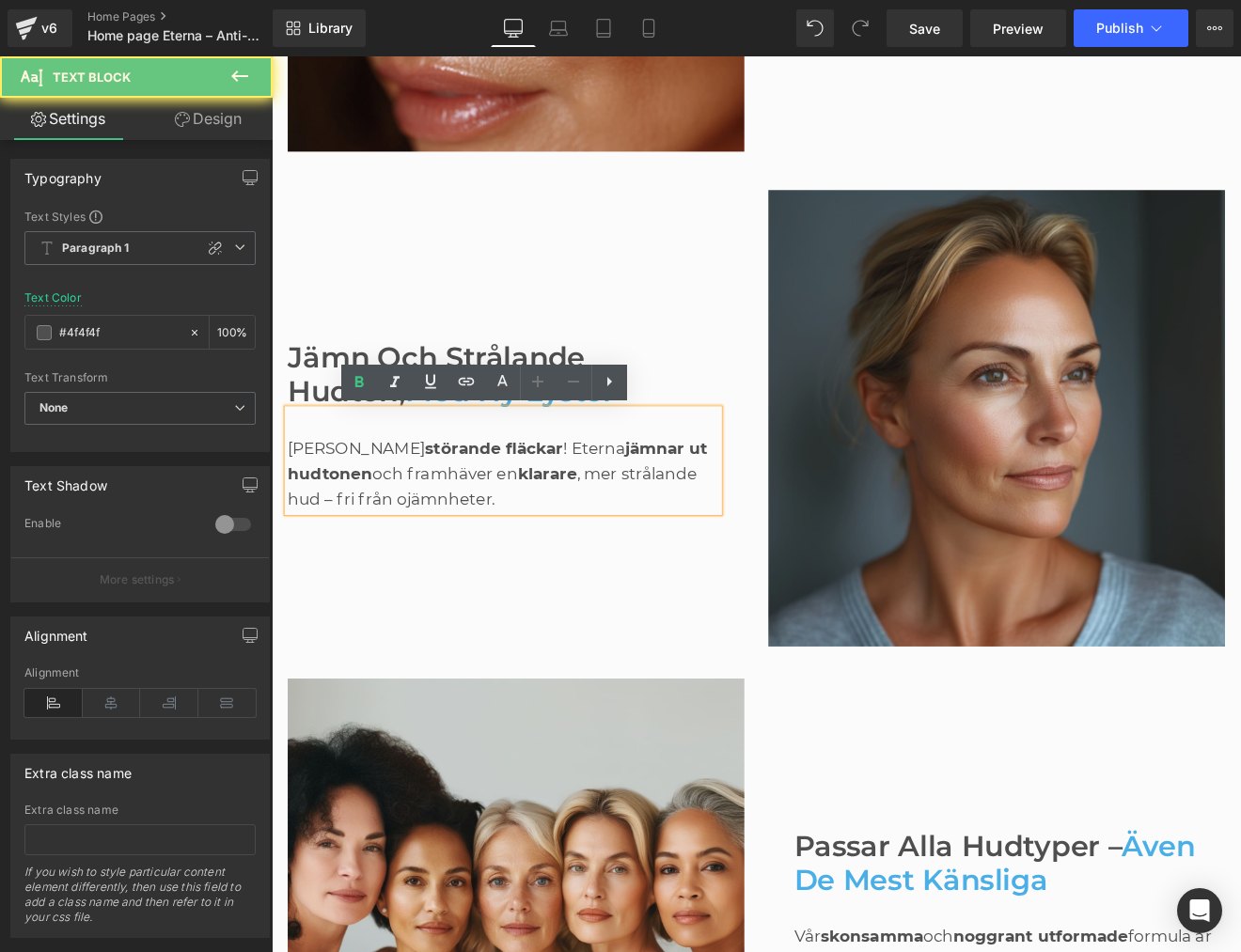 click on "jämnar ut hudtonen" at bounding box center [537, 531] 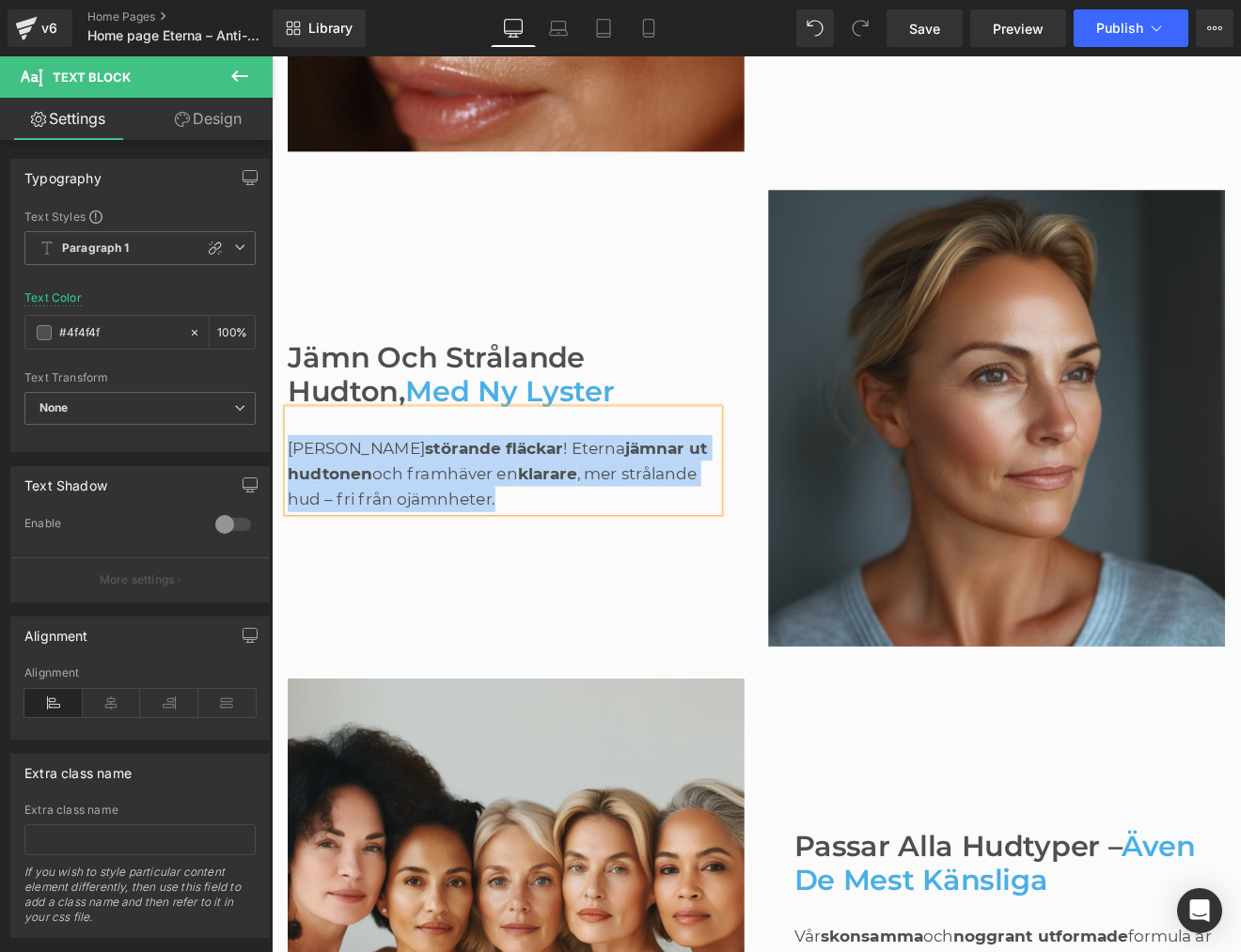 paste 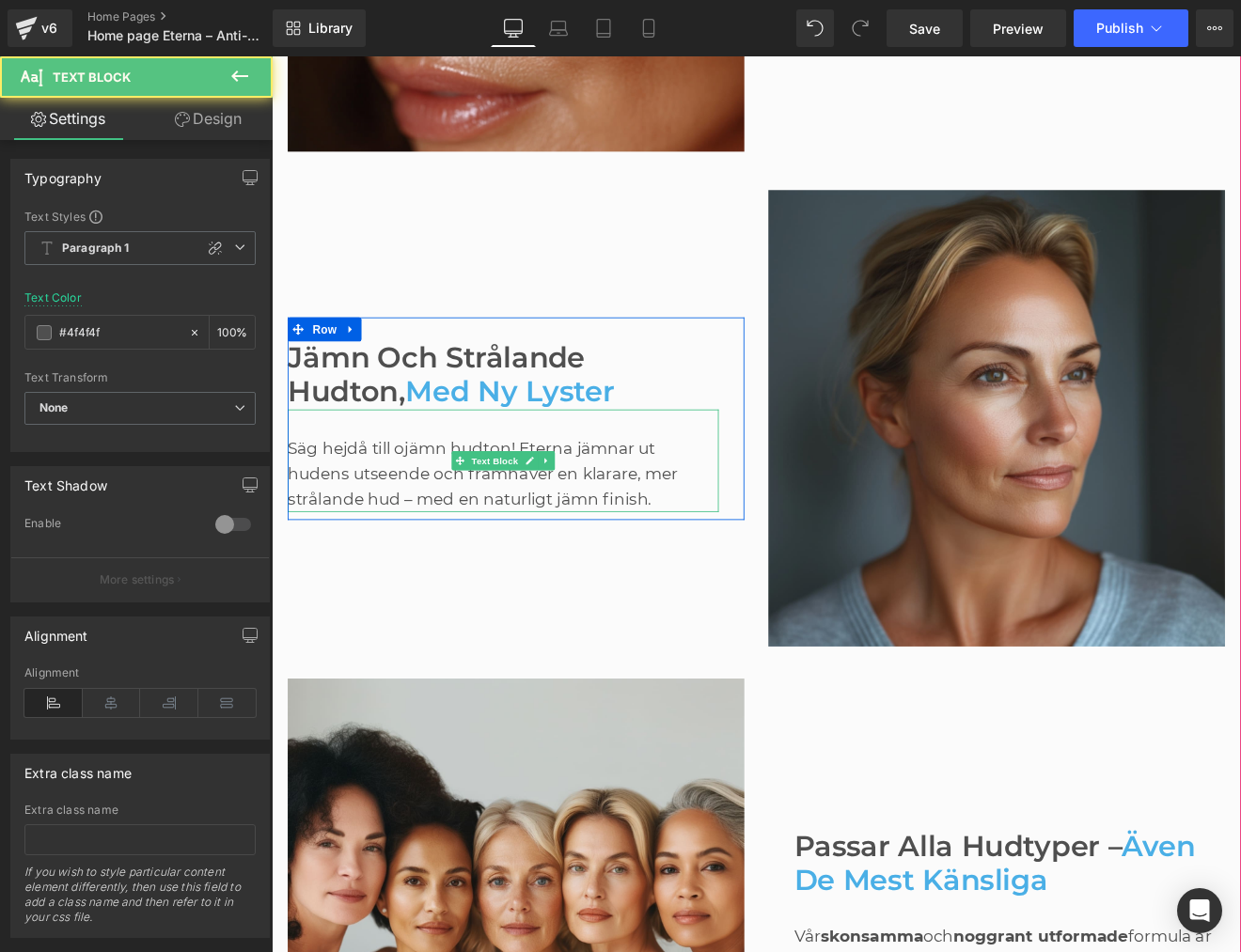 click on "Säg hejdå till ojämn hudton! Eterna jämnar ut hudens utseende och framhäver en klarare, mer strålande hud – med en naturligt jämn finish." at bounding box center (543, 531) 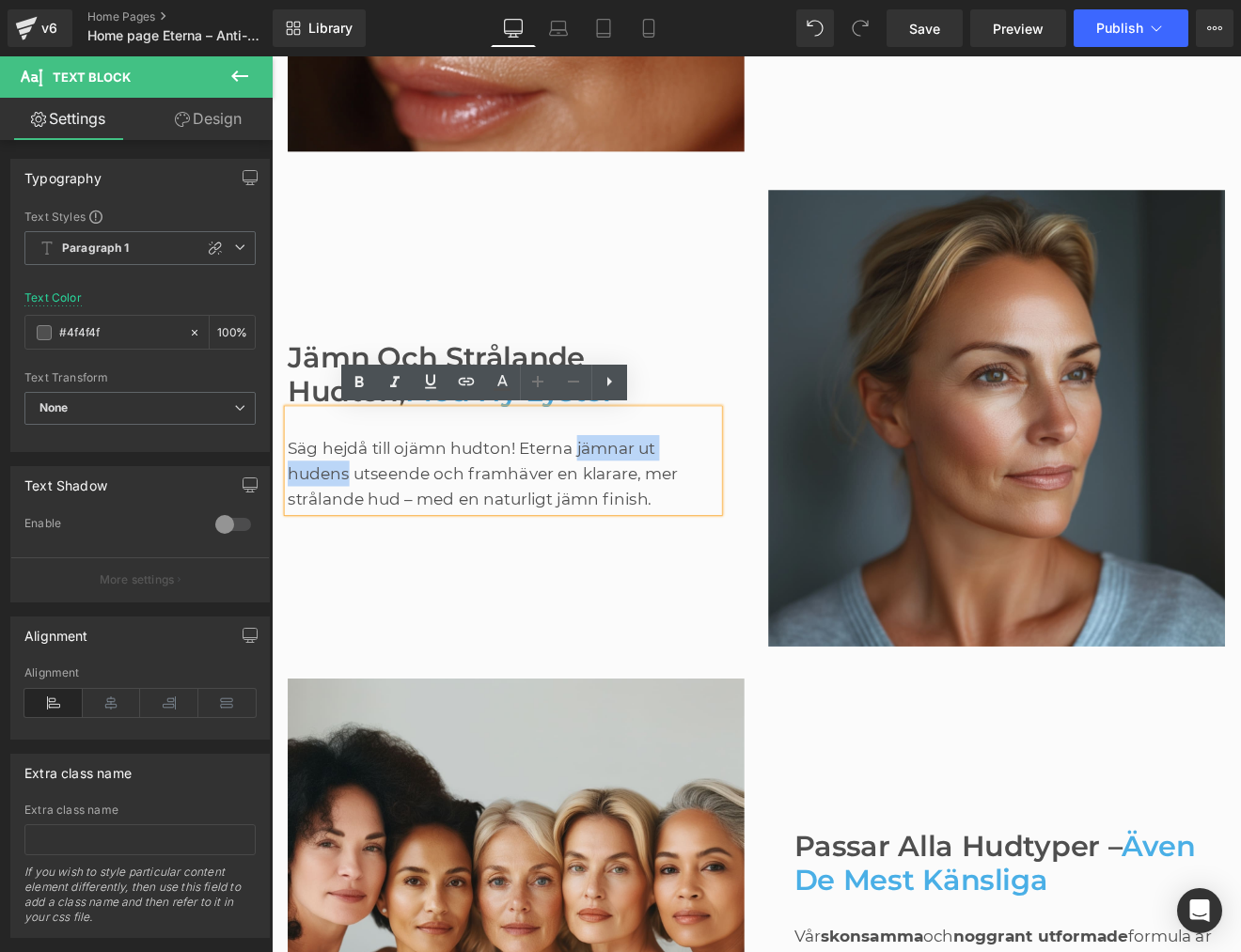 click on "Säg hejdå till ojämn hudton! Eterna jämnar ut hudens utseende och framhäver en klarare, mer strålande hud – med en naturligt jämn finish." at bounding box center (543, 531) 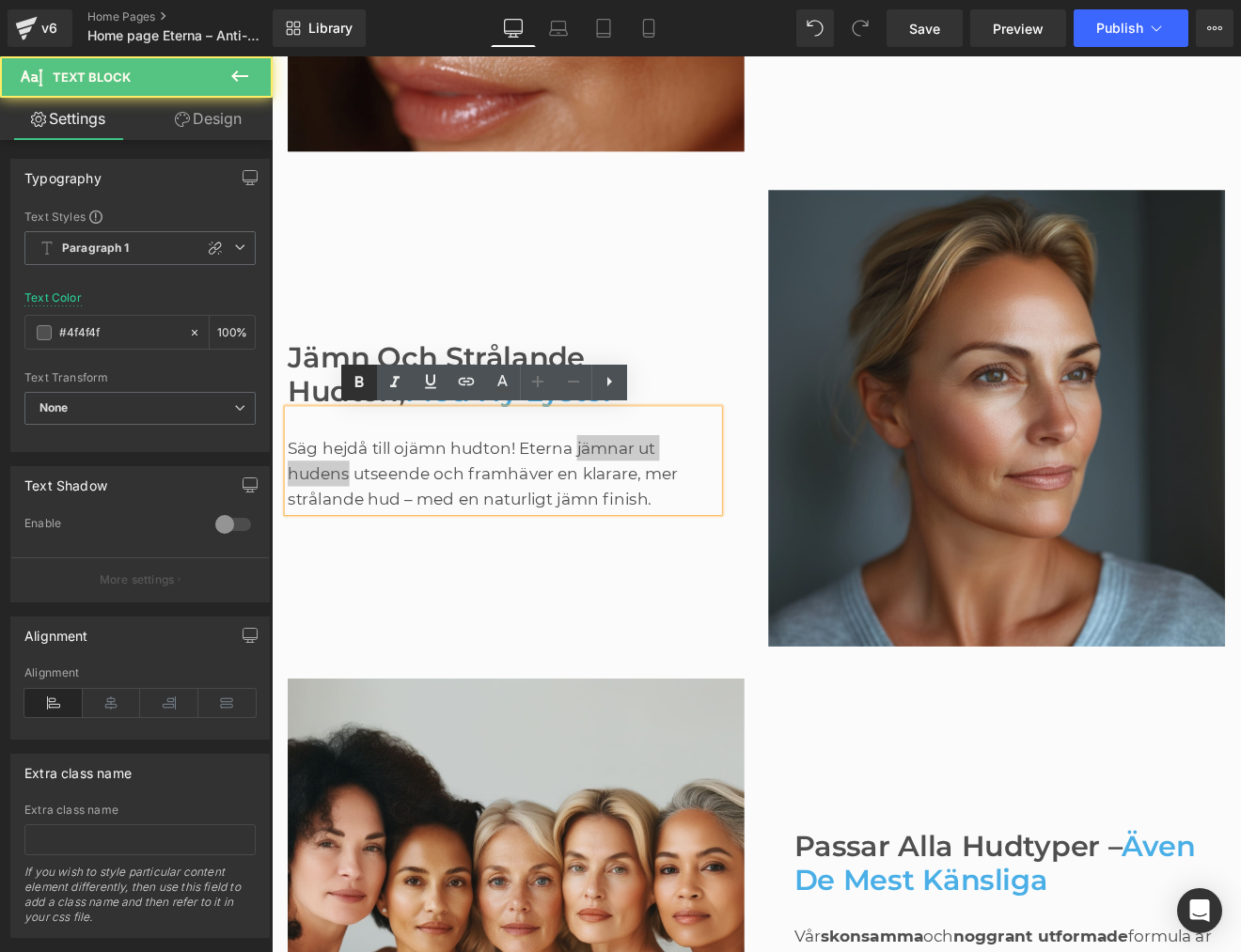 click 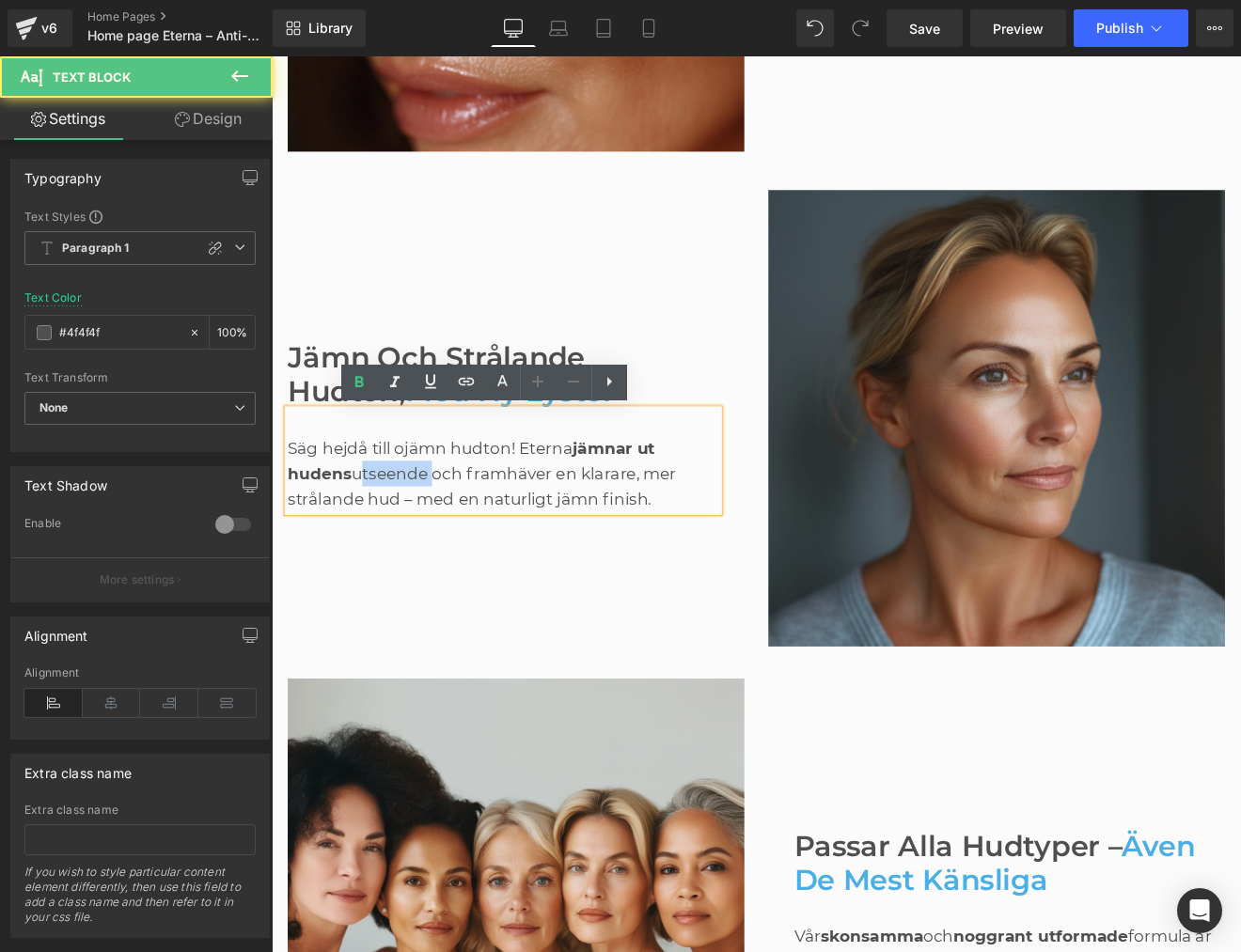drag, startPoint x: 370, startPoint y: 546, endPoint x: 458, endPoint y: 548, distance: 88.0227 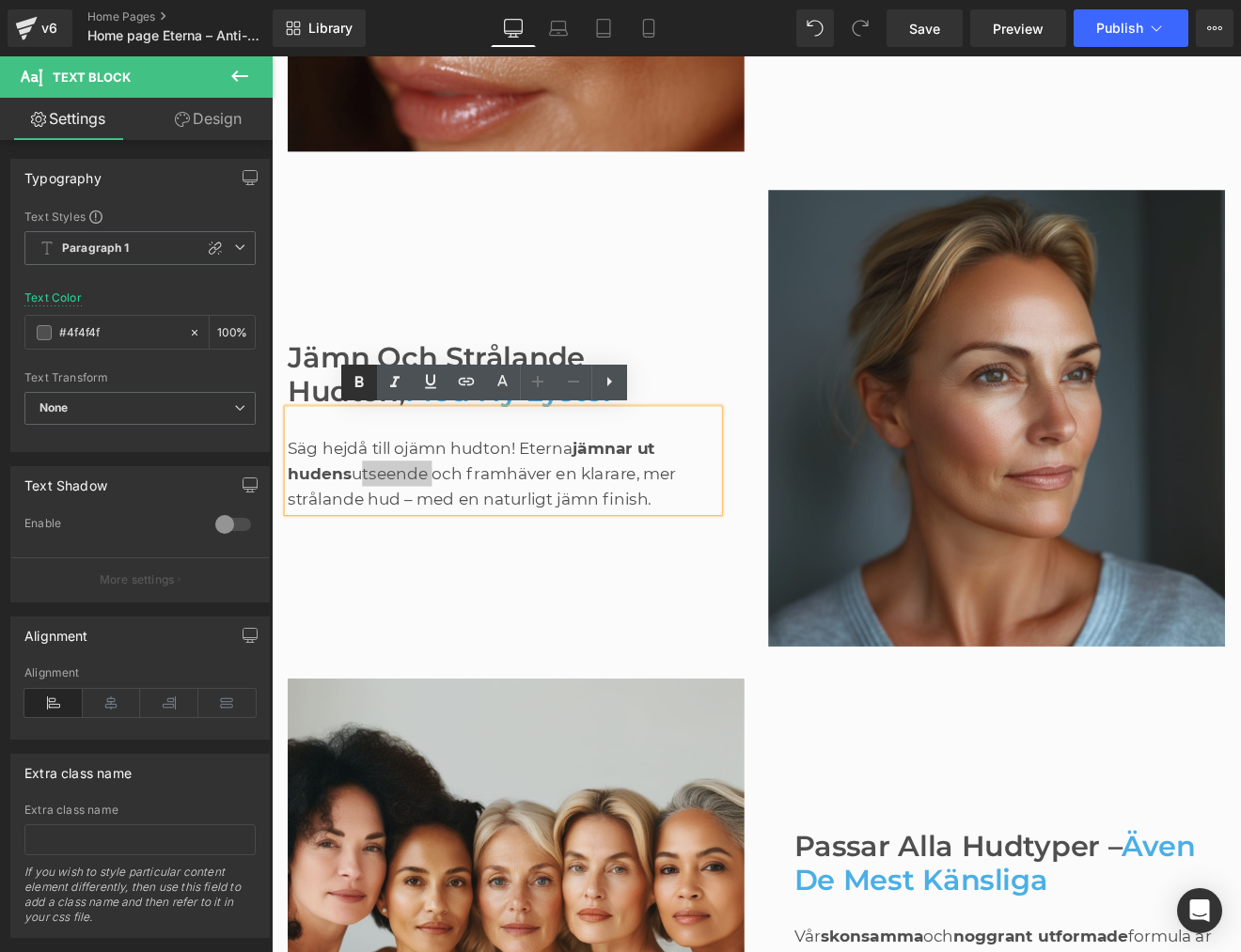 click 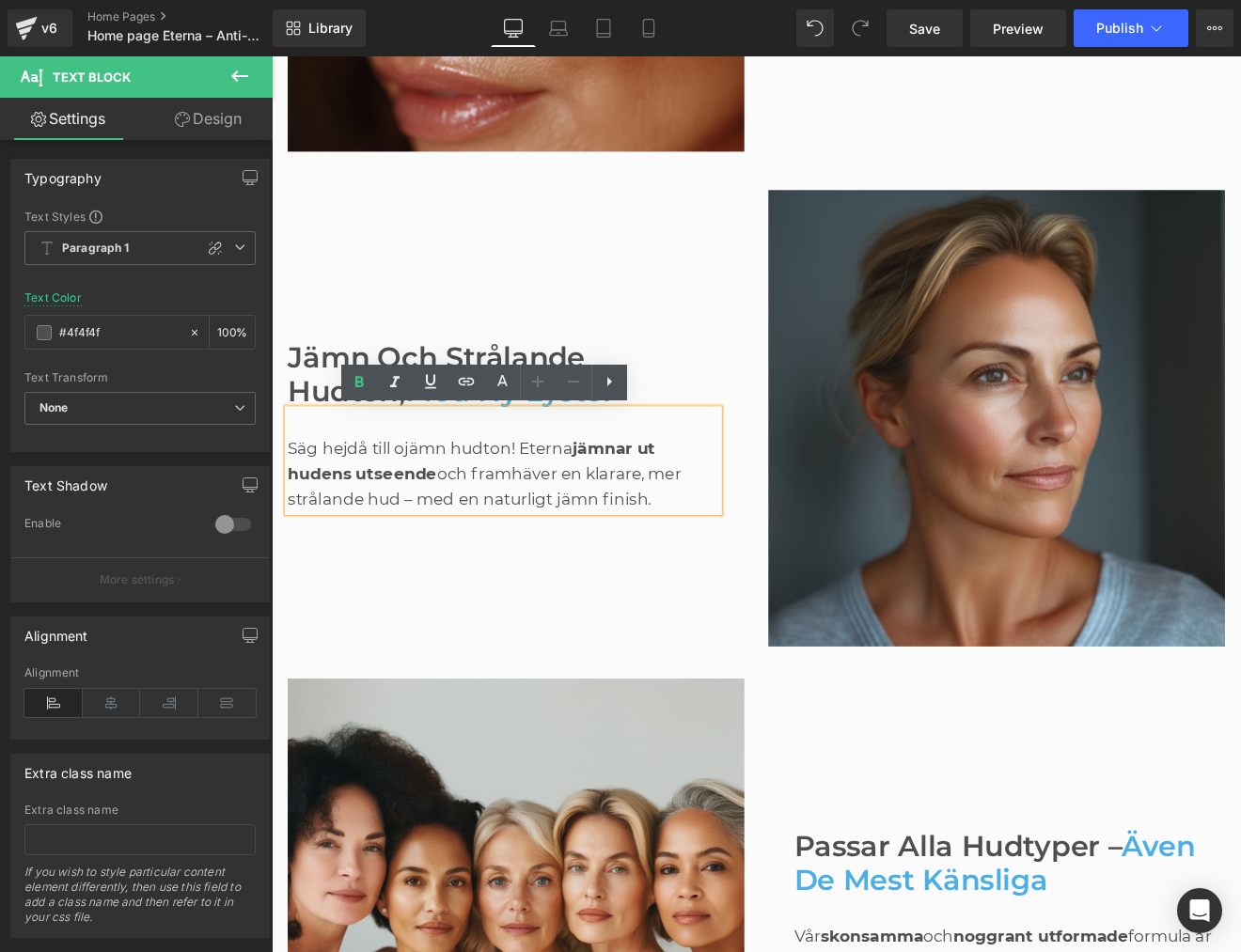 drag, startPoint x: 535, startPoint y: 577, endPoint x: 719, endPoint y: 578, distance: 184.00272 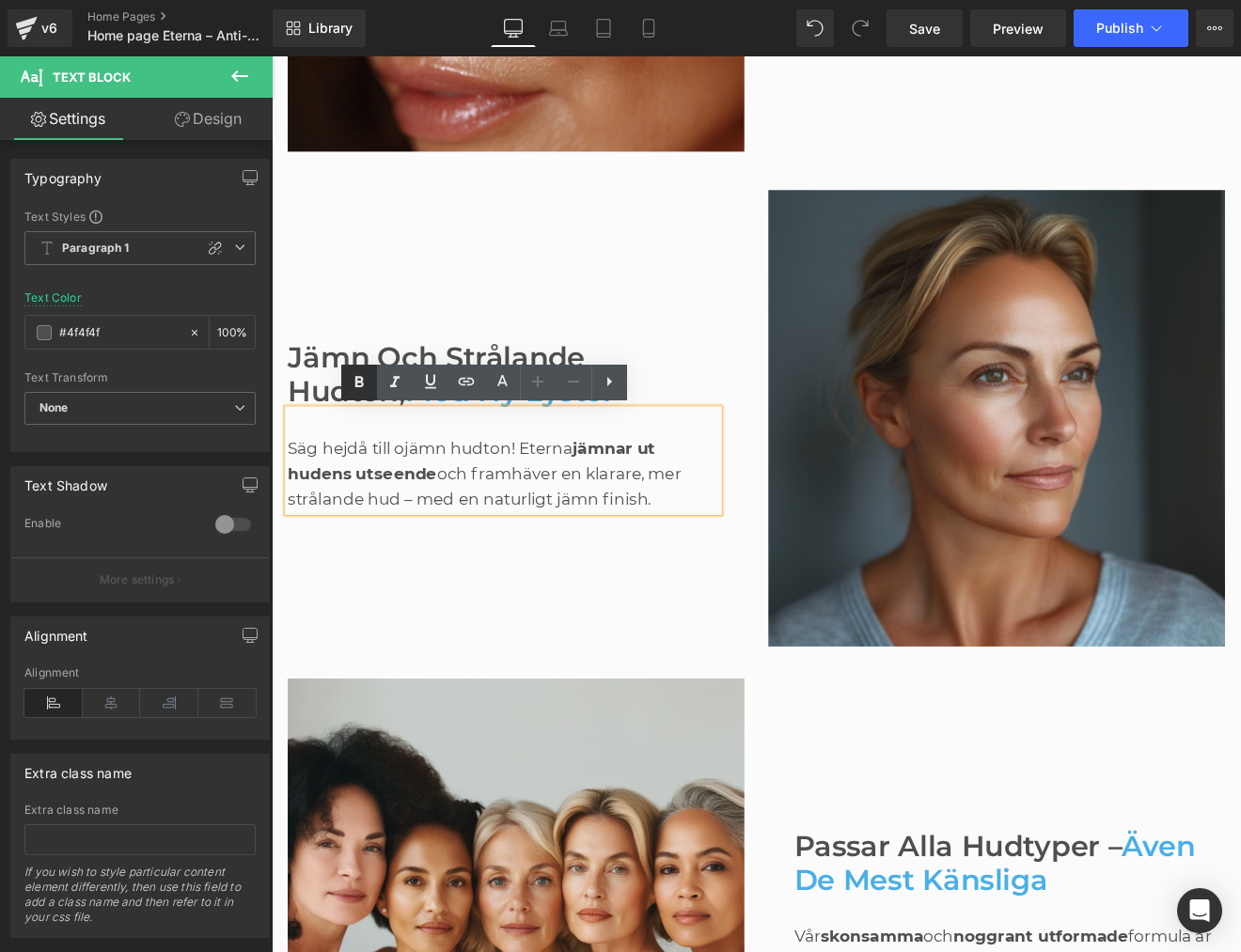 click 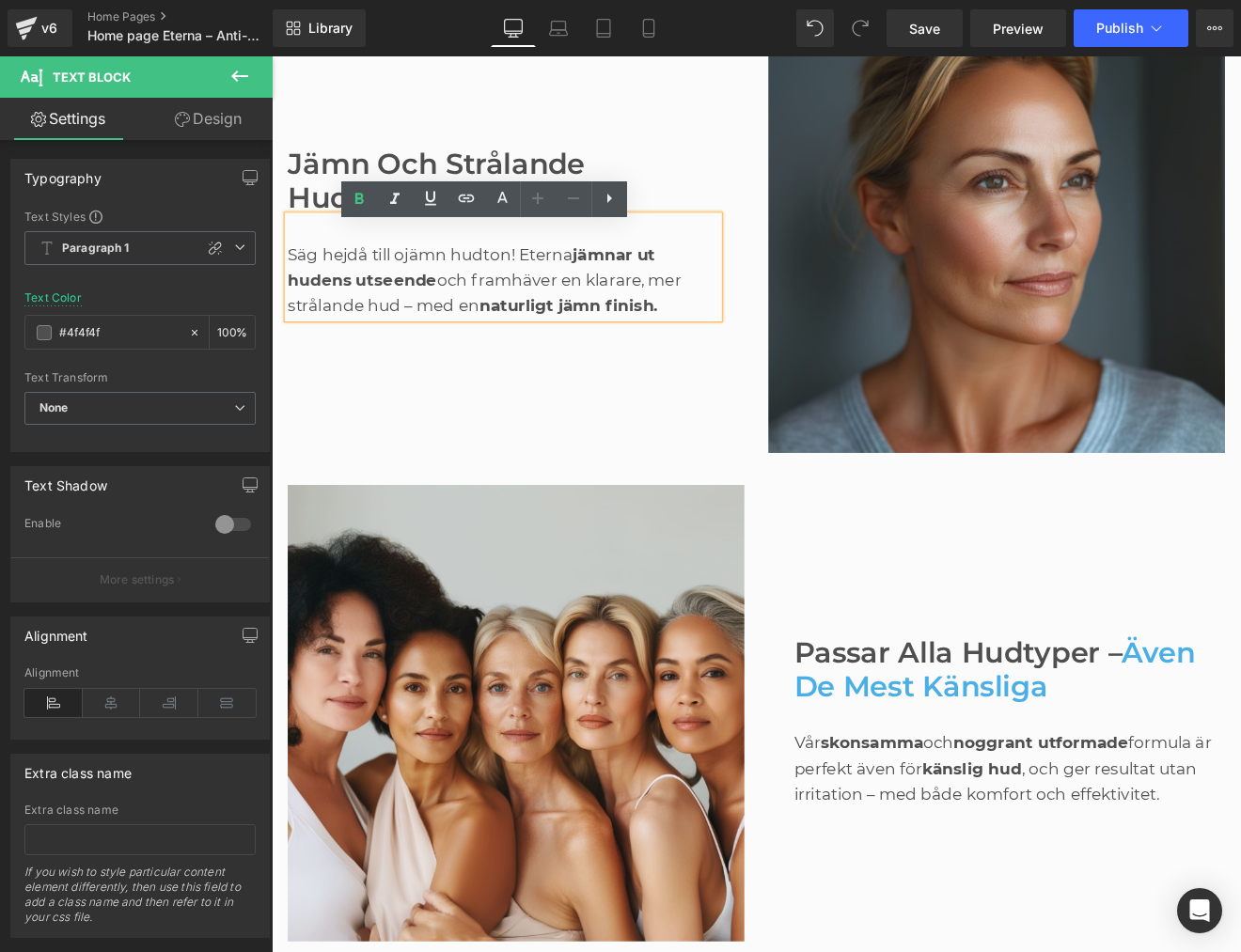 scroll, scrollTop: 2196, scrollLeft: 0, axis: vertical 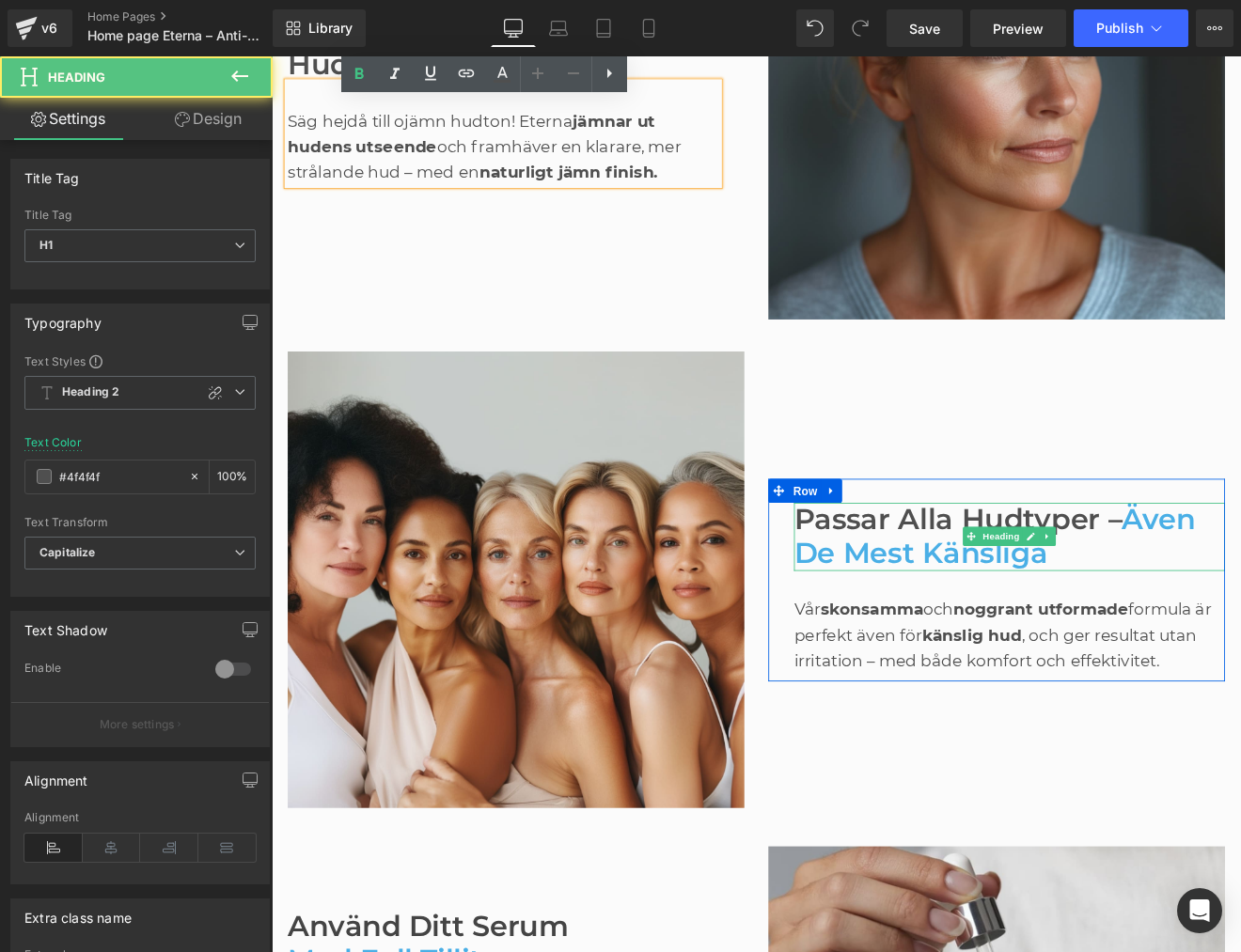 click on "även de mest känsliga" at bounding box center (1120, 619) 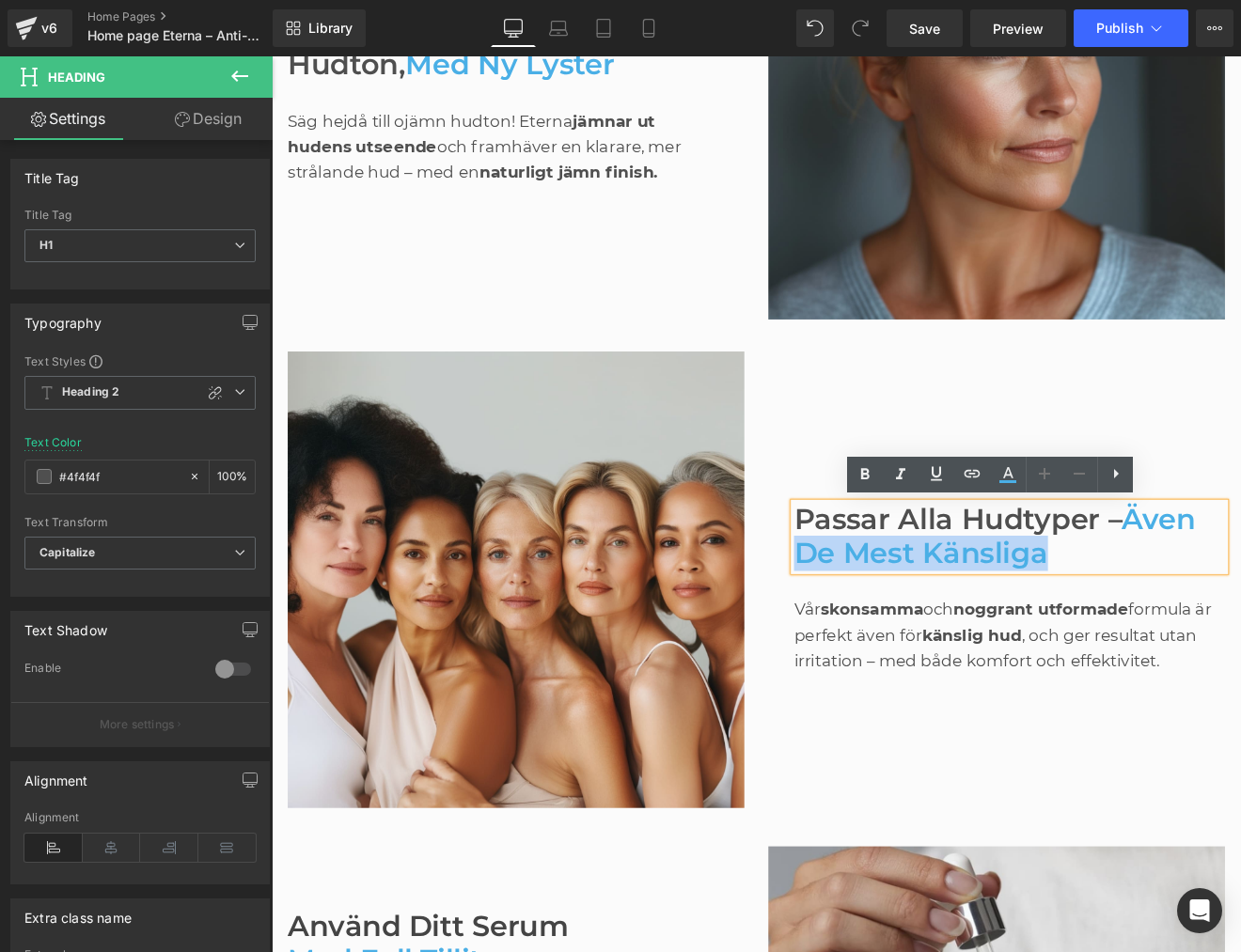 drag, startPoint x: 897, startPoint y: 640, endPoint x: 1182, endPoint y: 651, distance: 285.2122 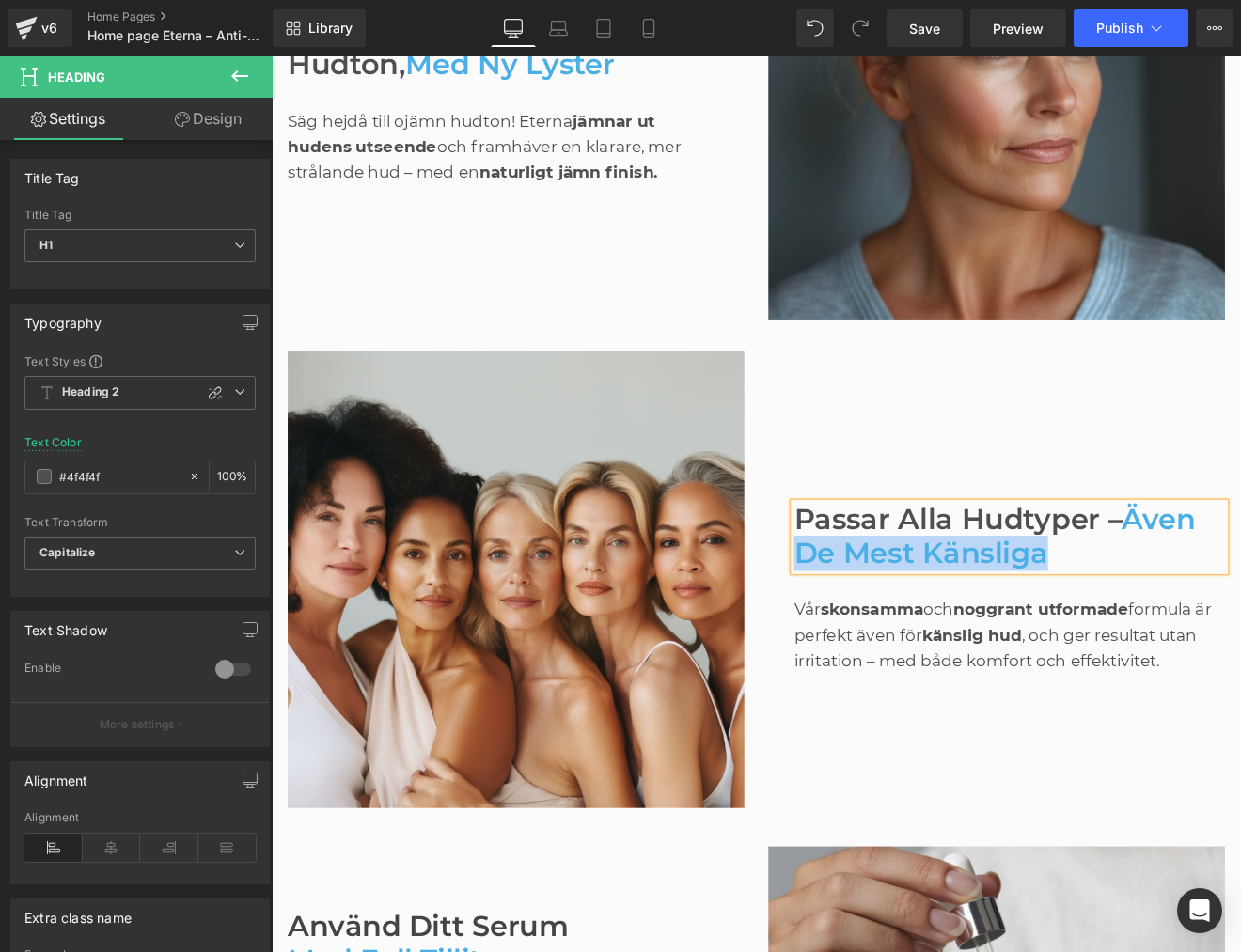 paste 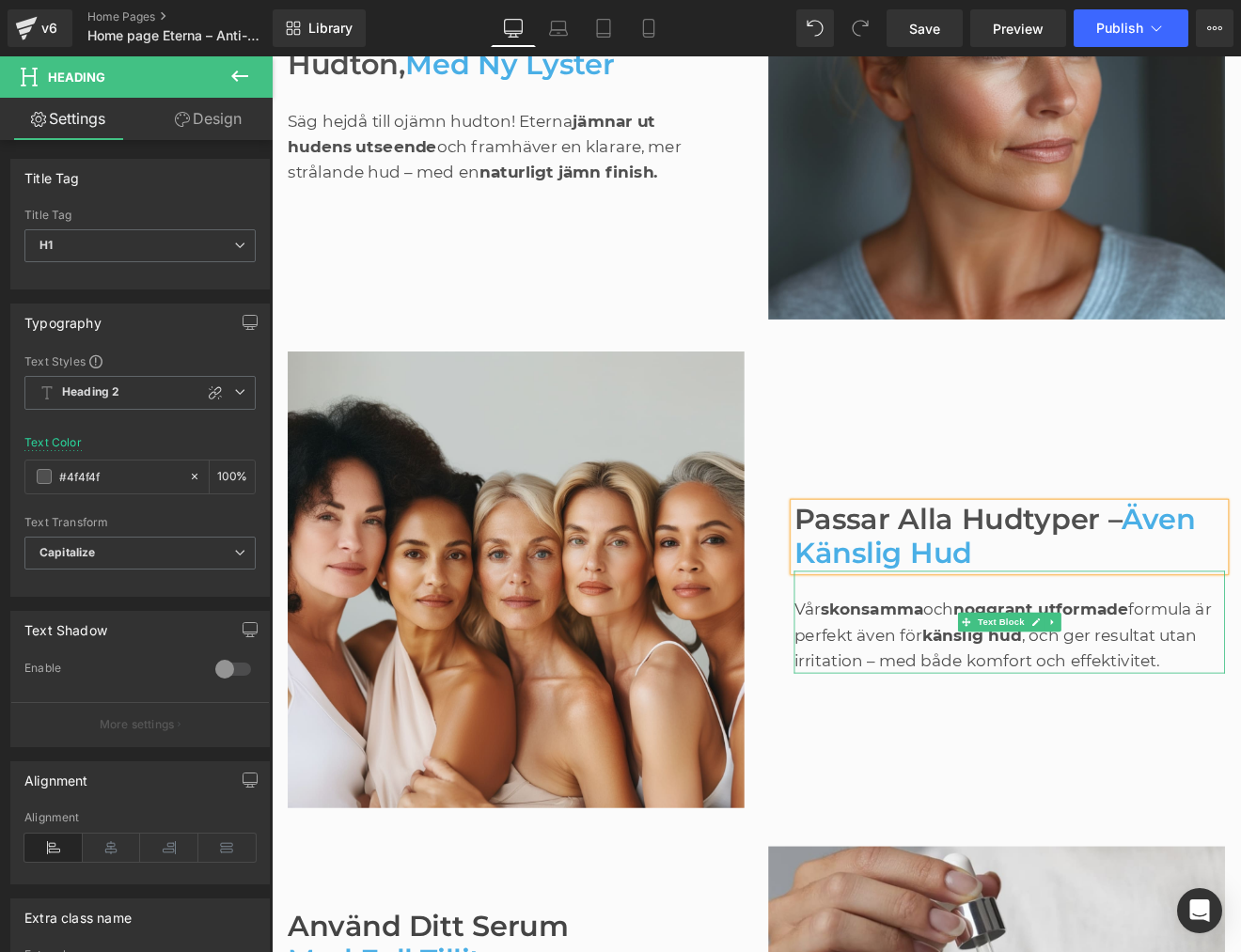 click on "Vår  skonsamma  och  noggrant utformade  formula är perfekt även för  känslig hud , och ger resultat utan irritation – med både komfort och effektivitet." at bounding box center (1138, 735) 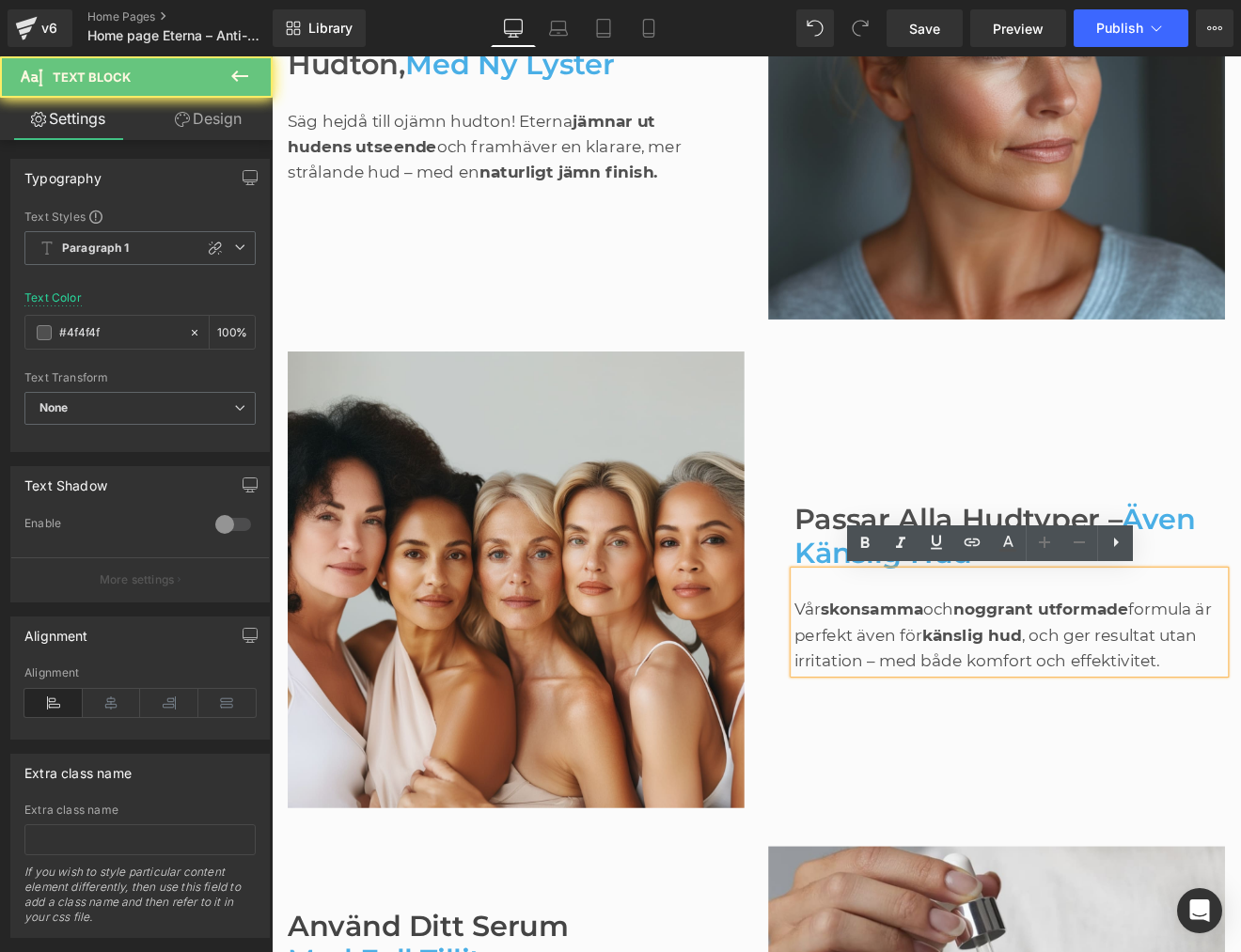 click on "Vår  skonsamma  och  noggrant utformade  formula är perfekt även för  känslig hud , och ger resultat utan irritation – med både komfort och effektivitet." at bounding box center [1138, 735] 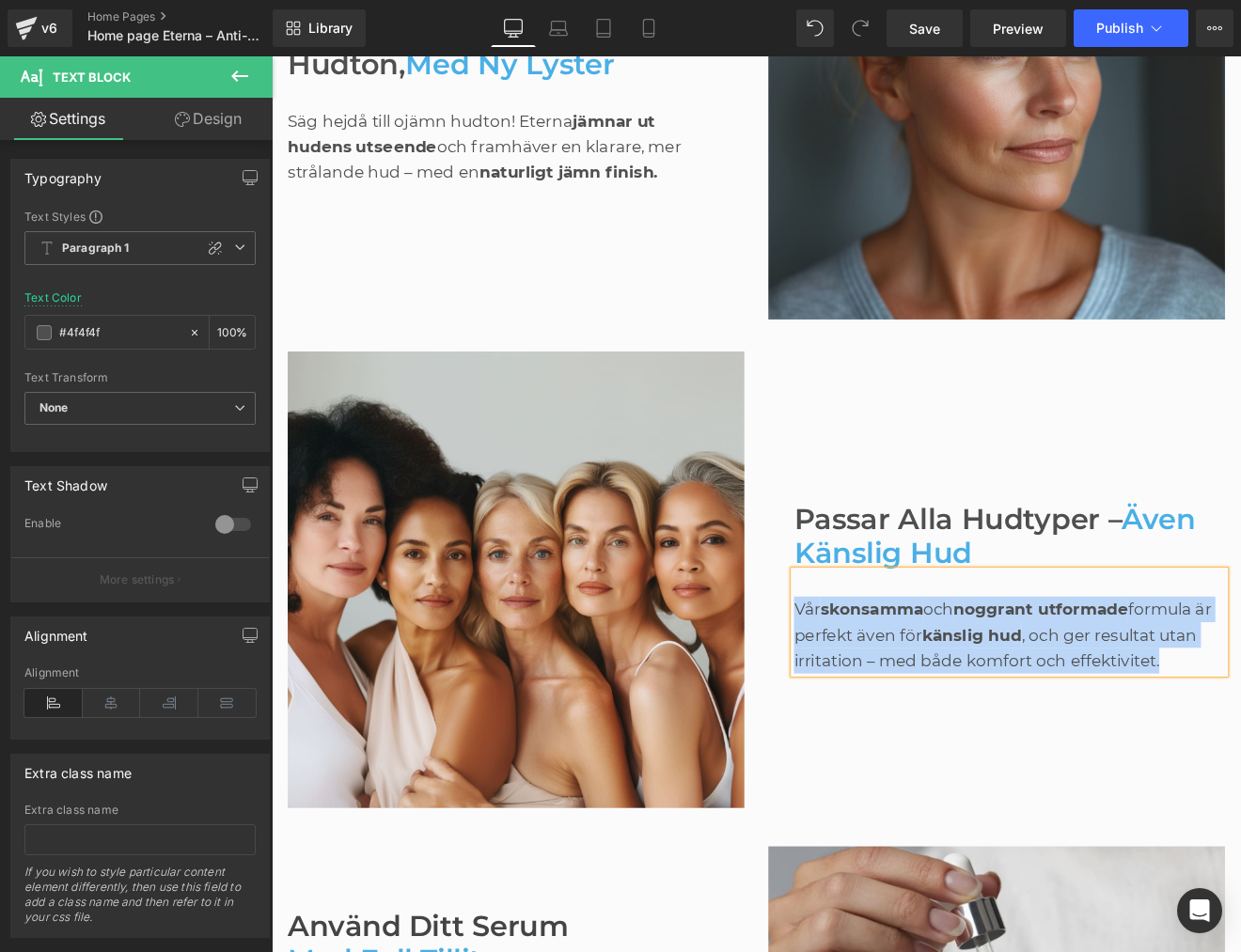 paste 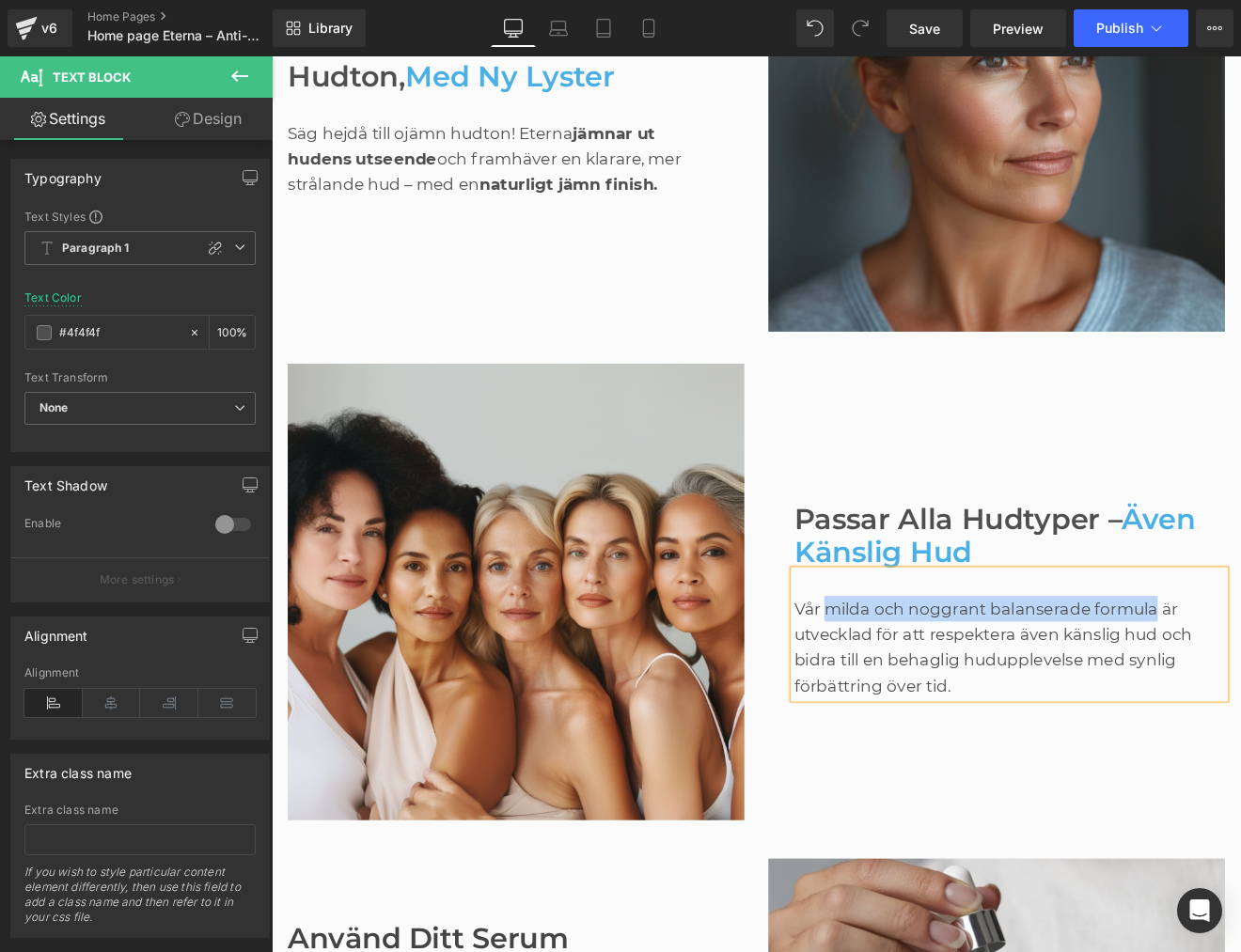 drag, startPoint x: 924, startPoint y: 708, endPoint x: 1305, endPoint y: 710, distance: 381.0052 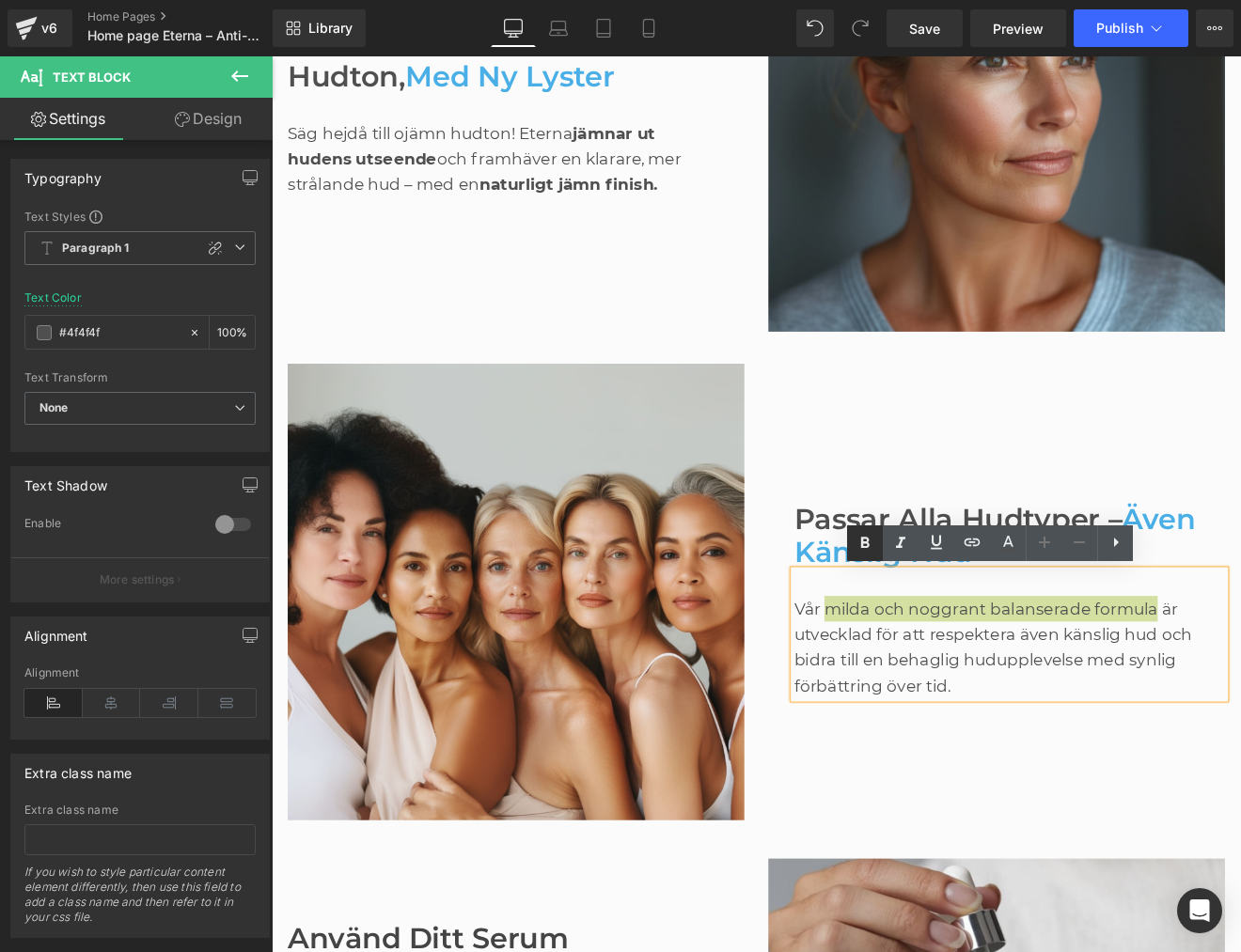 click 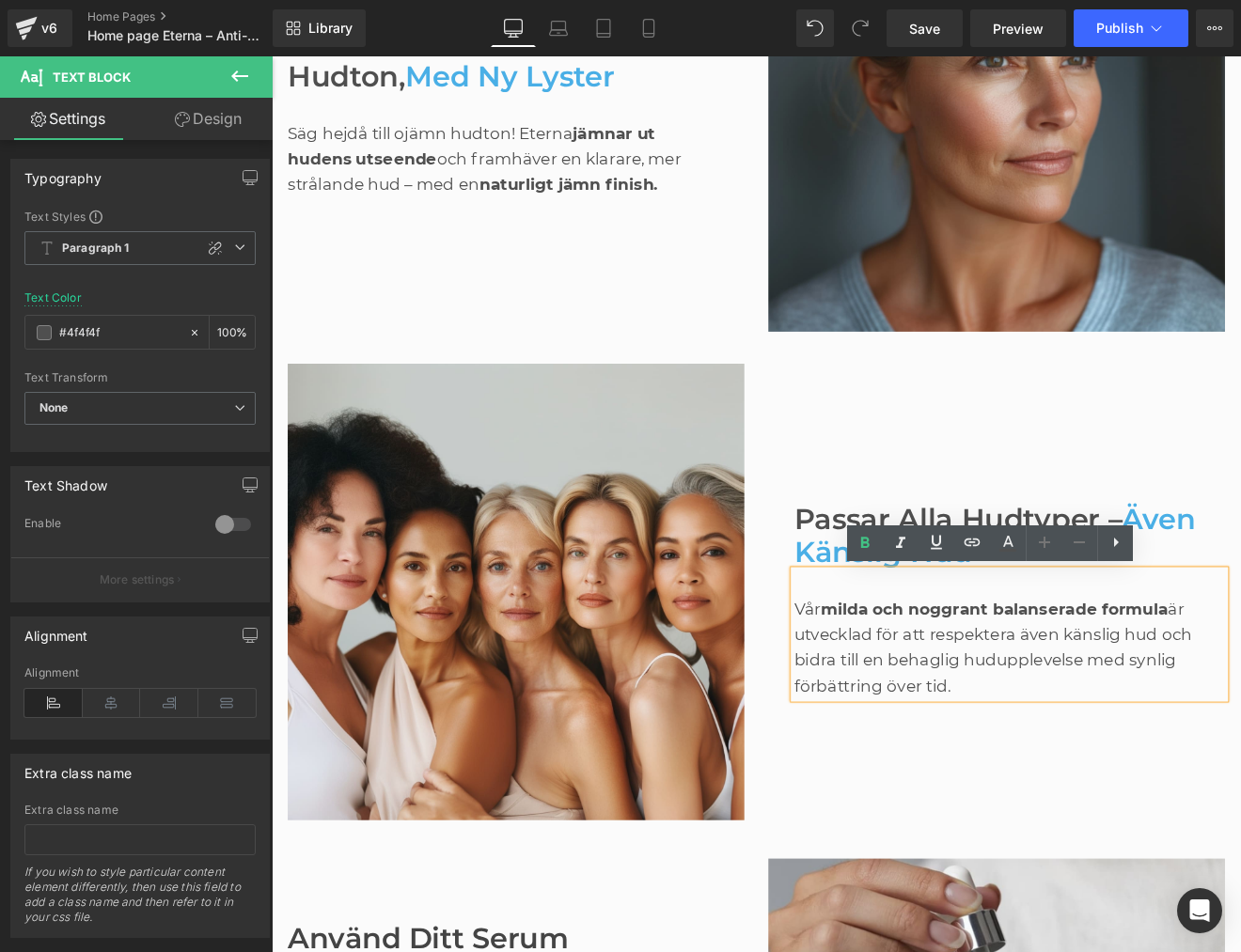 drag, startPoint x: 996, startPoint y: 762, endPoint x: 1080, endPoint y: 766, distance: 84.095184 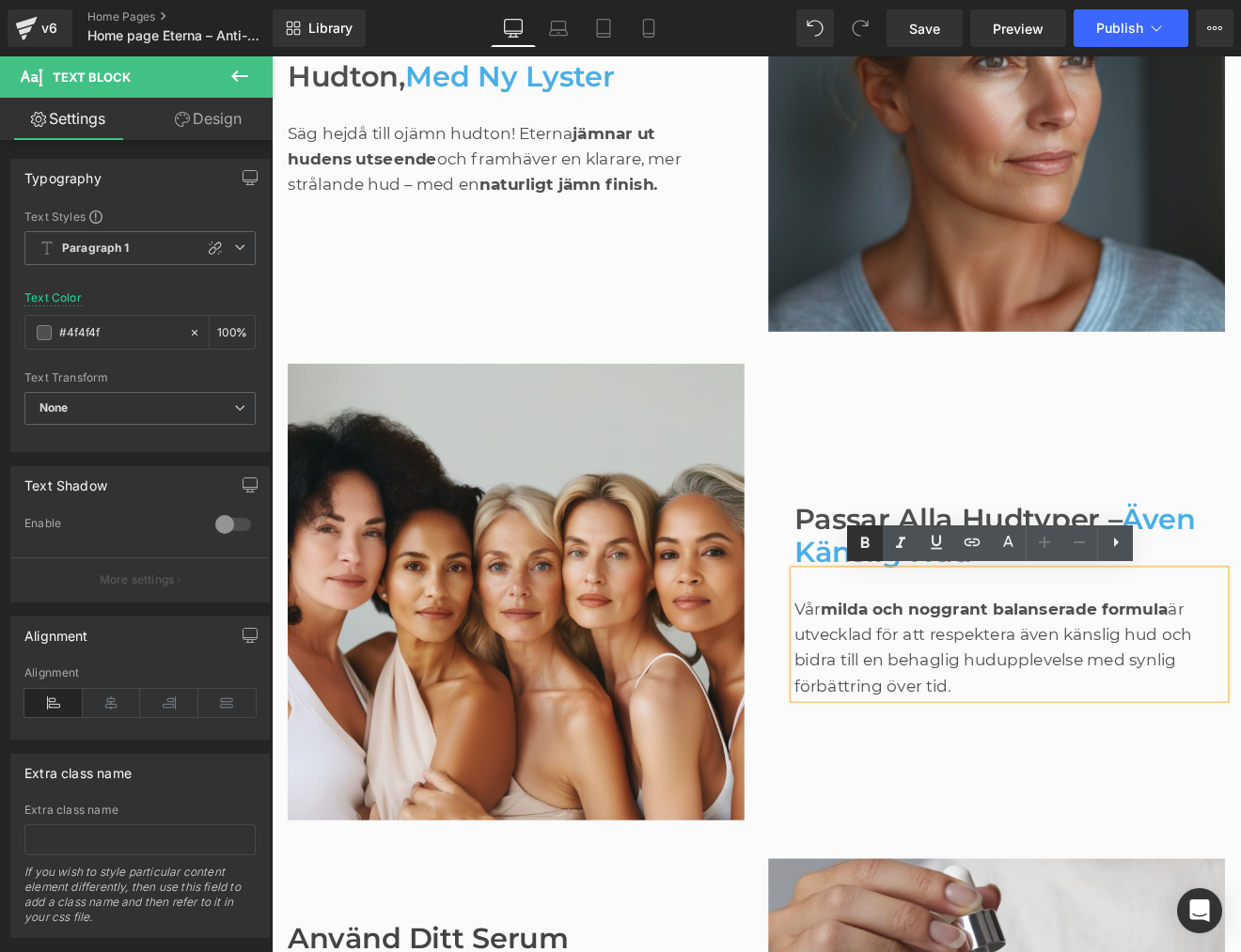 click 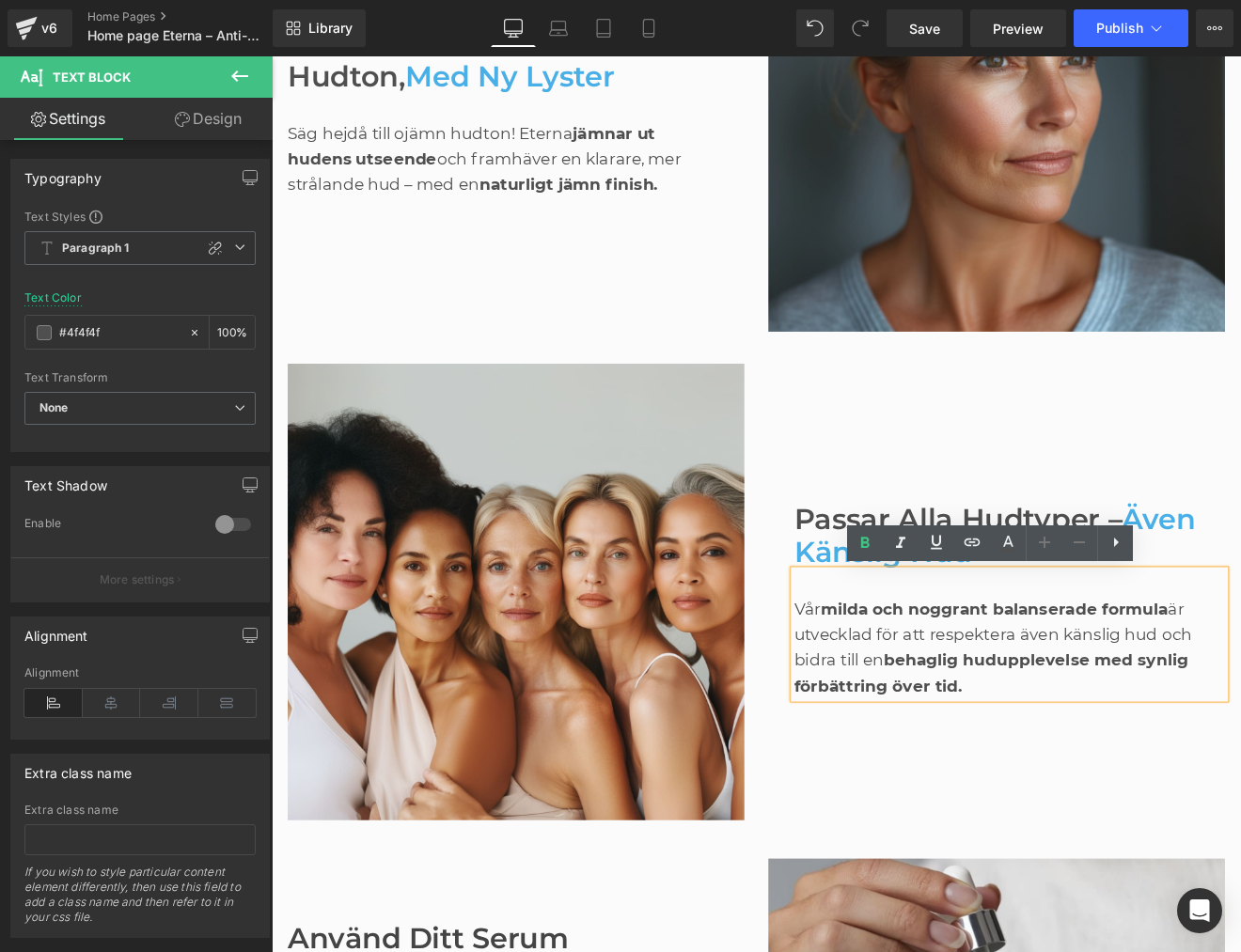 click on "Passar alla hudtyper –  även känslig hud Heading         Vår  milda och noggrant balanserade formula  är utvecklad för att respektera även känslig hud och bidra till en  behaglig hudupplevelse med synlig förbättring över tid. Text Block         Row" at bounding box center [1123, 685] 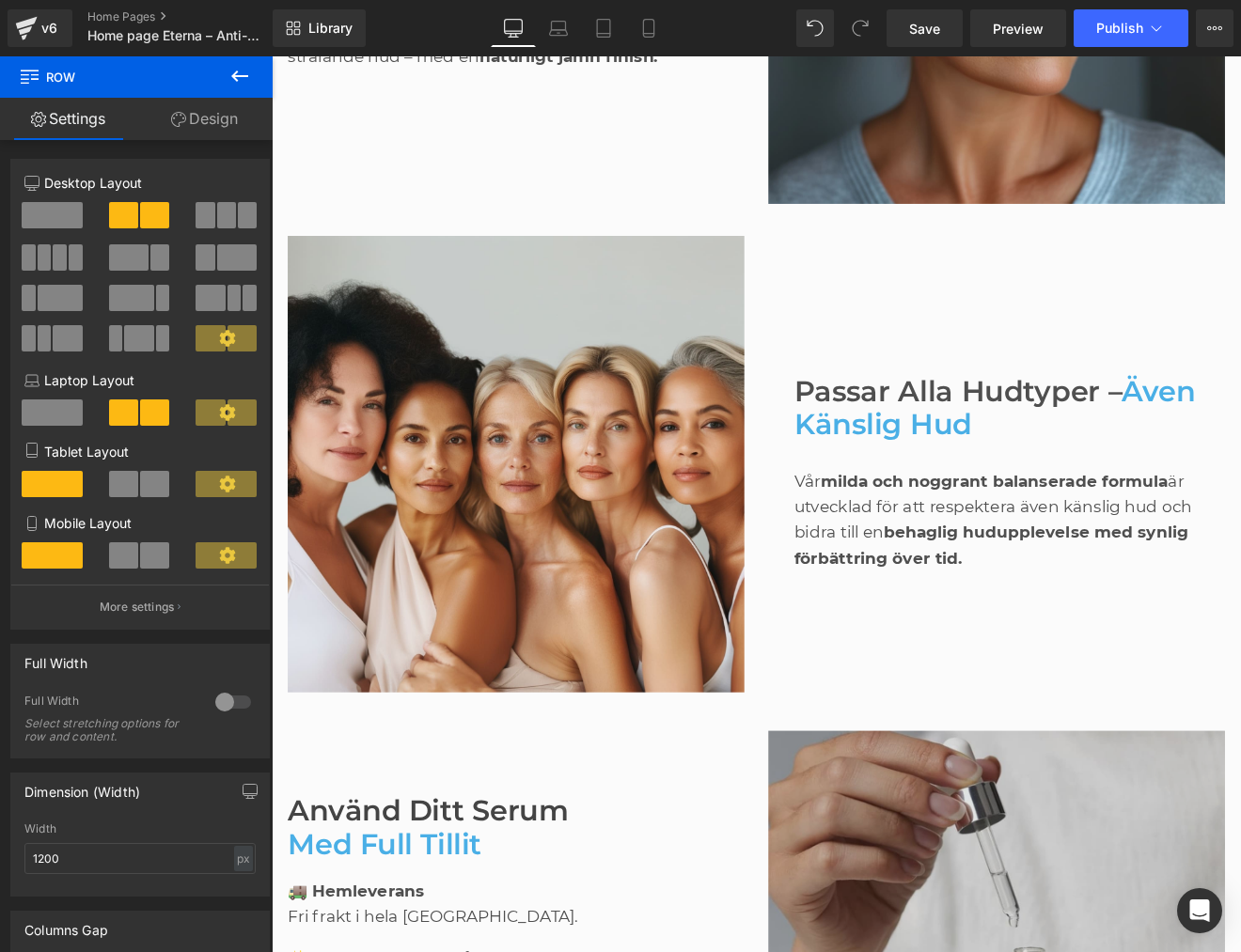 scroll, scrollTop: 2484, scrollLeft: 0, axis: vertical 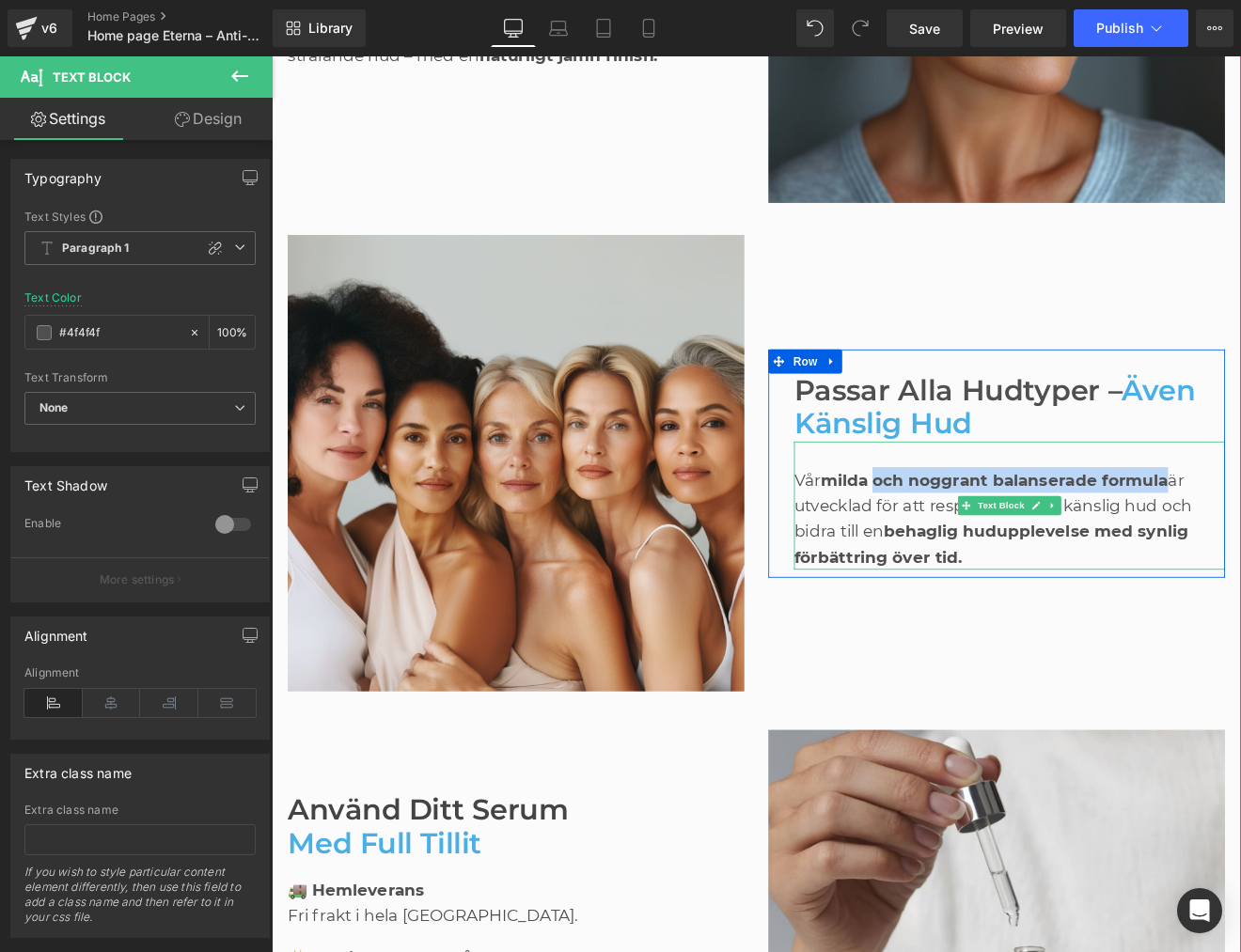 drag, startPoint x: 982, startPoint y: 554, endPoint x: 1298, endPoint y: 553, distance: 316.00158 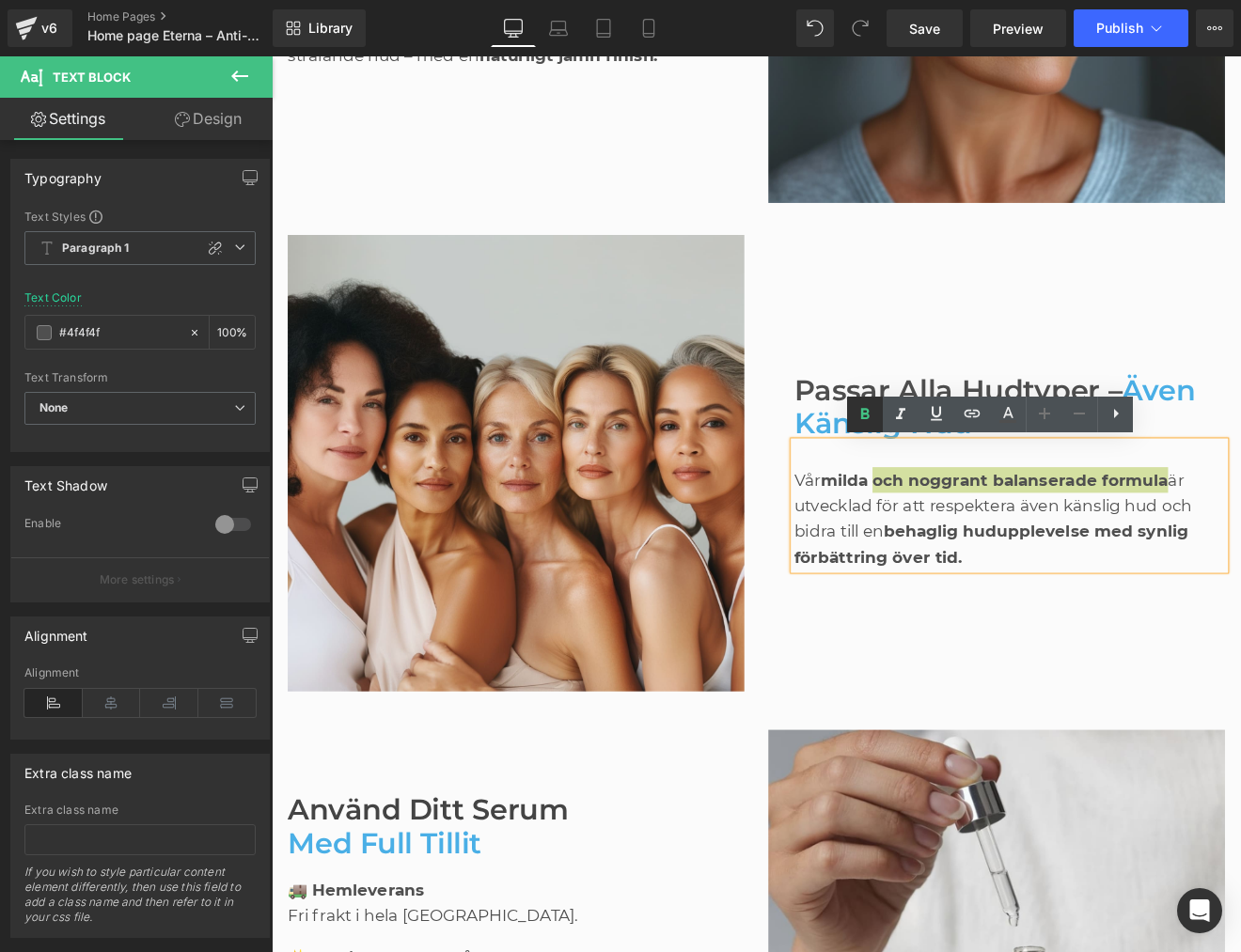 click 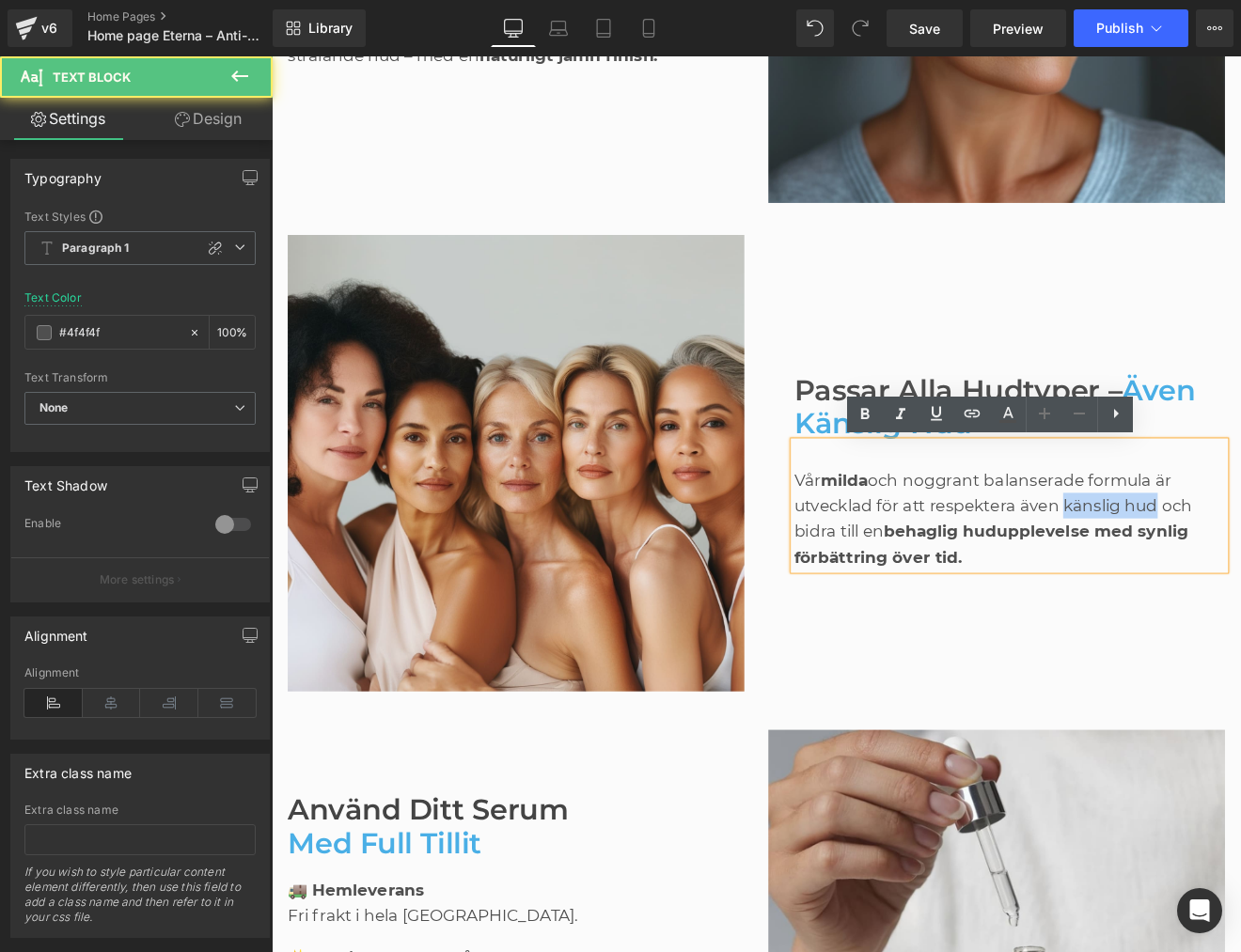 drag, startPoint x: 1202, startPoint y: 581, endPoint x: 1265, endPoint y: 572, distance: 63.64 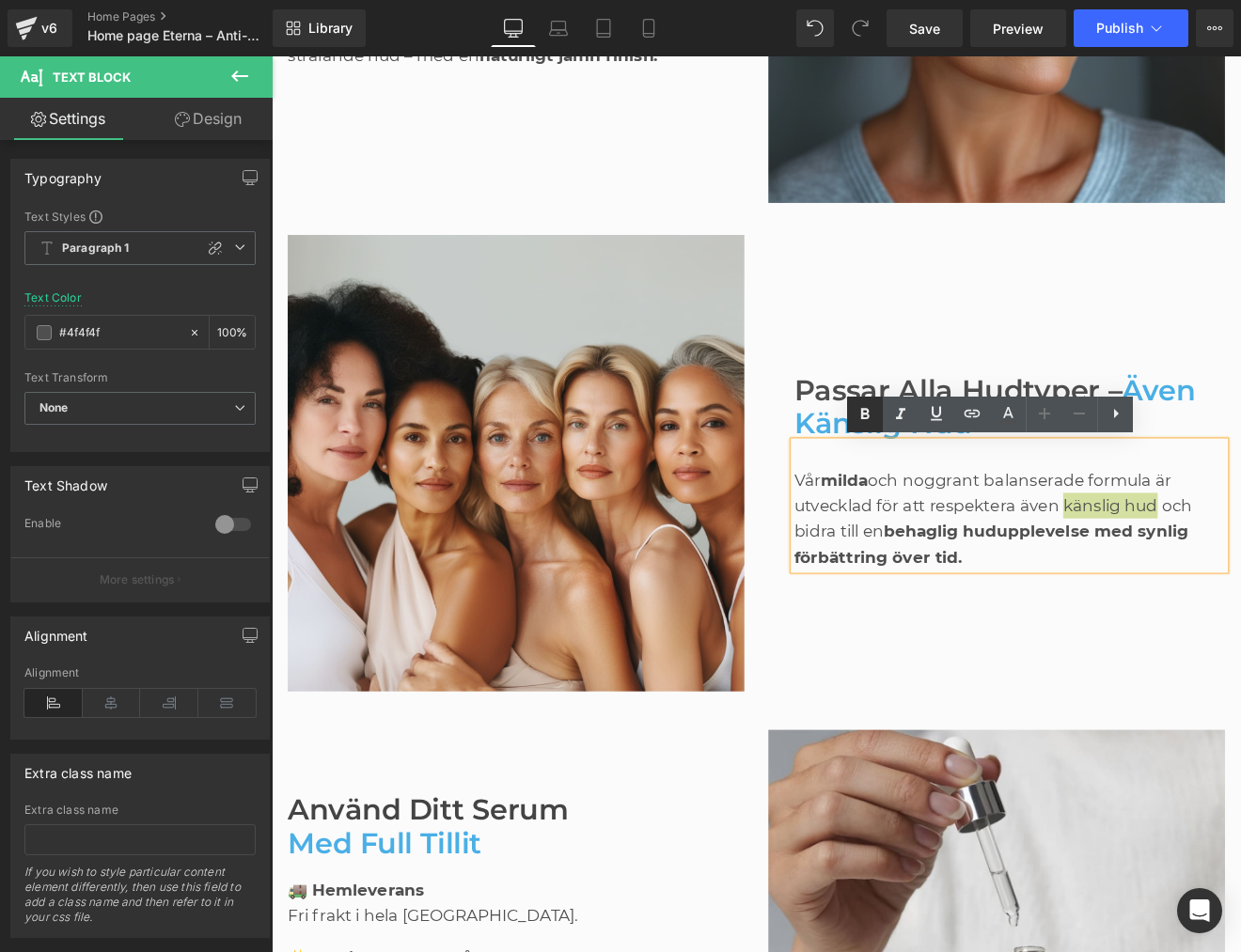 click 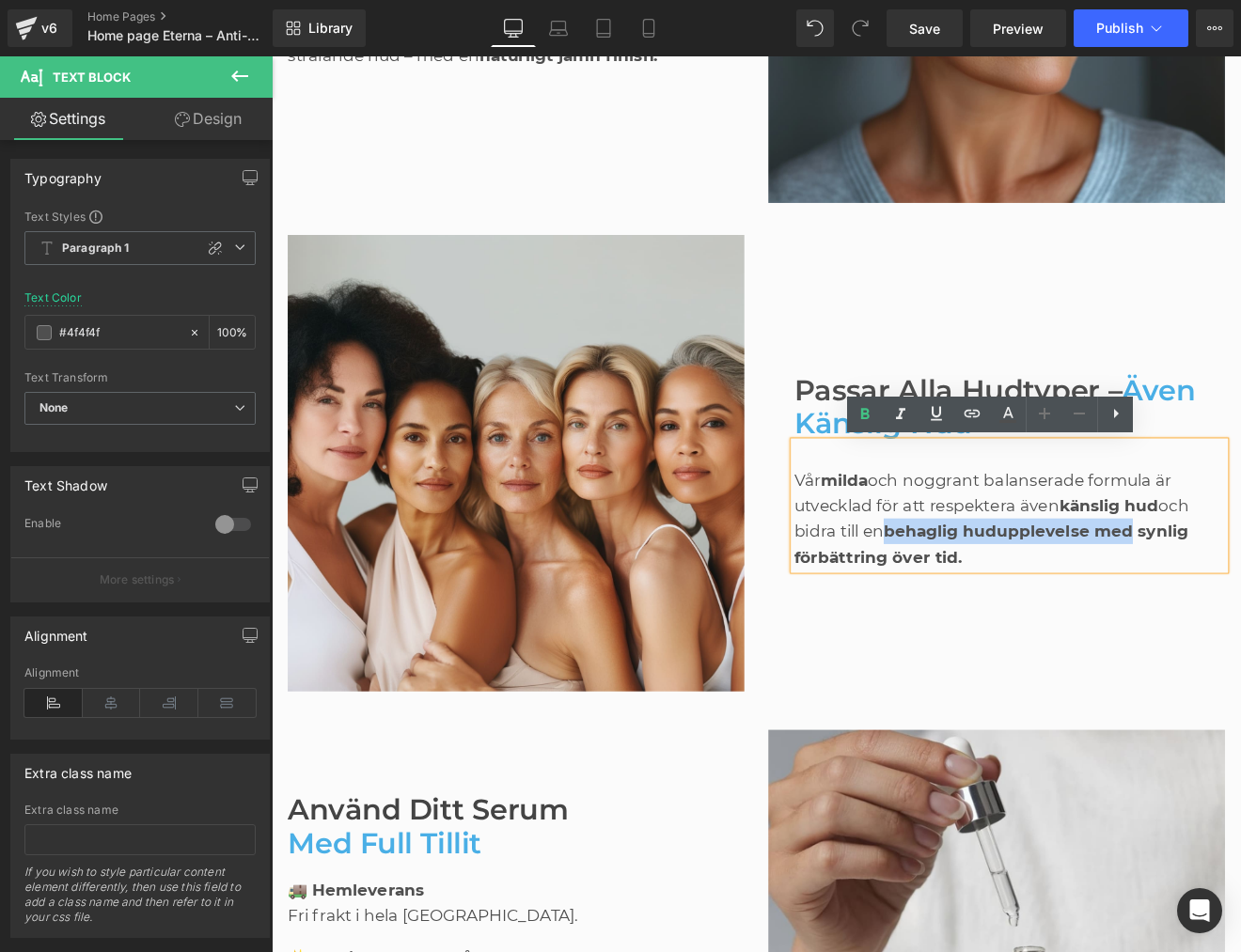 drag, startPoint x: 1281, startPoint y: 616, endPoint x: 1000, endPoint y: 614, distance: 281.00712 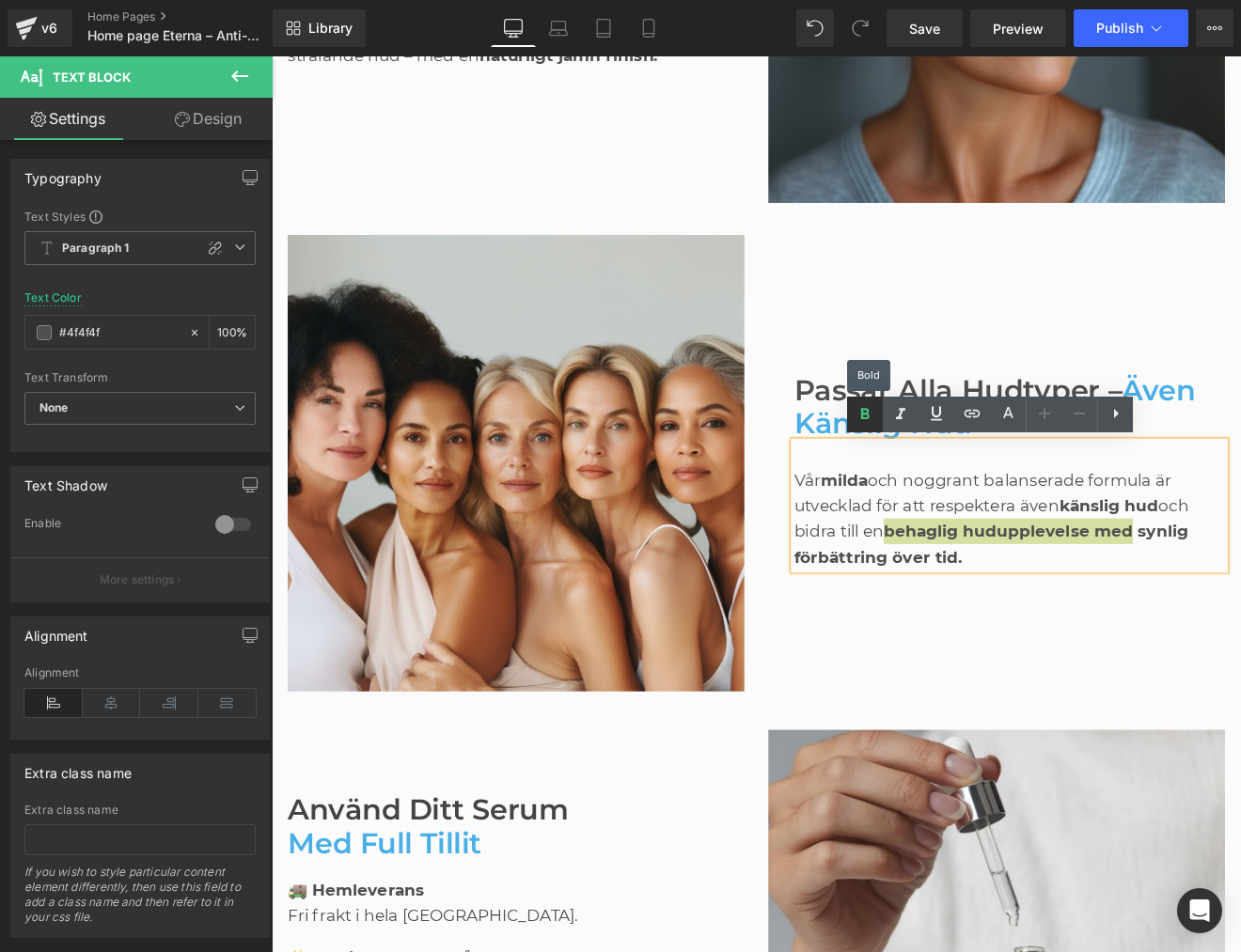 click 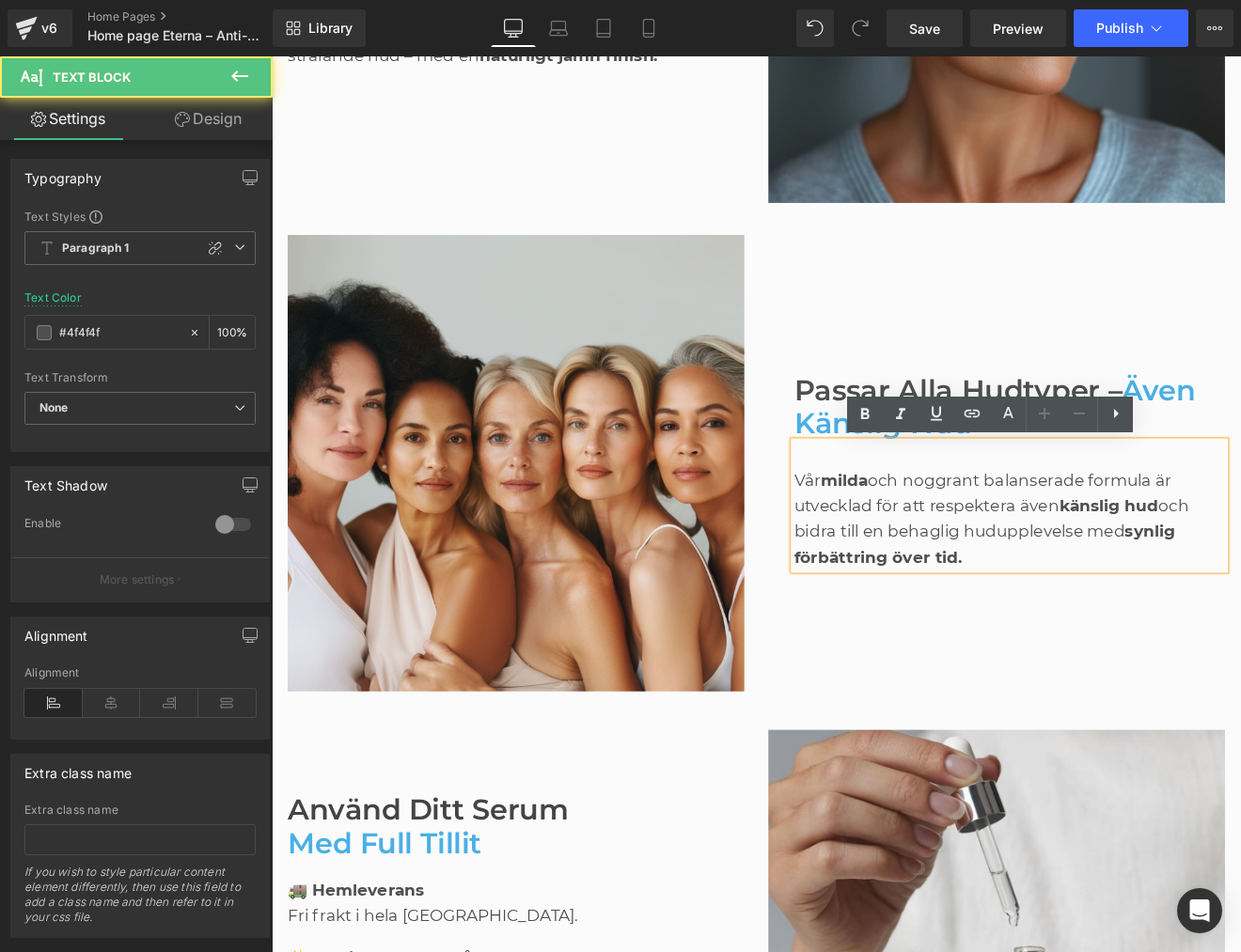 drag, startPoint x: 1002, startPoint y: 645, endPoint x: 1079, endPoint y: 641, distance: 77.1038 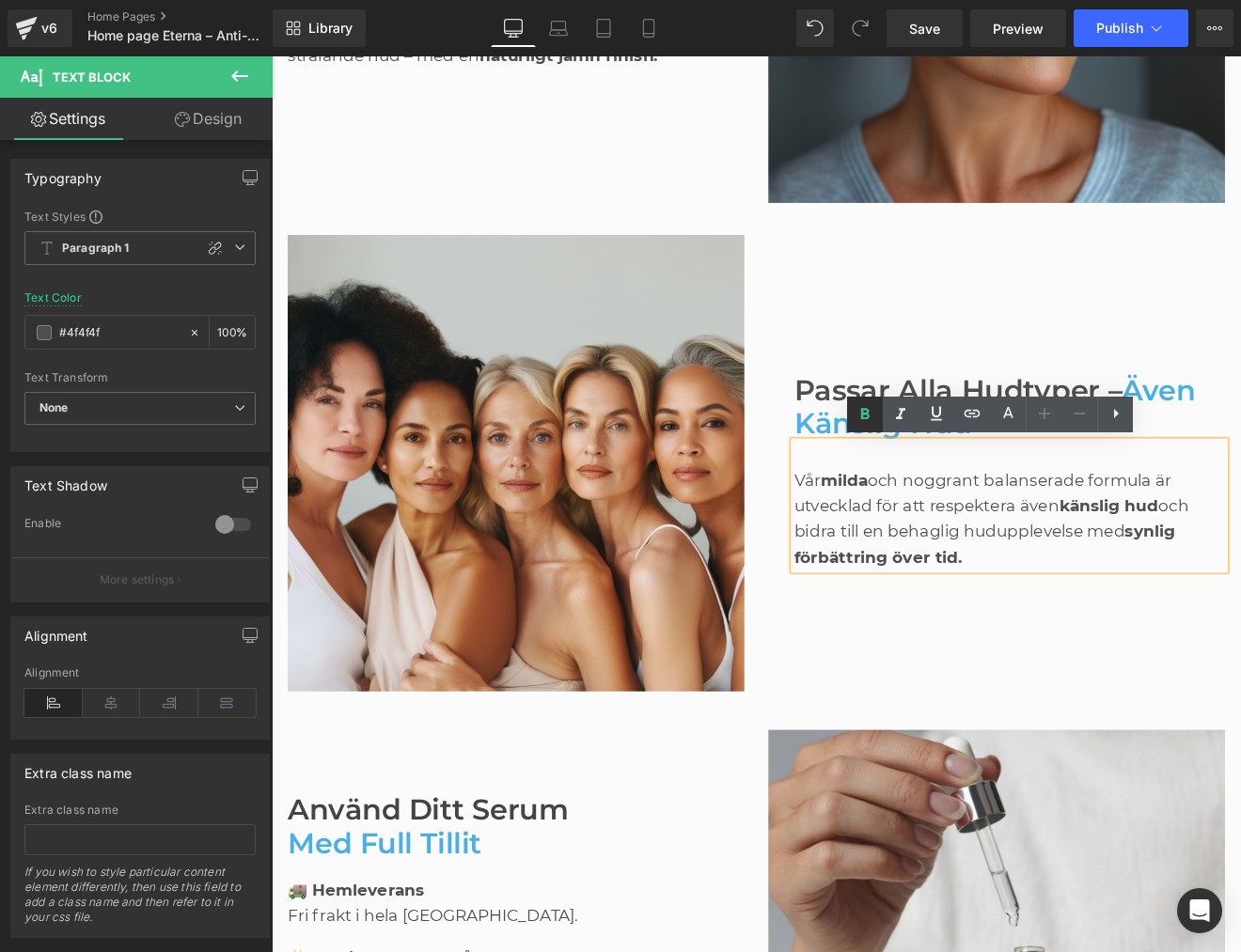 click 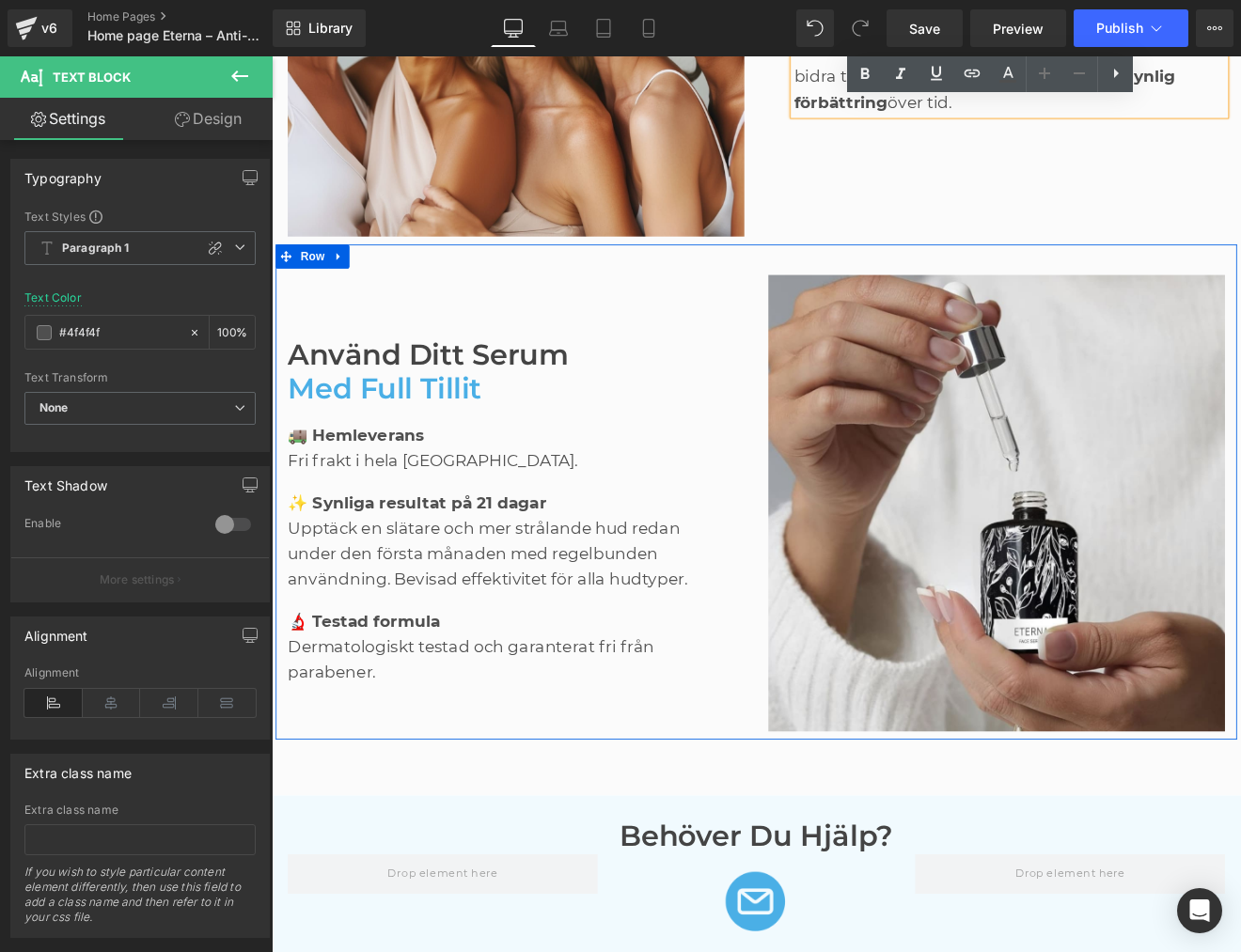 scroll, scrollTop: 3020, scrollLeft: 0, axis: vertical 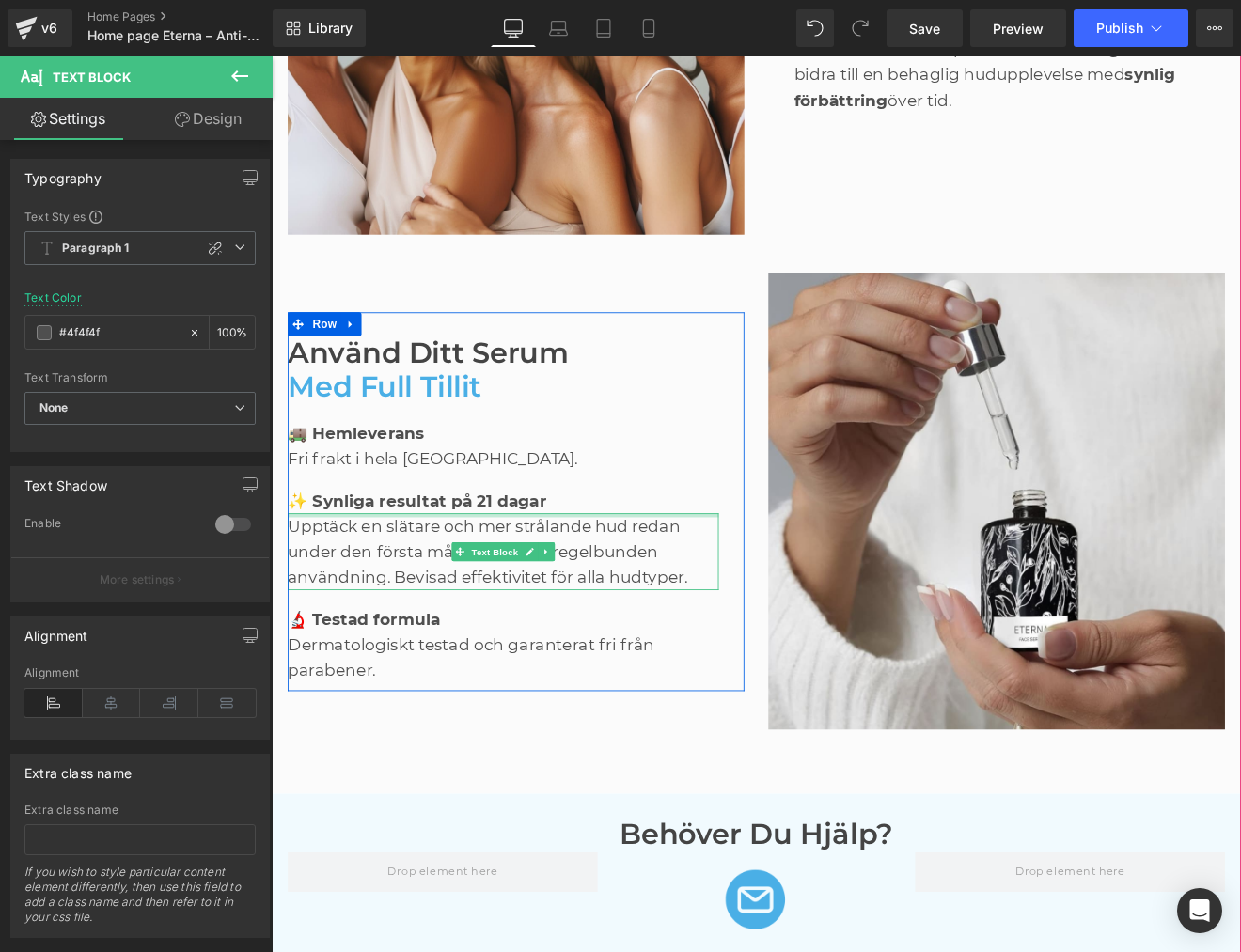 click on "✨ Synliga resultat på 21 dagar" at bounding box center [442, 578] 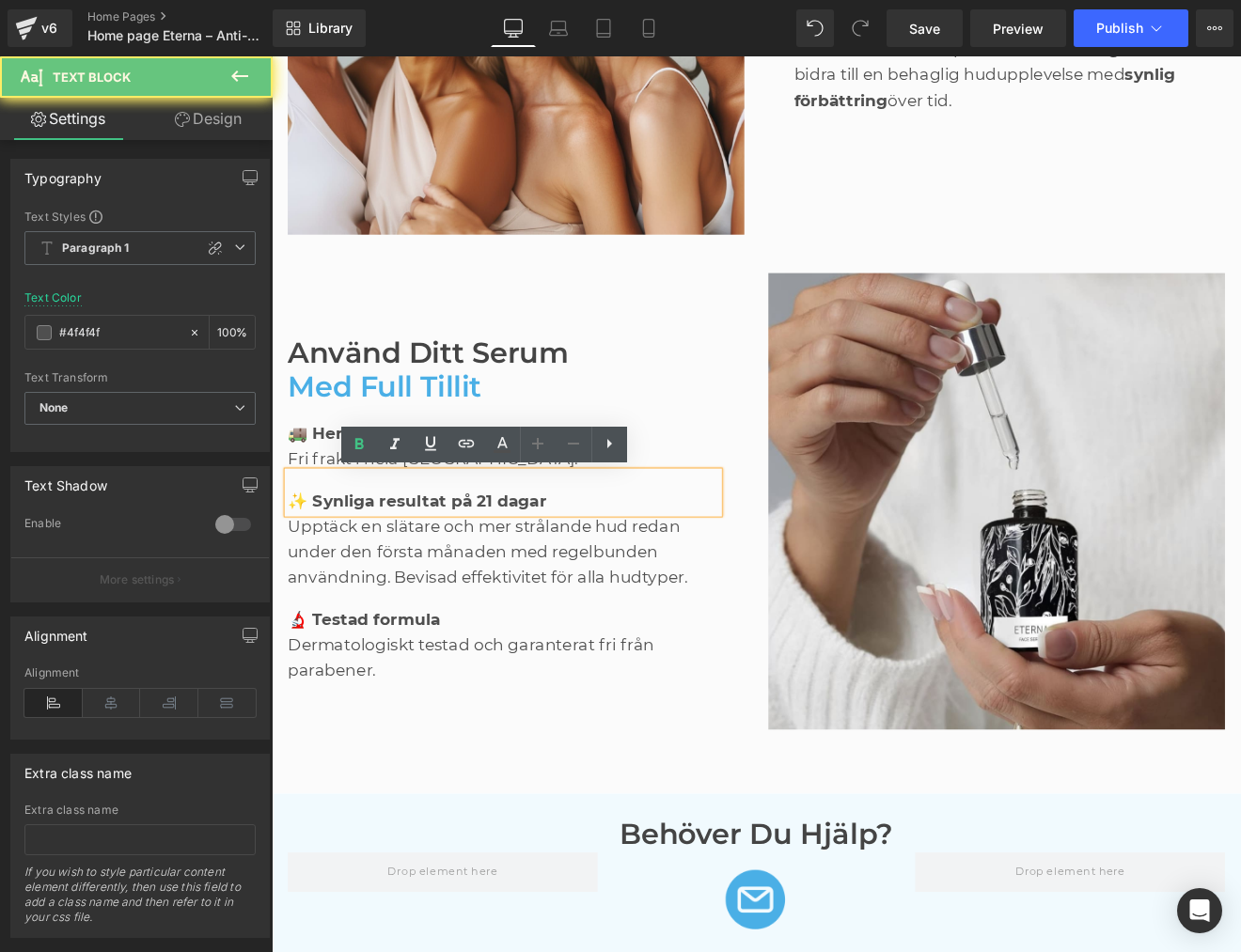 drag, startPoint x: 321, startPoint y: 575, endPoint x: 415, endPoint y: 579, distance: 94.08507 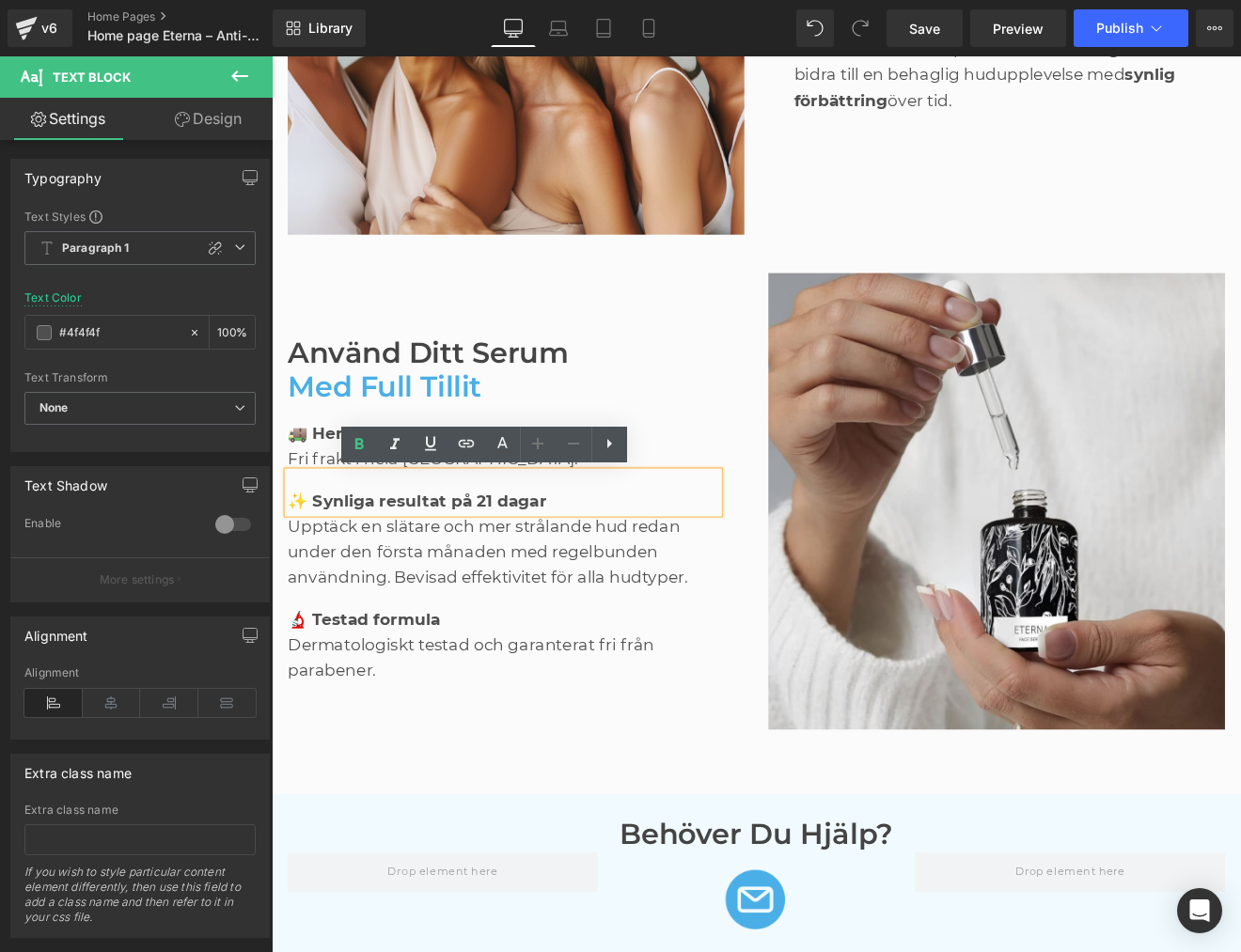 click on "✨ Synliga resultat på 21 dagar" at bounding box center (442, 578) 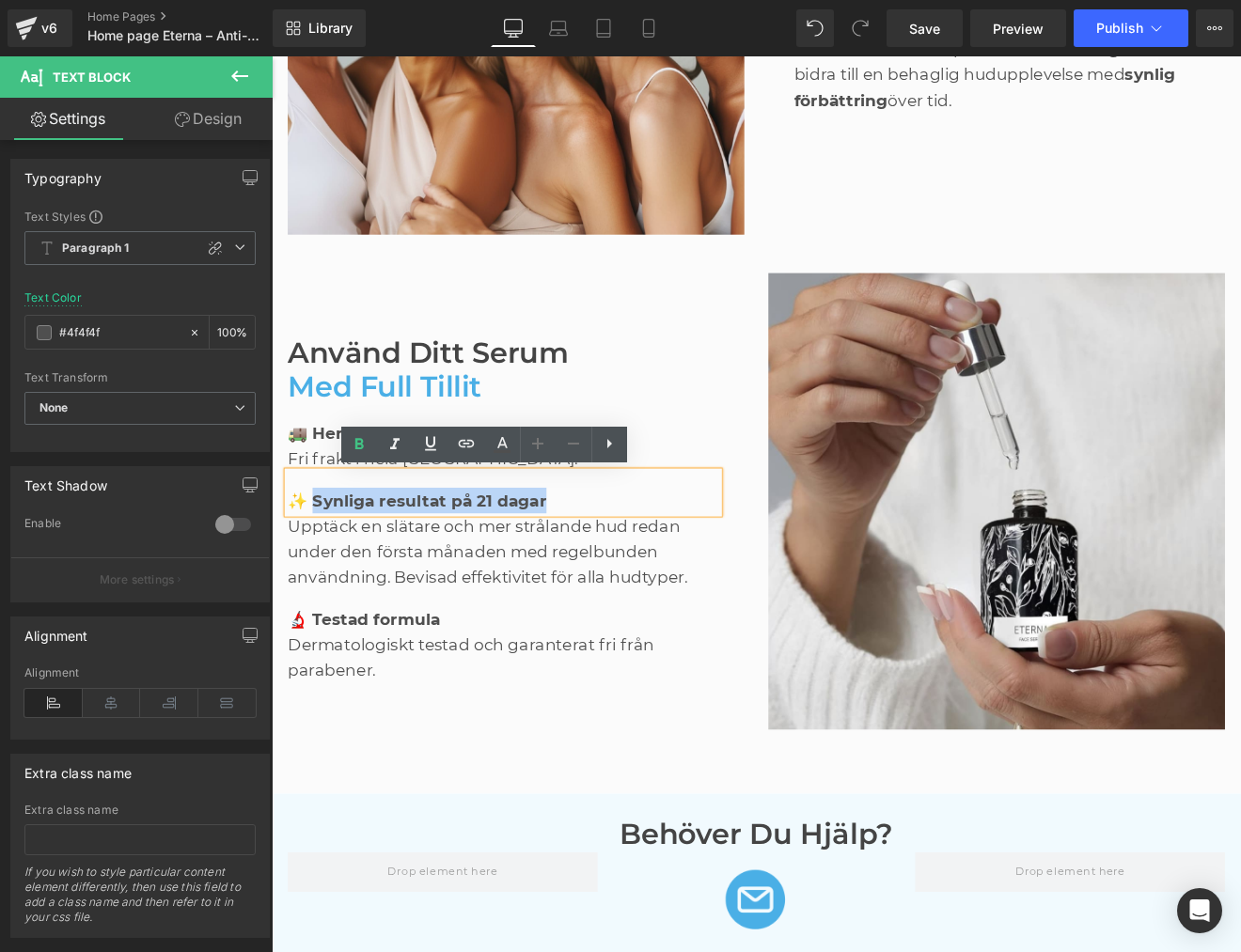 drag, startPoint x: 333, startPoint y: 574, endPoint x: 587, endPoint y: 575, distance: 254.00197 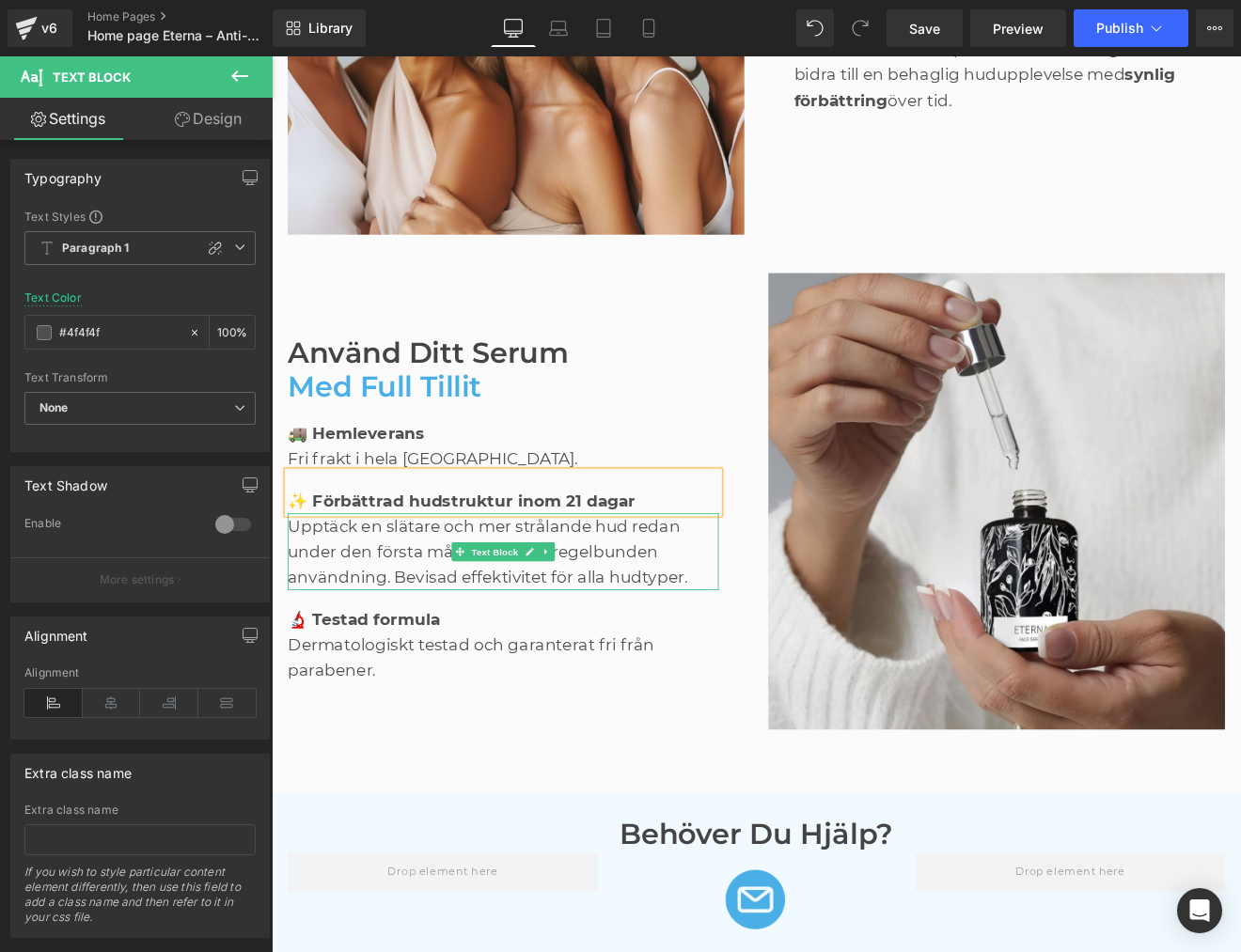 click on "Upptäck en slätare och mer strålande hud redan under den första månaden med regelbunden användning. Bevisad effektivitet för alla hudtyper." at bounding box center (543, 638) 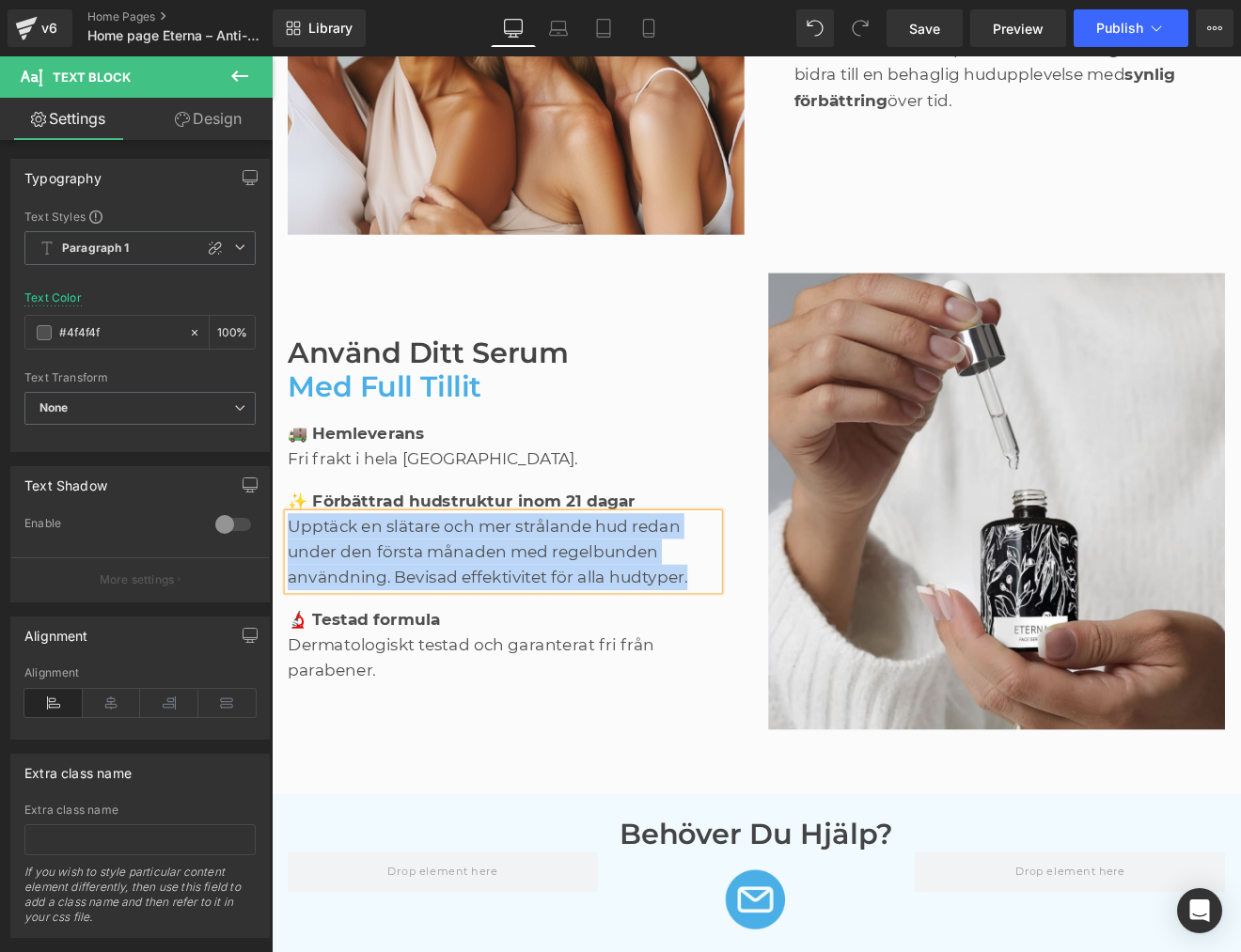 paste 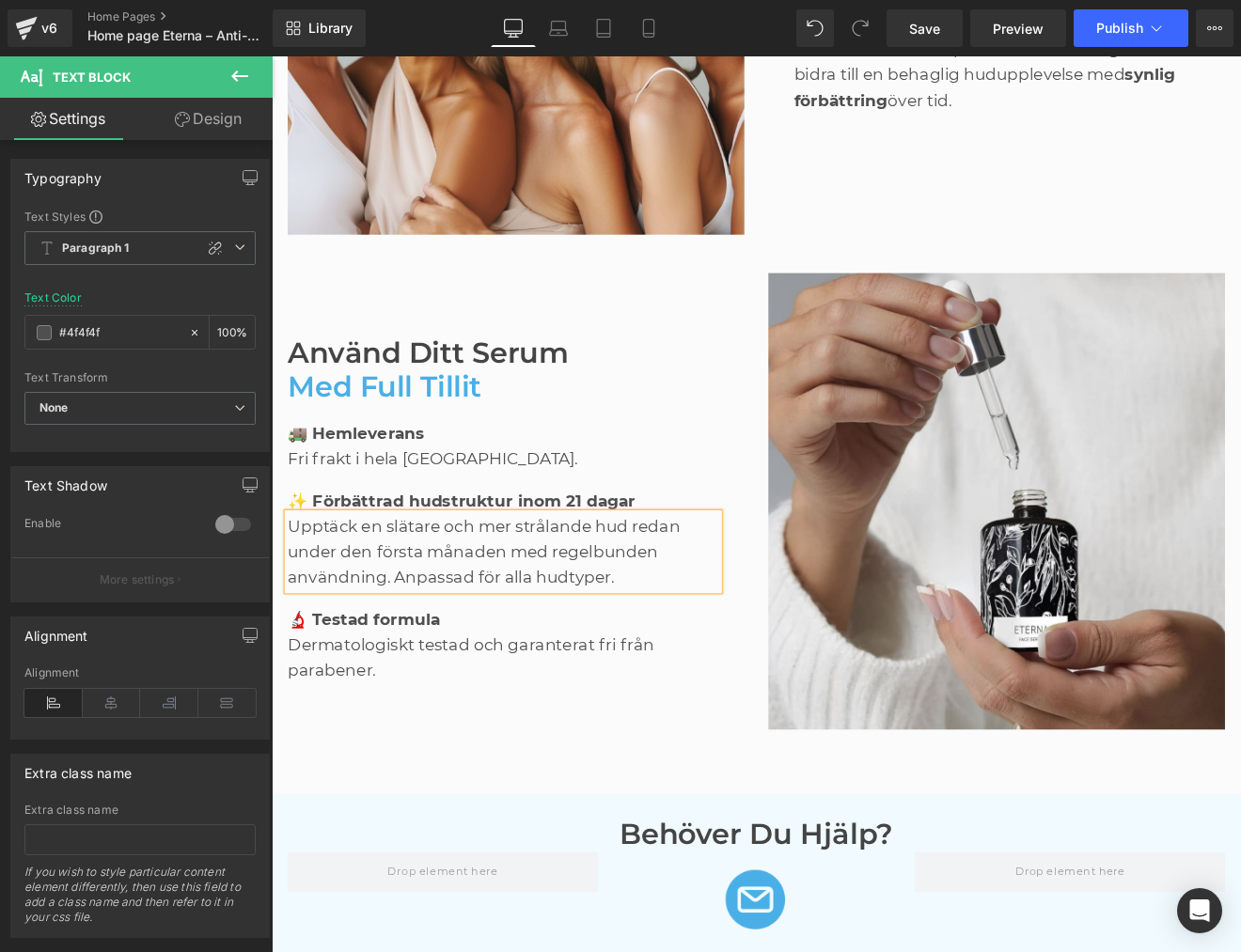 scroll, scrollTop: 3026, scrollLeft: 0, axis: vertical 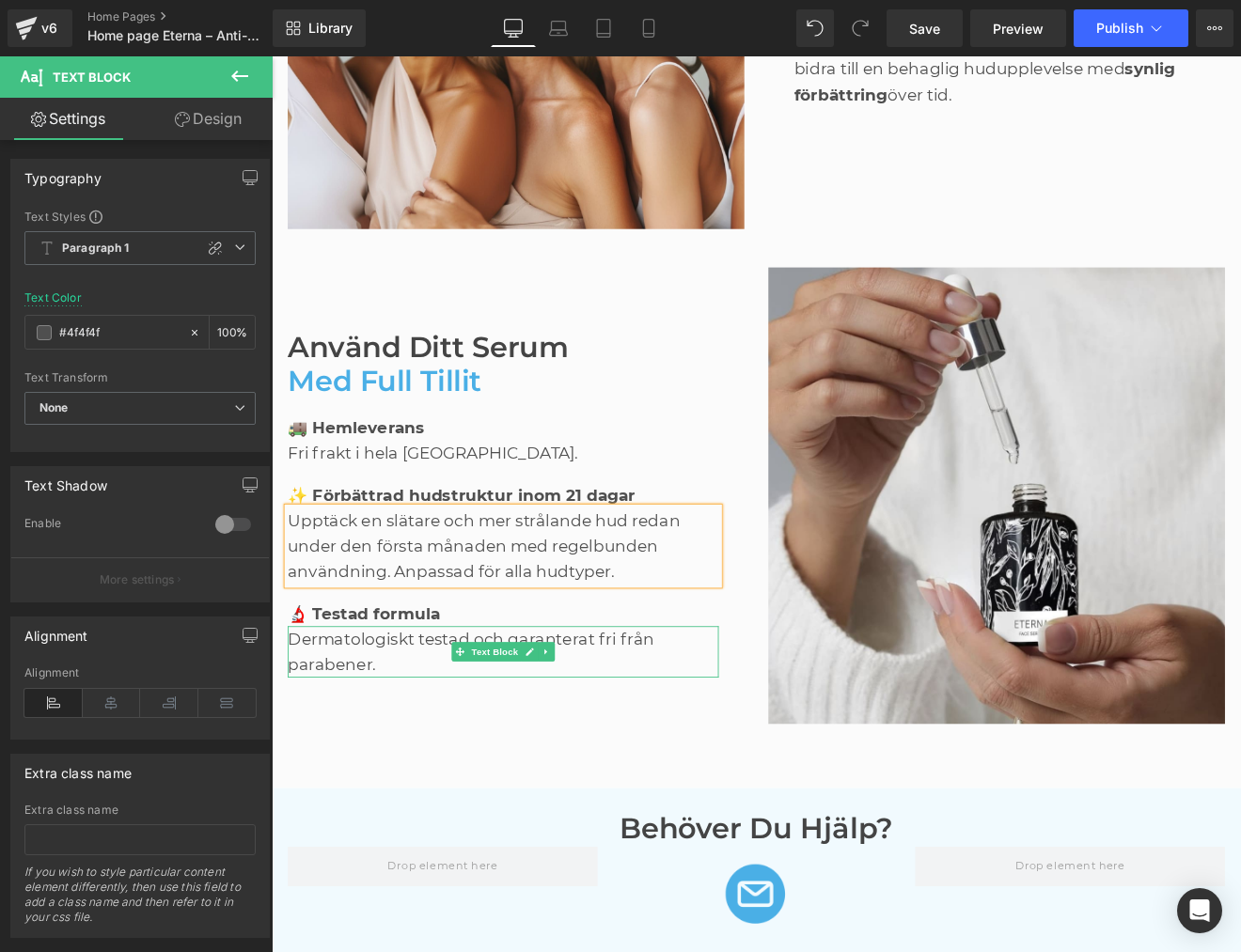 click on "Dermatologiskt testad och garanterat fri från parabener." at bounding box center (543, 756) 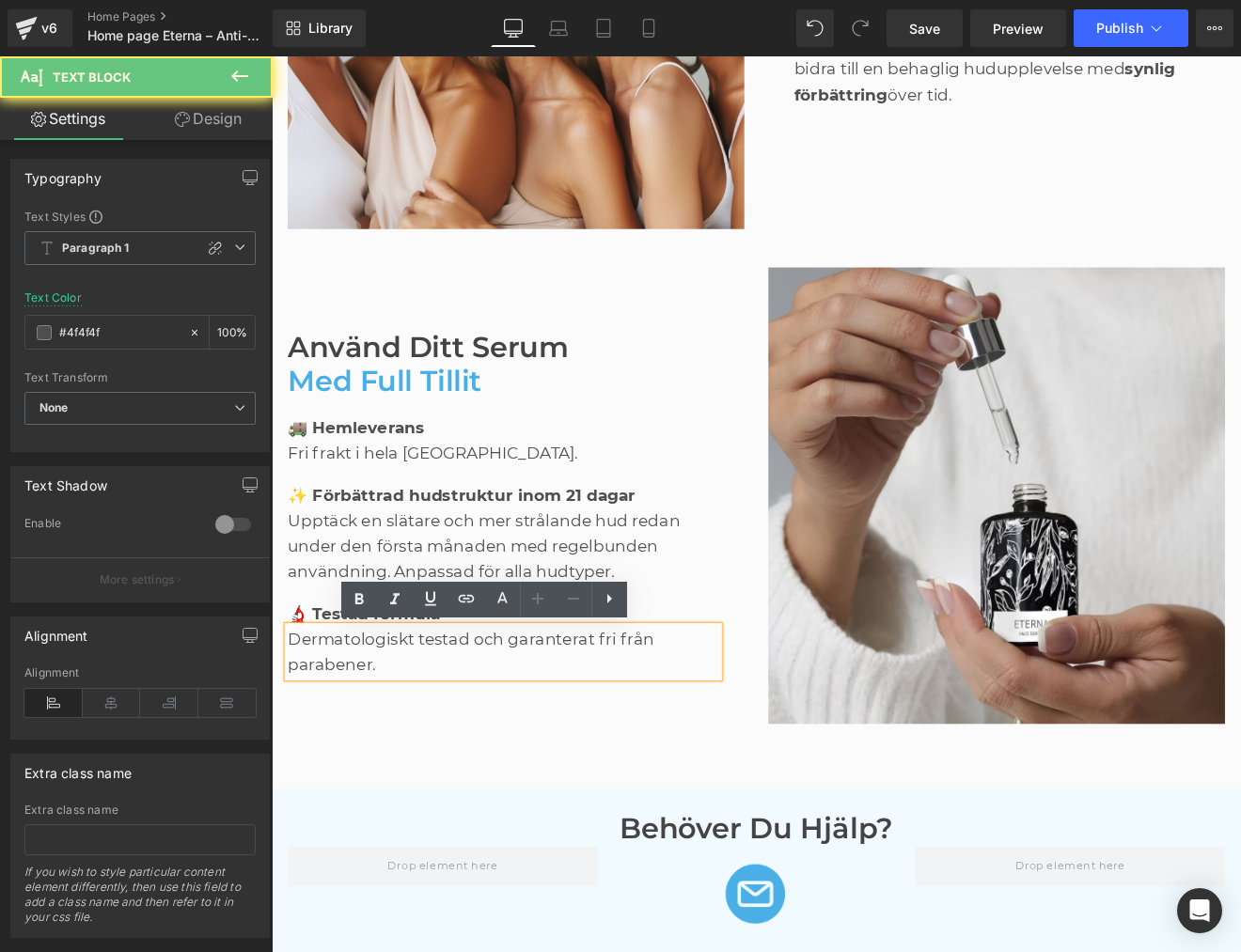 click on "Dermatologiskt testad och garanterat fri från parabener." at bounding box center [543, 756] 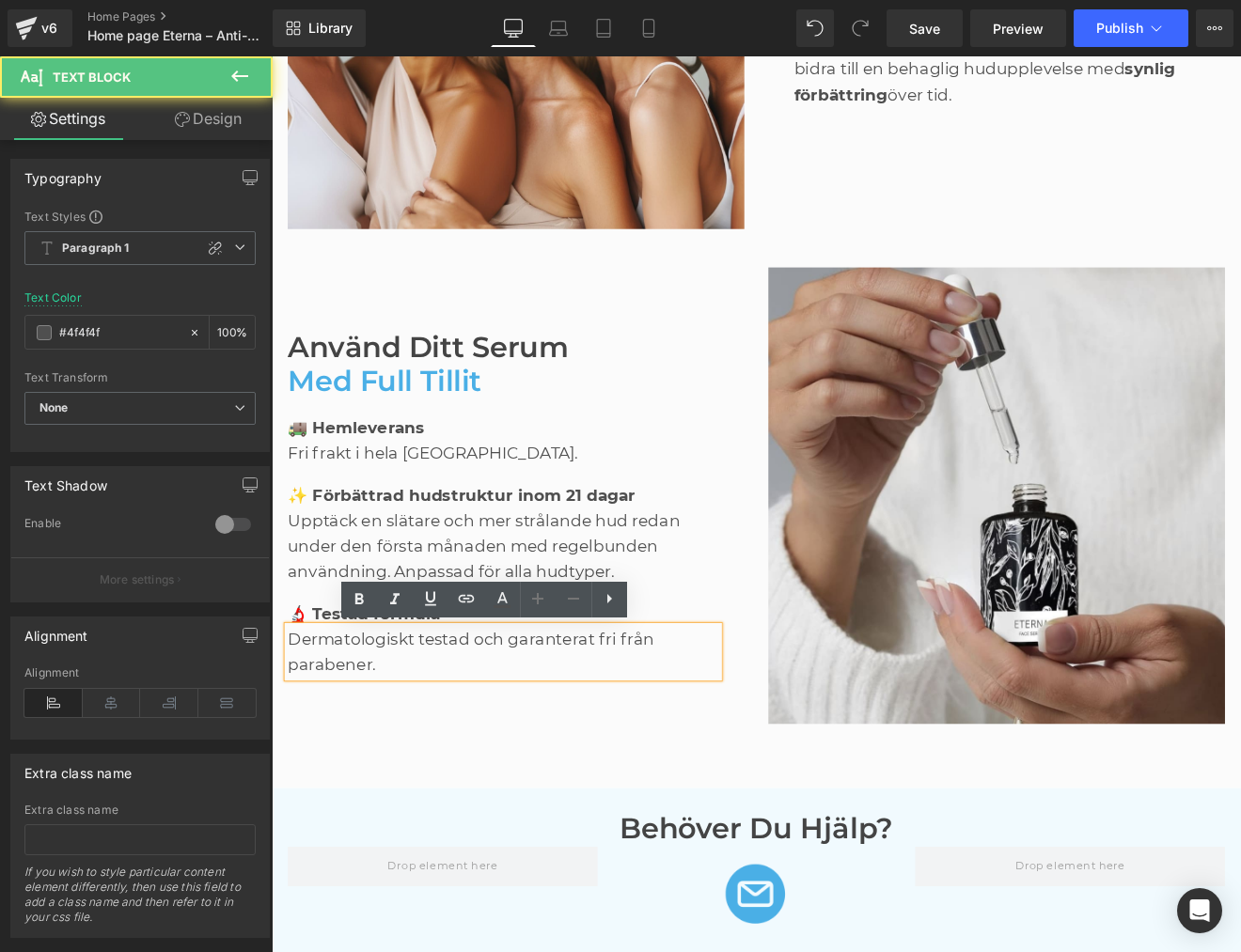 click on "Dermatologiskt testad och garanterat fri från parabener." at bounding box center [543, 756] 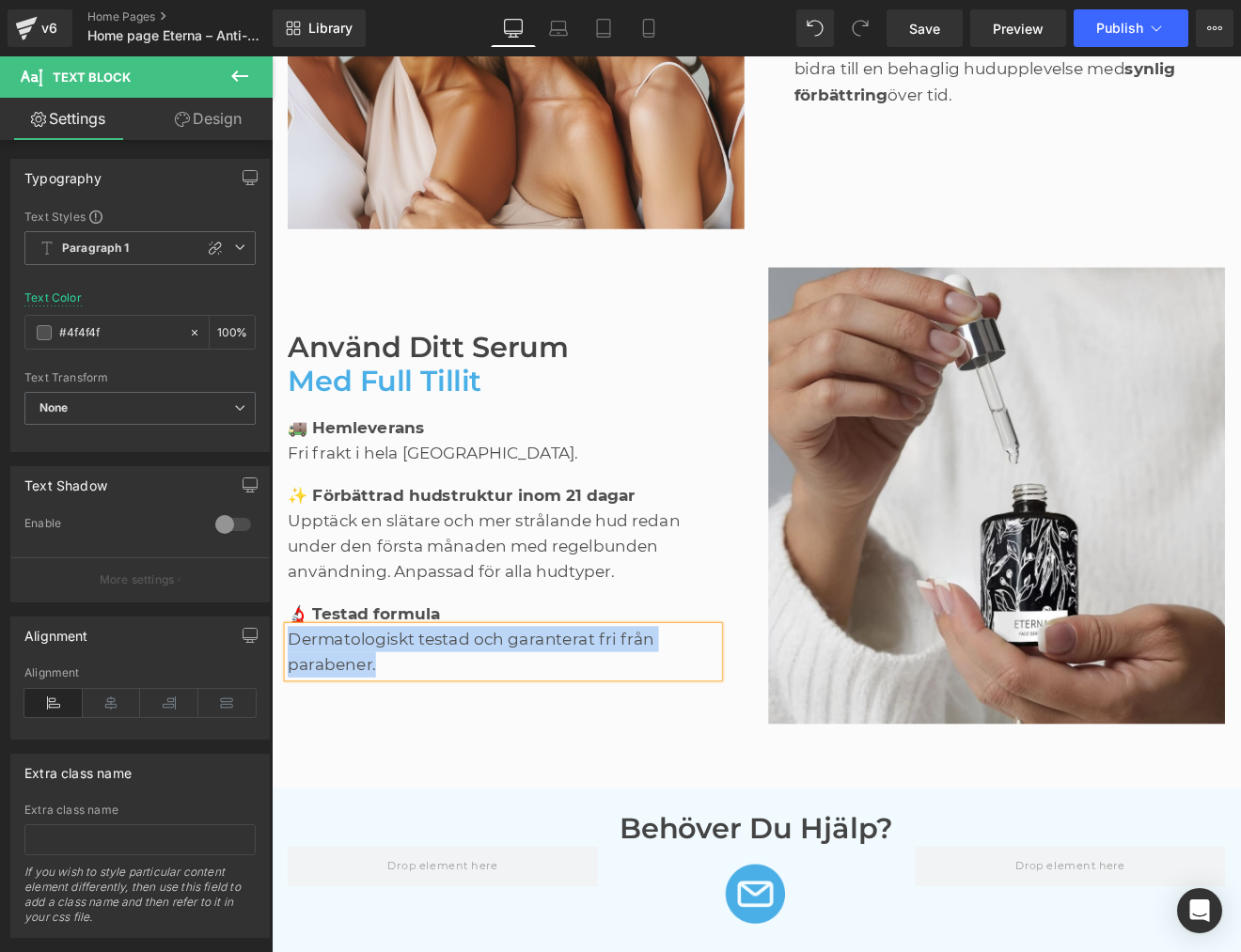 paste 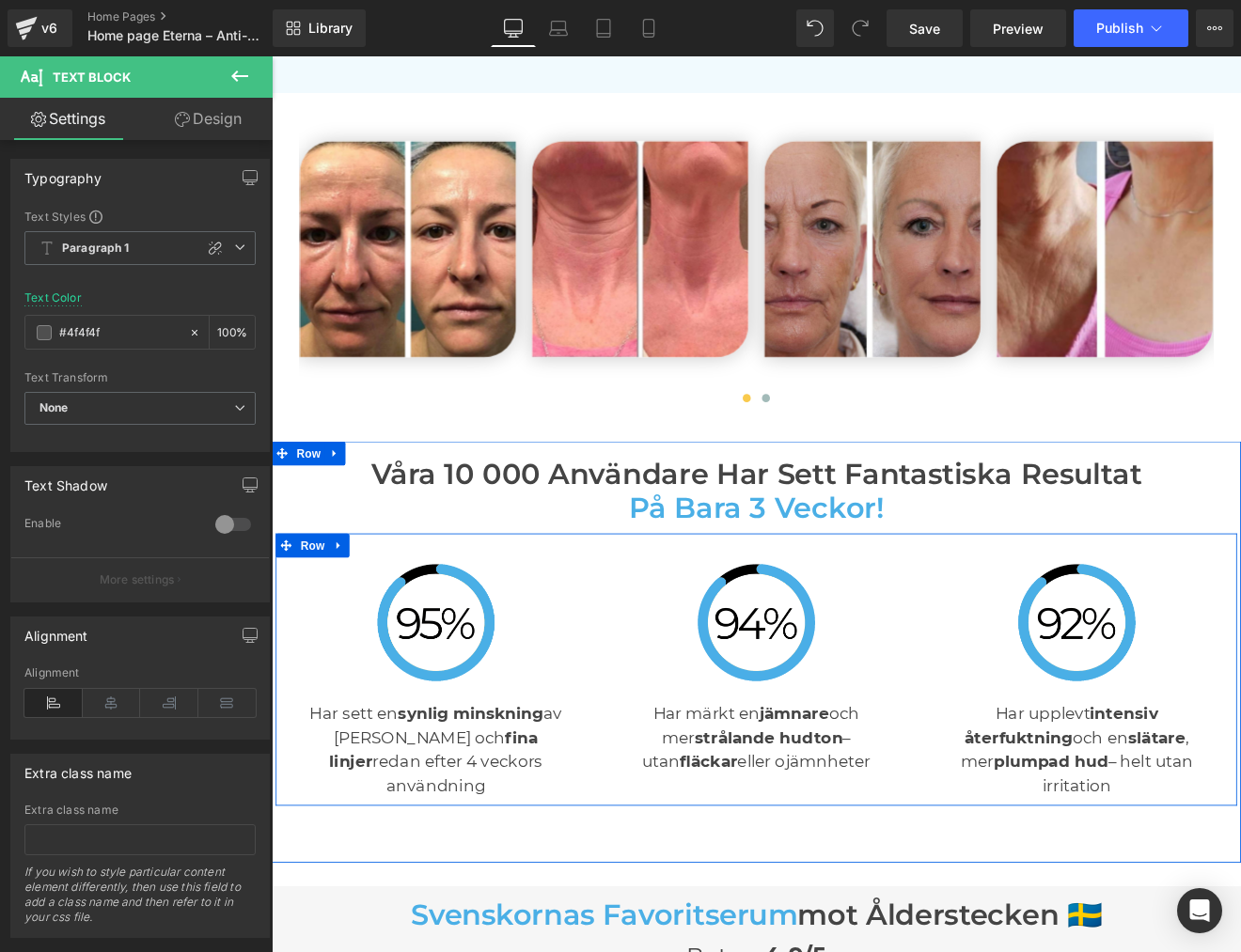 scroll, scrollTop: 4163, scrollLeft: 0, axis: vertical 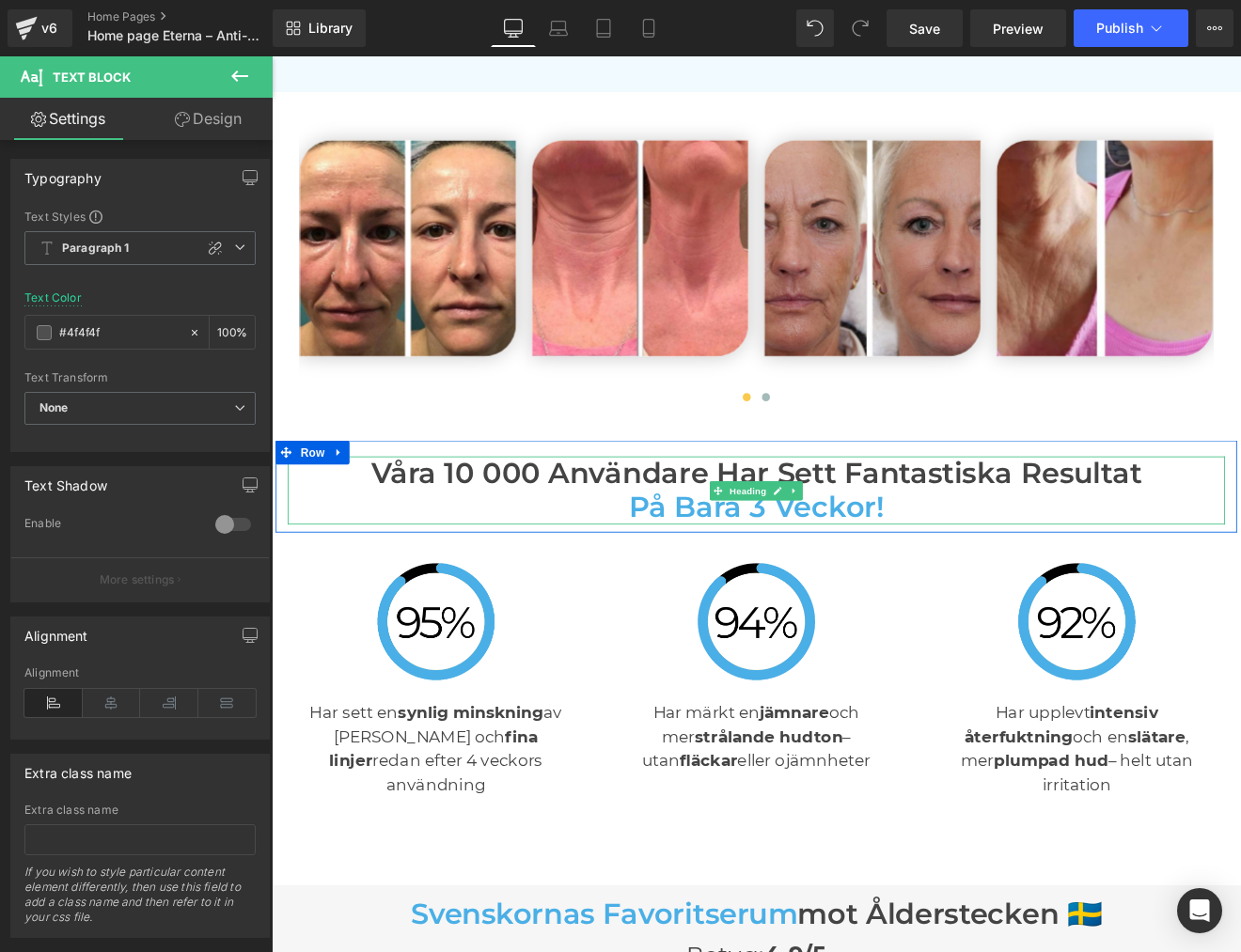 click on "på bara 3 veckor!" at bounding box center [840, 586] 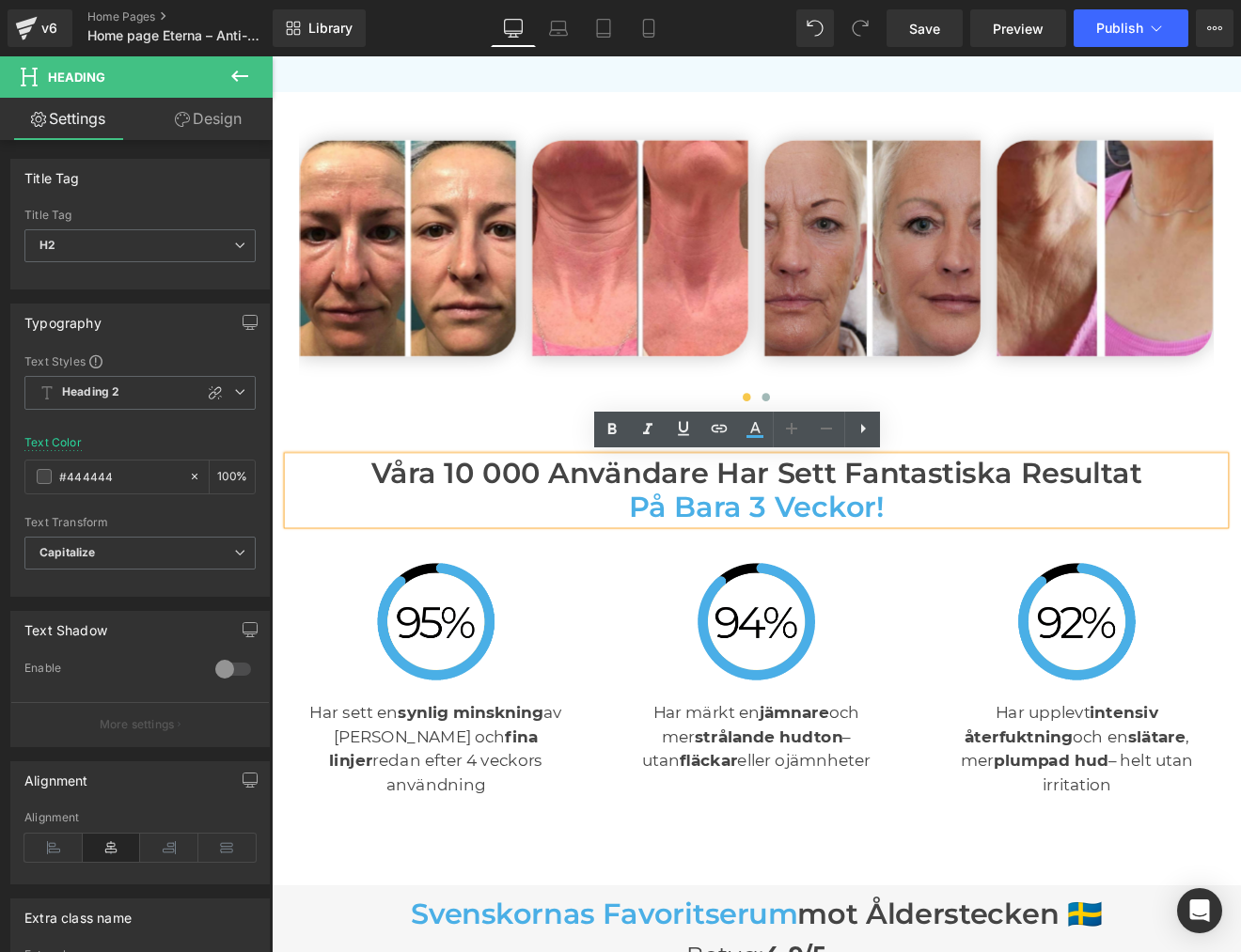 click on "Våra 10 000 användare har sett fantastiska resultat" at bounding box center (840, 546) 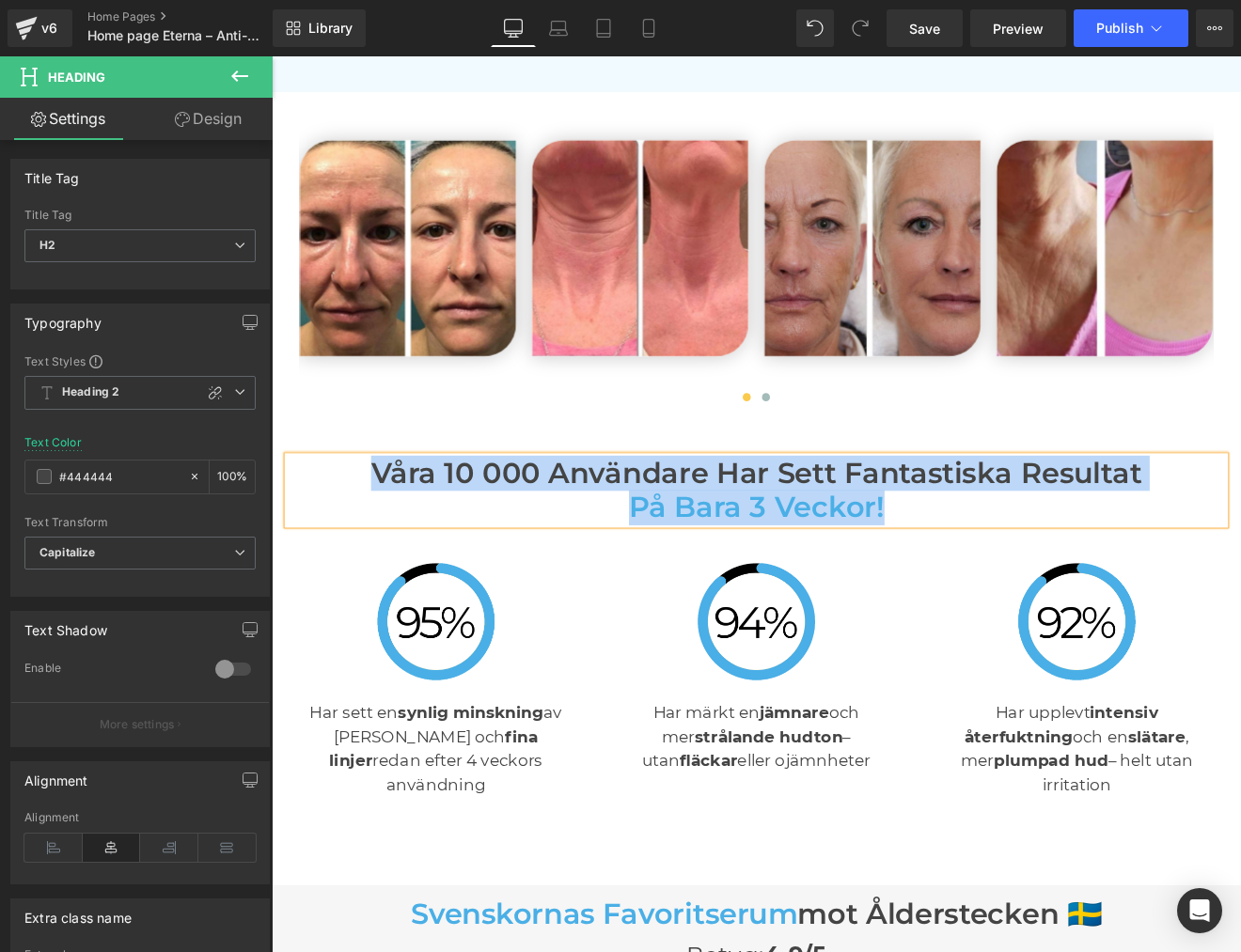 copy on "Våra 10 000 användare har sett fantastiska resultat på bara 3 veckor!" 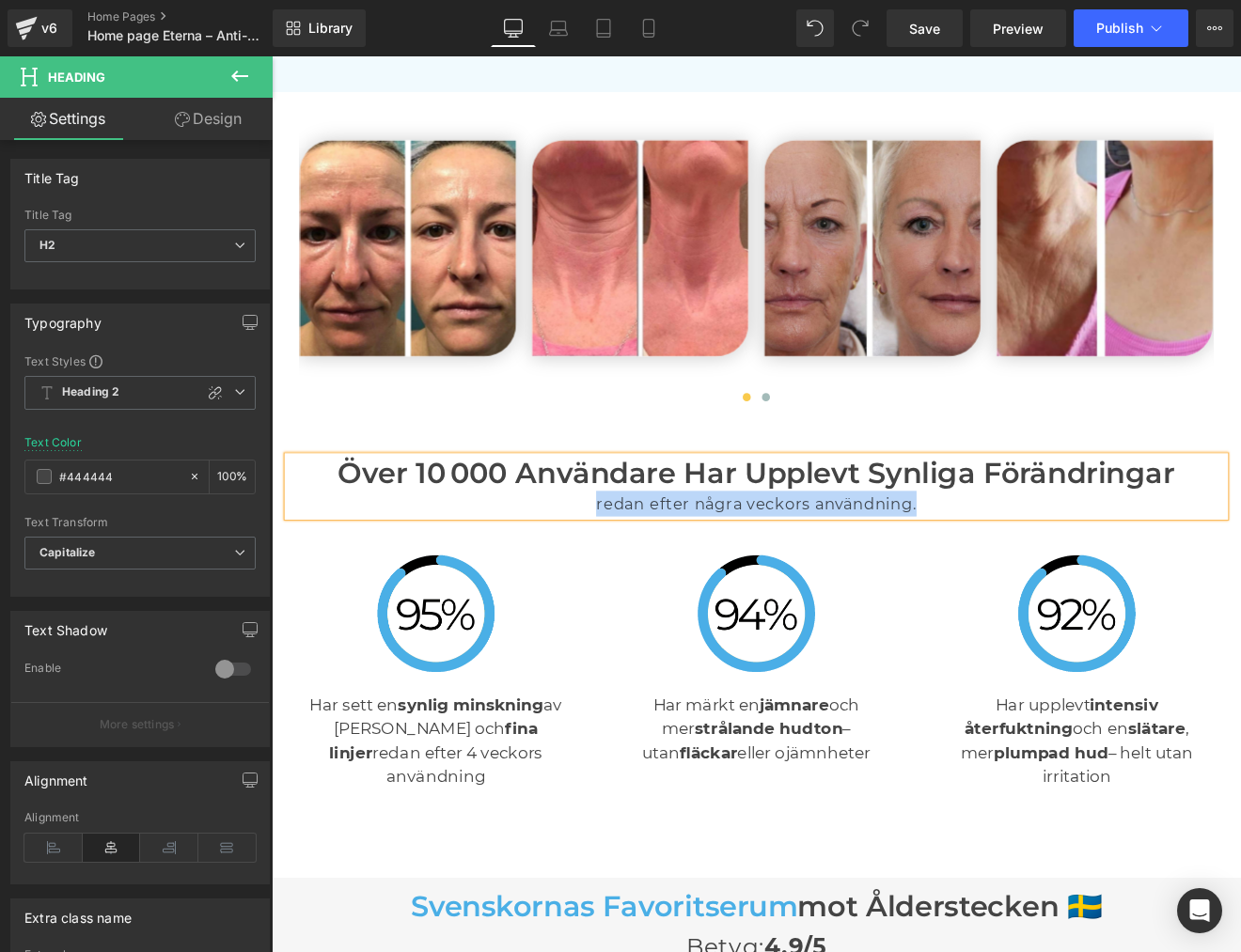 drag, startPoint x: 655, startPoint y: 580, endPoint x: 1030, endPoint y: 583, distance: 375.012 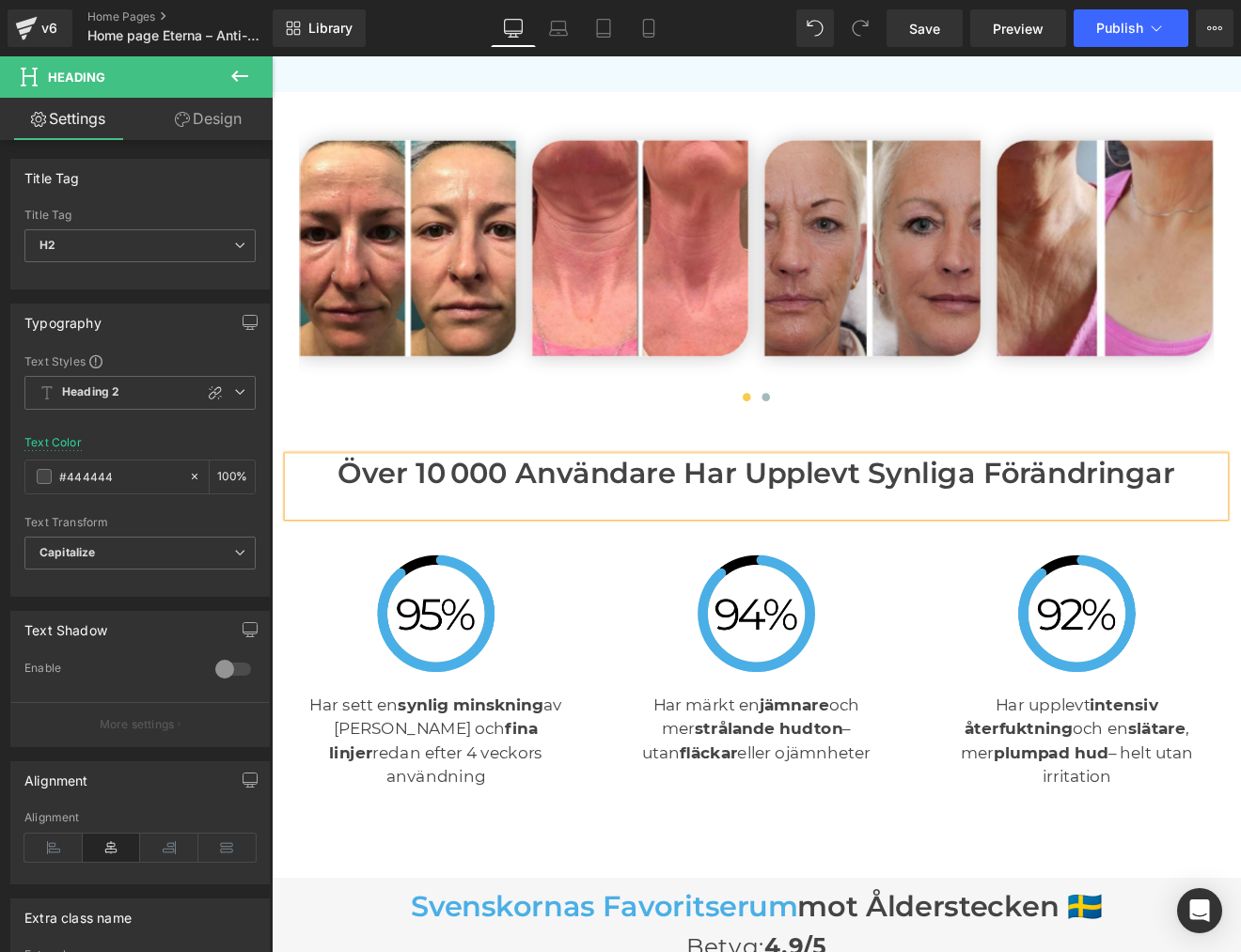 click on "Över 10 000 användare har upplevt synliga förändringar" at bounding box center [840, 546] 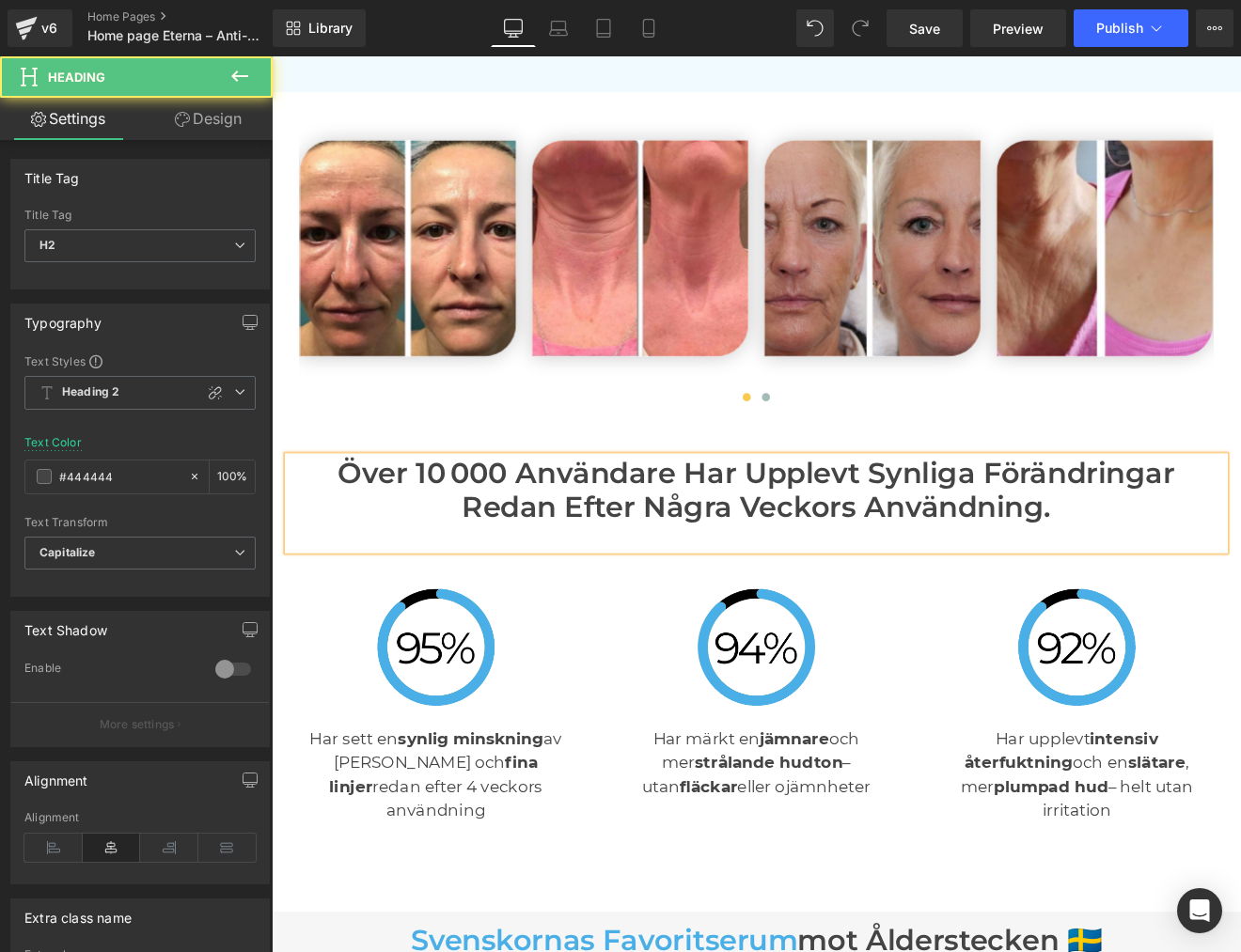 click on "Över 10 000 användare har upplevt synliga förändringar redan efter några veckors användning." at bounding box center [840, 566] 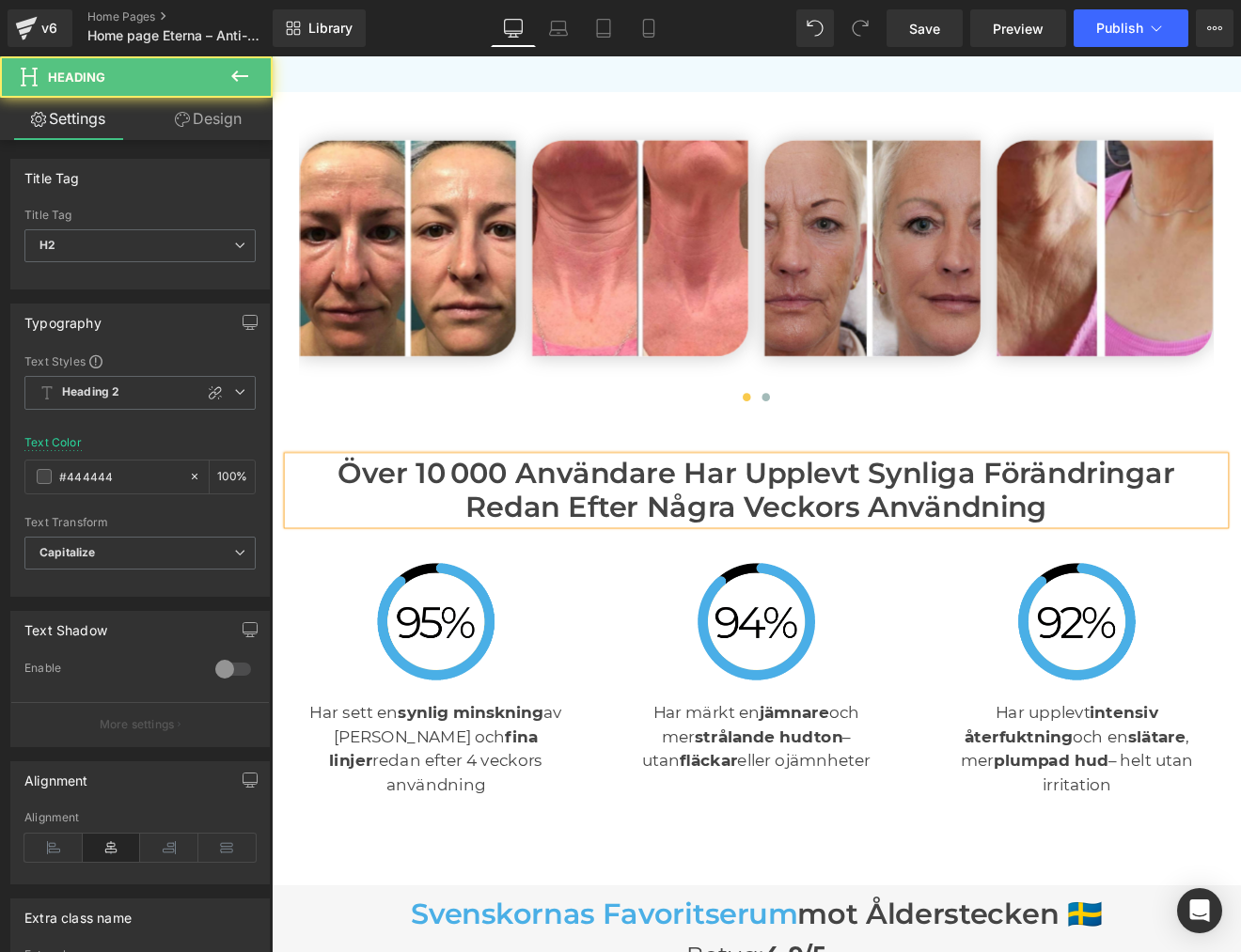 click on "Över 10 000 användare har upplevt synliga förändringar redan efter några veckors användning" at bounding box center (840, 566) 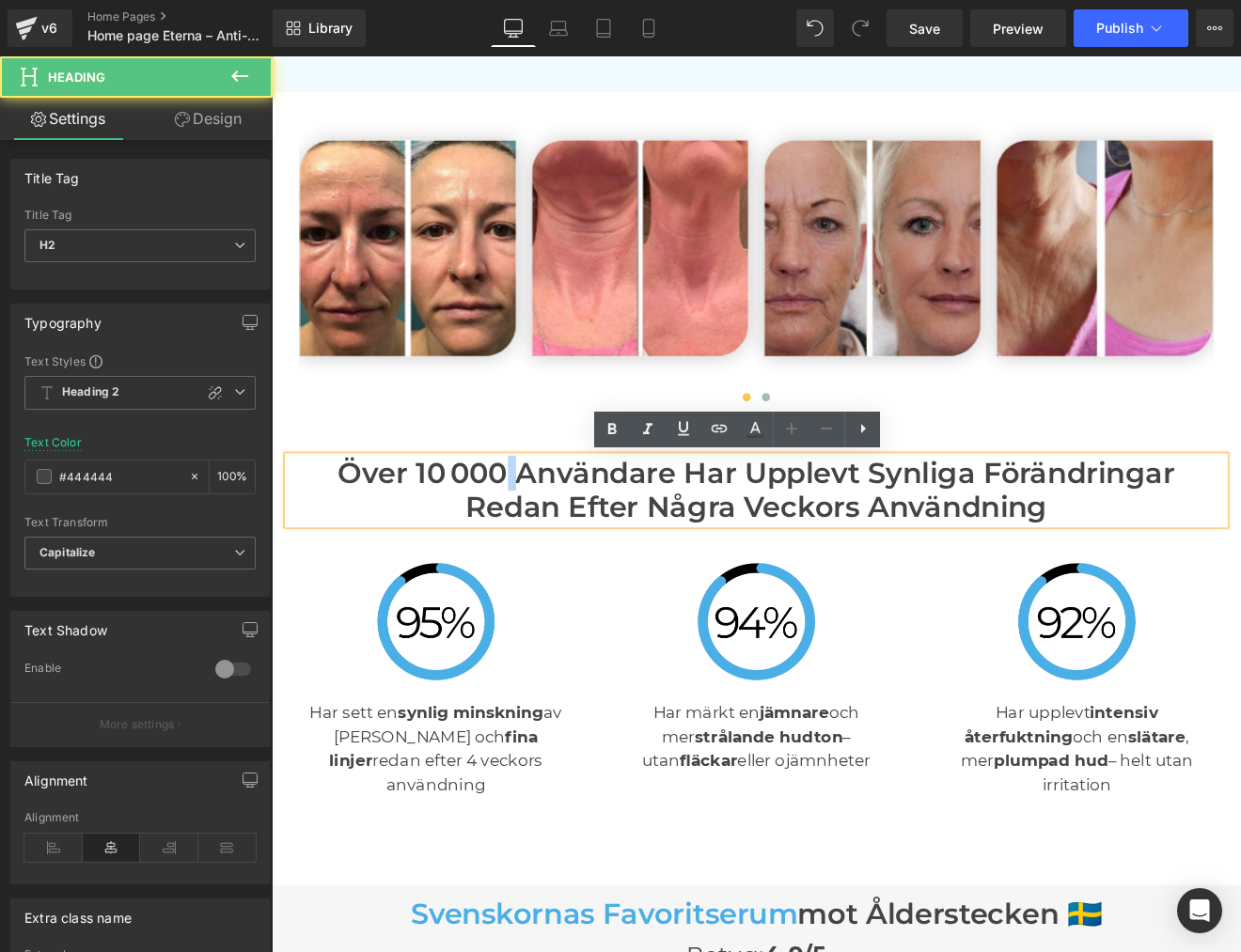 click on "Över 10 000 användare har upplevt synliga förändringar redan efter några veckors användning" at bounding box center (840, 566) 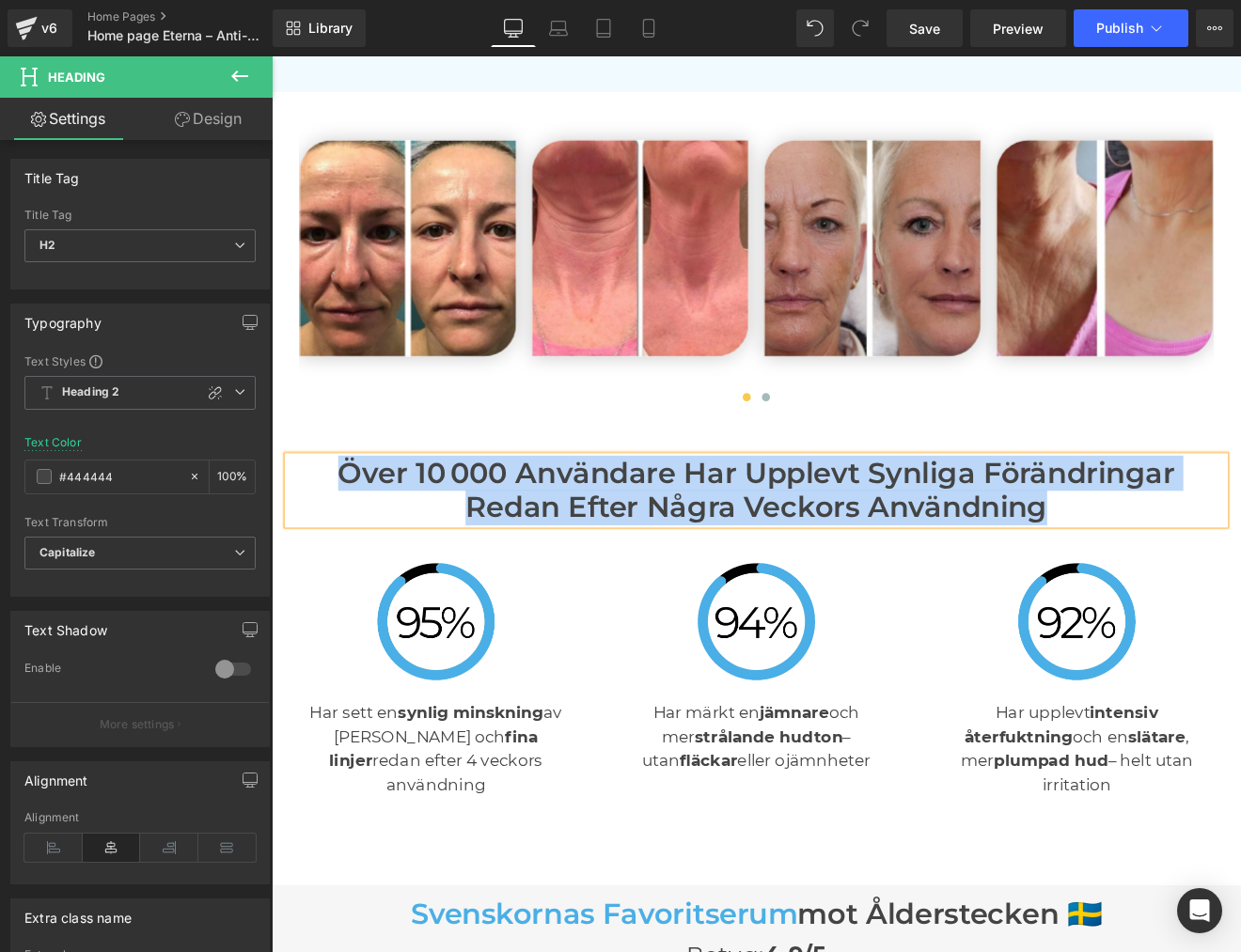 copy on "Över 10 000 användare har upplevt synliga förändringar redan efter några veckors användning" 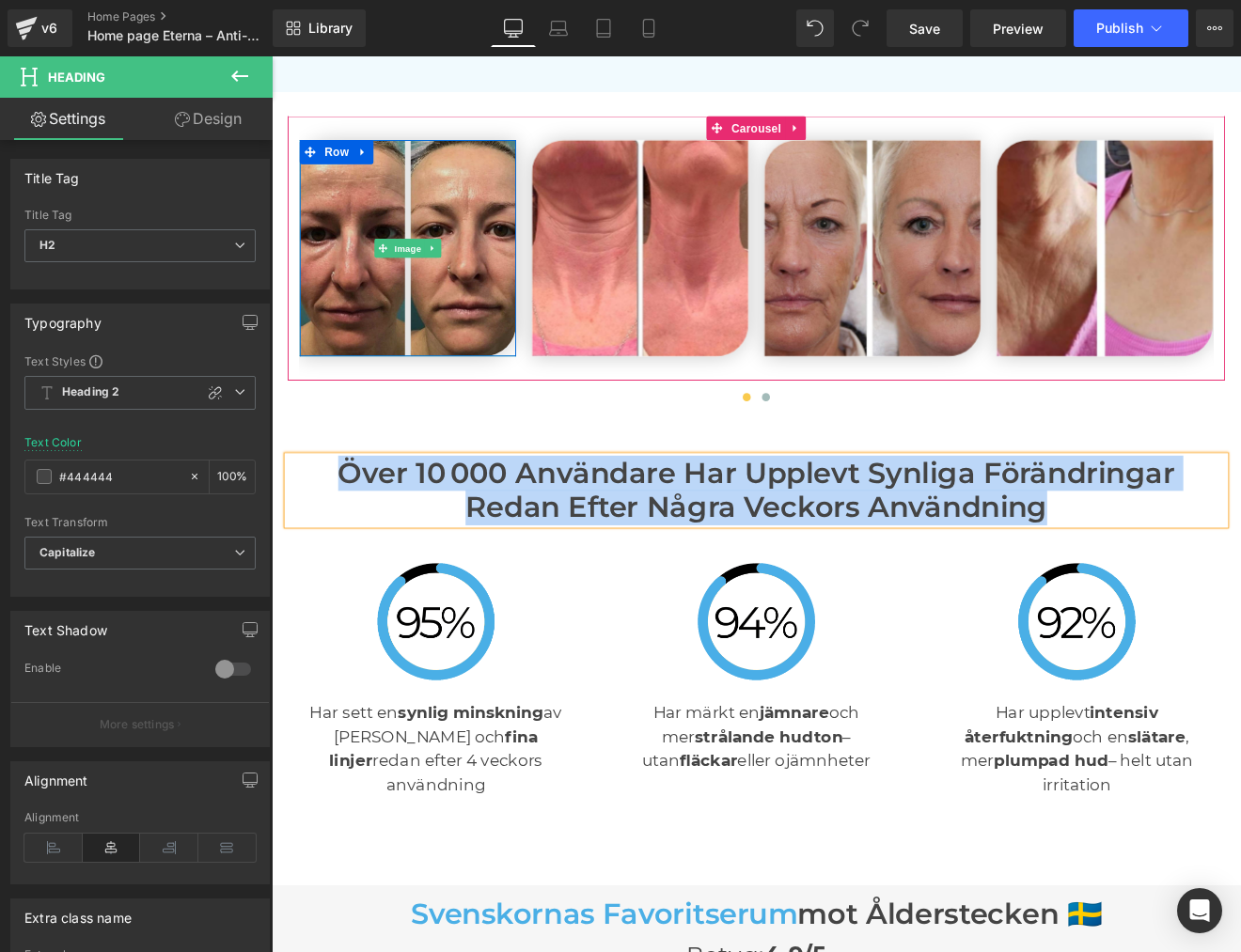 scroll, scrollTop: 4159, scrollLeft: 0, axis: vertical 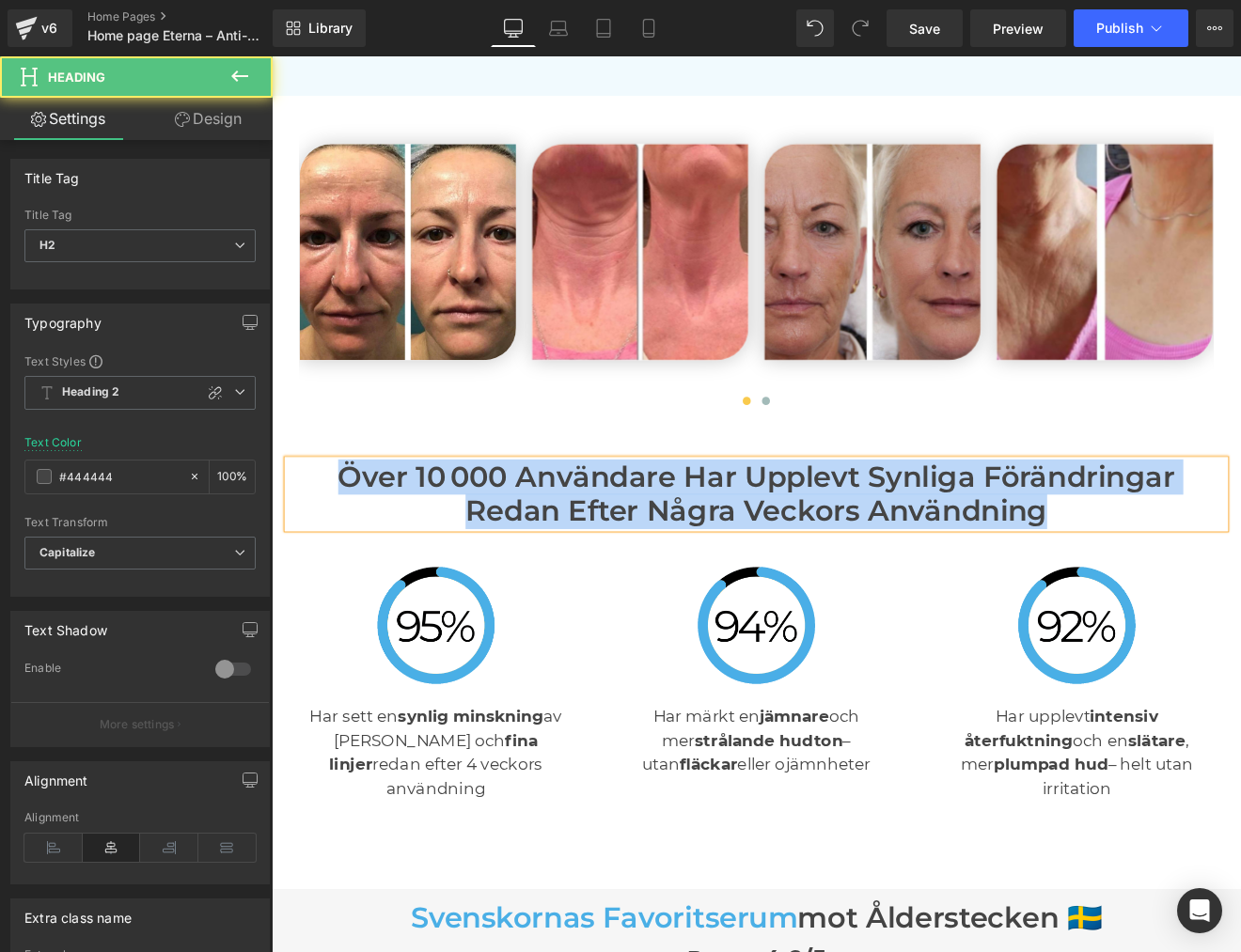 click on "Över 10 000 användare har upplevt synliga förändringar redan efter några veckors användning" at bounding box center (840, 570) 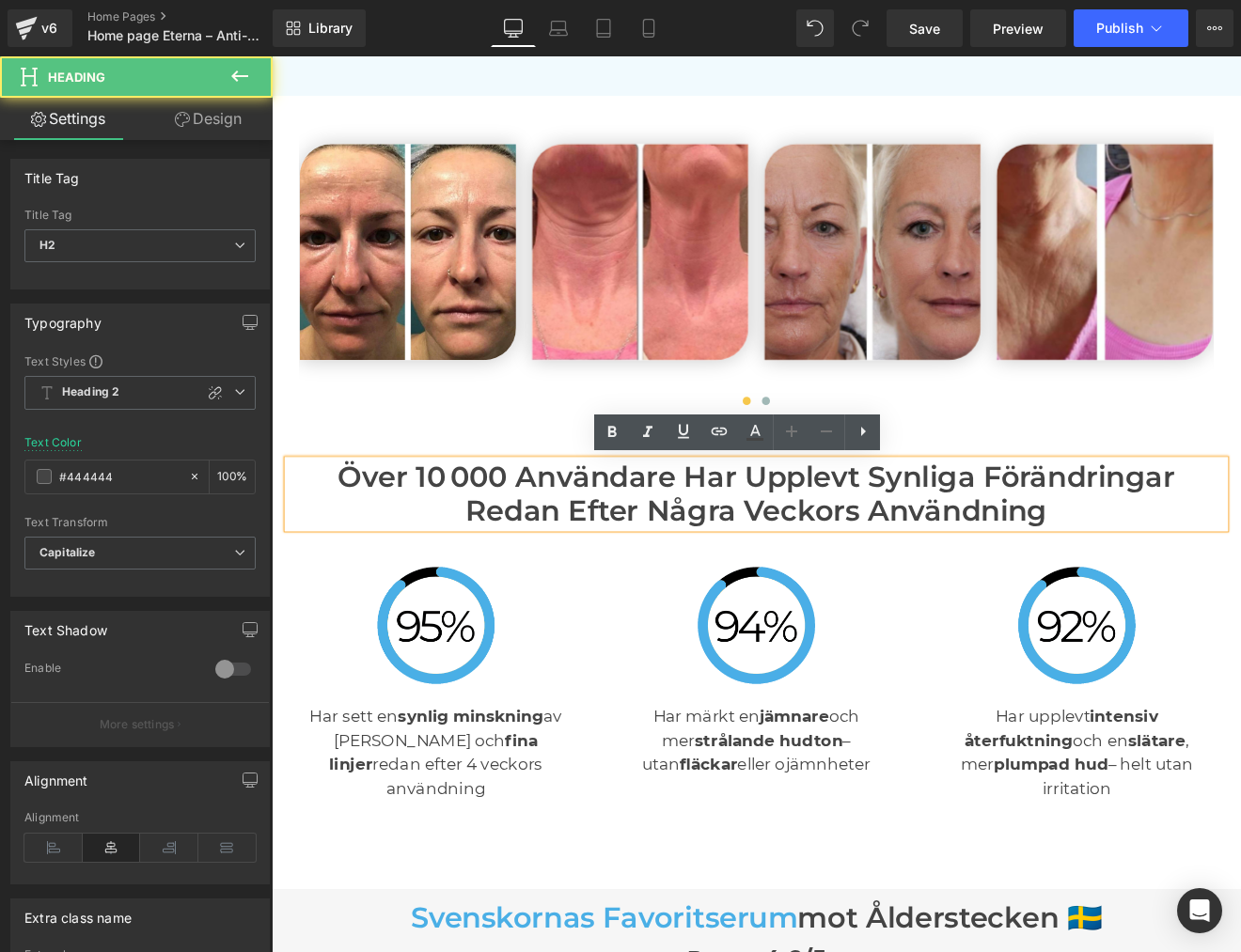 click on "Över 10 000 användare har upplevt synliga förändringar redan efter några veckors användning" at bounding box center [840, 570] 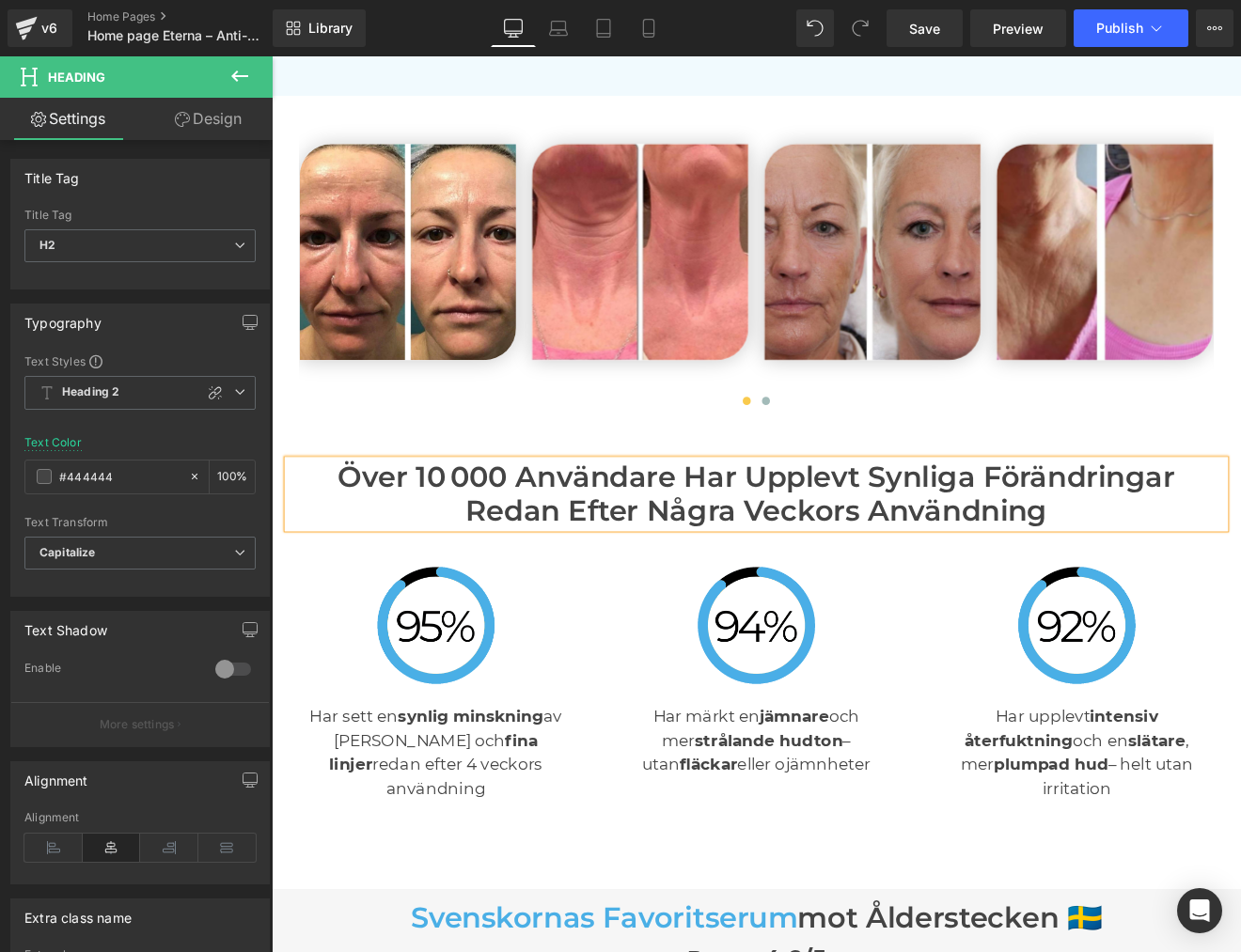 click on "Över 10 000 användare har upplevt synliga förändringar redan efter några veckors användning" at bounding box center [840, 570] 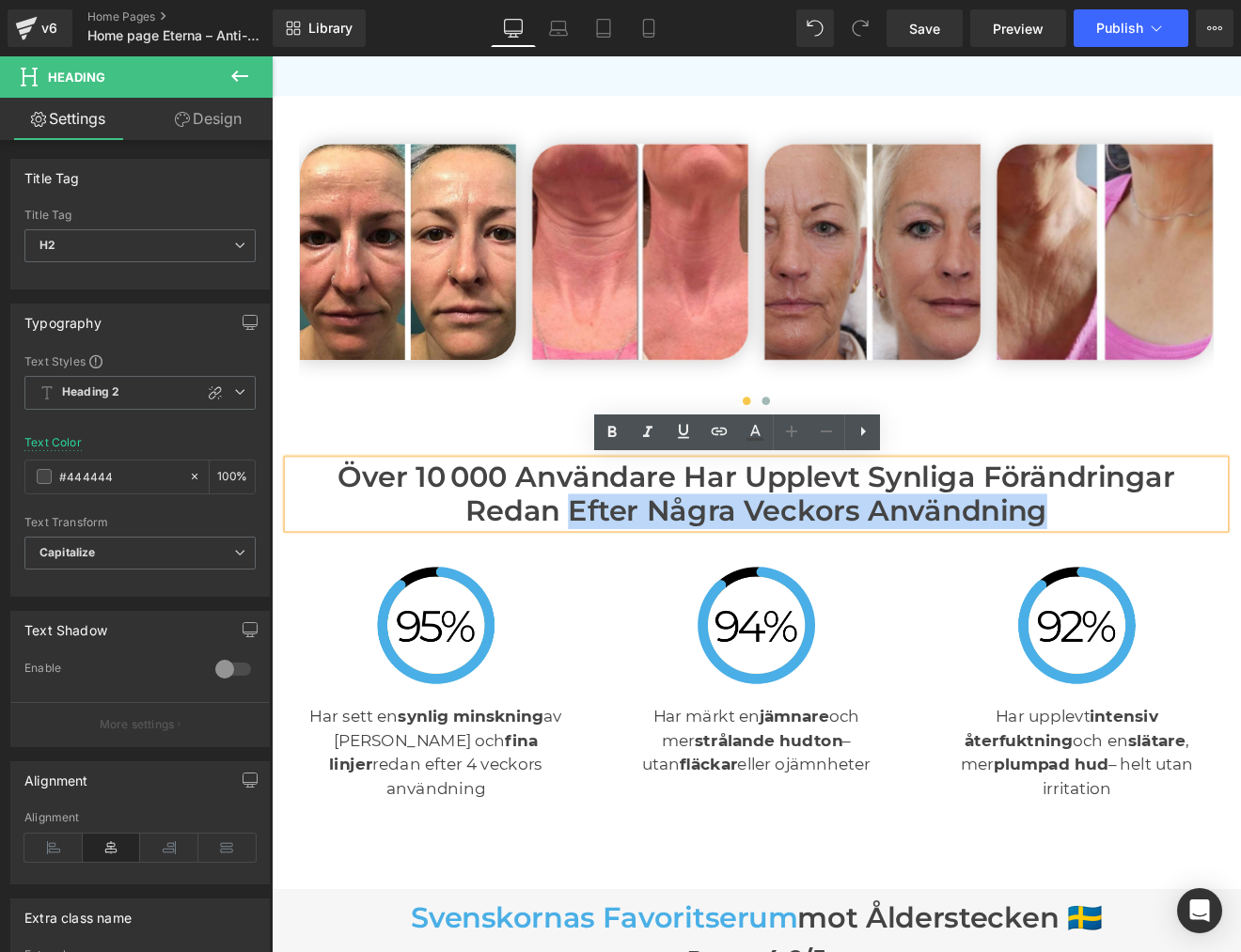 drag, startPoint x: 622, startPoint y: 590, endPoint x: 1176, endPoint y: 599, distance: 554.0731 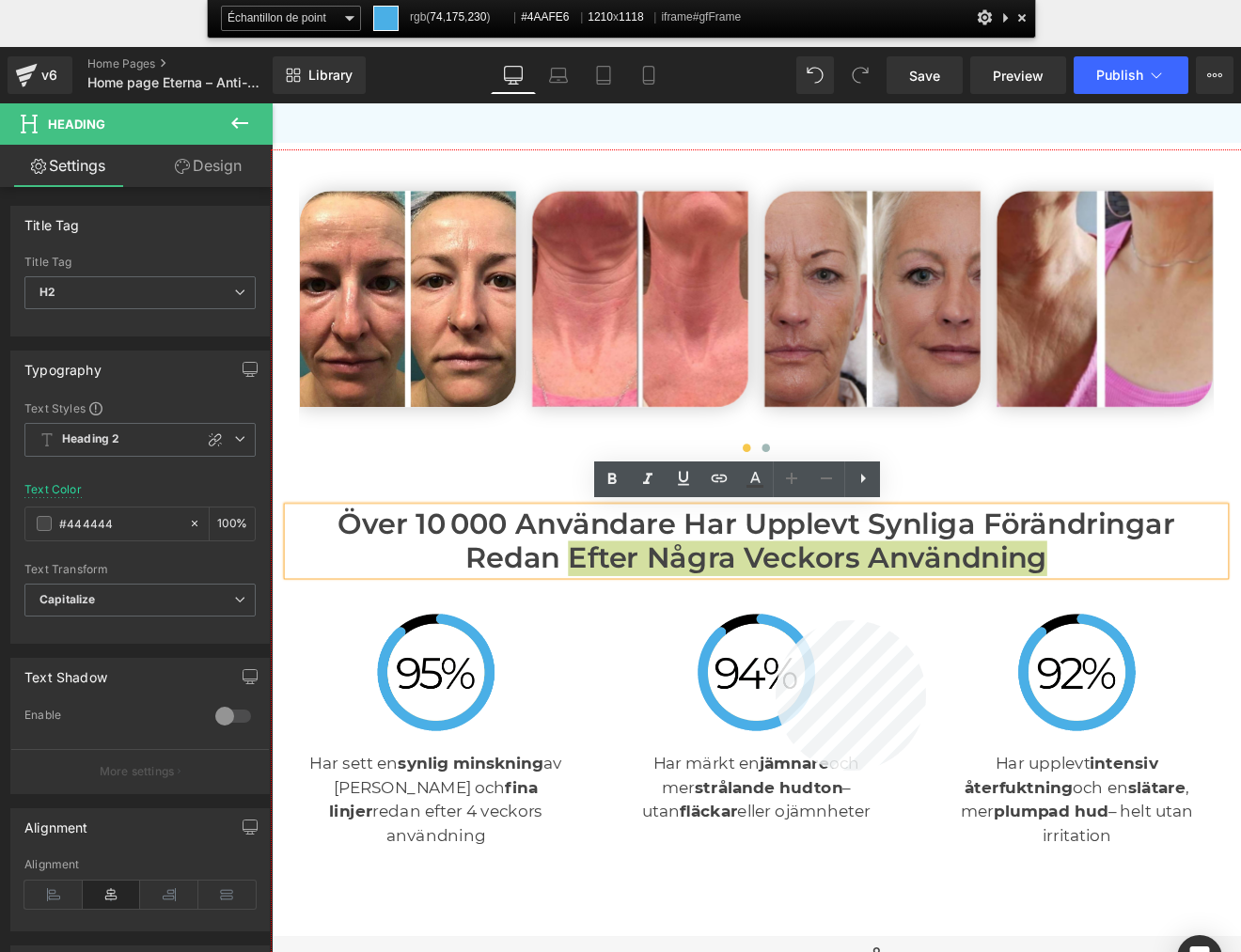 copy on "efter några veckors användning" 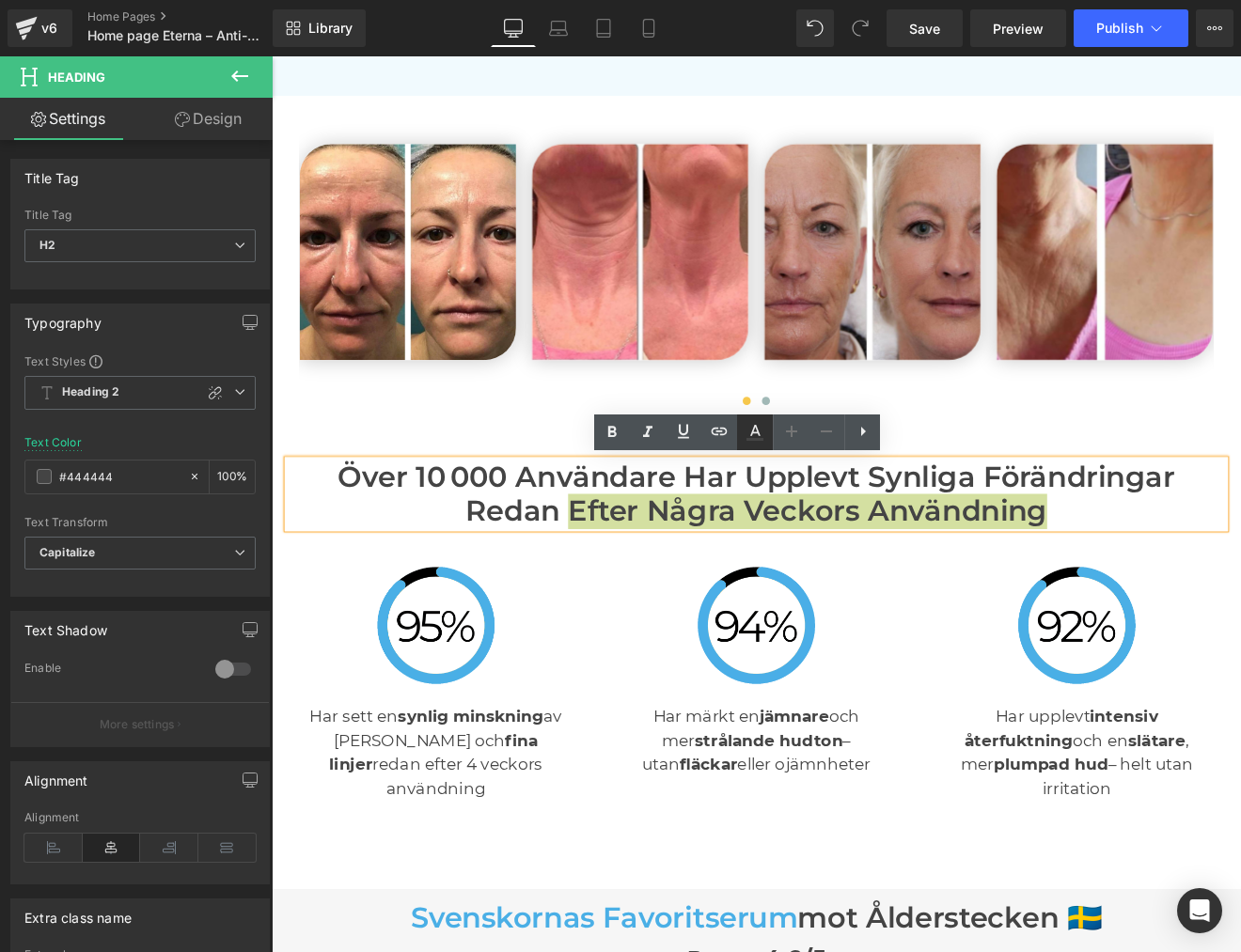 click 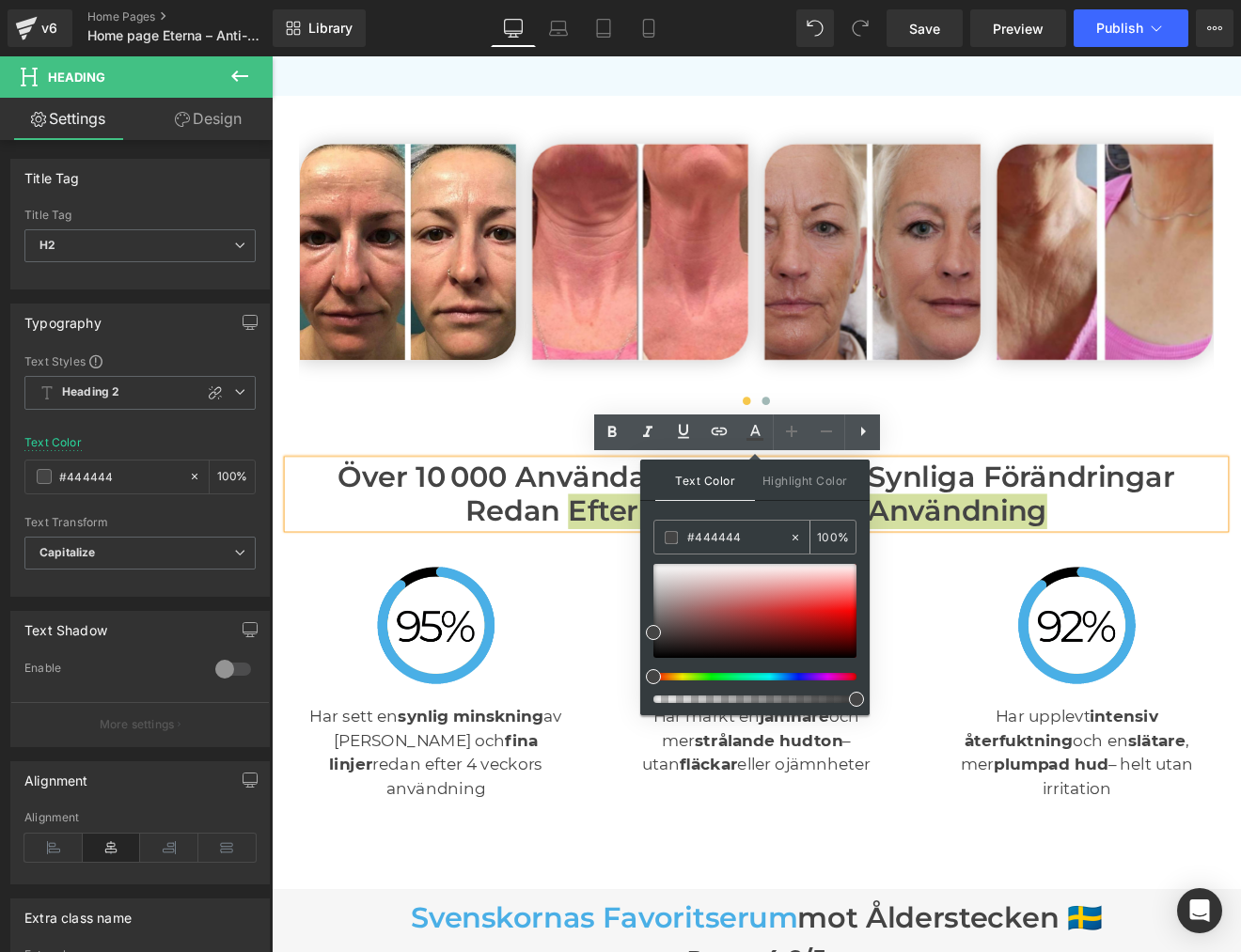 click on "#444444" at bounding box center [738, 538] 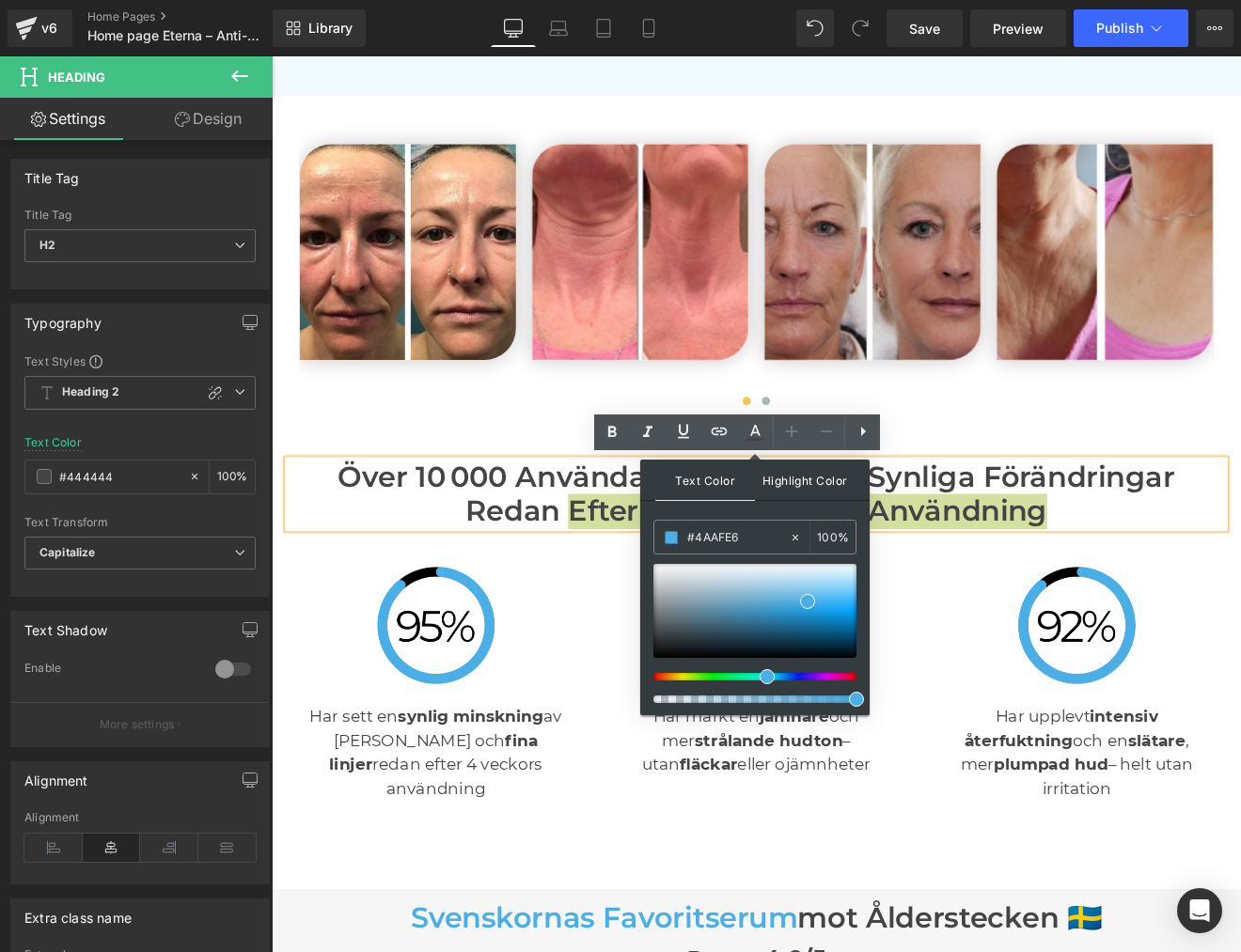 type on "#4AAFE6" 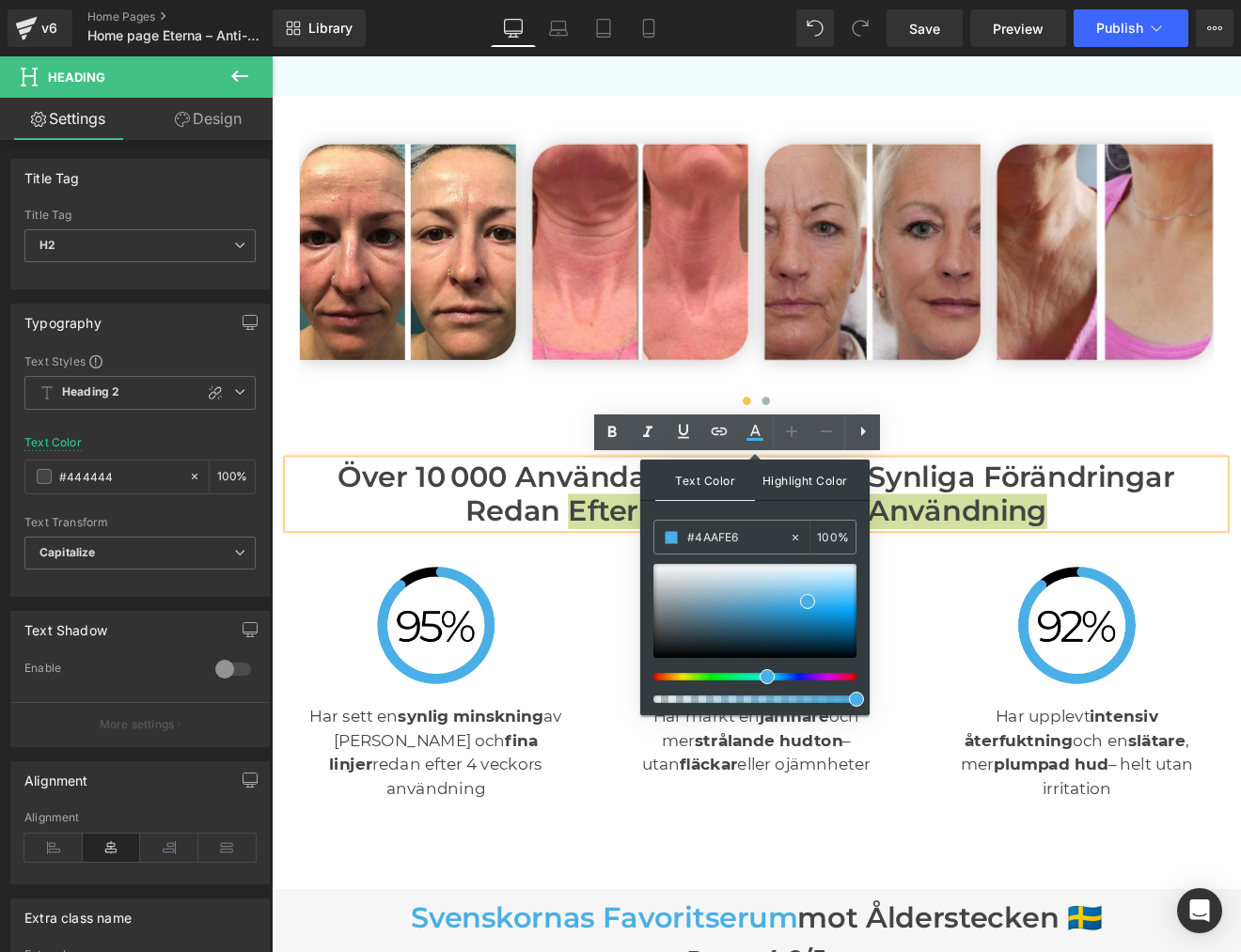 click on "Highlight Color" at bounding box center (805, 479) 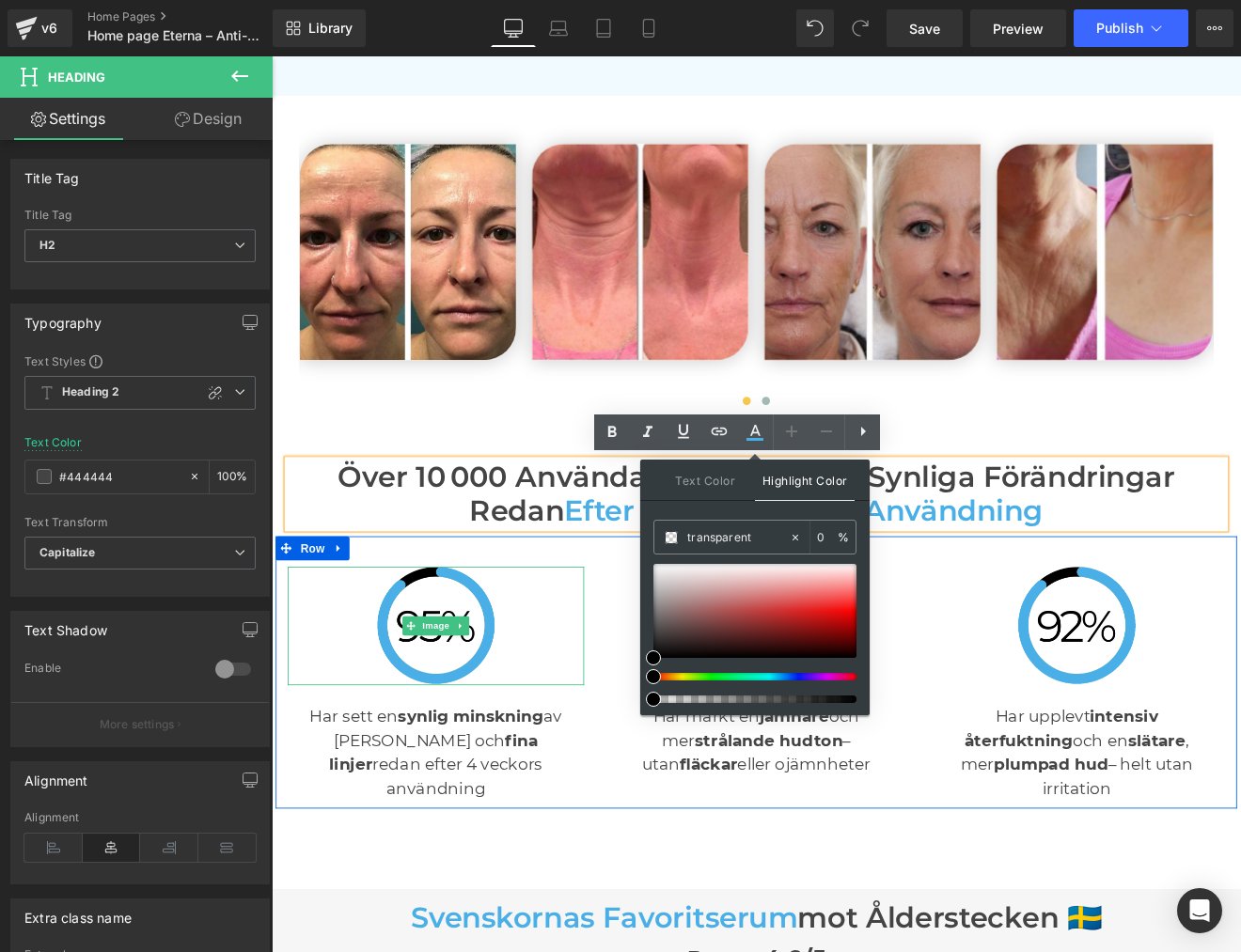 click at bounding box center [464, 725] 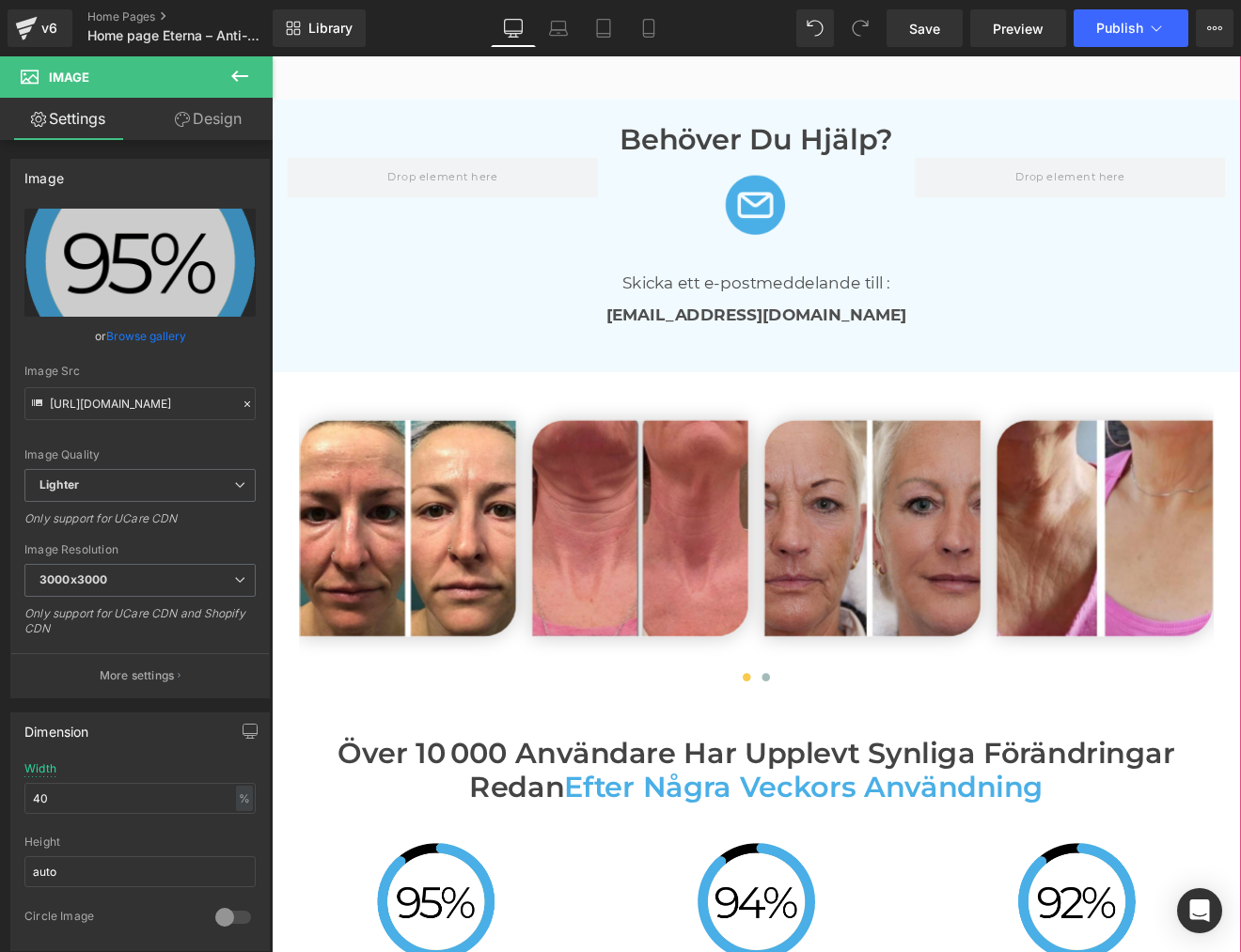 scroll, scrollTop: 3834, scrollLeft: 0, axis: vertical 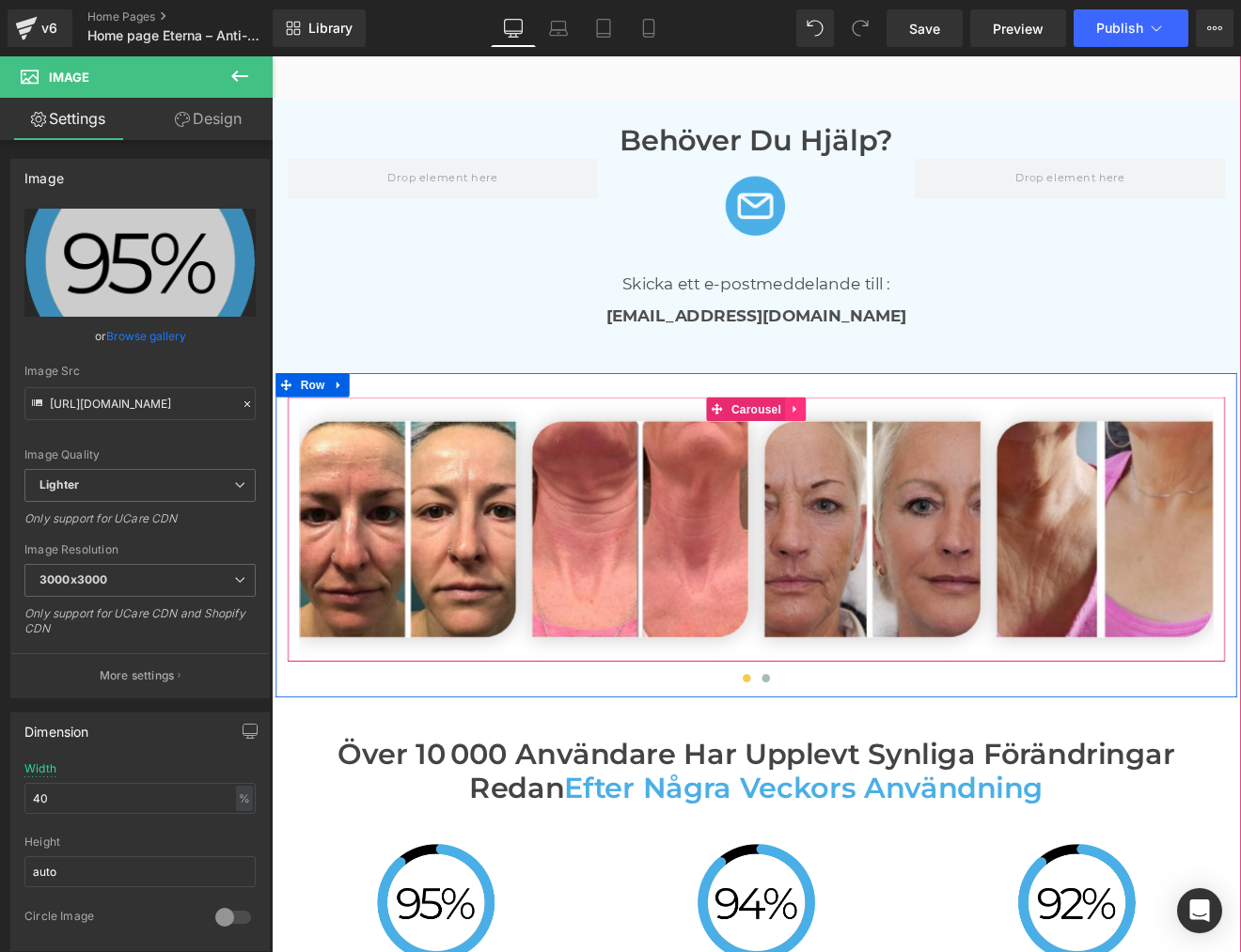 click 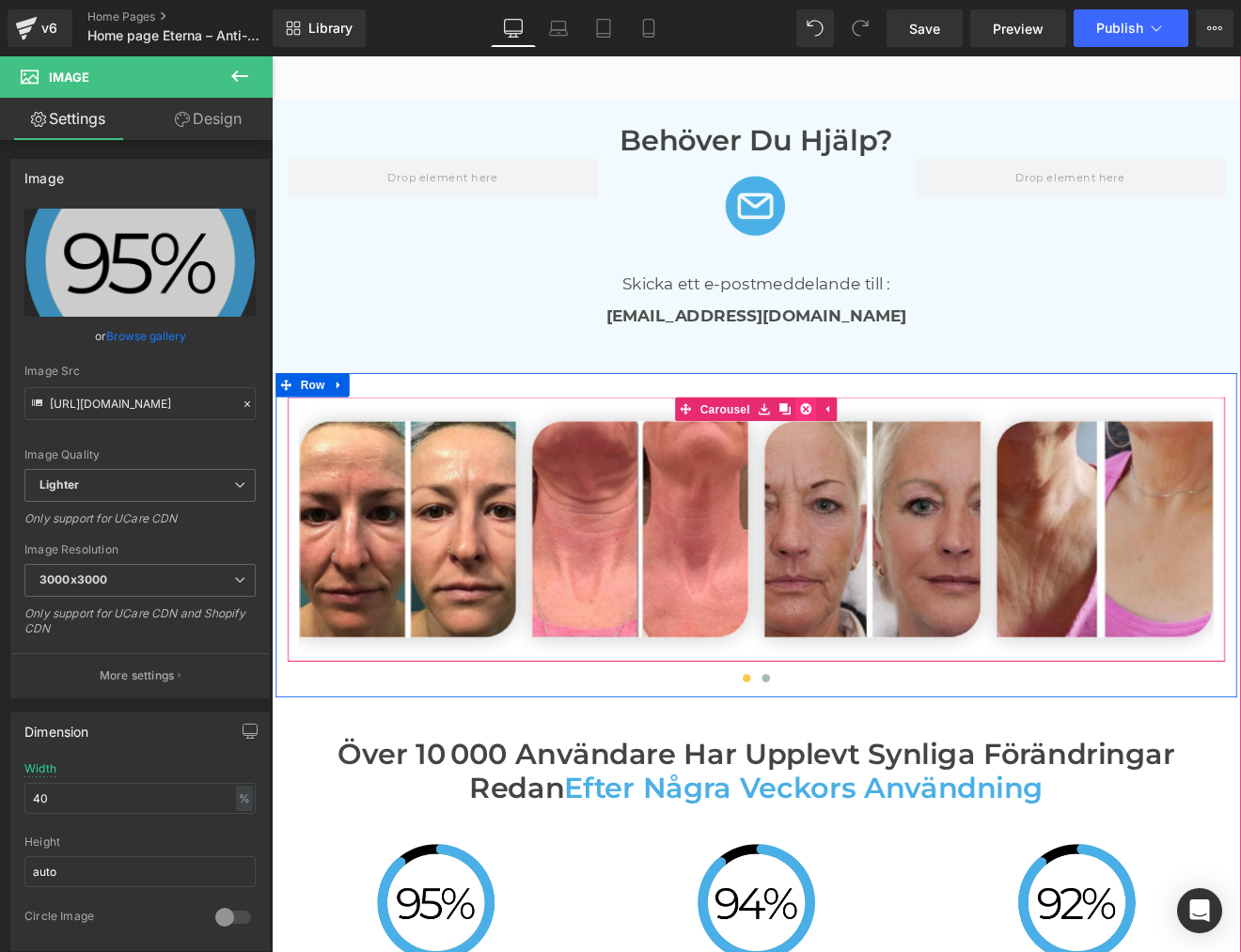 click 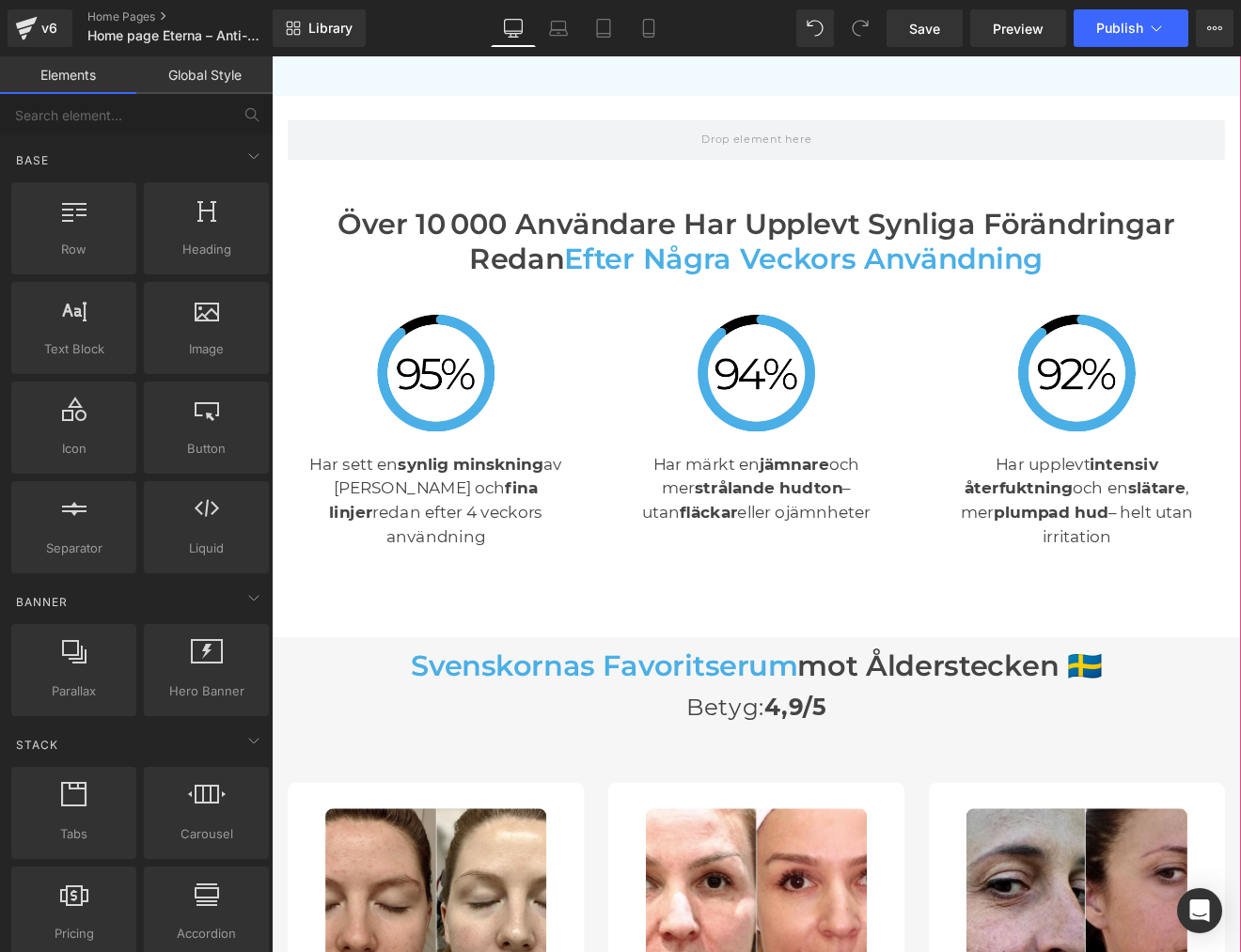 scroll, scrollTop: 4160, scrollLeft: 0, axis: vertical 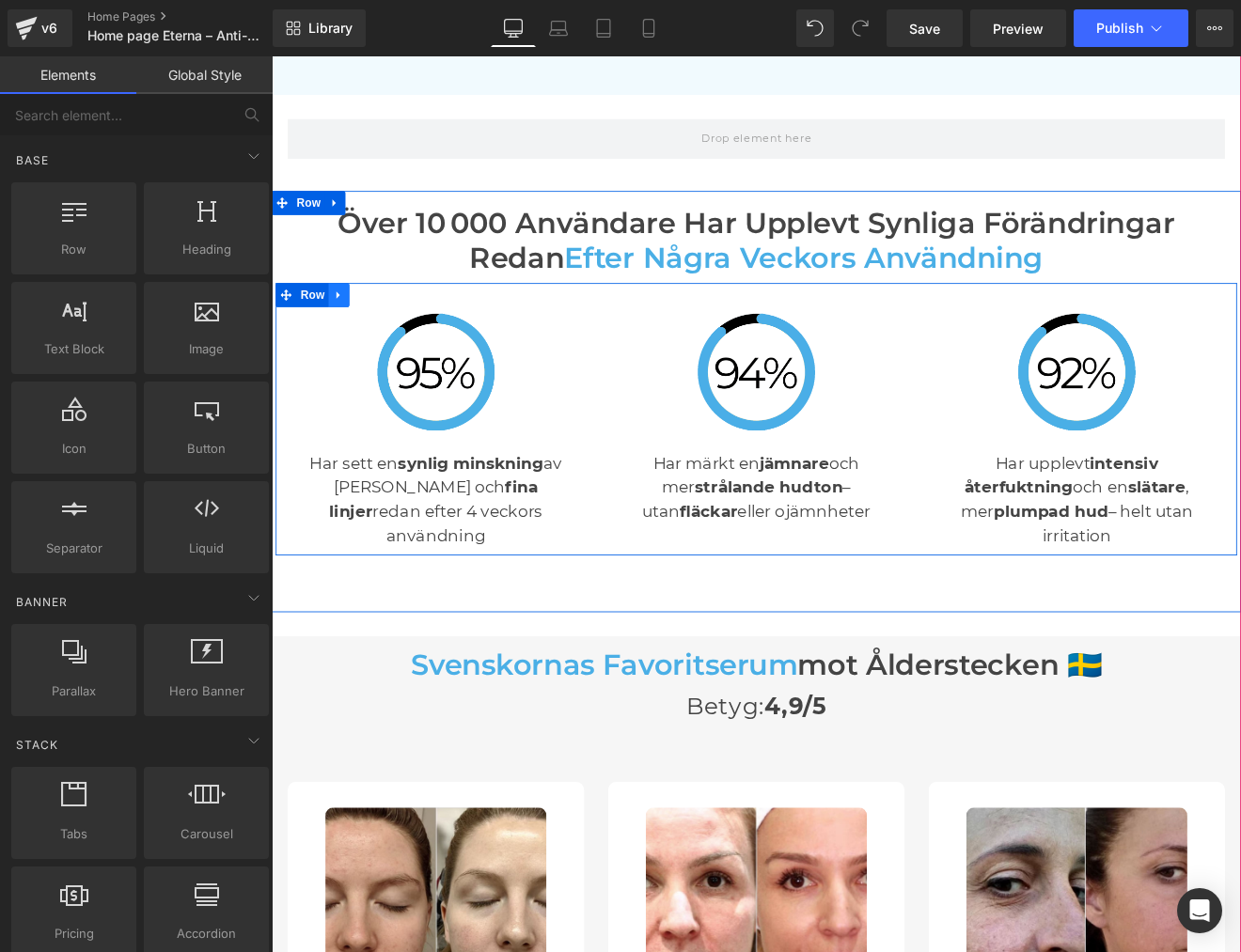click 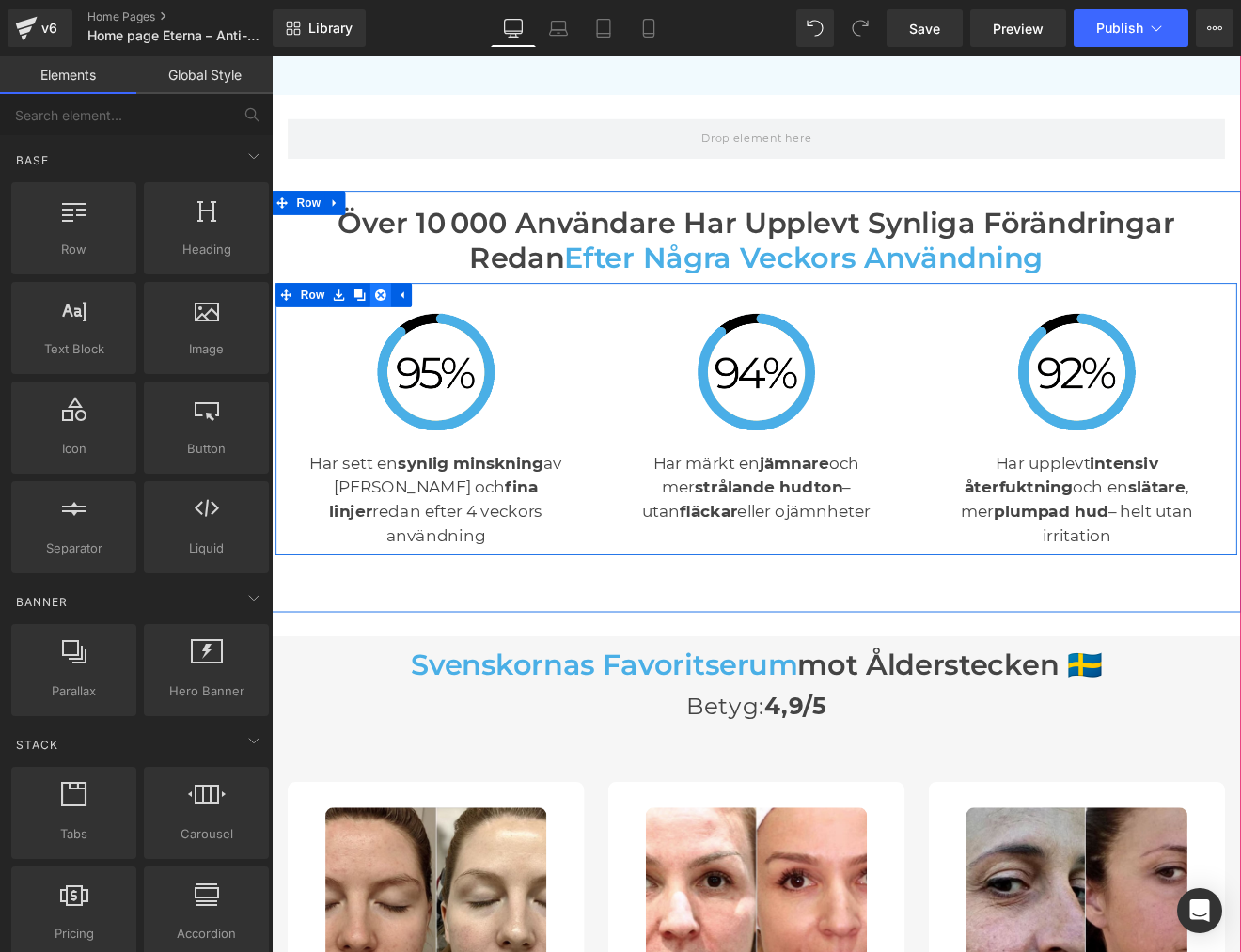 click 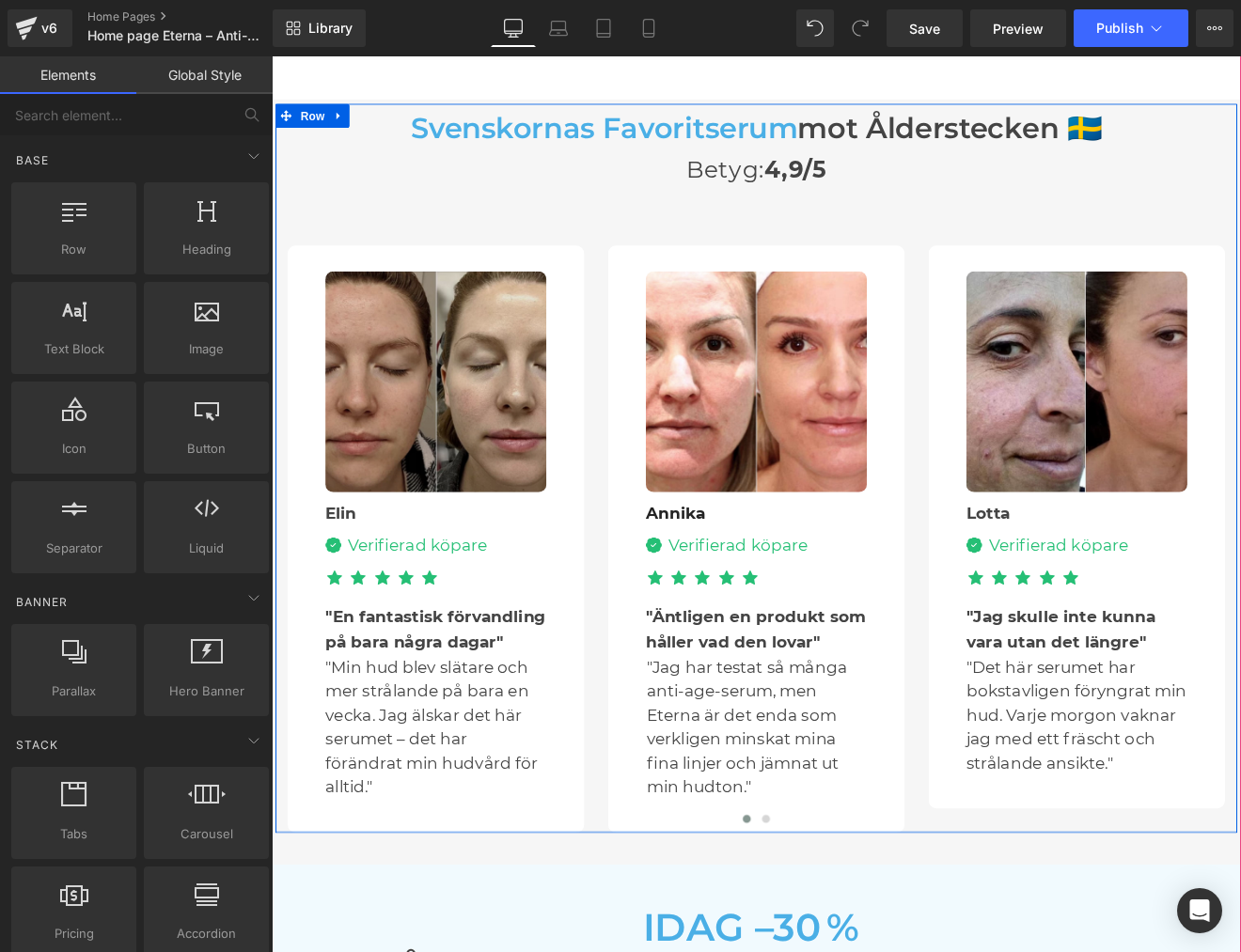 scroll, scrollTop: 4472, scrollLeft: 0, axis: vertical 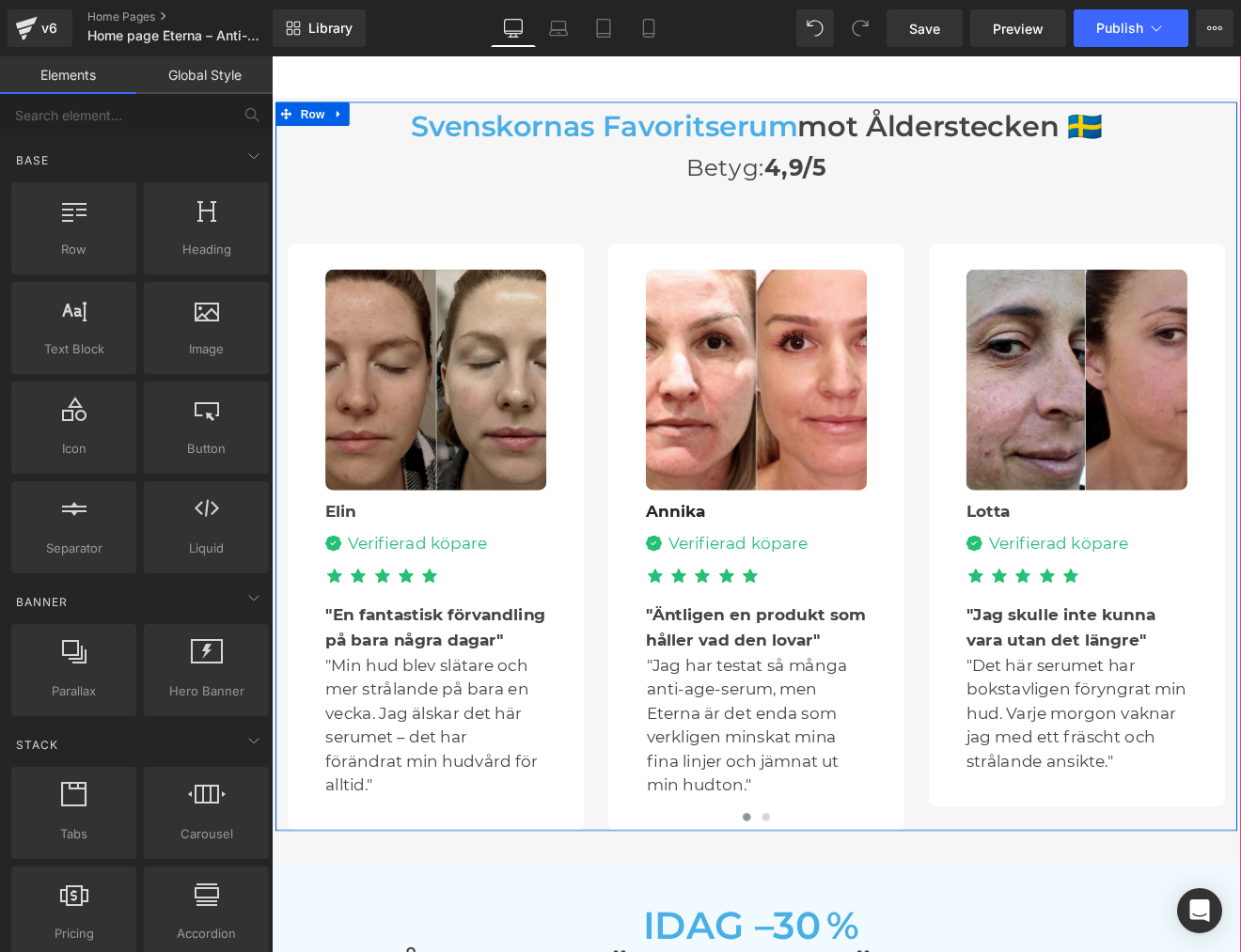 click on "Image" at bounding box center [464, 436] 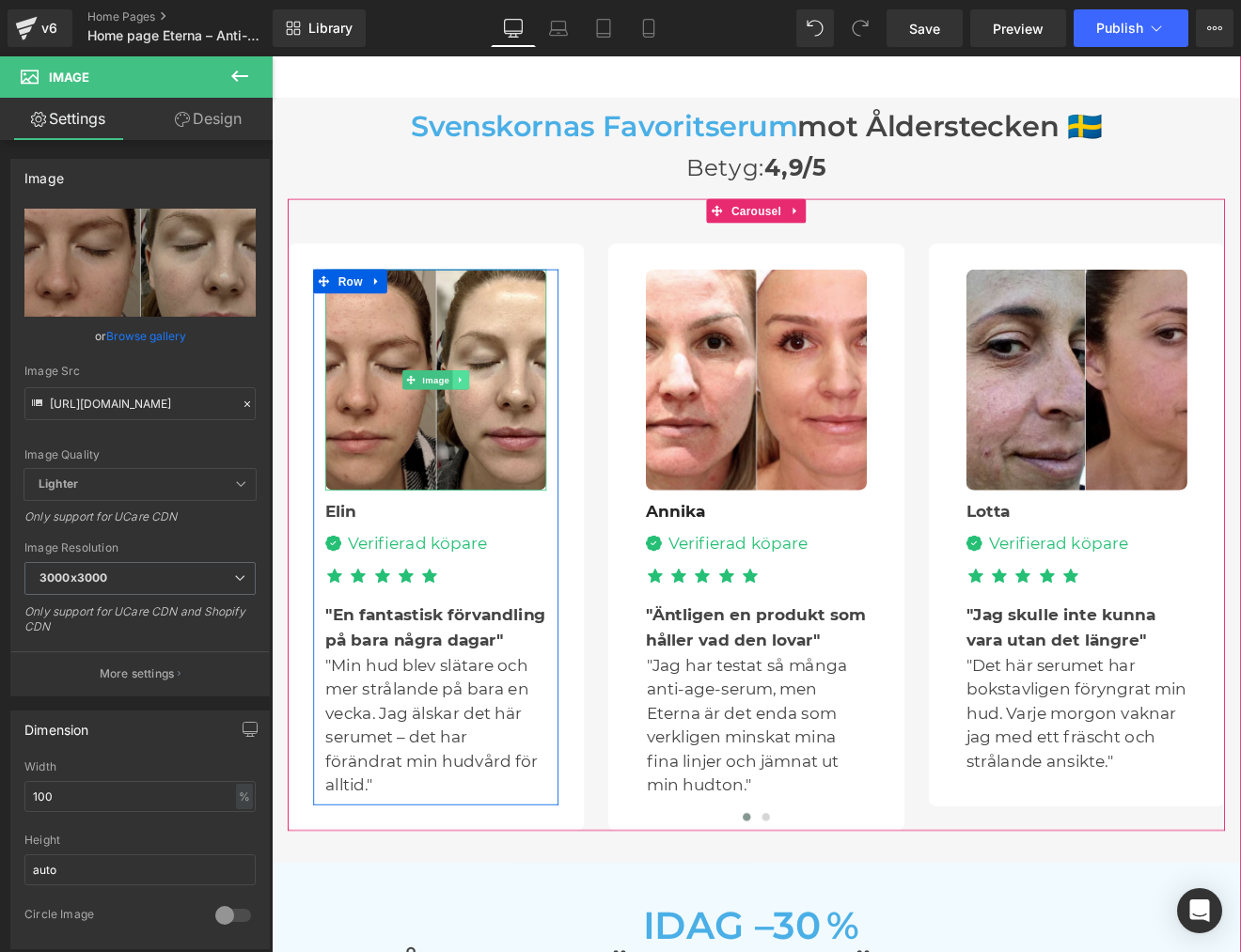 click 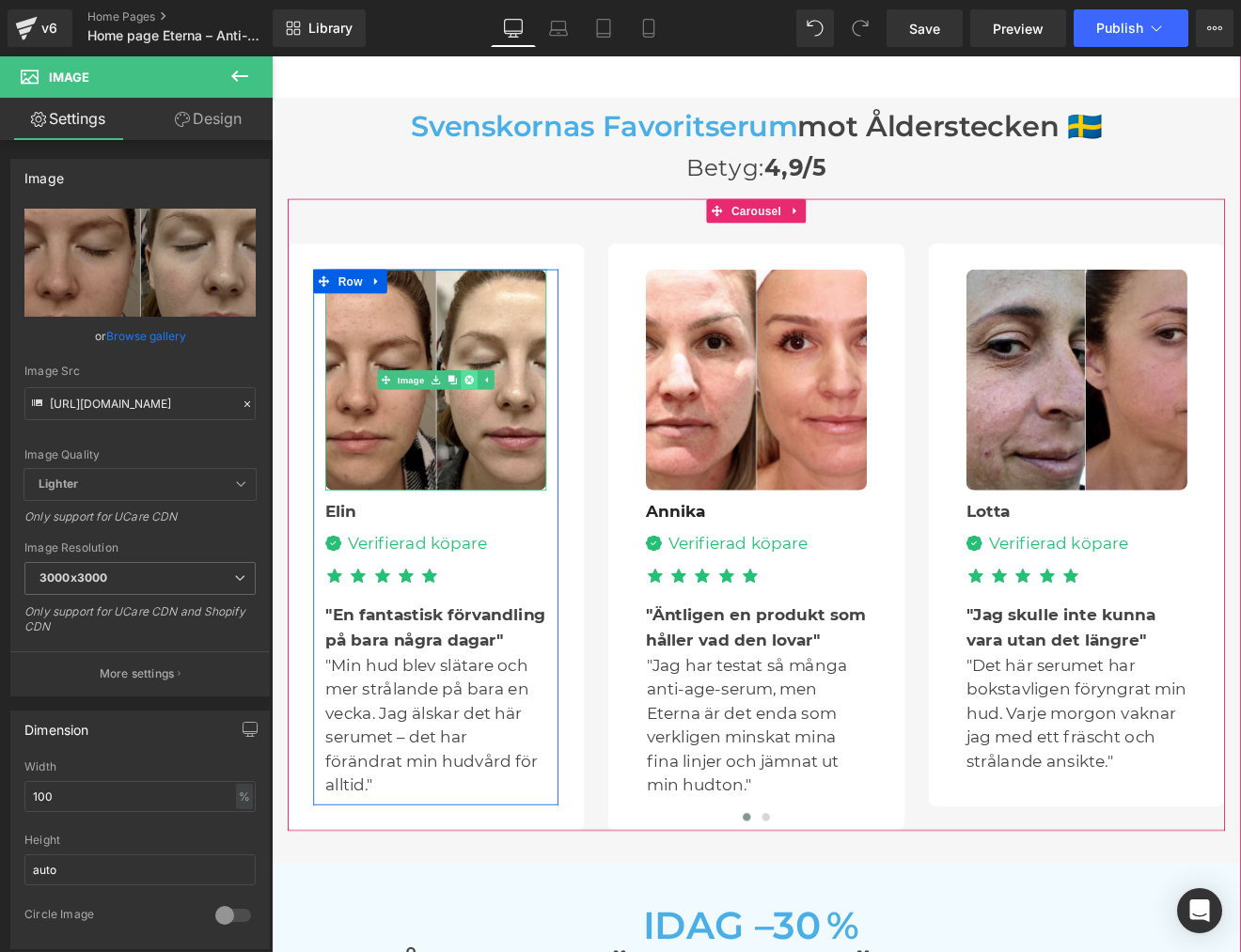 click 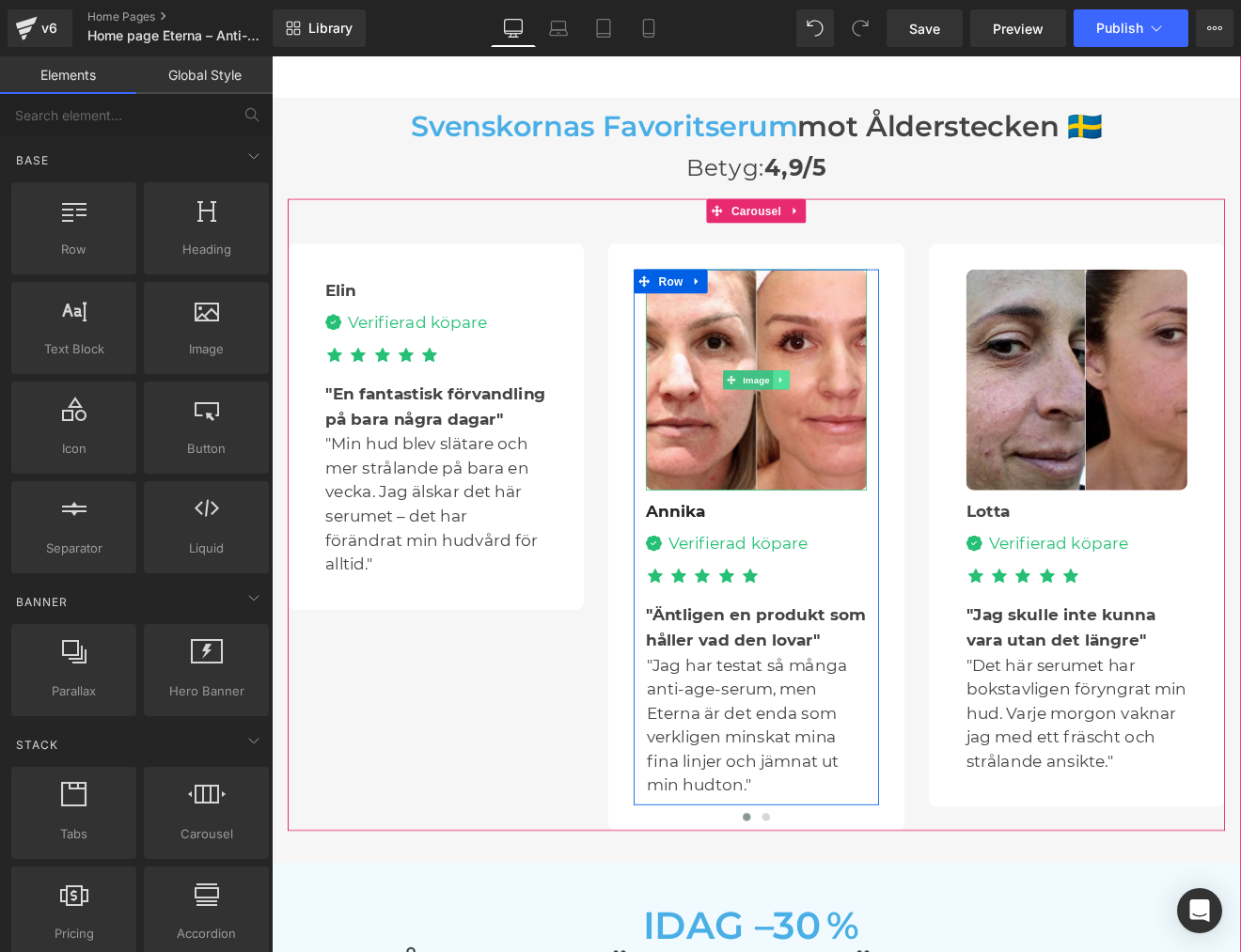 click 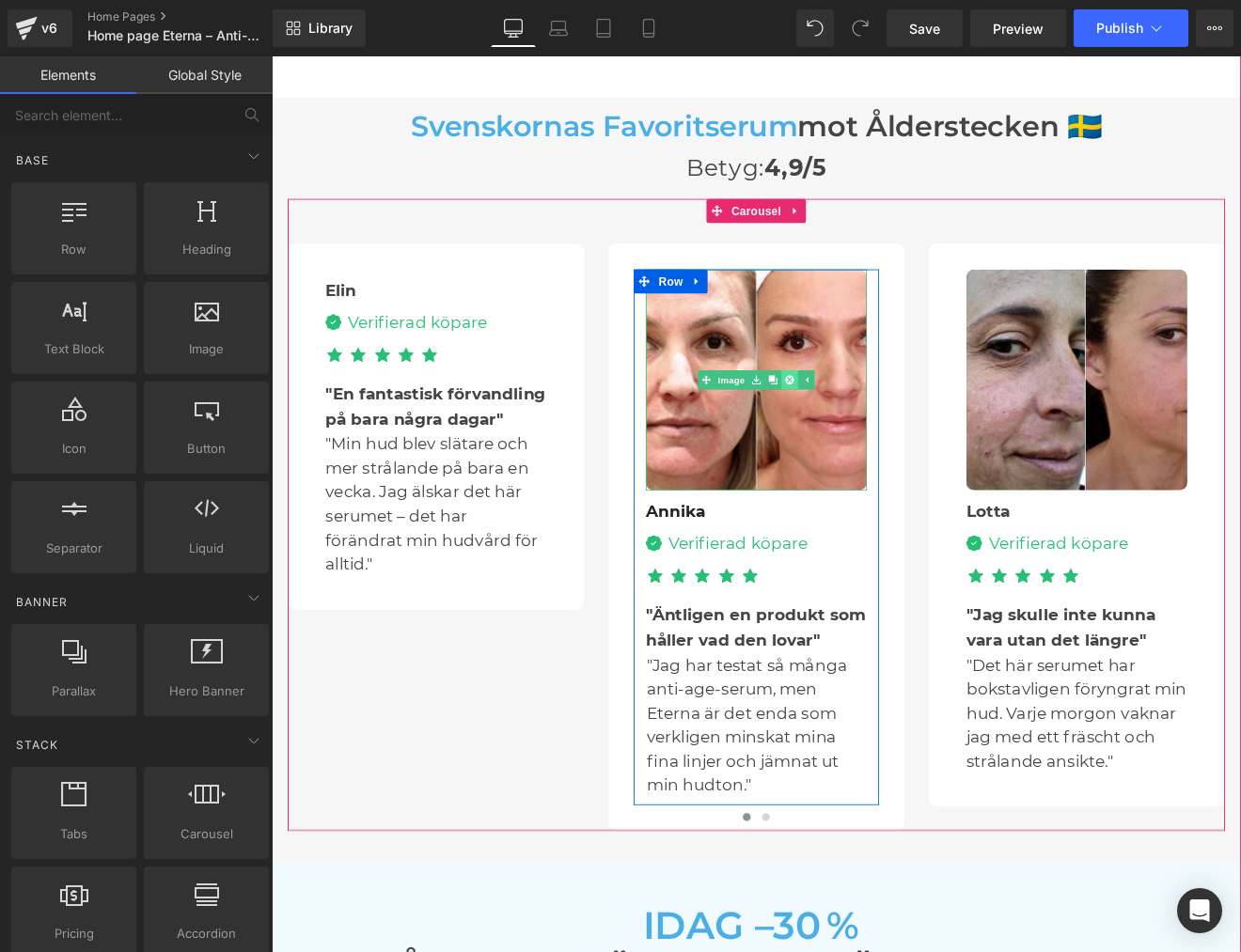 click 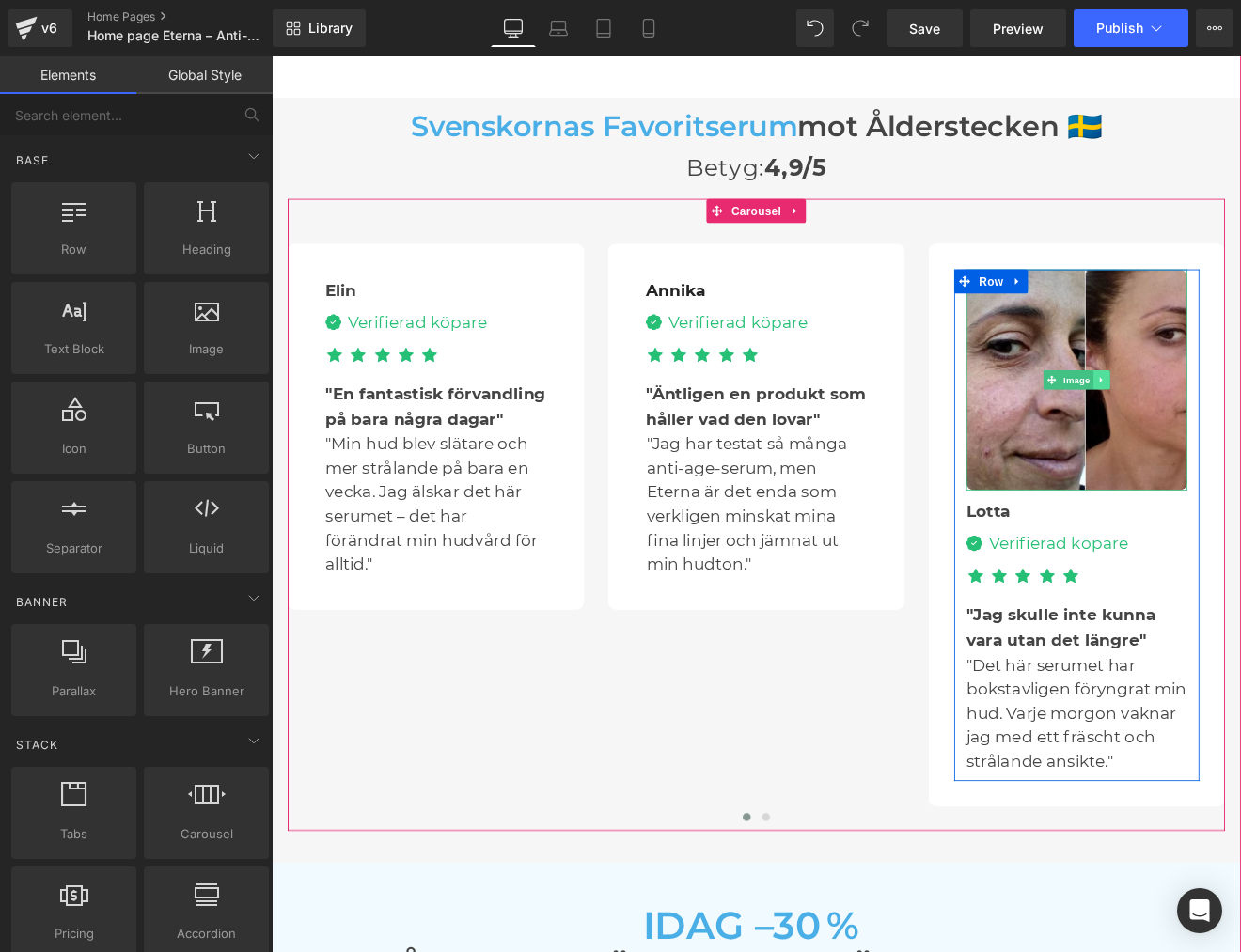 click 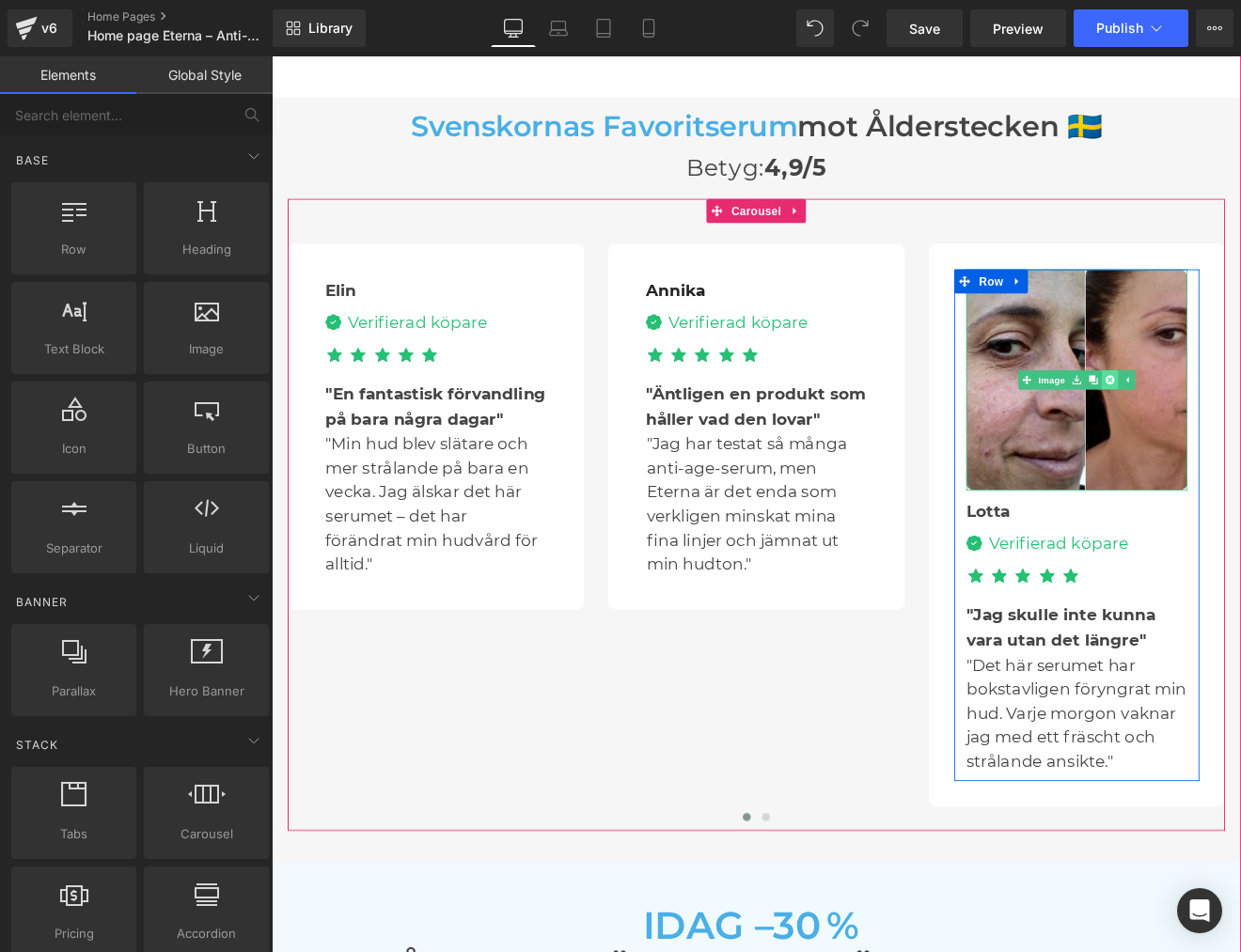 click at bounding box center (1255, 436) 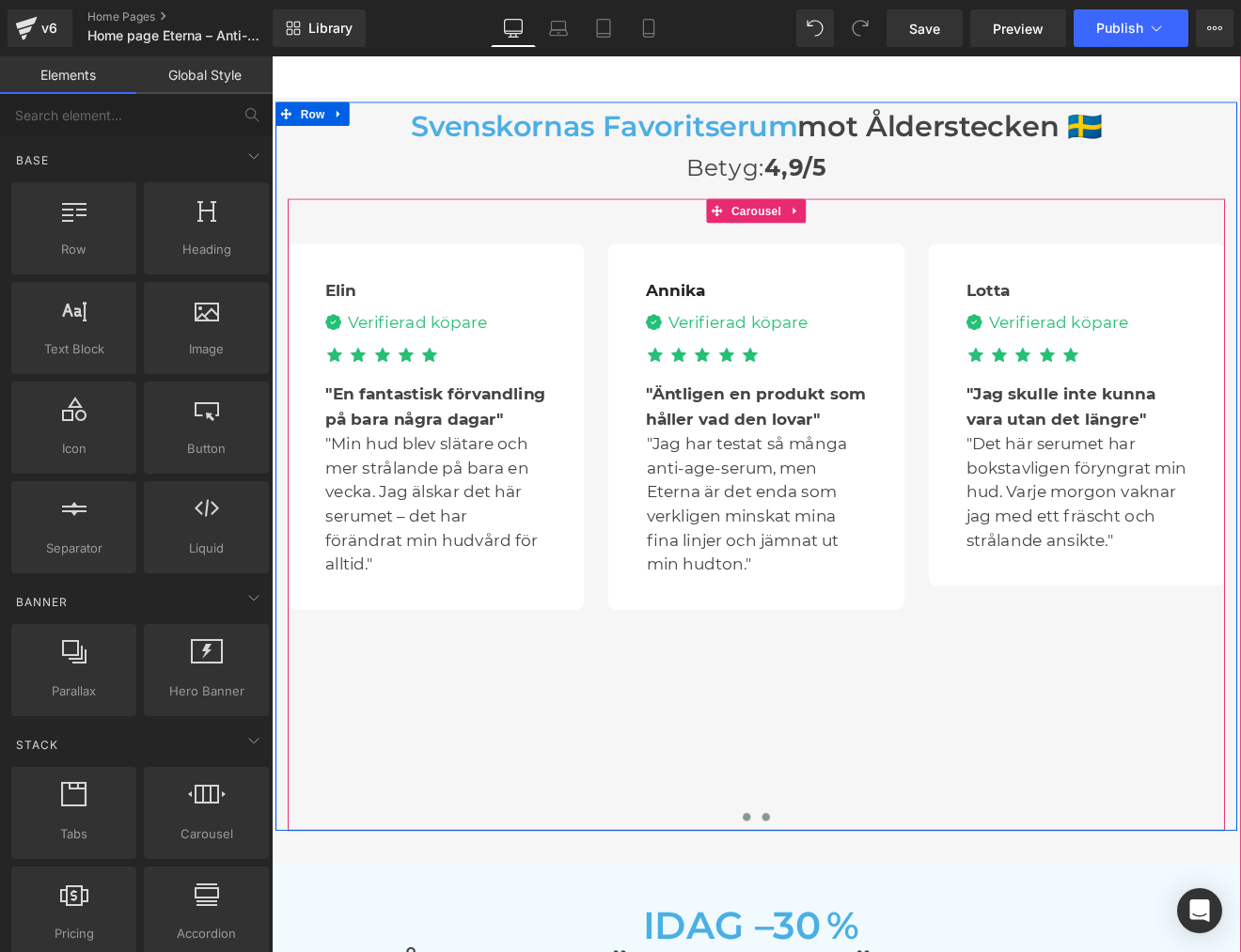 click at bounding box center [852, 949] 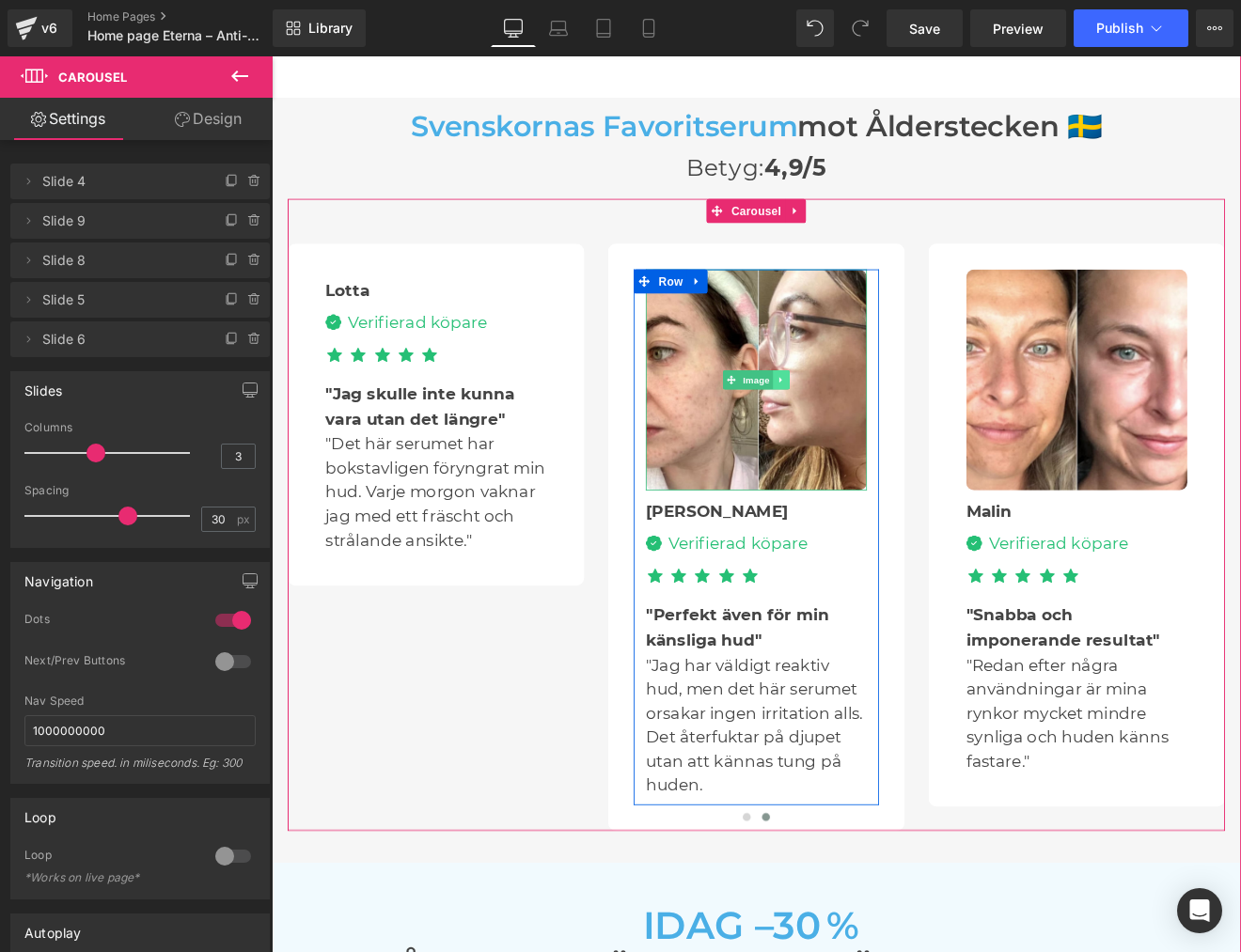 click 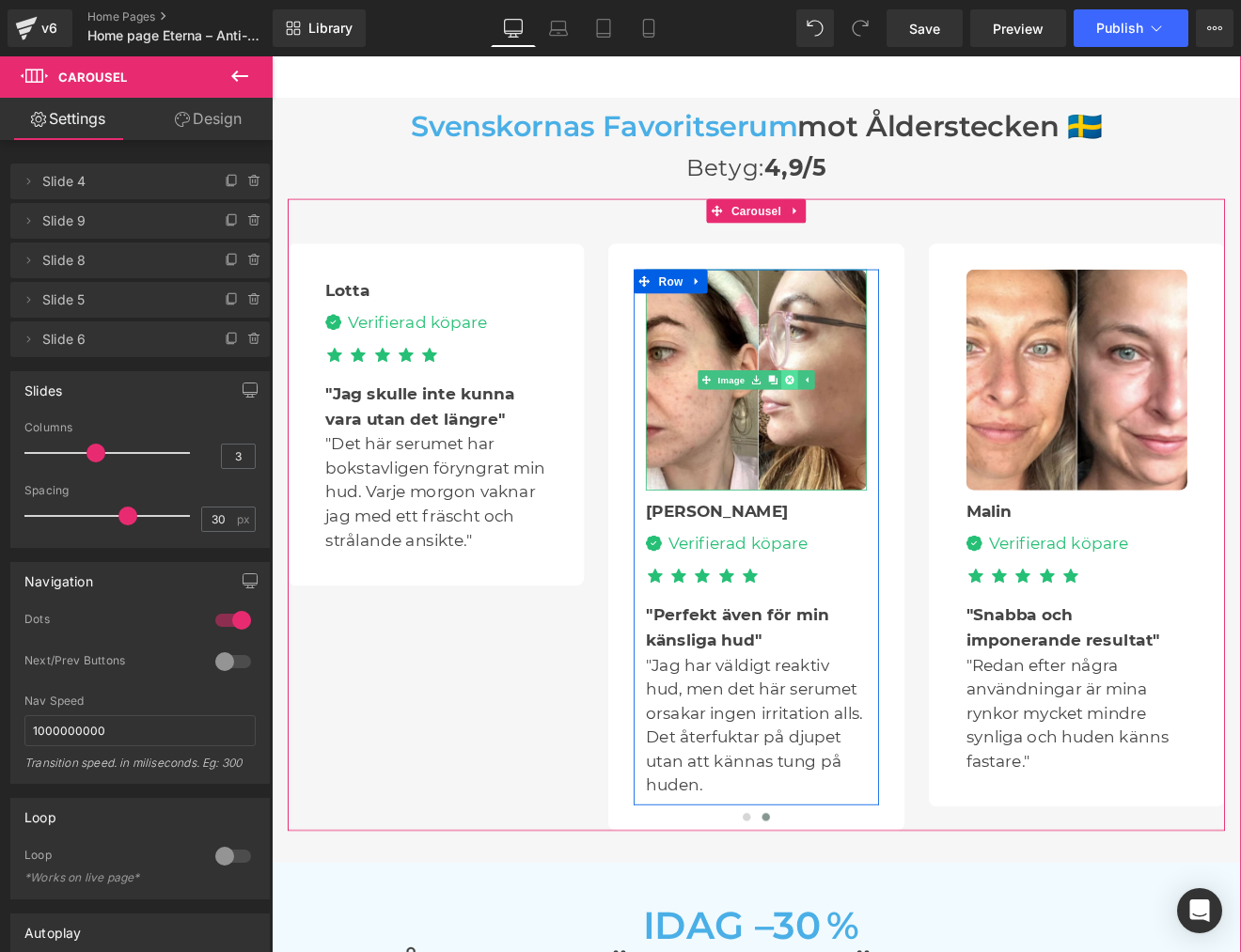 click at bounding box center [879, 436] 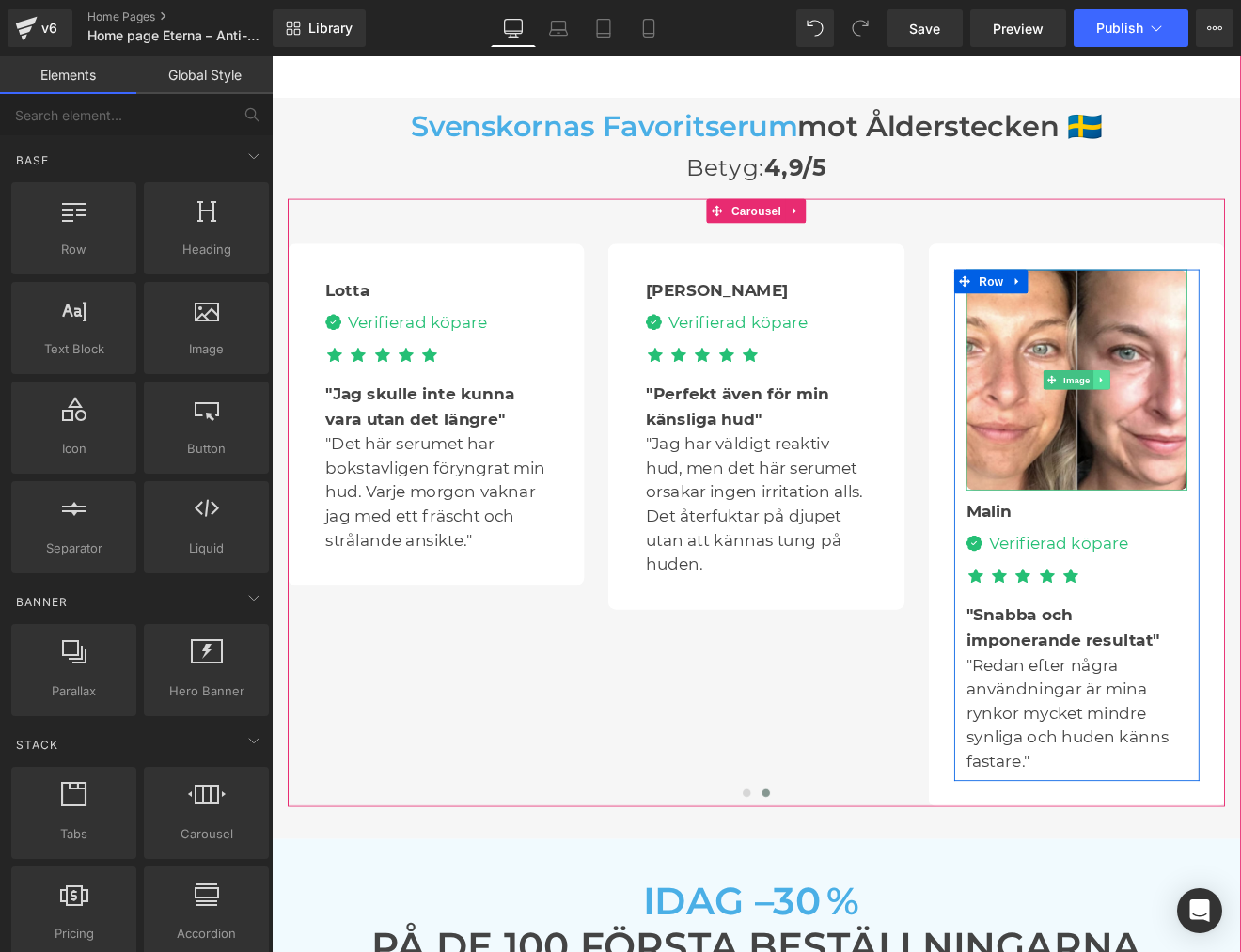 click at bounding box center [1246, 436] 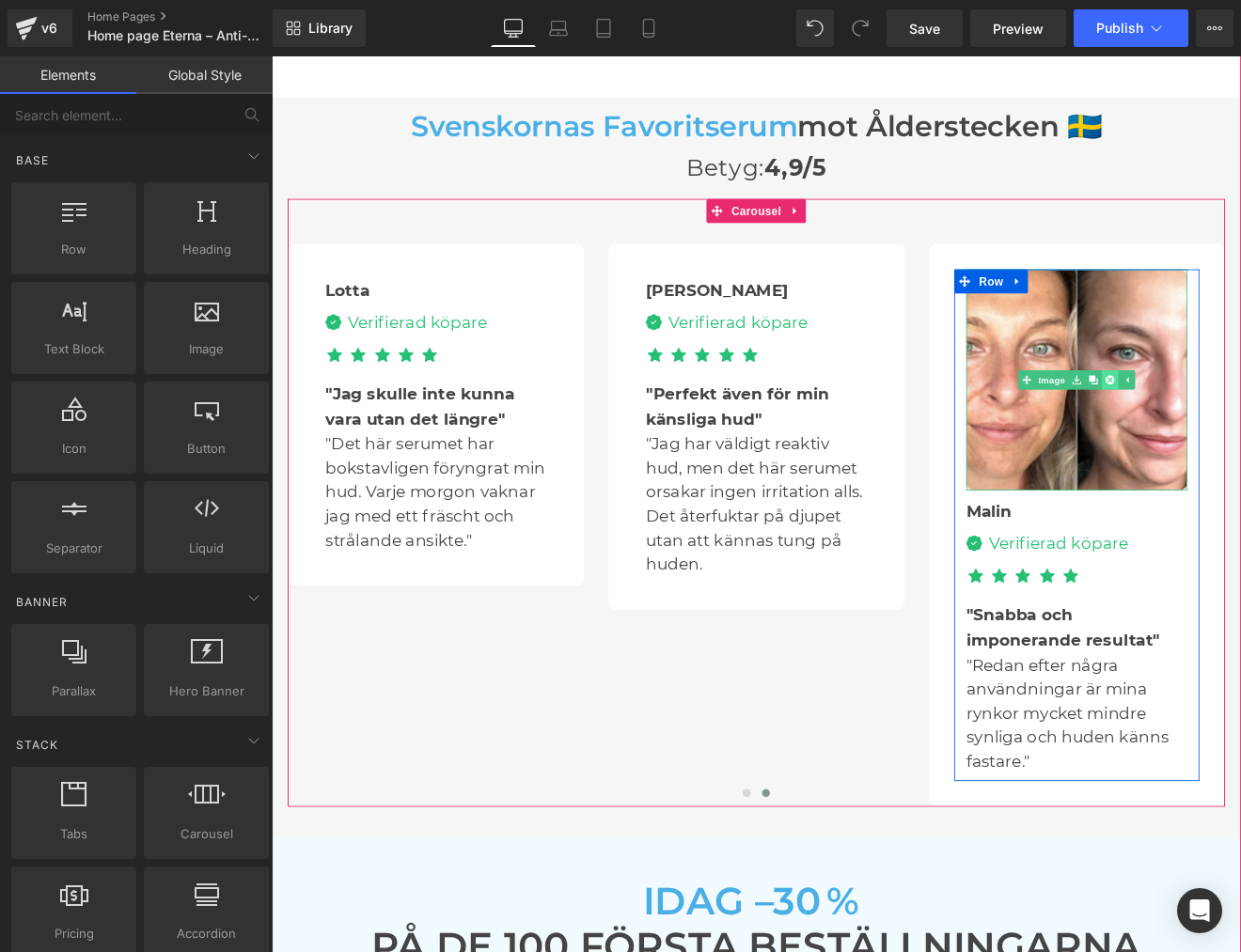 click 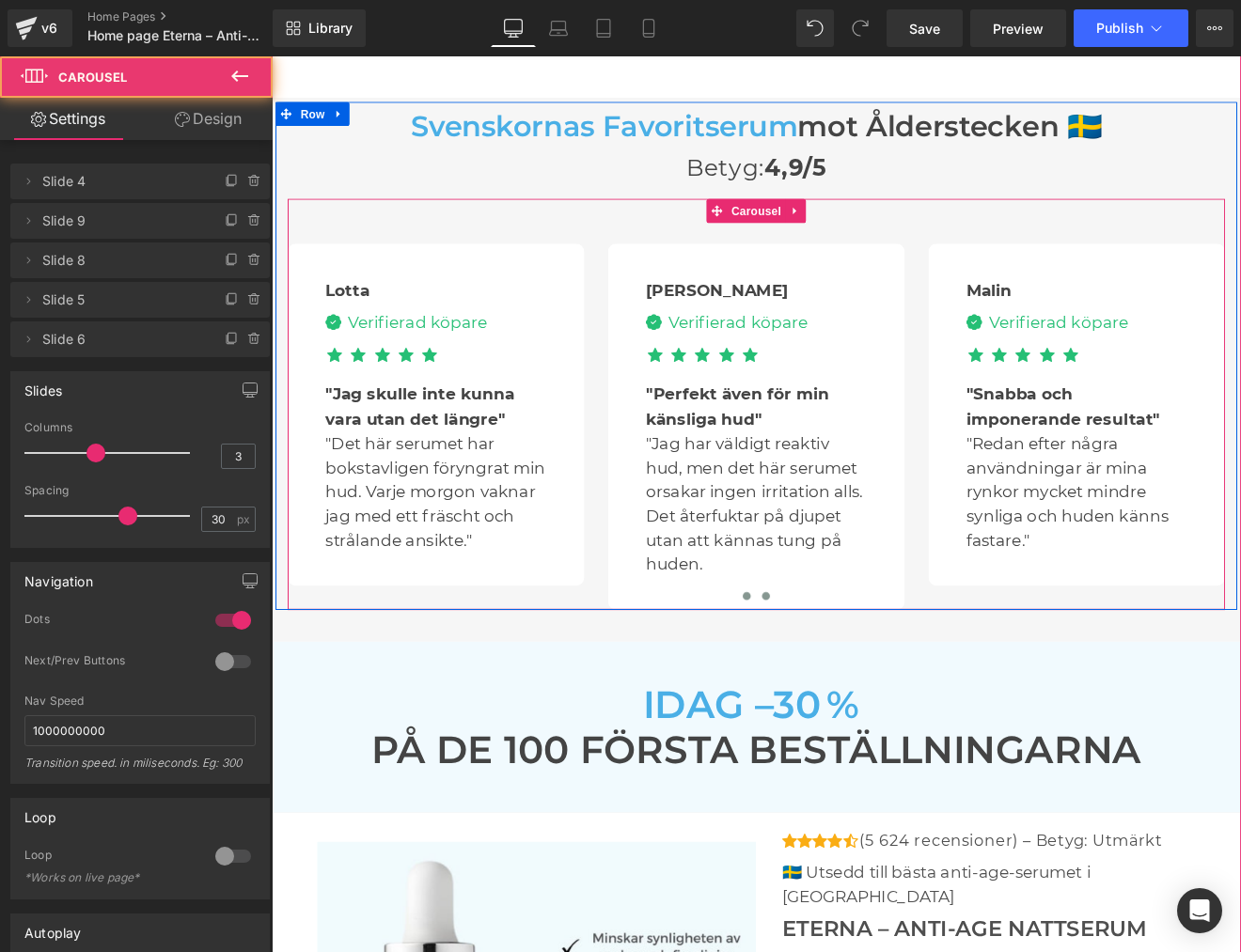 click at bounding box center [829, 690] 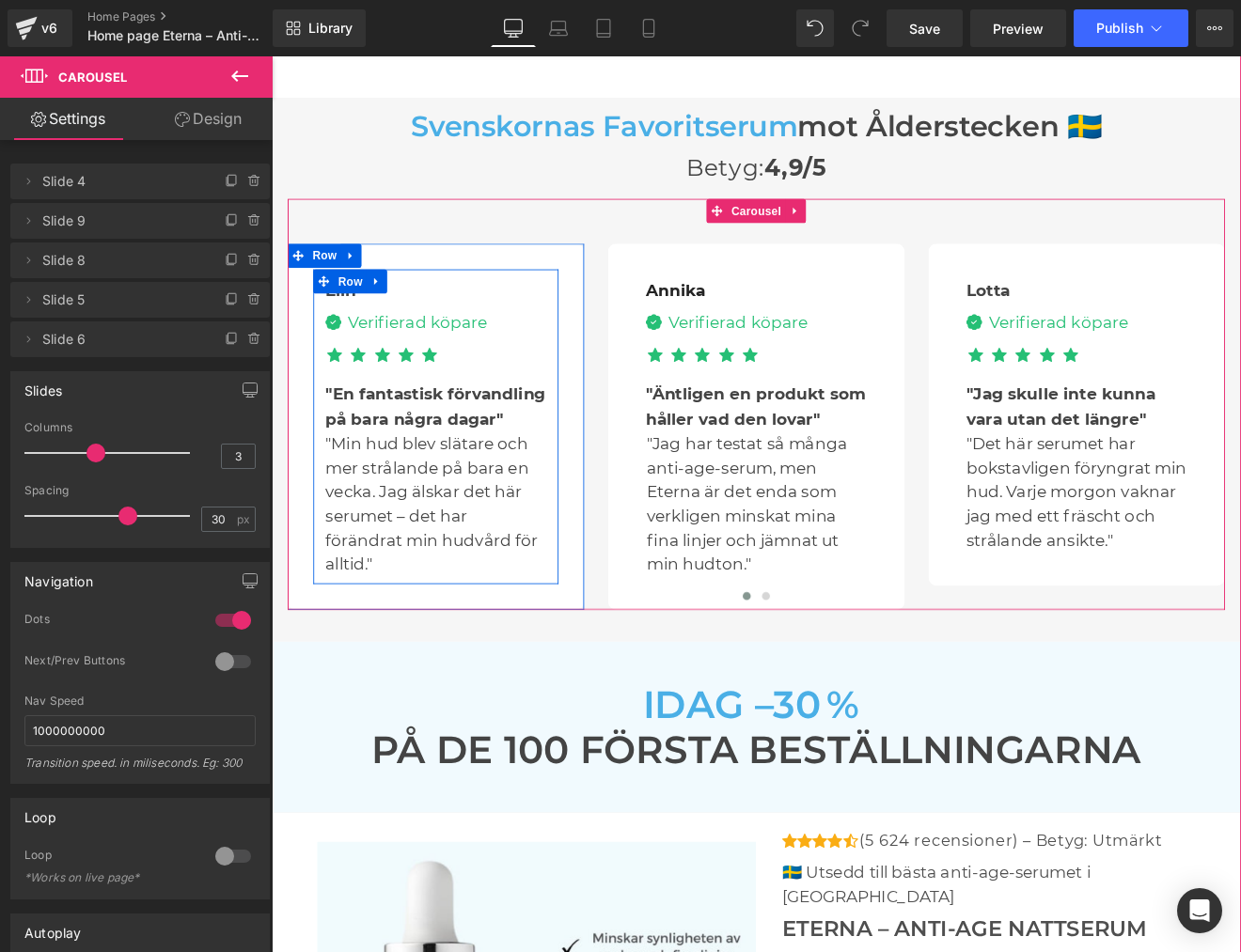 scroll, scrollTop: 4477, scrollLeft: 0, axis: vertical 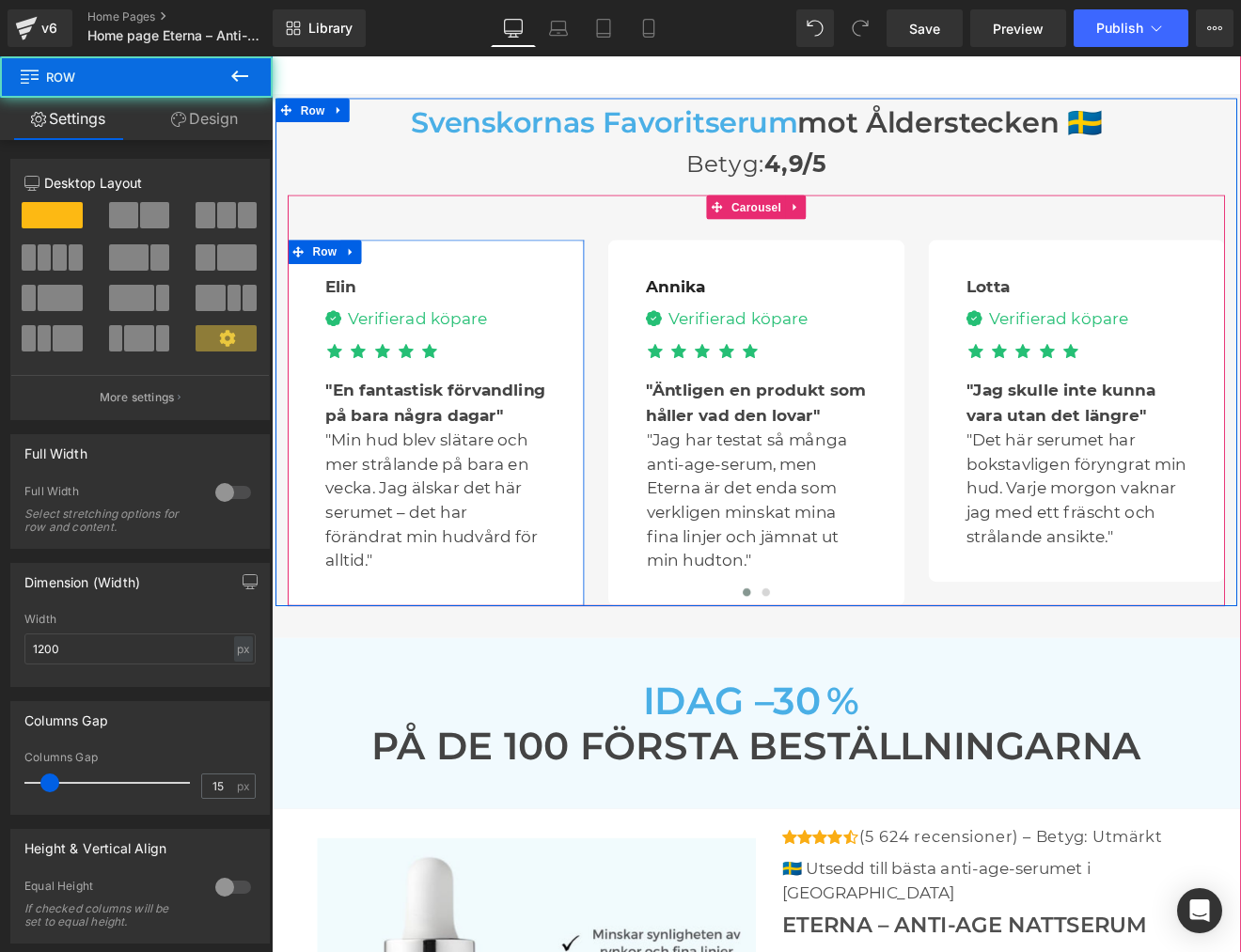click on "Elin Text Block
Image
Verifierad köpare
Text Block
Icon List
Icon
Icon
Icon
Icon
Icon
Icon List Hoz" at bounding box center (464, 486) 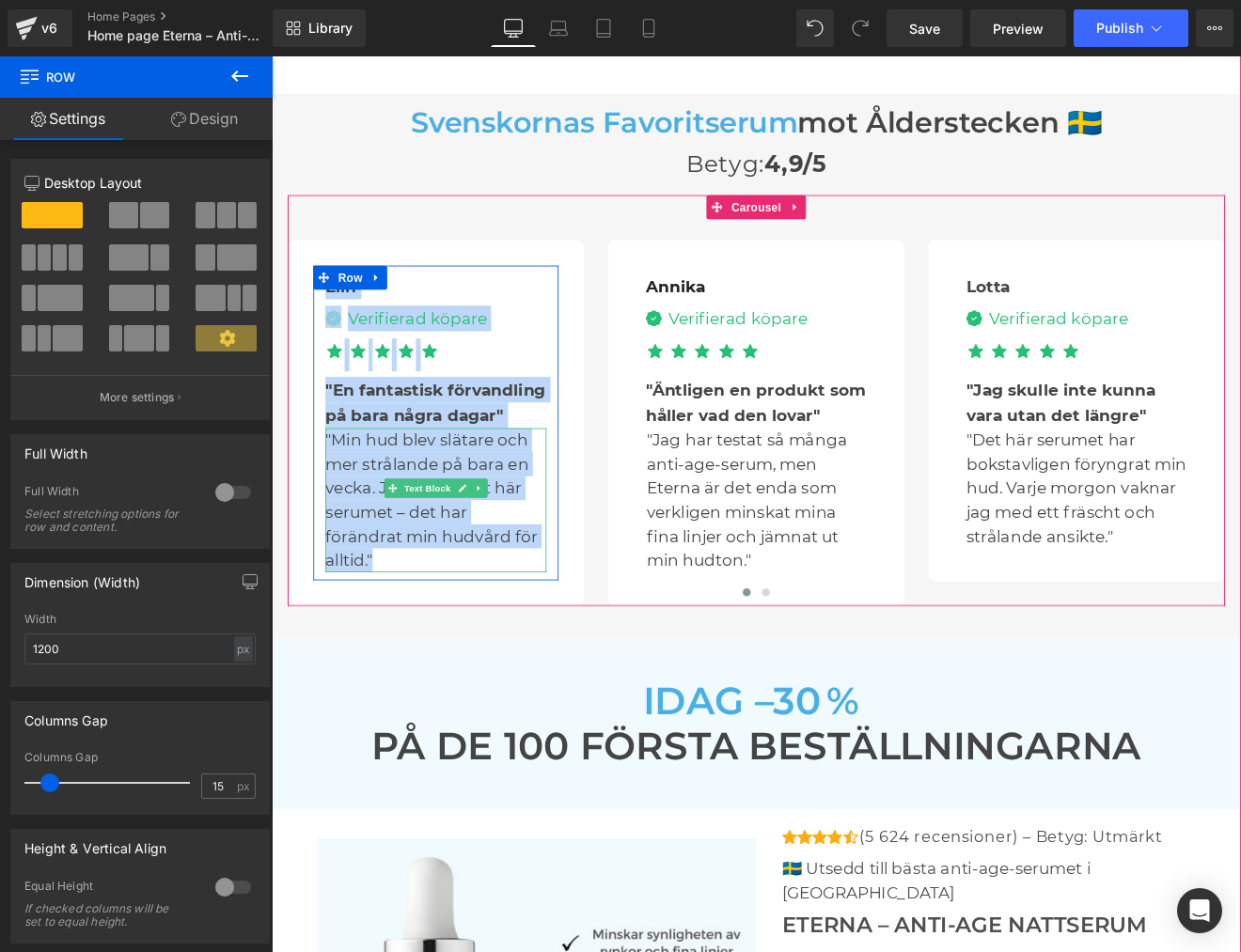 drag, startPoint x: 310, startPoint y: 320, endPoint x: 554, endPoint y: 615, distance: 382.8329 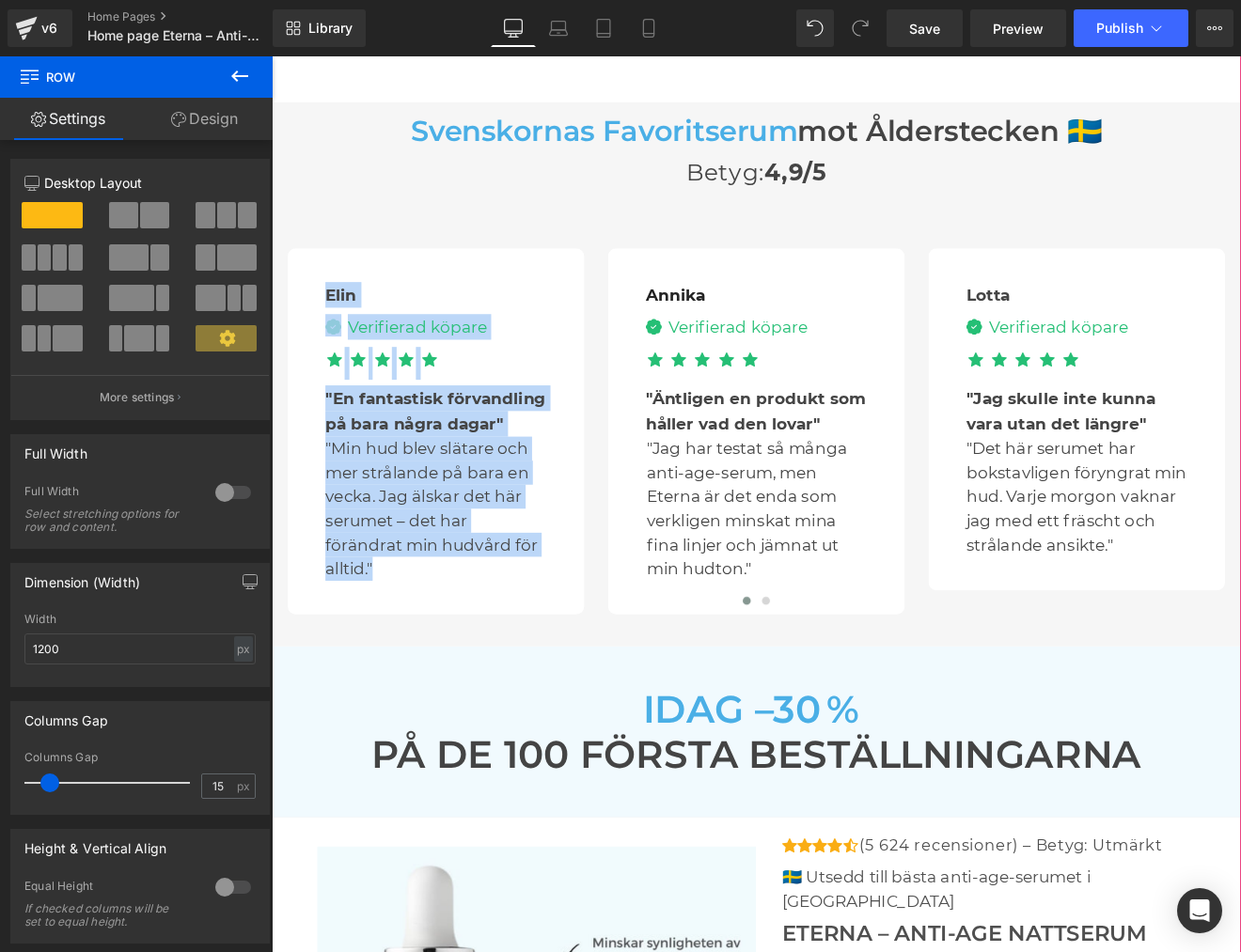 scroll, scrollTop: 4459, scrollLeft: 0, axis: vertical 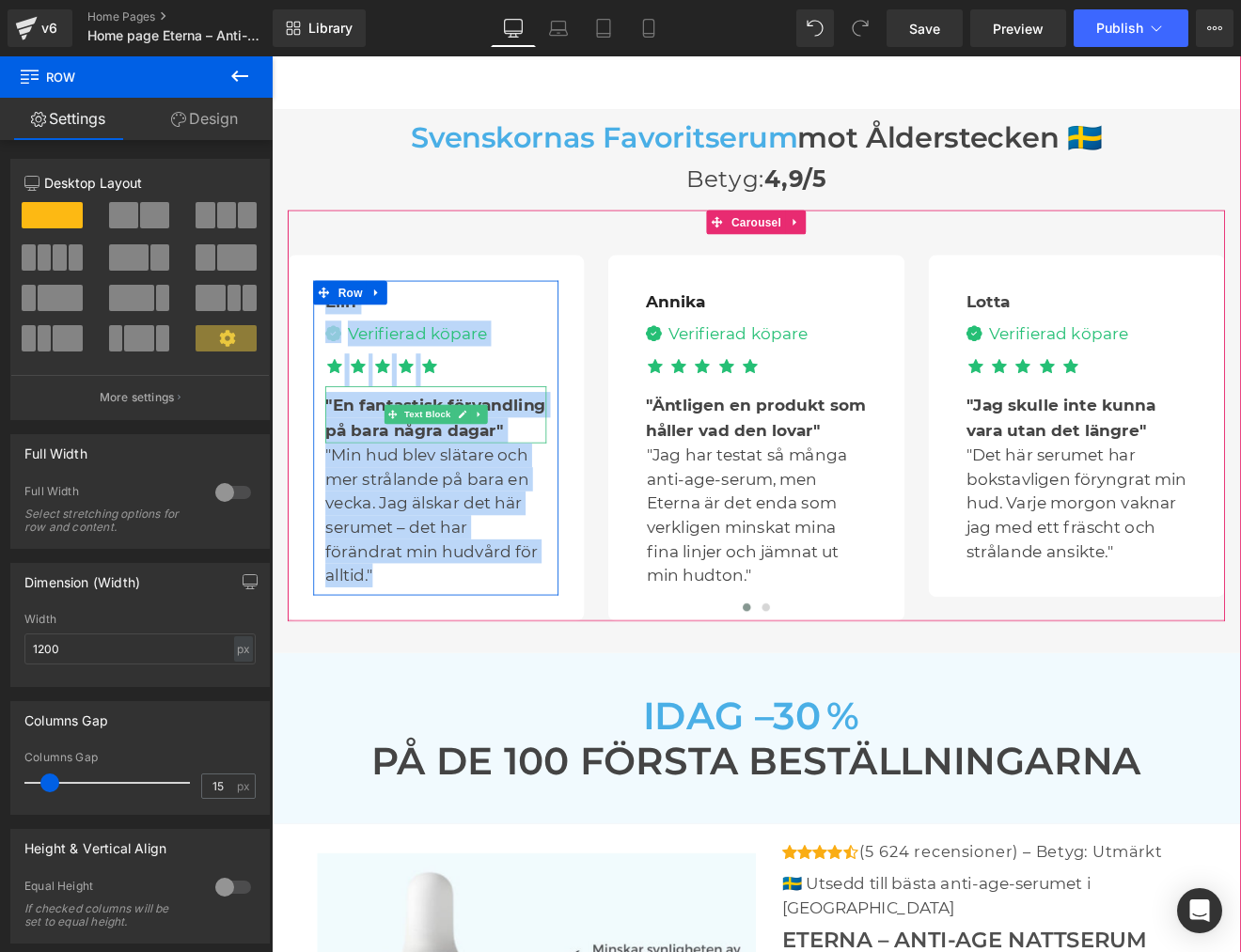 click on ""En fantastisk förvandling på bara några dagar"" at bounding box center (463, 480) 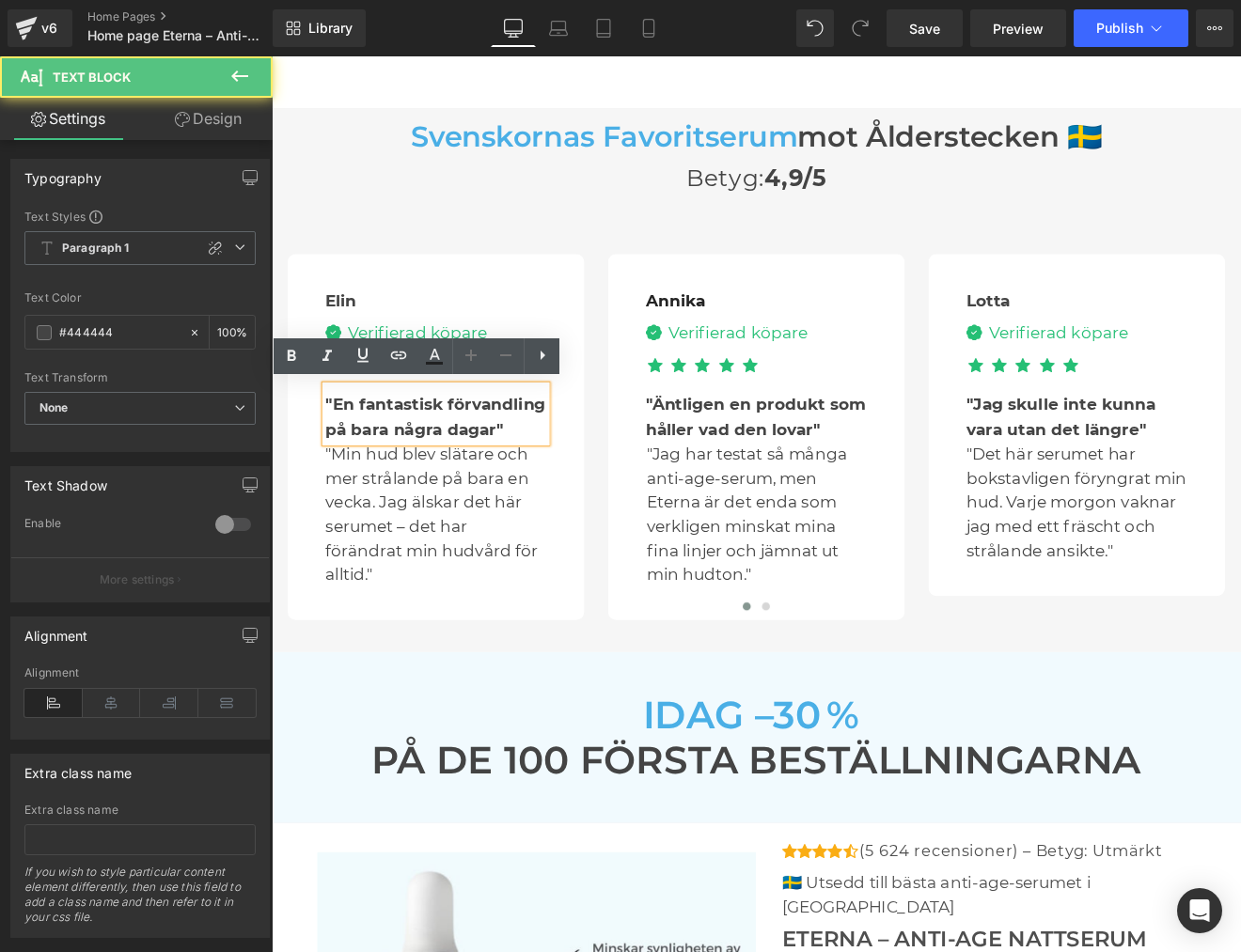 scroll, scrollTop: 4463, scrollLeft: 0, axis: vertical 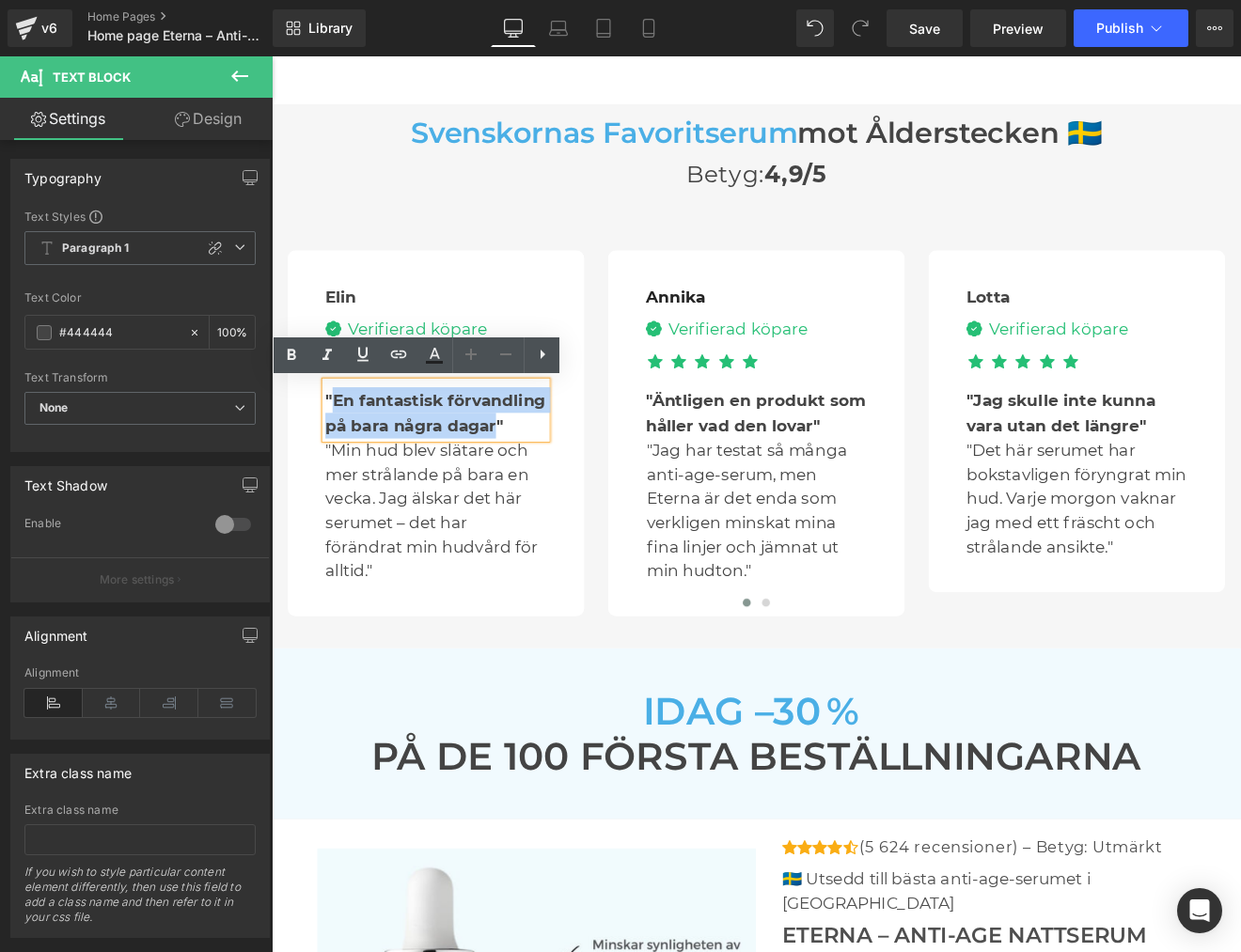 drag, startPoint x: 345, startPoint y: 465, endPoint x: 530, endPoint y: 494, distance: 187.25918 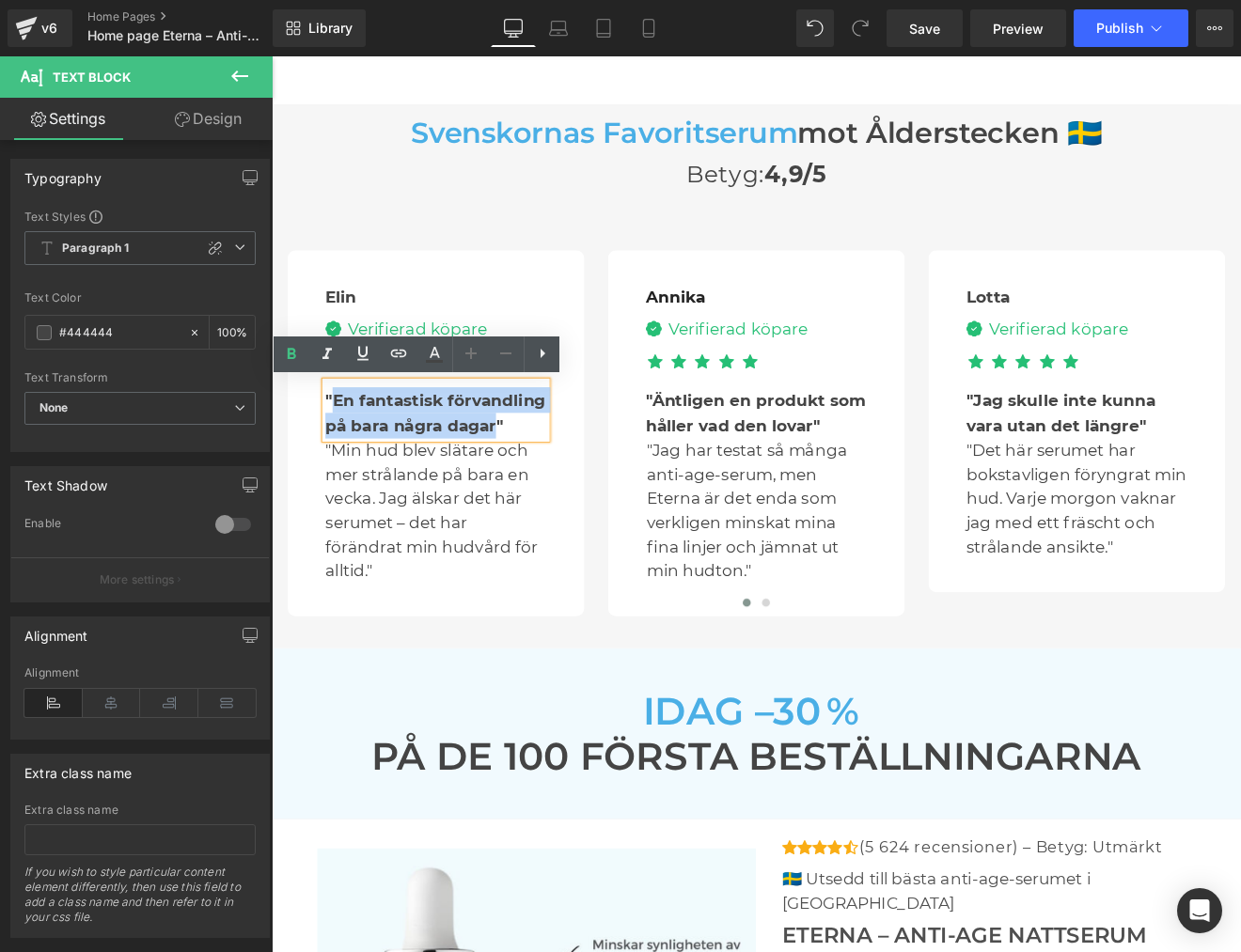 scroll, scrollTop: 4462, scrollLeft: 0, axis: vertical 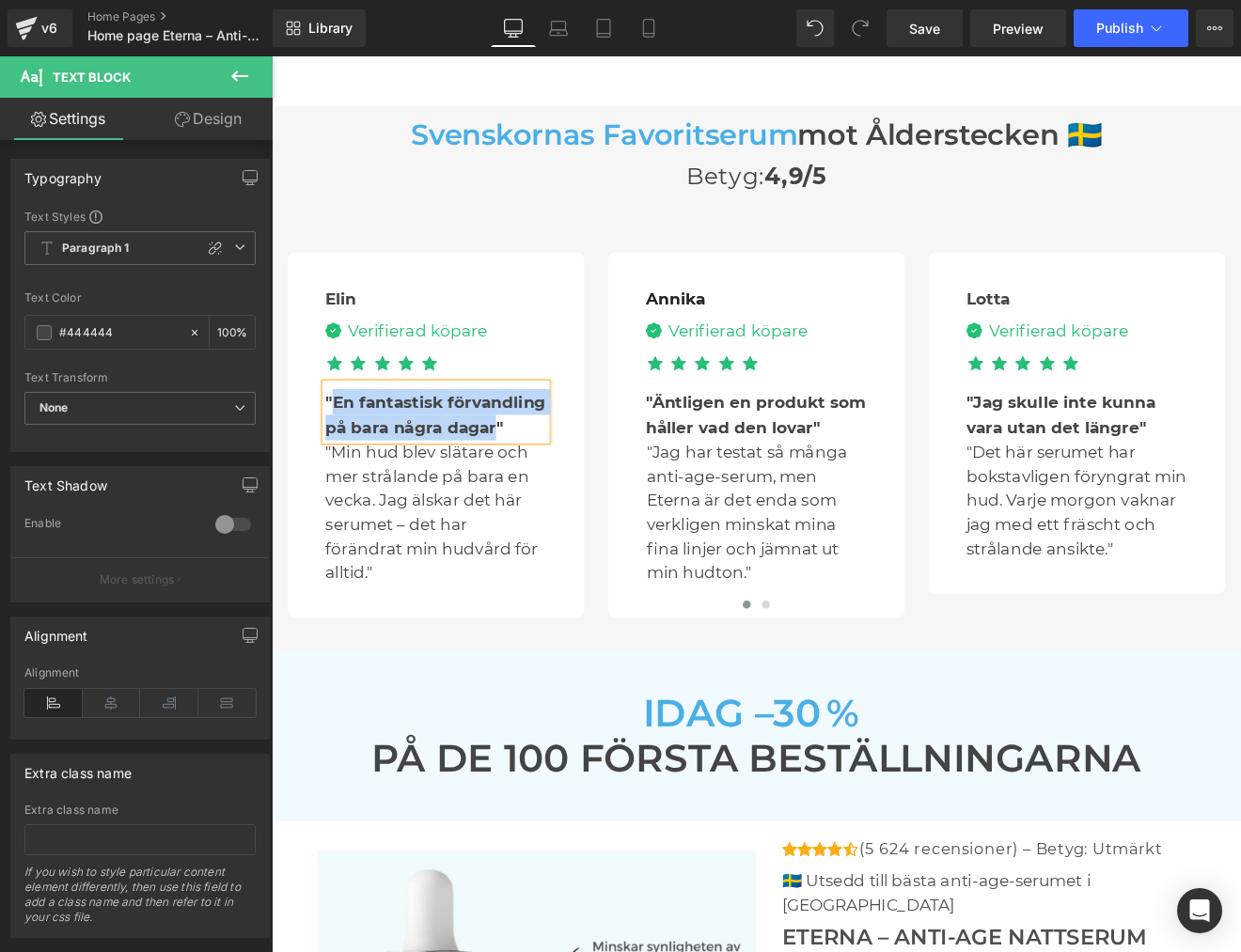 paste 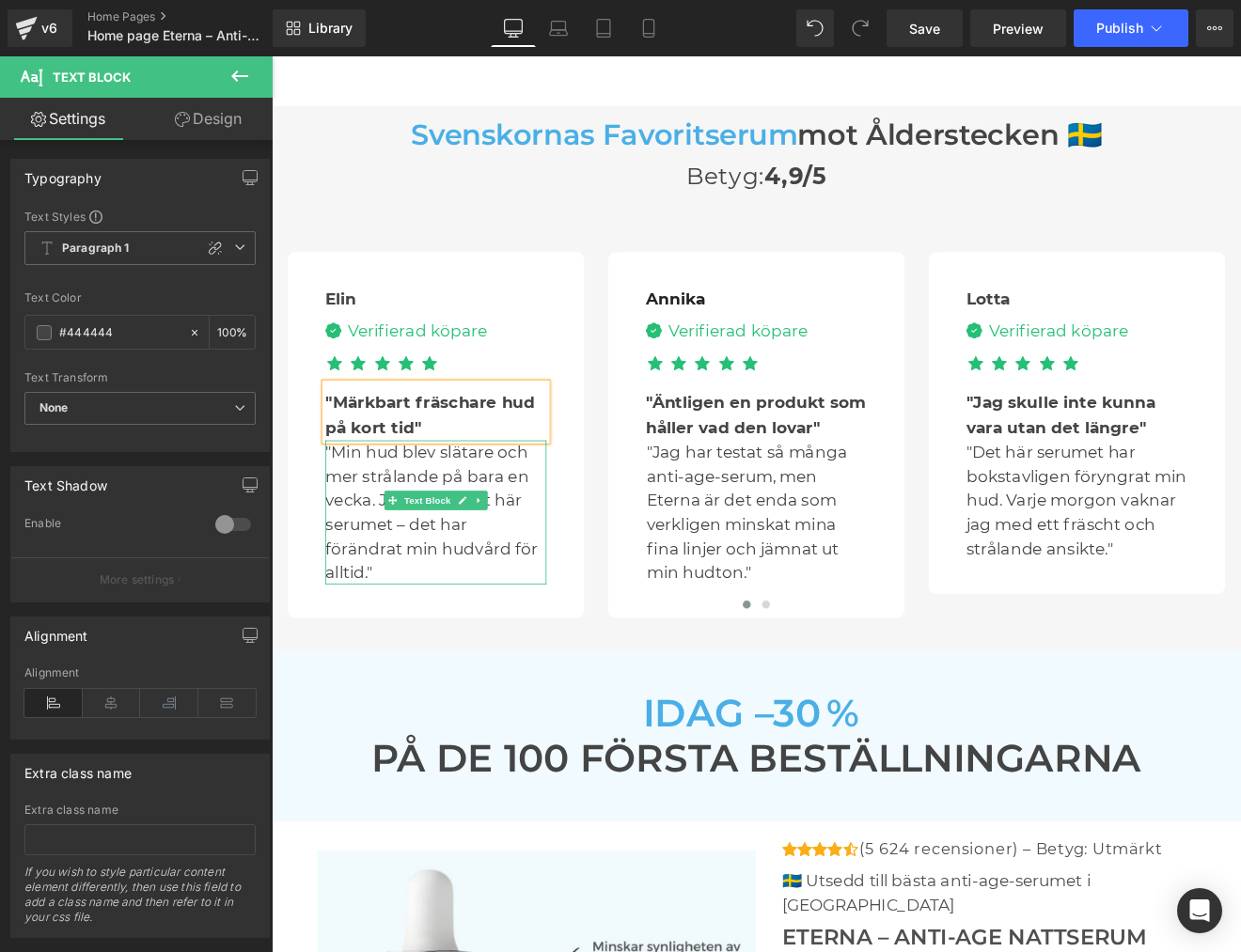 click on ""Min hud blev slätare och mer strålande på bara en vecka. Jag älskar det här serumet – det har förändrat min hudvård för alltid."" at bounding box center (464, 592) 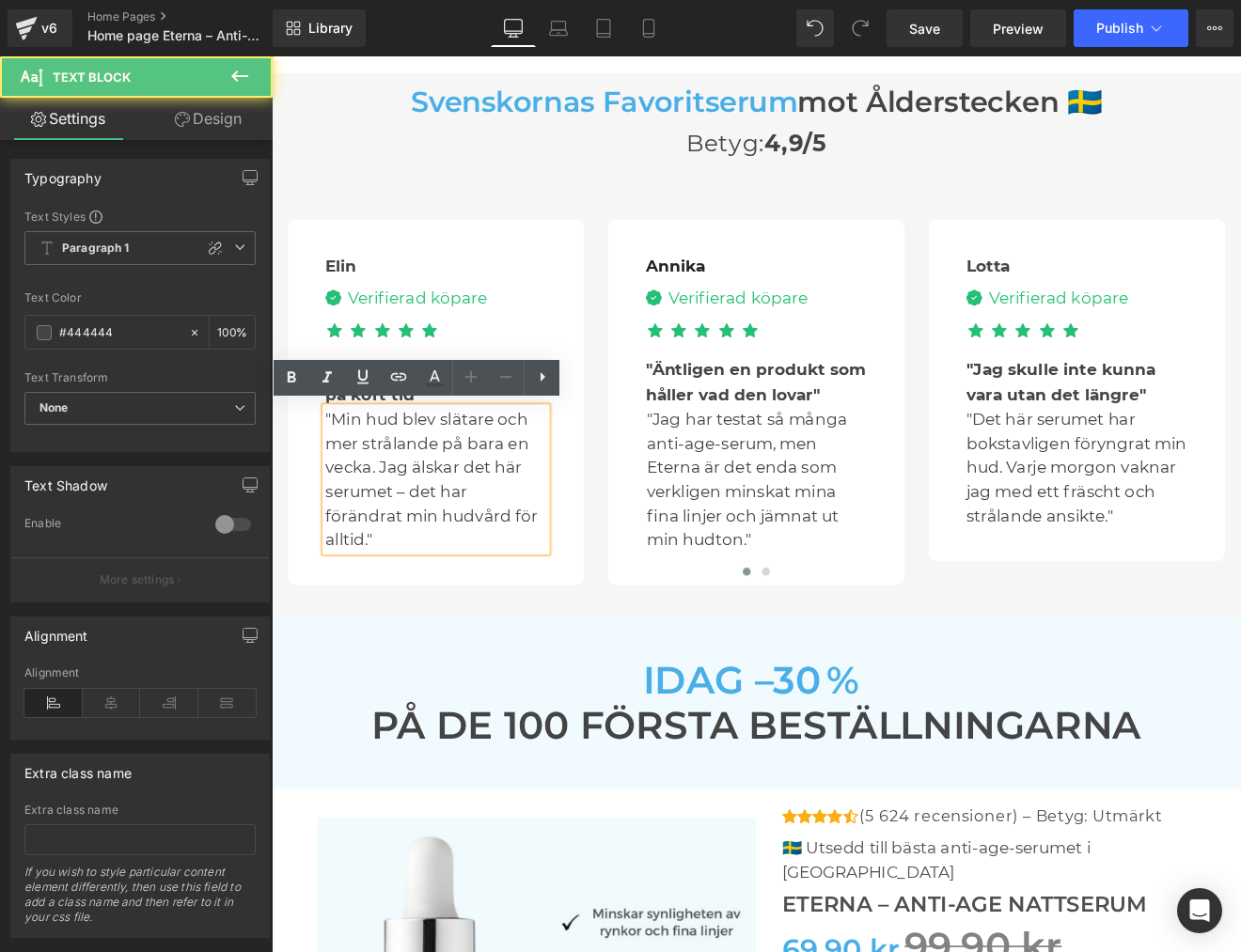scroll, scrollTop: 4507, scrollLeft: 0, axis: vertical 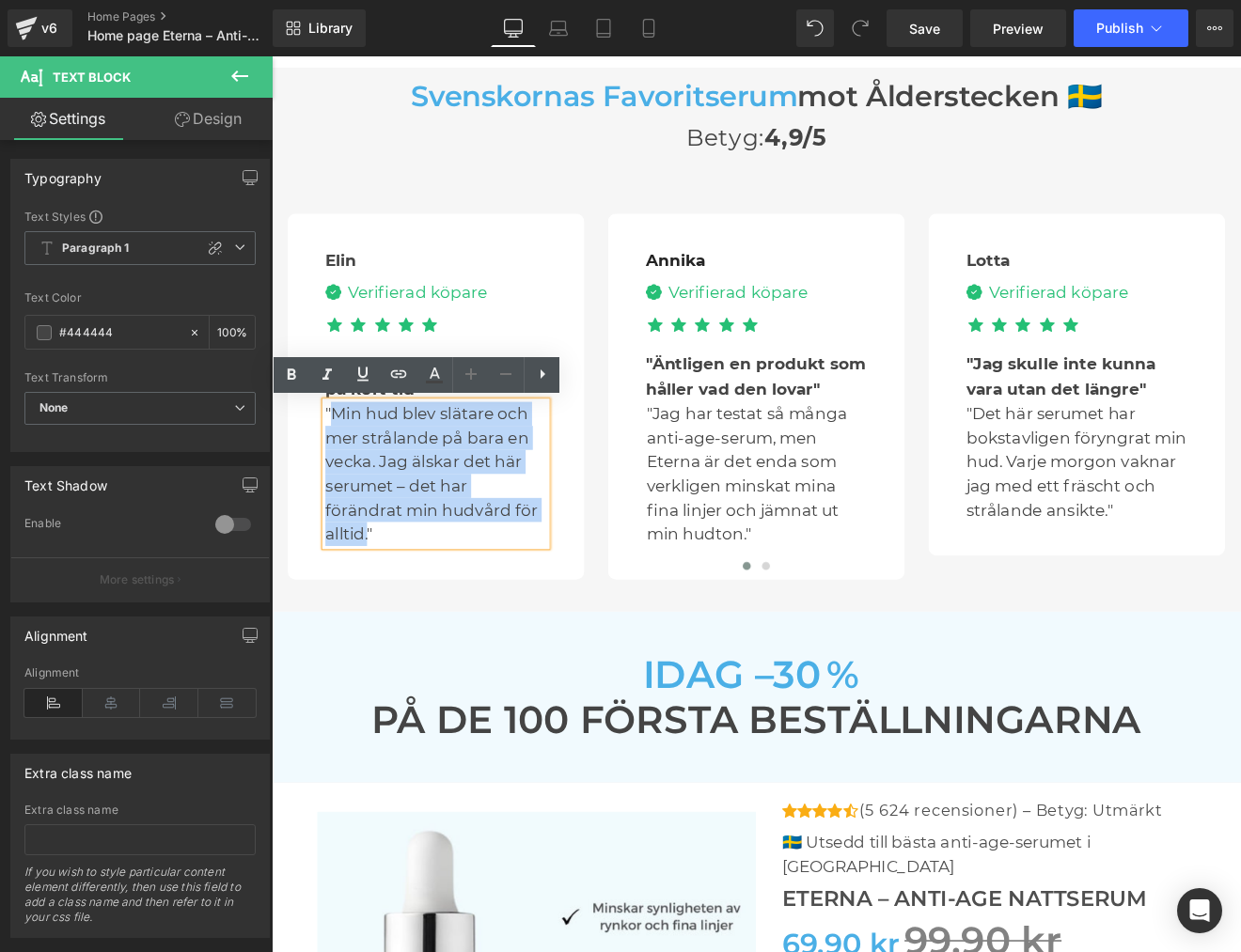 drag, startPoint x: 344, startPoint y: 482, endPoint x: 542, endPoint y: 589, distance: 225.06221 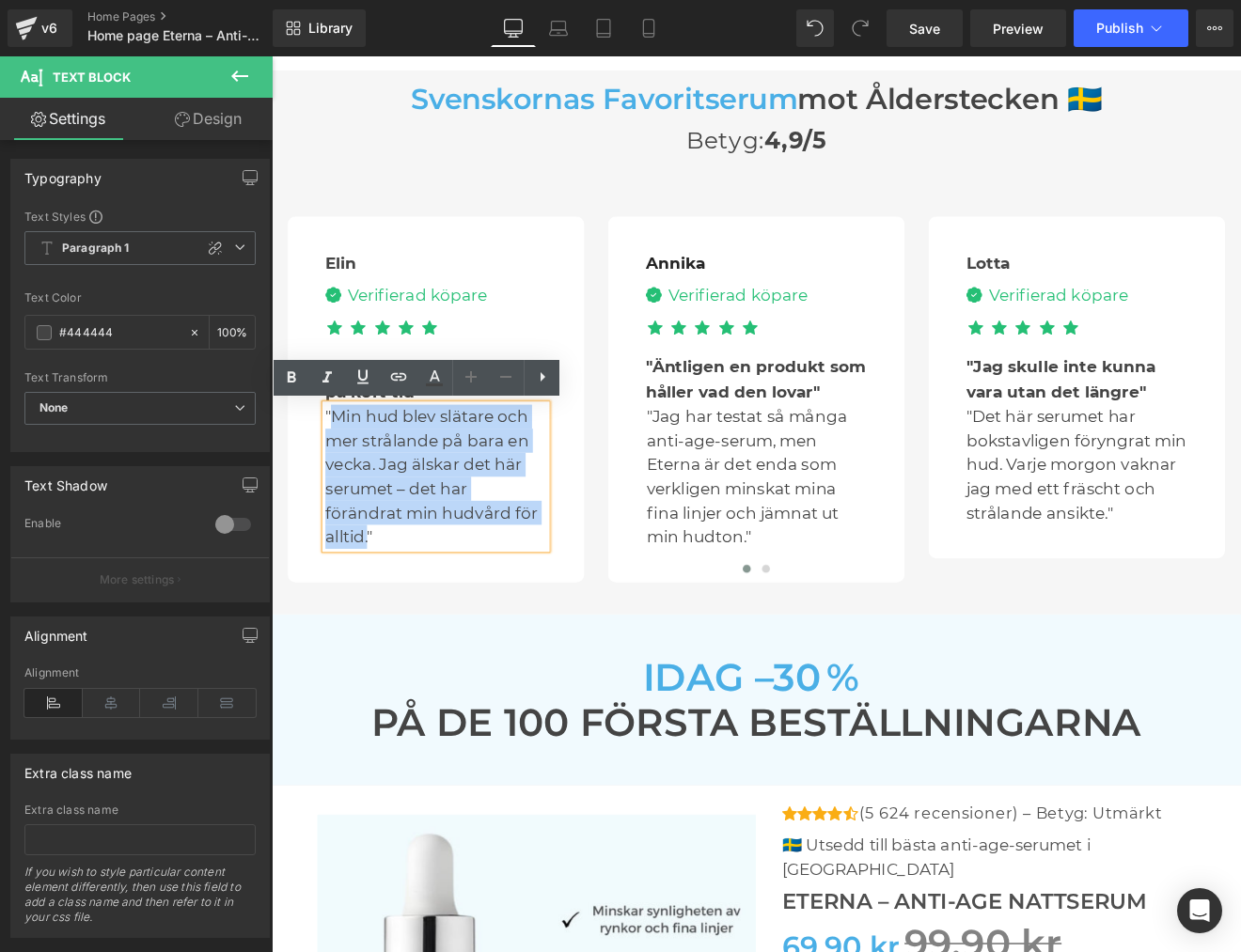 scroll, scrollTop: 4502, scrollLeft: 0, axis: vertical 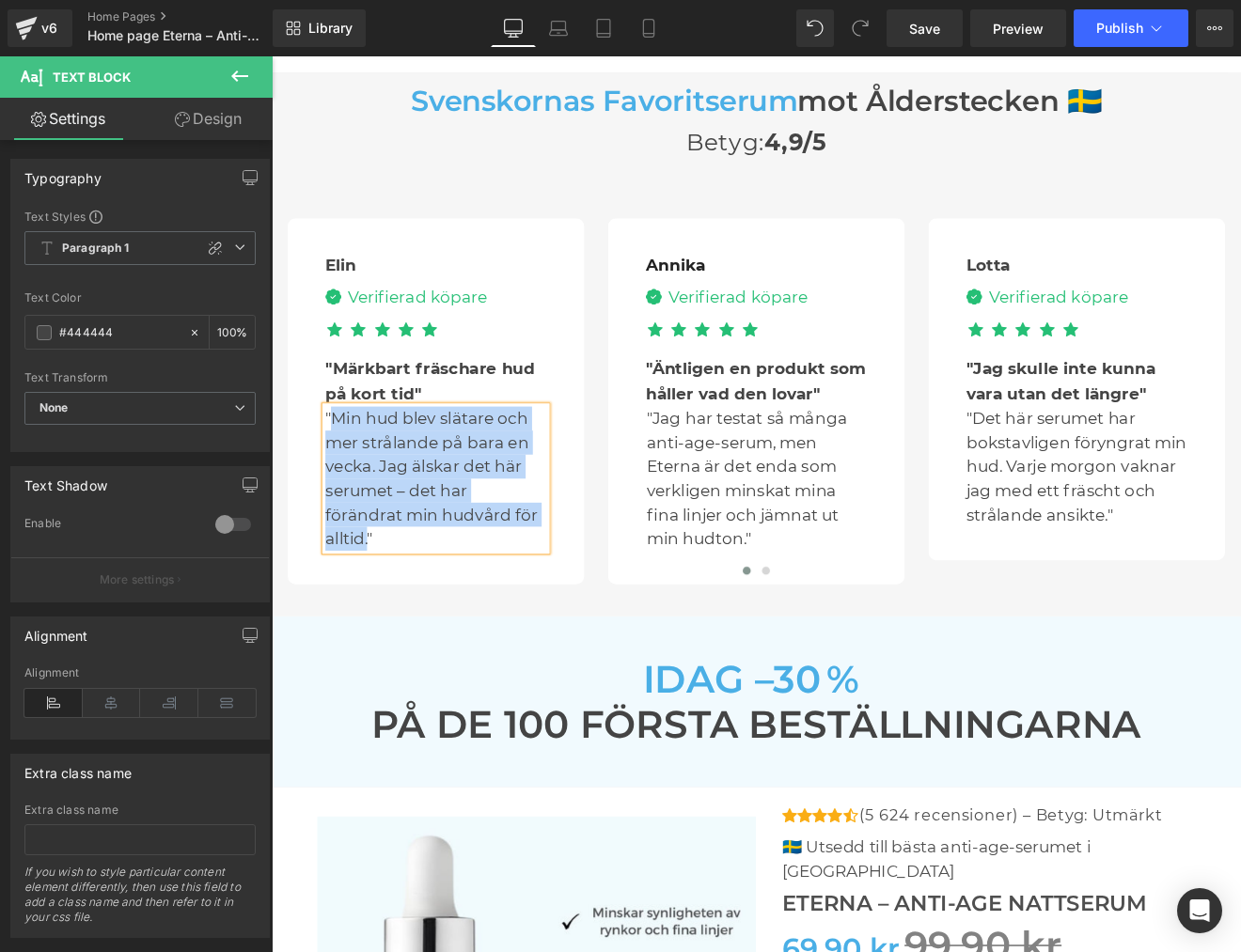 paste 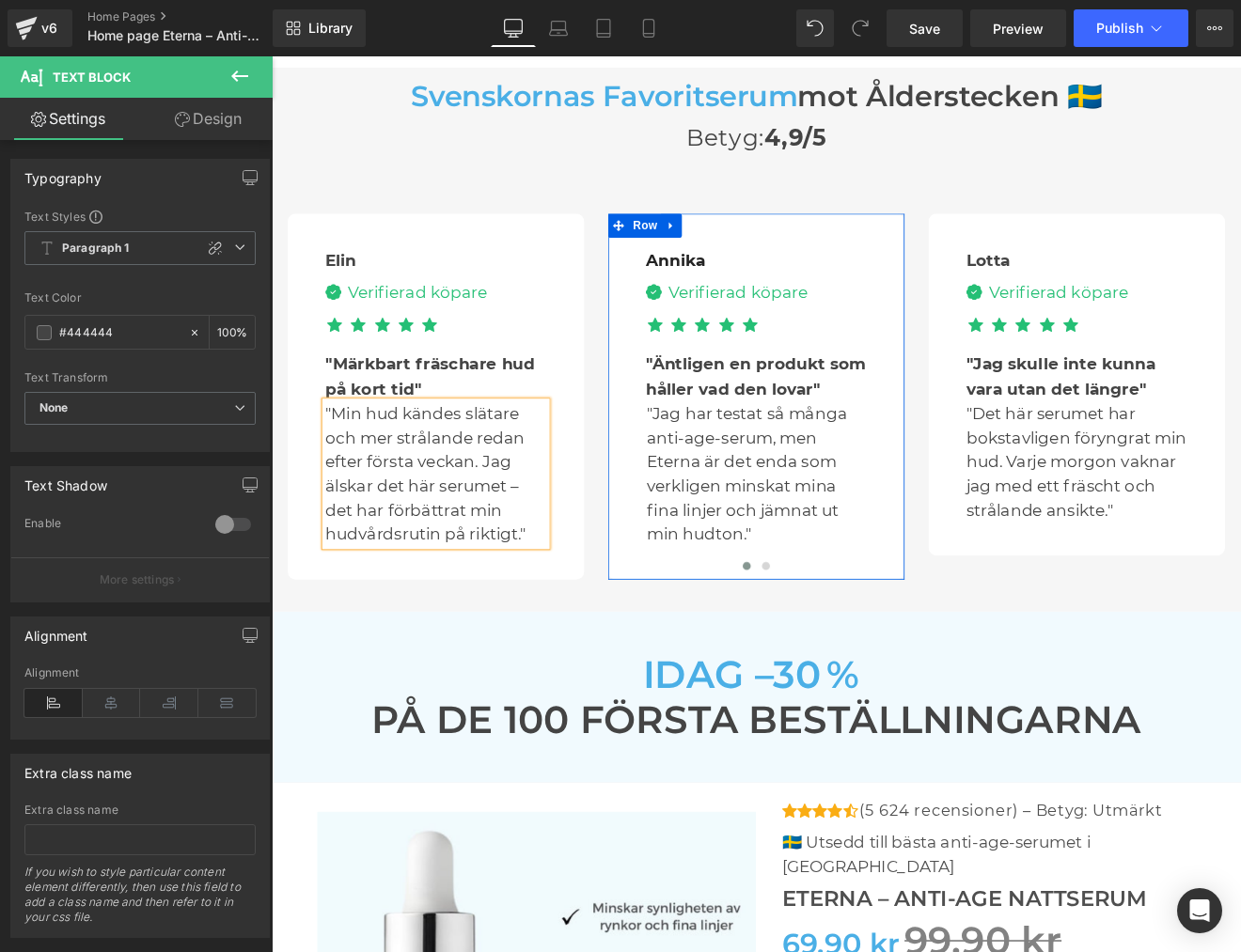 scroll, scrollTop: 4510, scrollLeft: 0, axis: vertical 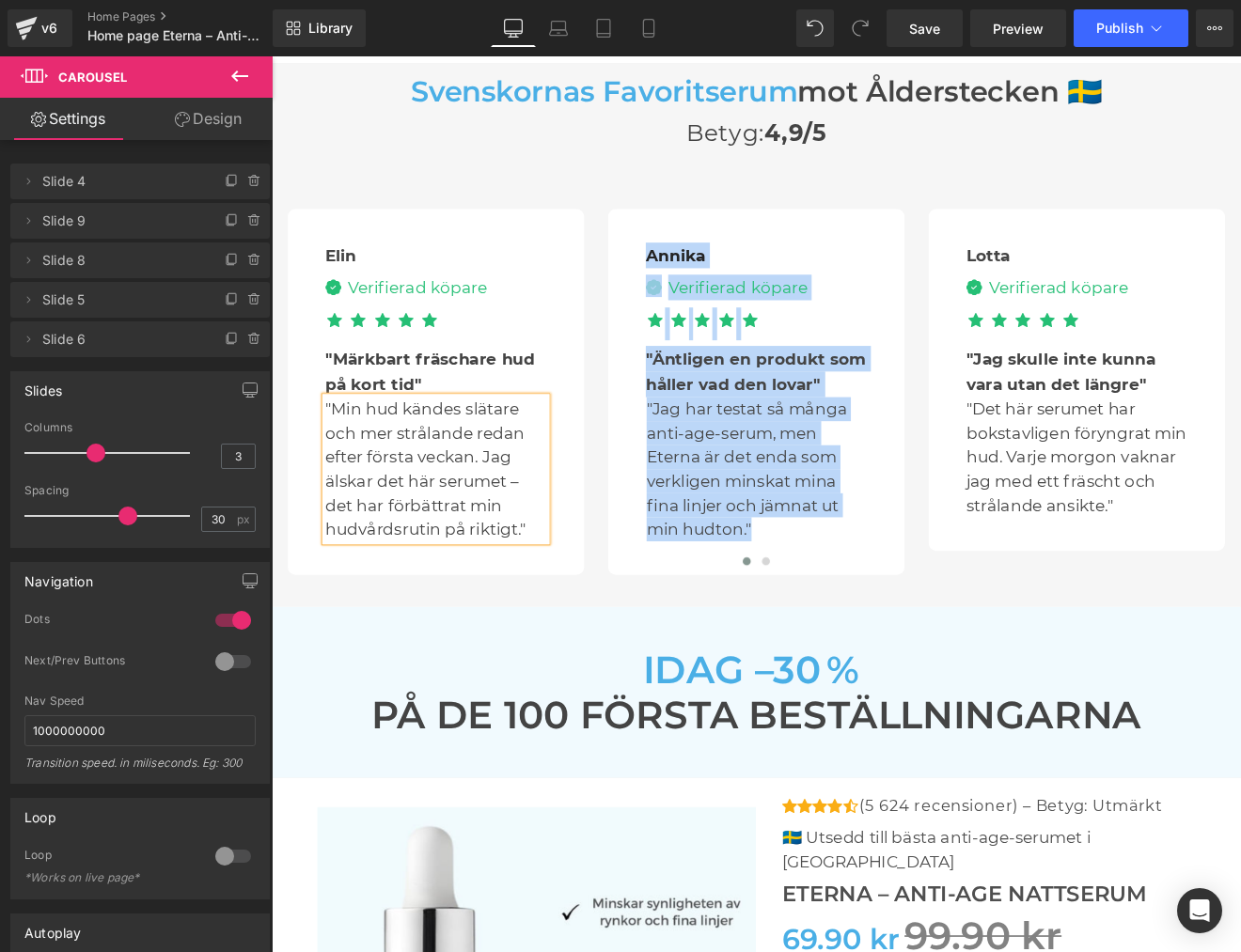 drag, startPoint x: 770, startPoint y: 400, endPoint x: 851, endPoint y: 610, distance: 225.07999 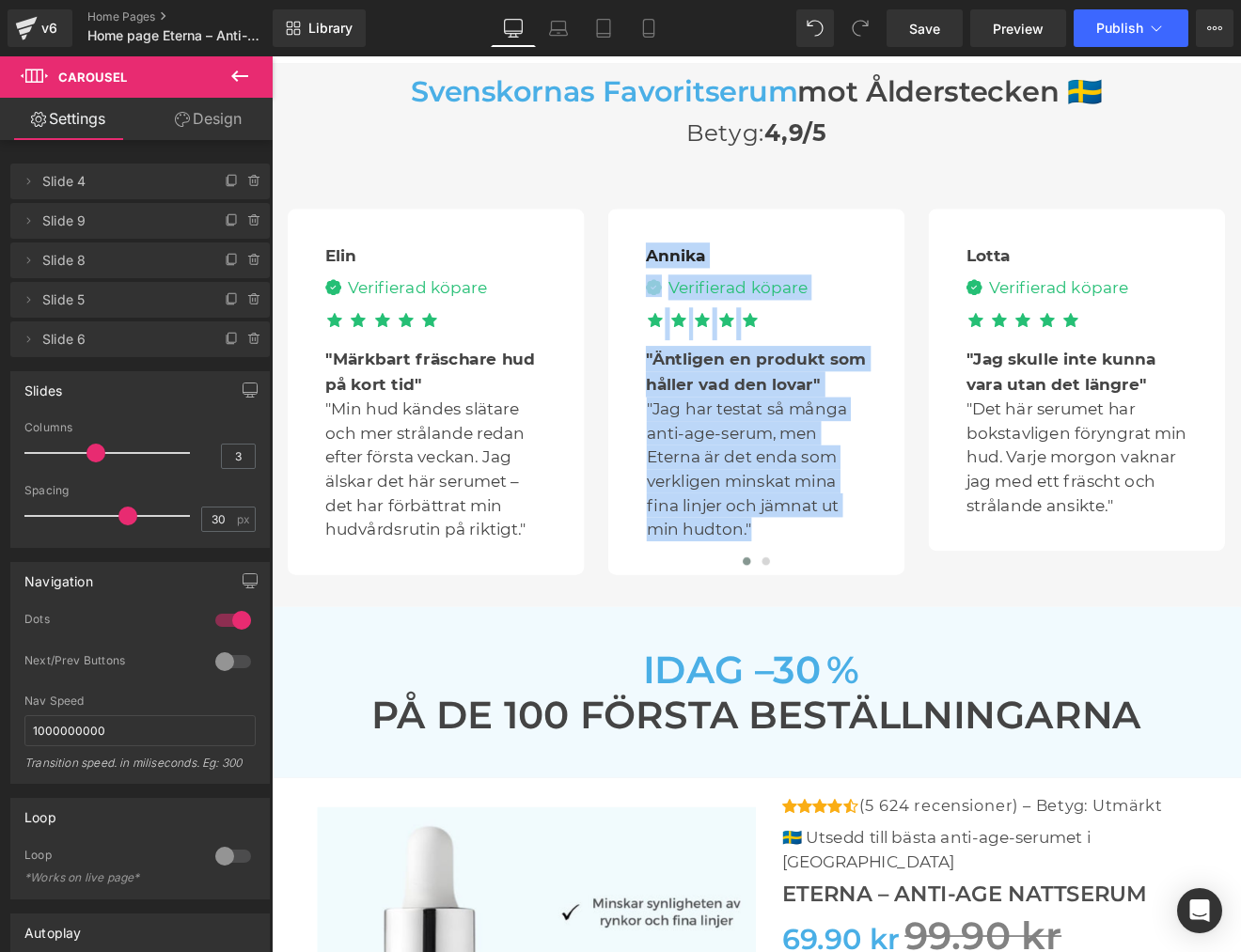 scroll, scrollTop: 4512, scrollLeft: 0, axis: vertical 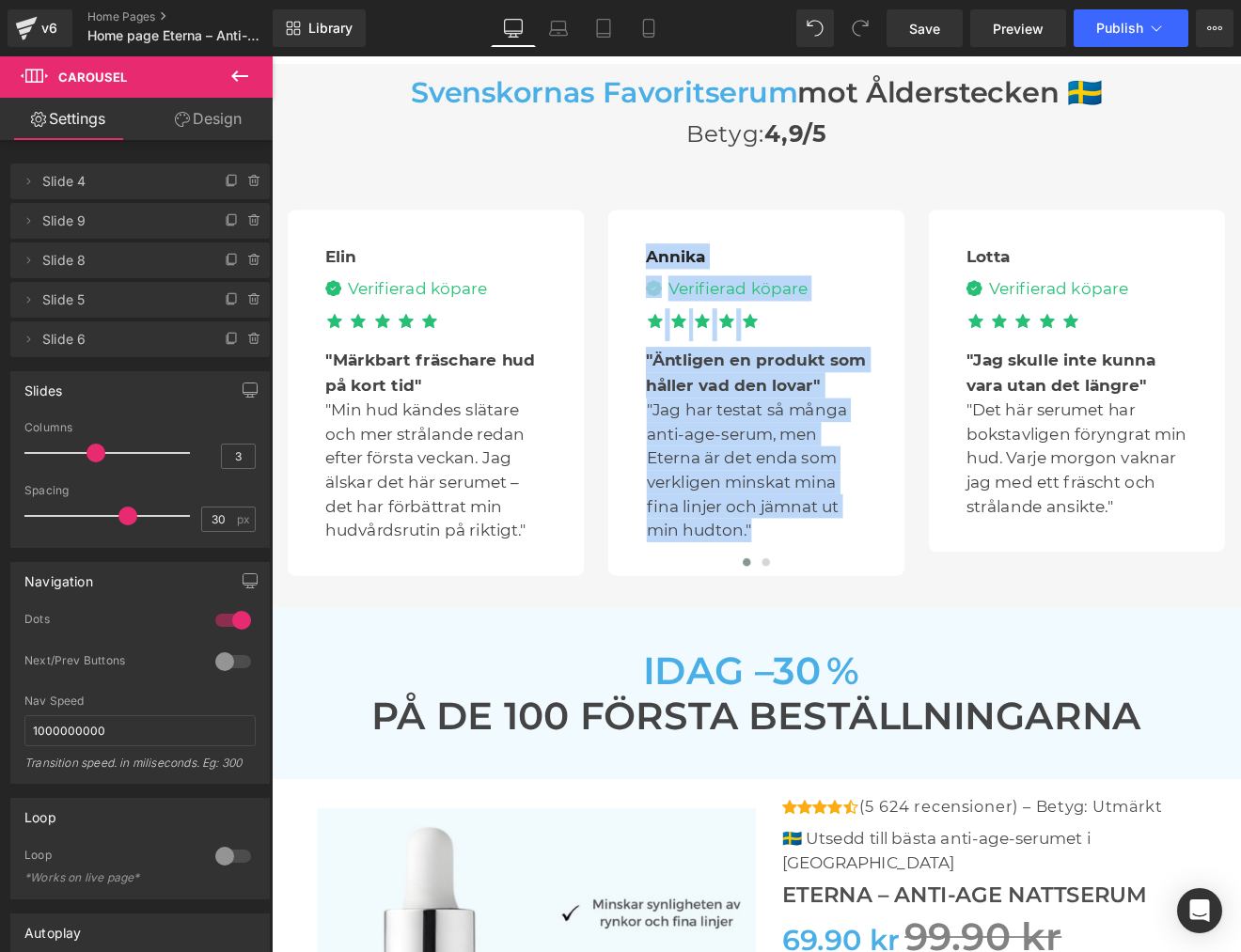 copy on "Annika Text Block
Image
Verifierad köpare
Text Block
Icon List
Icon
Icon
Icon
Icon
Icon
Icon List Hoz         Row         "Äntligen en produkt som håller vad den lovar" Text Block         "Jag har testat så många anti-age-serum, men Eterna är det enda som verkligen minskat mina fina linjer och jämnat ut min hudton."" 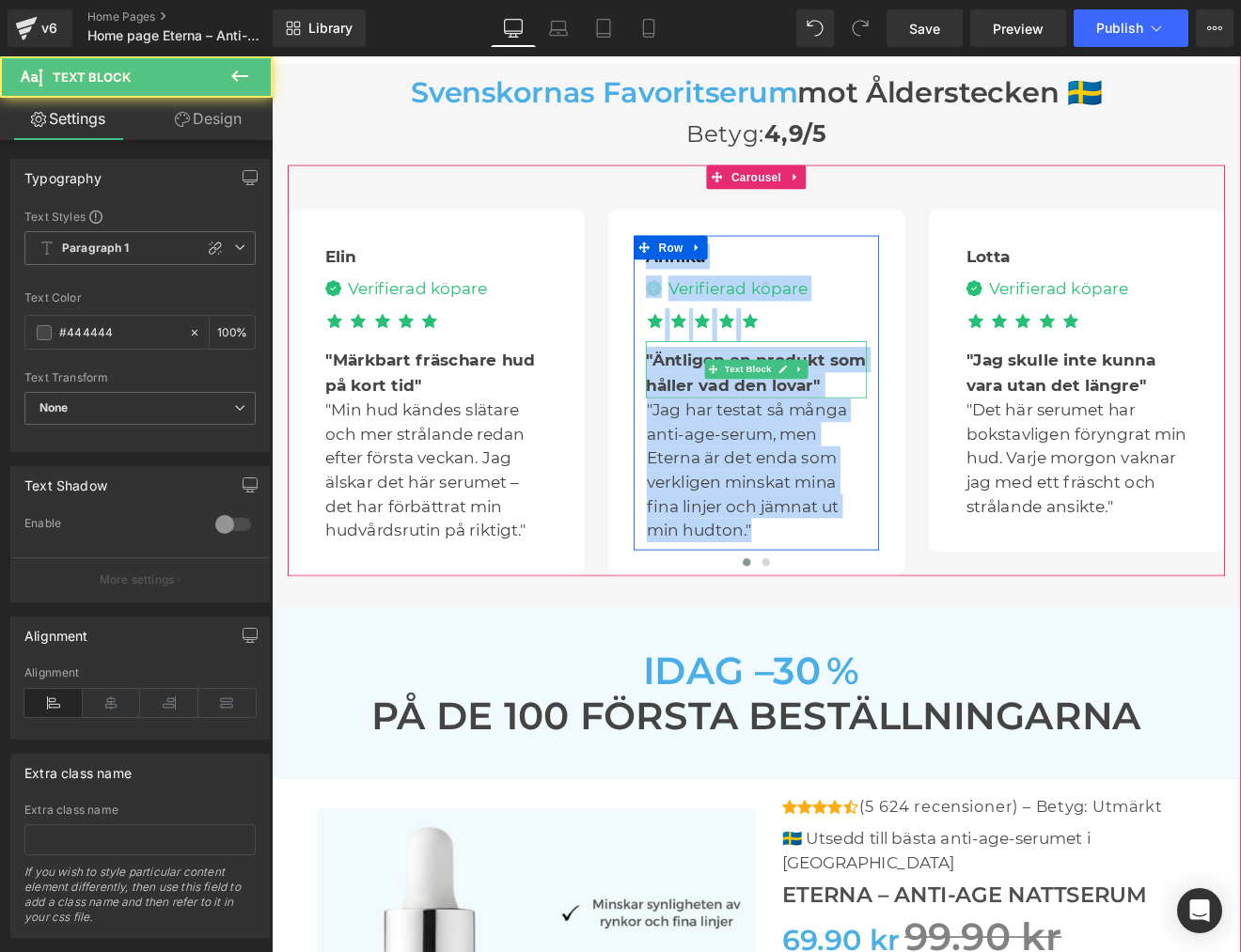 click on ""Äntligen en produkt som håller vad den lovar"" at bounding box center [840, 428] 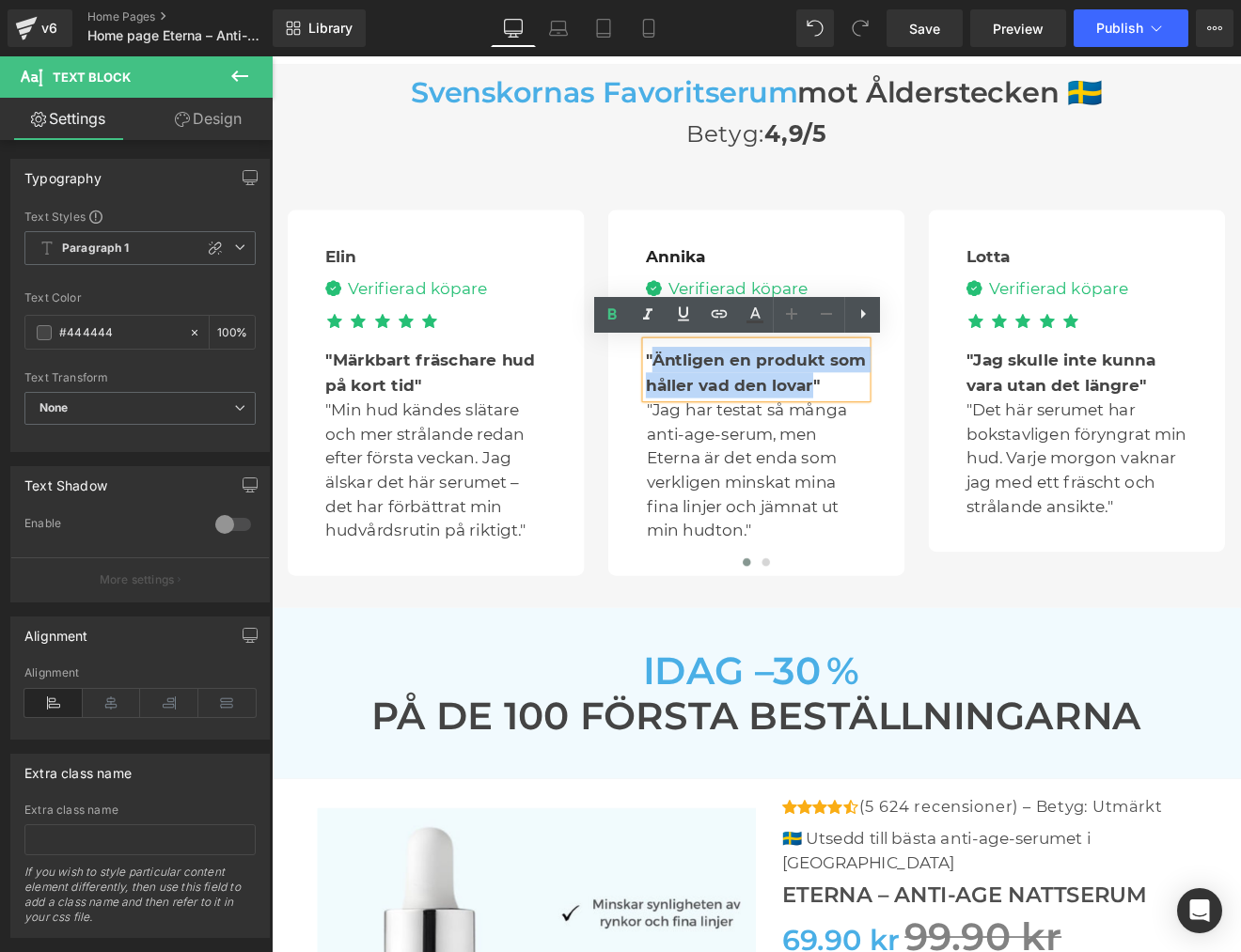 drag, startPoint x: 744, startPoint y: 417, endPoint x: 904, endPoint y: 444, distance: 162.26213 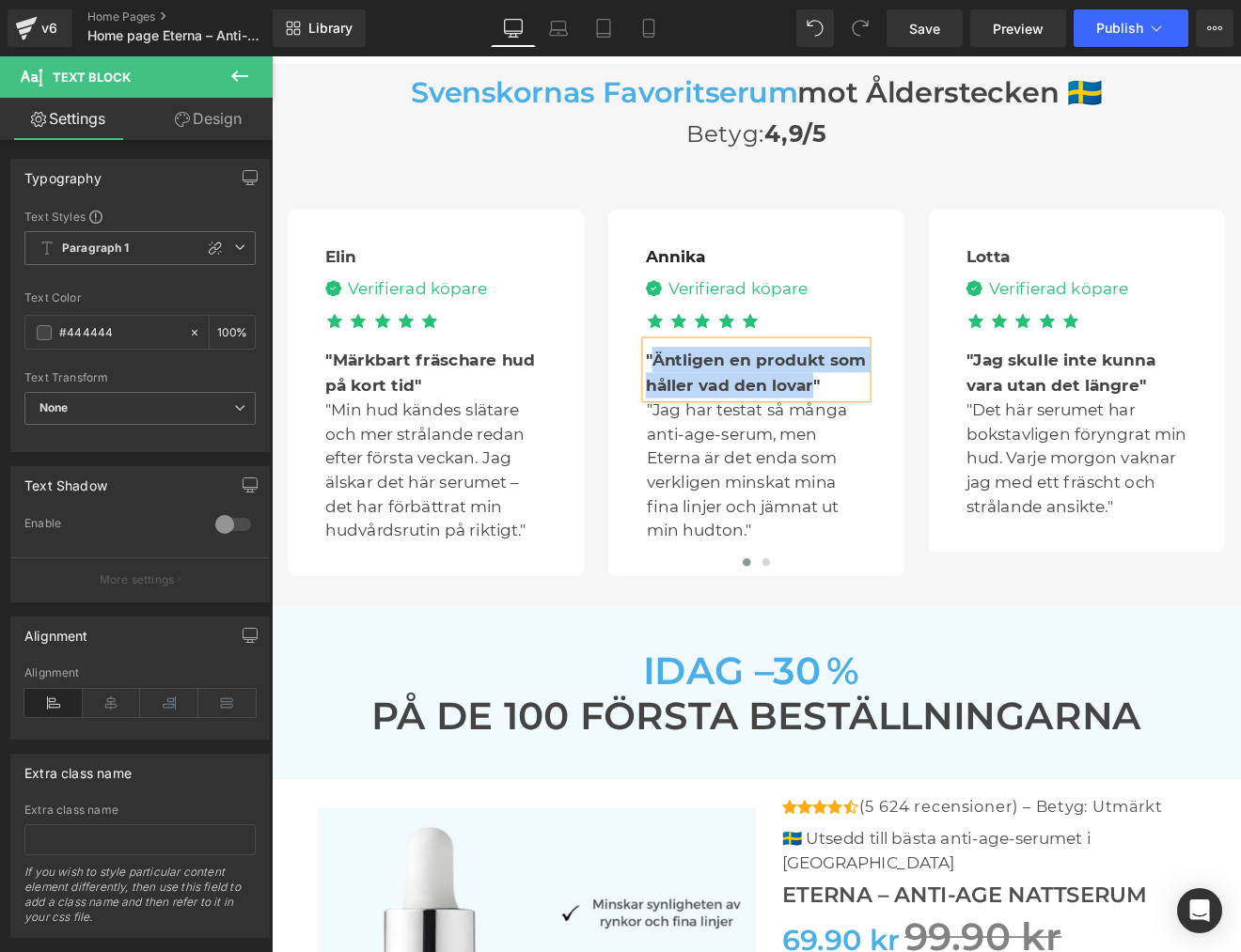 paste 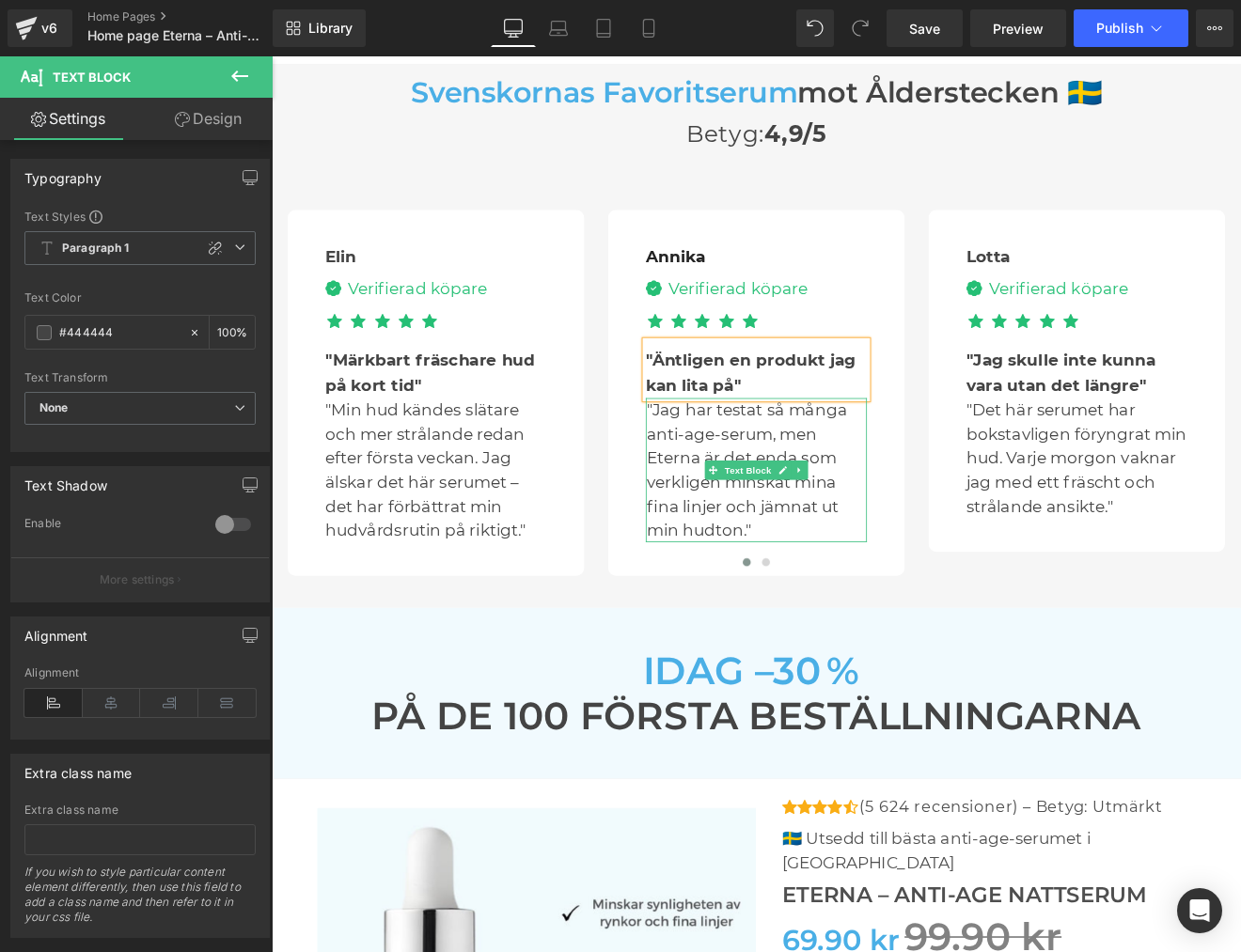 click on ""Jag har testat så många anti-age-serum, men Eterna är det enda som verkligen minskat mina fina linjer och jämnat ut min hudton."" at bounding box center [840, 542] 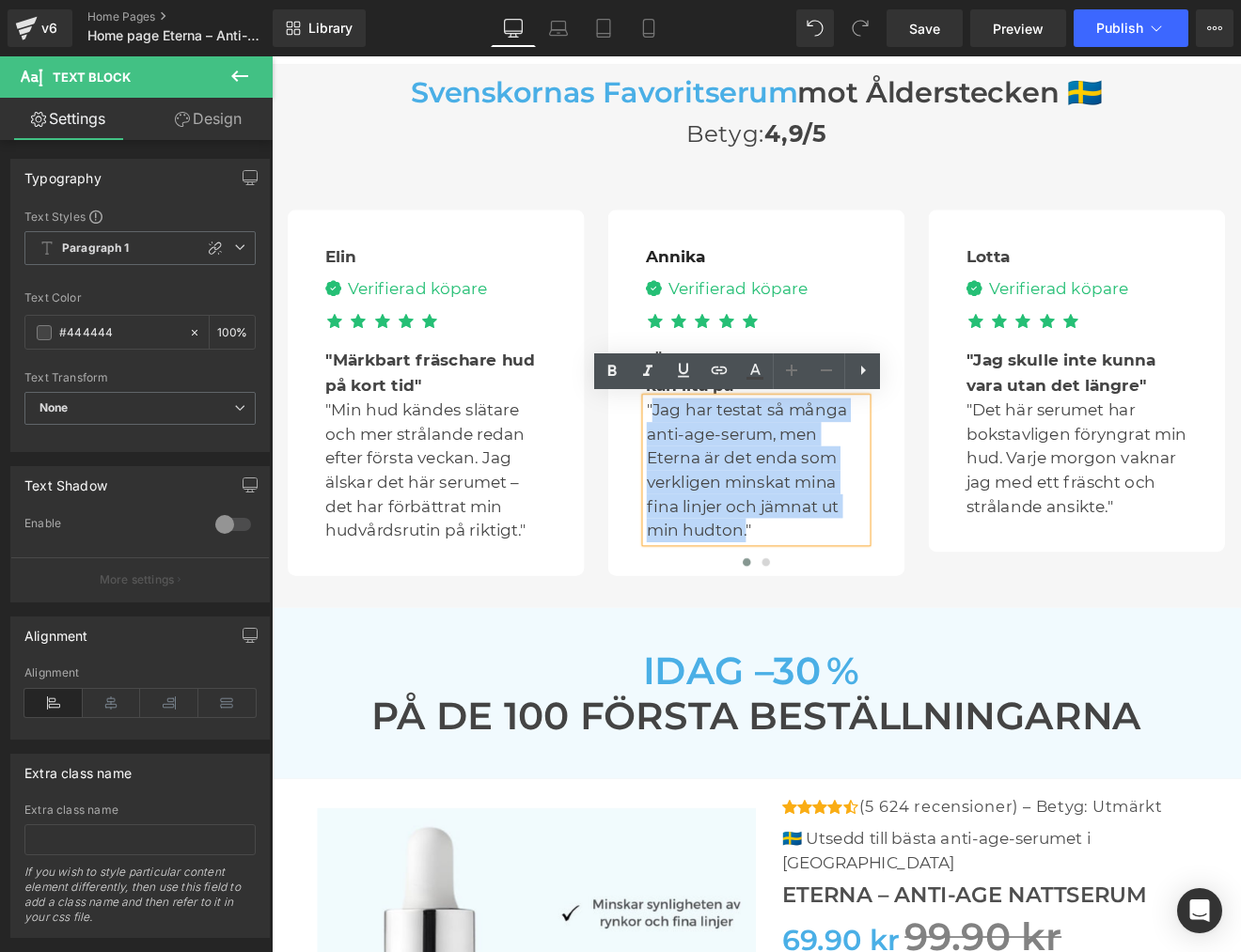 drag, startPoint x: 720, startPoint y: 475, endPoint x: 829, endPoint y: 609, distance: 172.7339 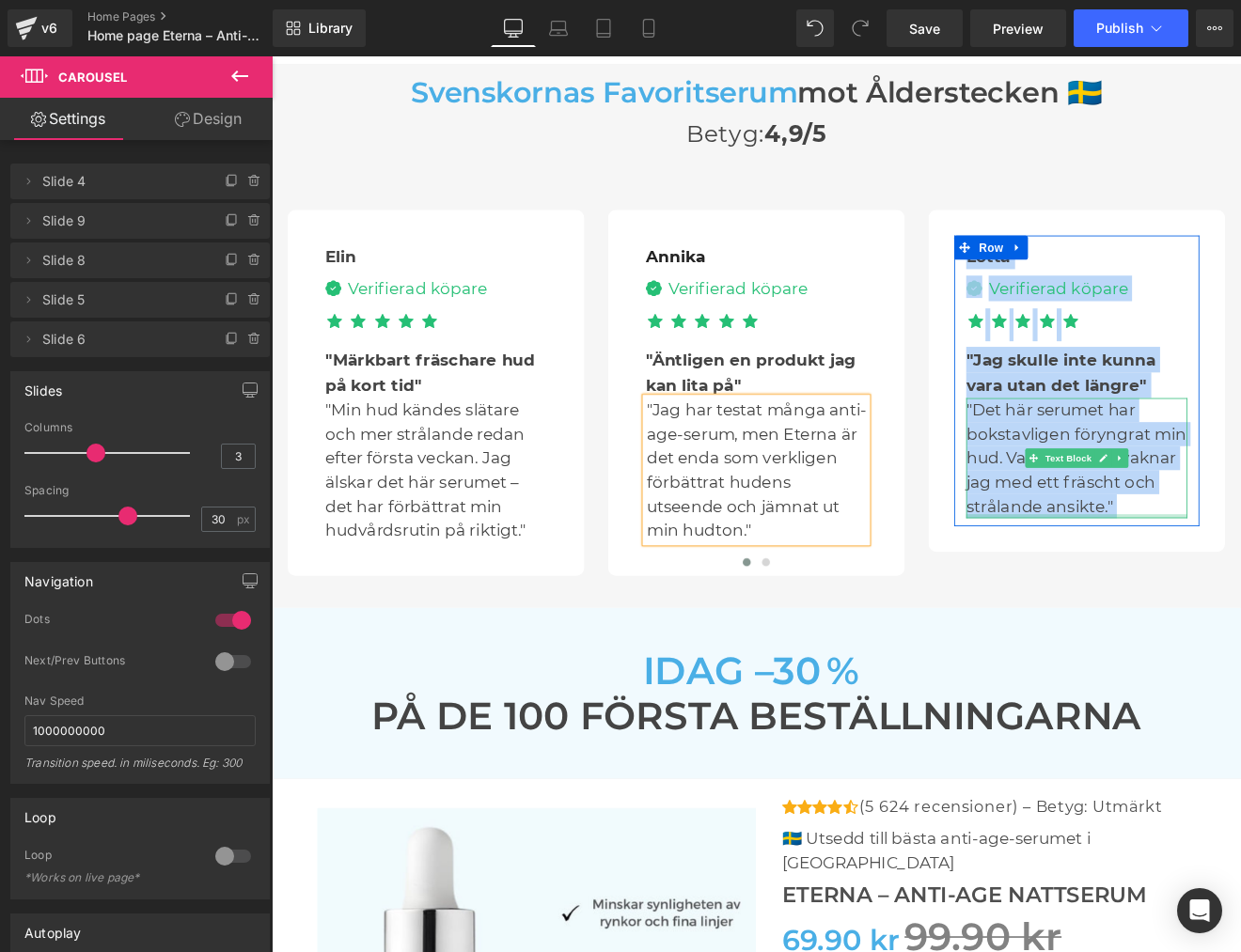 drag, startPoint x: 1032, startPoint y: 274, endPoint x: 1267, endPoint y: 595, distance: 397.827 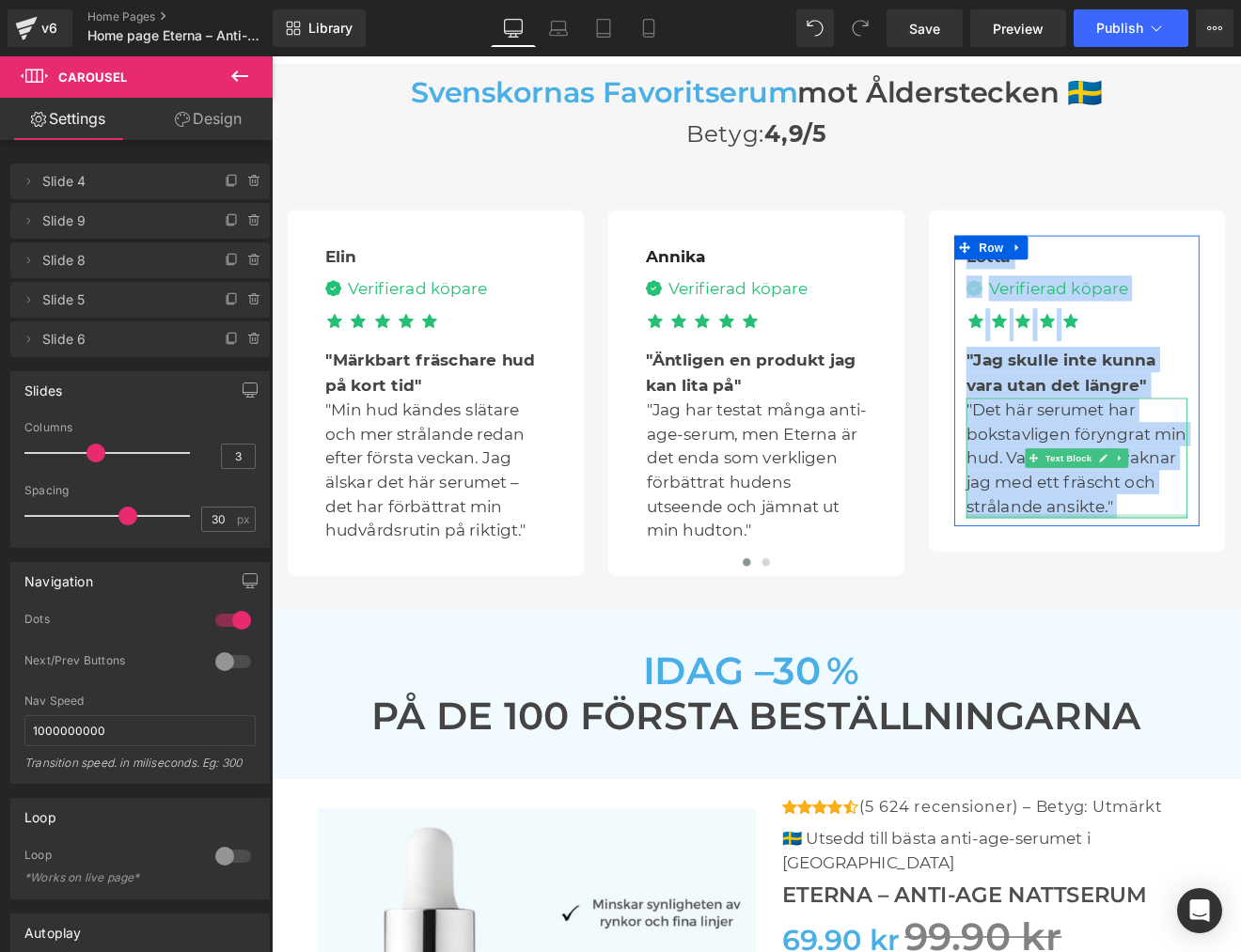 copy on "Lotta Text Block
Image
Verifierad köpare
Text Block
Icon List
Icon
Icon
Icon
Icon
Icon
Icon List Hoz         Row         "Jag skulle inte kunna vara utan det längre" Text Block         "Det här serumet har bokstavligen föryngrat min hud. Varje morgon vaknar jag med ett fräscht och strålande ansikte." Text Block" 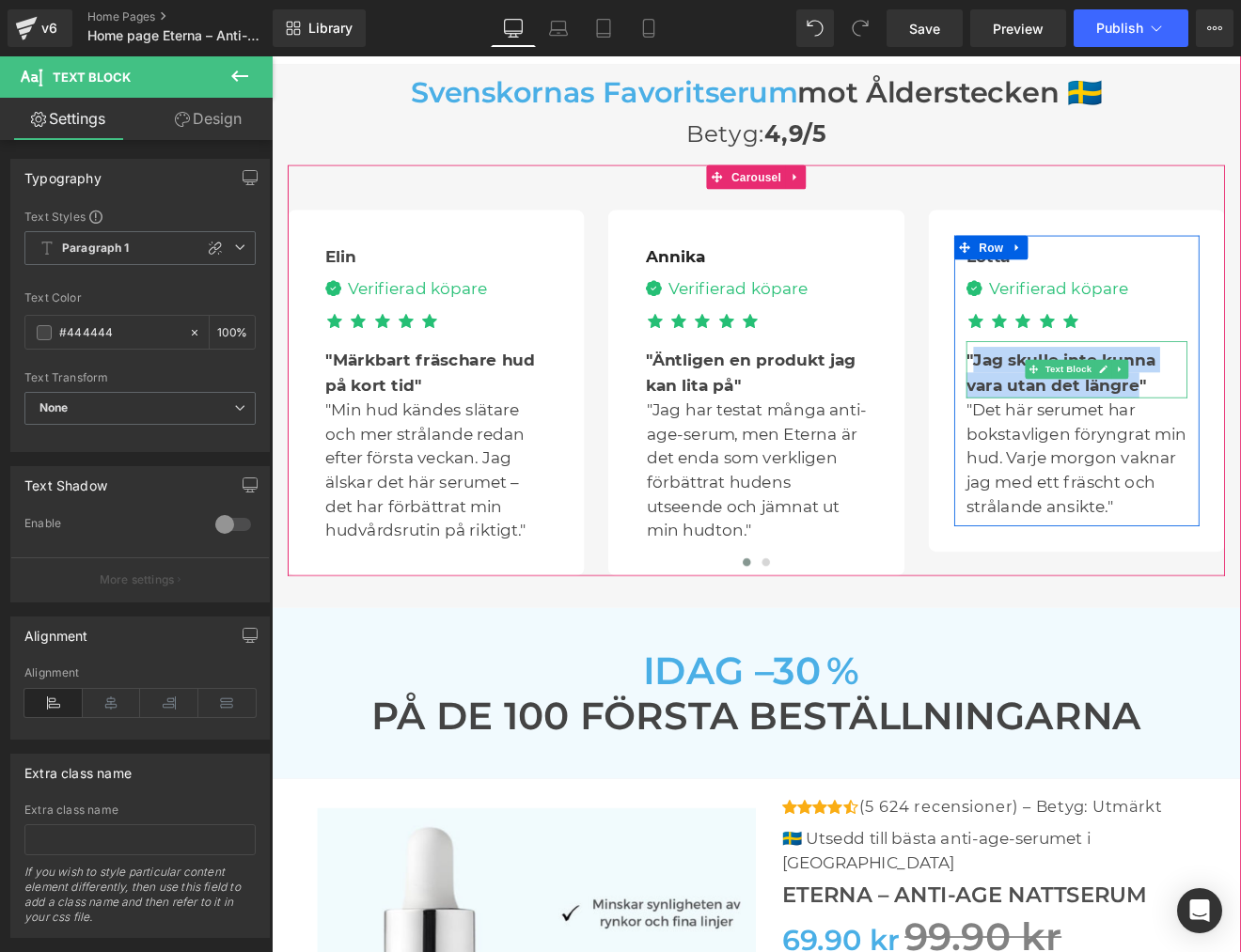 drag, startPoint x: 1099, startPoint y: 410, endPoint x: 1285, endPoint y: 447, distance: 190 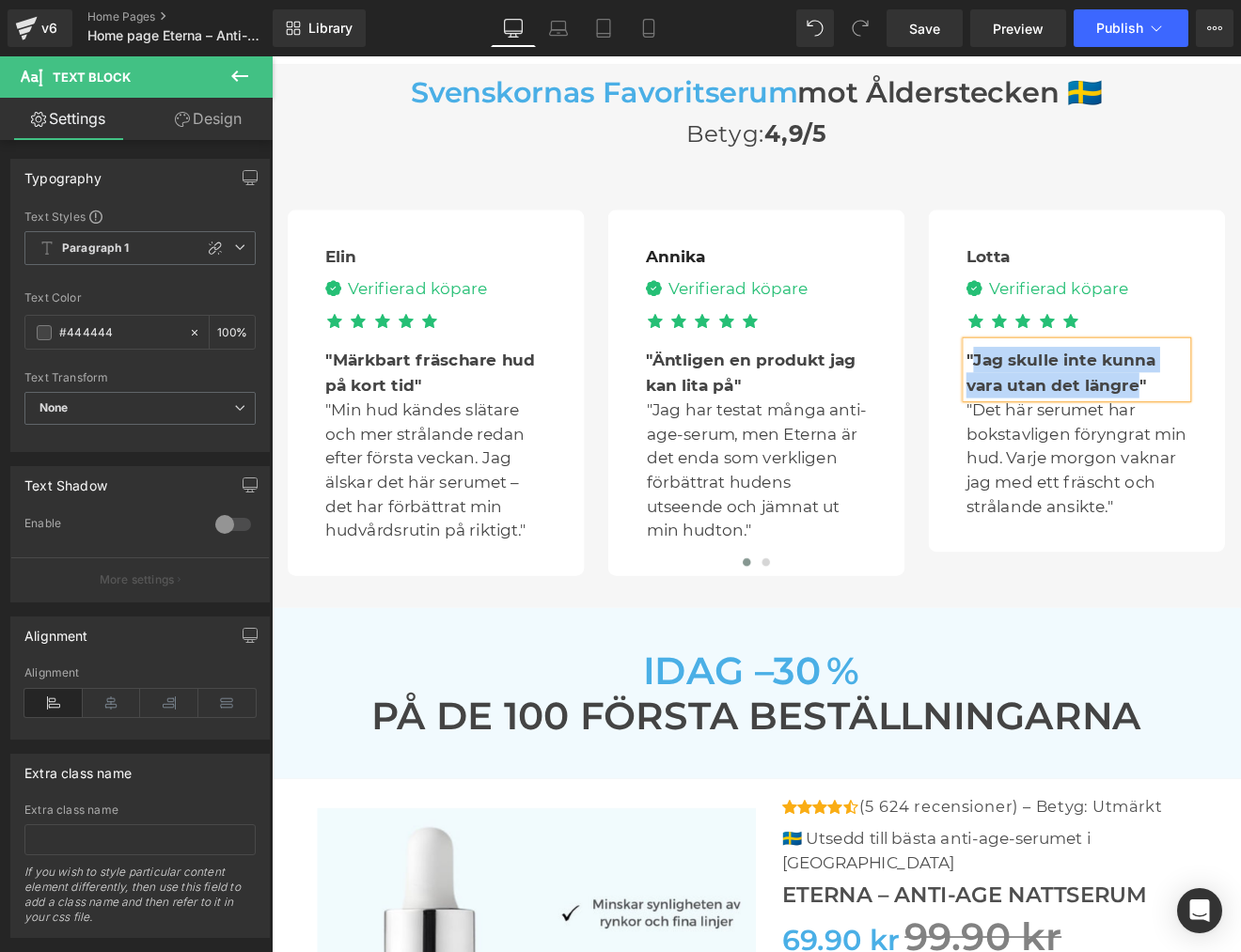 paste 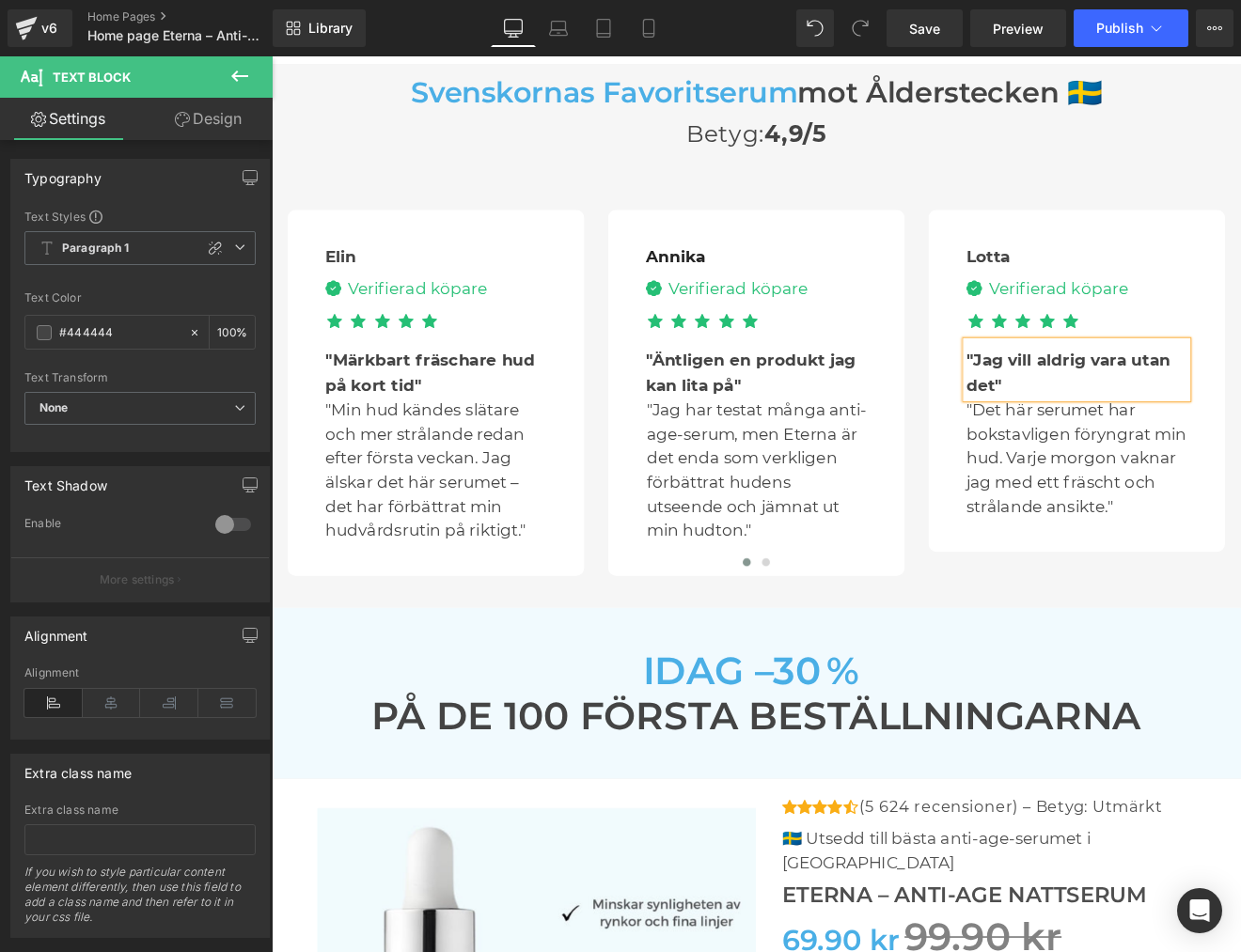 scroll, scrollTop: 4550, scrollLeft: 0, axis: vertical 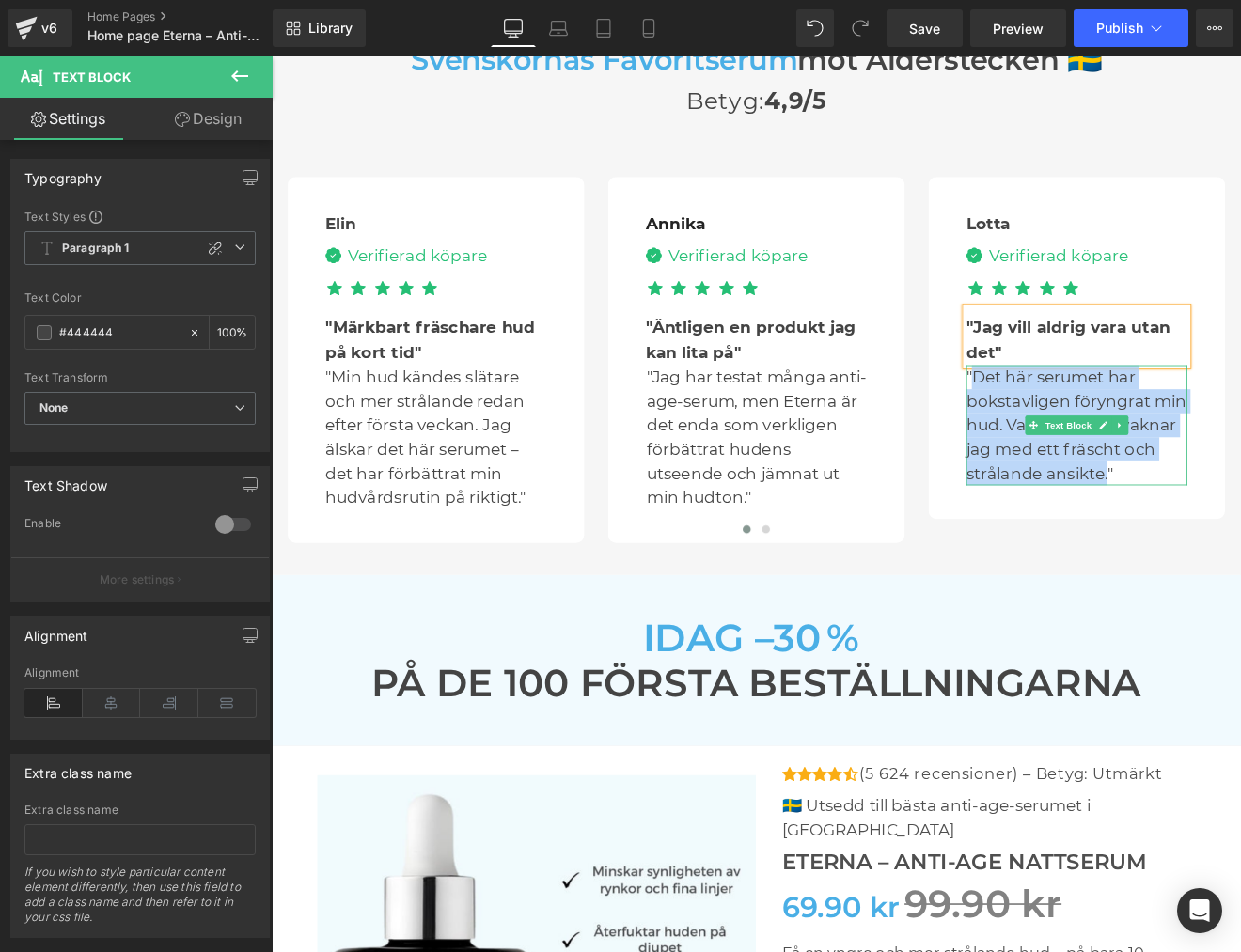 drag, startPoint x: 1126, startPoint y: 468, endPoint x: 1251, endPoint y: 544, distance: 146.29081 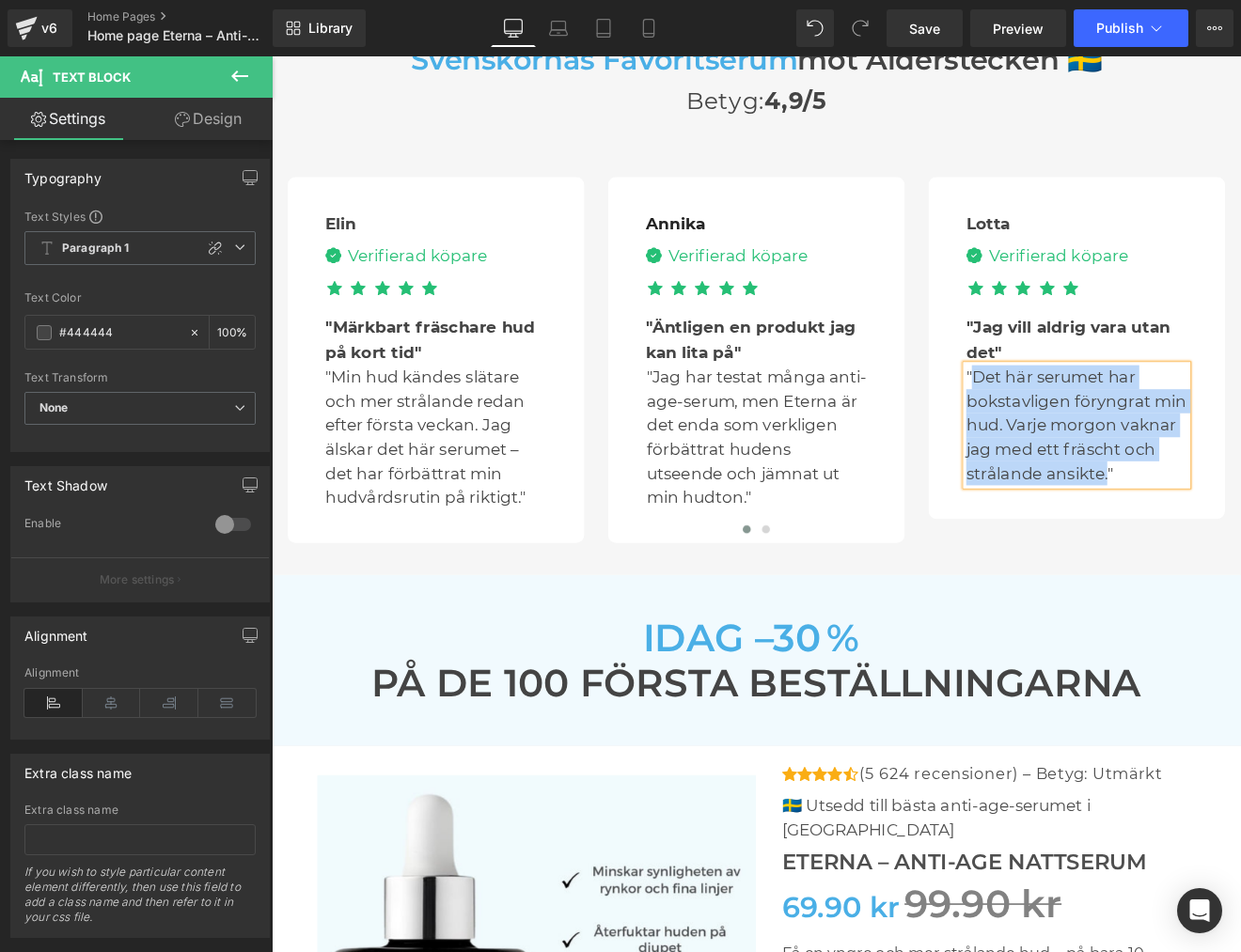 paste 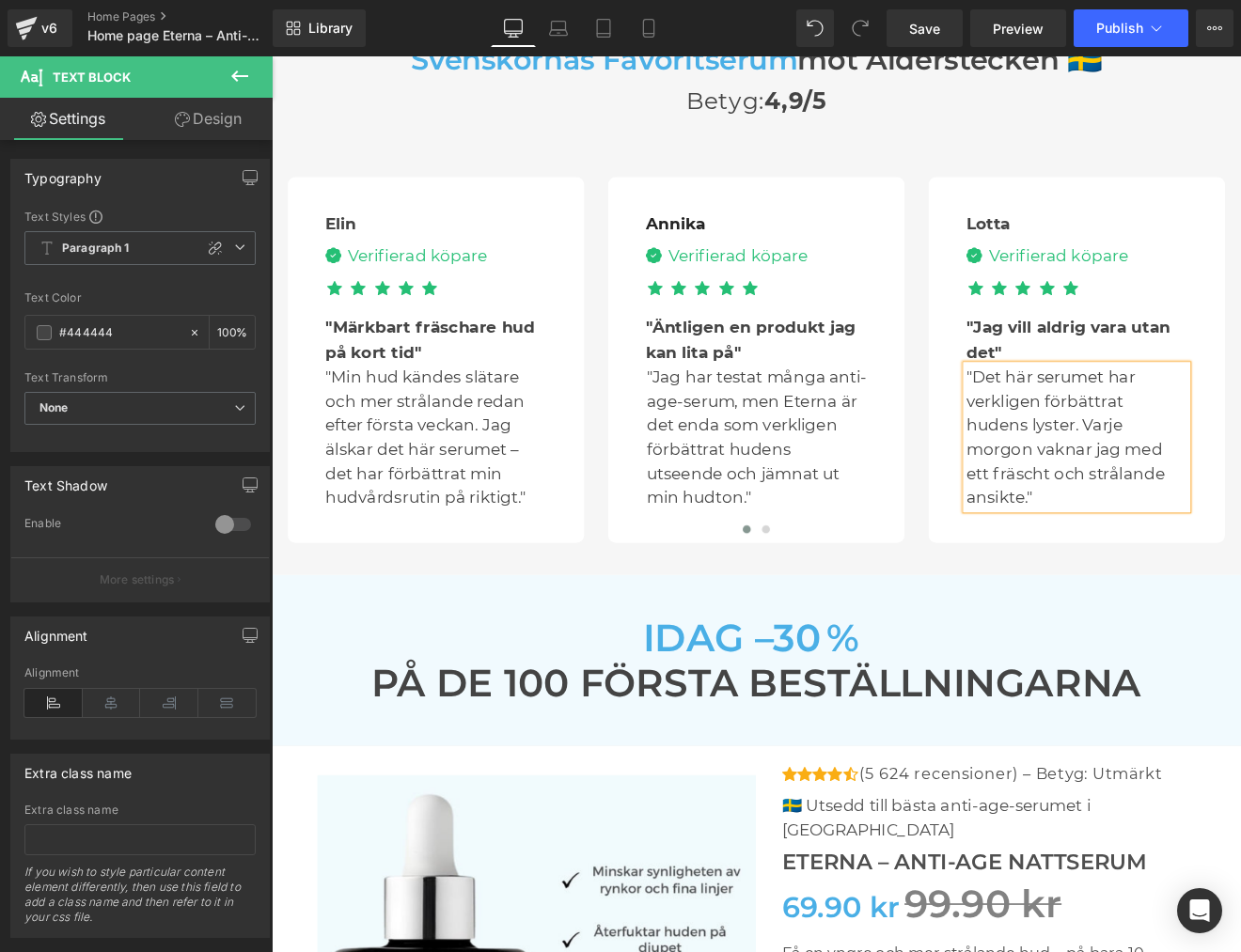 scroll, scrollTop: 4551, scrollLeft: 0, axis: vertical 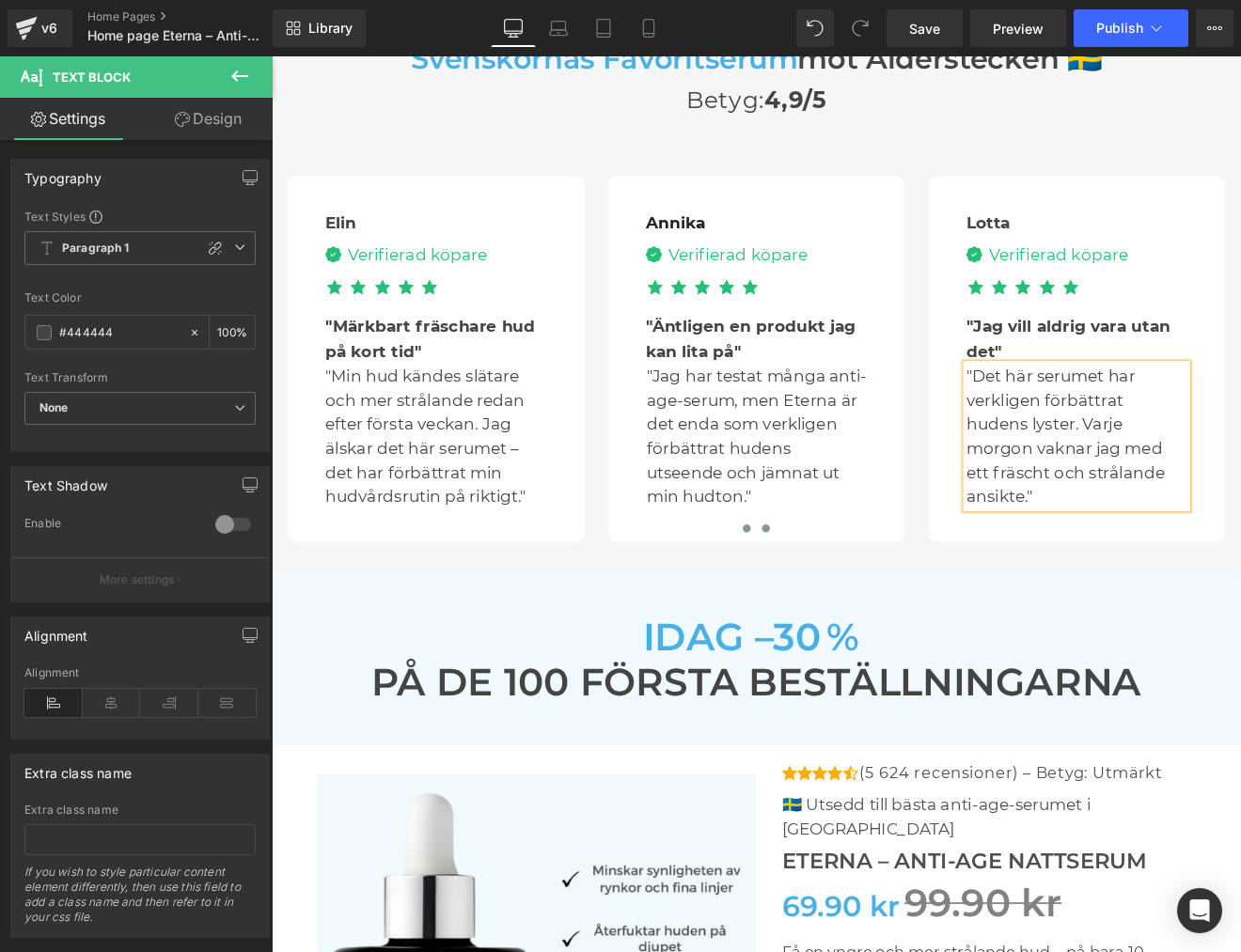 click at bounding box center [852, 611] 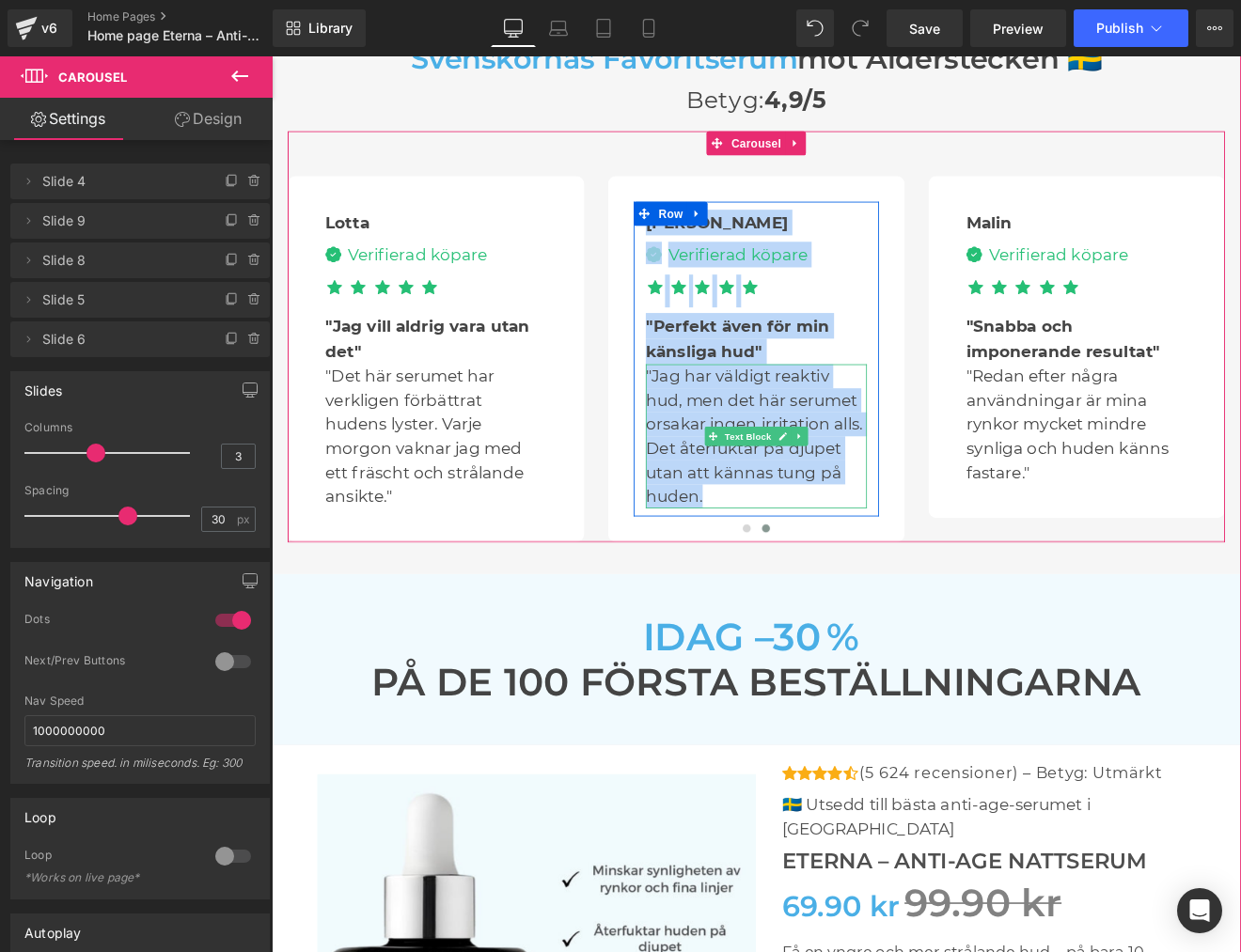 drag, startPoint x: 655, startPoint y: 219, endPoint x: 823, endPoint y: 571, distance: 390.0359 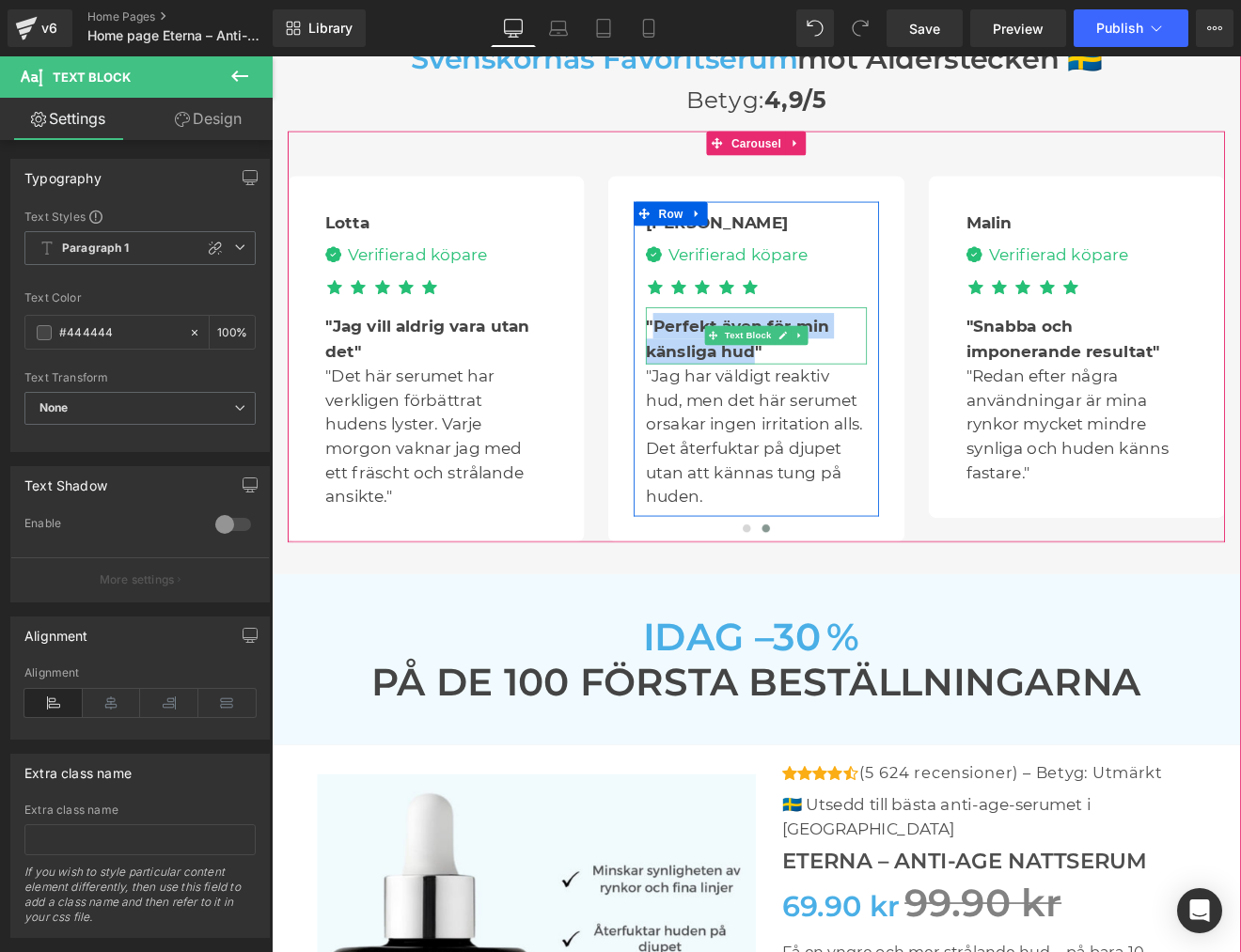 drag, startPoint x: 719, startPoint y: 376, endPoint x: 839, endPoint y: 399, distance: 122.18429 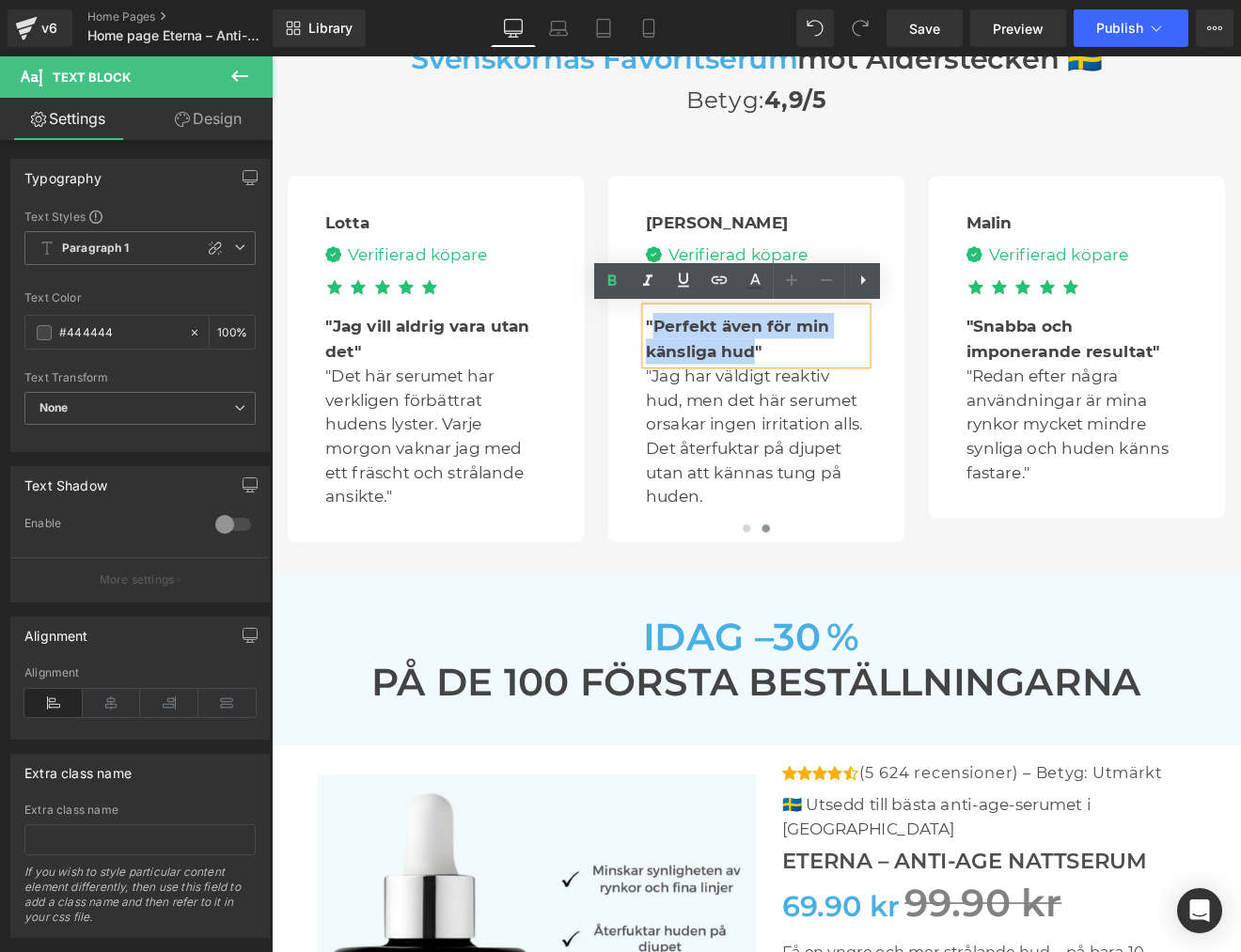 scroll, scrollTop: 4550, scrollLeft: 0, axis: vertical 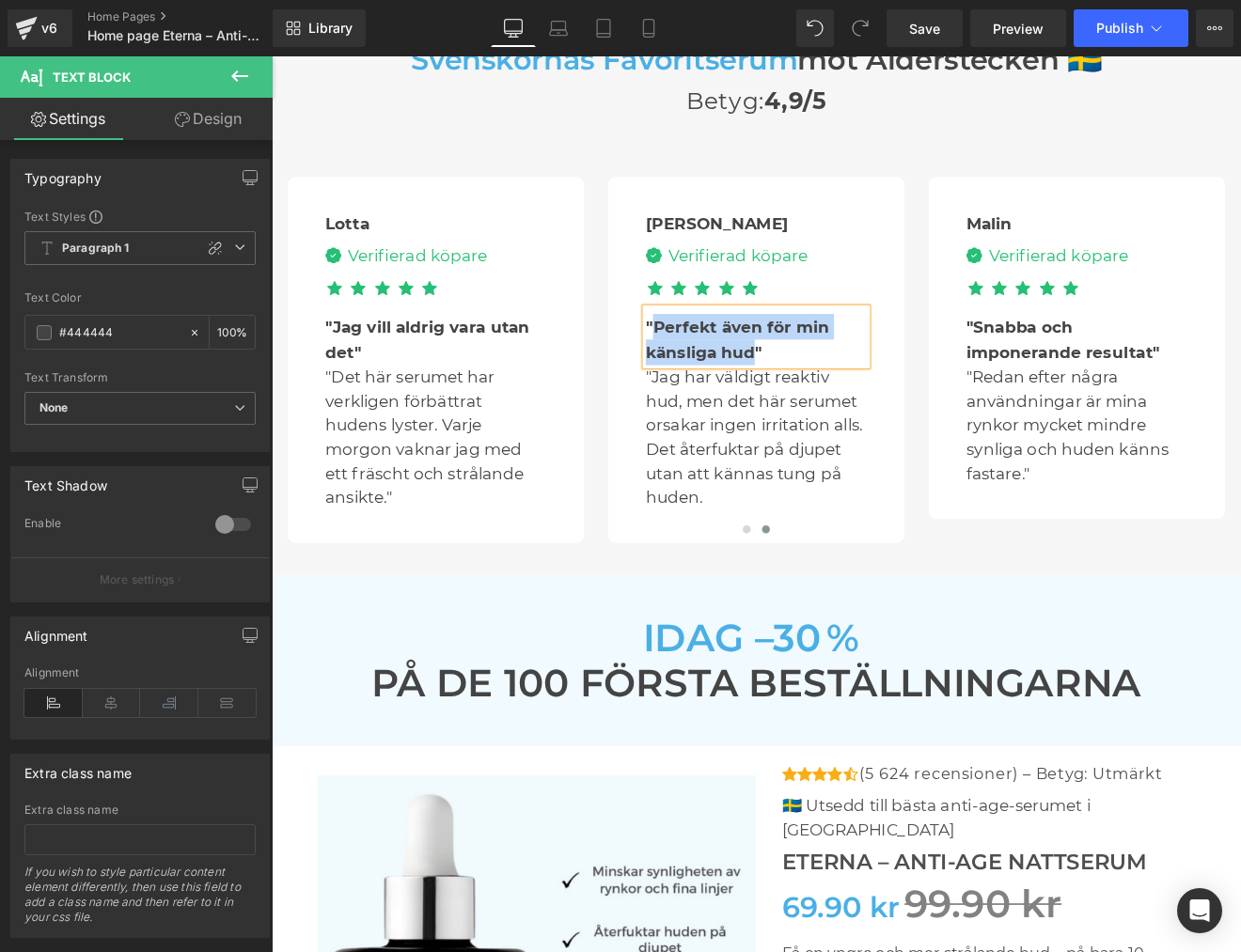 paste 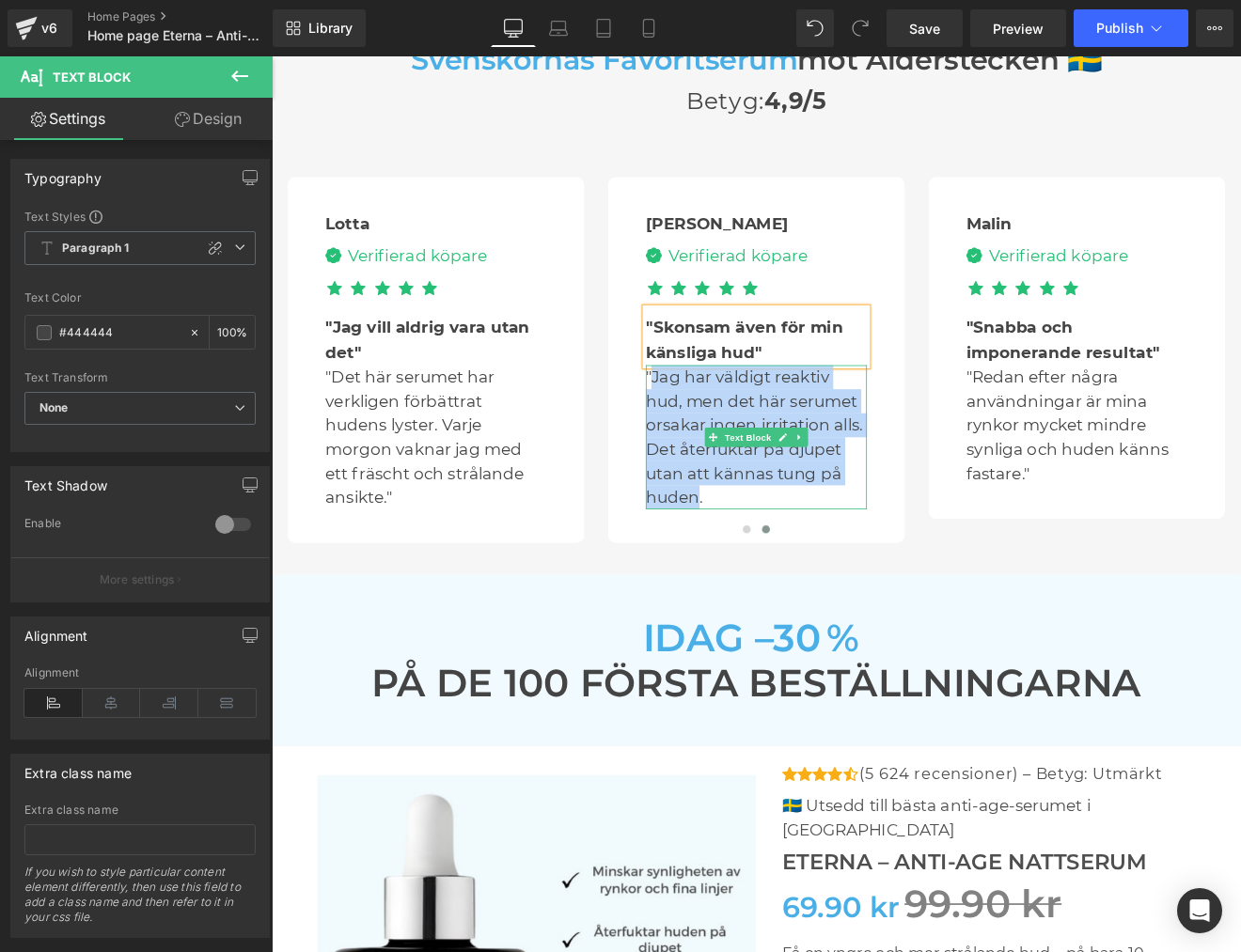 drag, startPoint x: 720, startPoint y: 438, endPoint x: 774, endPoint y: 573, distance: 145.39945 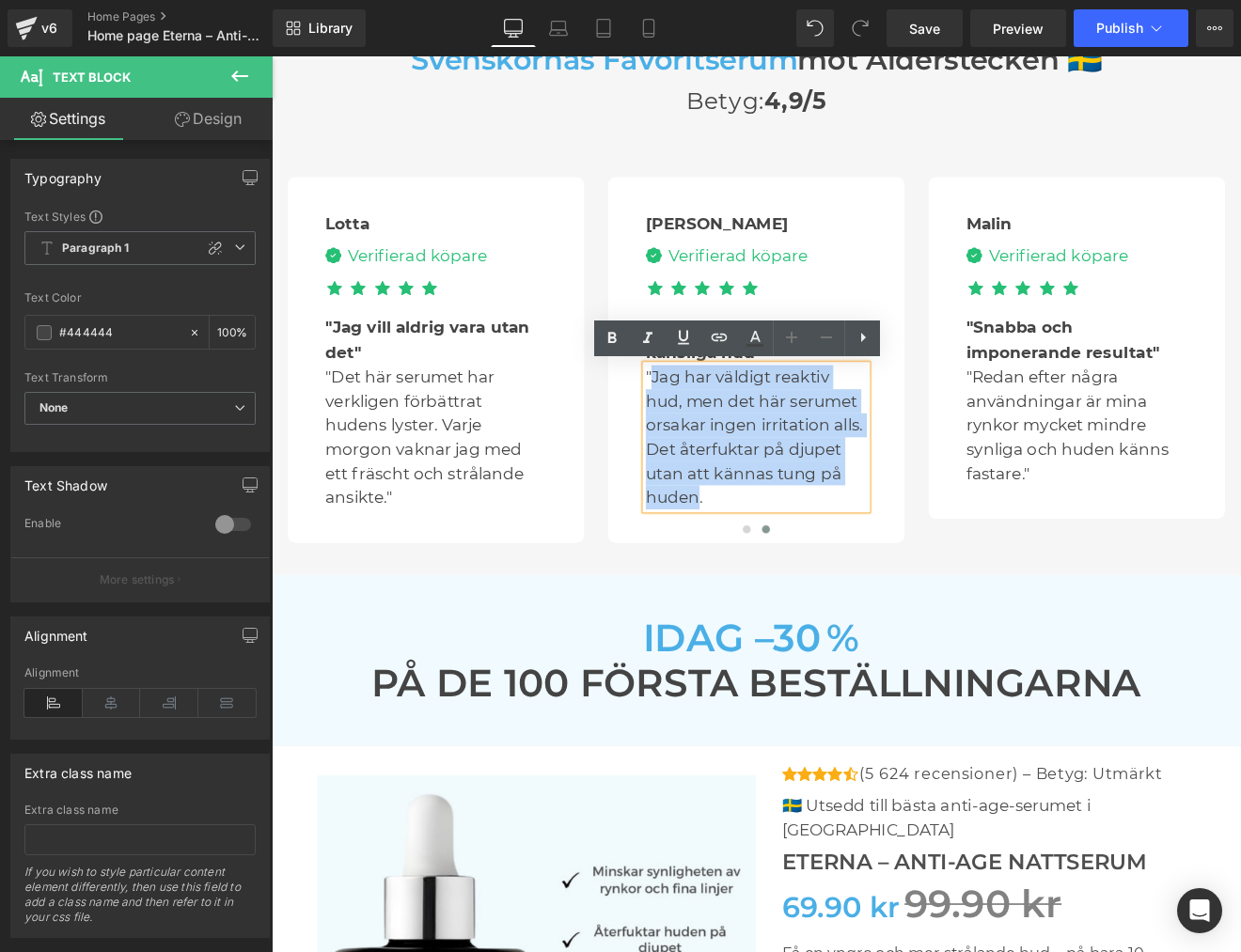 paste 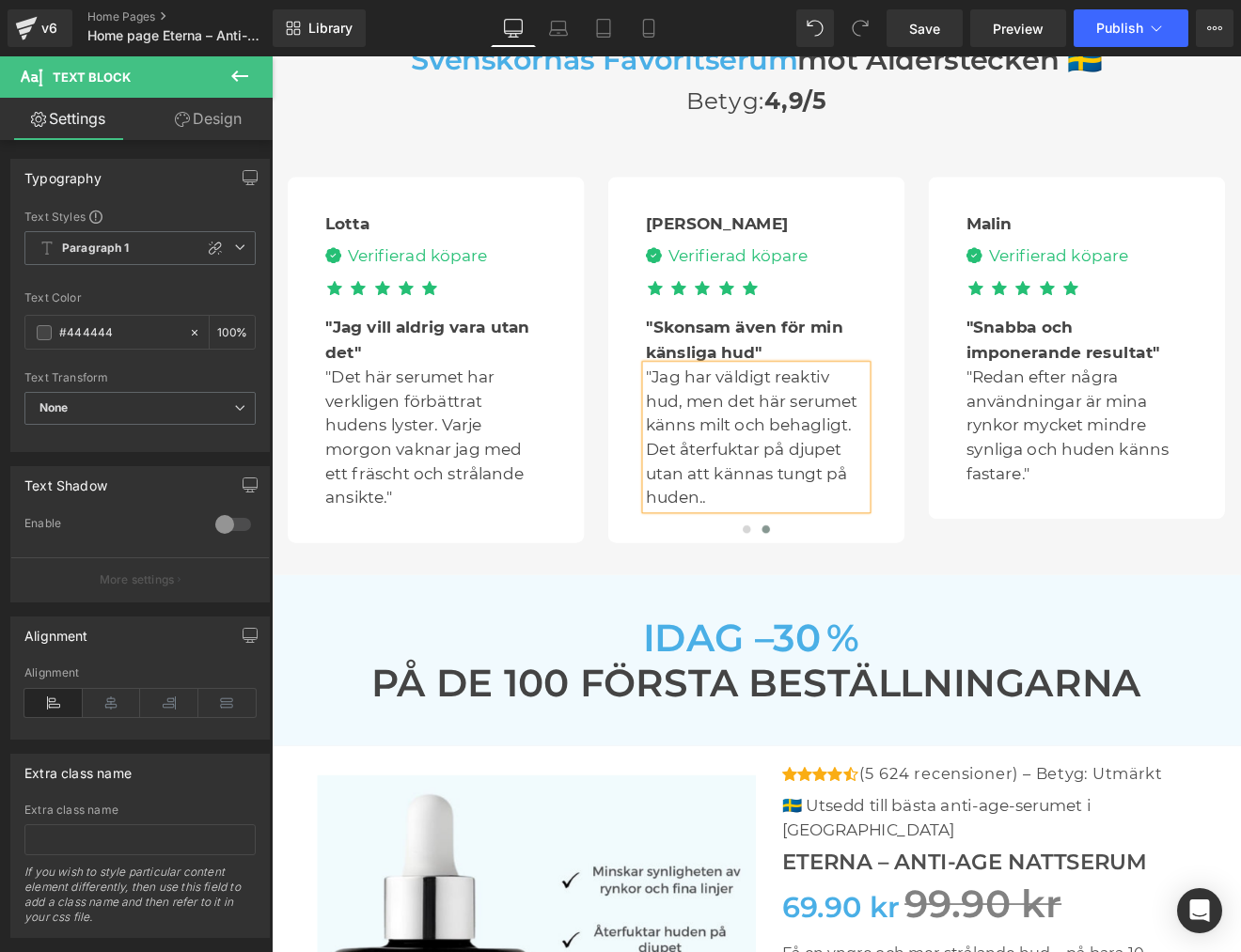 scroll, scrollTop: 4549, scrollLeft: 0, axis: vertical 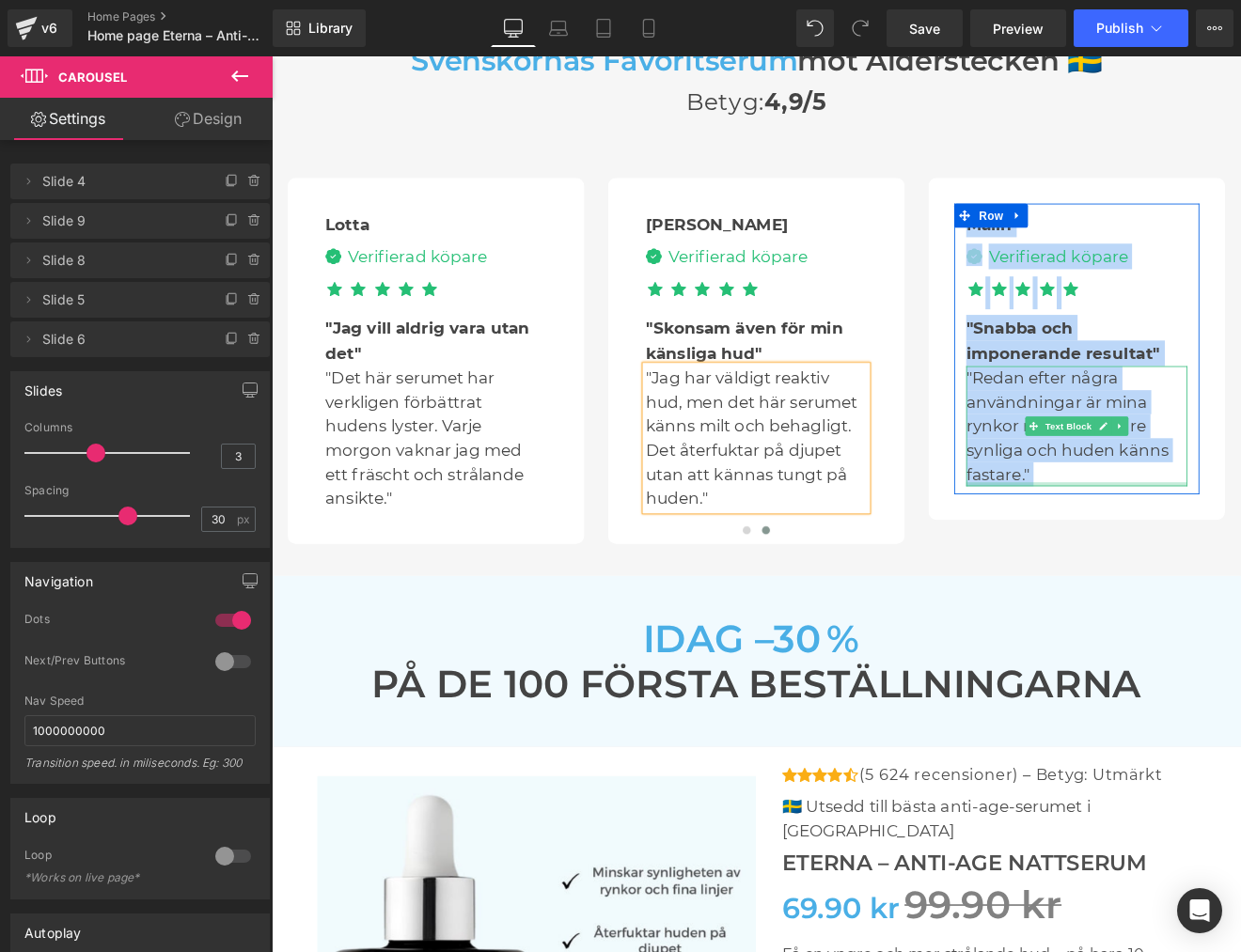 drag, startPoint x: 1107, startPoint y: 416, endPoint x: 1181, endPoint y: 557, distance: 159.23881 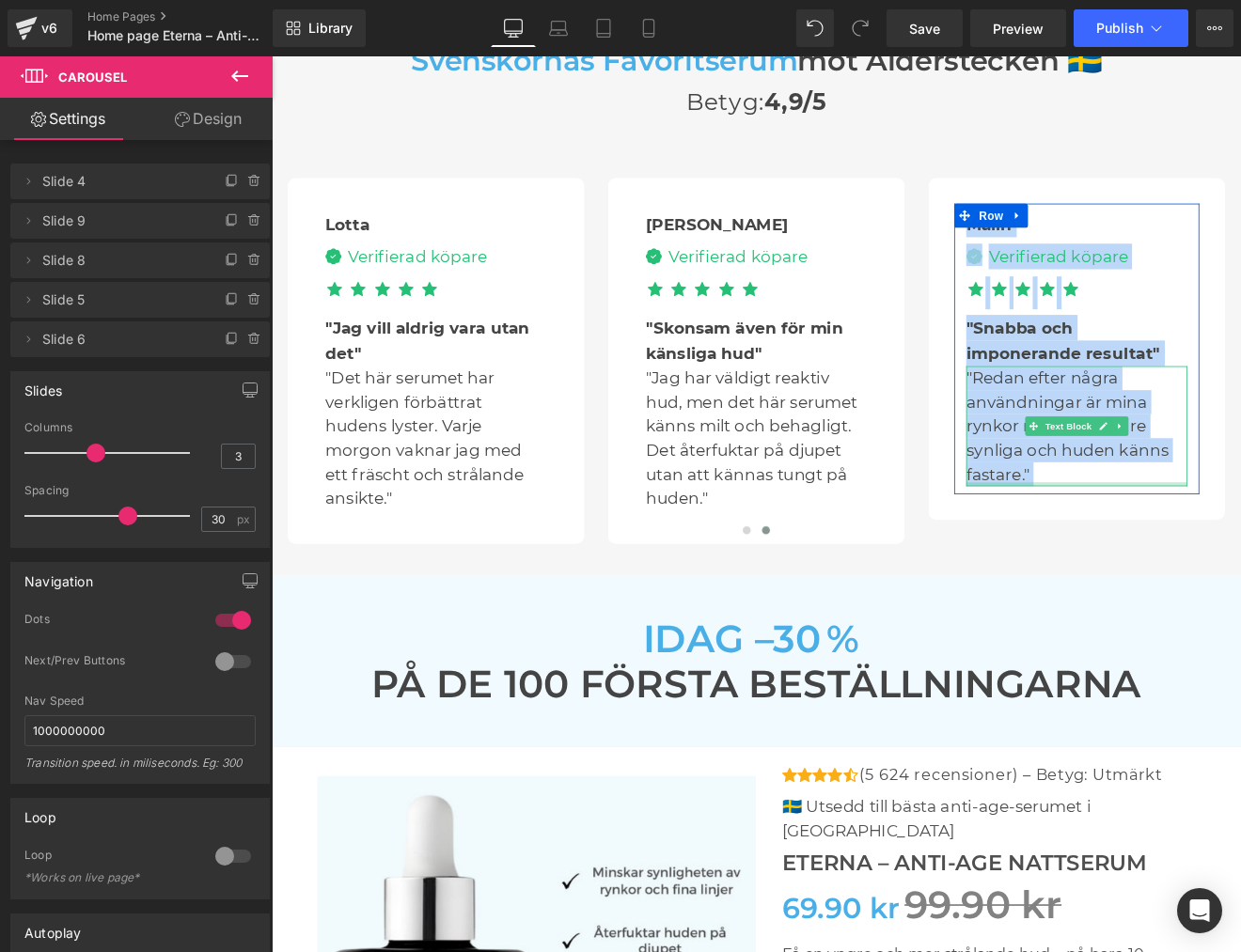 copy on "Malin Text Block
Image
Verifierad köpare
Text Block
Icon List
Icon
Icon
Icon
Icon
Icon
Icon List Hoz         Row         "Snabba och imponerande resultat" Text Block         "Redan efter några användningar är mina rynkor mycket mindre synliga och huden känns fastare." Text Block" 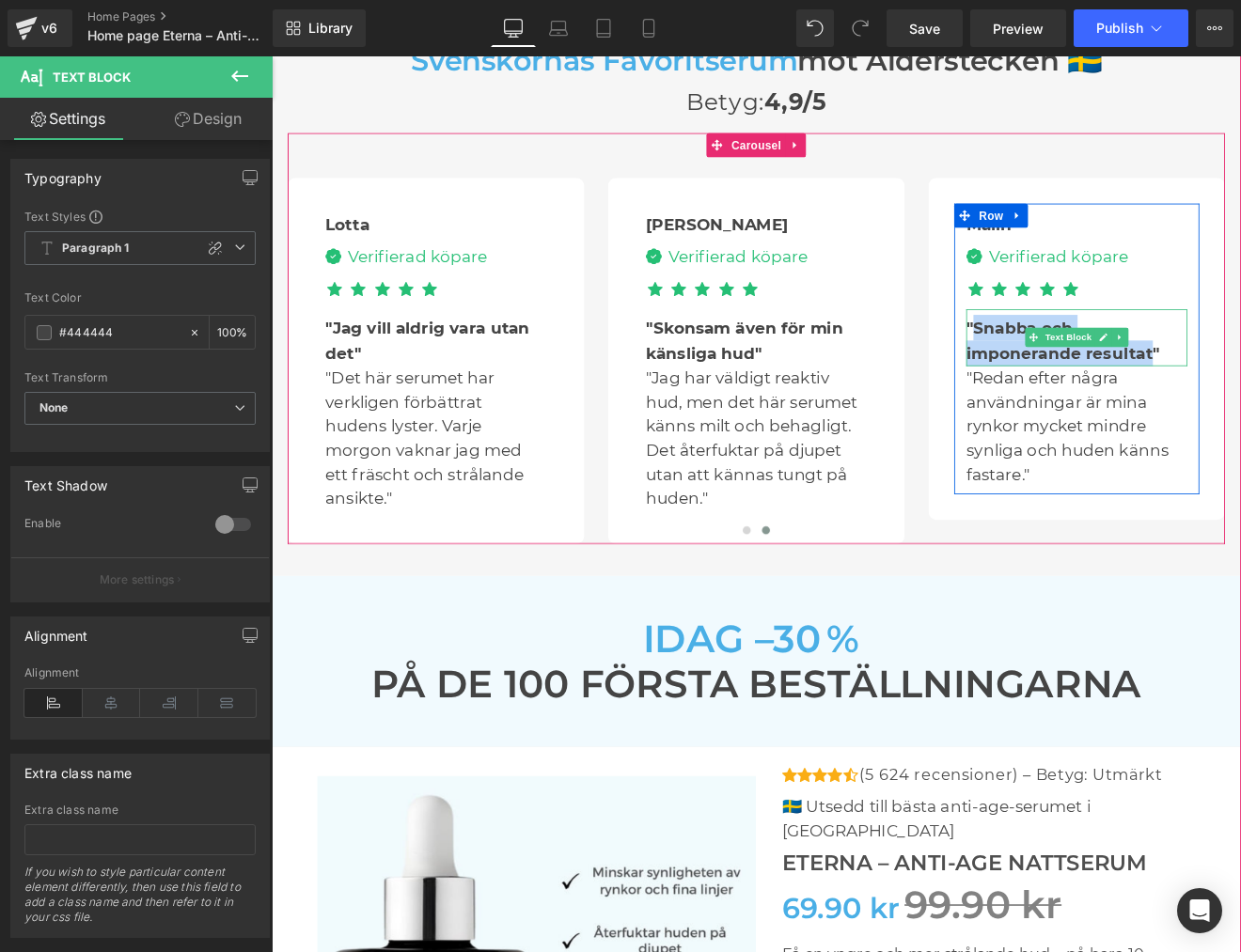 drag, startPoint x: 1098, startPoint y: 376, endPoint x: 1299, endPoint y: 408, distance: 203.5313 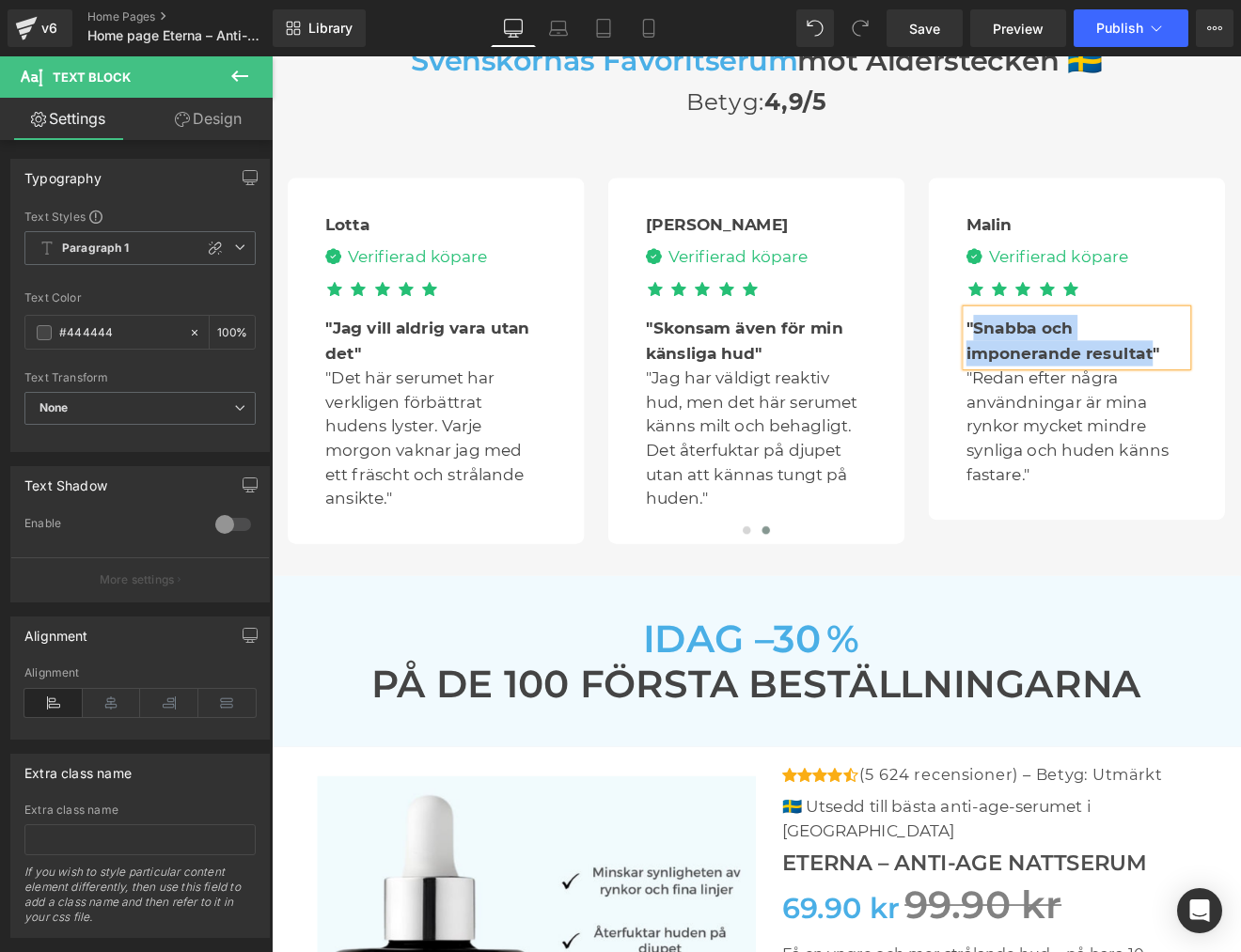 paste 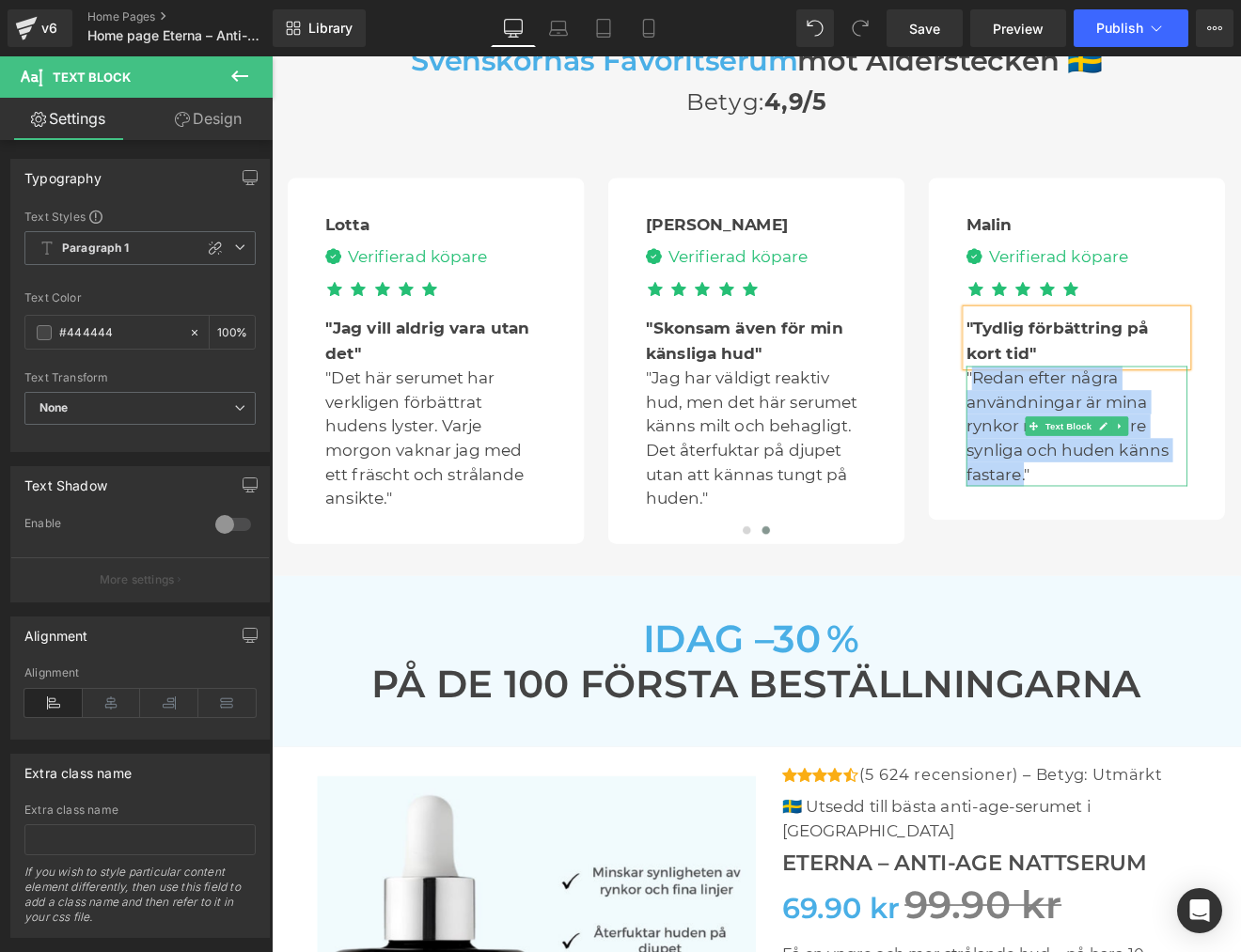 drag, startPoint x: 1135, startPoint y: 514, endPoint x: 1188, endPoint y: 566, distance: 74.24958 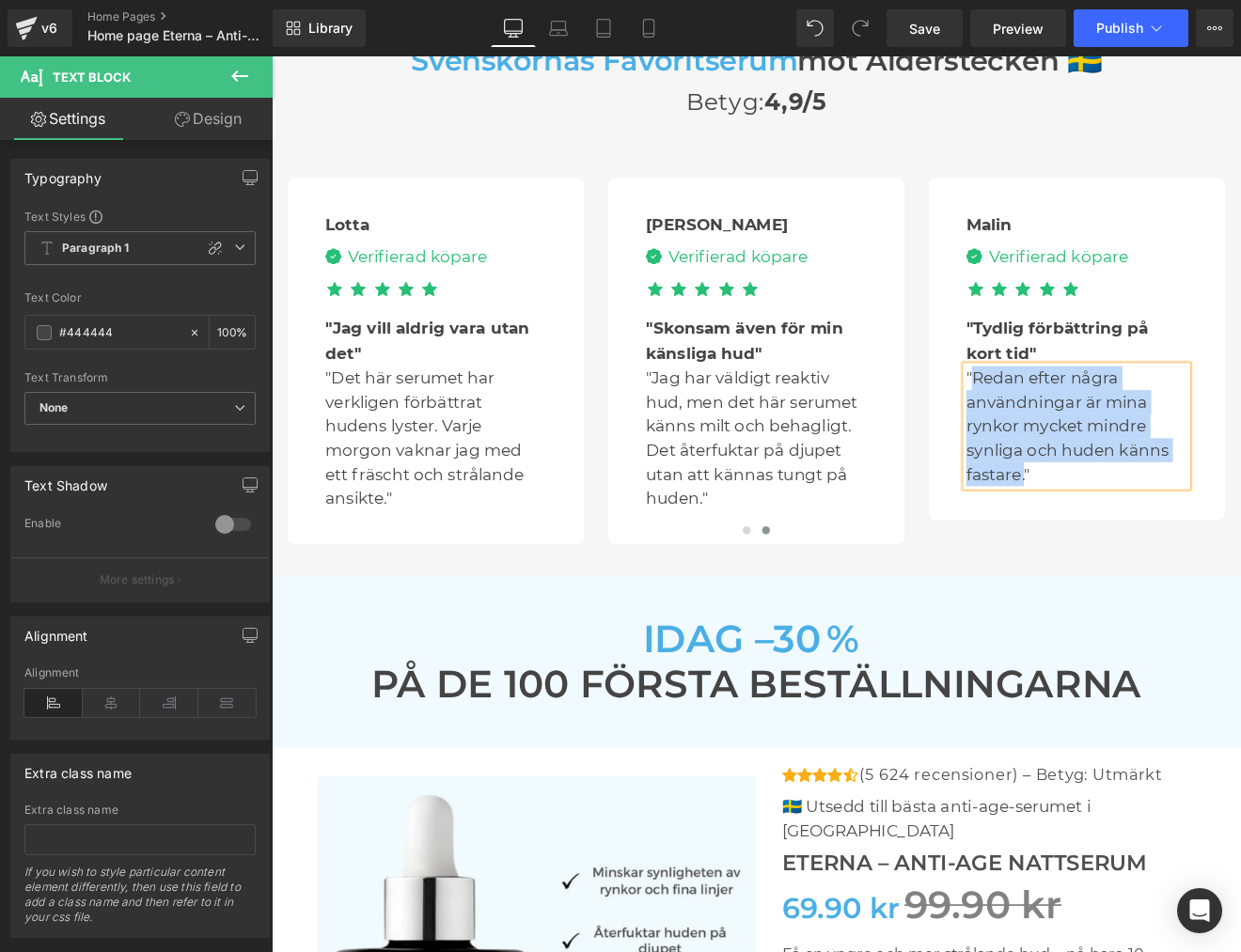 paste 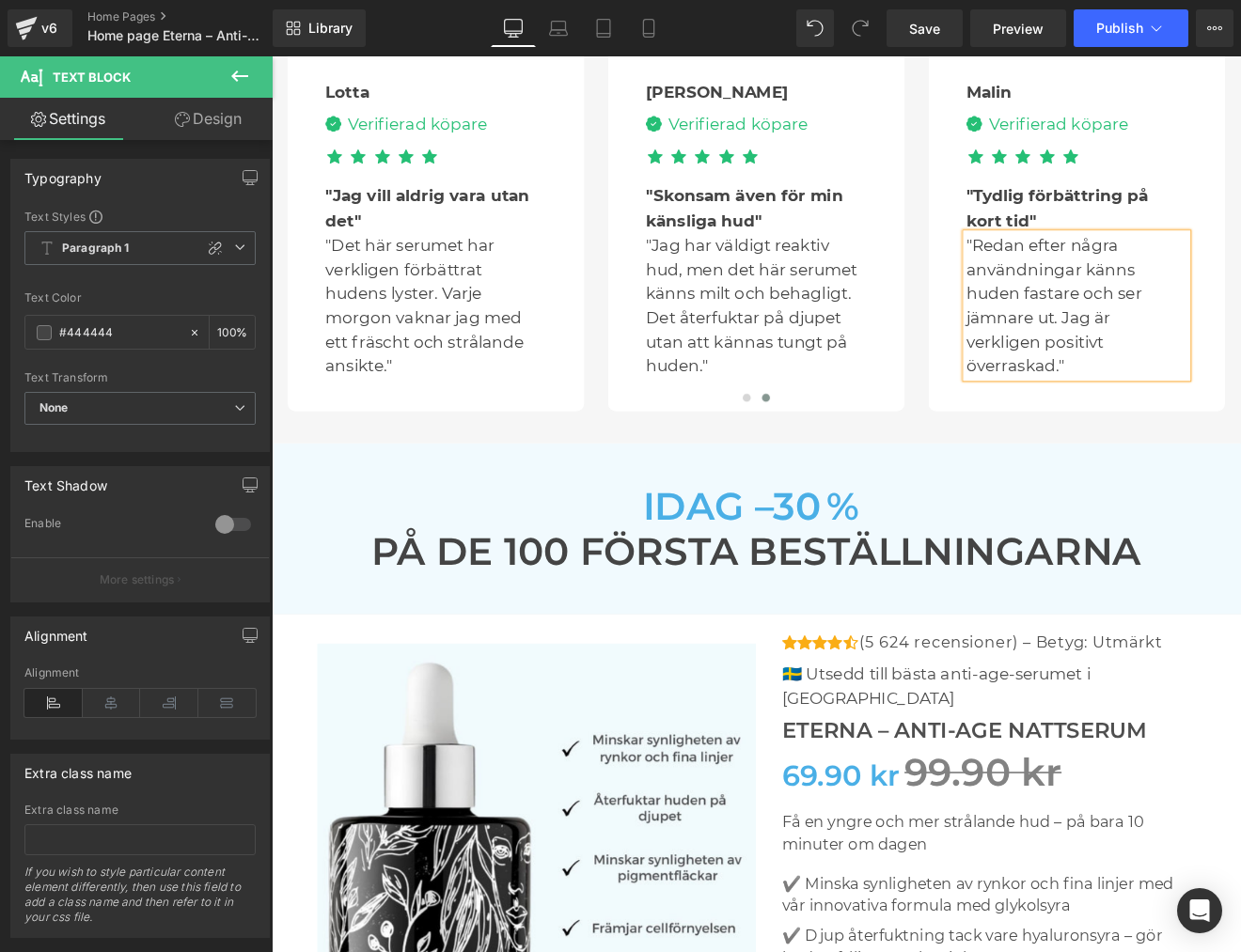 scroll, scrollTop: 4728, scrollLeft: 0, axis: vertical 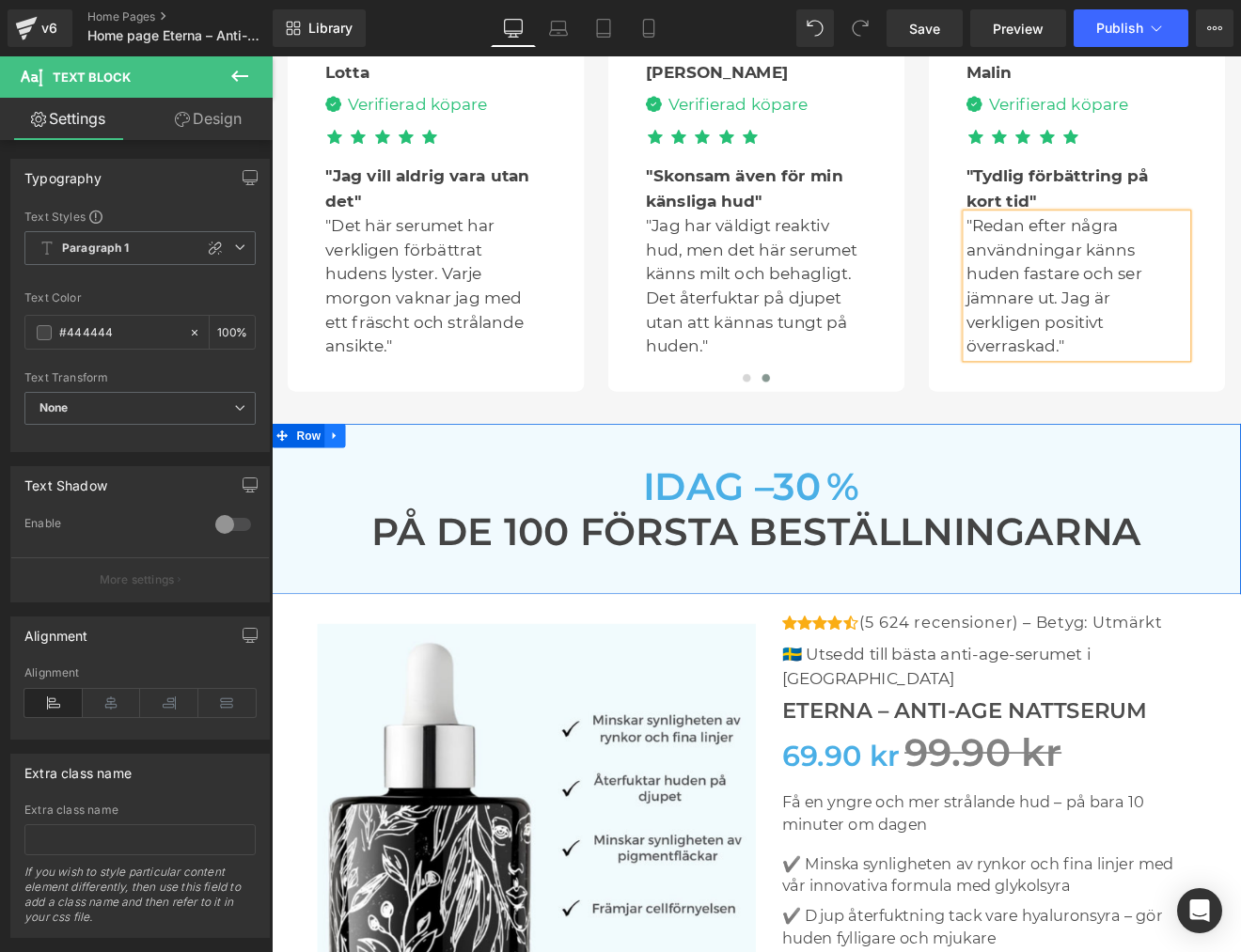 click 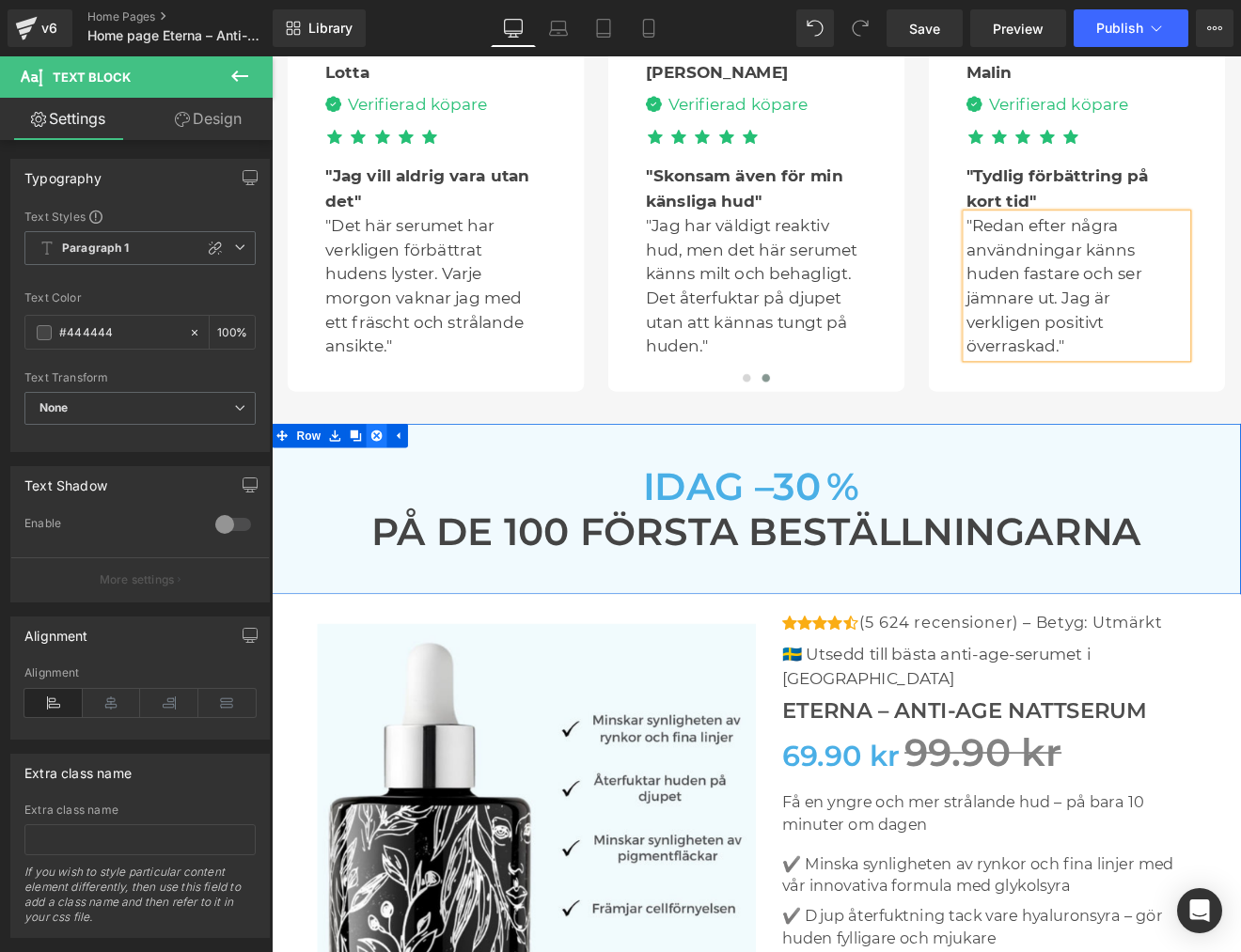 click 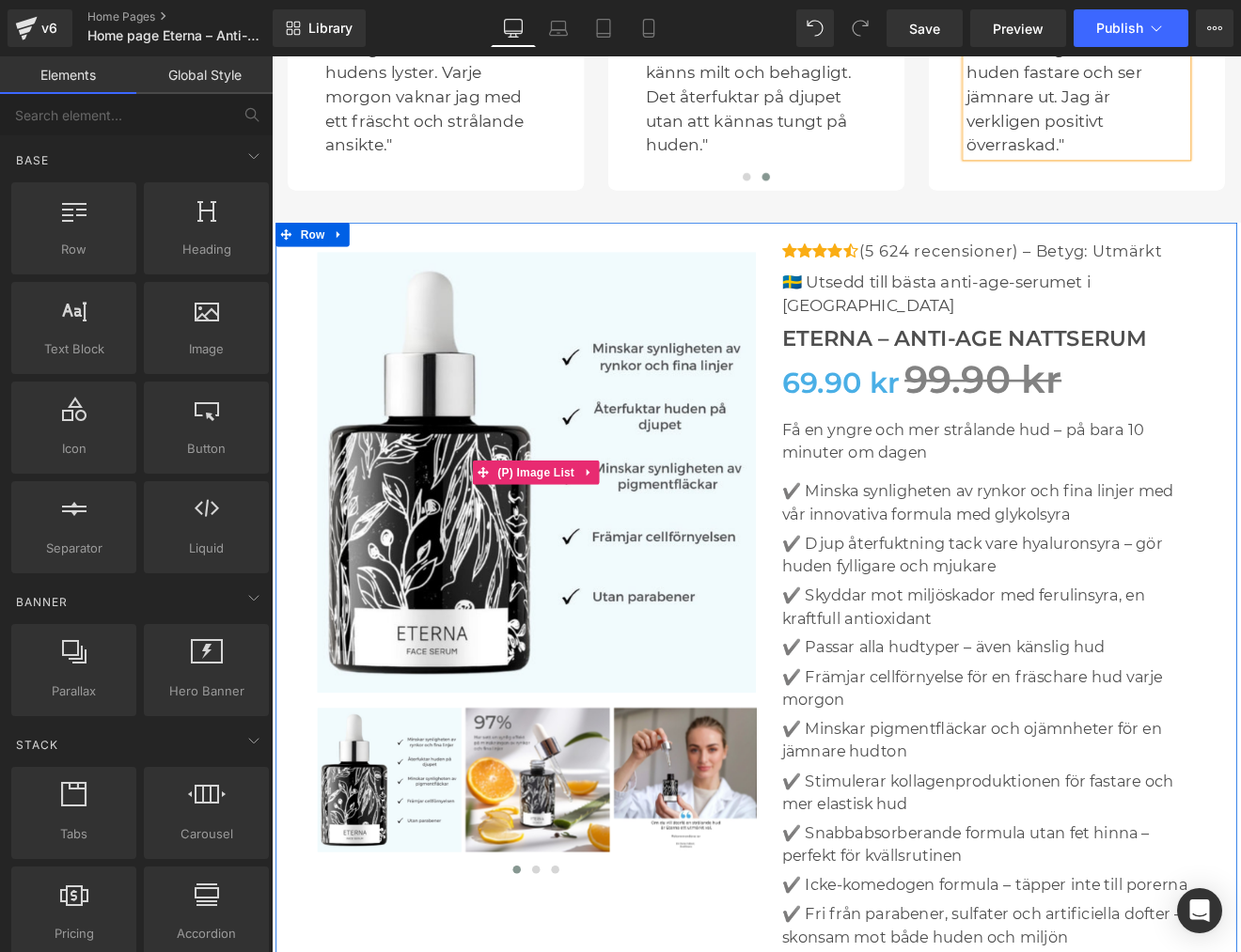 scroll, scrollTop: 4968, scrollLeft: 0, axis: vertical 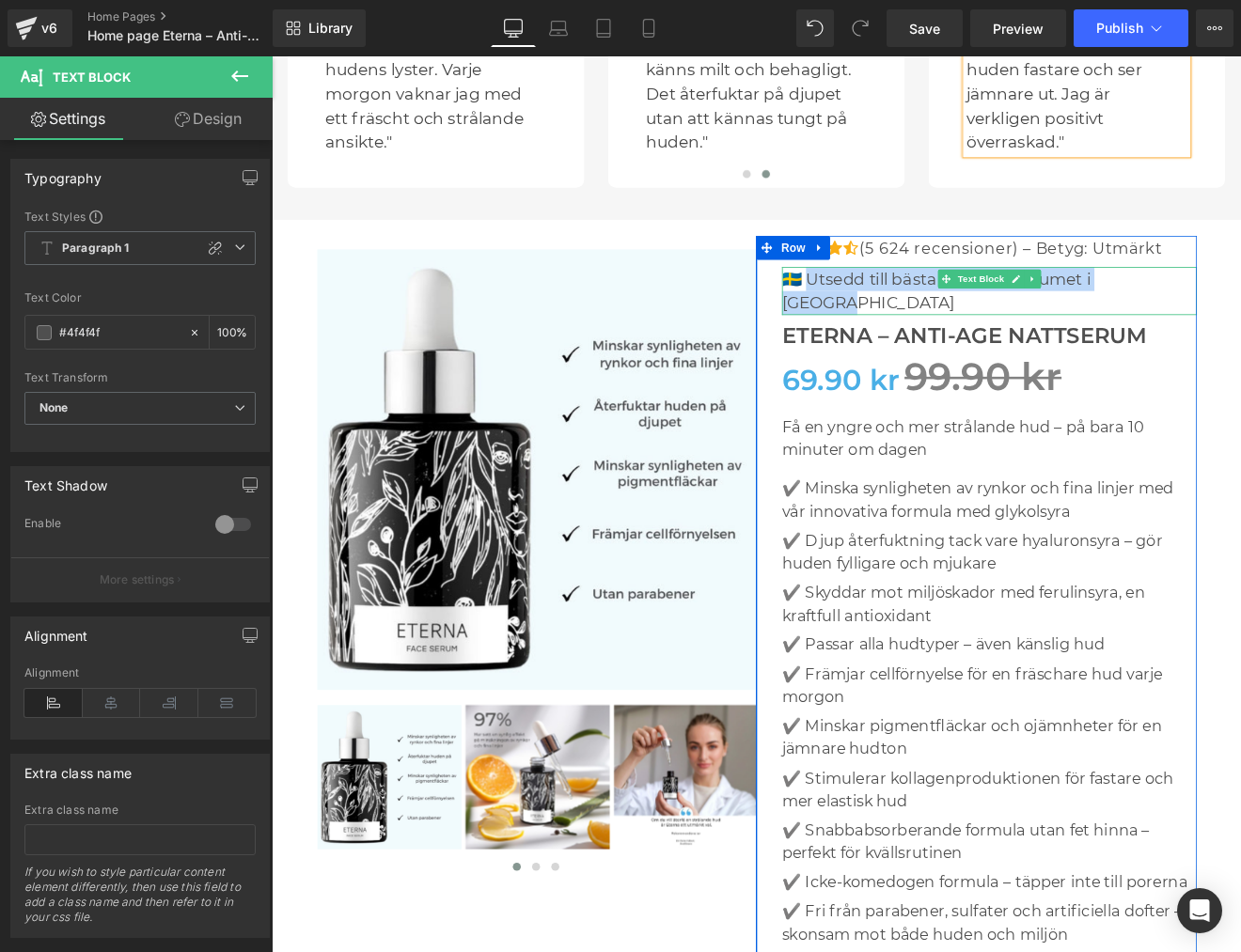 drag, startPoint x: 897, startPoint y: 321, endPoint x: 1298, endPoint y: 324, distance: 401.01122 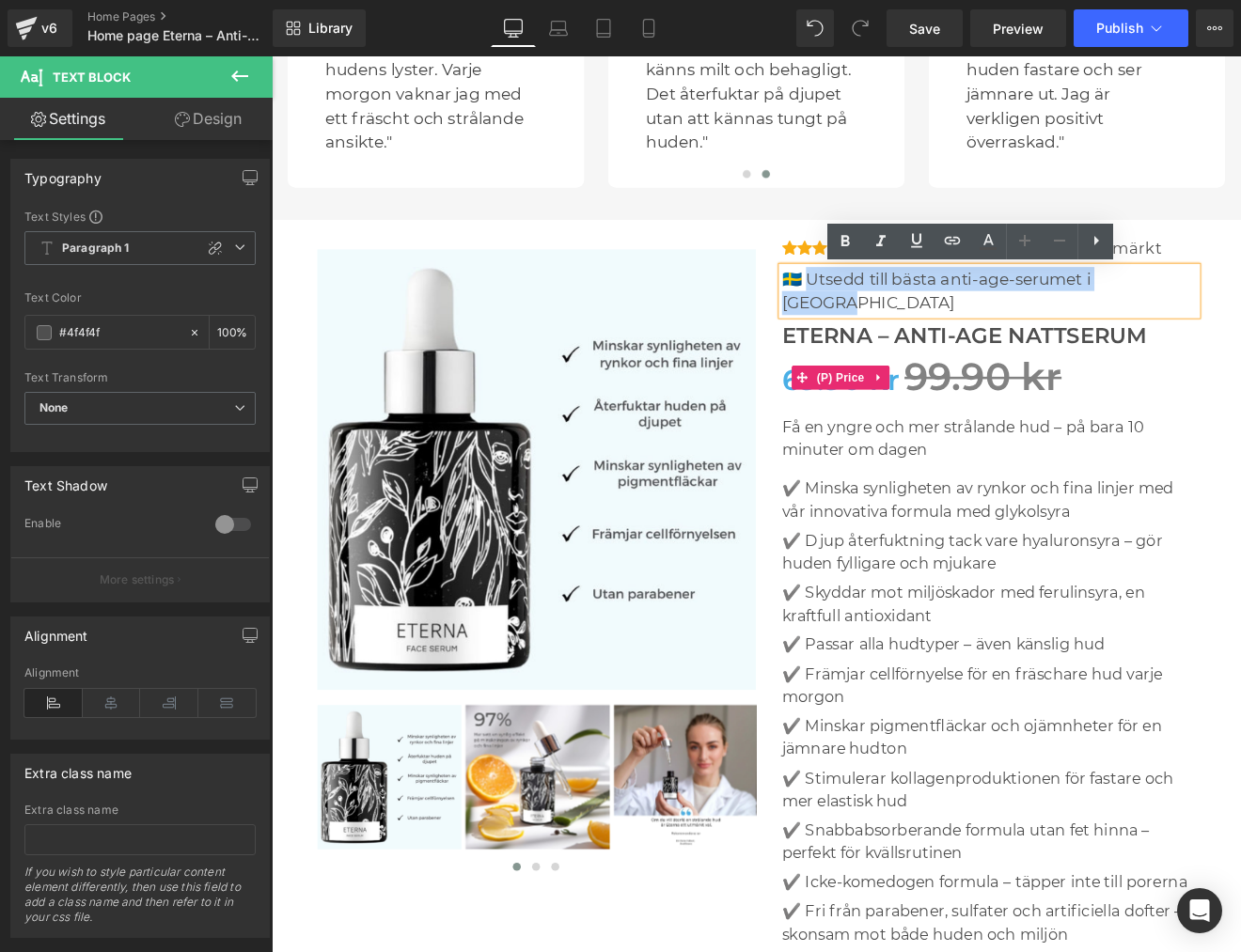 copy on "sedd till bästa anti-age-serumet i Sverige" 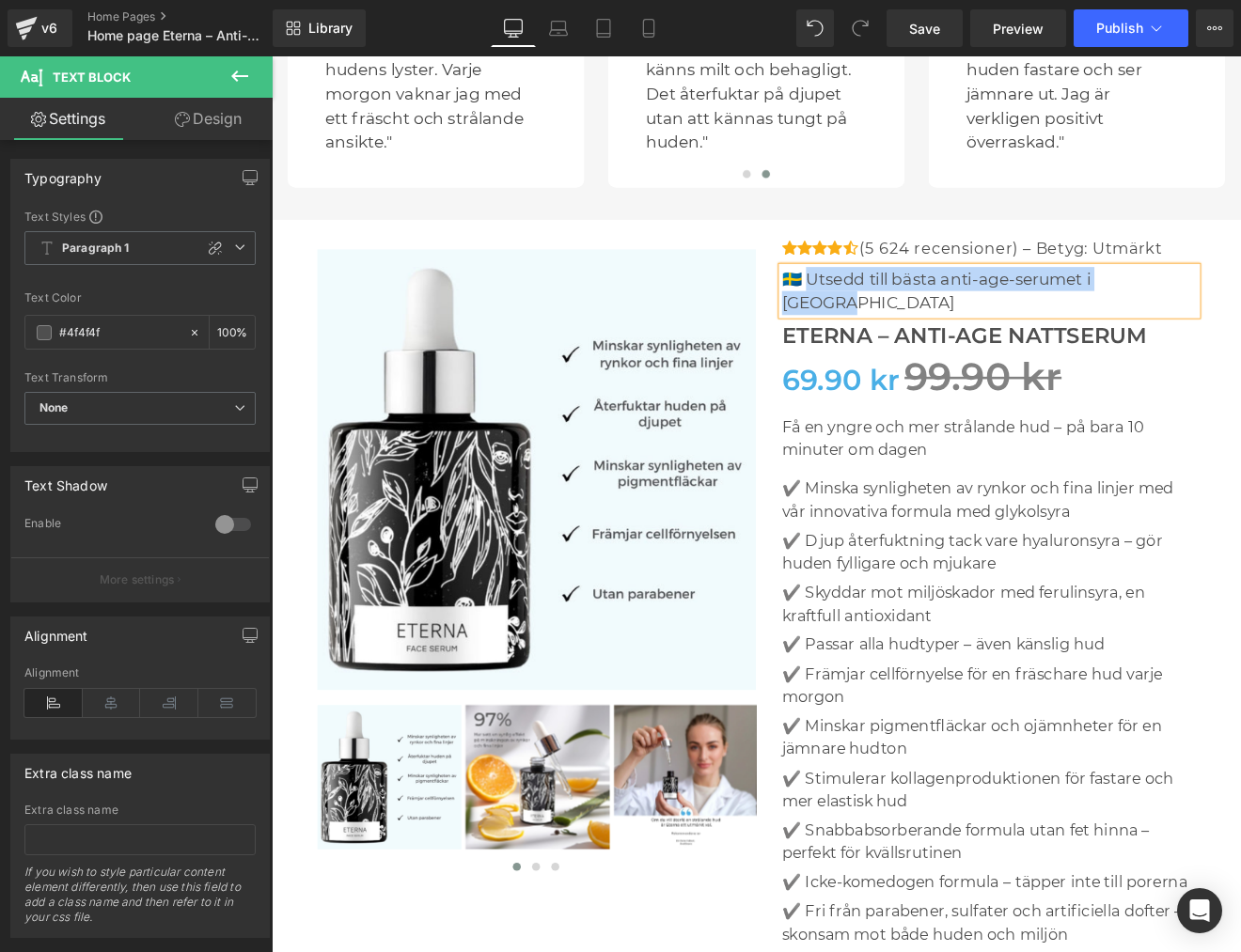 paste 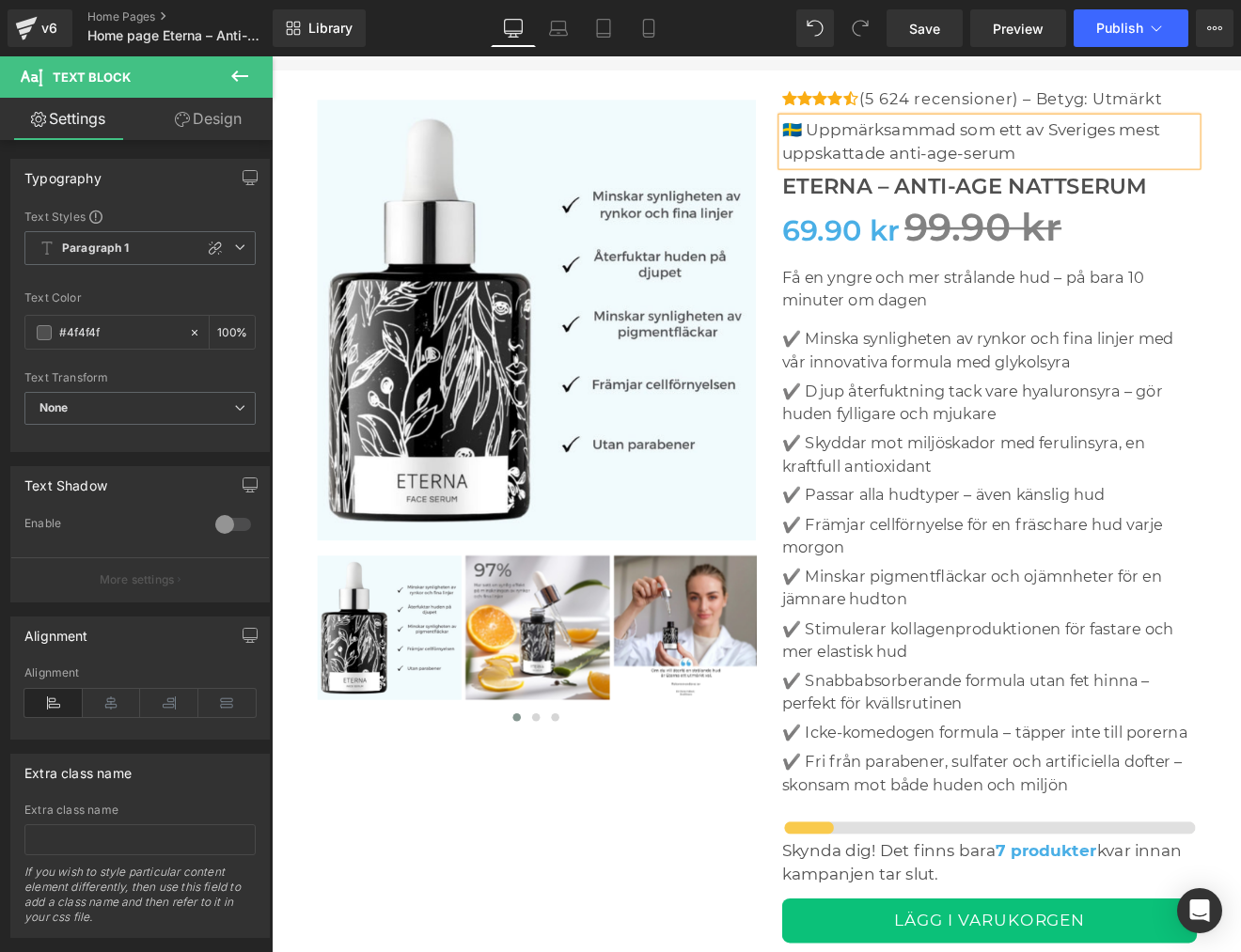 scroll, scrollTop: 5159, scrollLeft: 0, axis: vertical 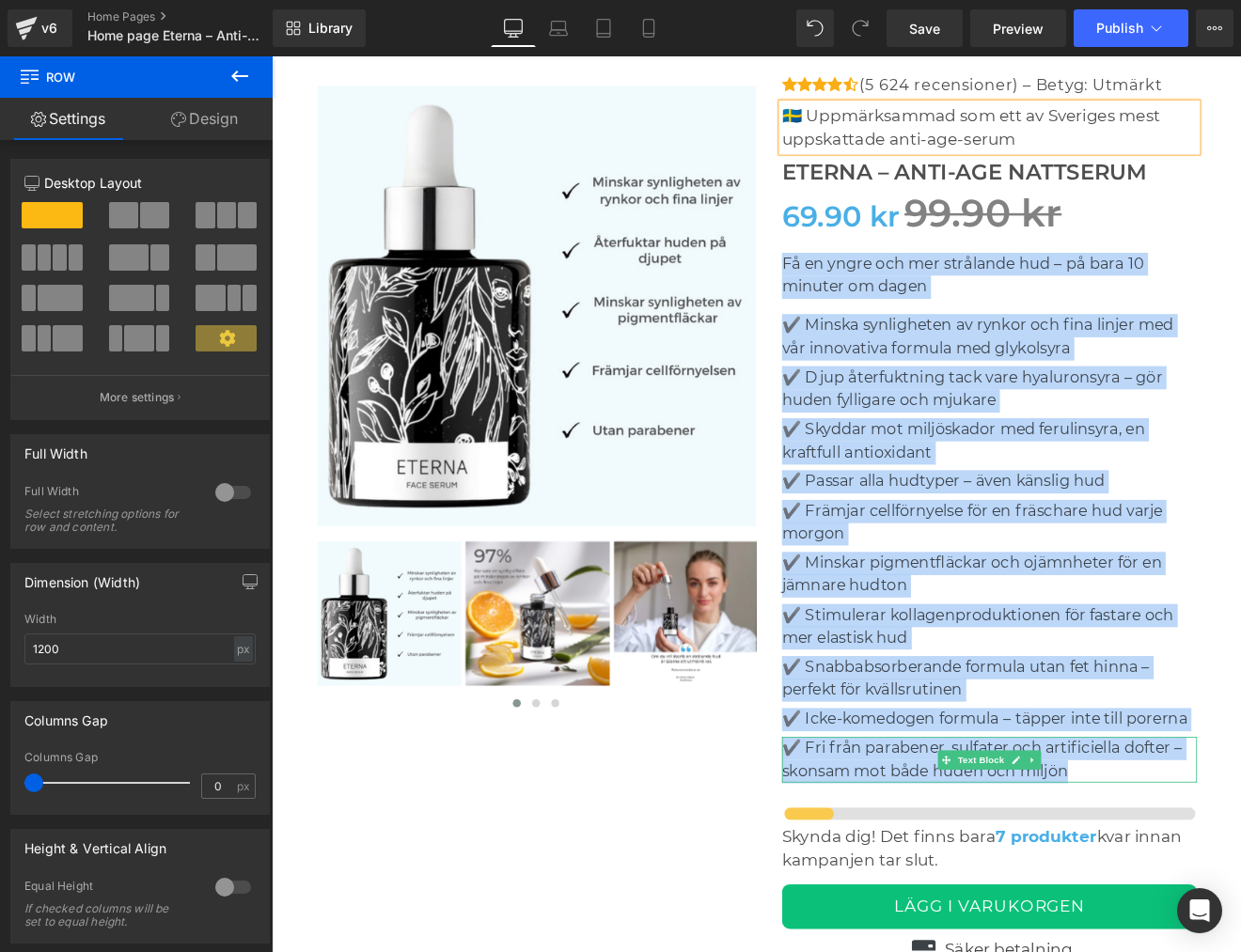 drag, startPoint x: 857, startPoint y: 288, endPoint x: 1247, endPoint y: 893, distance: 719.809 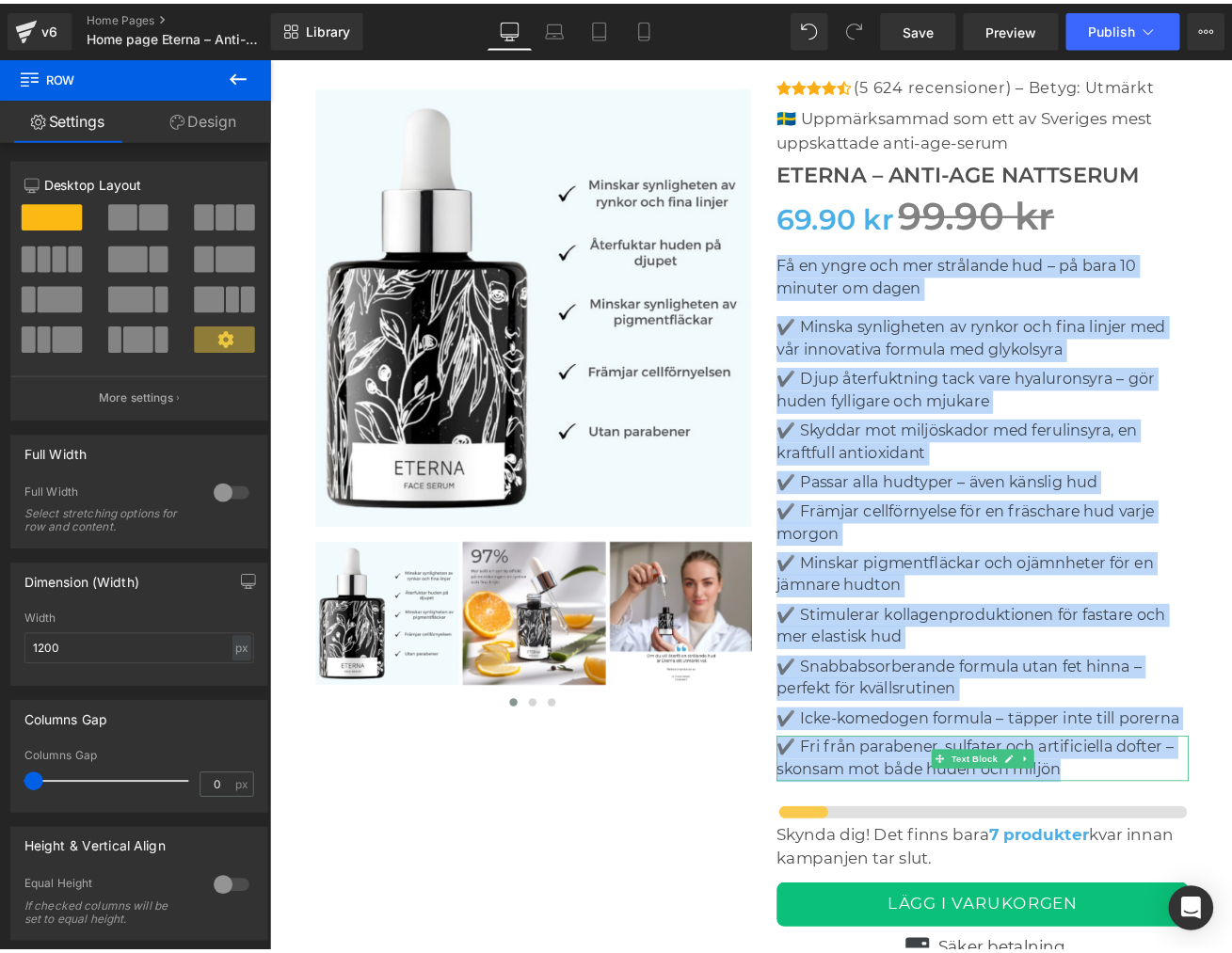 scroll, scrollTop: 5169, scrollLeft: 0, axis: vertical 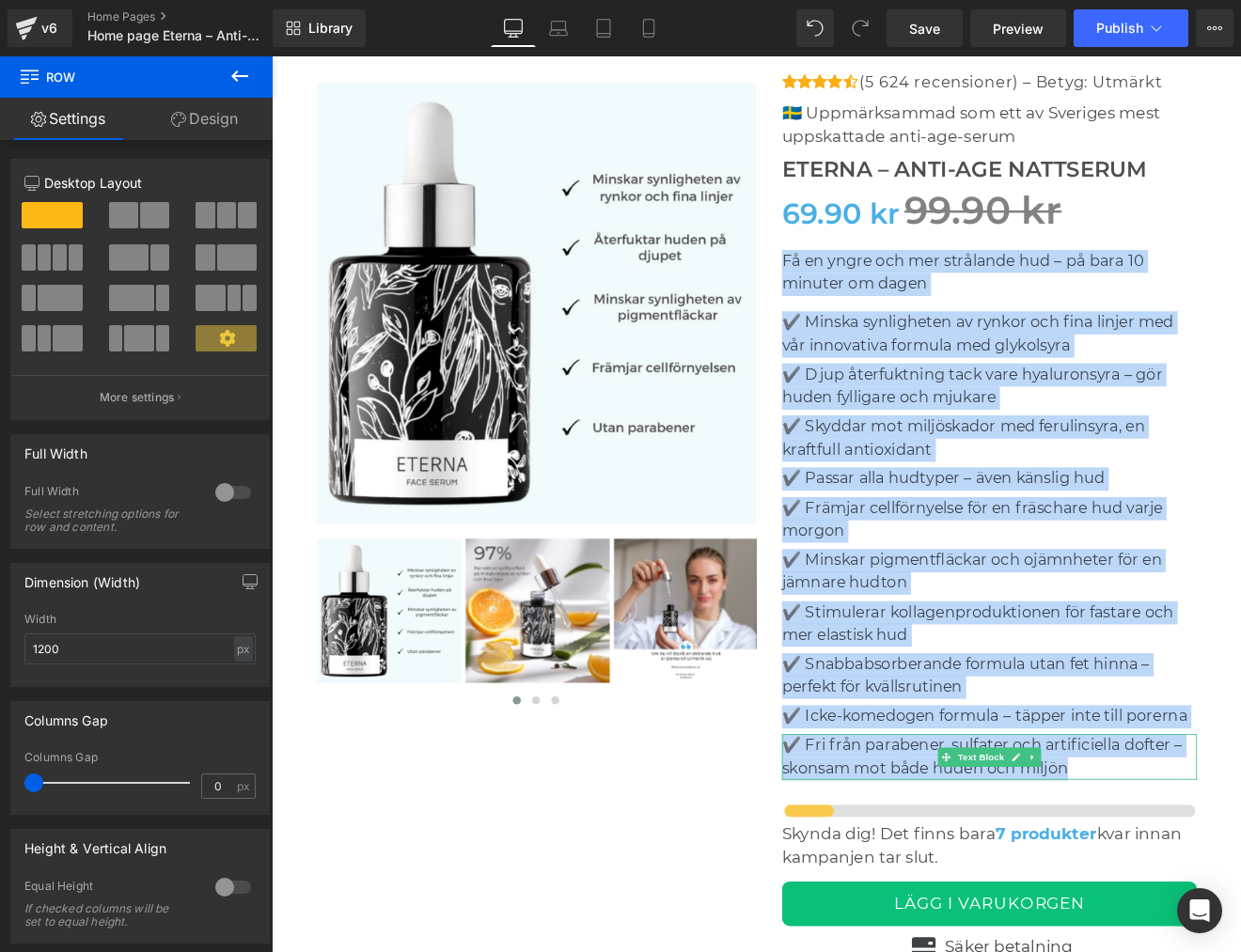 copy on "Få en yngre och mer strålande hud – på bara 10 minuter om dagen
Text Block         ✔️ Minska synligheten av rynkor och fina linjer med vår innovativa formula med glykolsyra Text Block         ✔️ Djup återfuktning tack vare hyaluronsyra – gör huden fylligare och mjukare Text Block         ✔️ Skyddar mot miljöskador med ferulinsyra, en kraftfull antioxidant Text Block         ✔️ Passar alla hudtyper – även känslig hud Text Block         ✔️ Främjar cellförnyelse för en fräschare hud varje morgon Text Block         ✔️ Minskar pigmentfläckar och ojämnheter för en jämnare hudton Text Block         ✔️ Stimulerar kollagenproduktionen för fastare och mer elastisk hud Text Block         ✔️ Snabbabsorberande formula utan fet hinna – perfekt för kvällsrutinen Text Block         ✔️ Icke-komedogen formula – täpper inte till porerna Text Block         ✔️ Fri från parabener, sulfater och artificiella dofter – skonsam mot både huden och miljön" 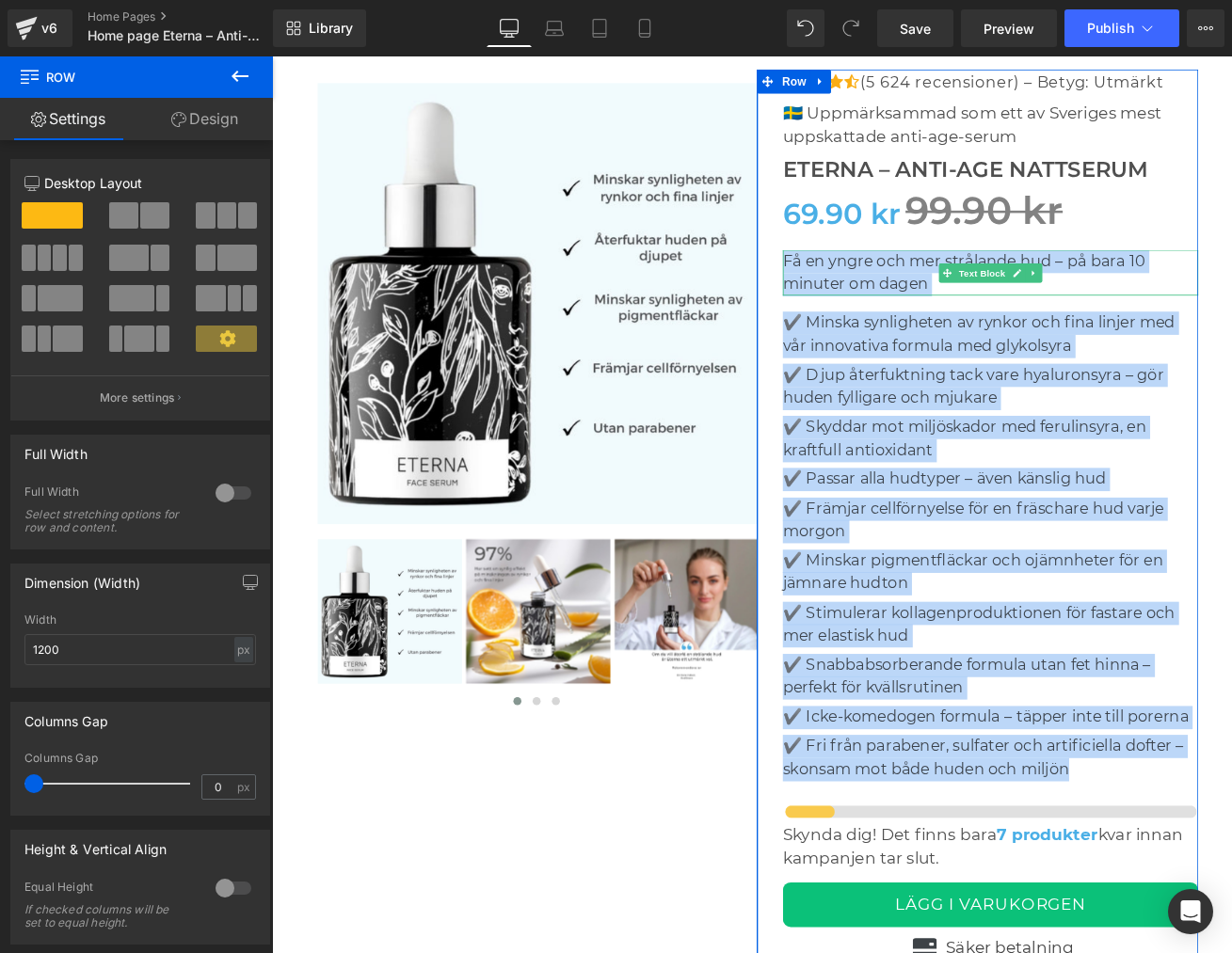 click on "Få en yngre och mer strålande hud – på bara 10 minuter om dagen" at bounding box center (1115, 310) 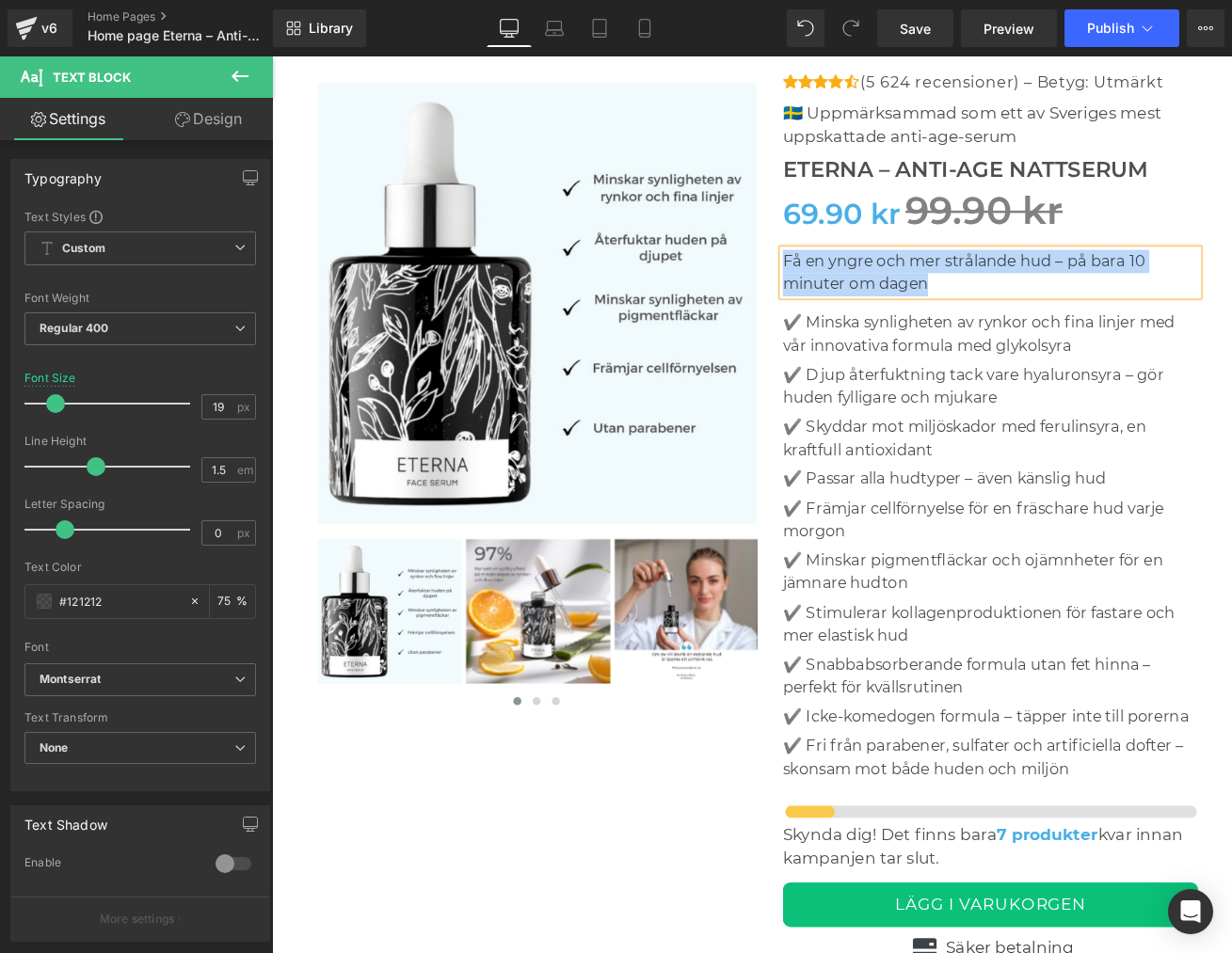 paste 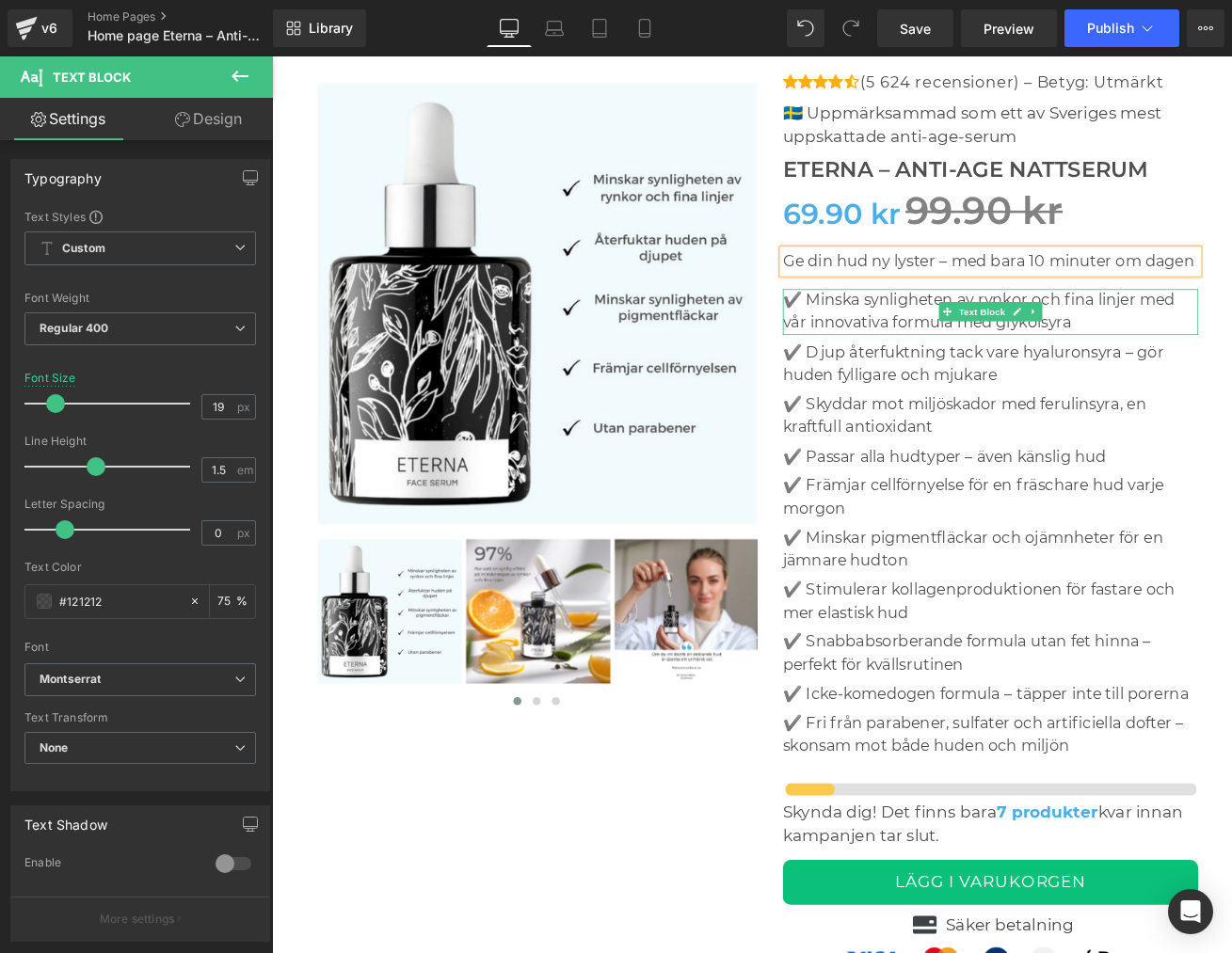 drag, startPoint x: 896, startPoint y: 343, endPoint x: 1182, endPoint y: 377, distance: 288.01389 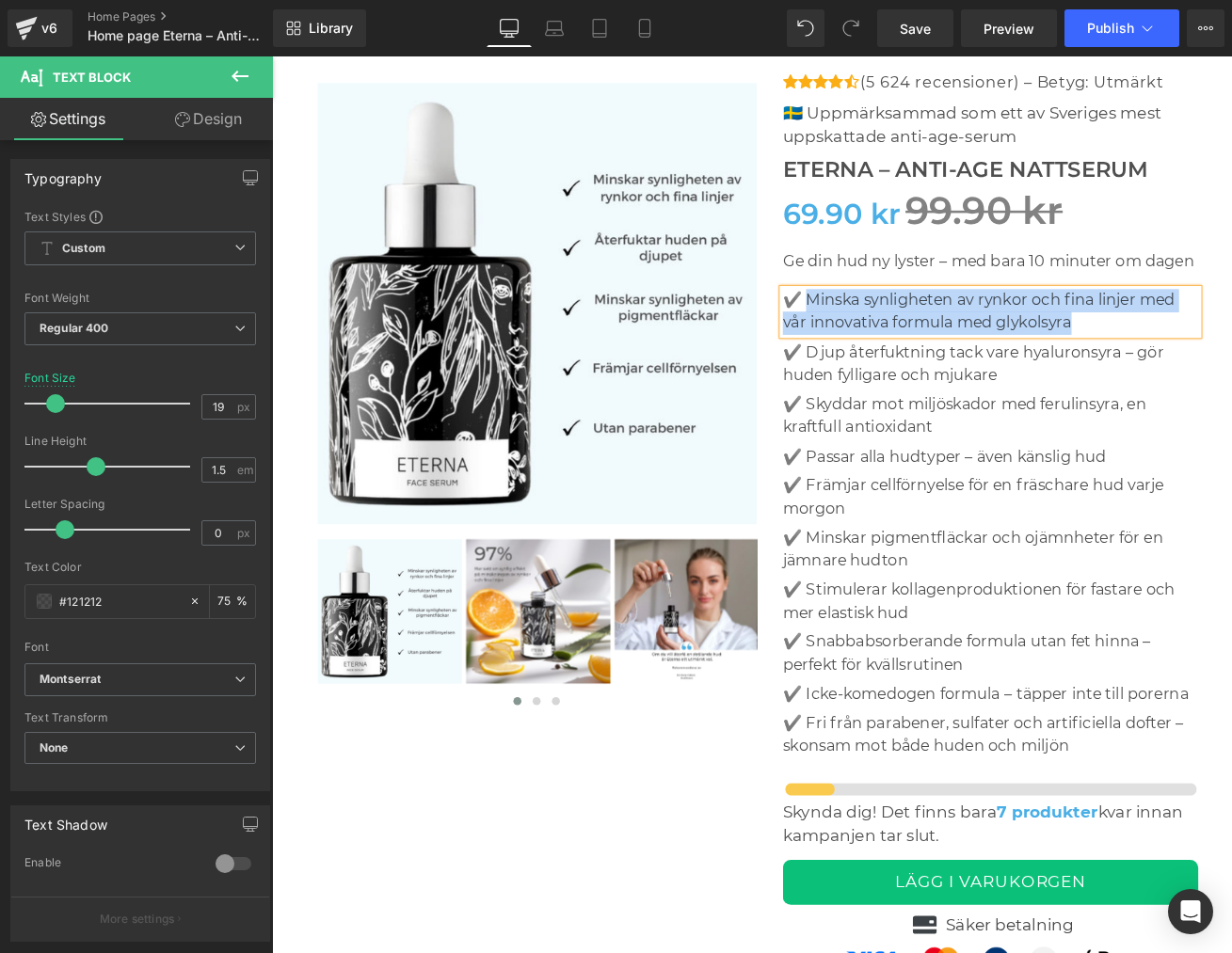 click on "✔️ Minska synligheten av rynkor och fina linjer med vår innovativa formula med glykolsyra" at bounding box center (1115, 356) 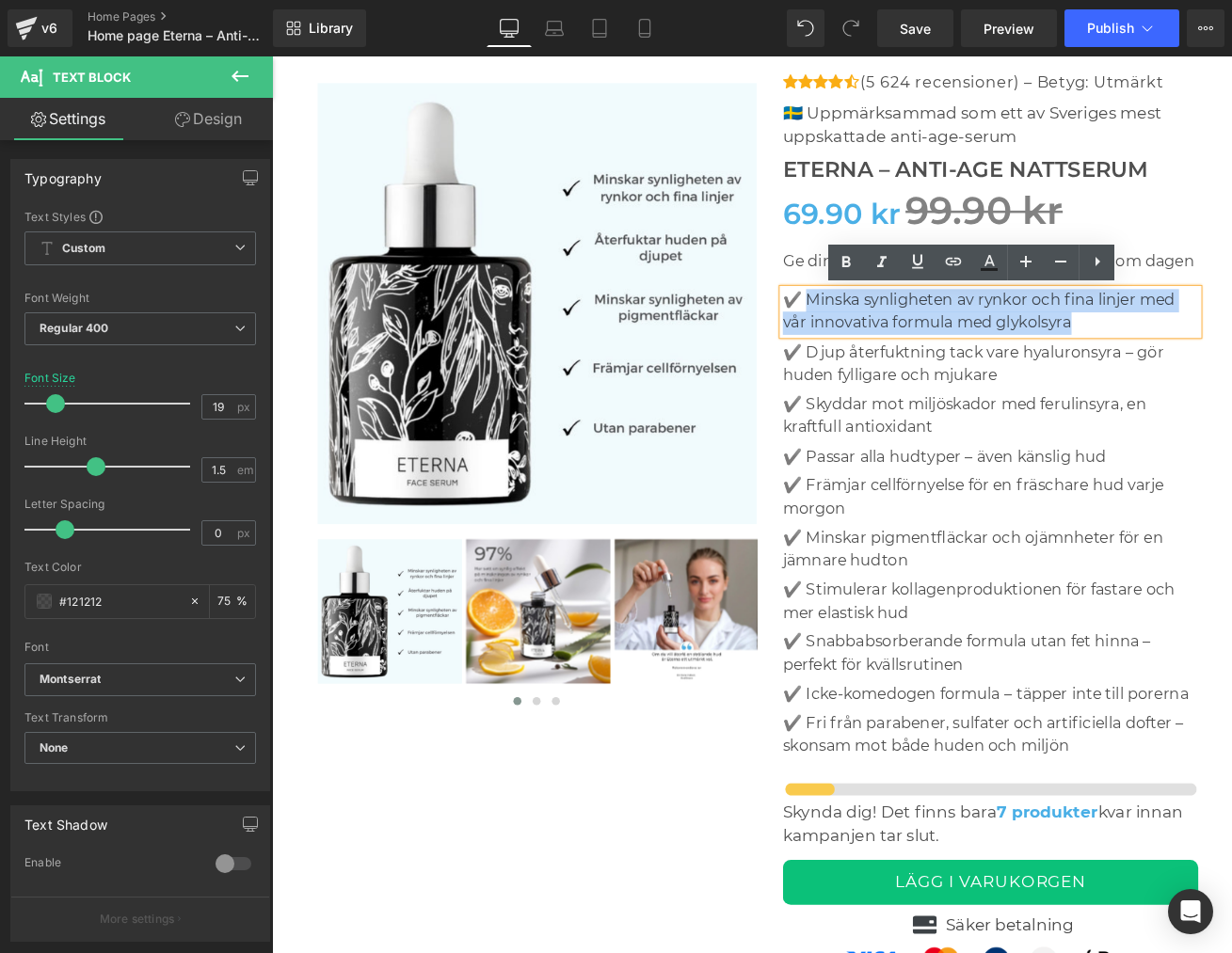 drag, startPoint x: 897, startPoint y: 341, endPoint x: 1186, endPoint y: 371, distance: 290.5529 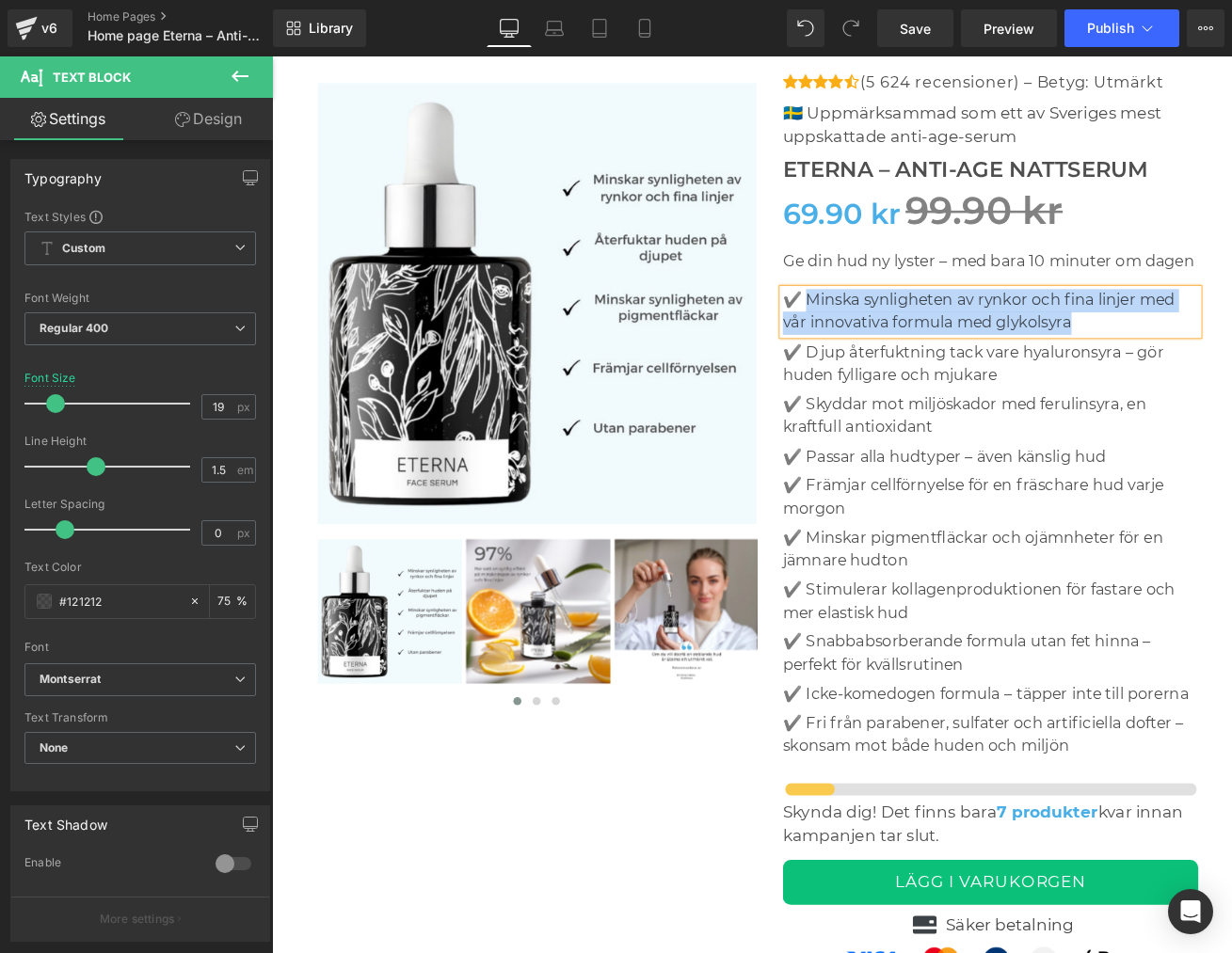 paste 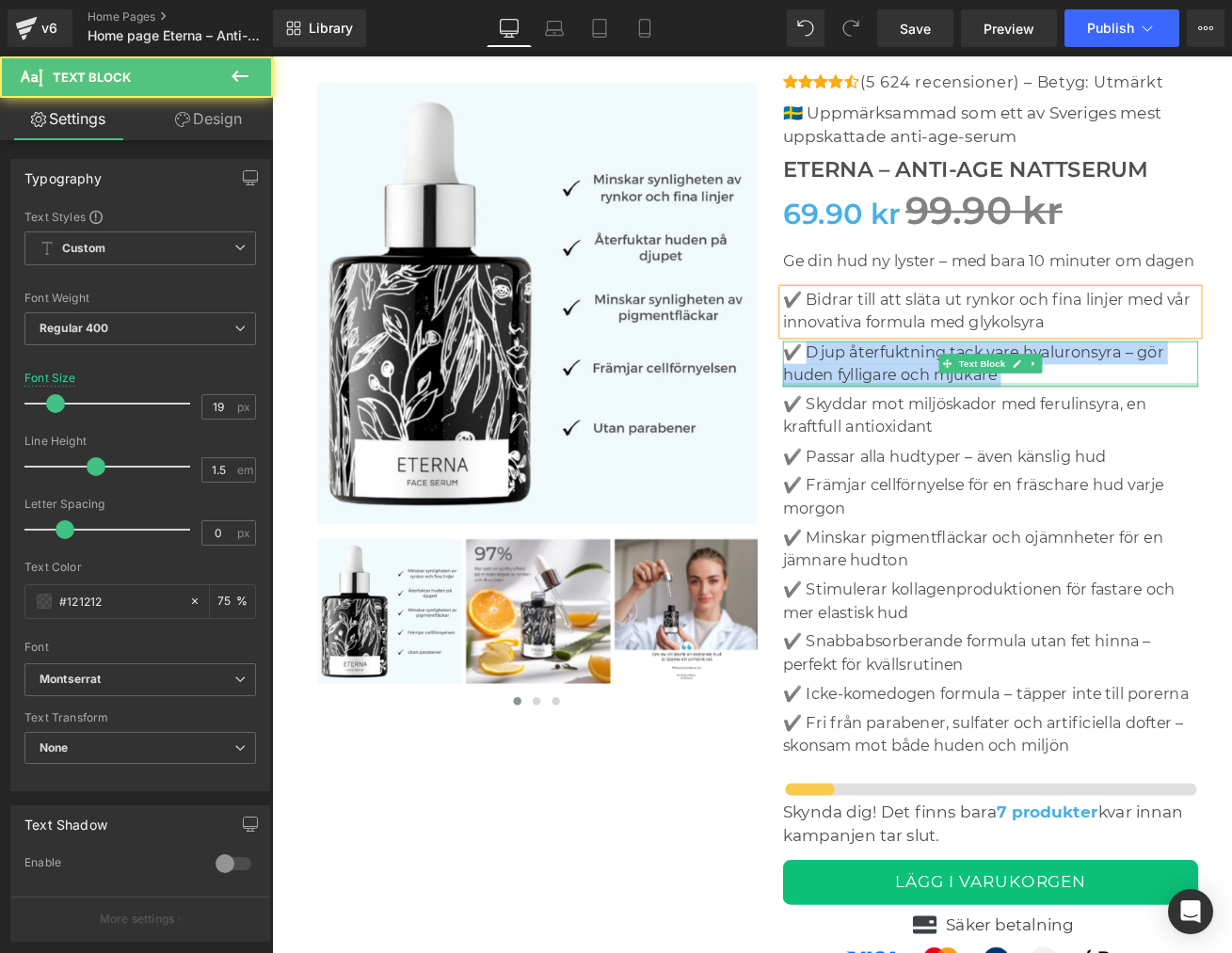 click on "✔️ Djup återfuktning tack vare hyaluronsyra – gör huden fylligare och mjukare Text Block" at bounding box center (1115, 417) 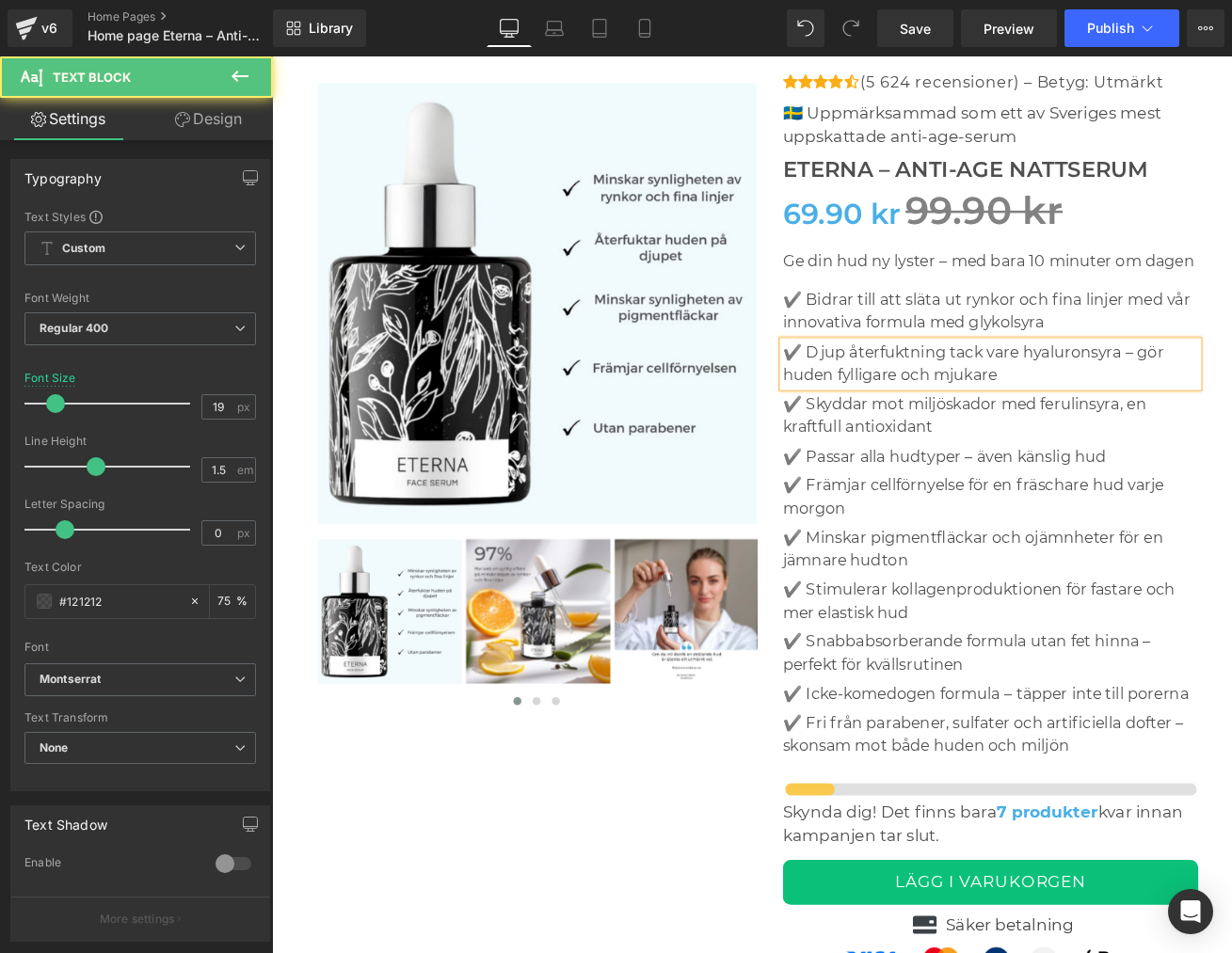 click on "✔️ Djup återfuktning tack vare hyaluronsyra – gör huden fylligare och mjukare" at bounding box center (1115, 417) 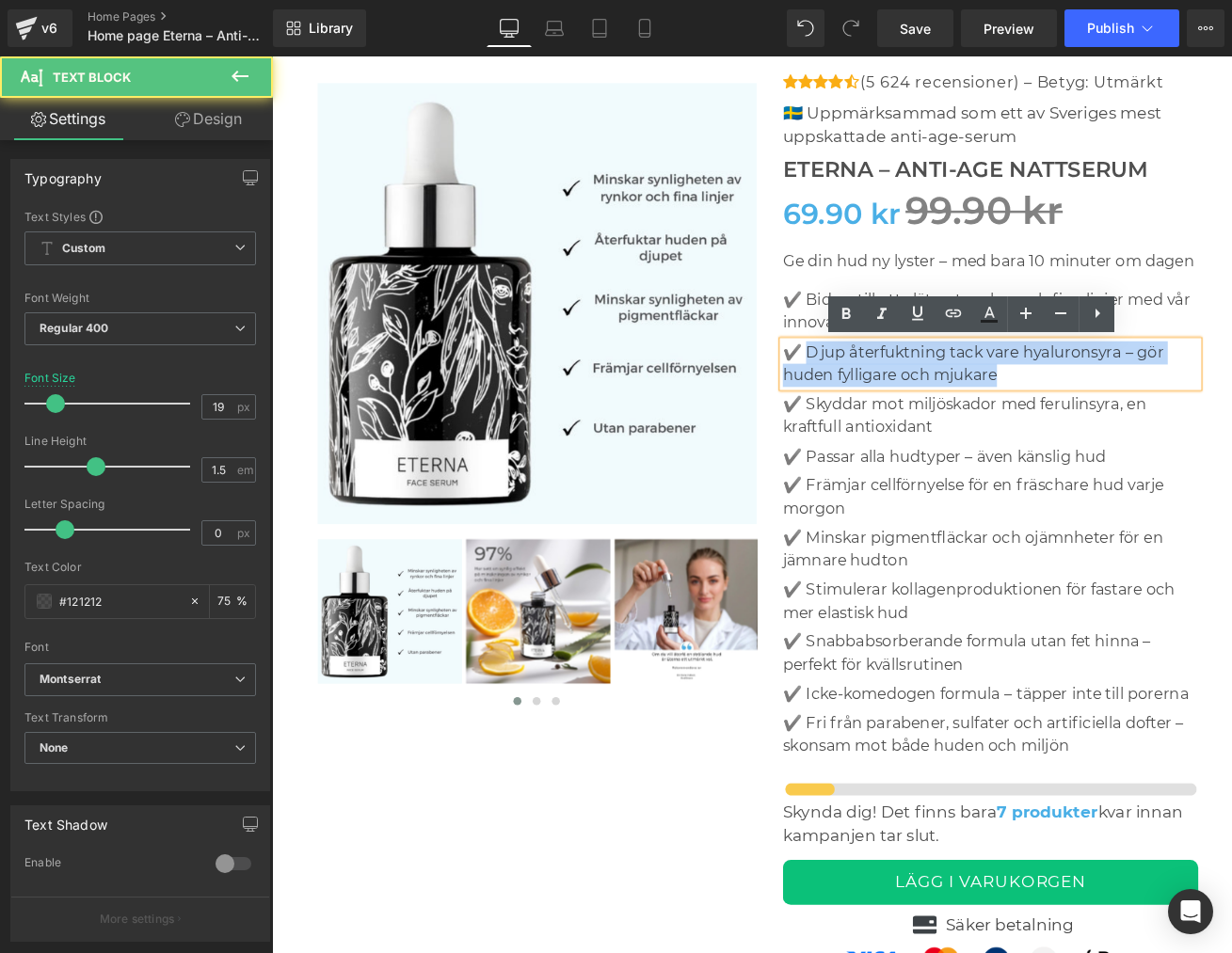 drag, startPoint x: 895, startPoint y: 404, endPoint x: 1125, endPoint y: 437, distance: 232.35533 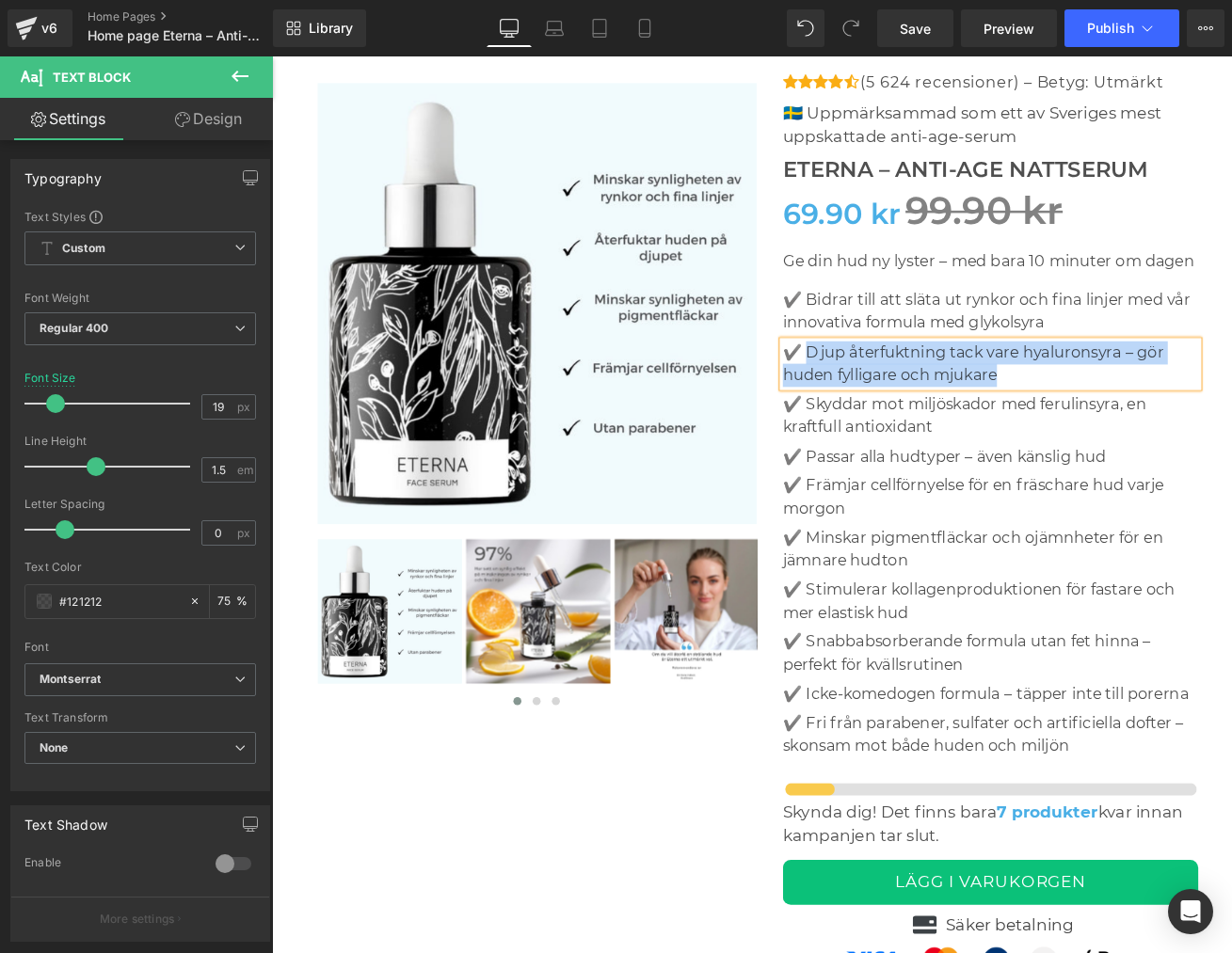 paste 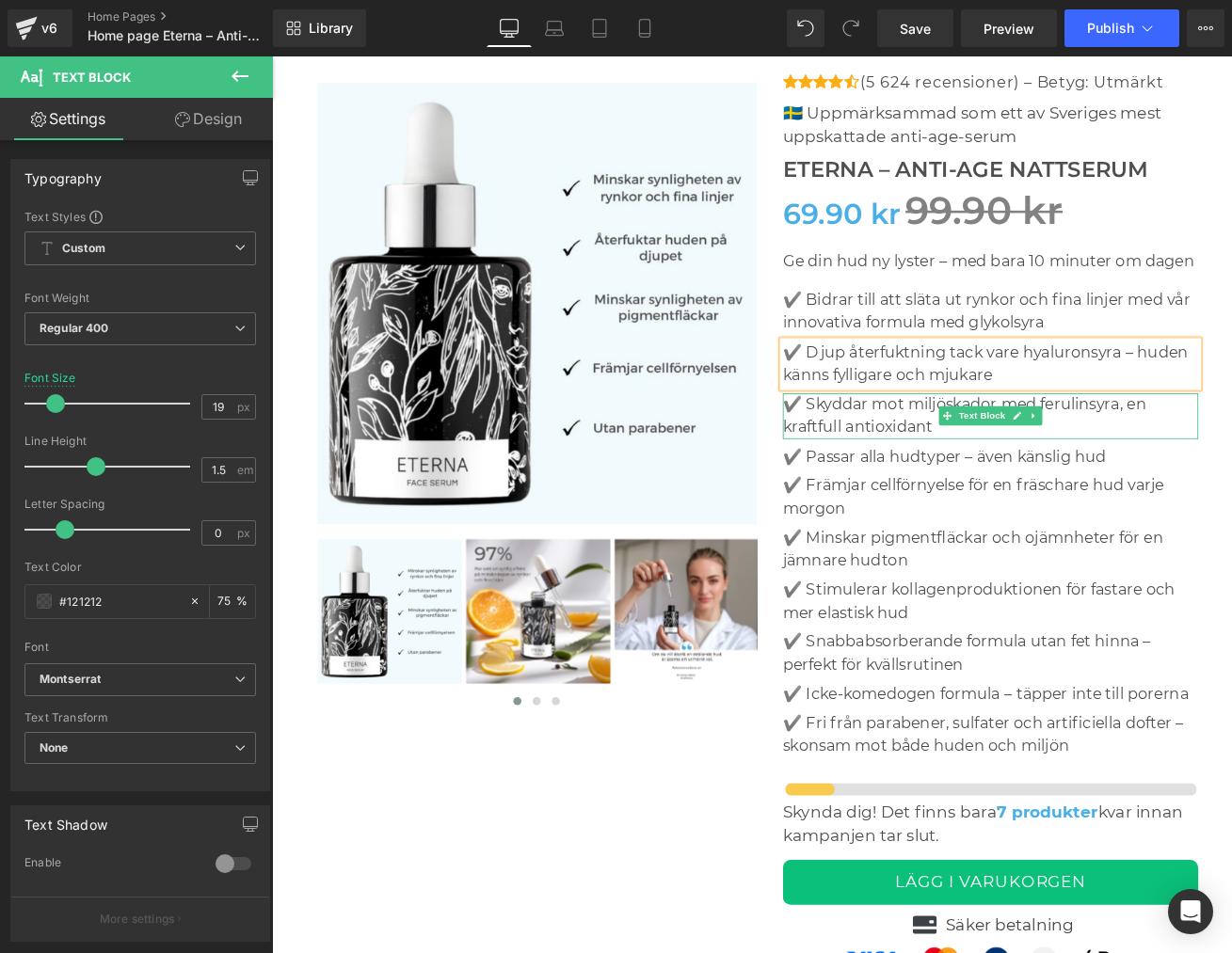 click on "✔️ Skyddar mot miljöskador med ferulinsyra, en kraftfull antioxidant" at bounding box center [1115, 478] 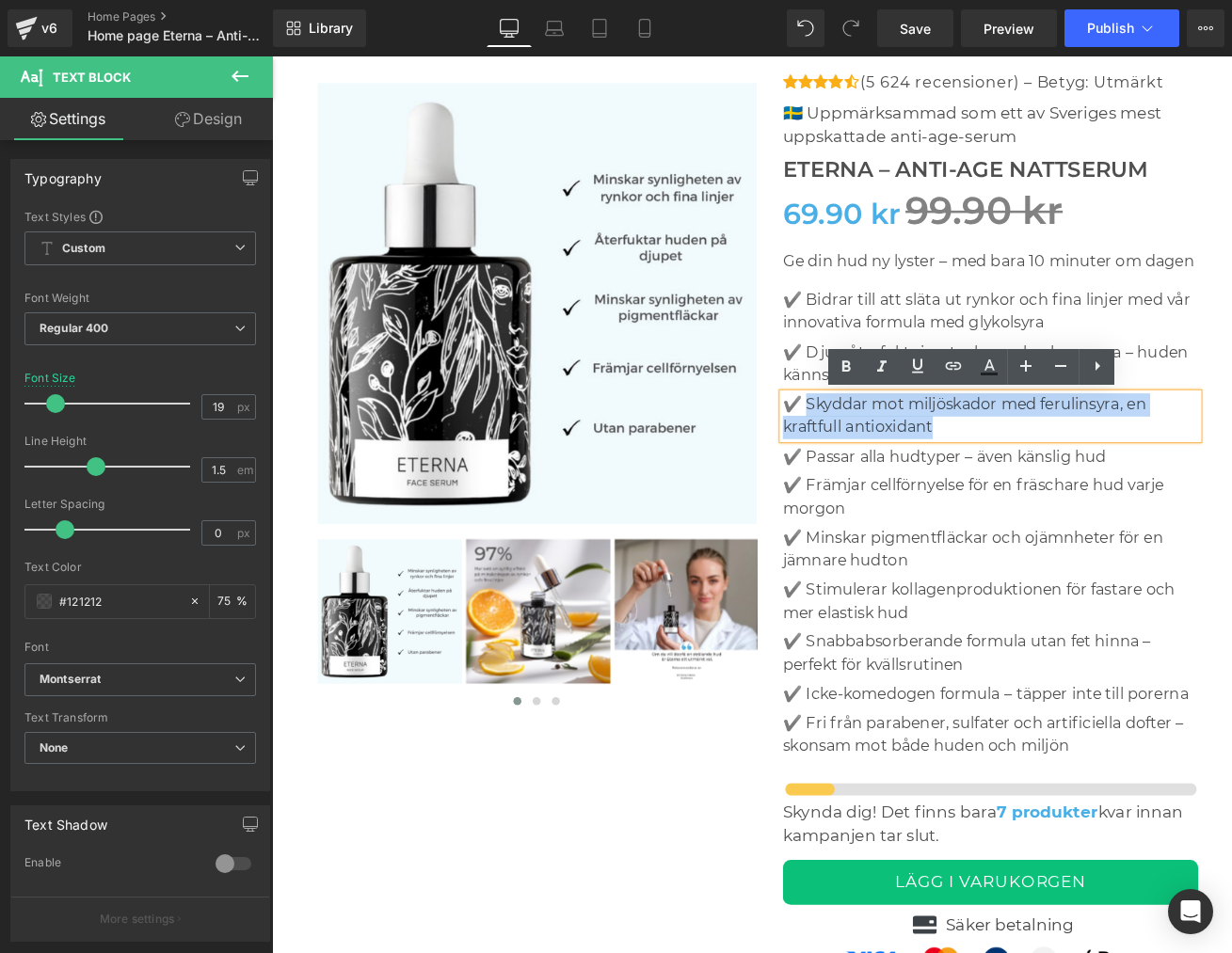 drag, startPoint x: 895, startPoint y: 468, endPoint x: 1062, endPoint y: 502, distance: 170.42594 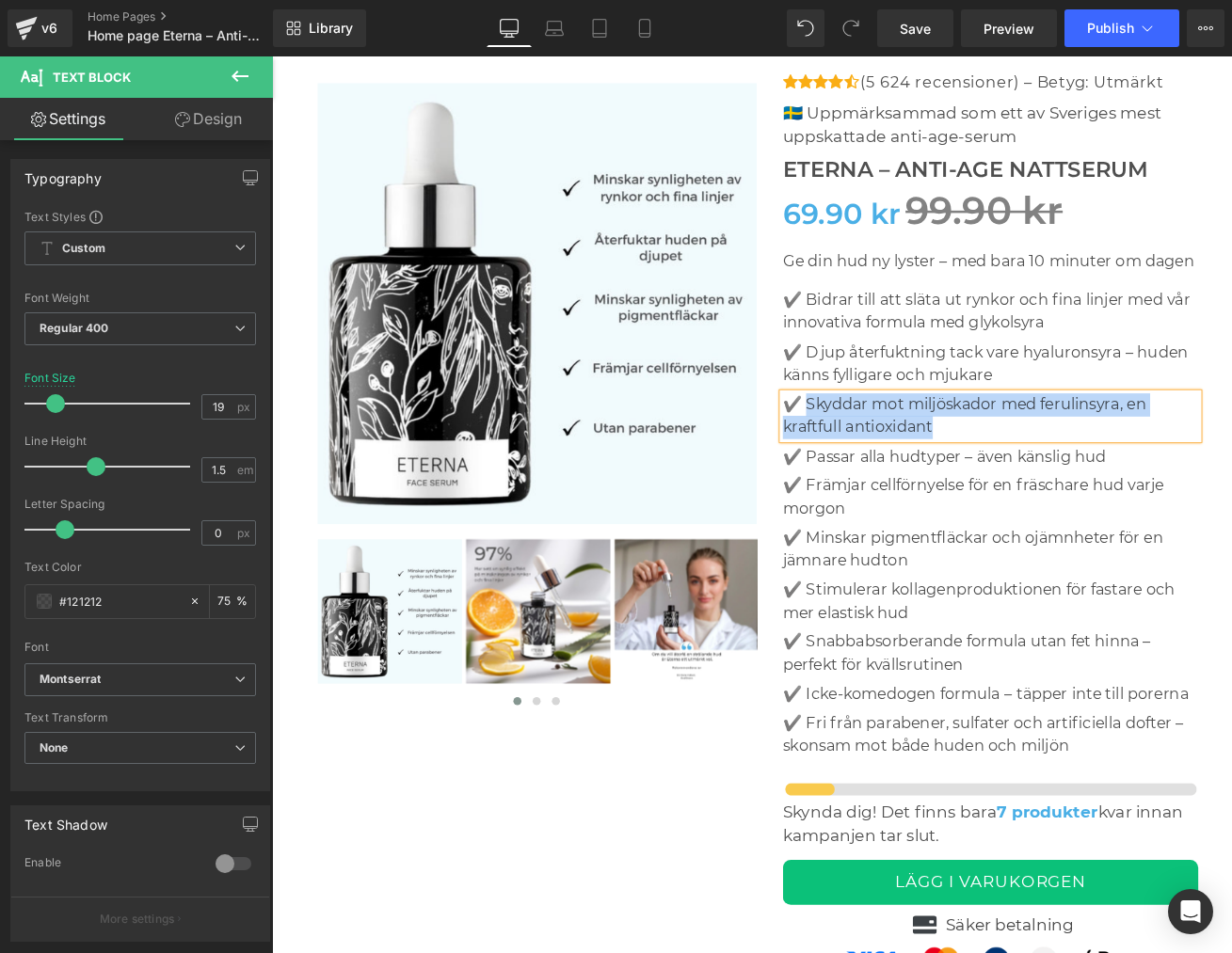 paste 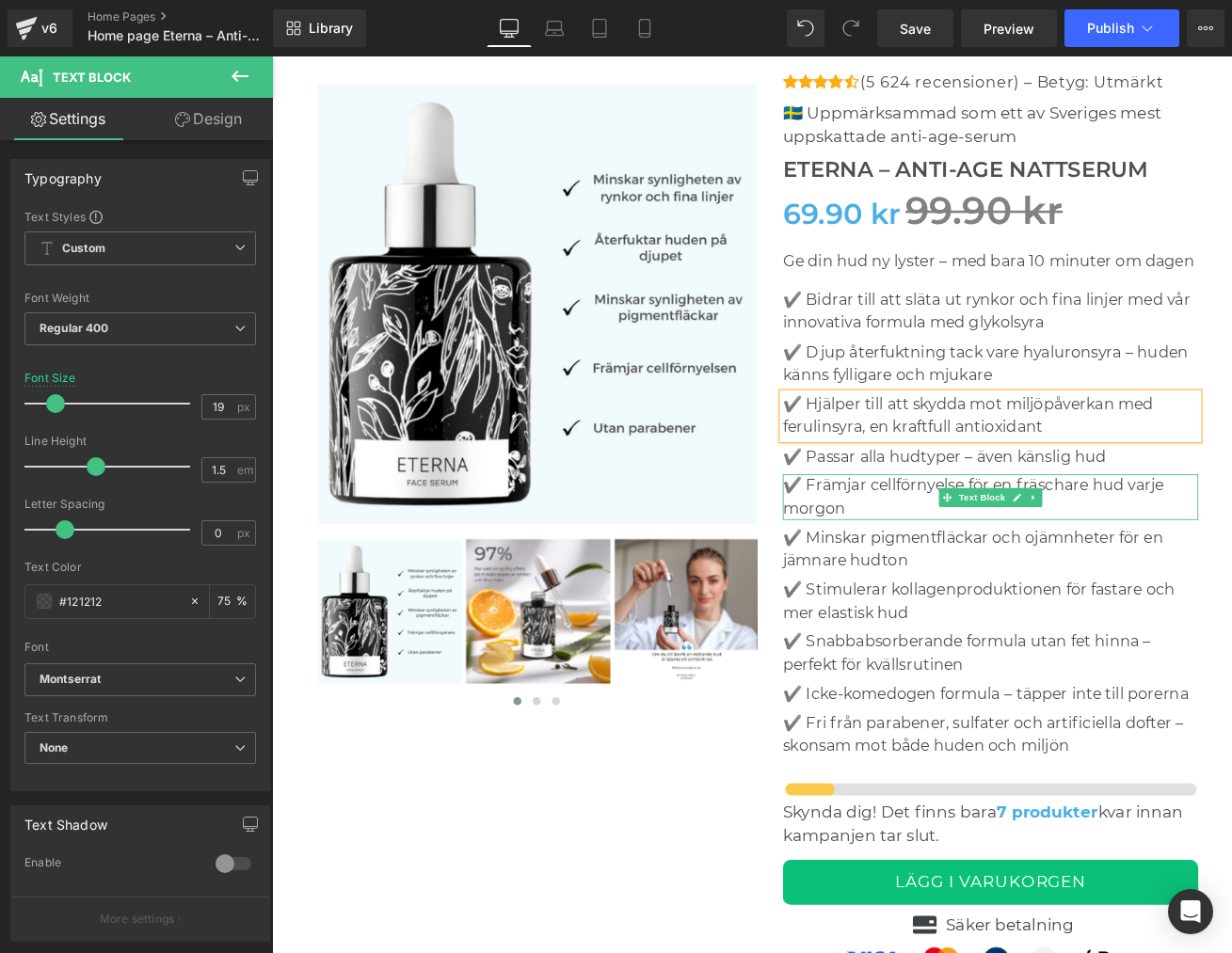 drag, startPoint x: 895, startPoint y: 561, endPoint x: 946, endPoint y: 587, distance: 57.245087 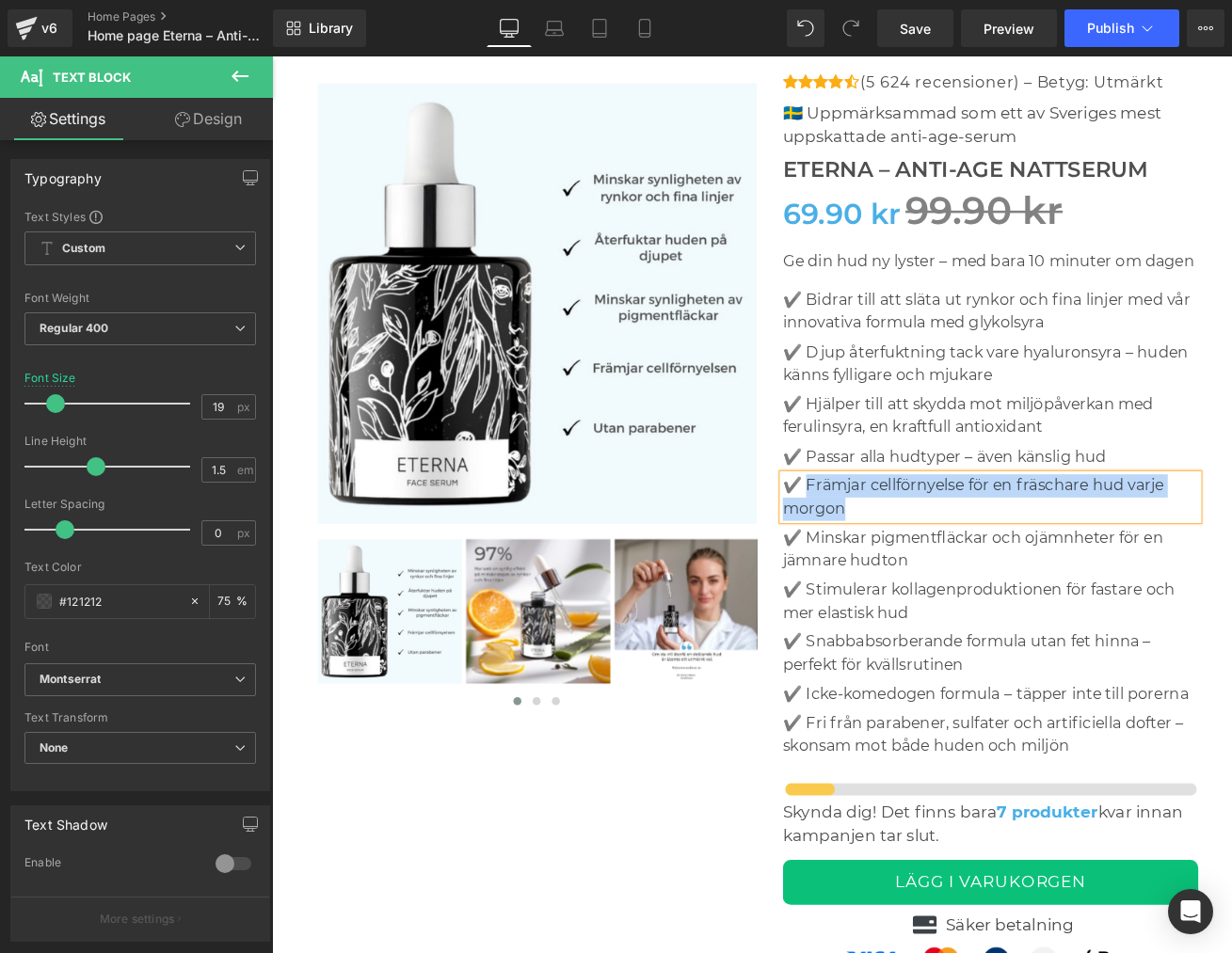 paste 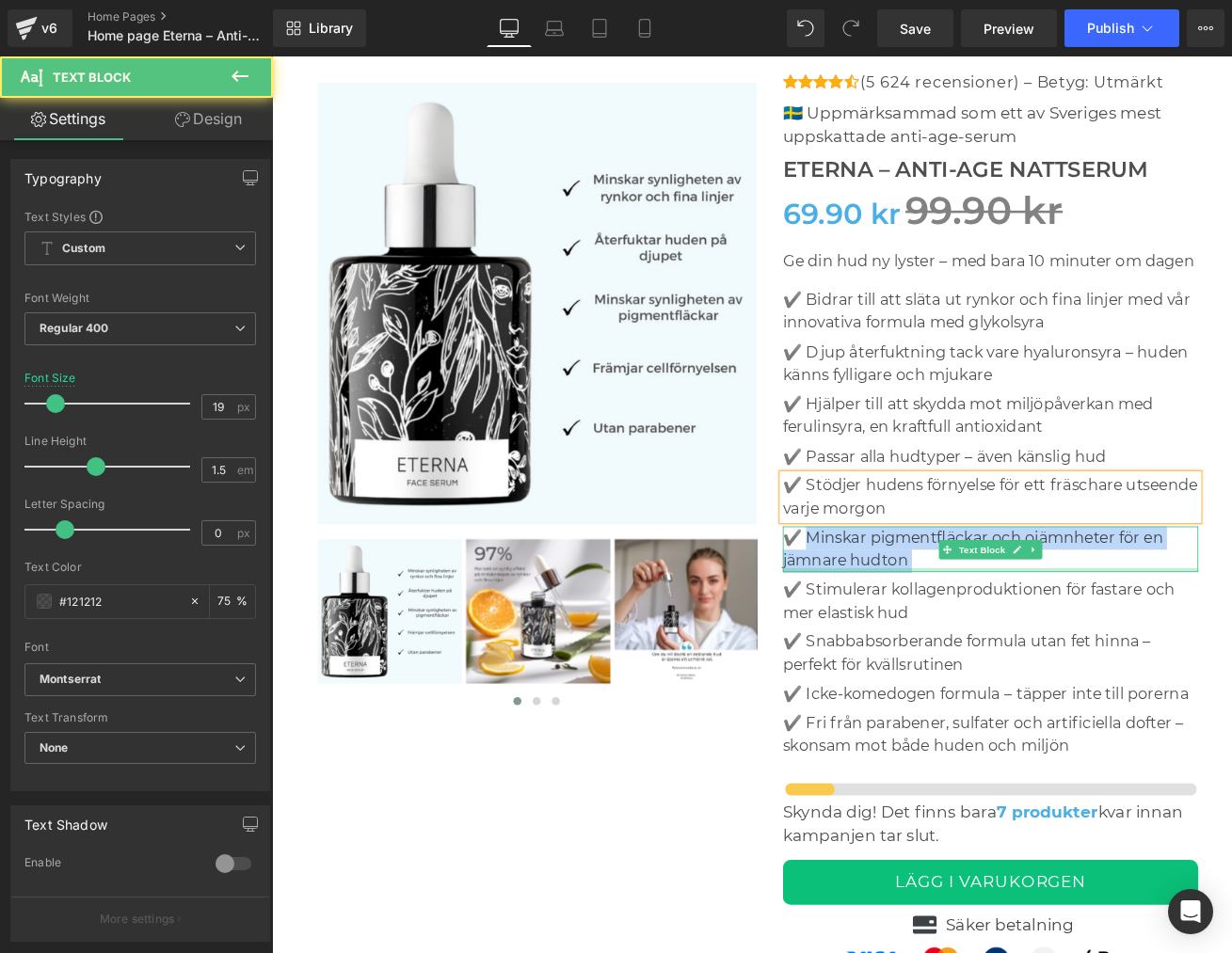 drag, startPoint x: 895, startPoint y: 617, endPoint x: 1016, endPoint y: 658, distance: 127.75758 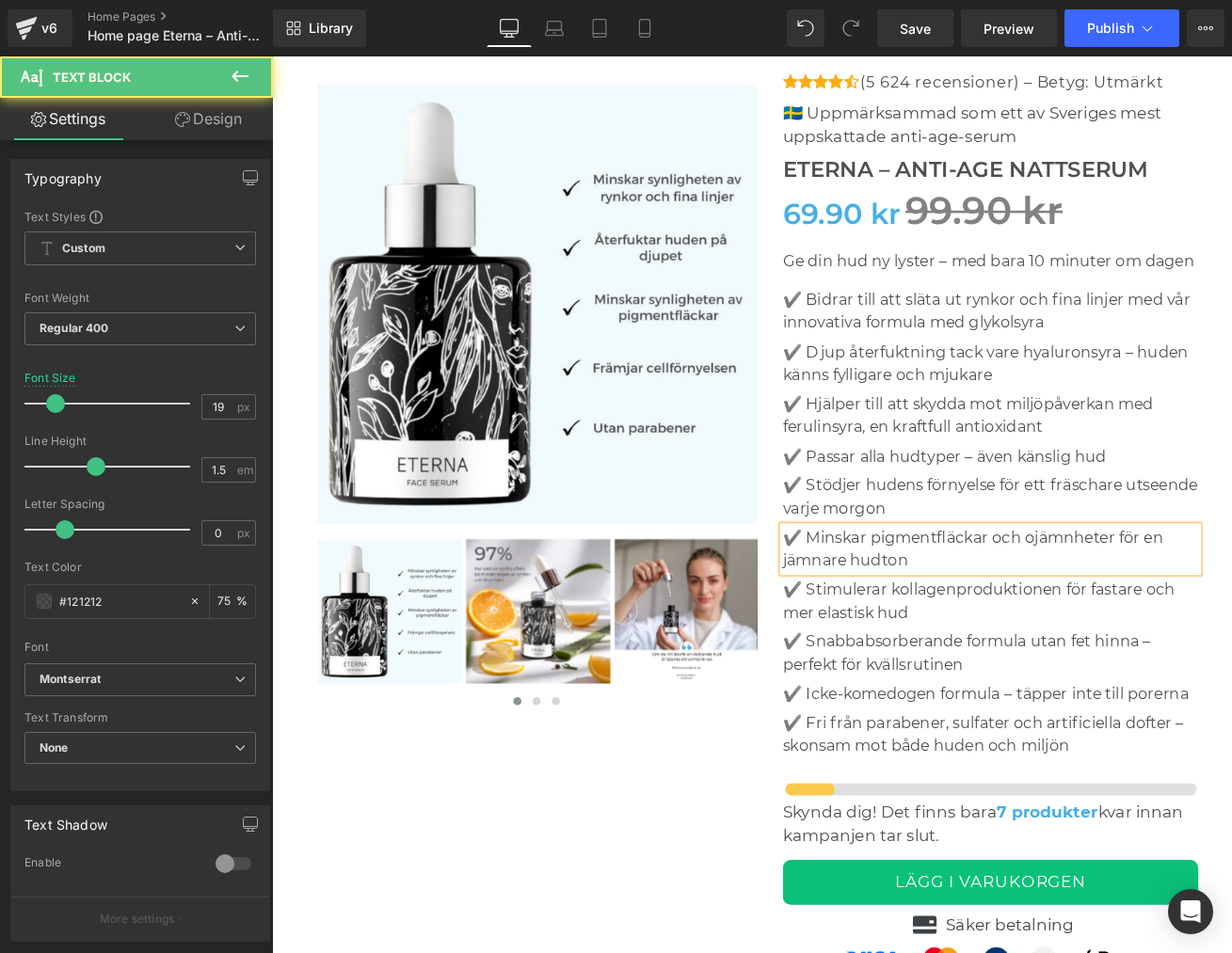 click on "✔️ Minskar pigmentfläckar och ojämnheter för en jämnare hudton" at bounding box center (1115, 634) 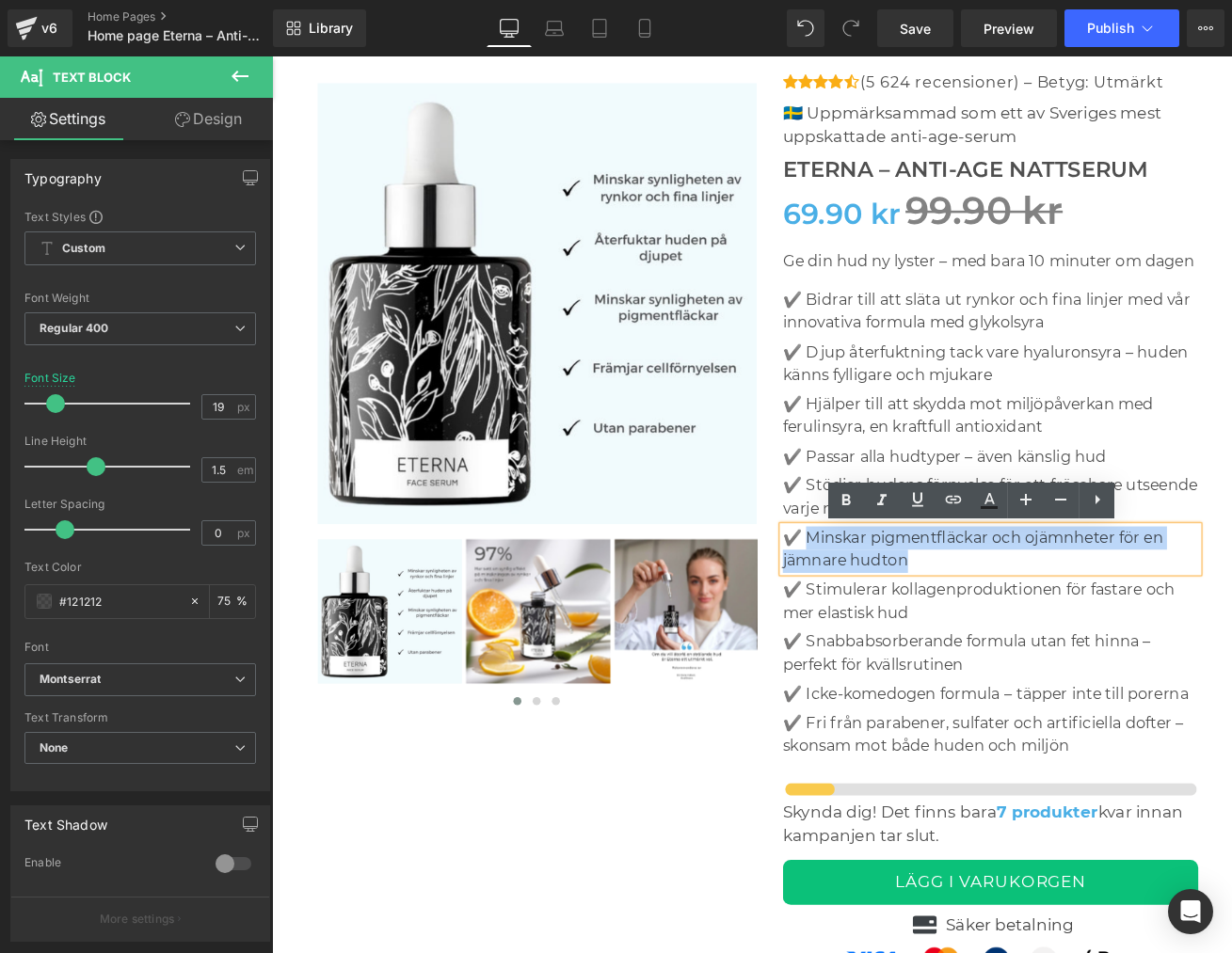 drag, startPoint x: 896, startPoint y: 622, endPoint x: 1021, endPoint y: 646, distance: 127.28315 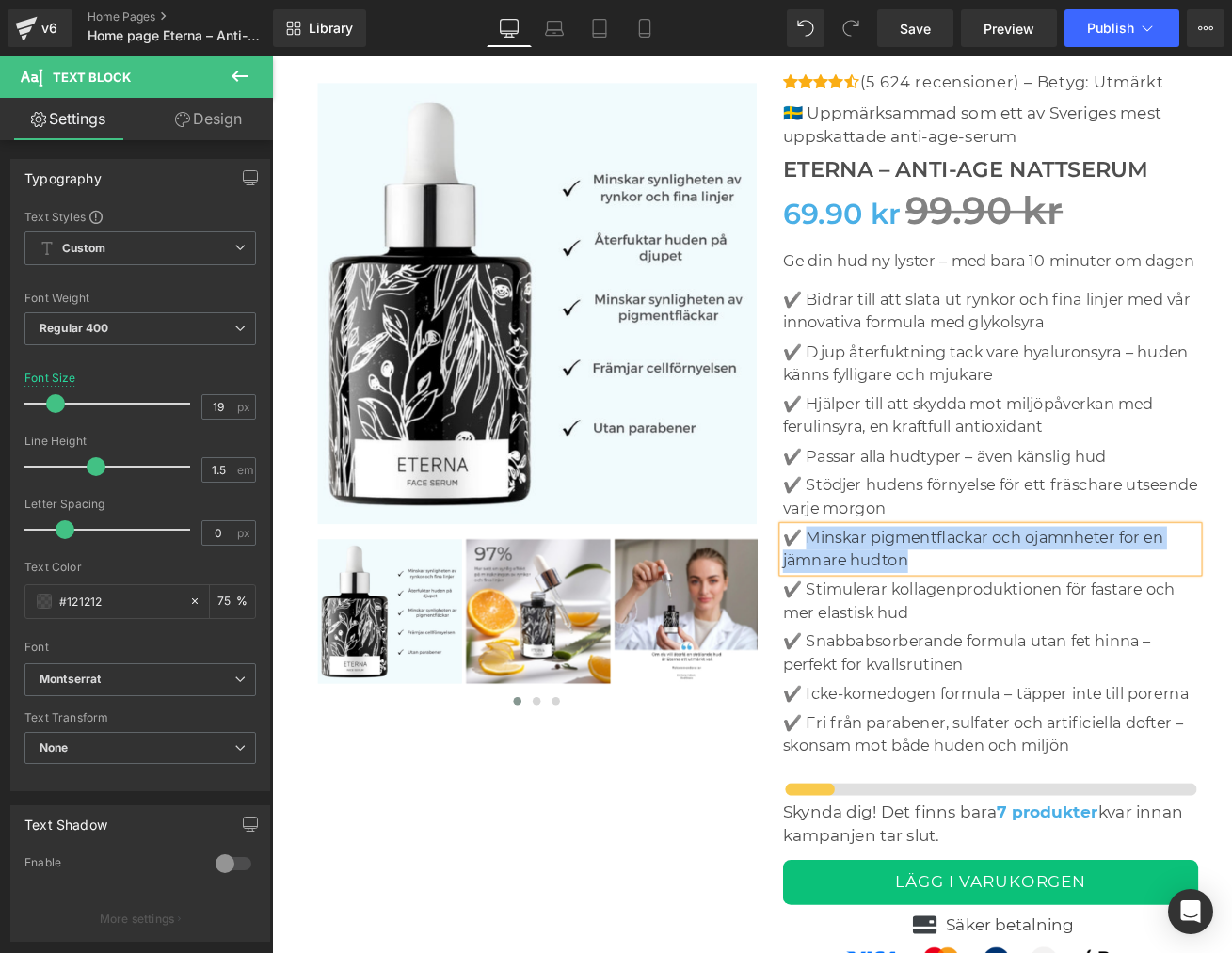 paste 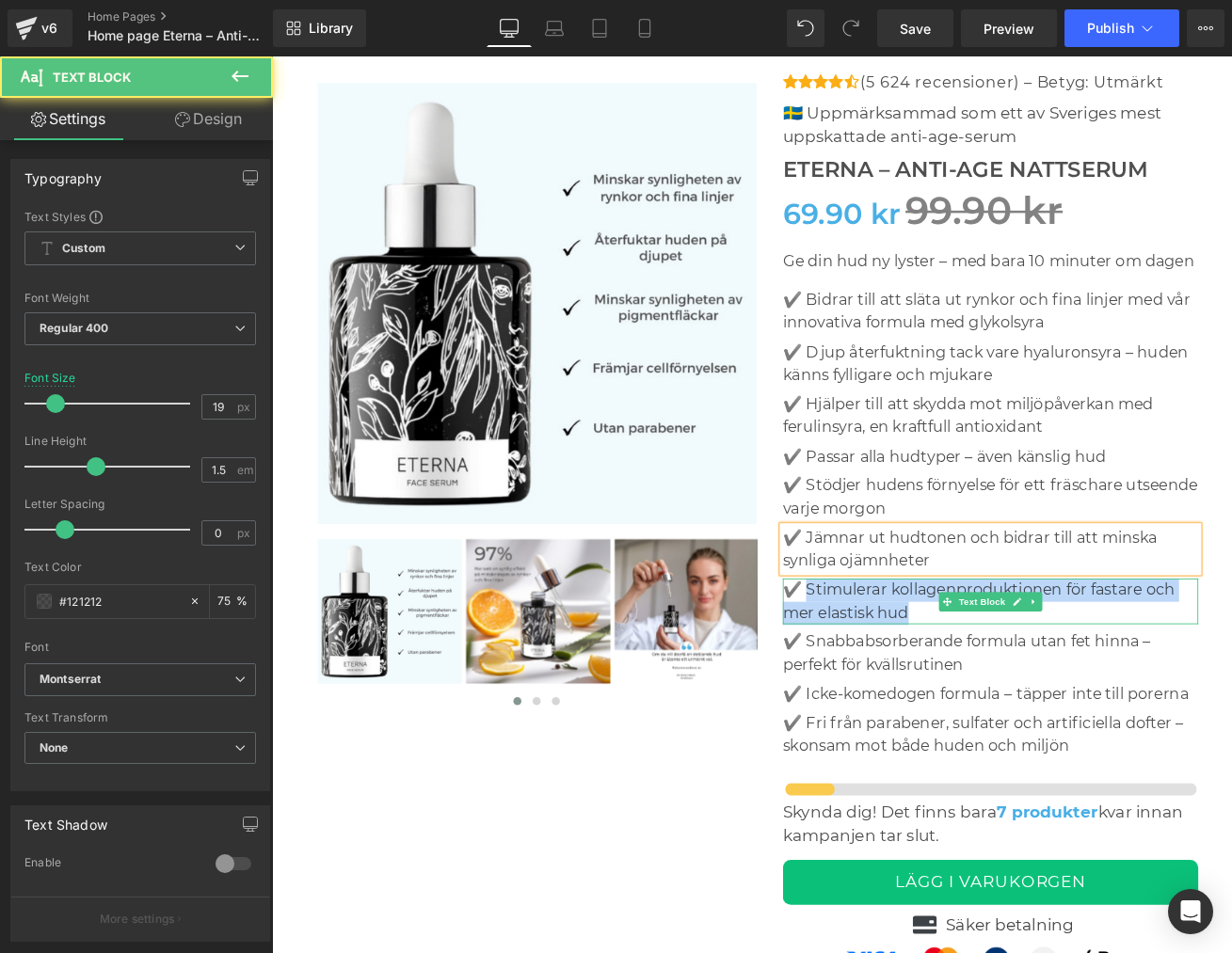 drag, startPoint x: 895, startPoint y: 686, endPoint x: 1022, endPoint y: 704, distance: 128.26925 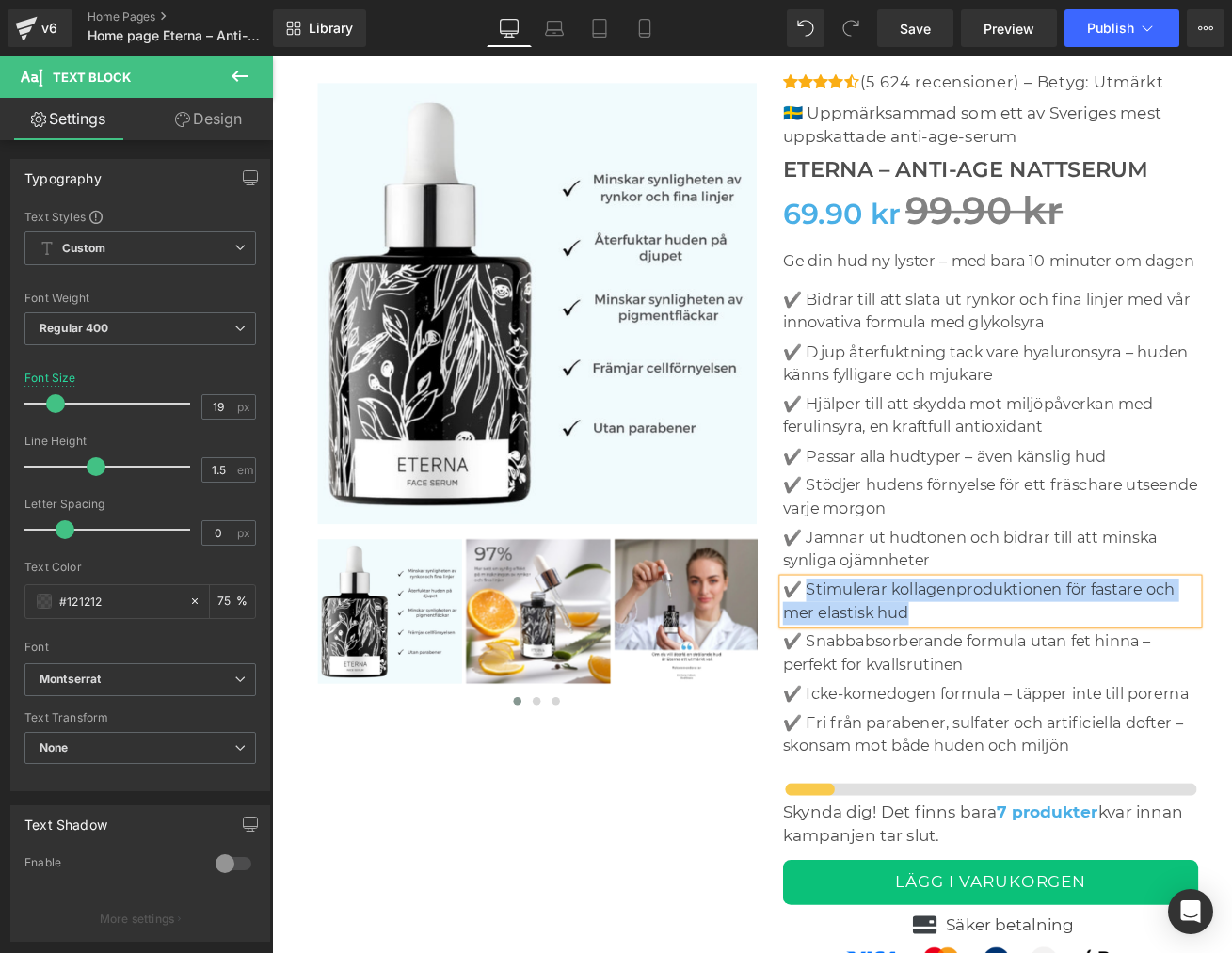 paste 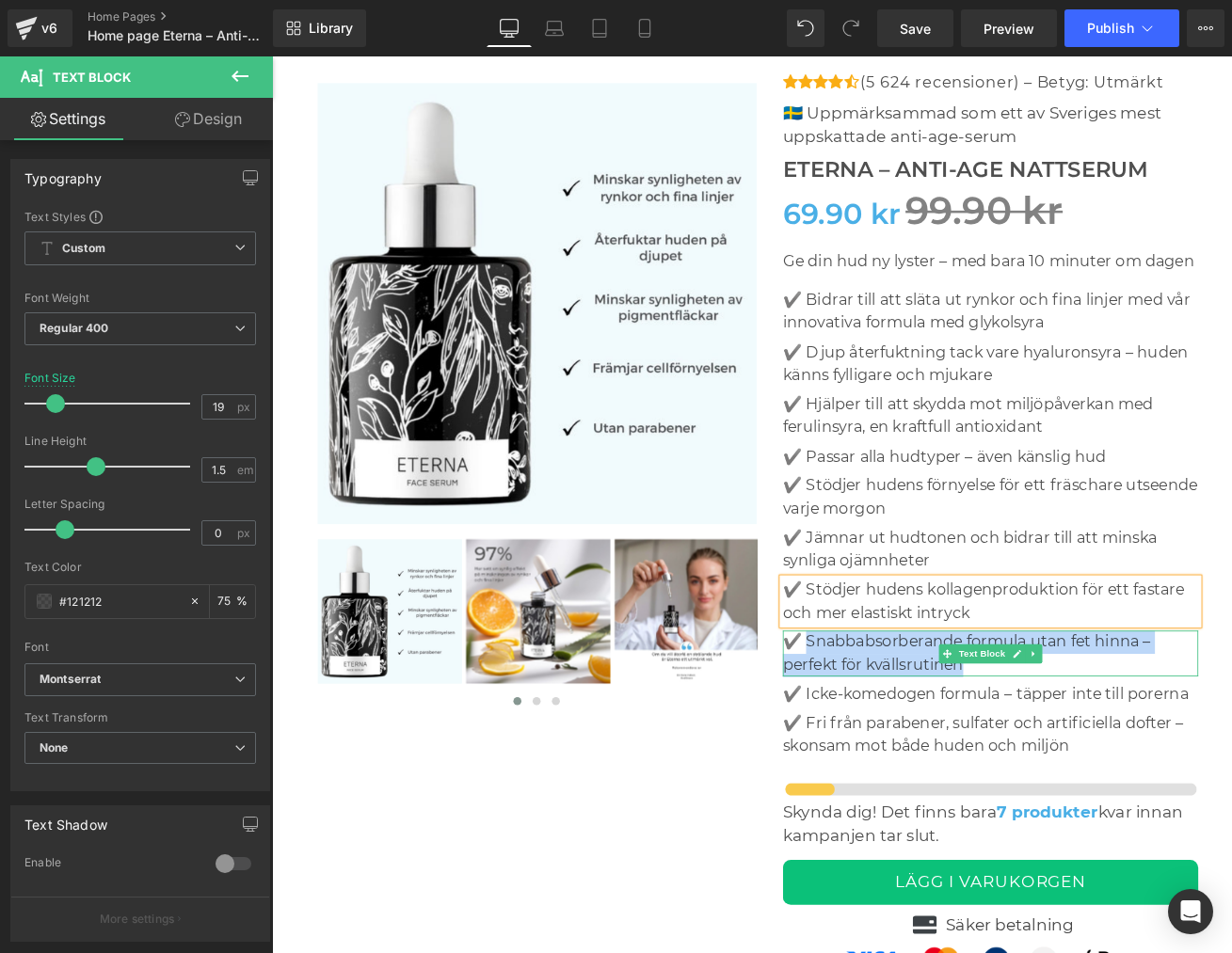 click on "✔️ Snabbabsorberande formula utan fet hinna – perfekt för kvällsrutinen" at bounding box center [1115, 756] 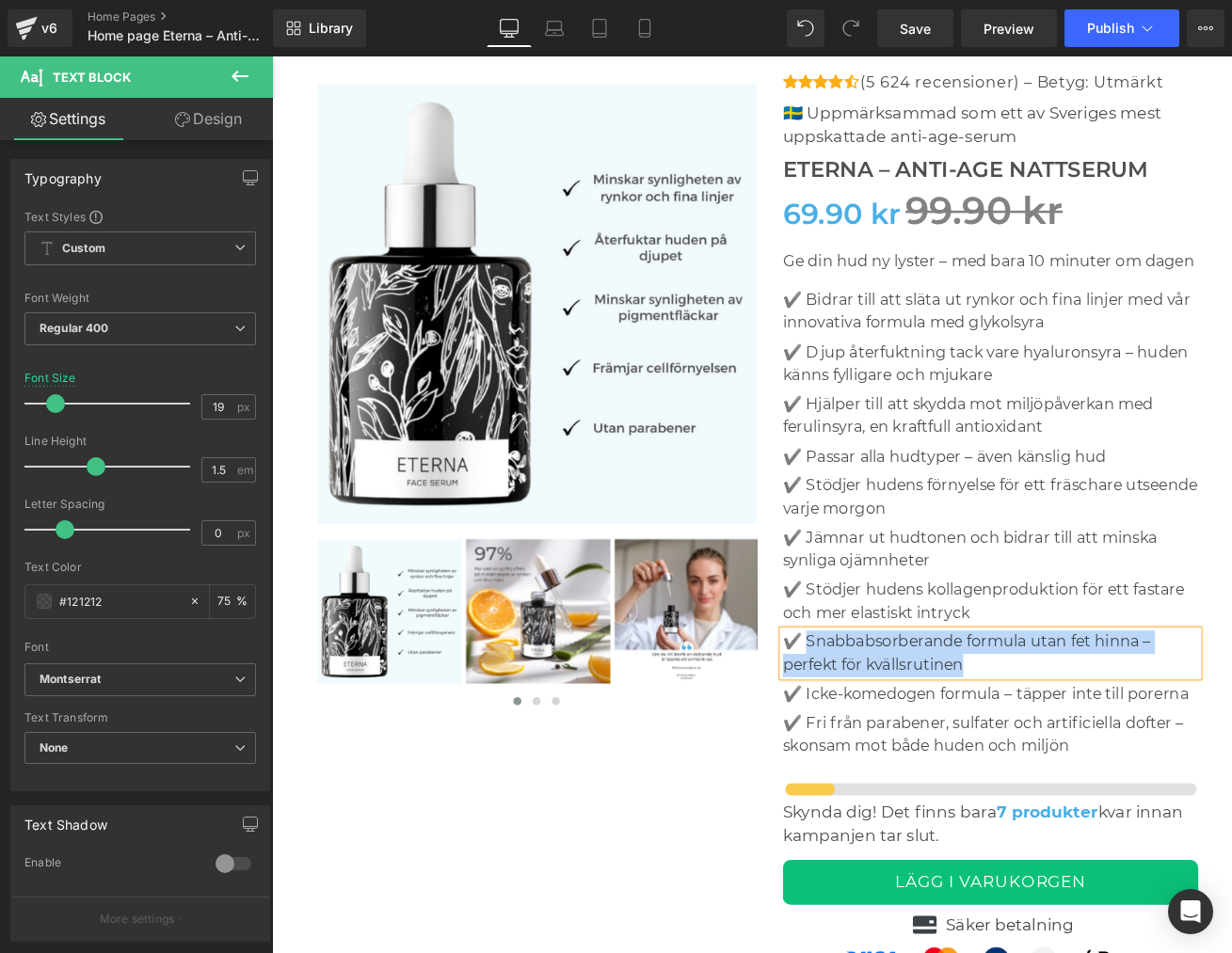 paste 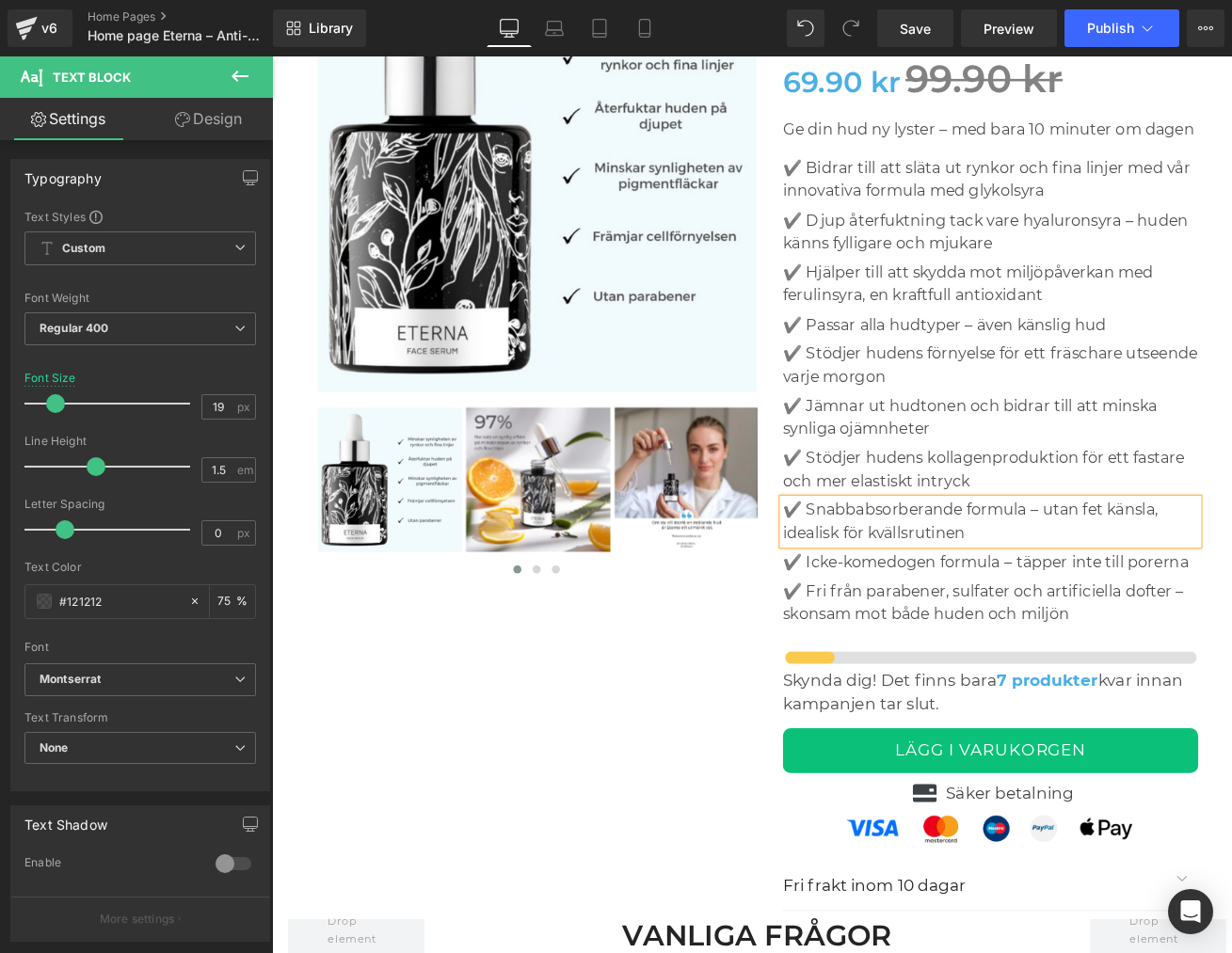scroll, scrollTop: 5327, scrollLeft: 0, axis: vertical 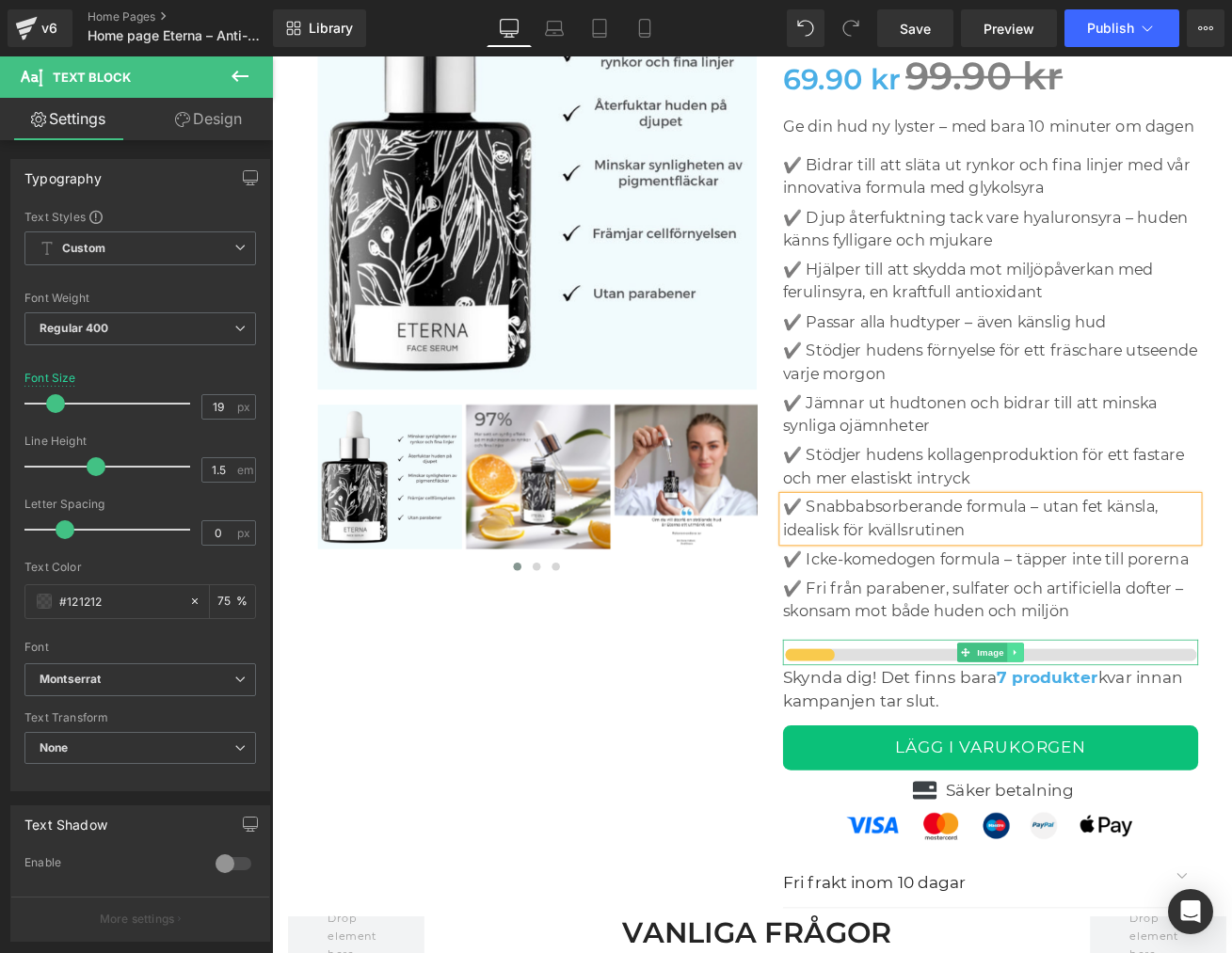click 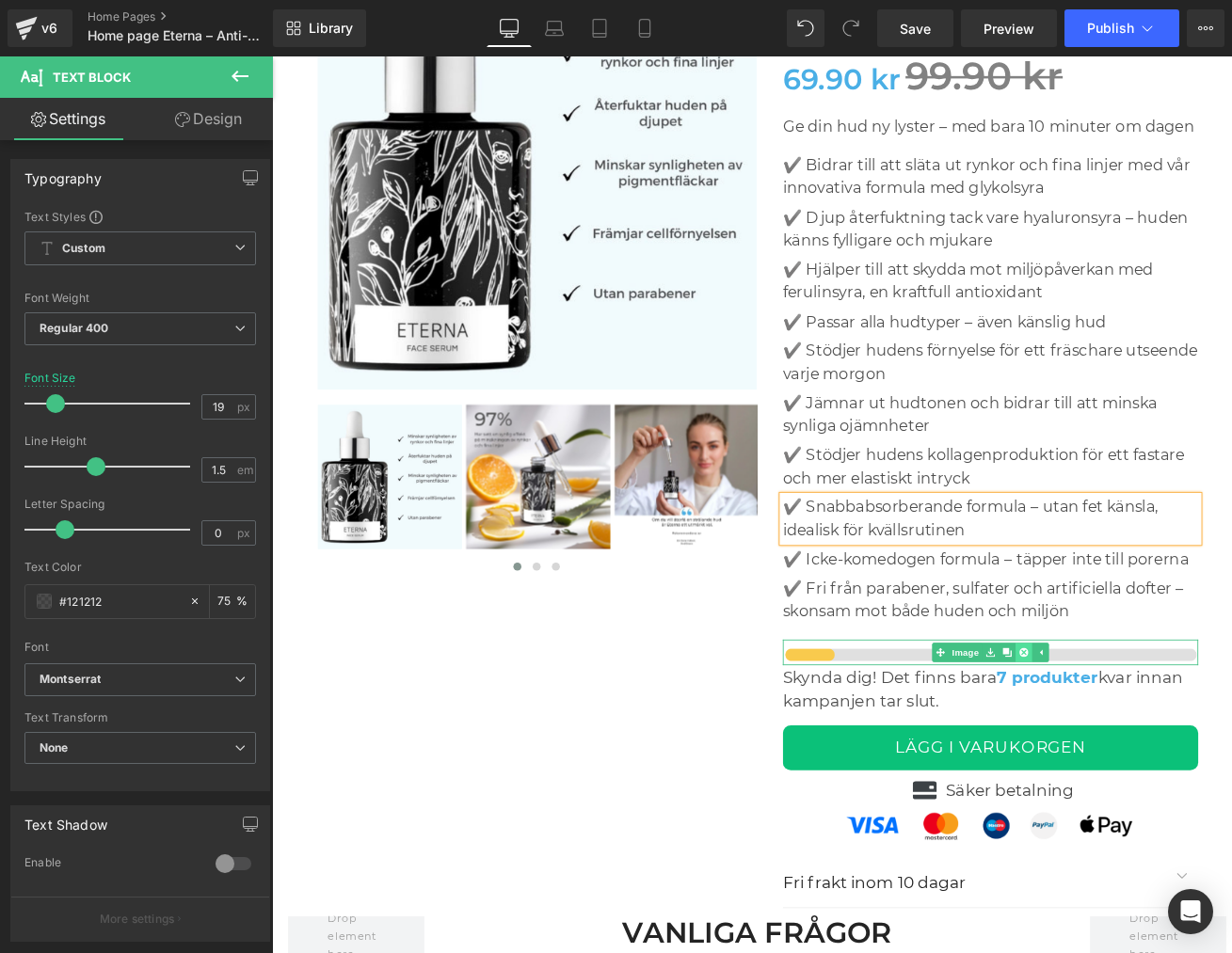 click 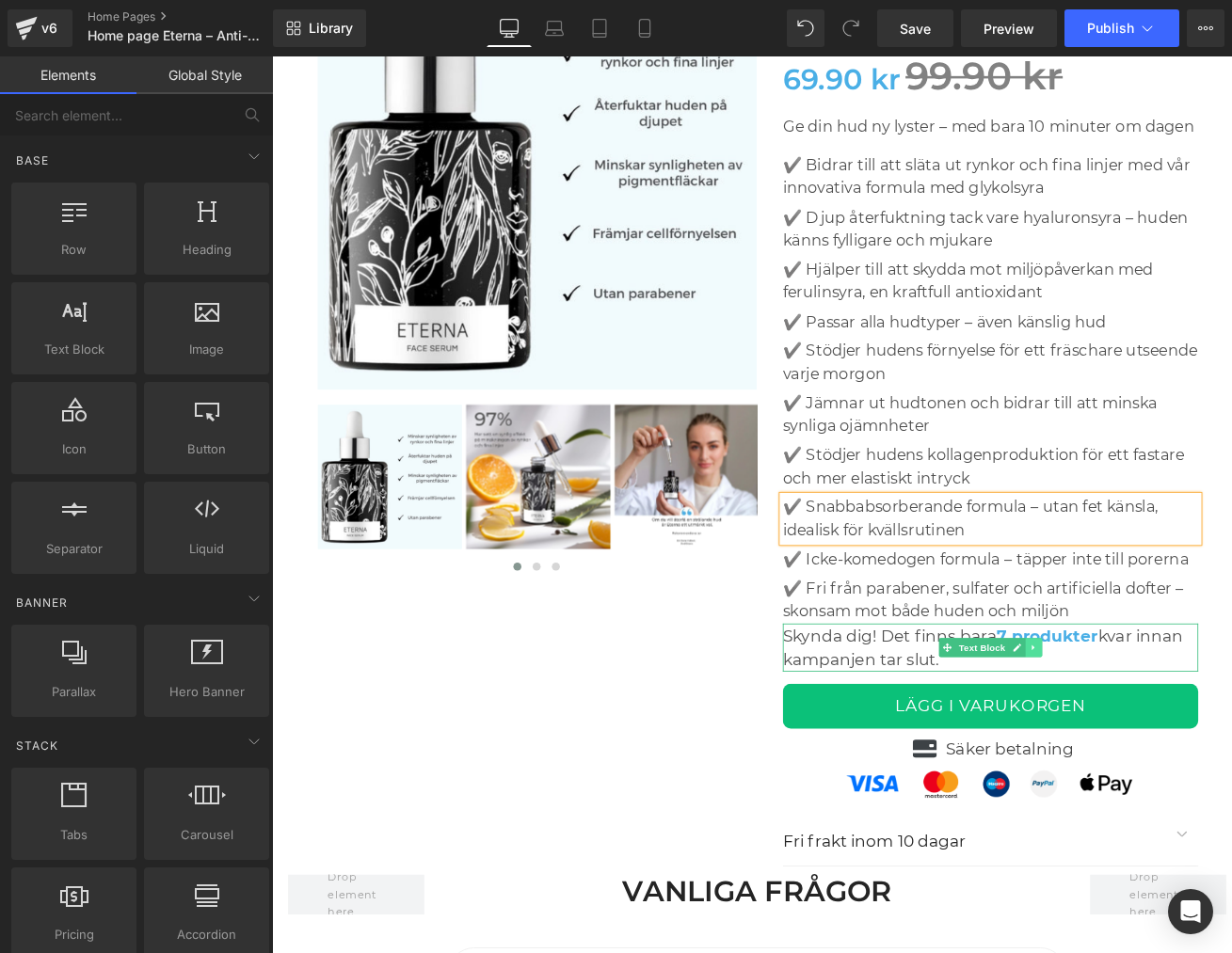click 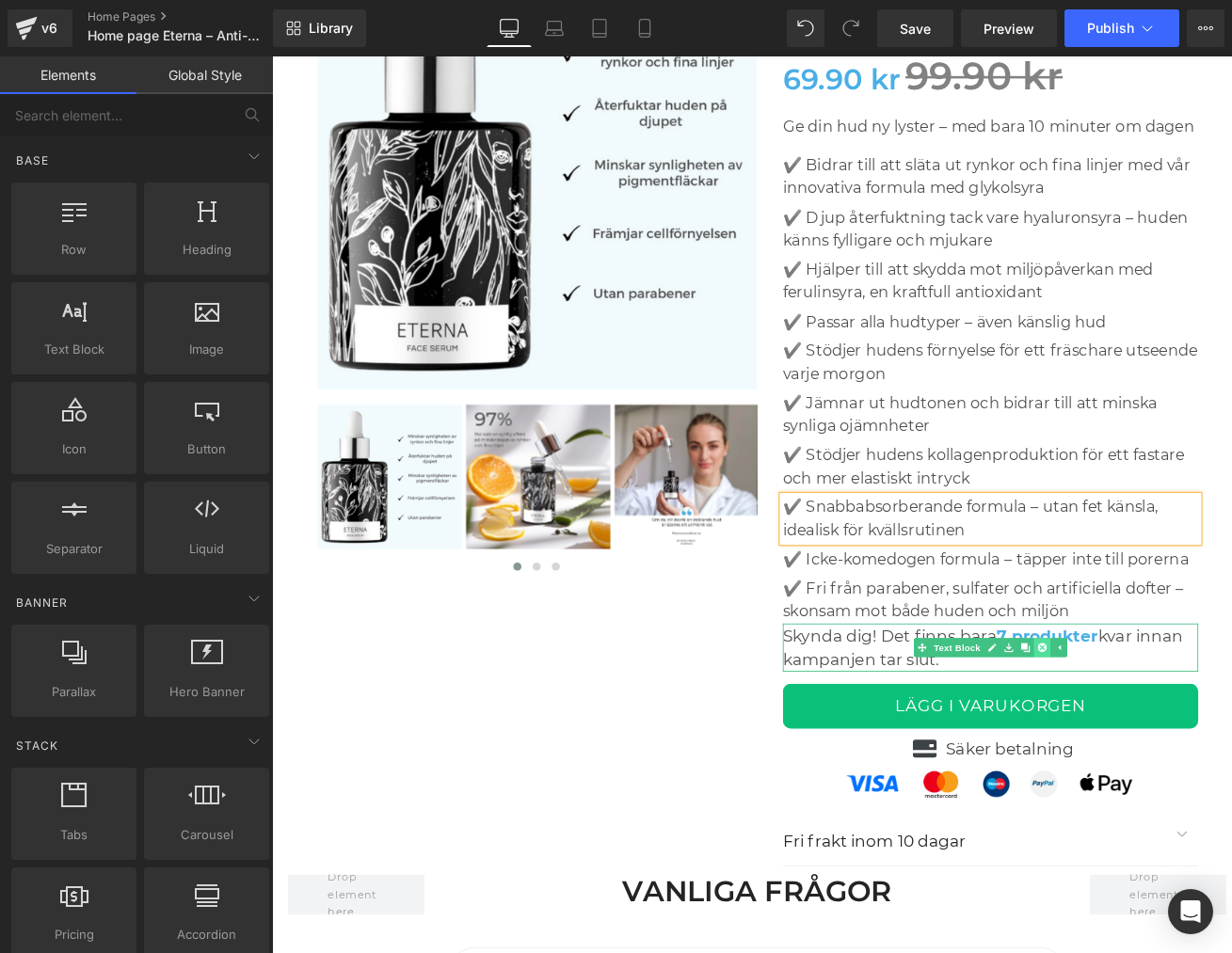 click 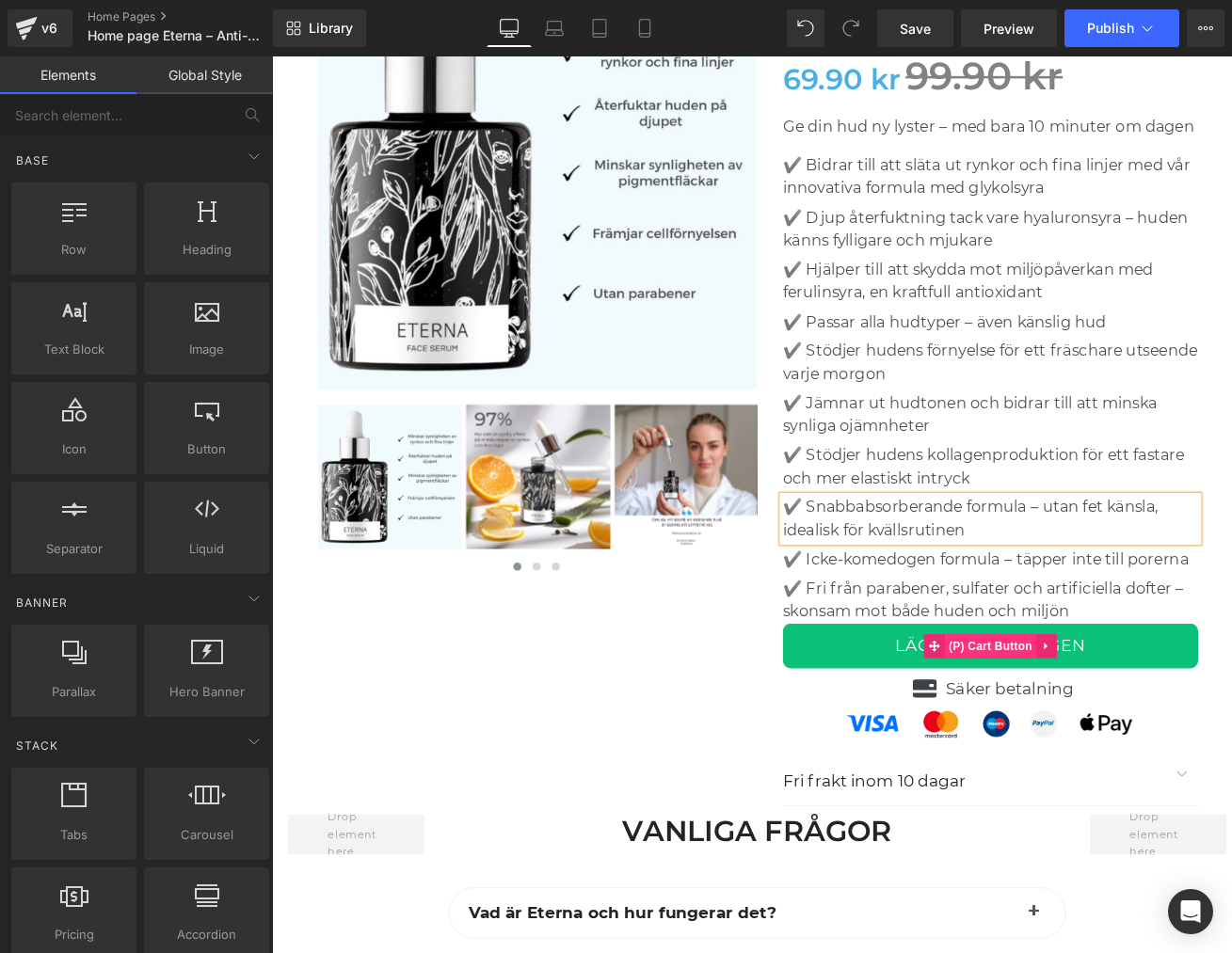 click on "(P) Cart Button" at bounding box center [1115, 748] 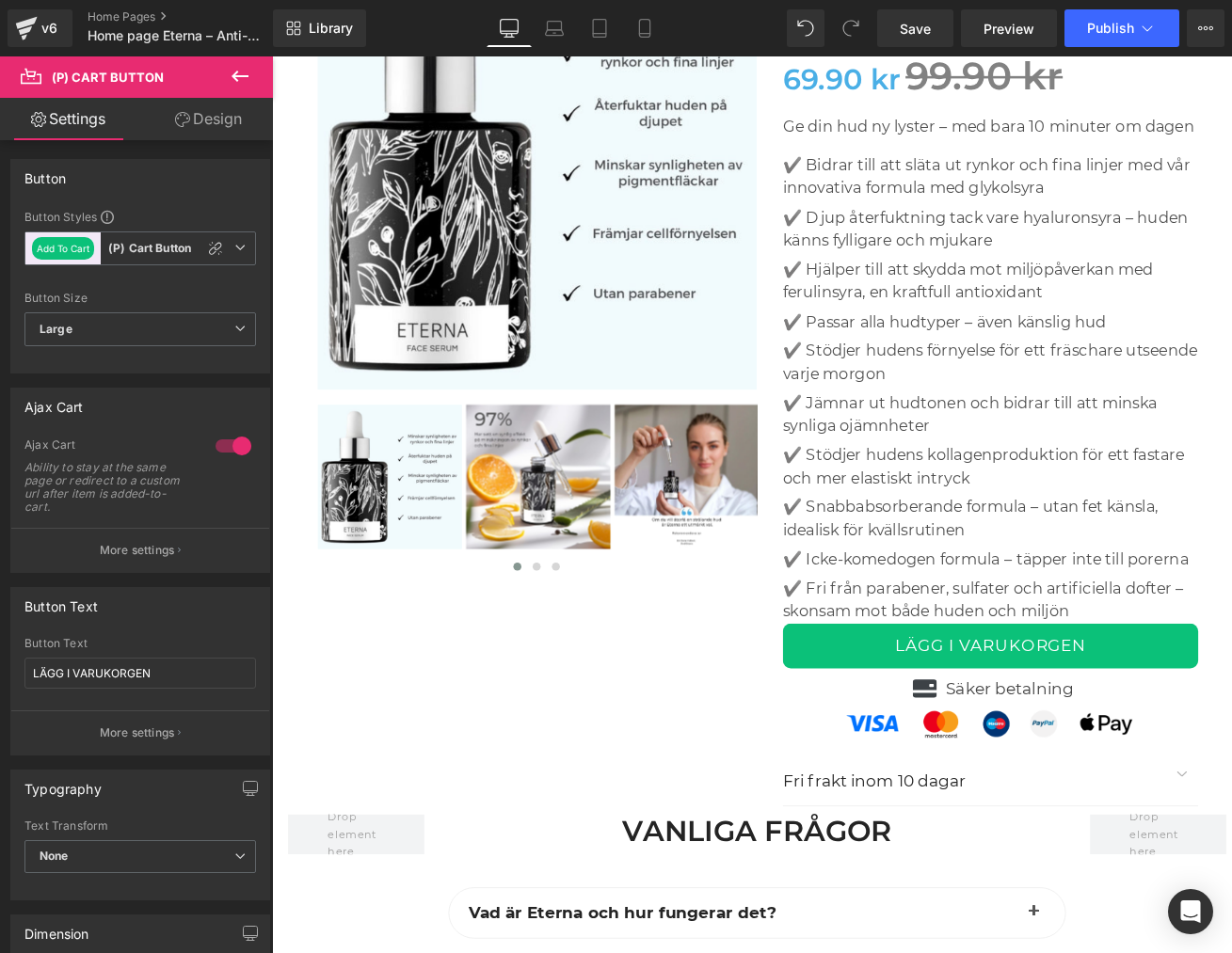 click on "Design" at bounding box center (208, 119) 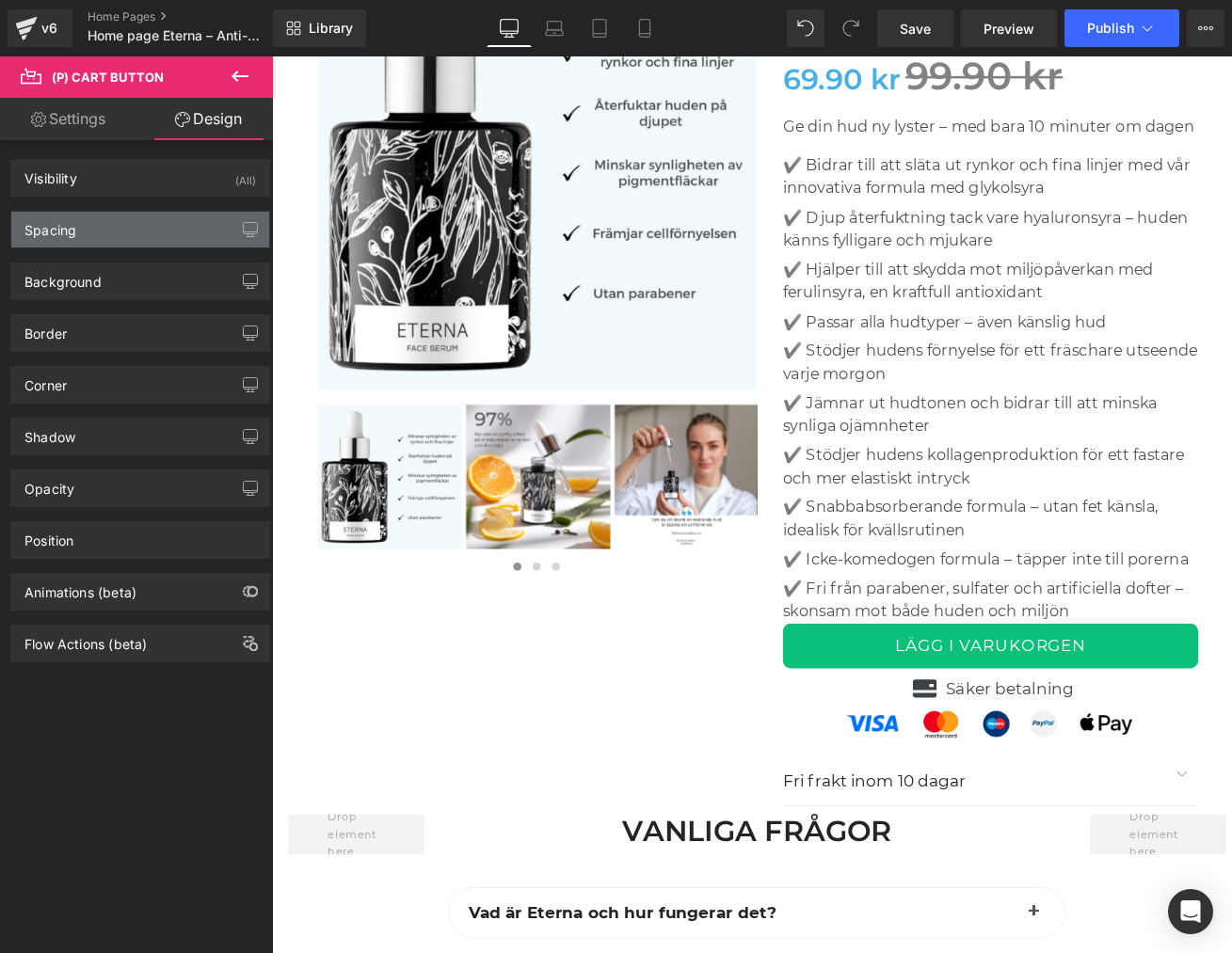 click on "Spacing" at bounding box center (50, 225) 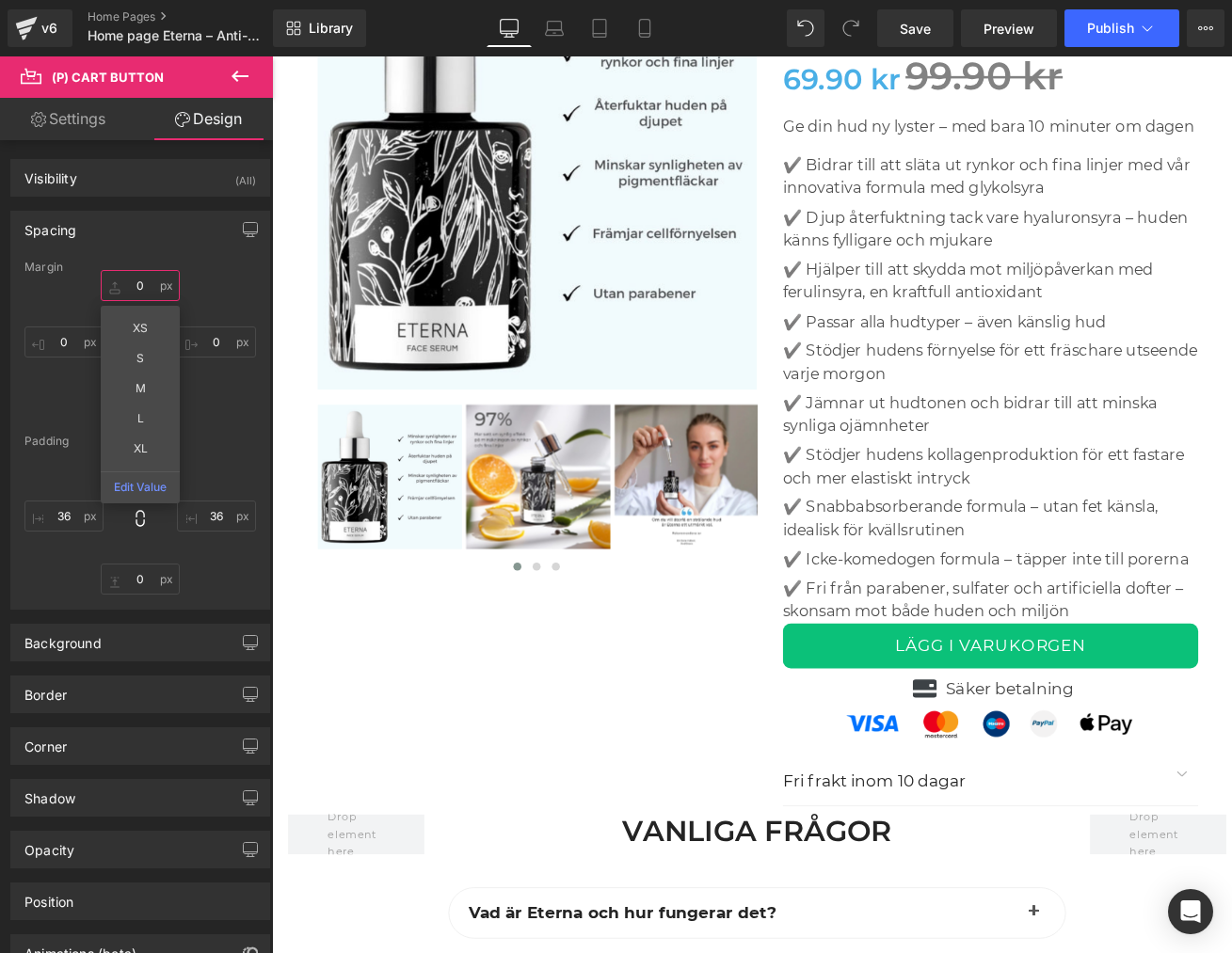 click on "0" at bounding box center [140, 285] 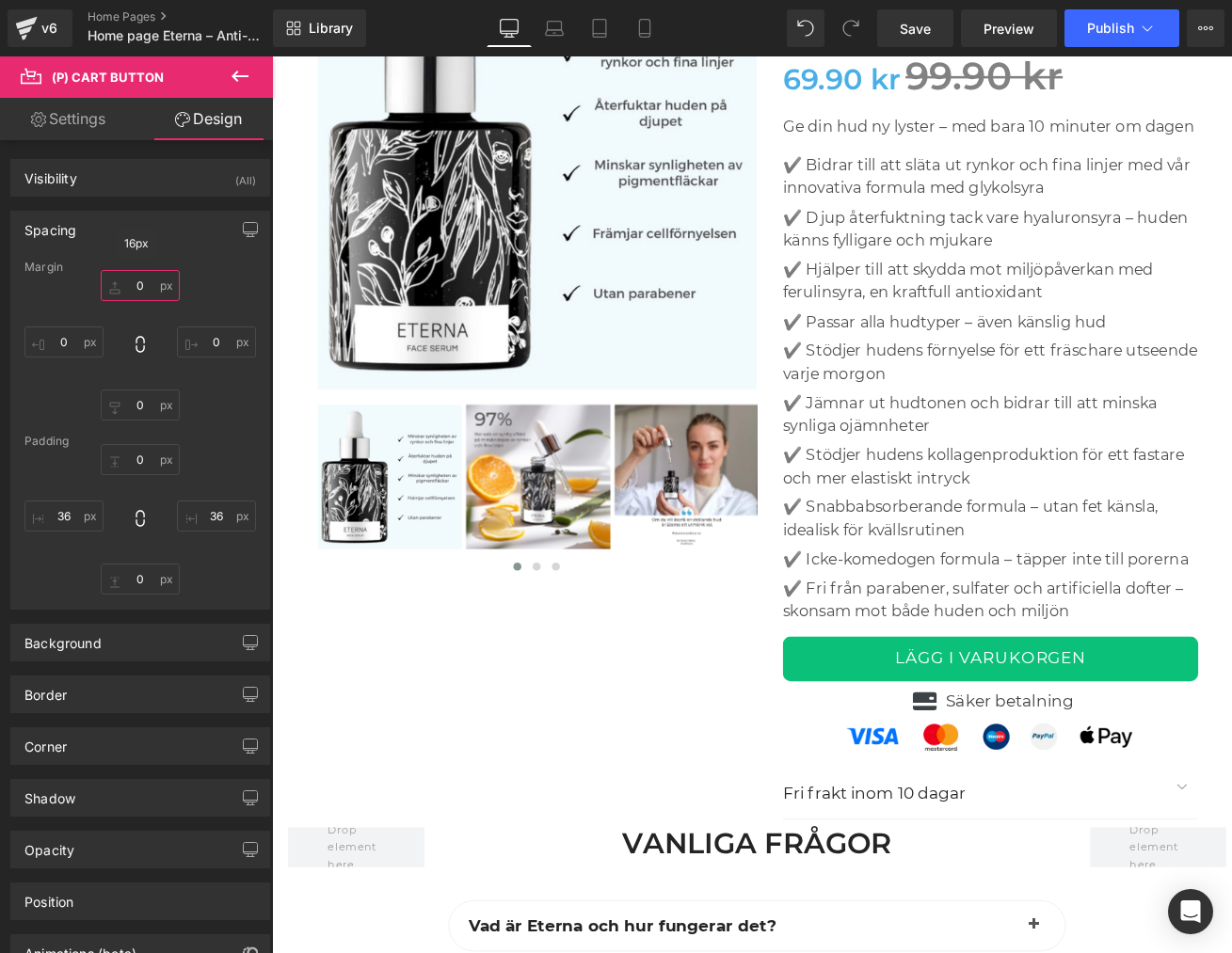 click on "0" at bounding box center [140, 285] 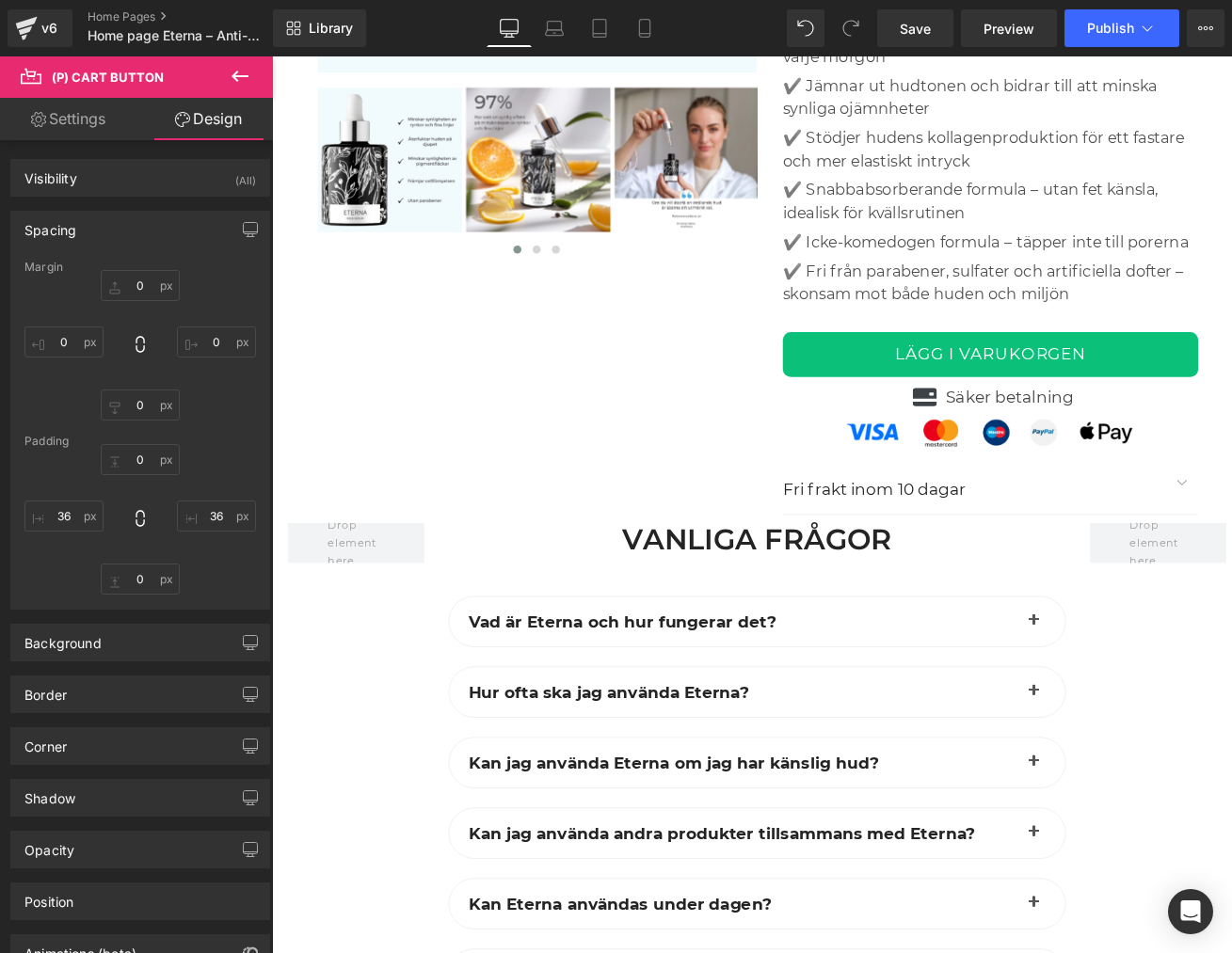 scroll, scrollTop: 5716, scrollLeft: 0, axis: vertical 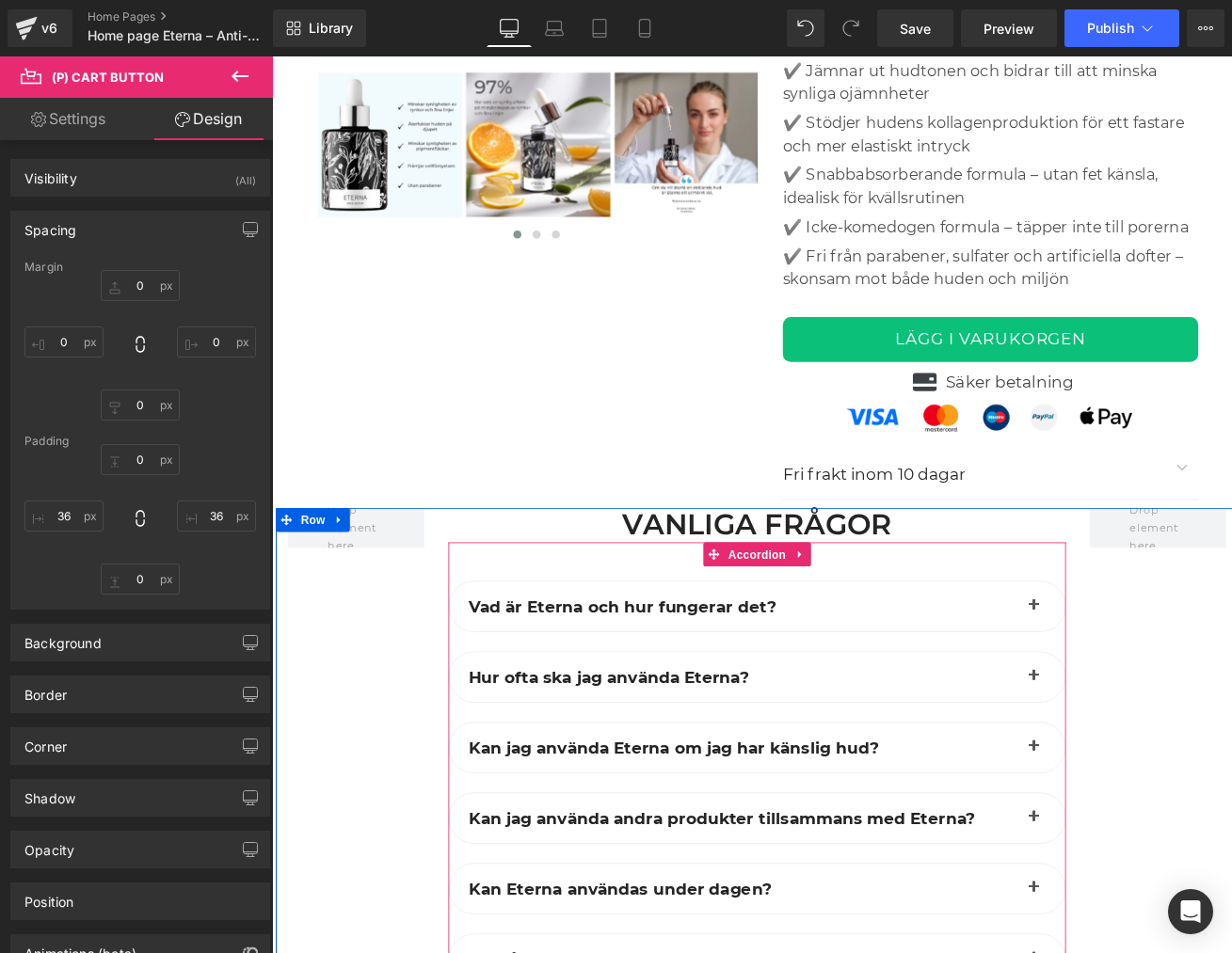 click at bounding box center (1166, 706) 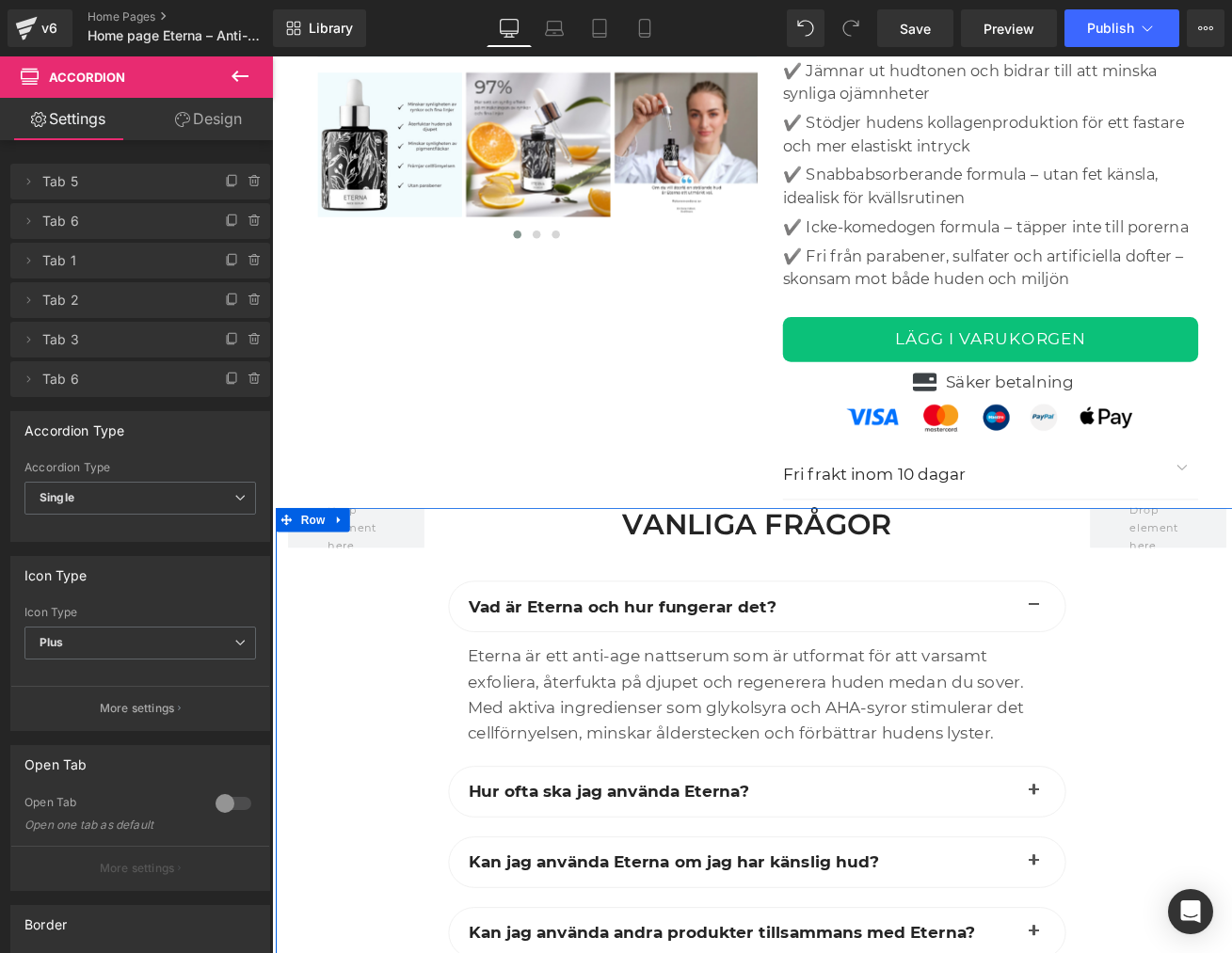 click at bounding box center (371, 959) 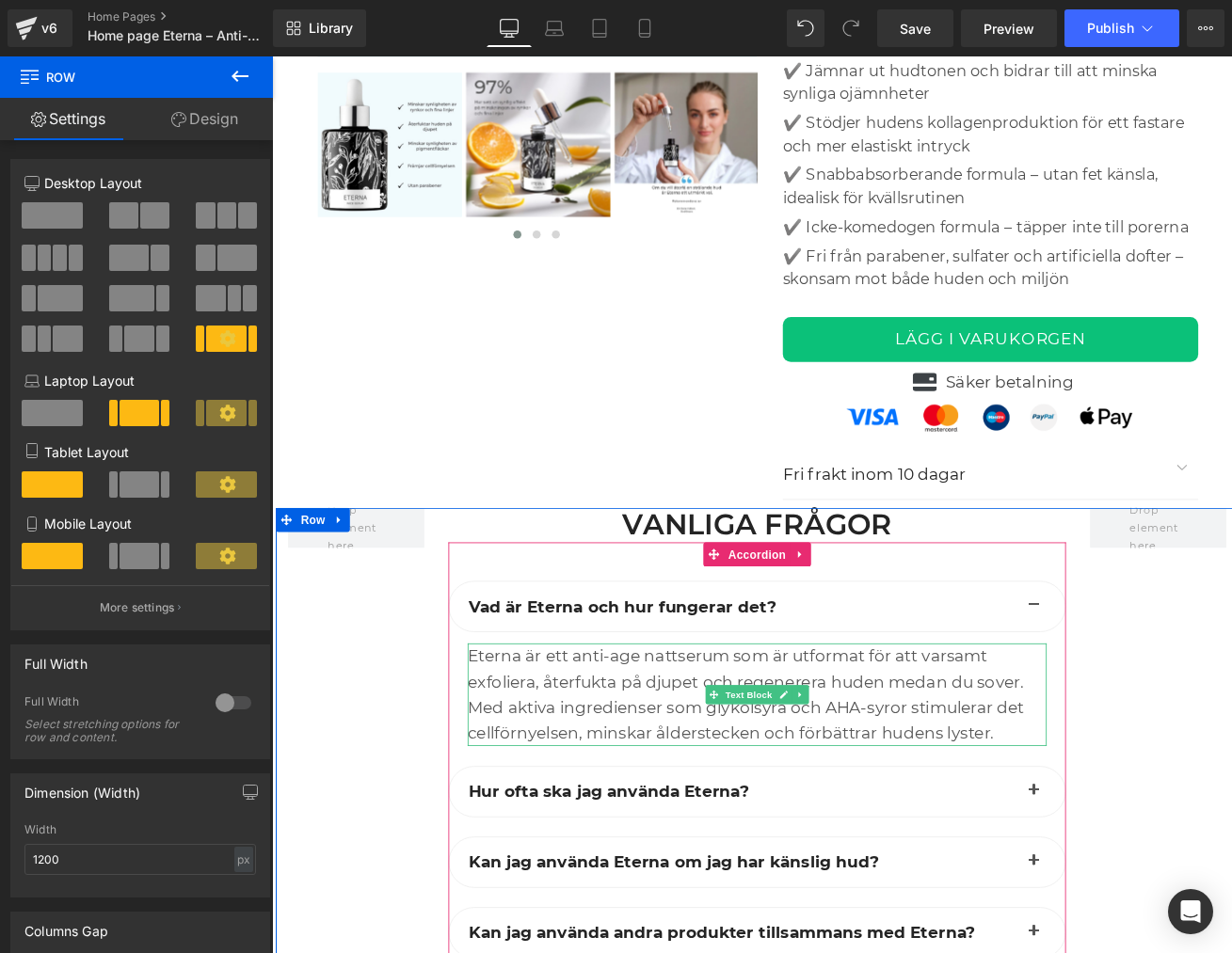 drag, startPoint x: 438, startPoint y: 695, endPoint x: 1117, endPoint y: 858, distance: 698.2908 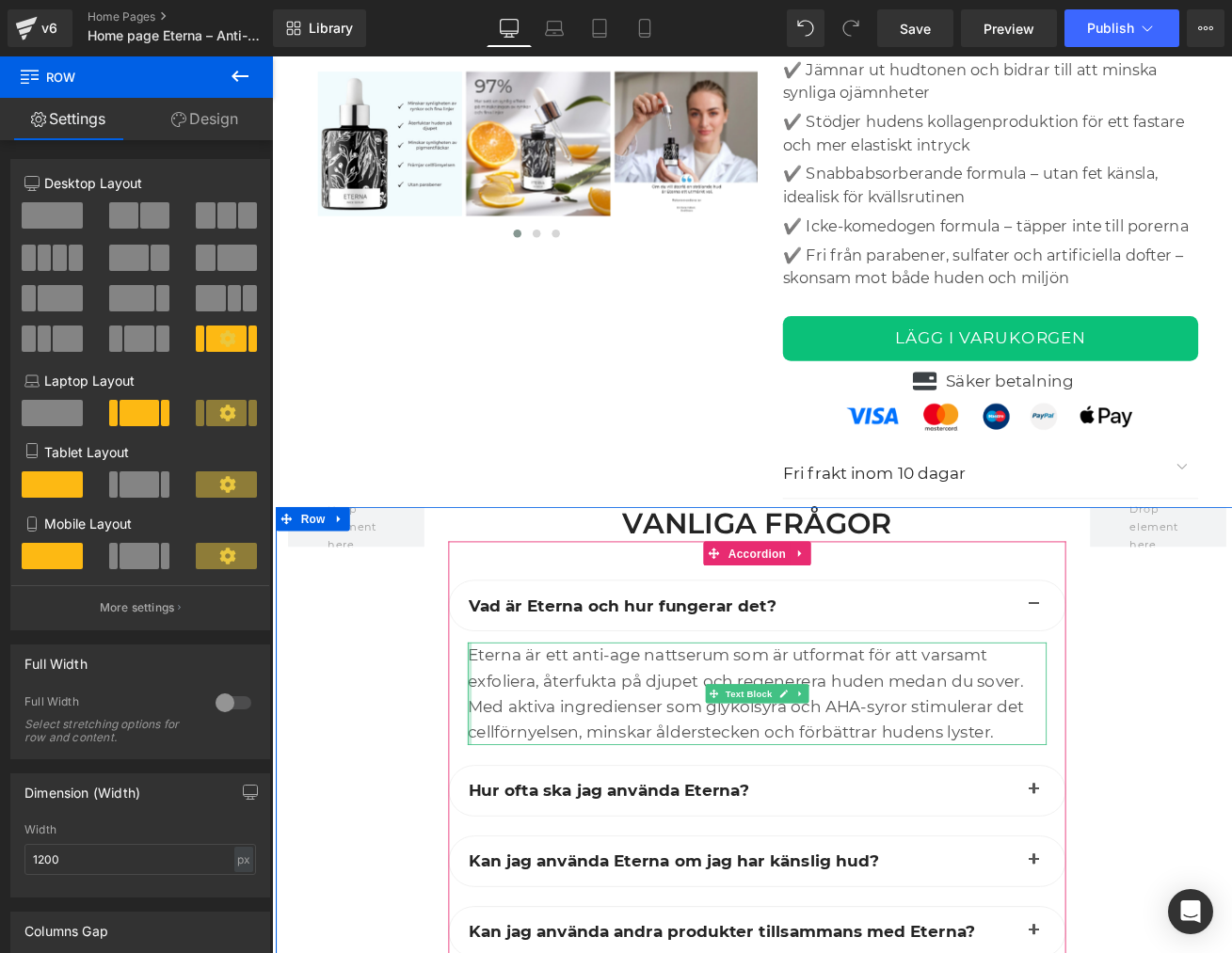 click at bounding box center [504, 804] 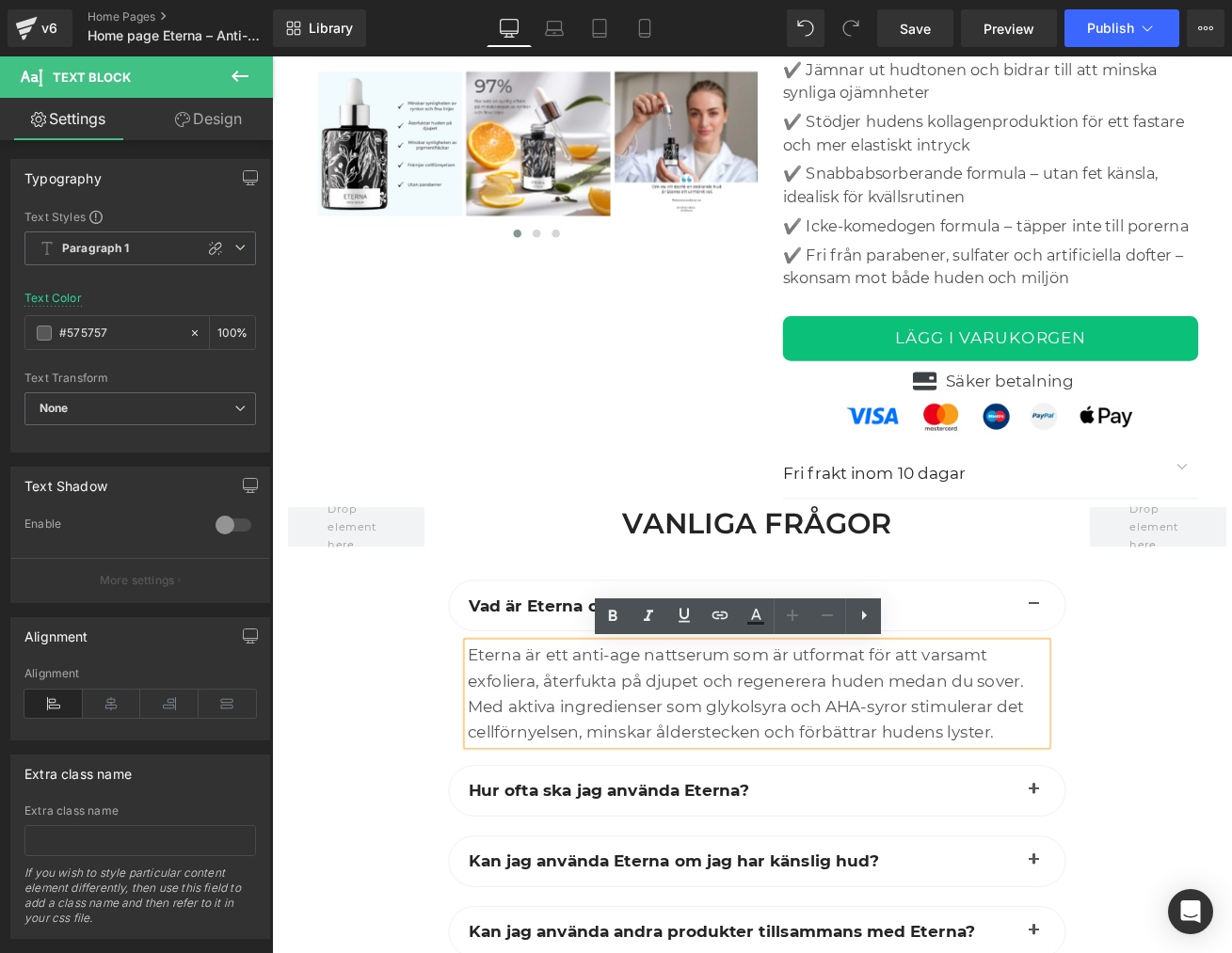 drag, startPoint x: 506, startPoint y: 759, endPoint x: 1128, endPoint y: 858, distance: 629.82934 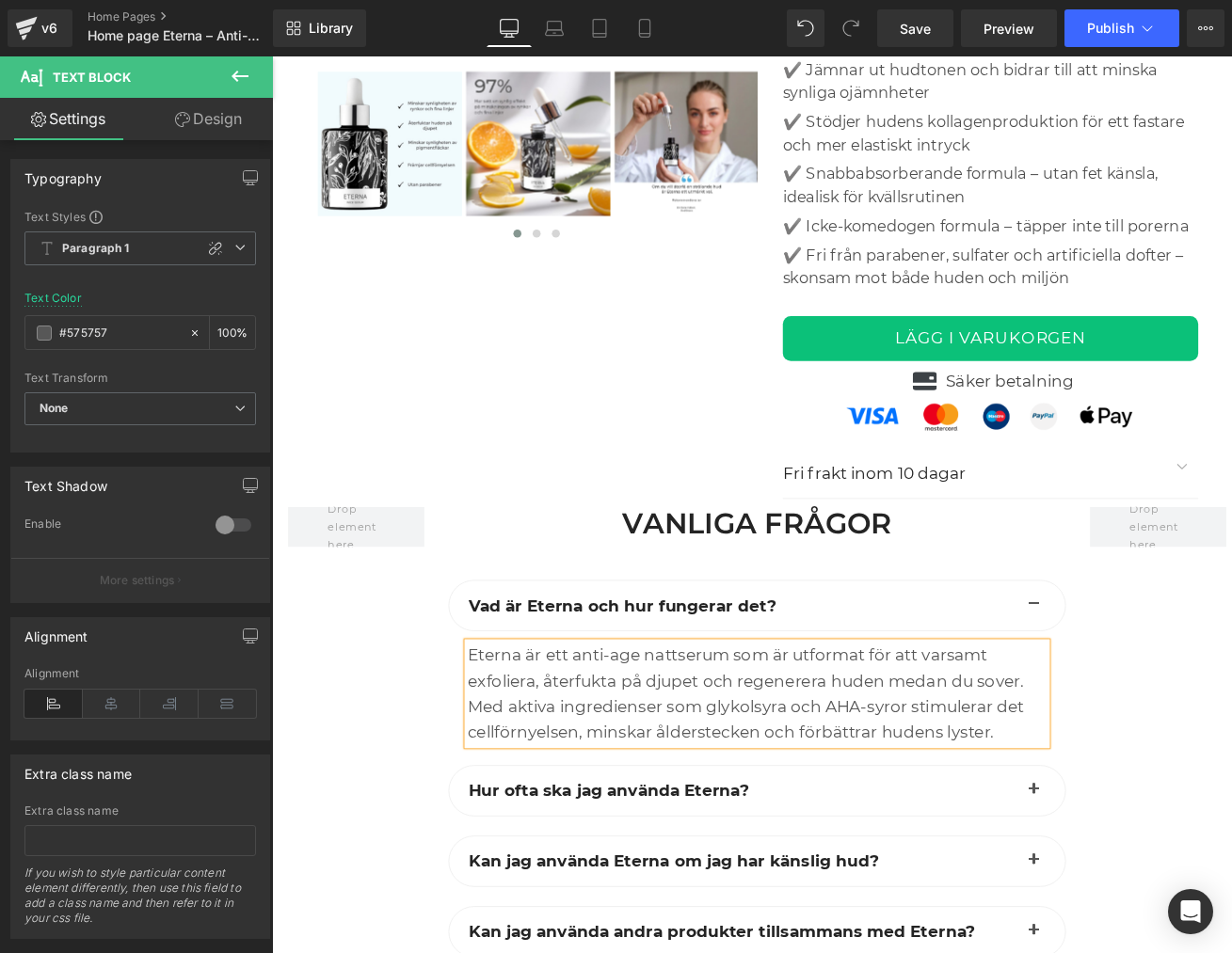 paste 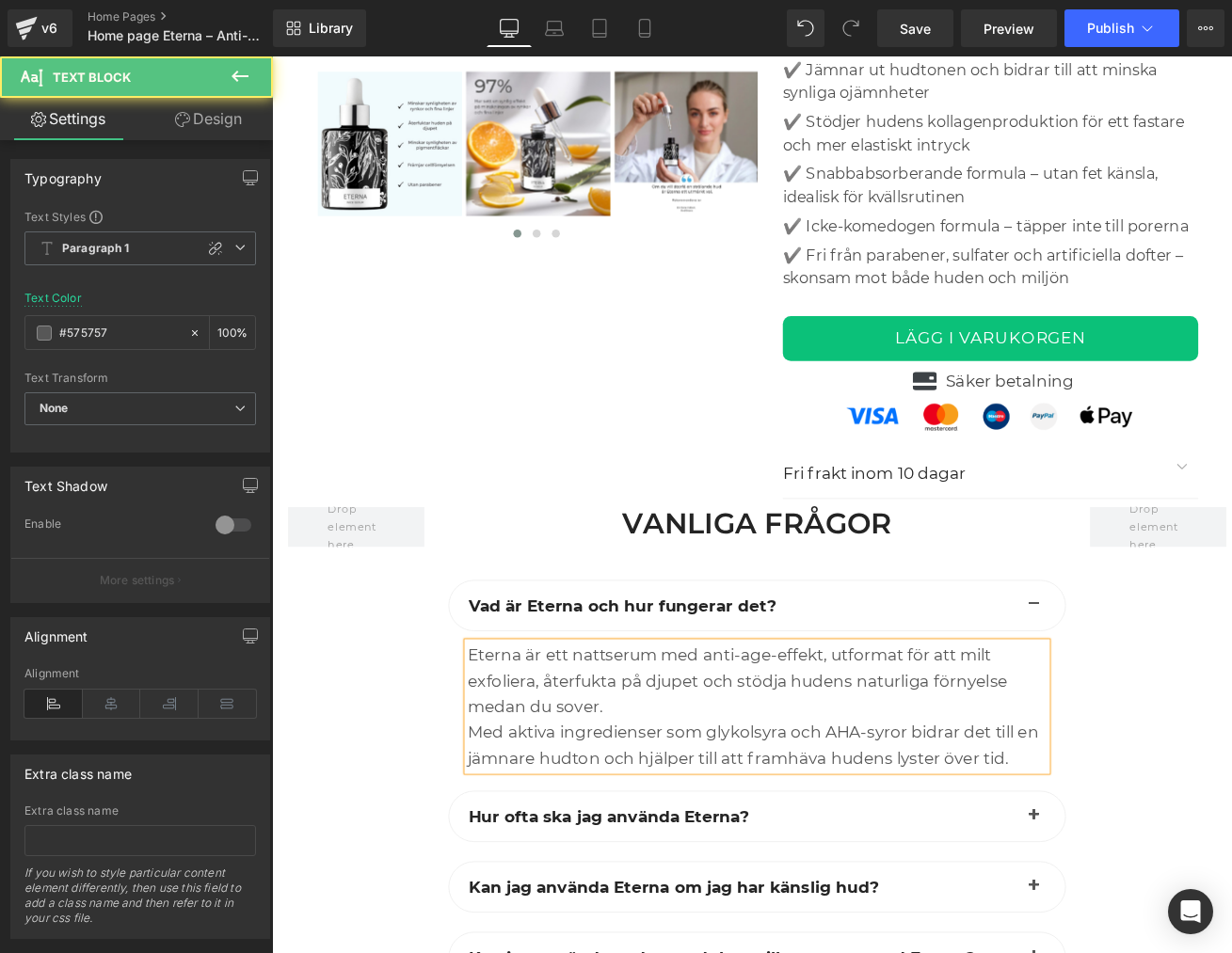 click on "Med aktiva ingredienser som glykolsyra och AHA-syror bidrar det till en jämnare hudton och hjälper till att framhäva hudens lyster över tid." at bounding box center [841, 865] 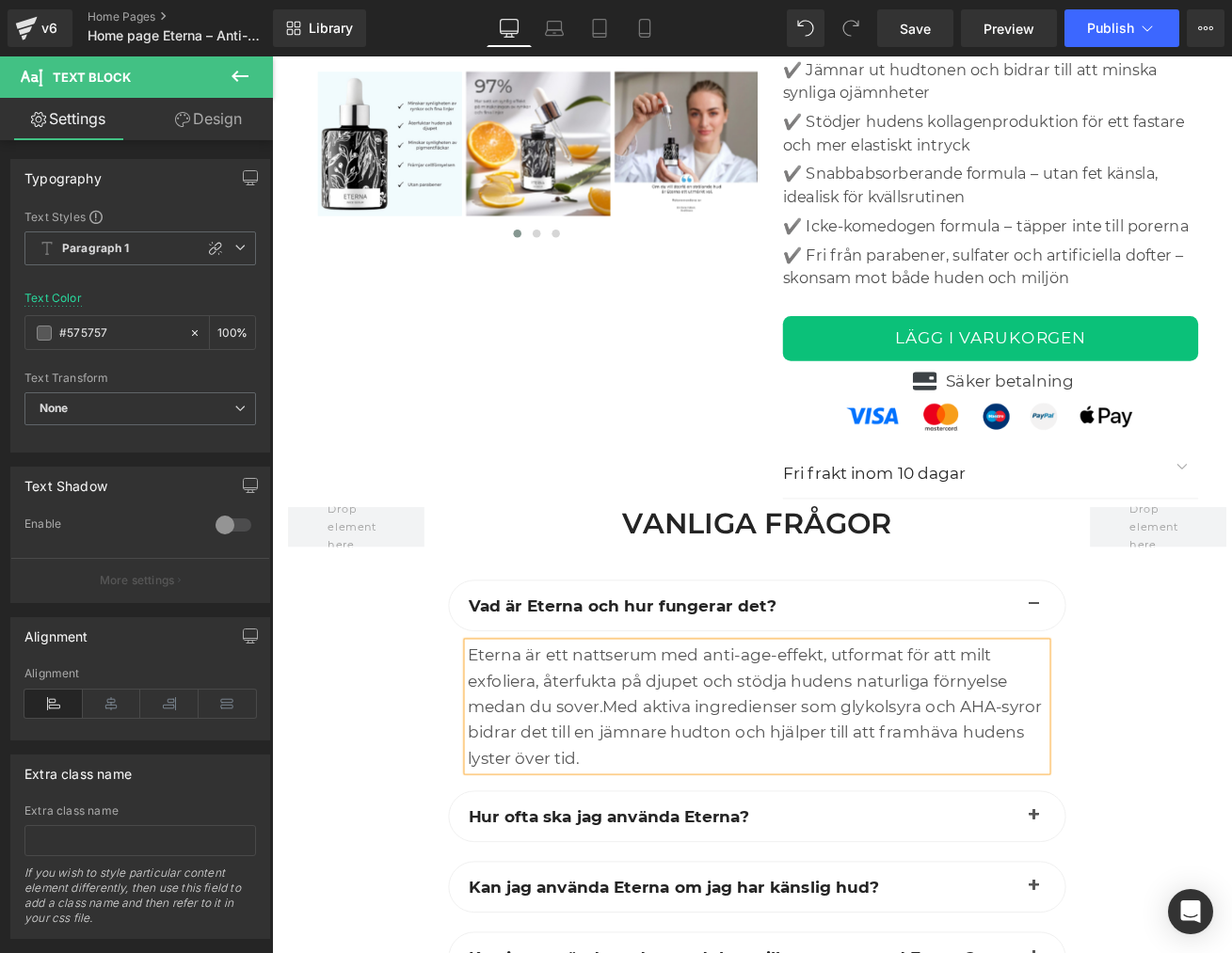 click at bounding box center (1166, 948) 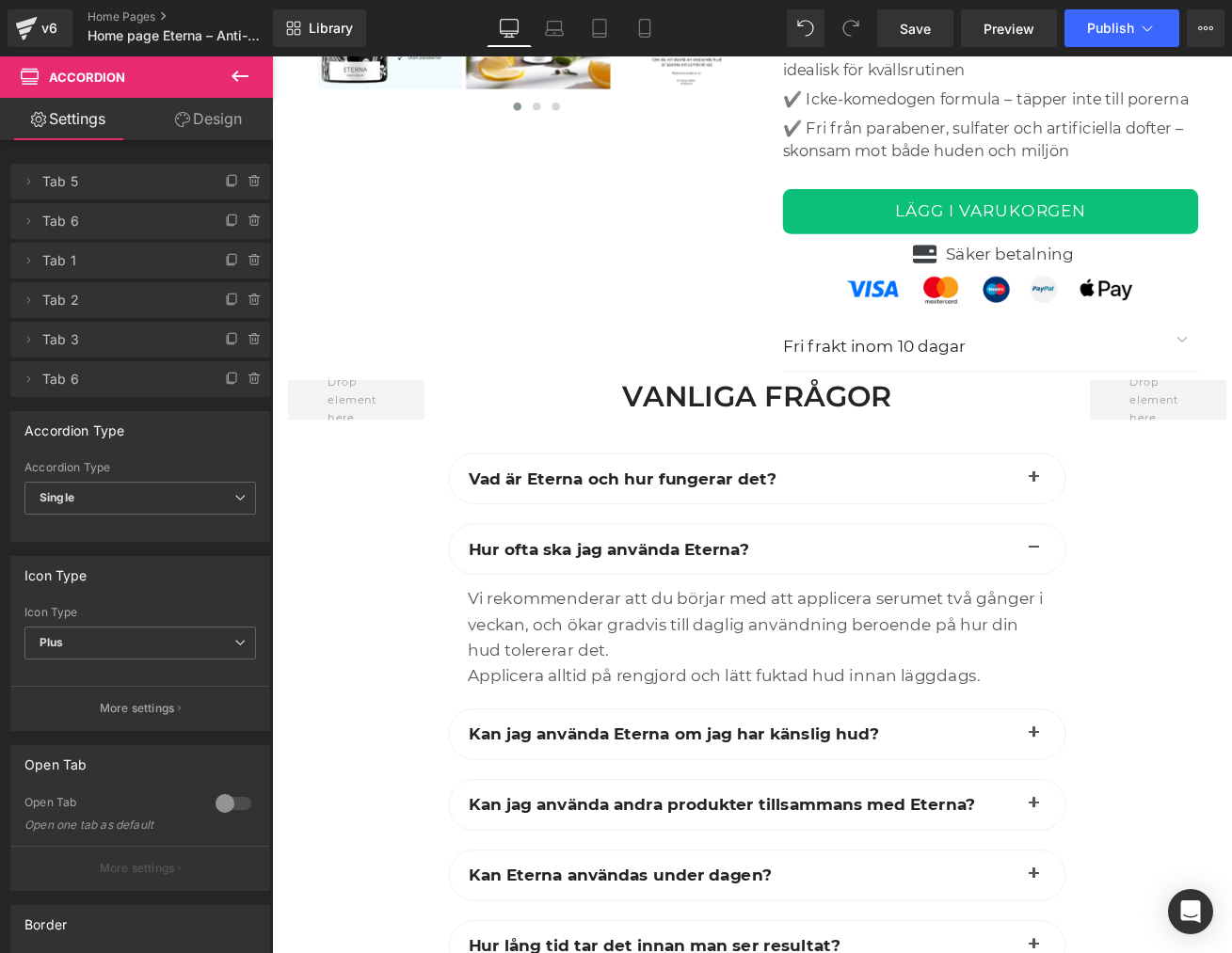 scroll, scrollTop: 5884, scrollLeft: 0, axis: vertical 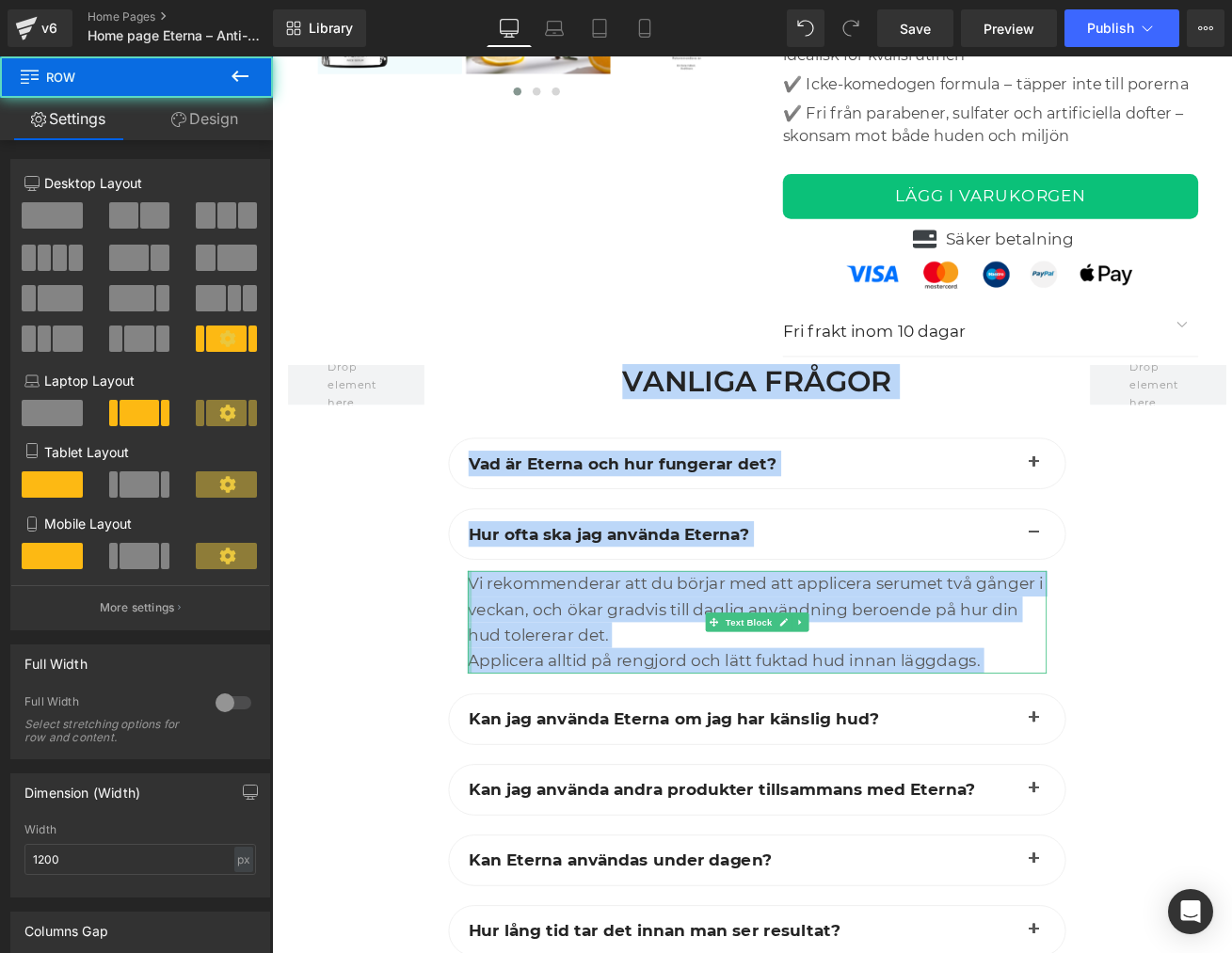 drag, startPoint x: 401, startPoint y: 606, endPoint x: 487, endPoint y: 719, distance: 142.00352 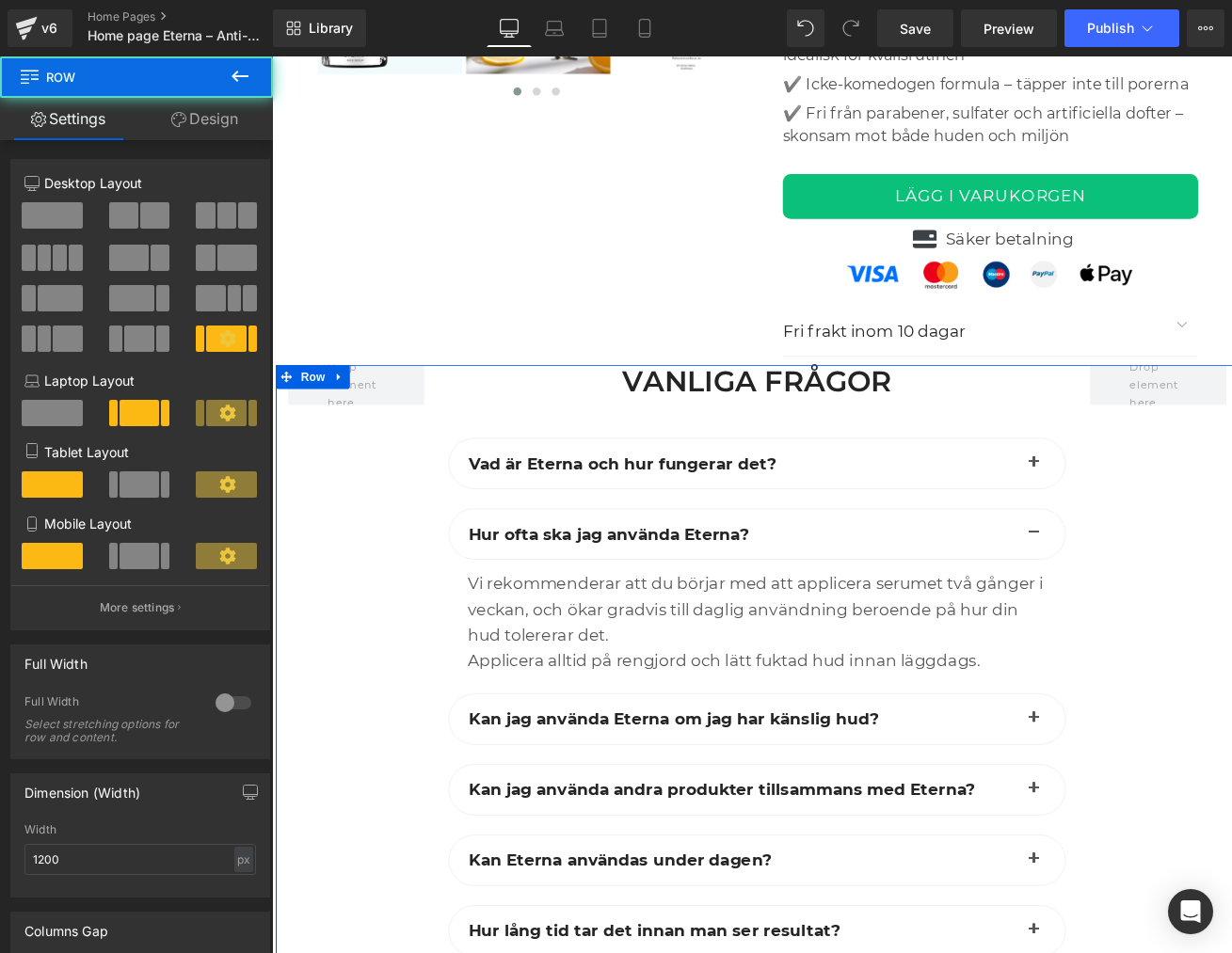 drag, startPoint x: 464, startPoint y: 662, endPoint x: 407, endPoint y: 619, distance: 71.40028 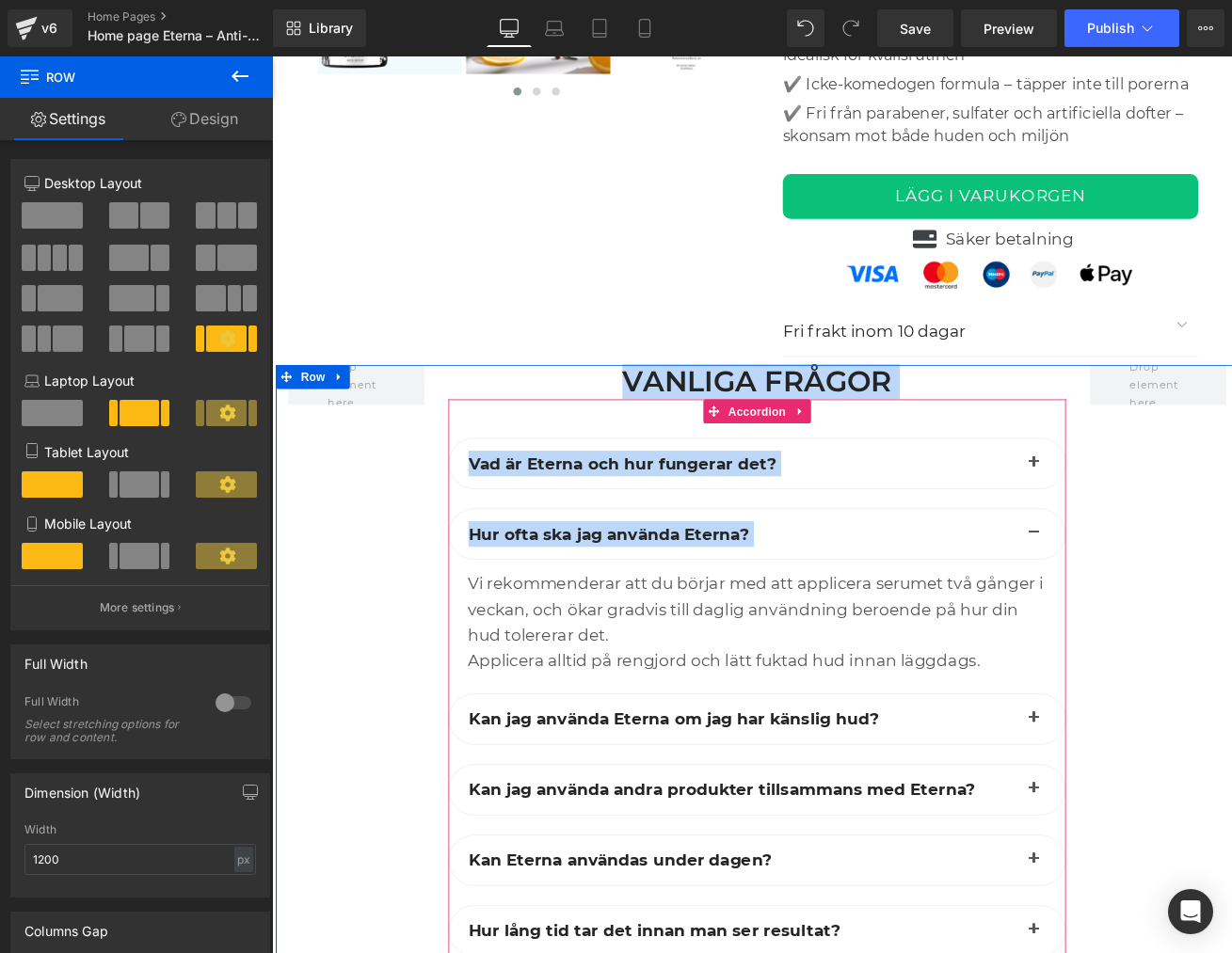 drag, startPoint x: 462, startPoint y: 616, endPoint x: 477, endPoint y: 641, distance: 29.154759 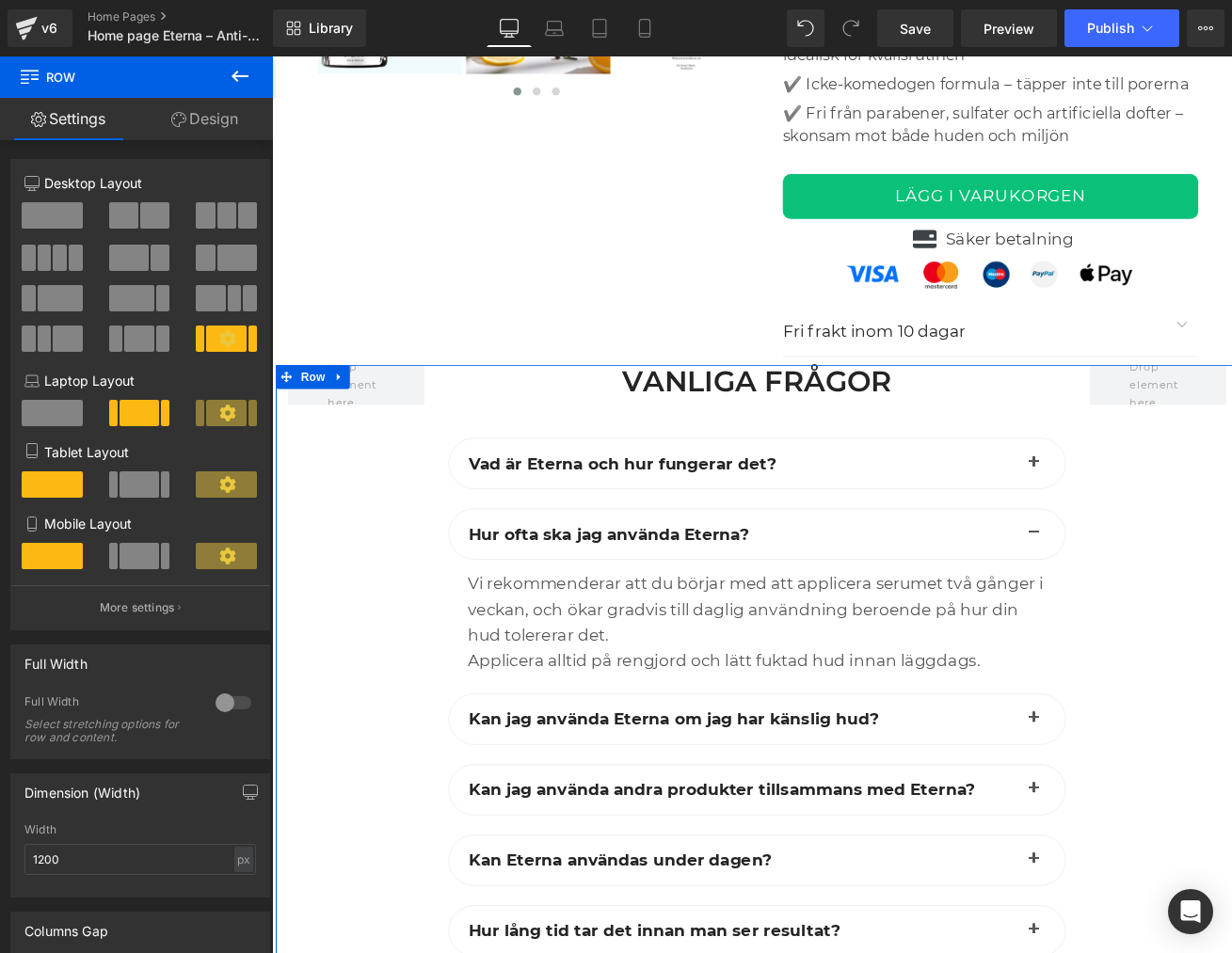 drag, startPoint x: 444, startPoint y: 632, endPoint x: 472, endPoint y: 629, distance: 28.16026 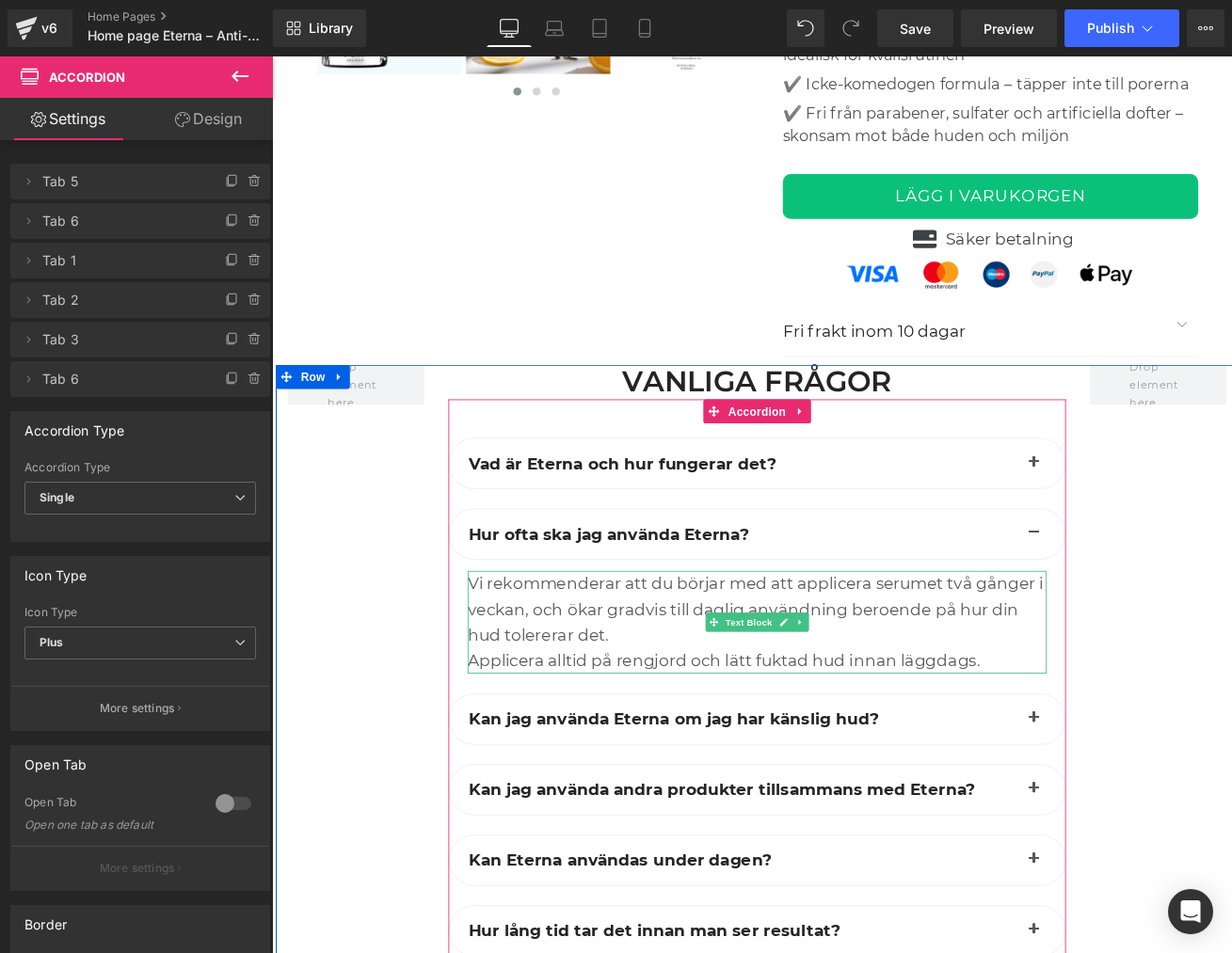 drag, startPoint x: 493, startPoint y: 585, endPoint x: 1110, endPoint y: 772, distance: 644.7154 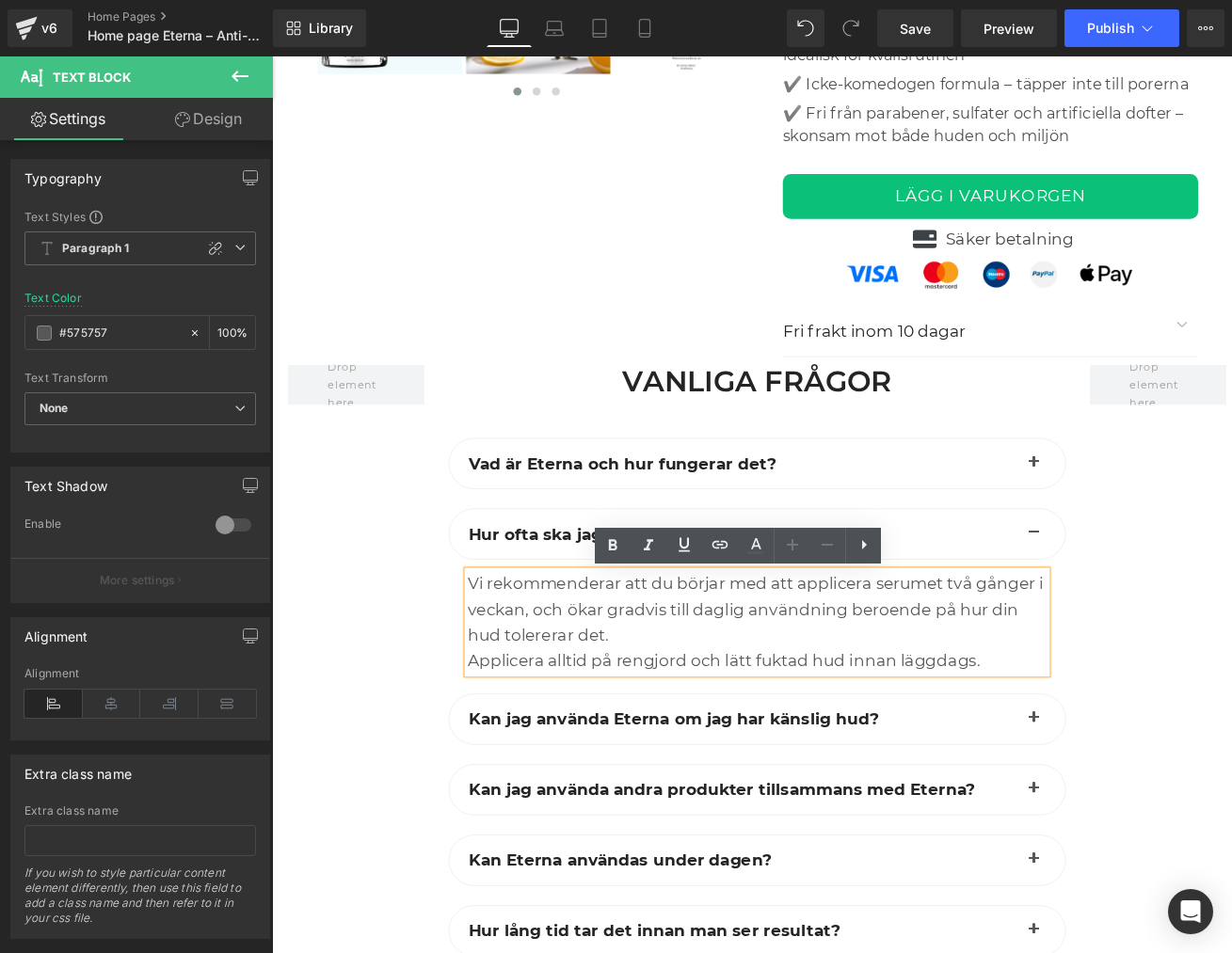 drag, startPoint x: 504, startPoint y: 676, endPoint x: 1112, endPoint y: 770, distance: 615.2235 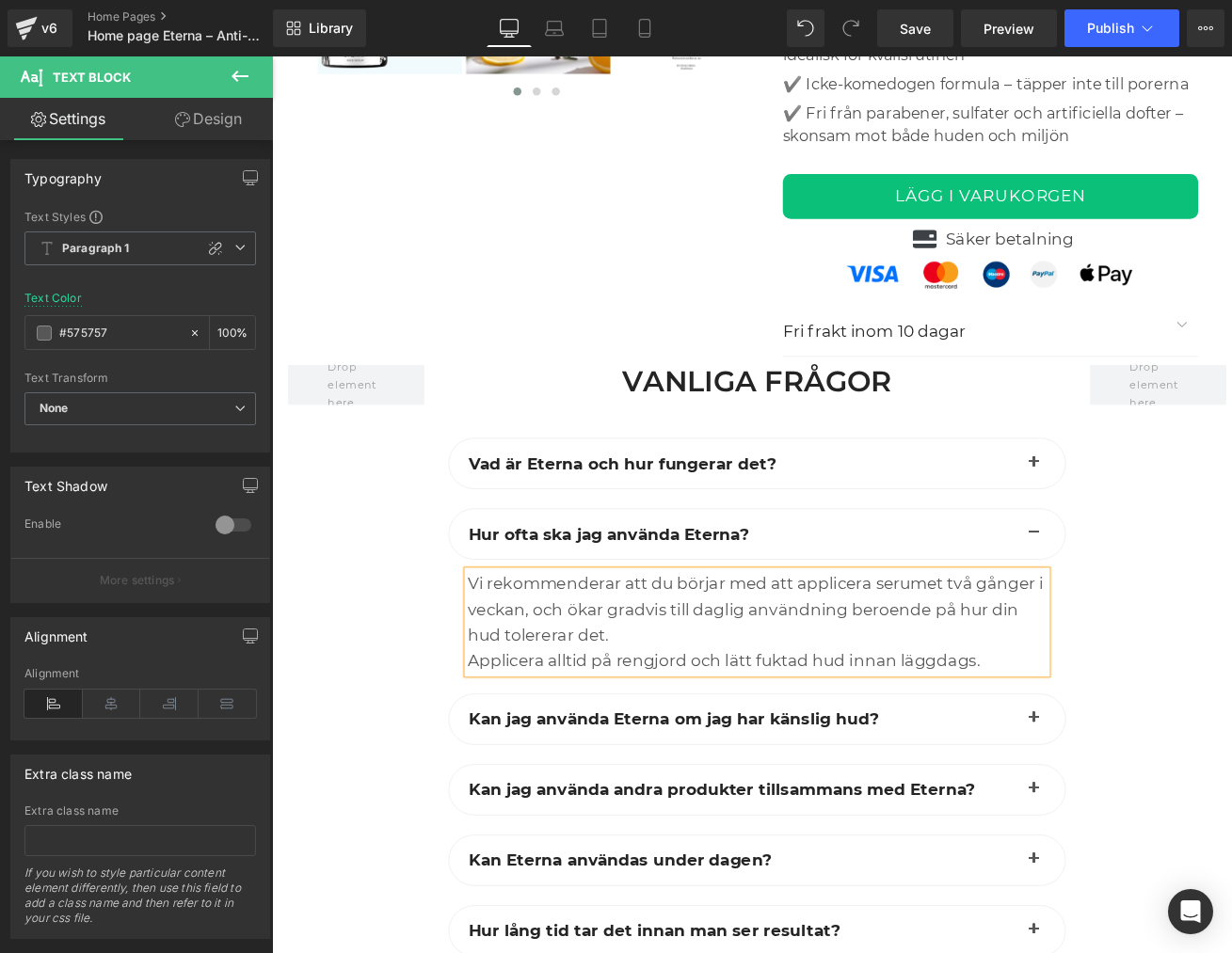 paste 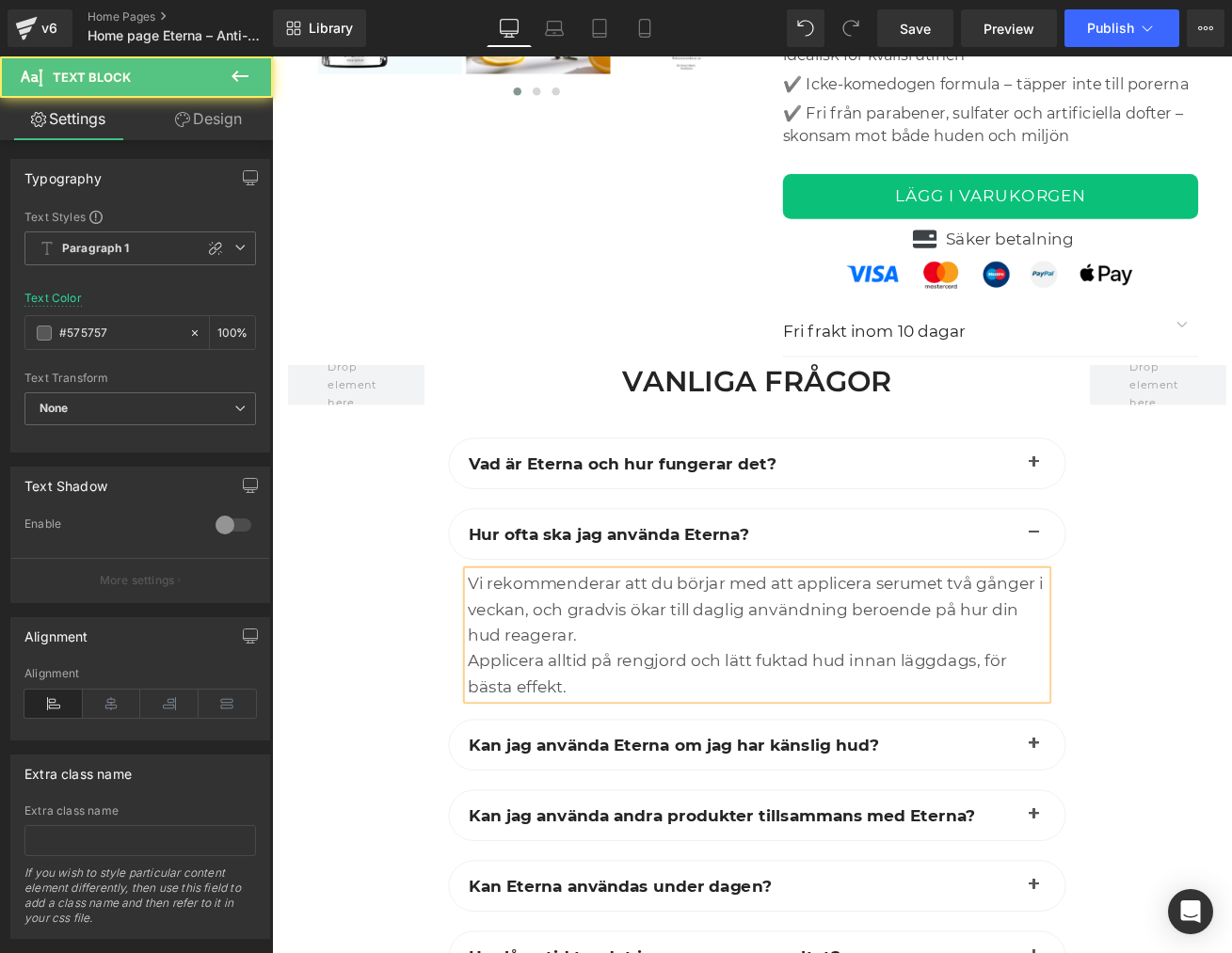 click on "Applicera alltid på rengjord och lätt fuktad hud innan läggdags, för bästa effekt." at bounding box center (841, 781) 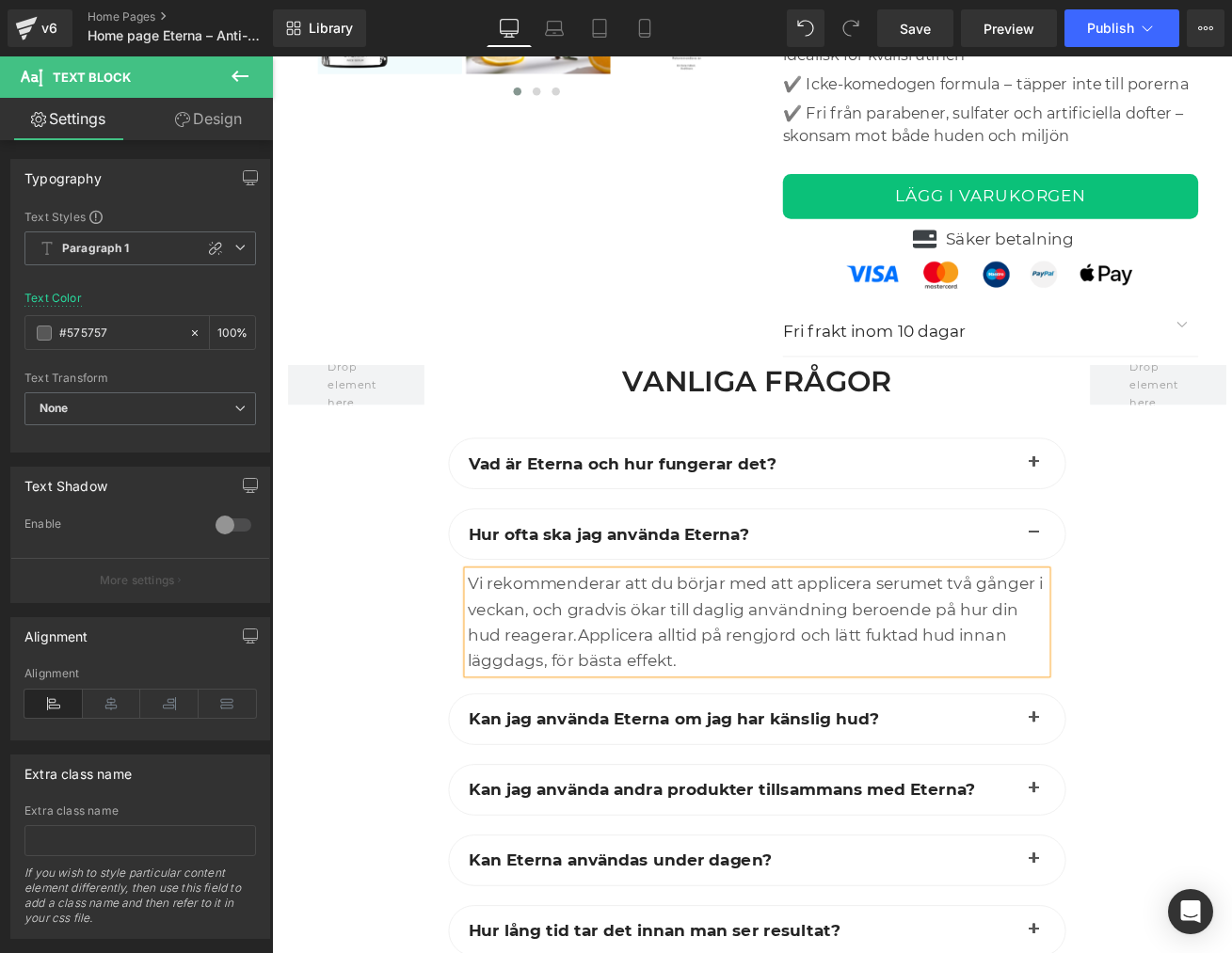 click at bounding box center (1166, 834) 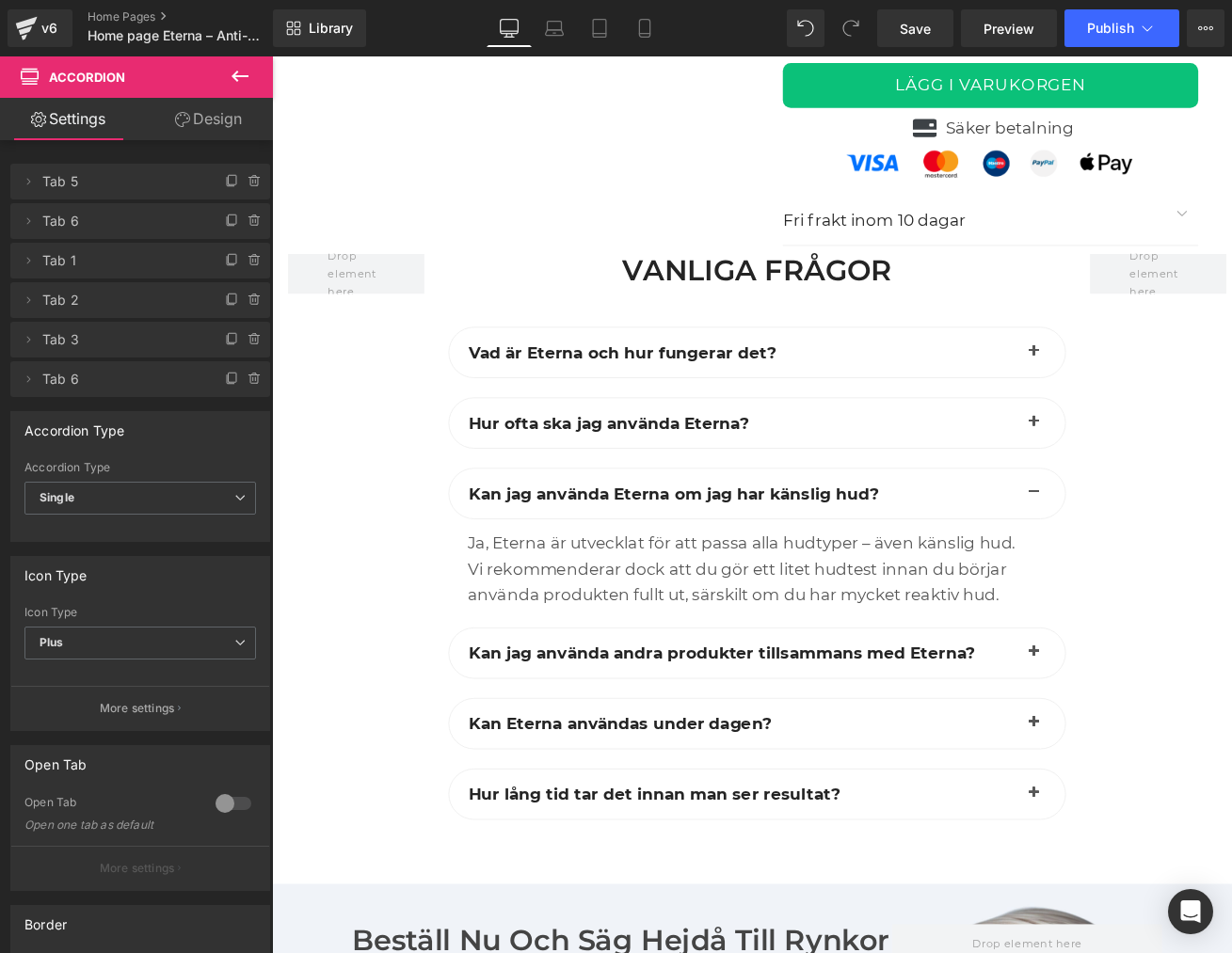 scroll, scrollTop: 6017, scrollLeft: 0, axis: vertical 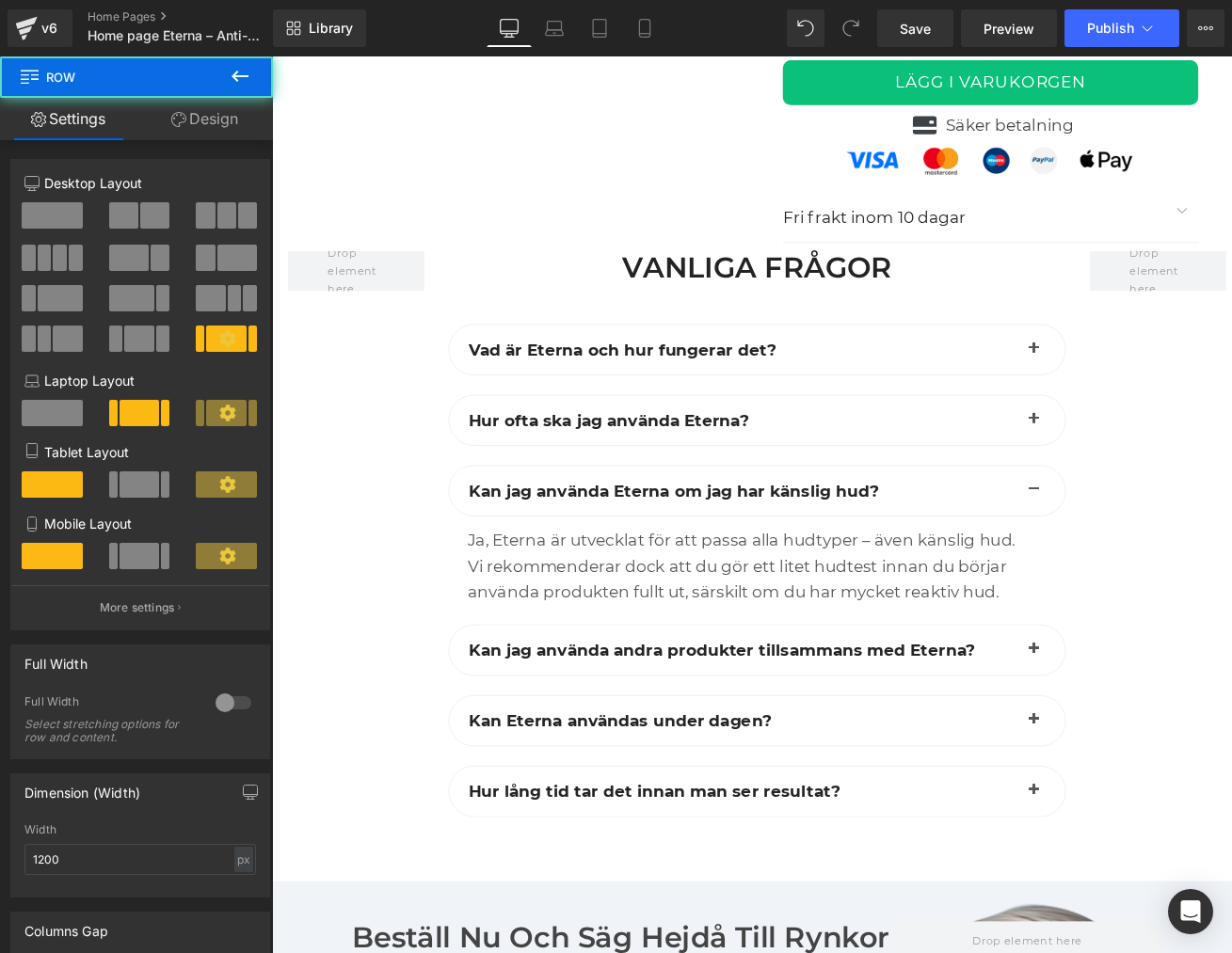 drag, startPoint x: 399, startPoint y: 576, endPoint x: 436, endPoint y: 633, distance: 67.95587 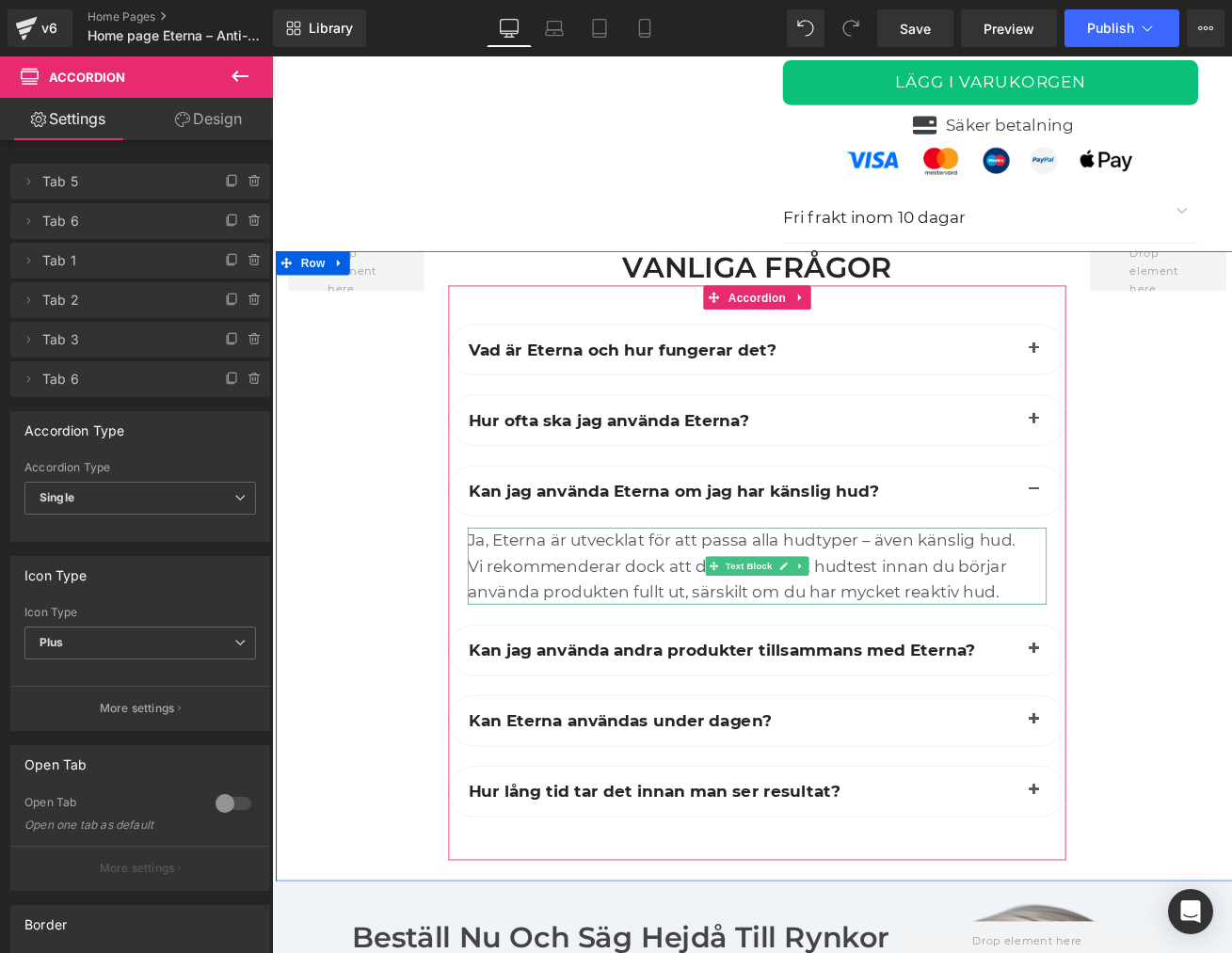 drag, startPoint x: 507, startPoint y: 564, endPoint x: 1124, endPoint y: 680, distance: 627.8097 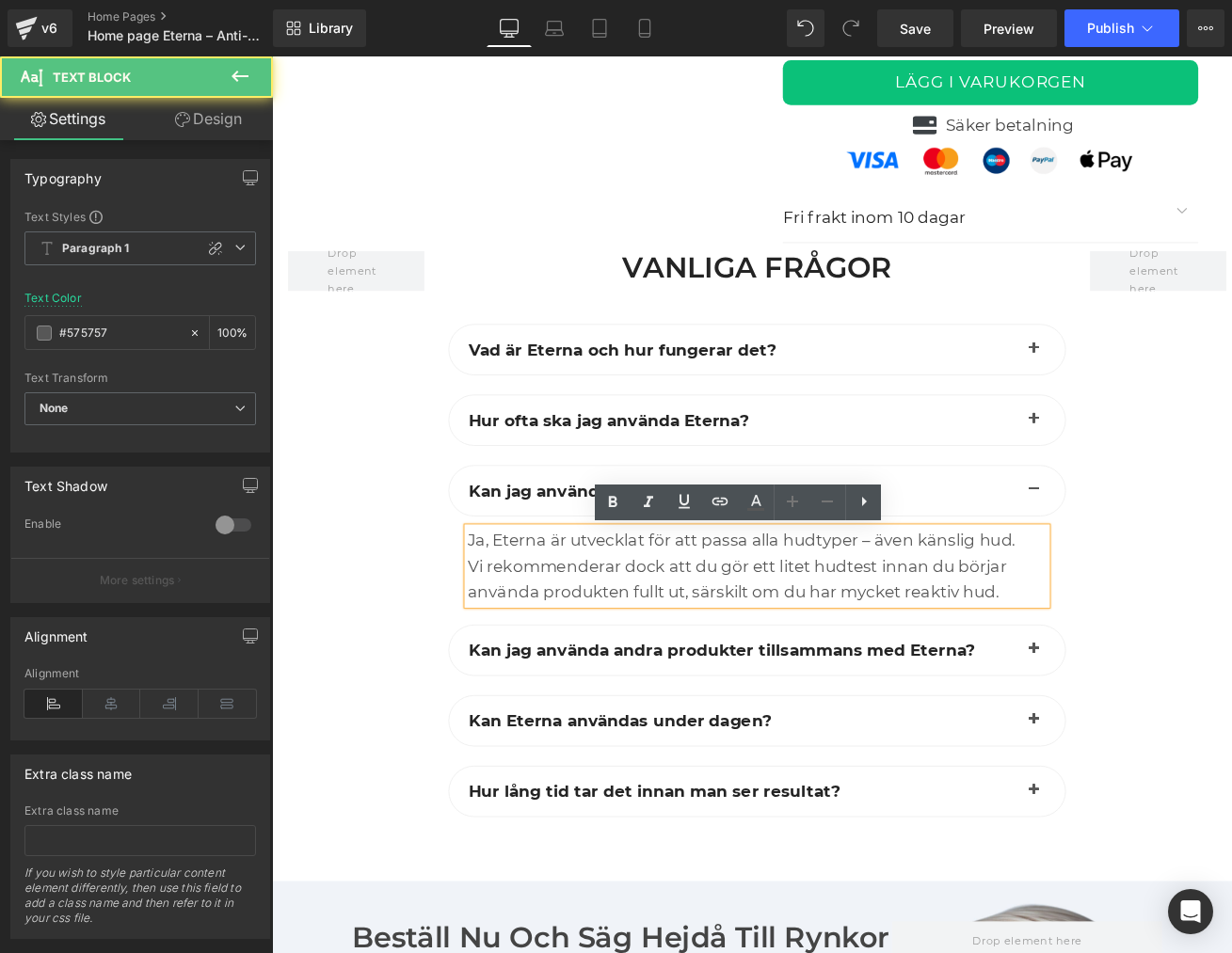 click on "Ja, Eterna är utvecklat för att passa alla hudtyper – även känslig hud.  Vi rekommenderar dock att du gör ett litet hudtest innan du börjar använda produkten fullt ut, särskilt om du har mycket reaktiv hud." at bounding box center (841, 655) 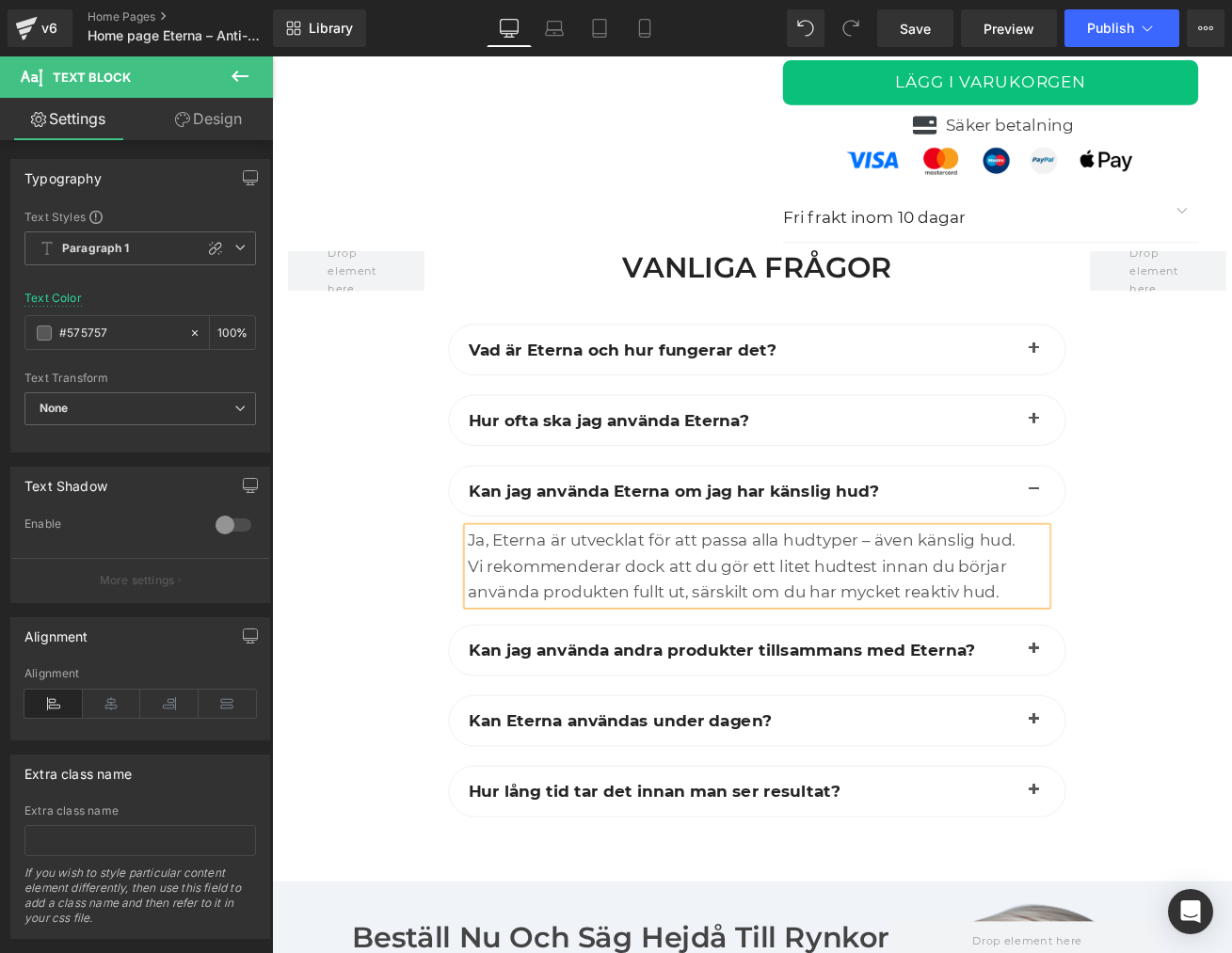 paste 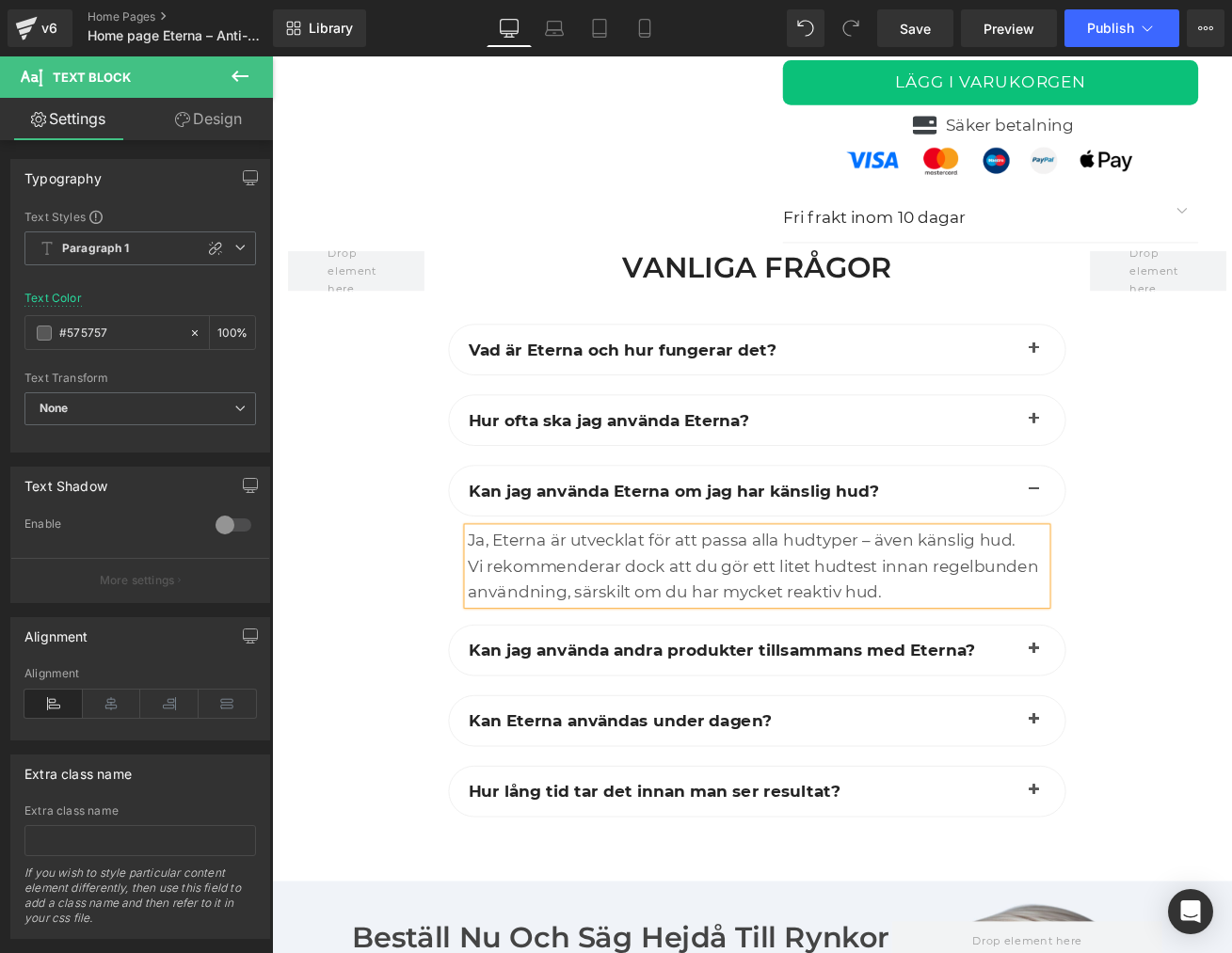 click at bounding box center [1166, 754] 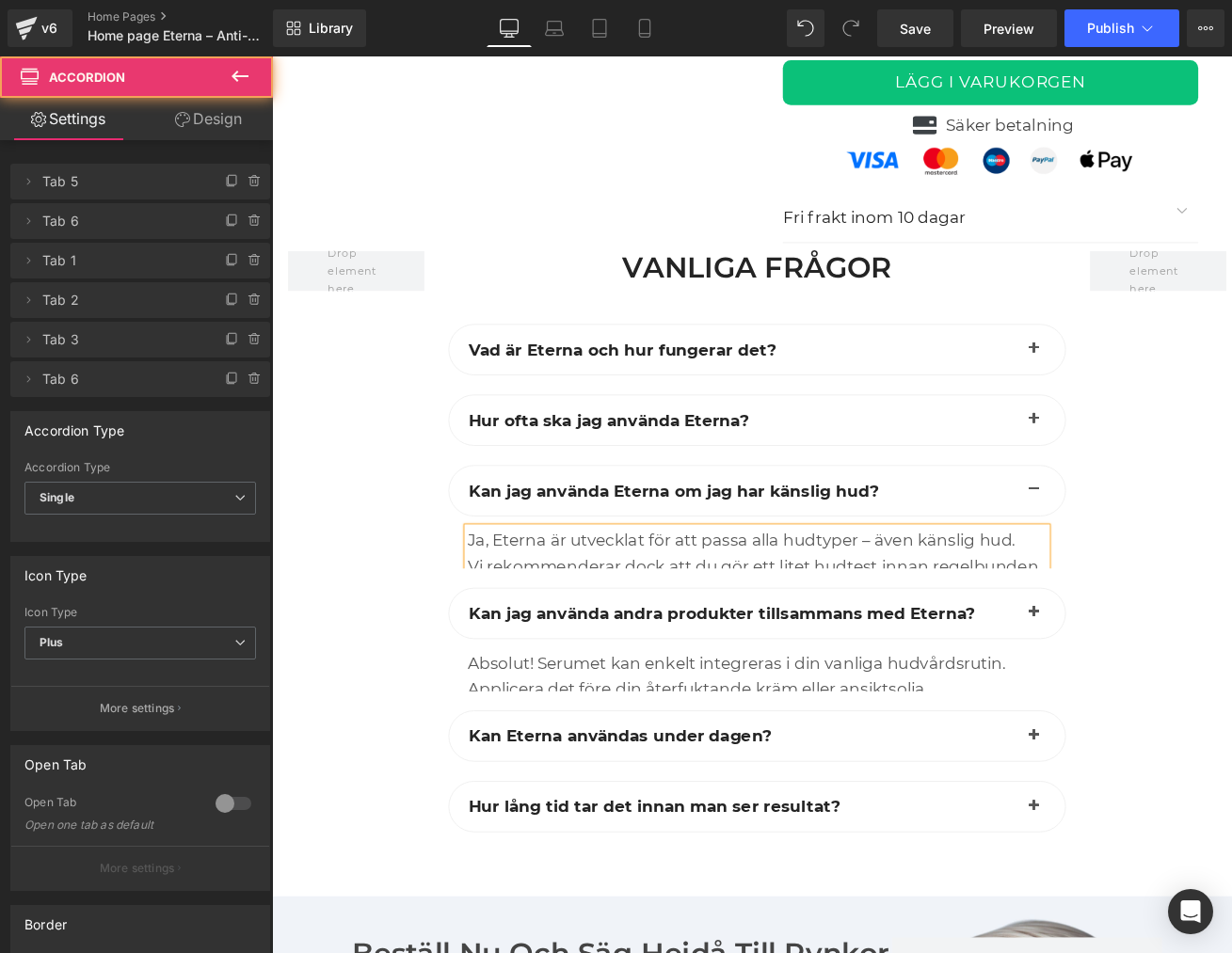 drag, startPoint x: 1163, startPoint y: 752, endPoint x: 504, endPoint y: 714, distance: 660.0947 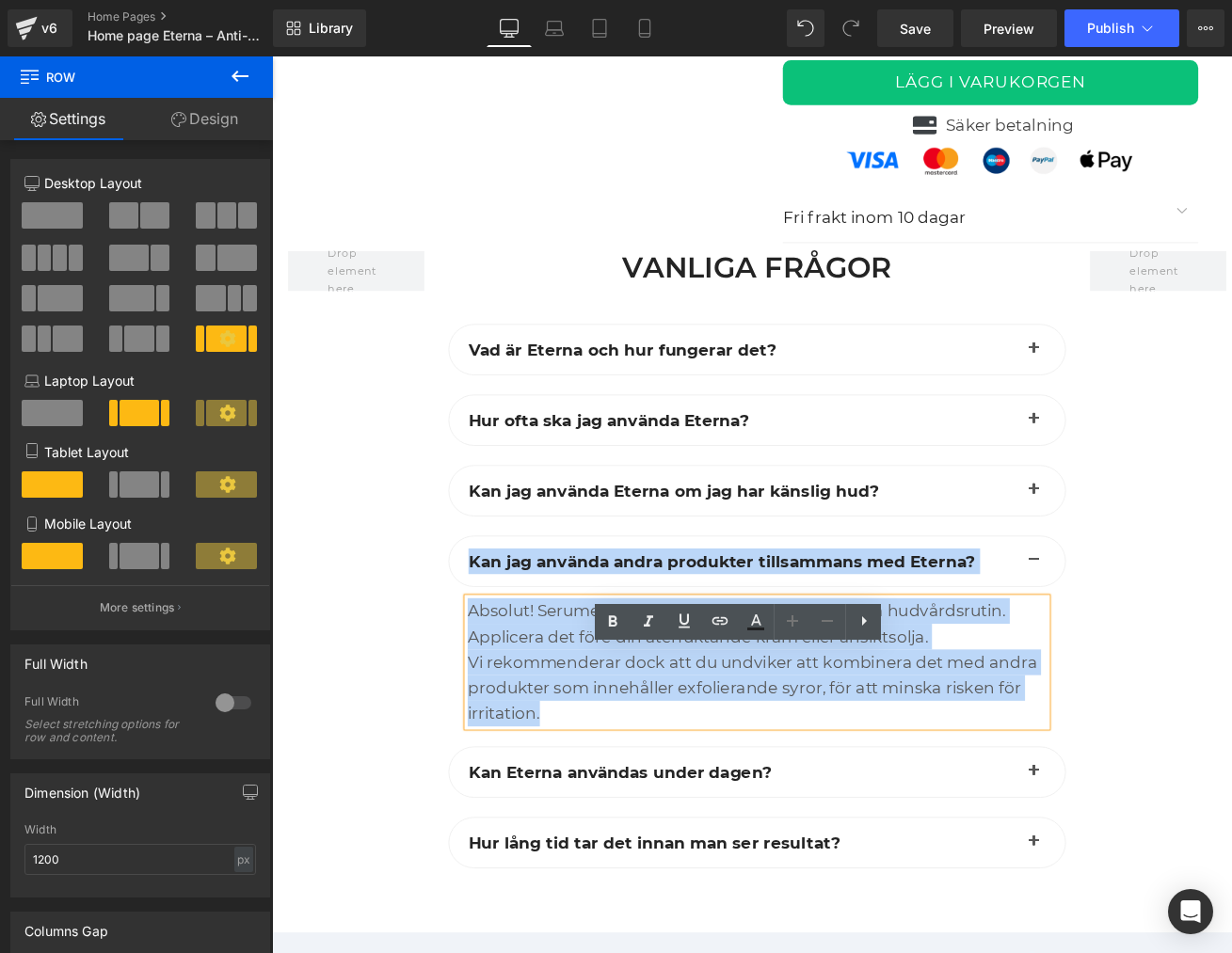 drag, startPoint x: 472, startPoint y: 626, endPoint x: 1077, endPoint y: 851, distance: 645.4843 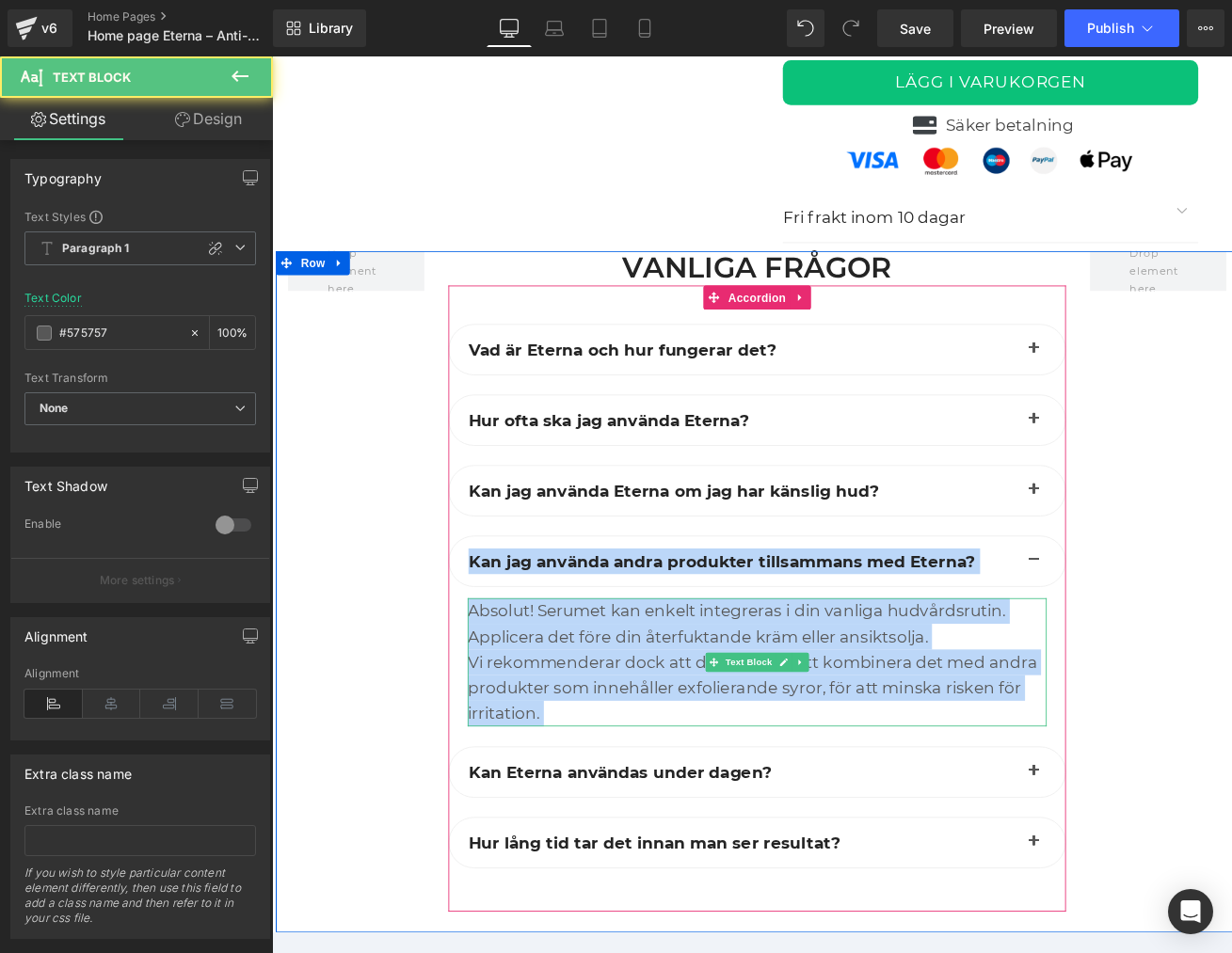 click on "Vi rekommenderar dock att du undviker att kombinera det med andra produkter som innehåller exfolierande syror, för att minska risken för irritation." at bounding box center (841, 798) 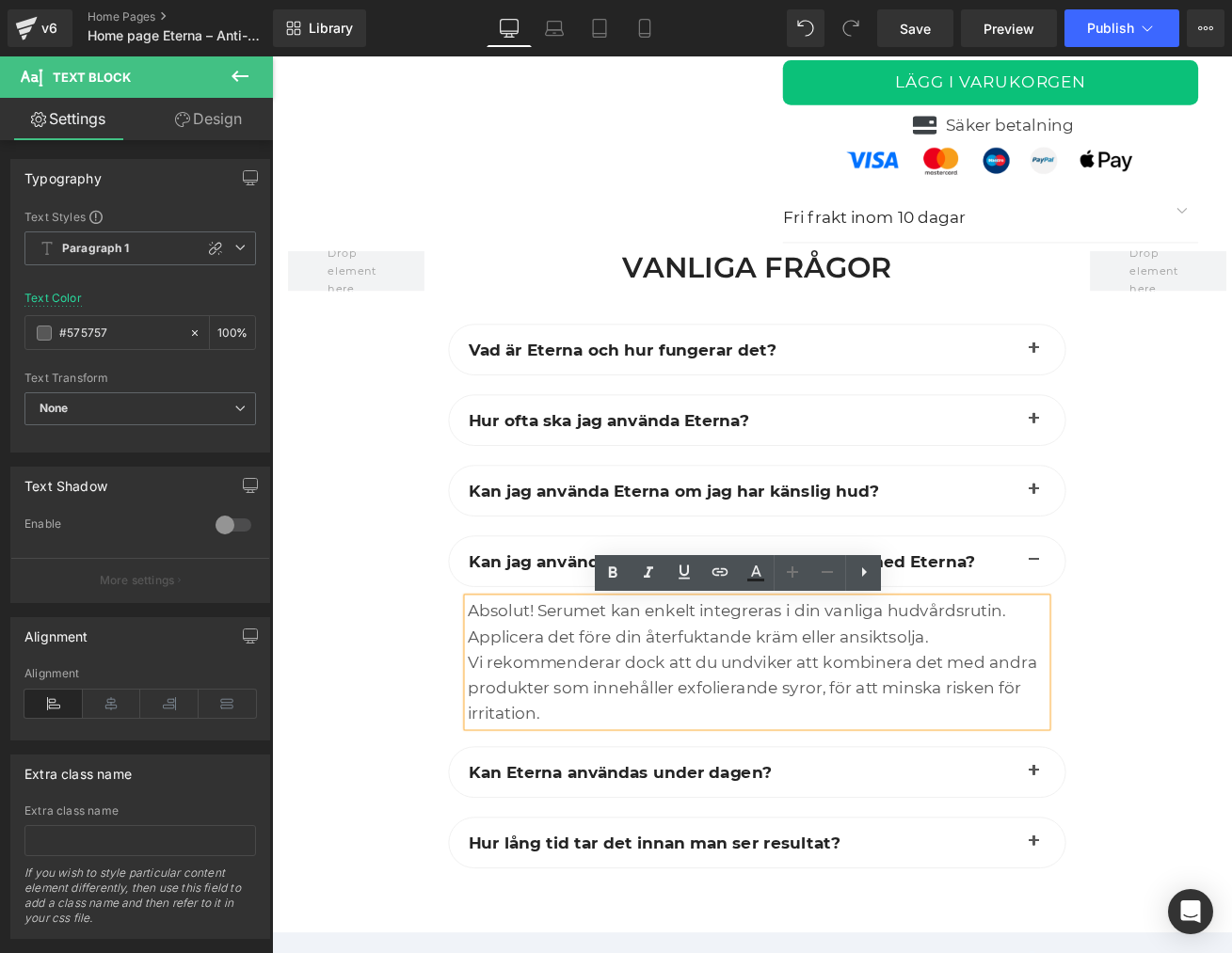 click on "Vi rekommenderar dock att du undviker att kombinera det med andra produkter som innehåller exfolierande syror, för att minska risken för irritation." at bounding box center [841, 798] 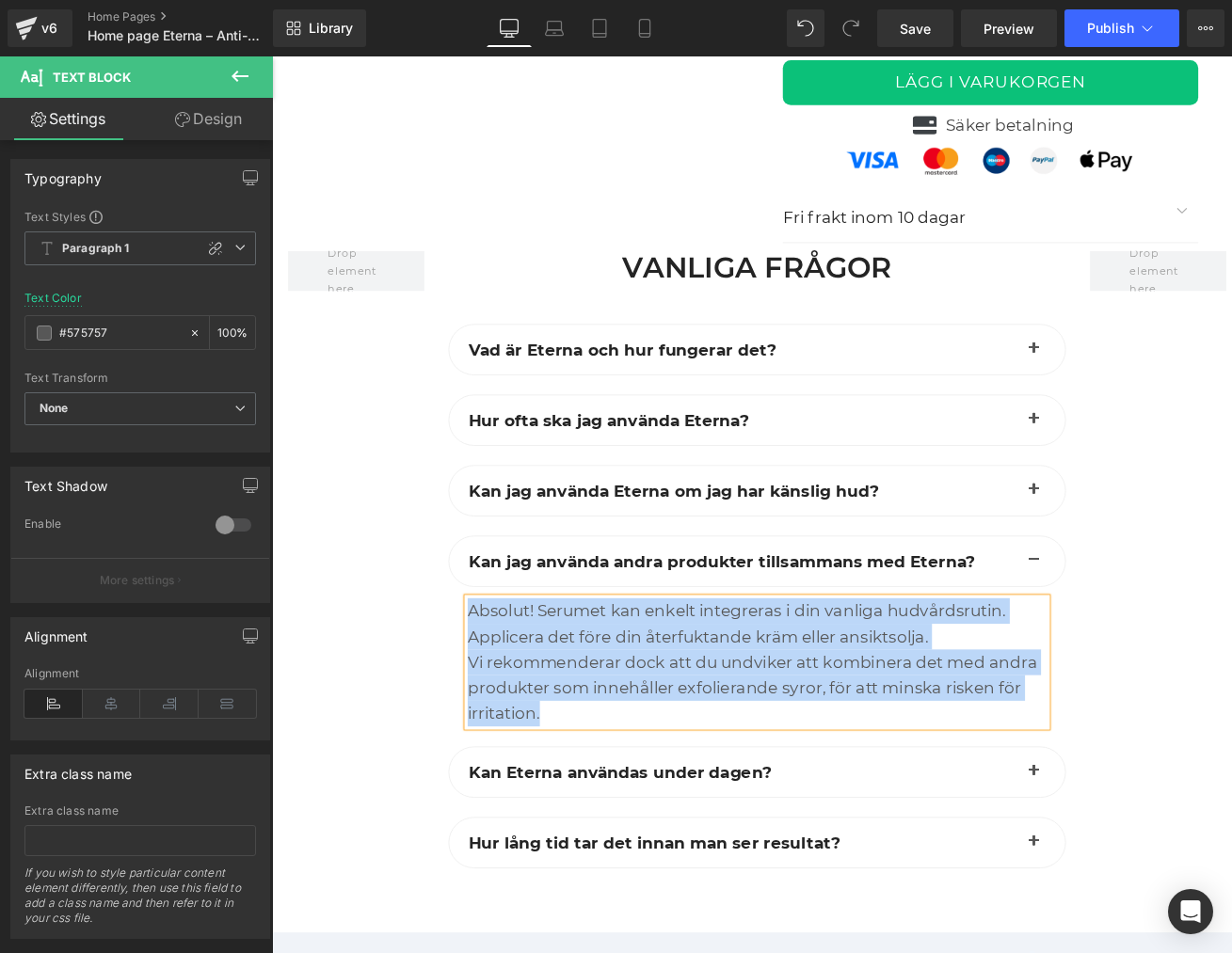 paste 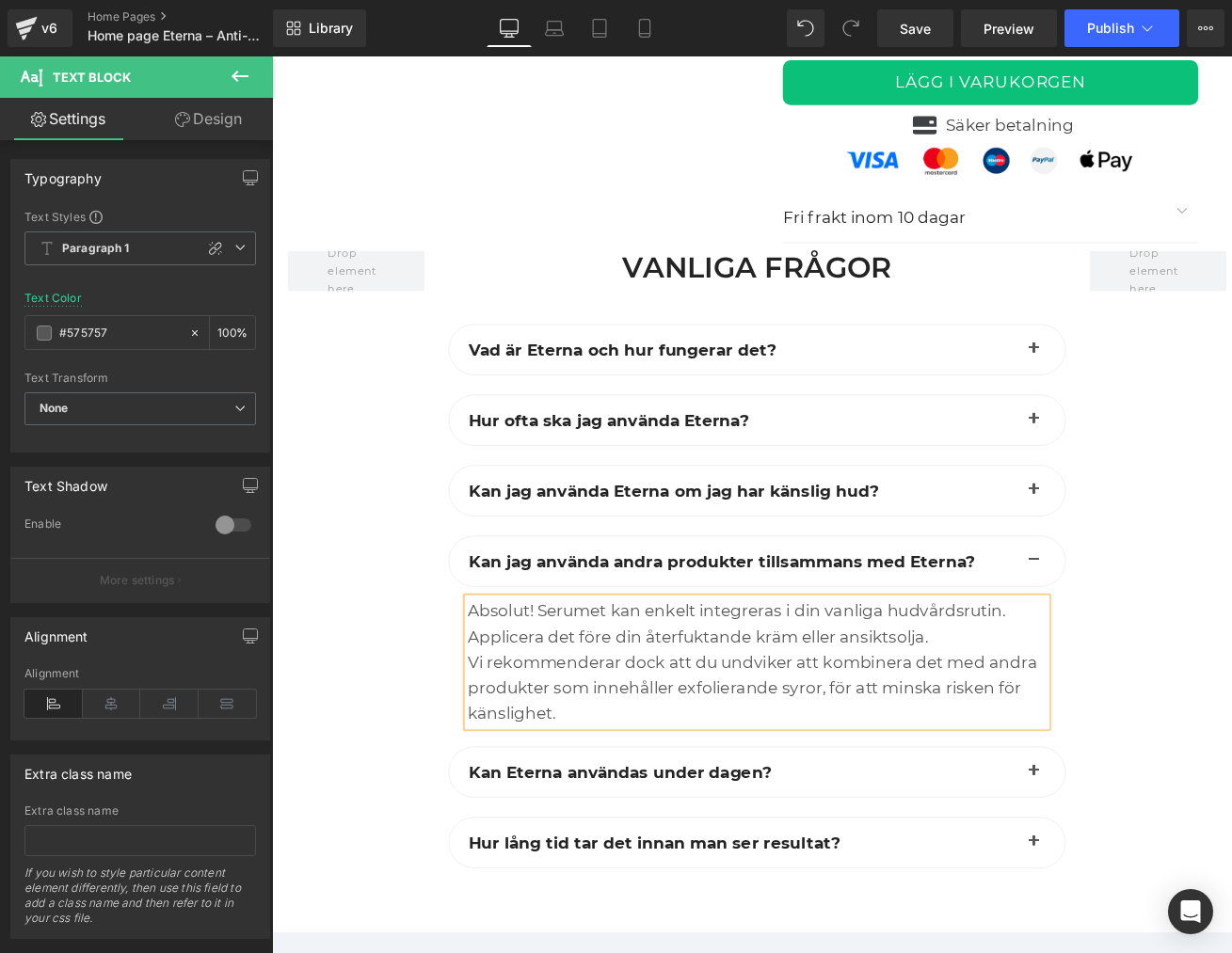 click at bounding box center [1166, 897] 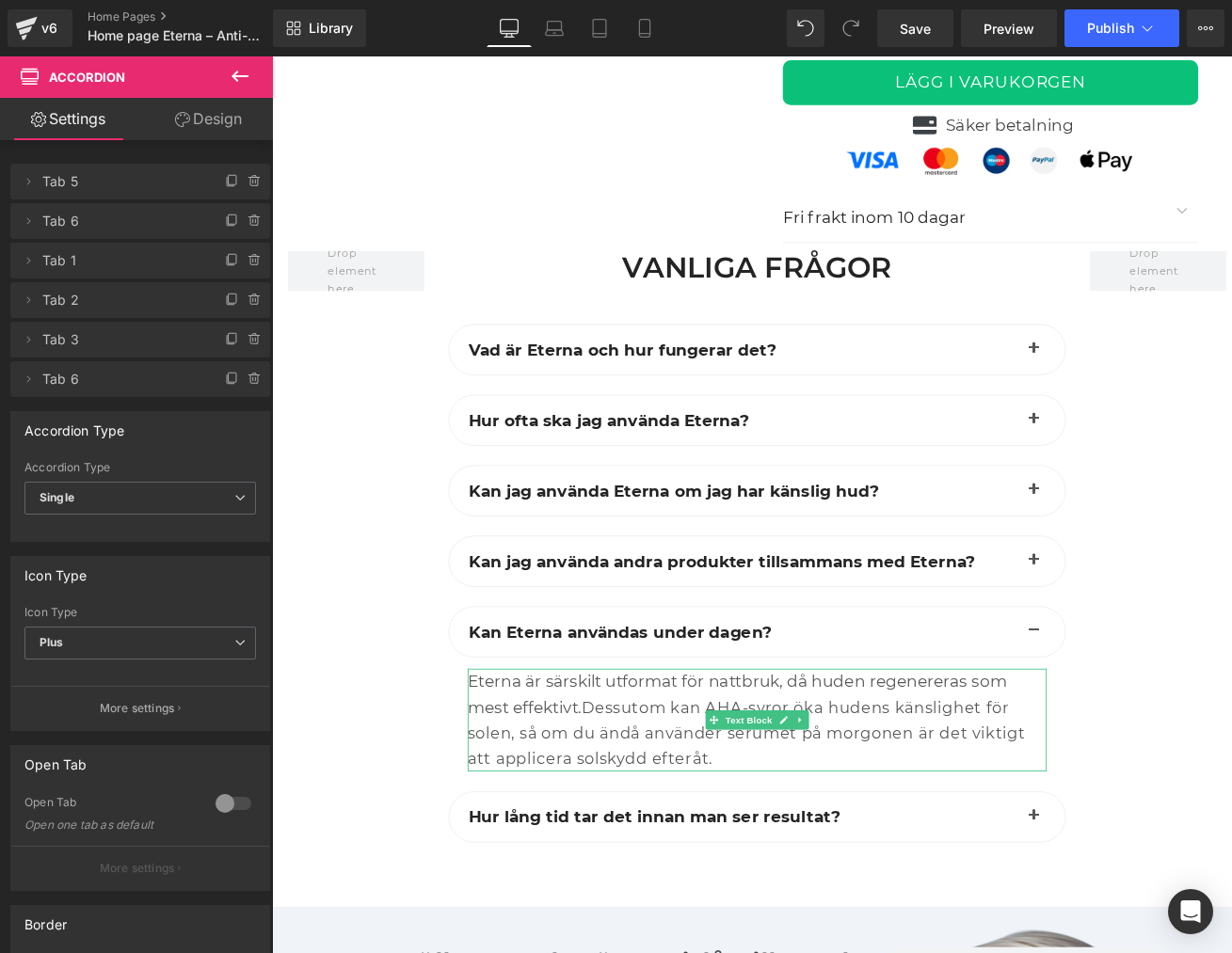 drag, startPoint x: 479, startPoint y: 702, endPoint x: 793, endPoint y: 874, distance: 358.02235 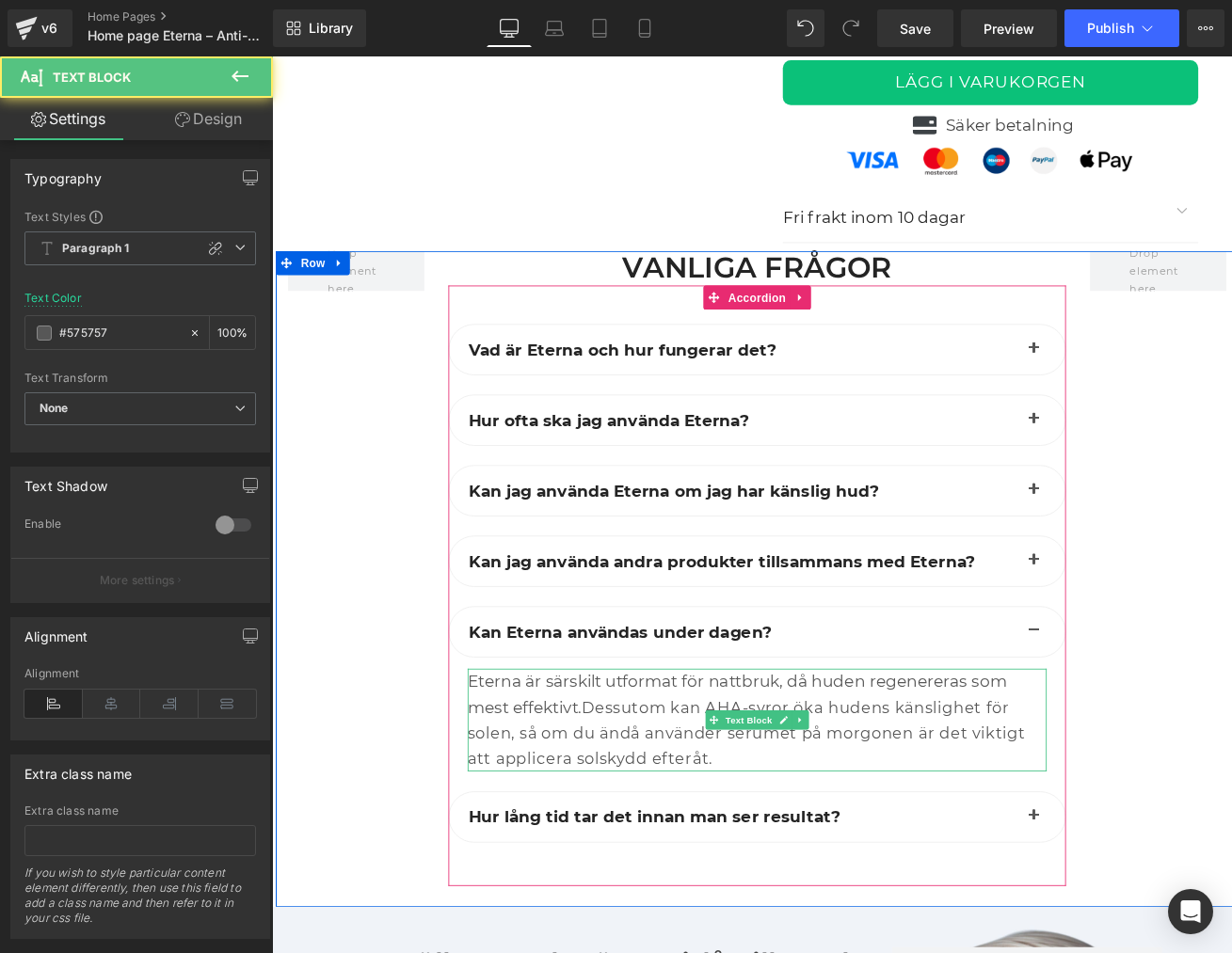 click on "Eterna är särskilt utformat för nattbruk, då huden regenereras som mest effektivt.  Dessutom kan AHA-syror öka hudens känslighet för solen, så om du ändå använder serumet på morgonen är det viktigt att applicera solskydd efteråt." at bounding box center (841, 835) 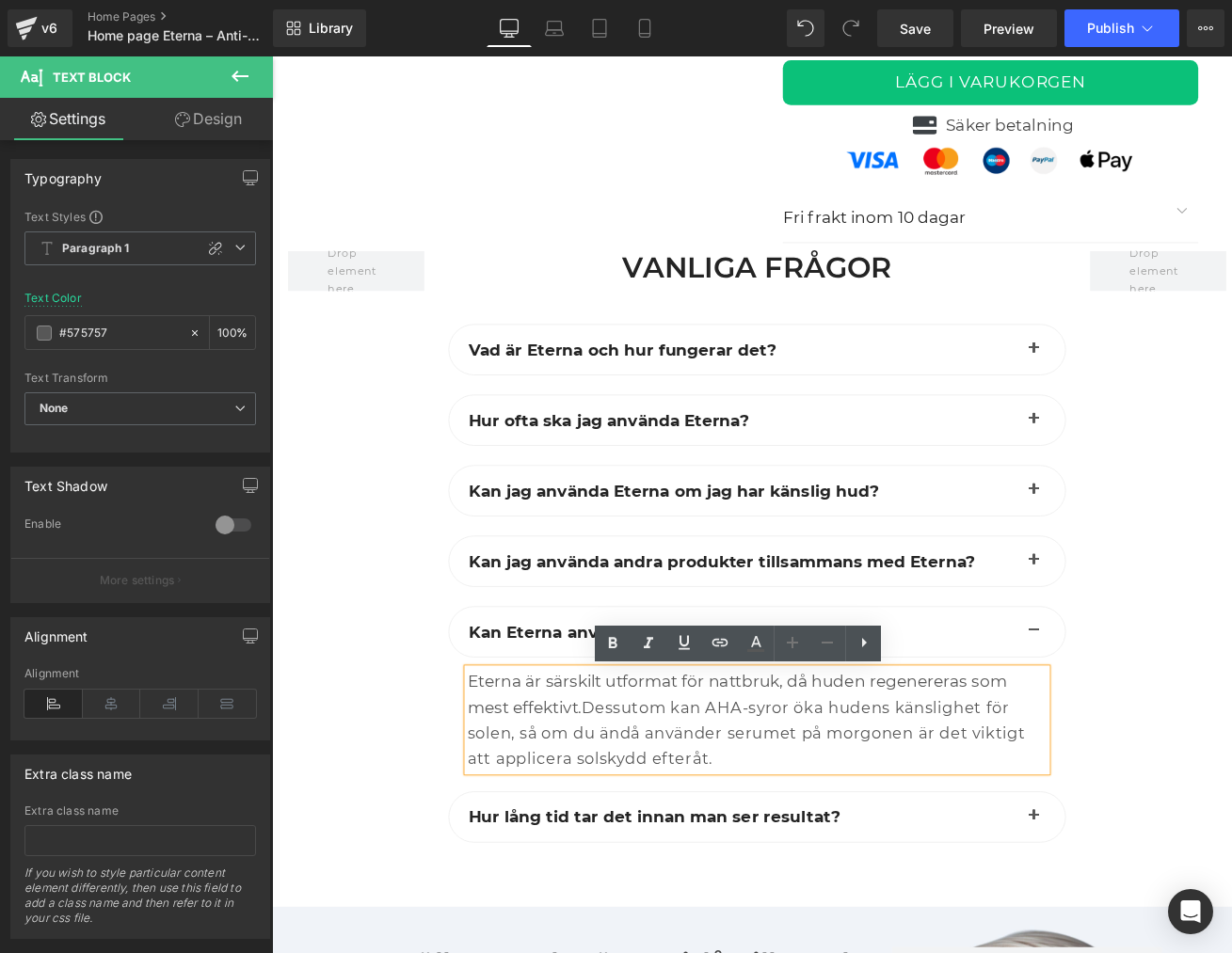 drag, startPoint x: 506, startPoint y: 792, endPoint x: 790, endPoint y: 875, distance: 295.88004 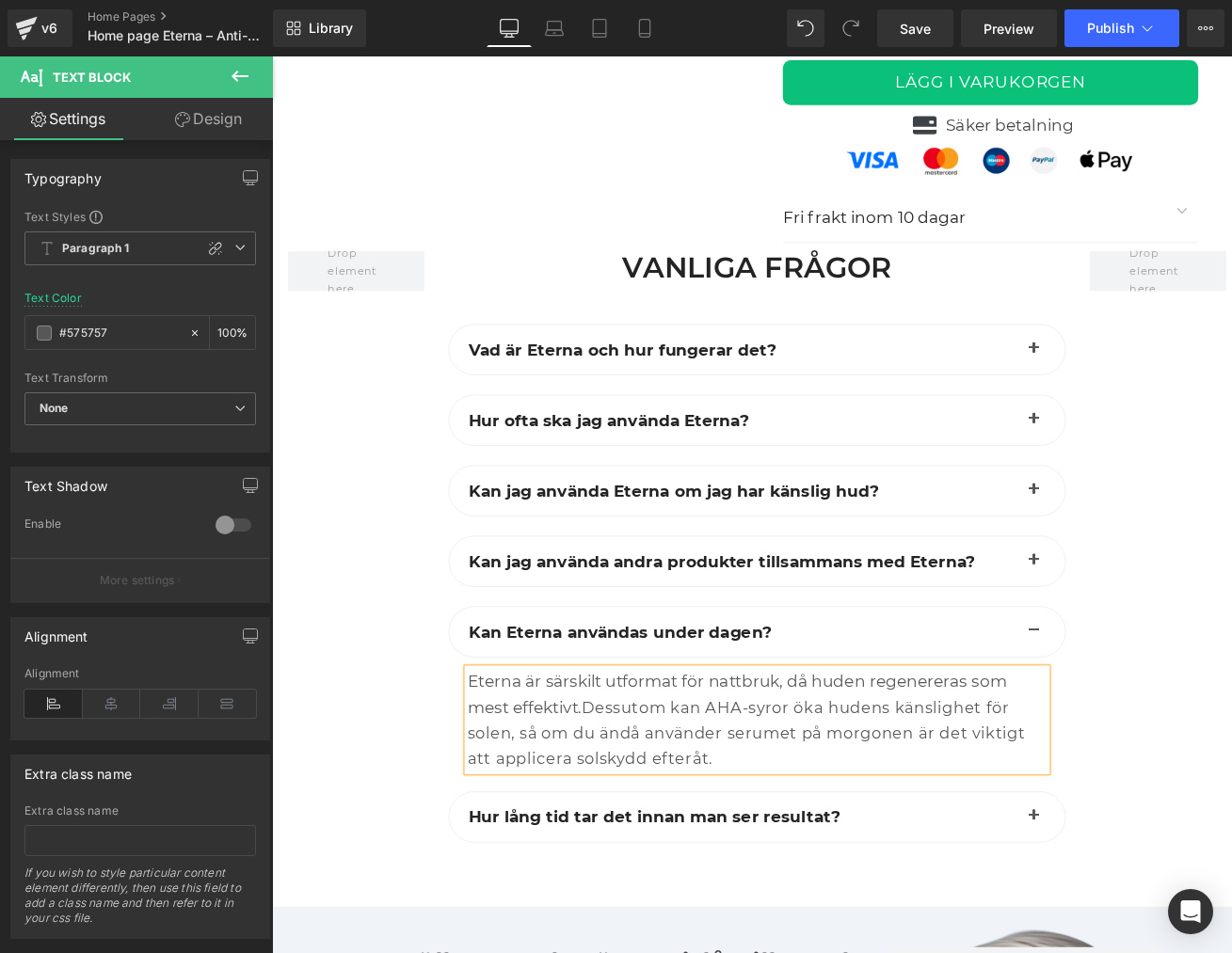 paste 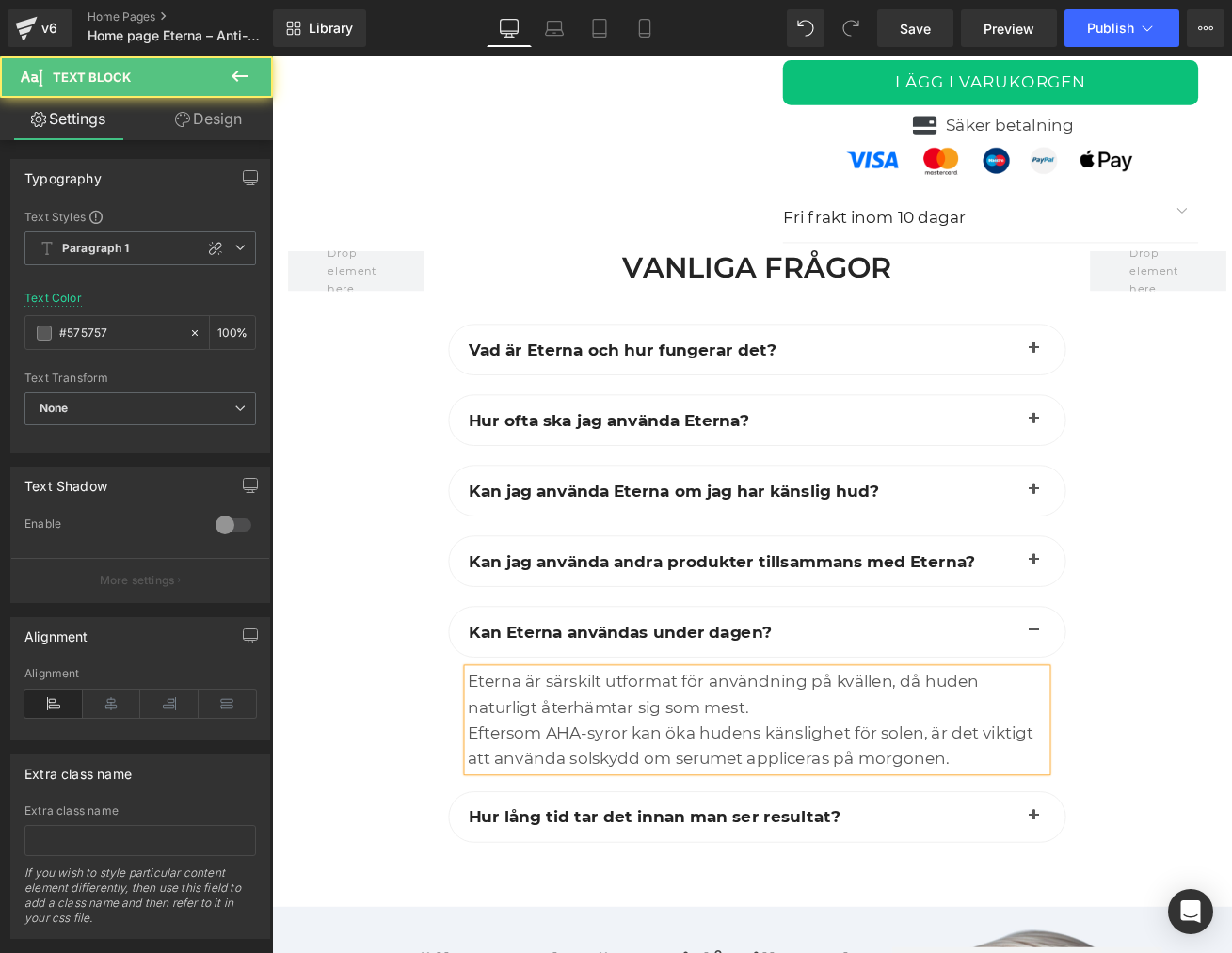 click on "Eftersom AHA-syror kan öka hudens känslighet för solen, är det viktigt att använda solskydd om serumet appliceras på morgonen." at bounding box center [841, 866] 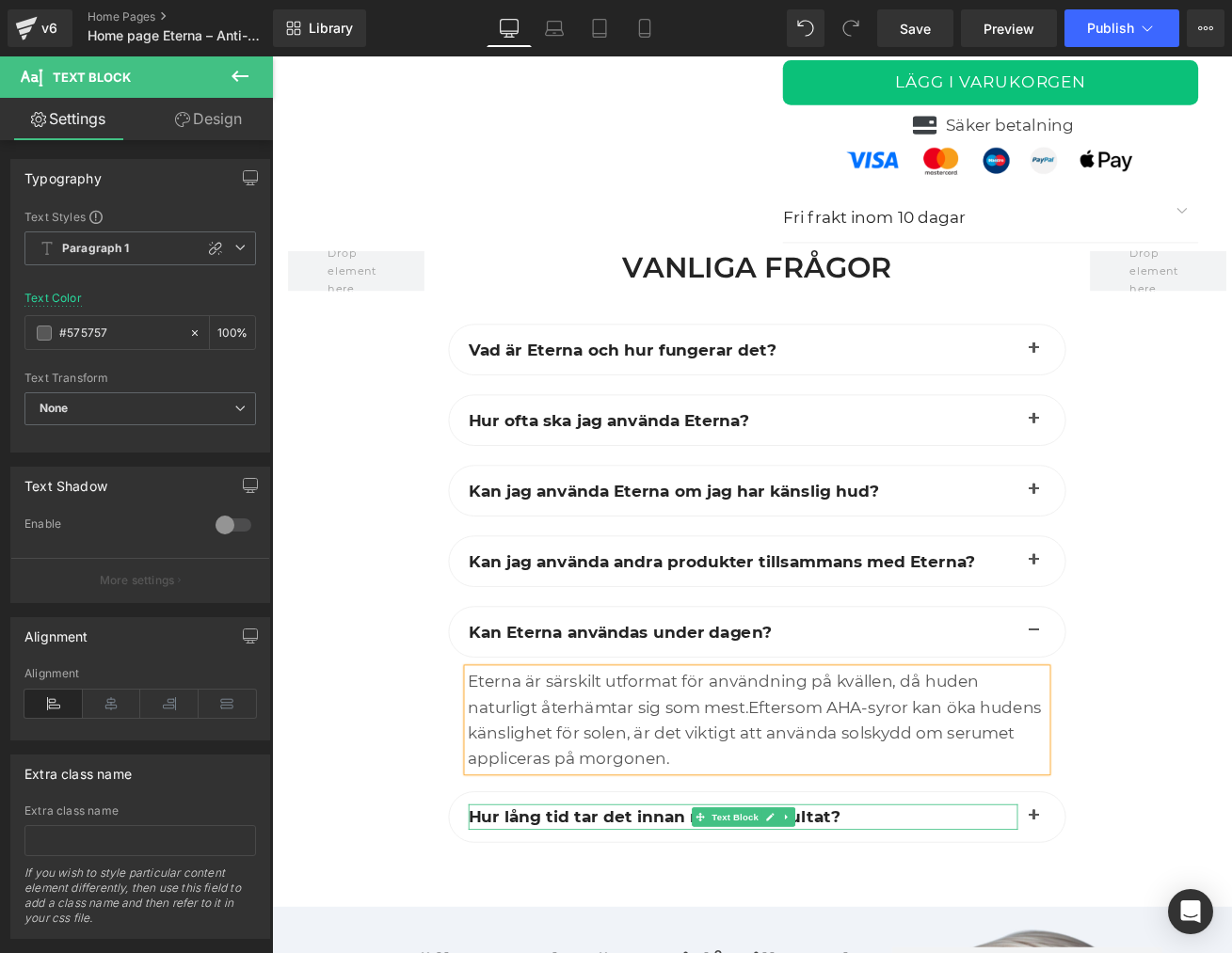 click on "Hur lång tid tar det innan man ser resultat?" at bounding box center [721, 949] 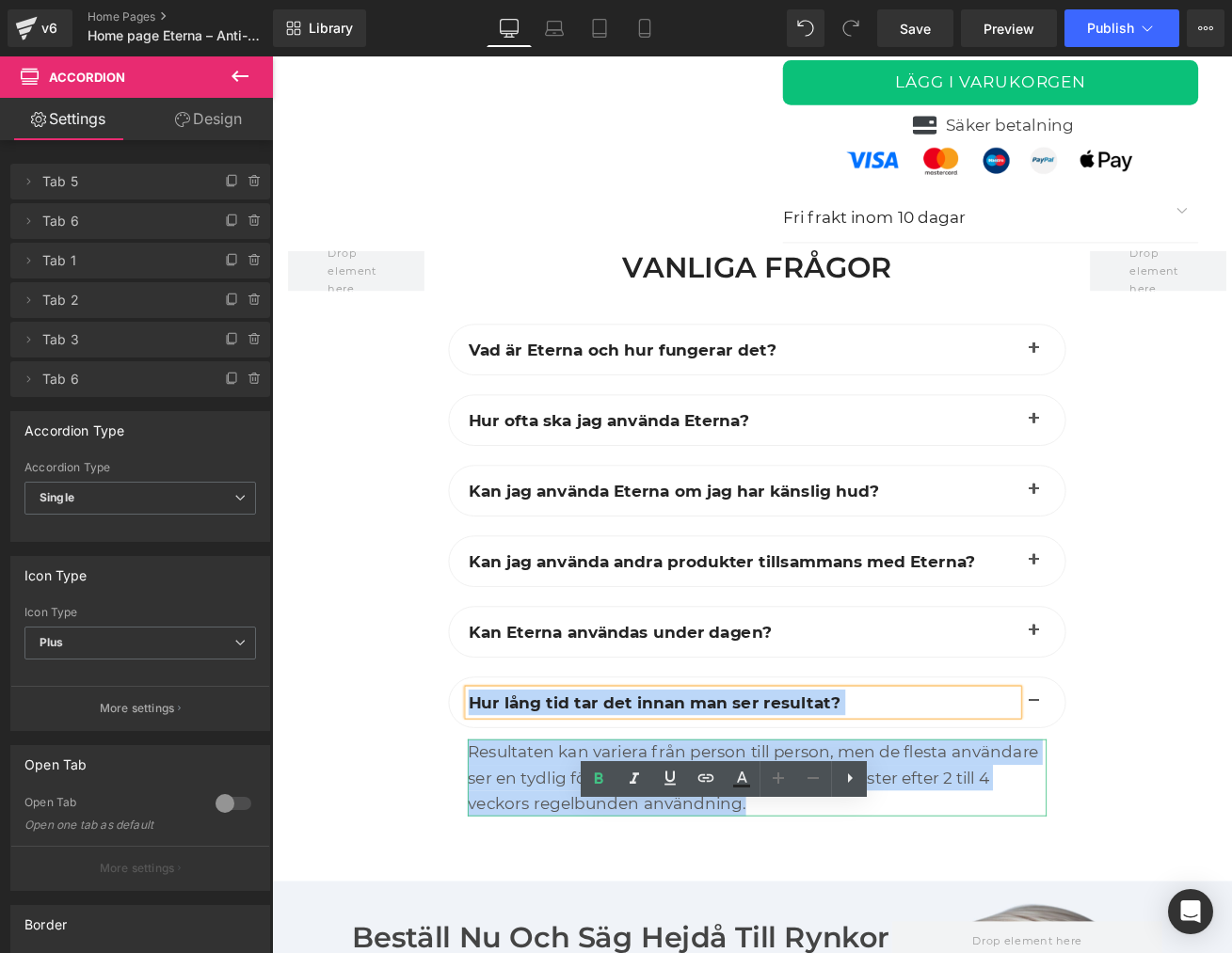scroll, scrollTop: 6018, scrollLeft: 0, axis: vertical 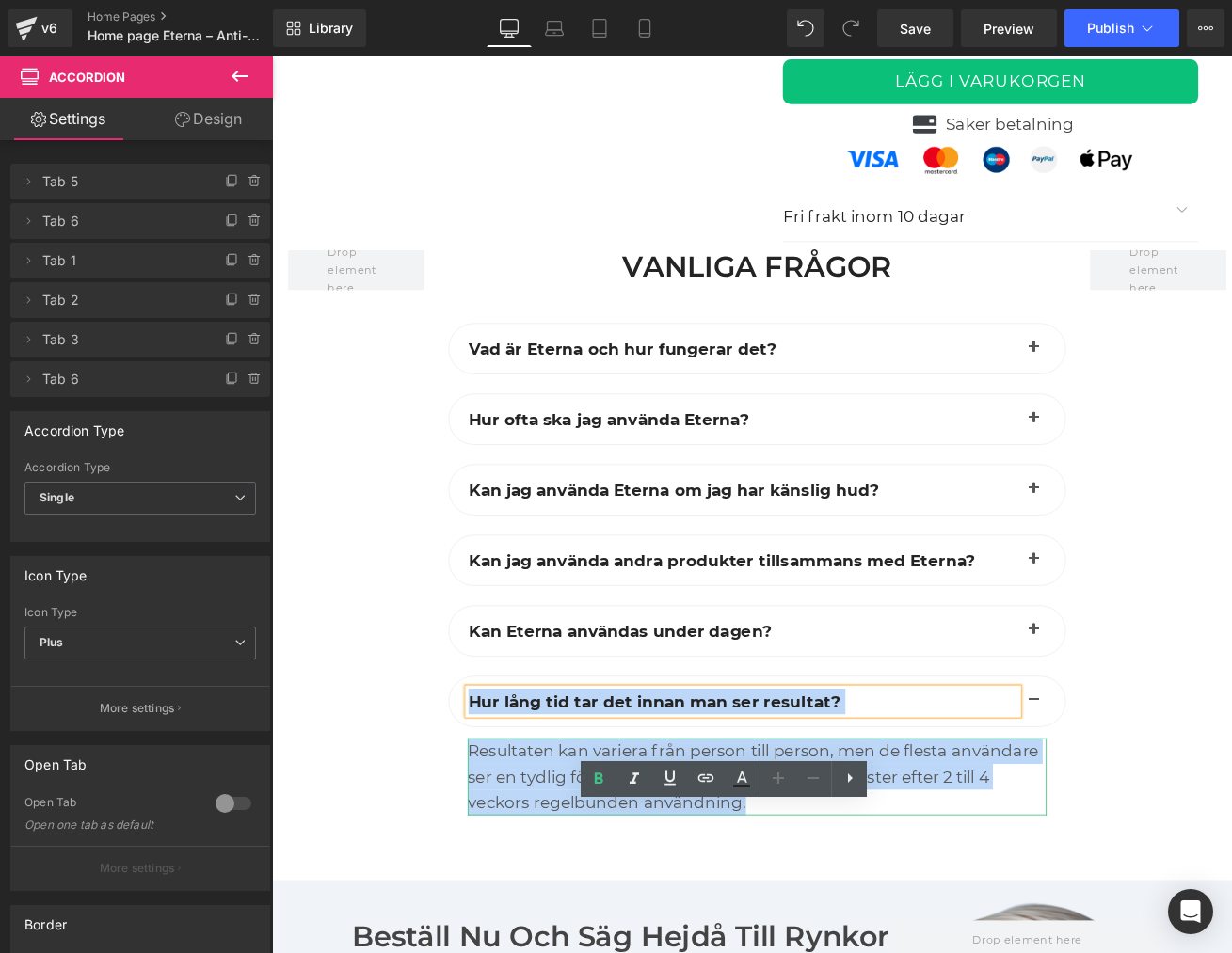 drag, startPoint x: 479, startPoint y: 791, endPoint x: 1069, endPoint y: 935, distance: 607.3187 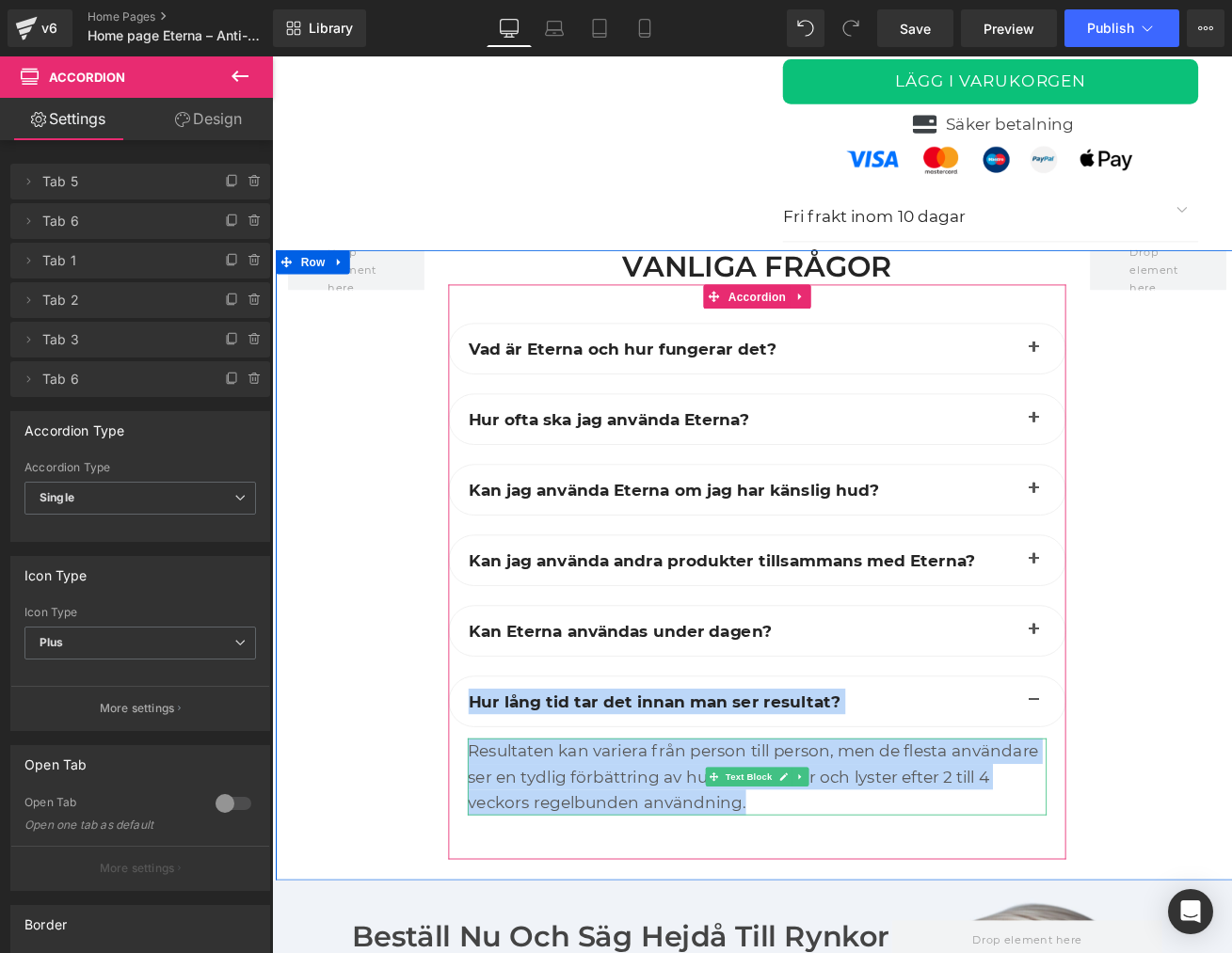 click on "Resultaten kan variera från person till person, men de flesta användare ser en tydlig förbättring av hudens struktur och lyster efter 2 till 4 veckors regelbunden användning." at bounding box center [841, 902] 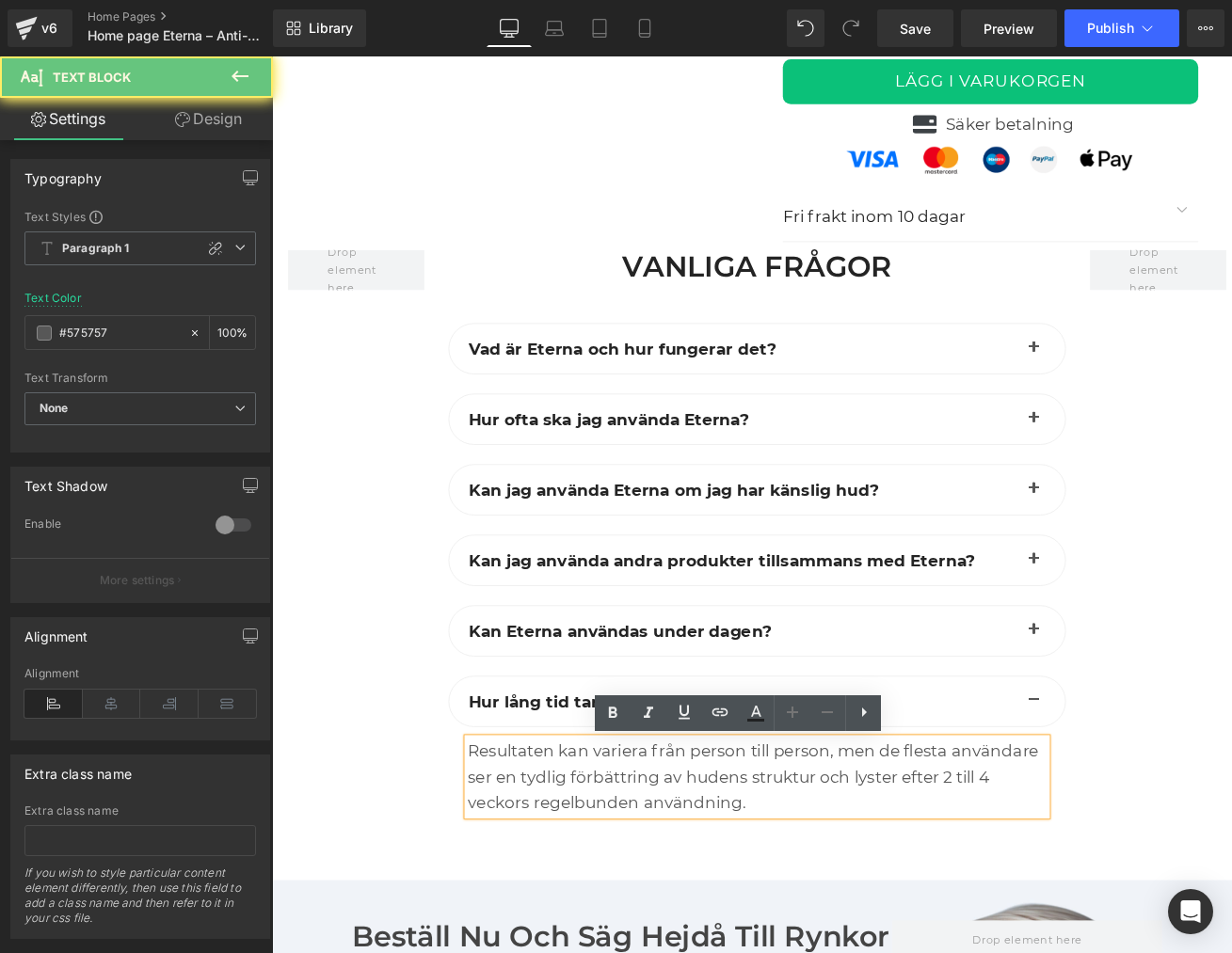 click on "Resultaten kan variera från person till person, men de flesta användare ser en tydlig förbättring av hudens struktur och lyster efter 2 till 4 veckors regelbunden användning." at bounding box center [841, 902] 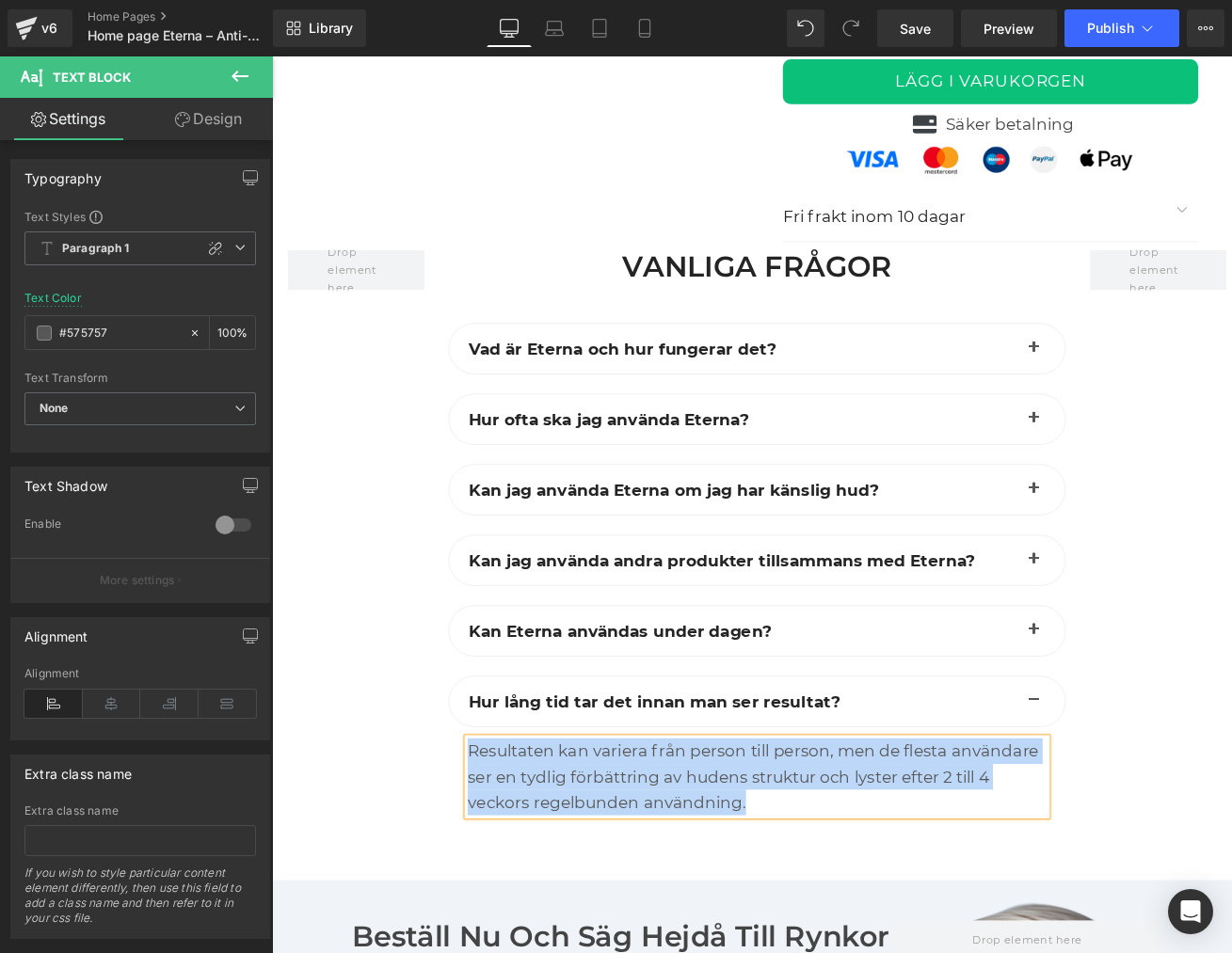 paste 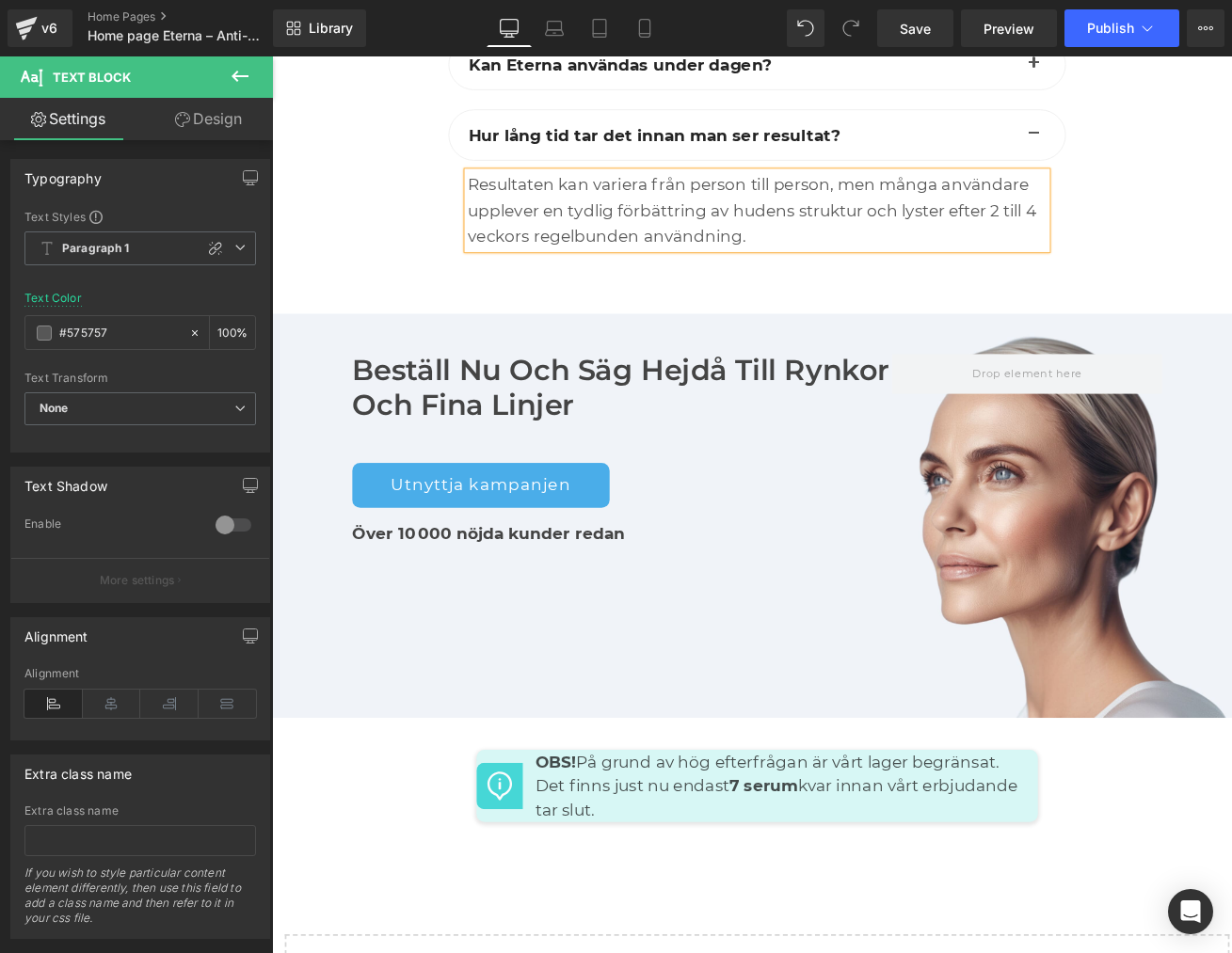 scroll, scrollTop: 6694, scrollLeft: 0, axis: vertical 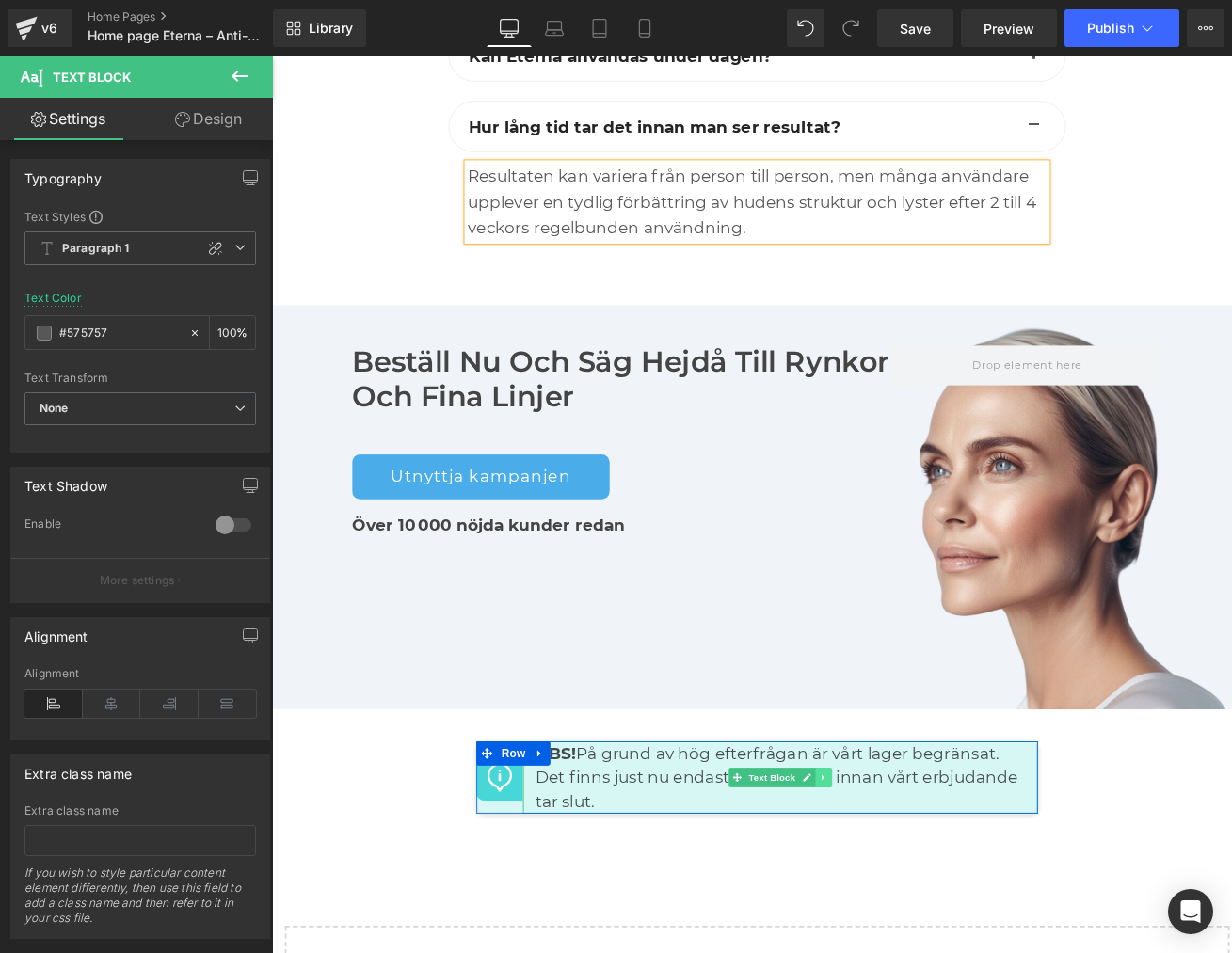 click at bounding box center [920, 902] 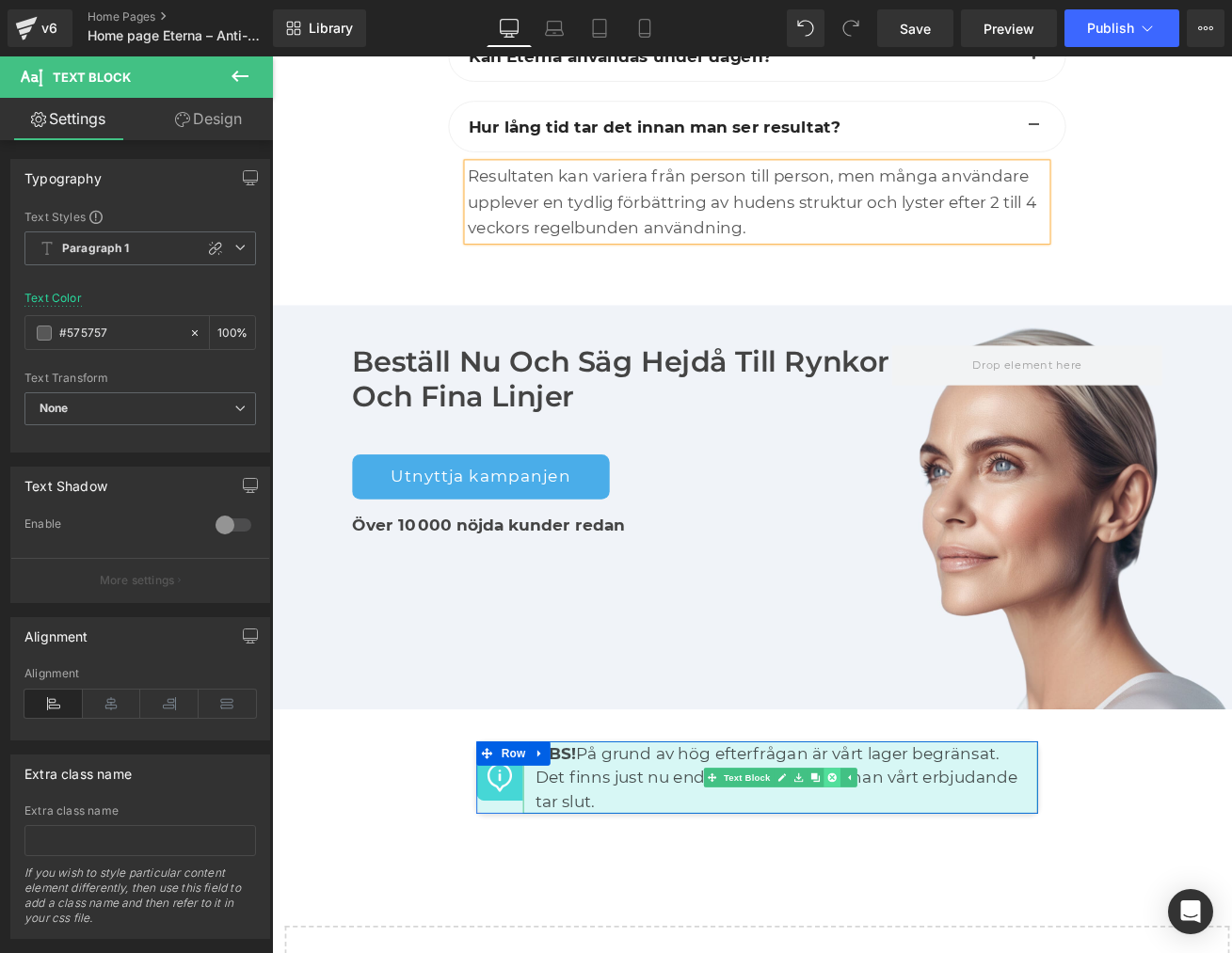click 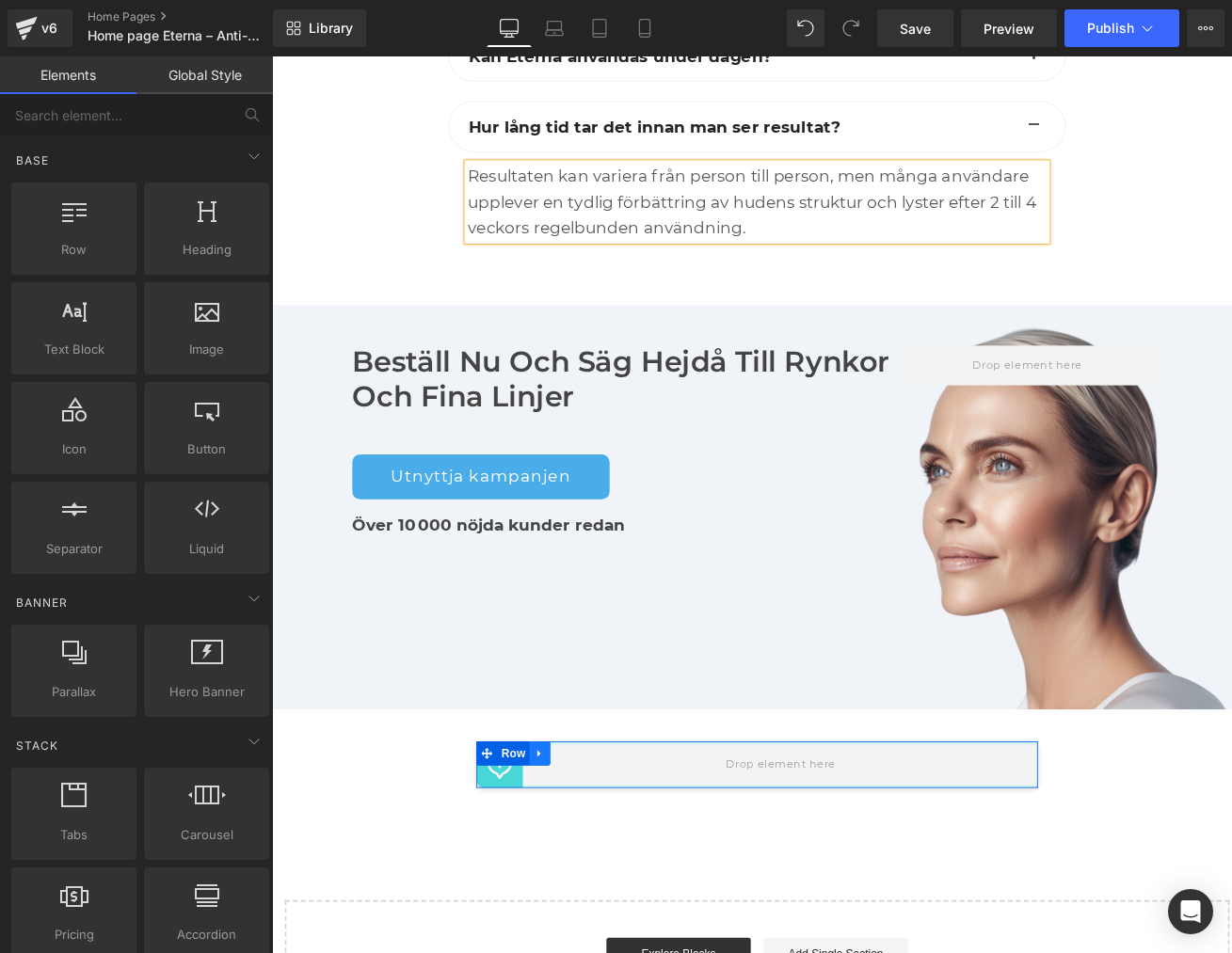 click at bounding box center (586, 874) 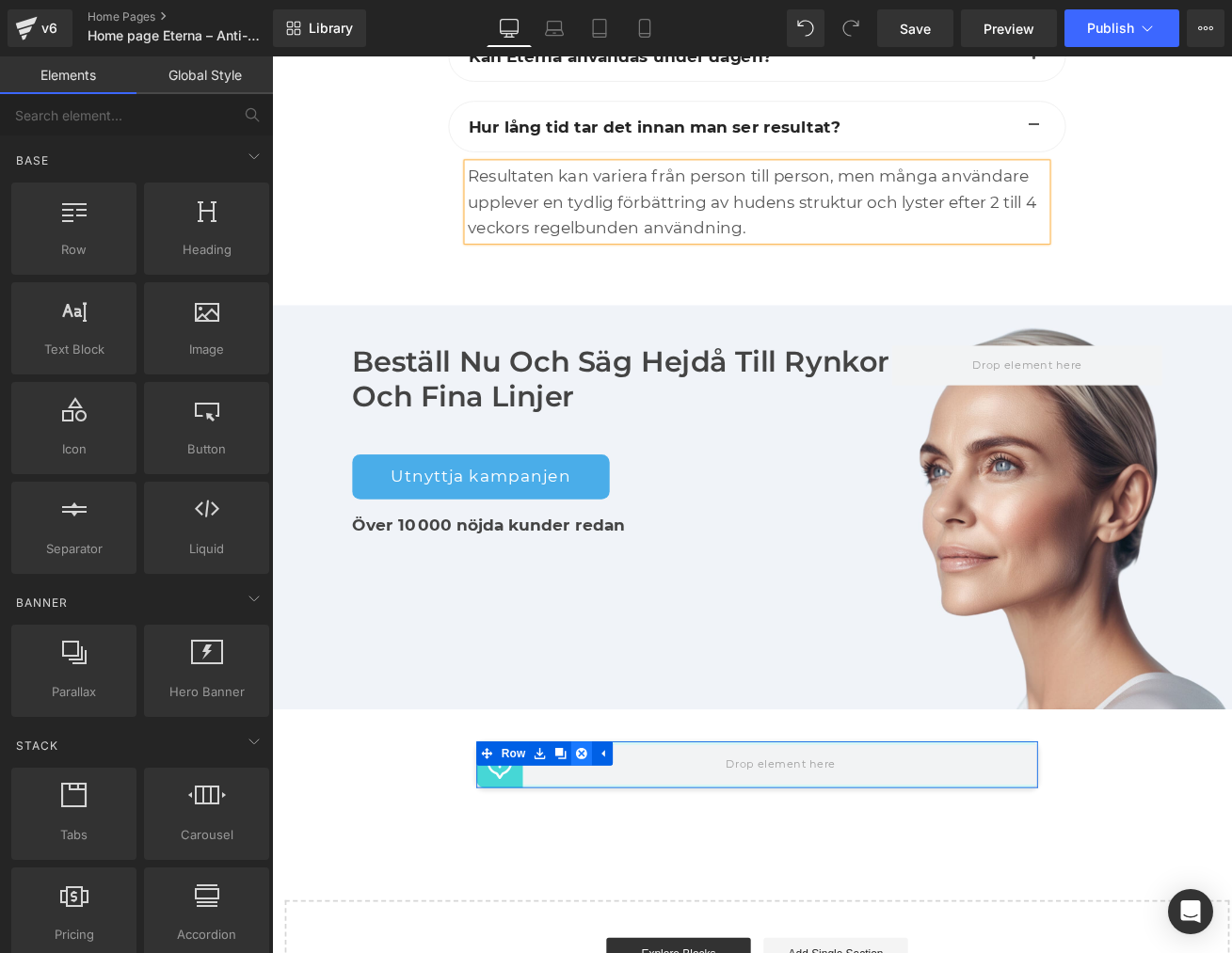 click 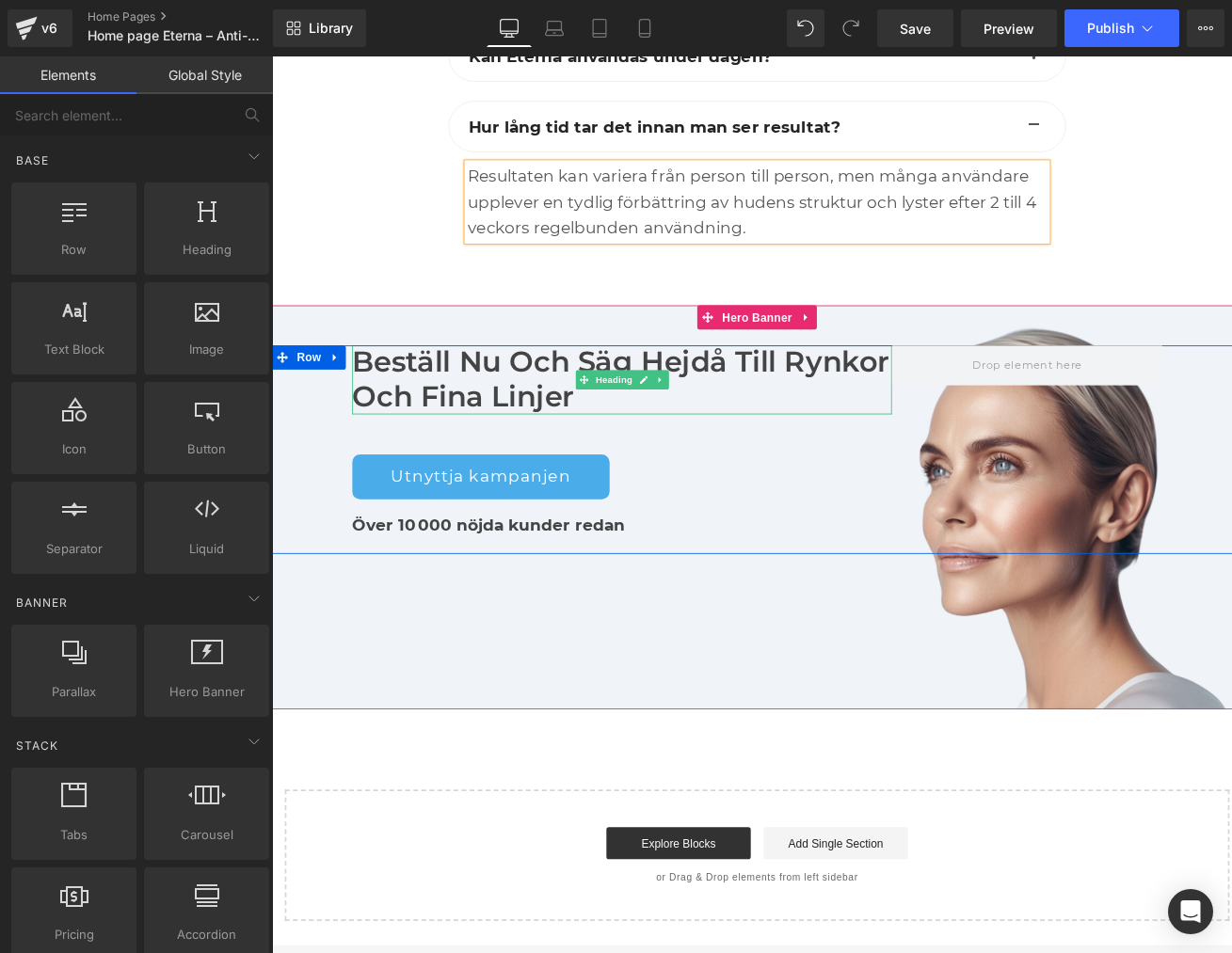 click on "Beställ nu och säg hejdå till rynkor och fina linjer" at bounding box center [682, 435] 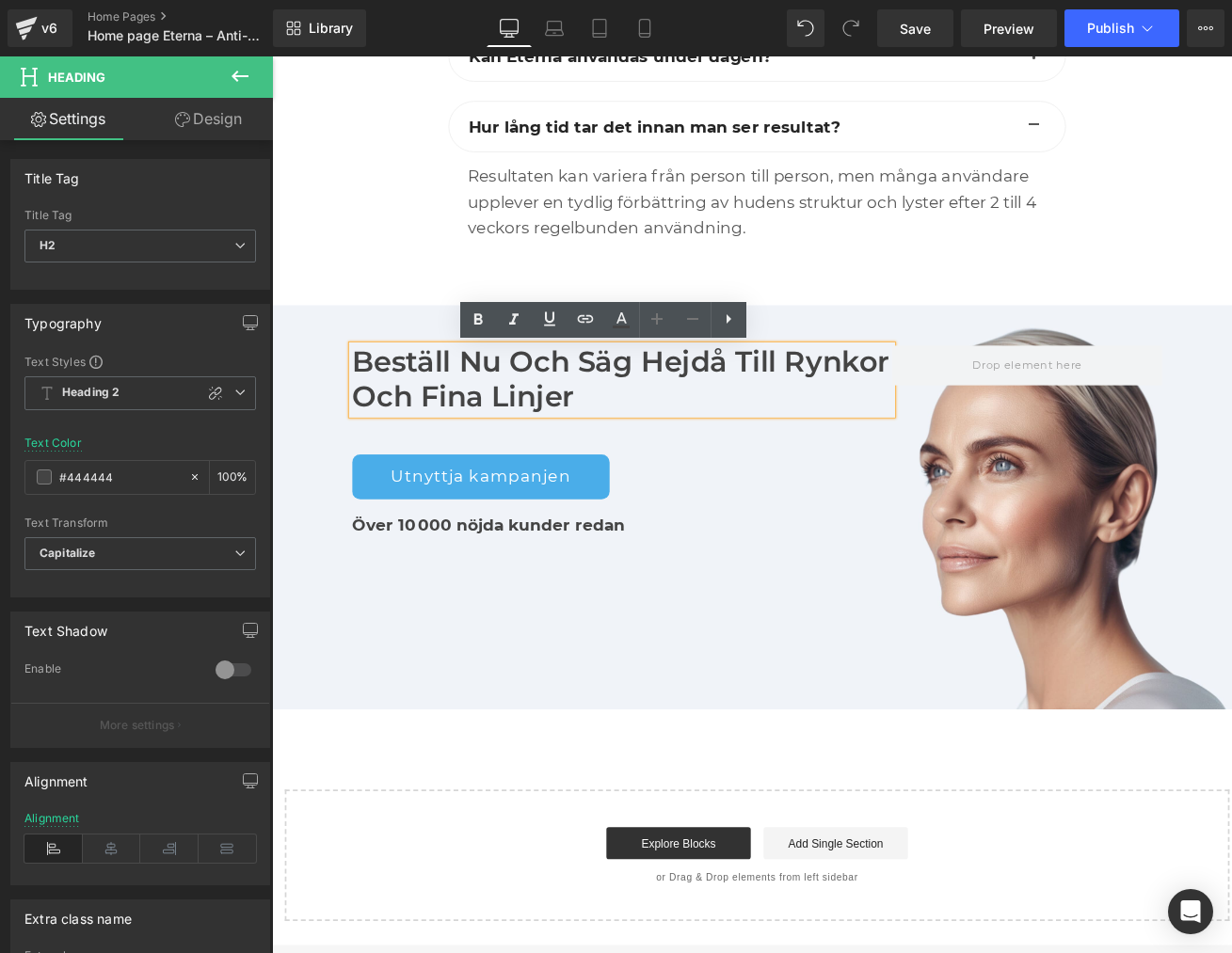 click on "Beställ nu och säg hejdå till rynkor och fina linjer" at bounding box center (682, 435) 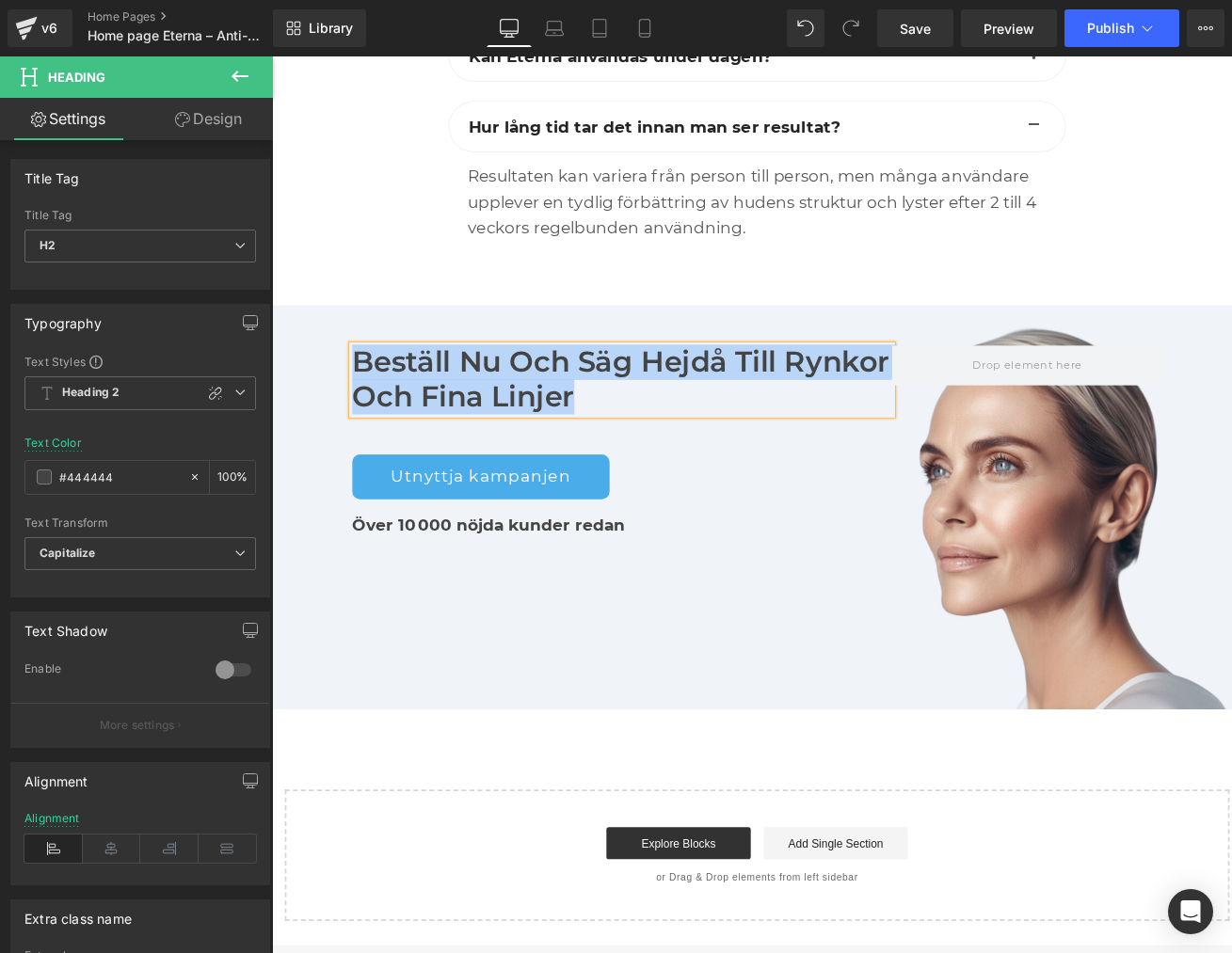 paste 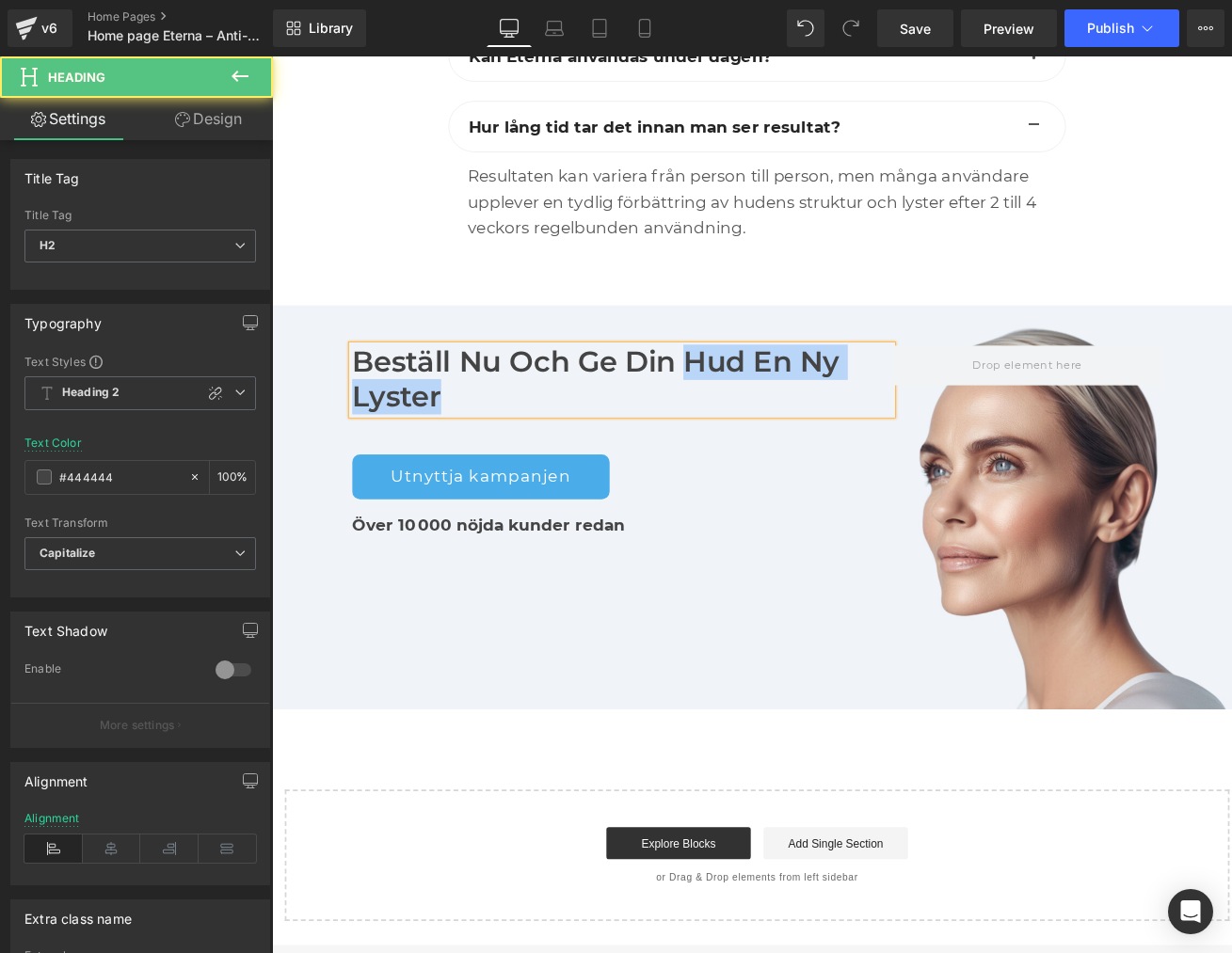 drag, startPoint x: 760, startPoint y: 418, endPoint x: 760, endPoint y: 454, distance: 36 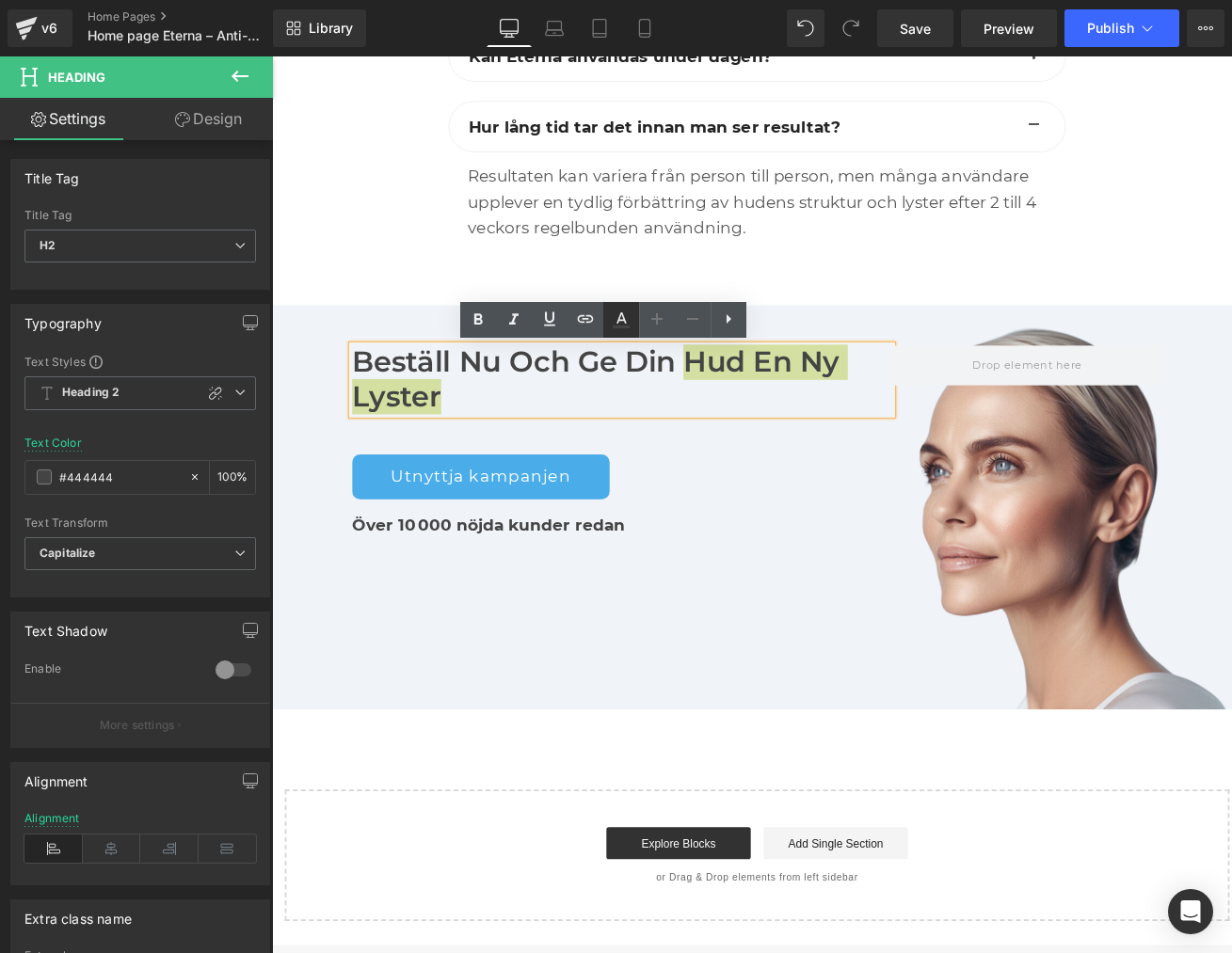 click 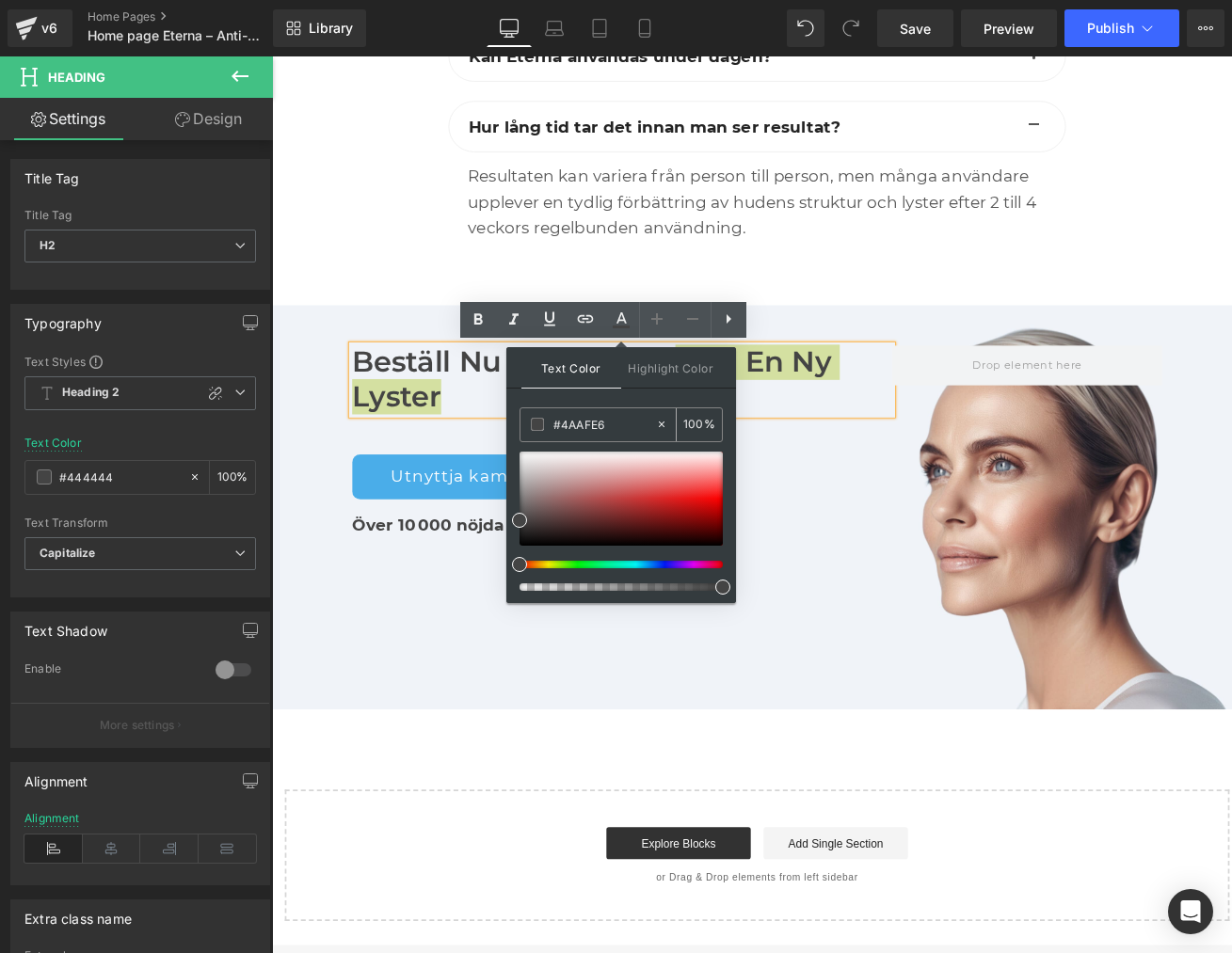 click on "#4AAFE6" at bounding box center [604, 424] 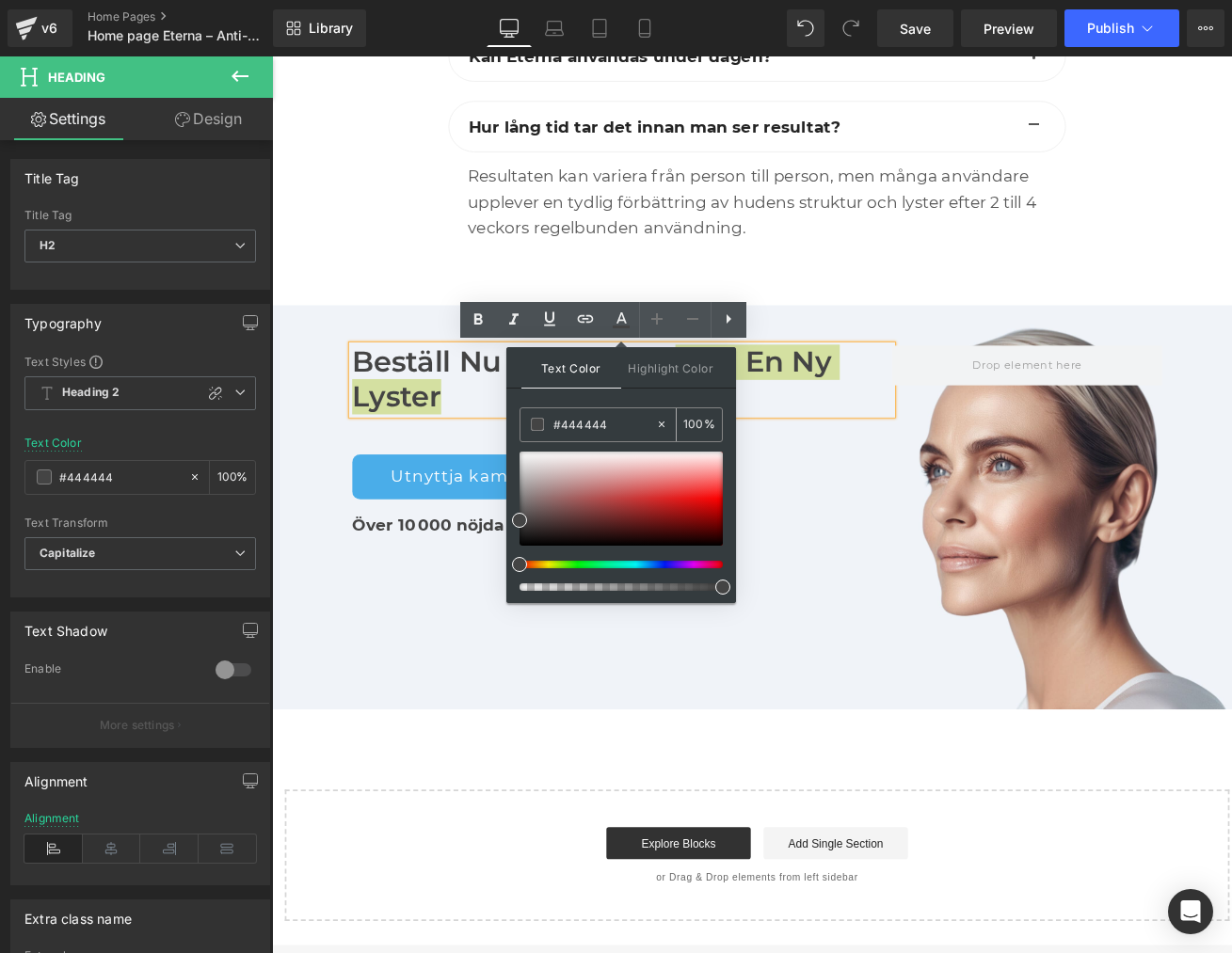 paste on "4aafe6" 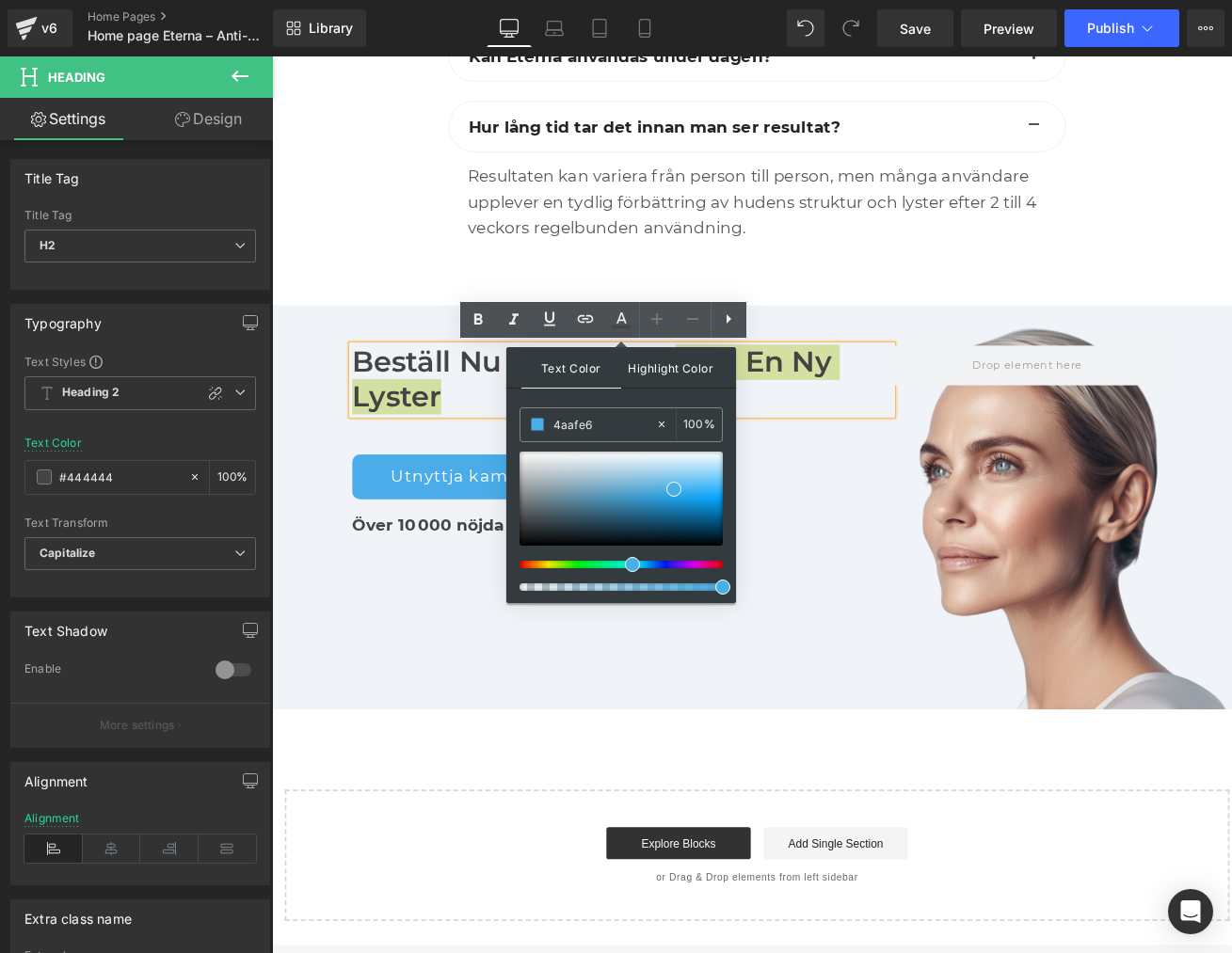 click on "Highlight Color" at bounding box center (671, 367) 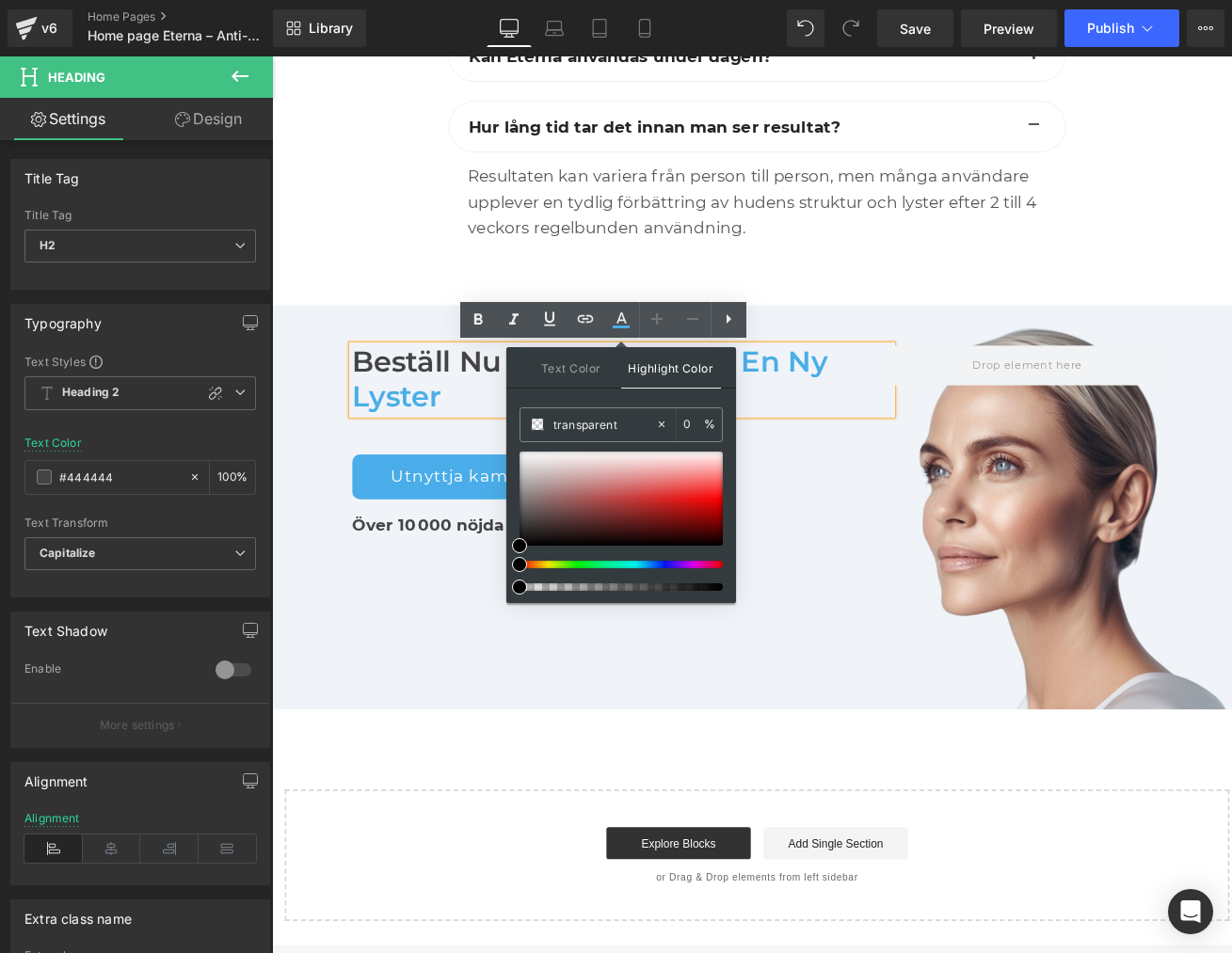 click on "Beställ nu och ge din  hud en ny lyster Heading         Utnyttja kampanjen Button         Över 10 000 nöjda kunder redan Text Block
Row" at bounding box center [841, 585] 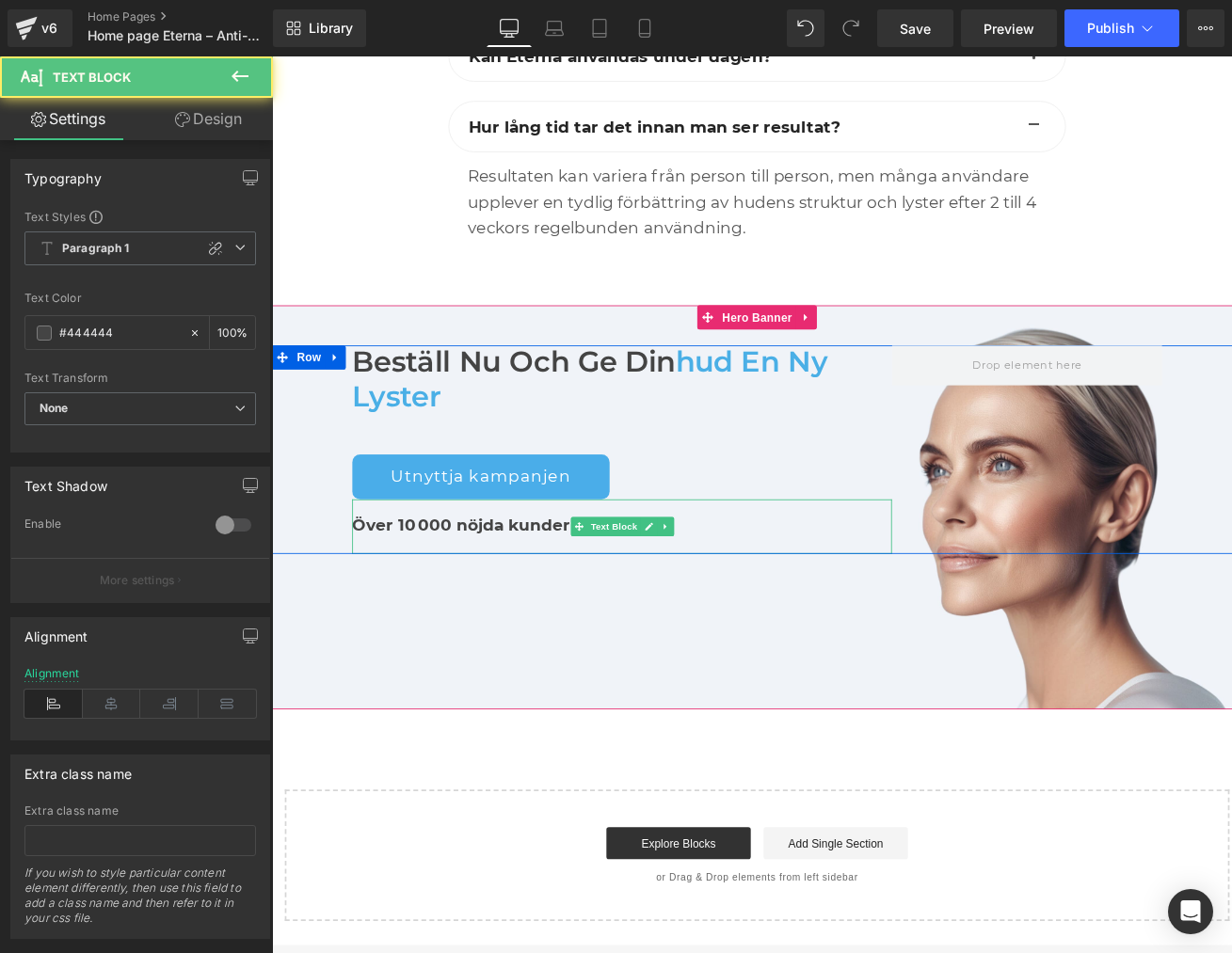 click on "Över 10 000 nöjda kunder redan" at bounding box center [526, 606] 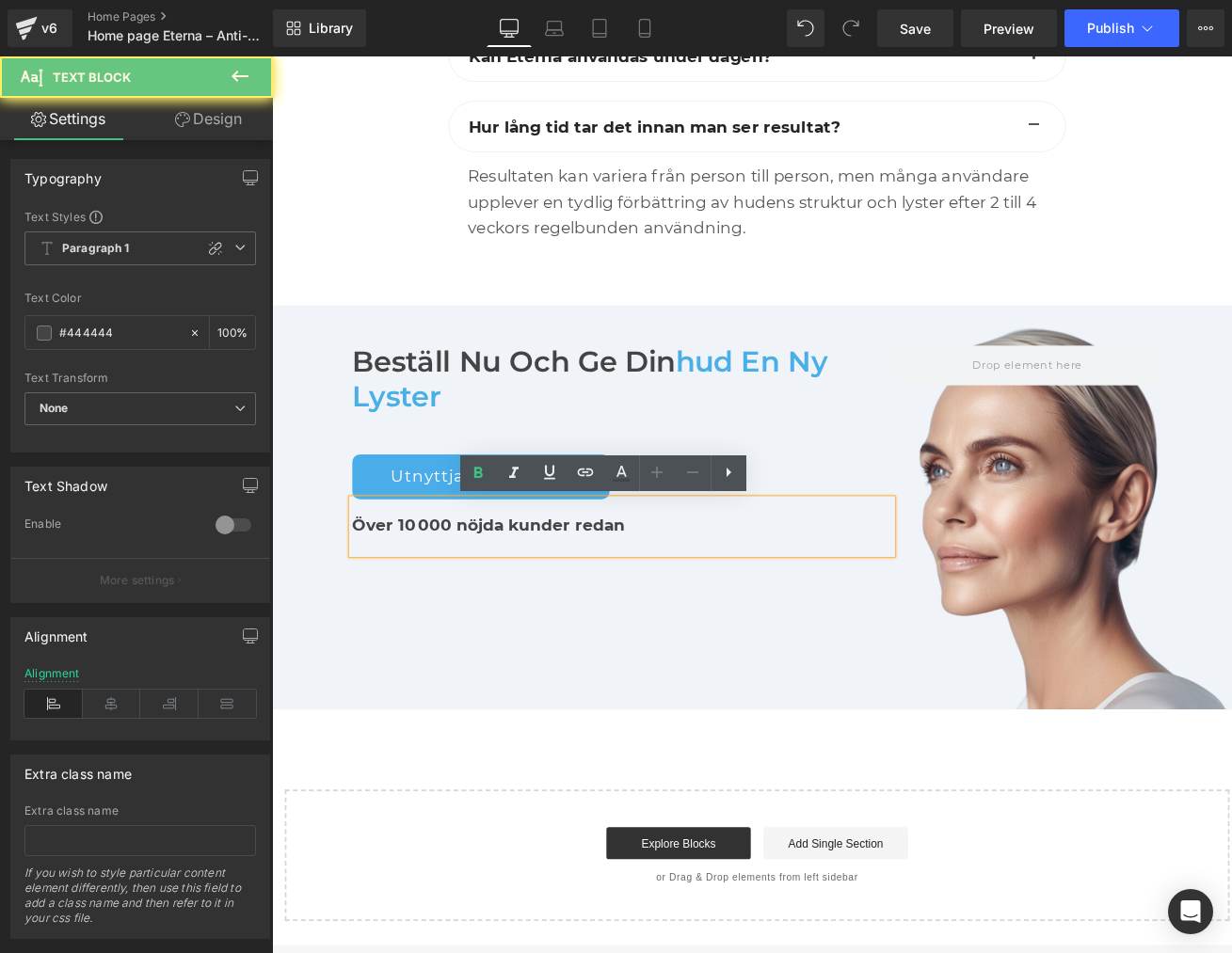 click on "Över 10 000 nöjda kunder redan" at bounding box center (526, 606) 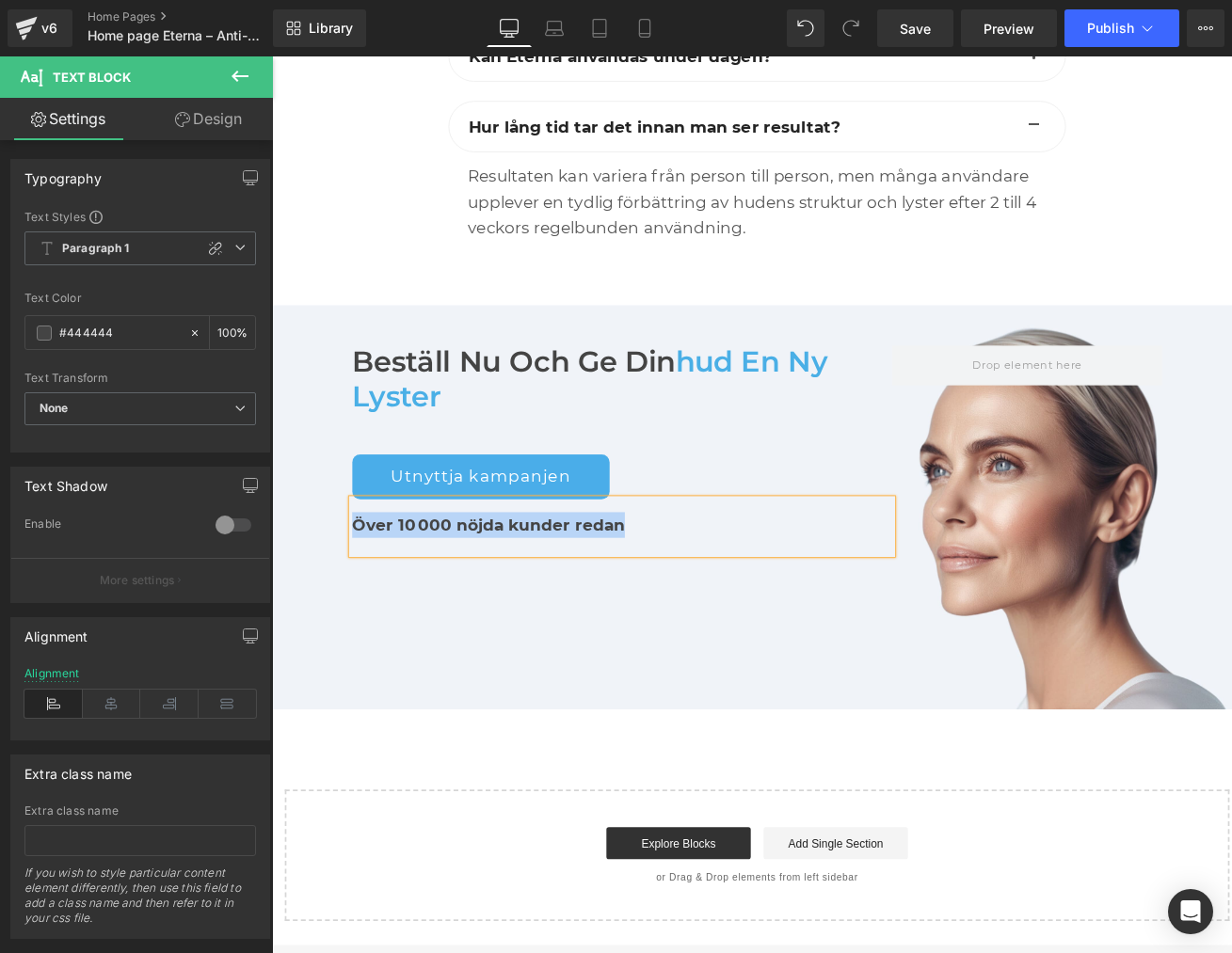 click on "Över 10 000 nöjda kunder redan" at bounding box center [526, 606] 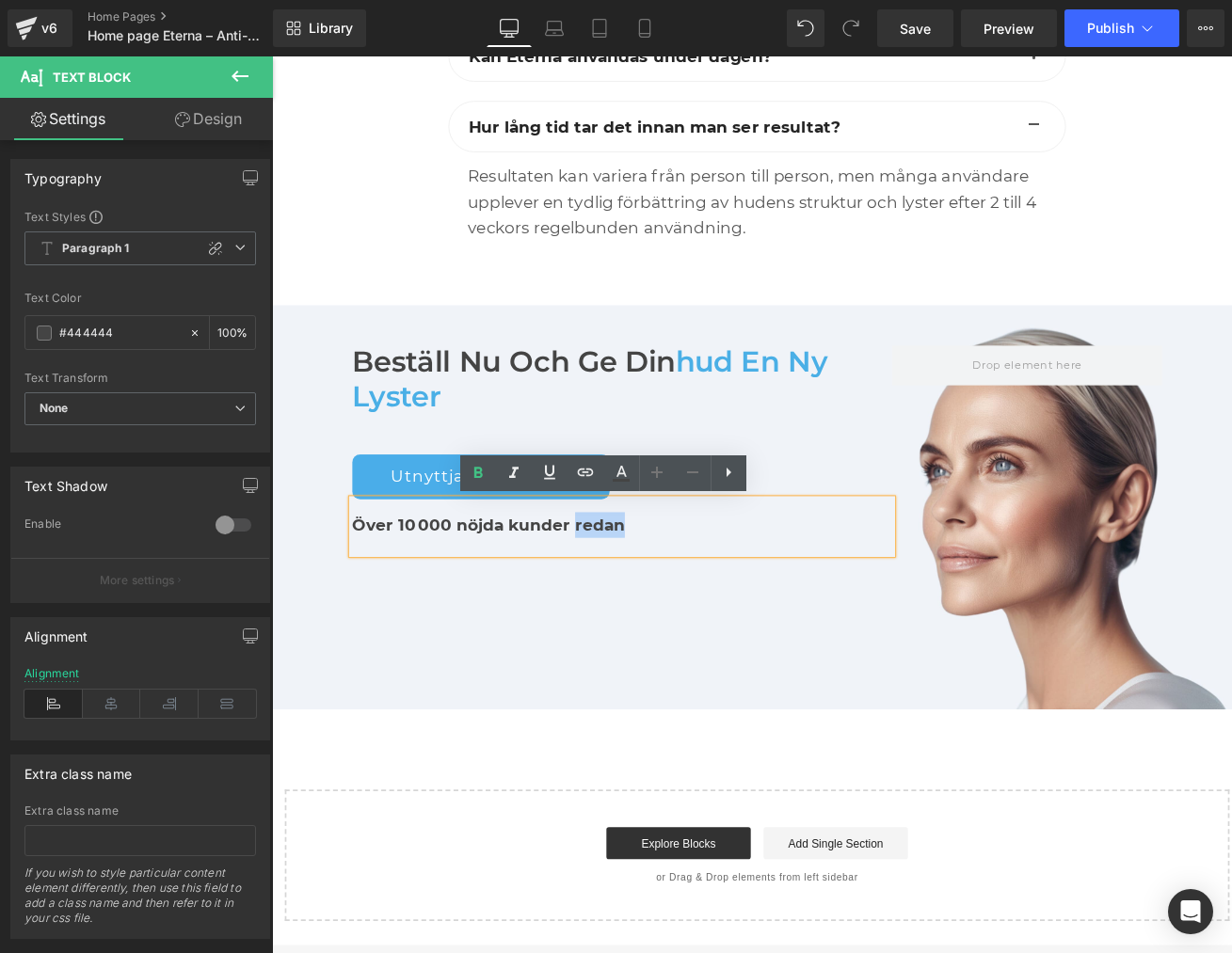 drag, startPoint x: 627, startPoint y: 609, endPoint x: 678, endPoint y: 610, distance: 51.0098 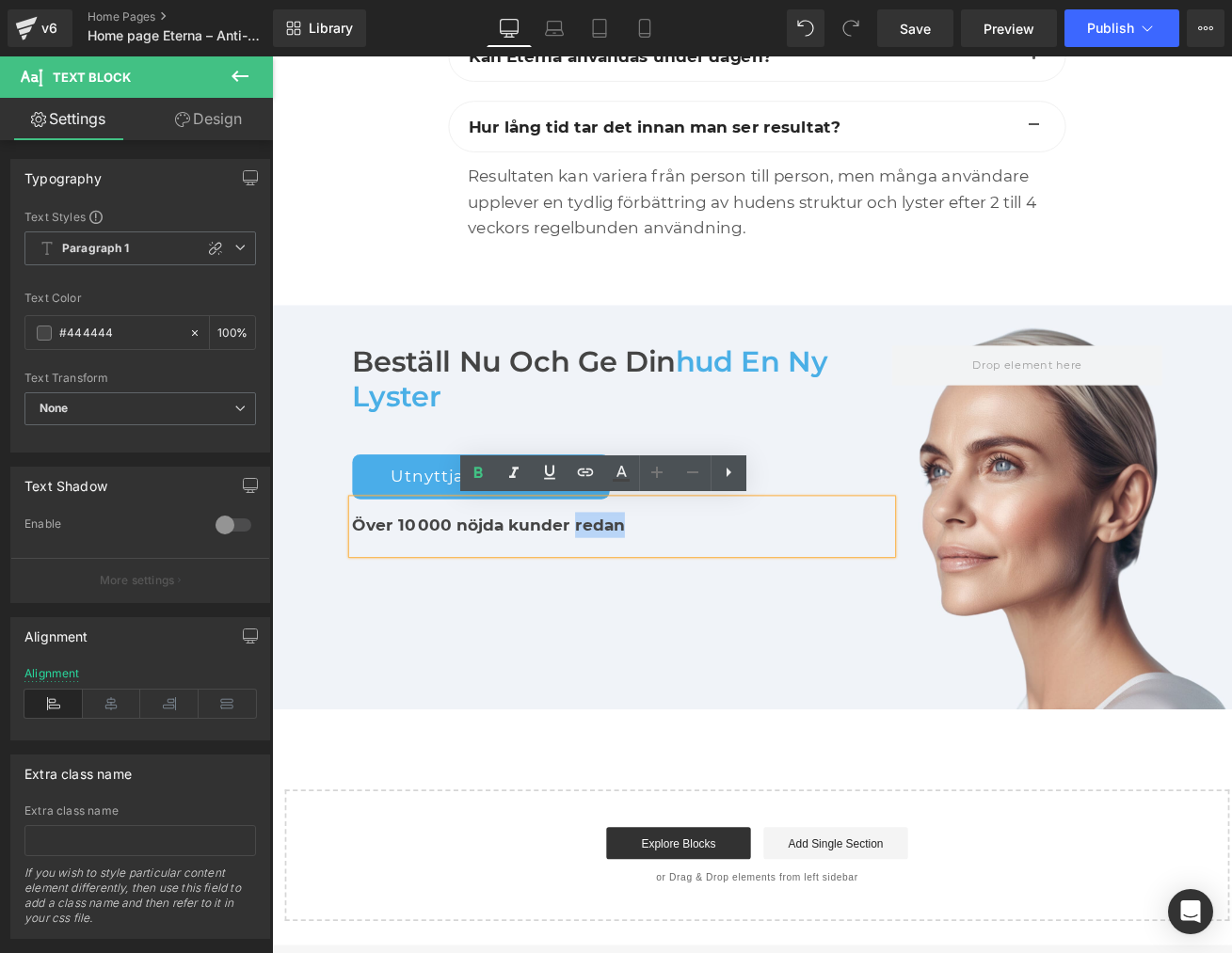 paste 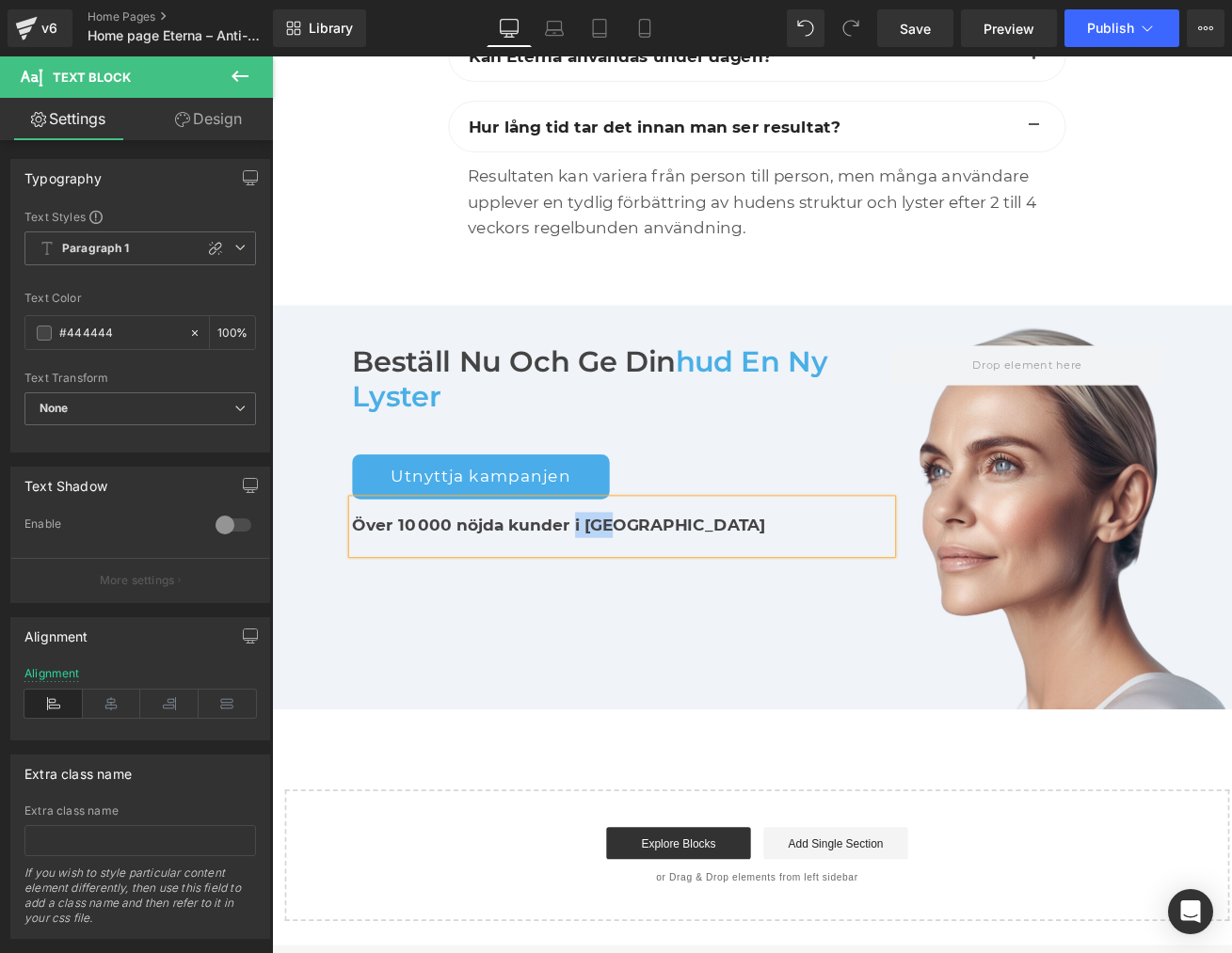 type 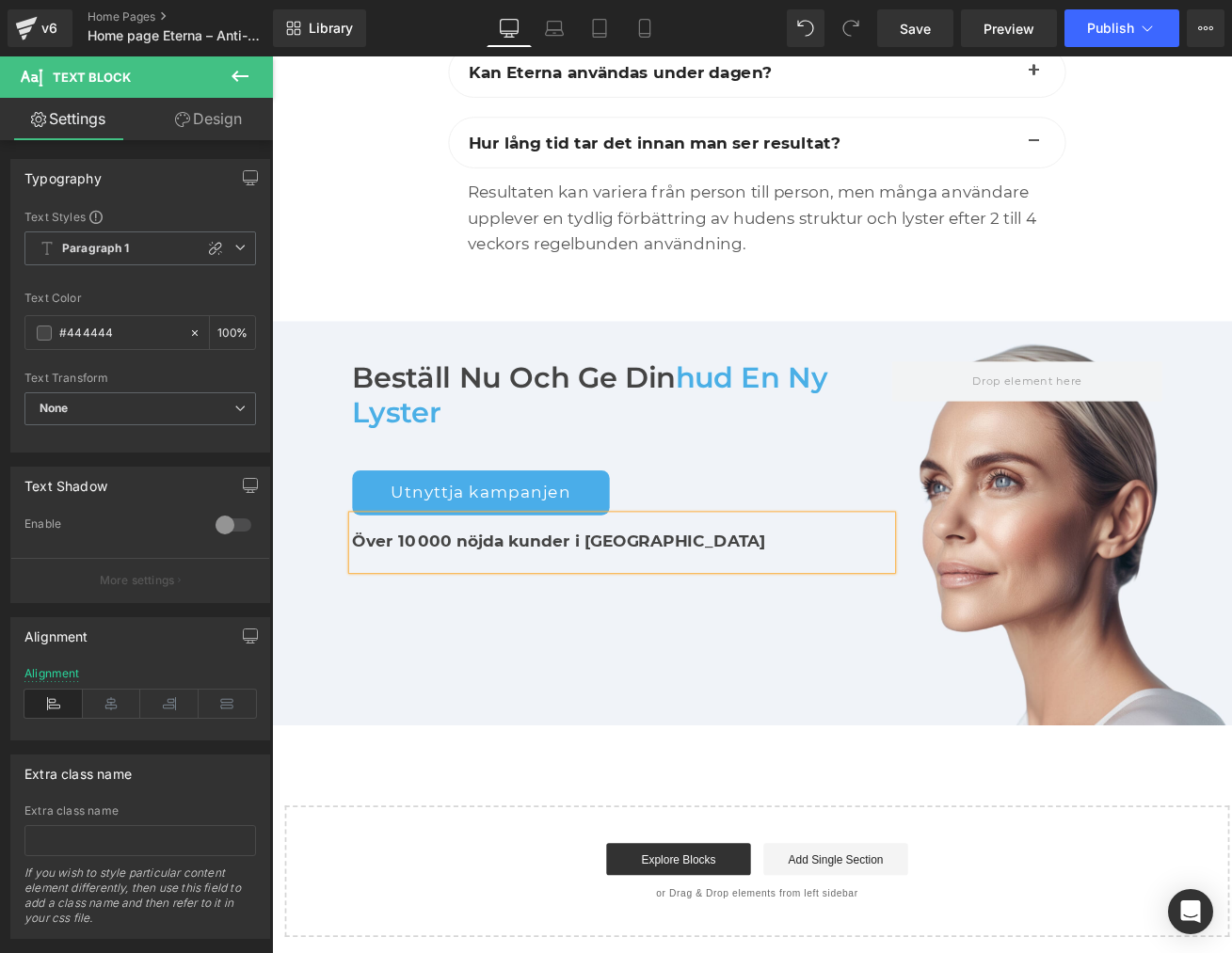 scroll, scrollTop: 6676, scrollLeft: 0, axis: vertical 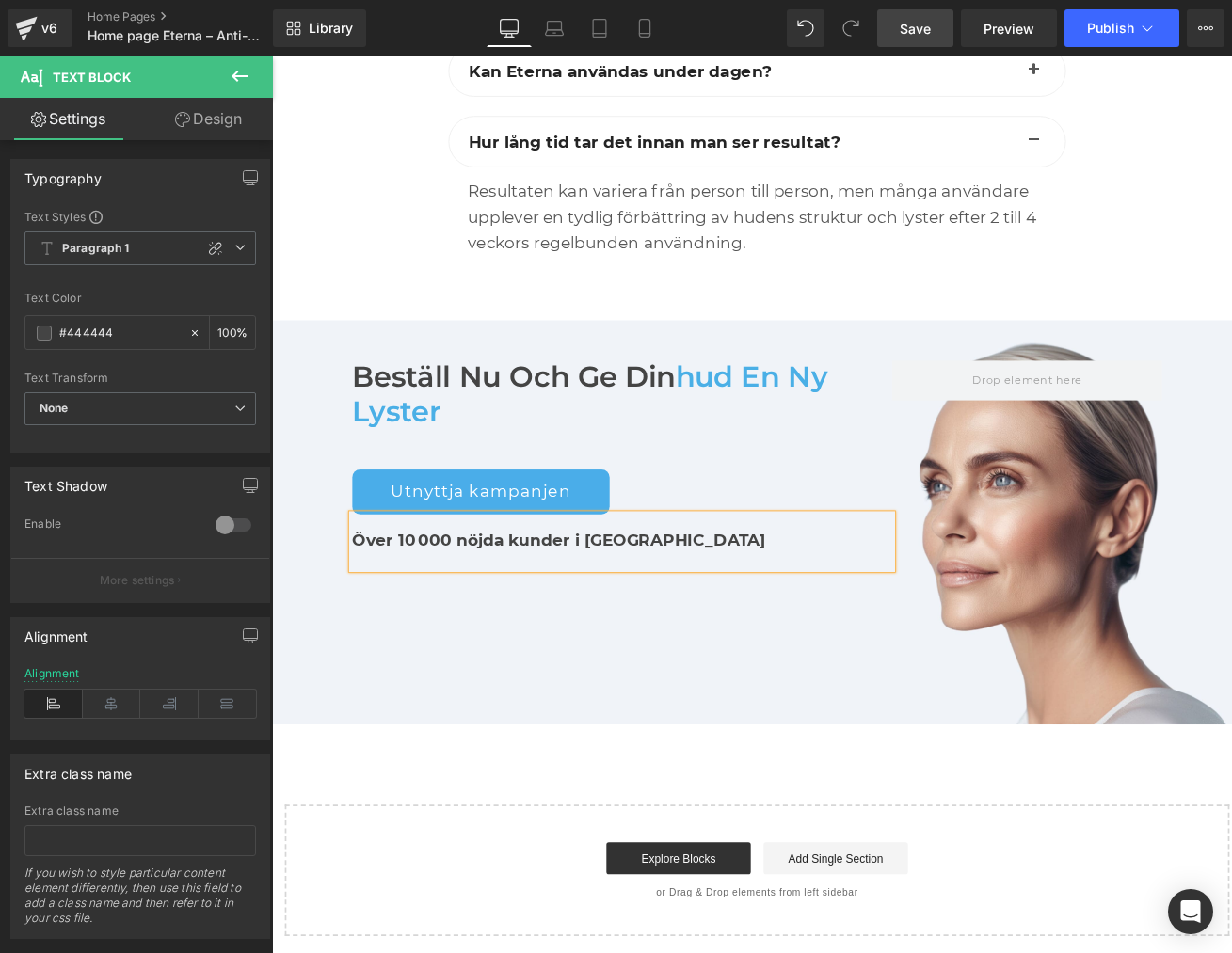 drag, startPoint x: 910, startPoint y: 25, endPoint x: 671, endPoint y: 215, distance: 305.32114 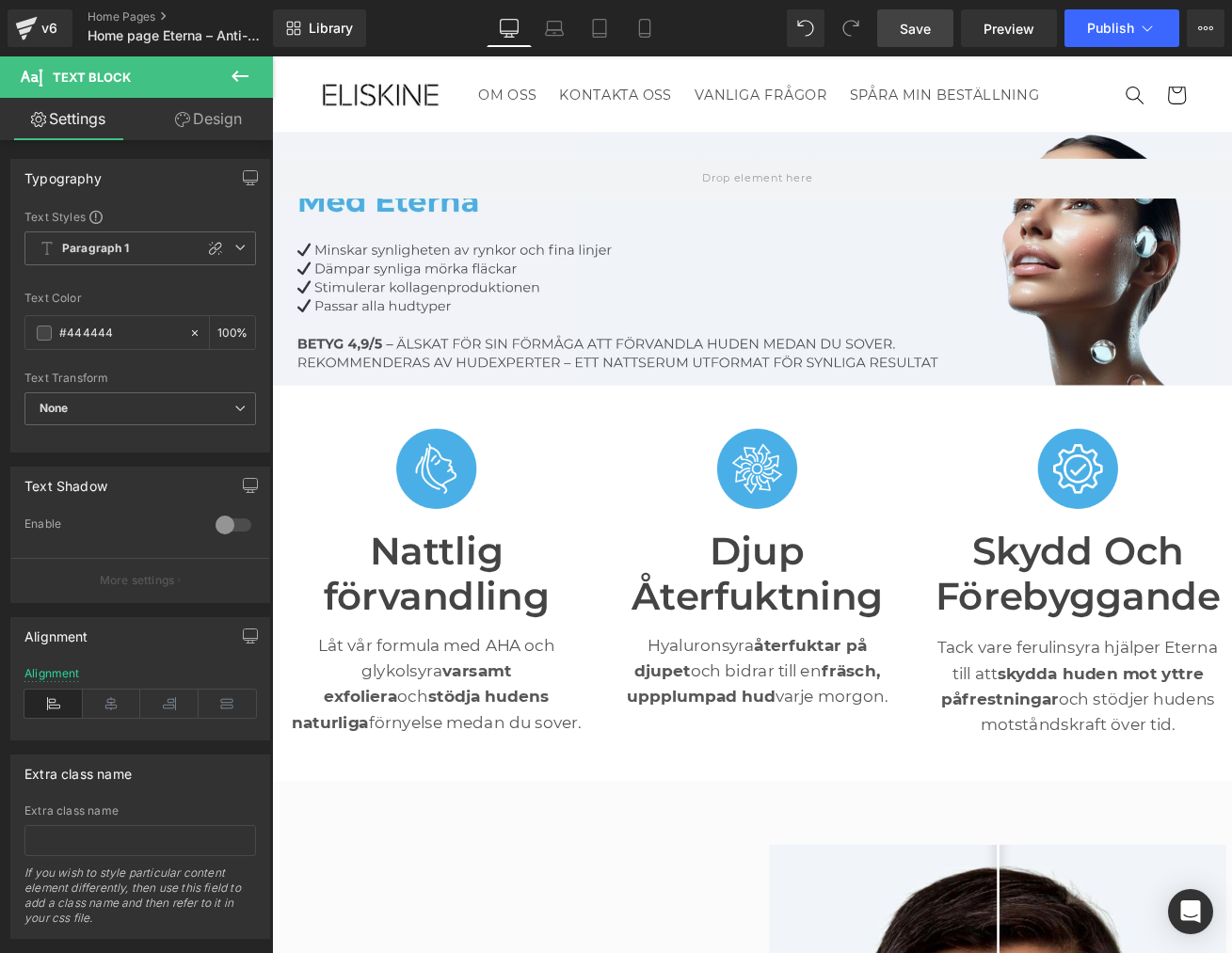 scroll, scrollTop: 44, scrollLeft: 0, axis: vertical 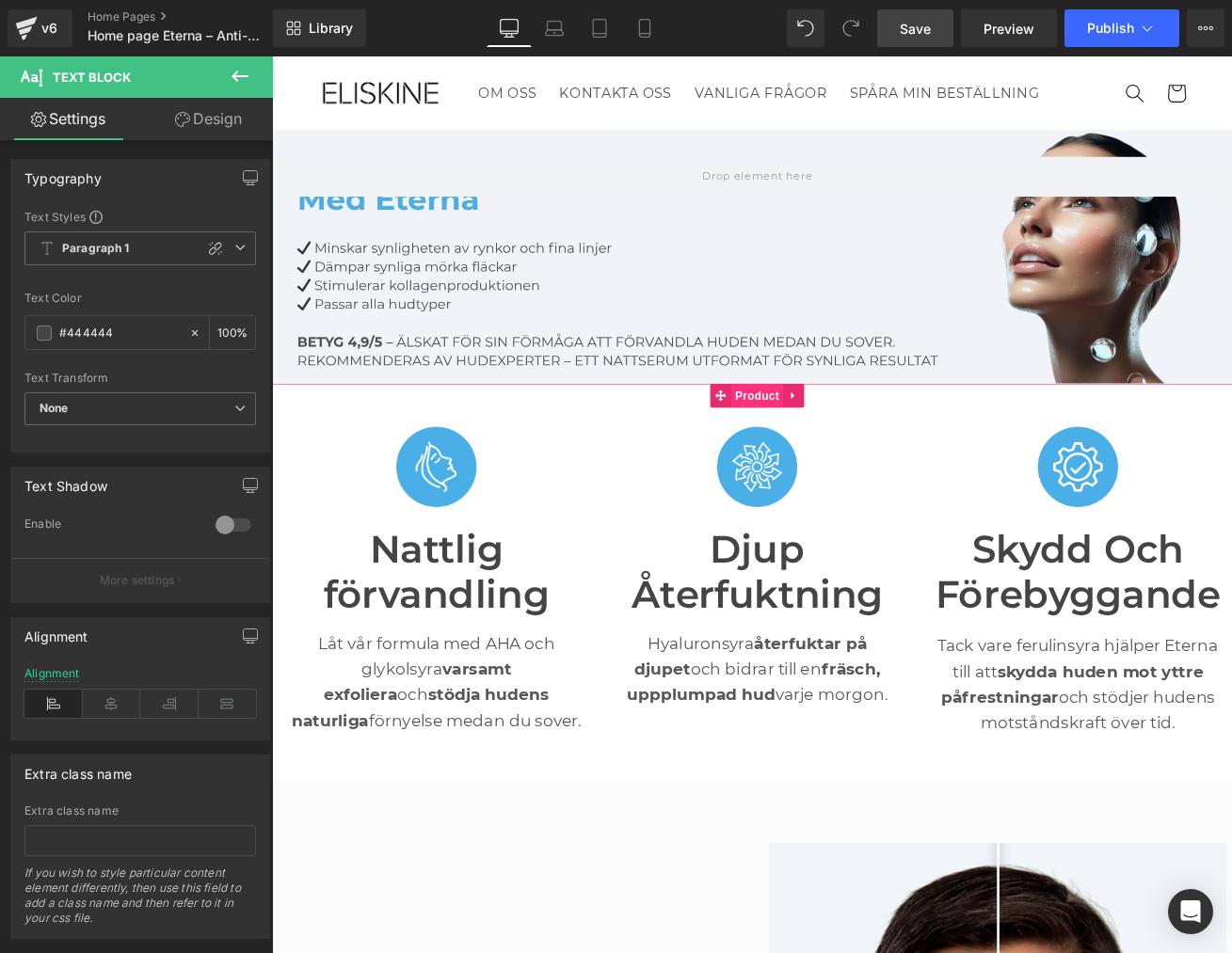 click on "Product" at bounding box center (841, 454) 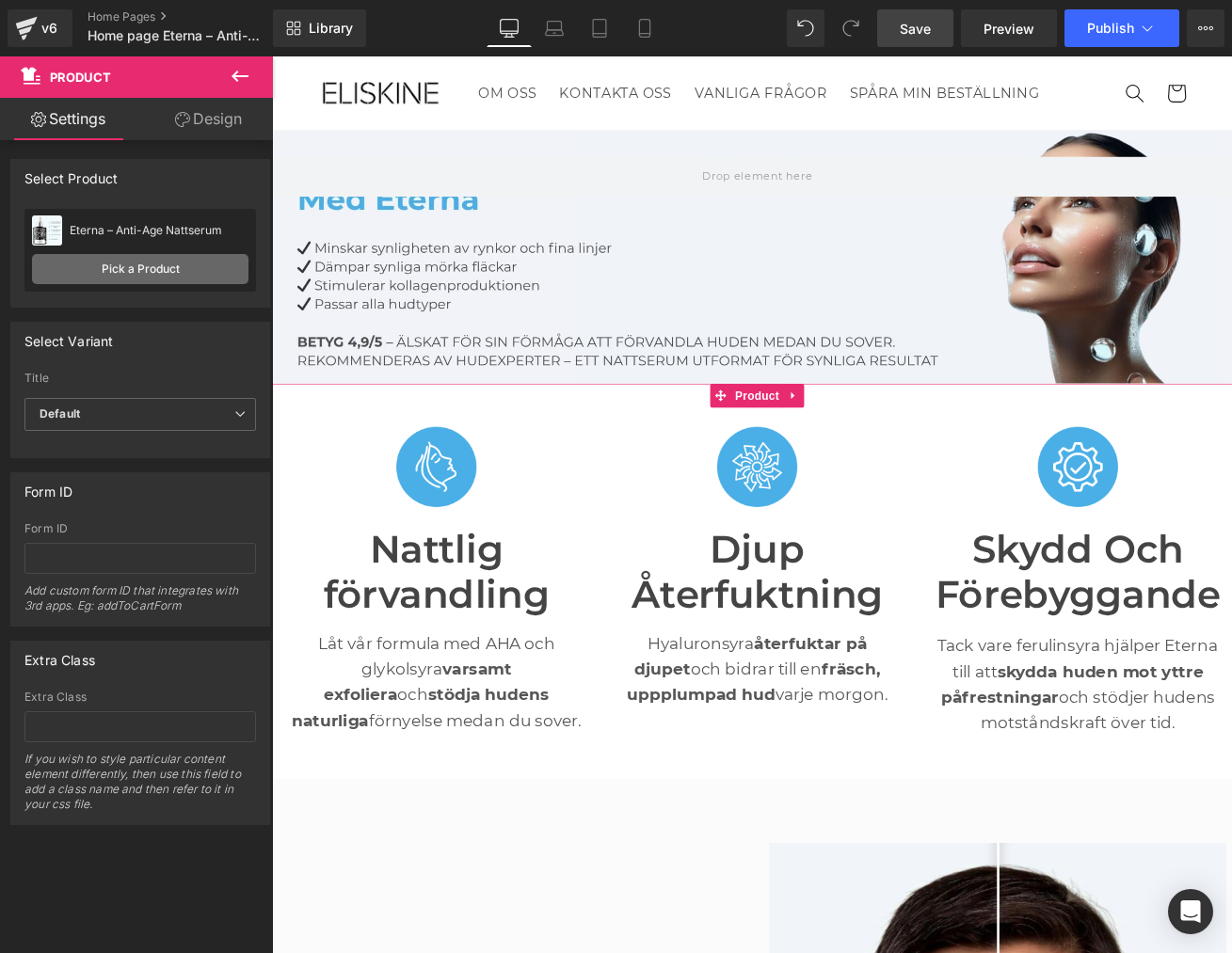 click on "Pick a Product" at bounding box center [140, 269] 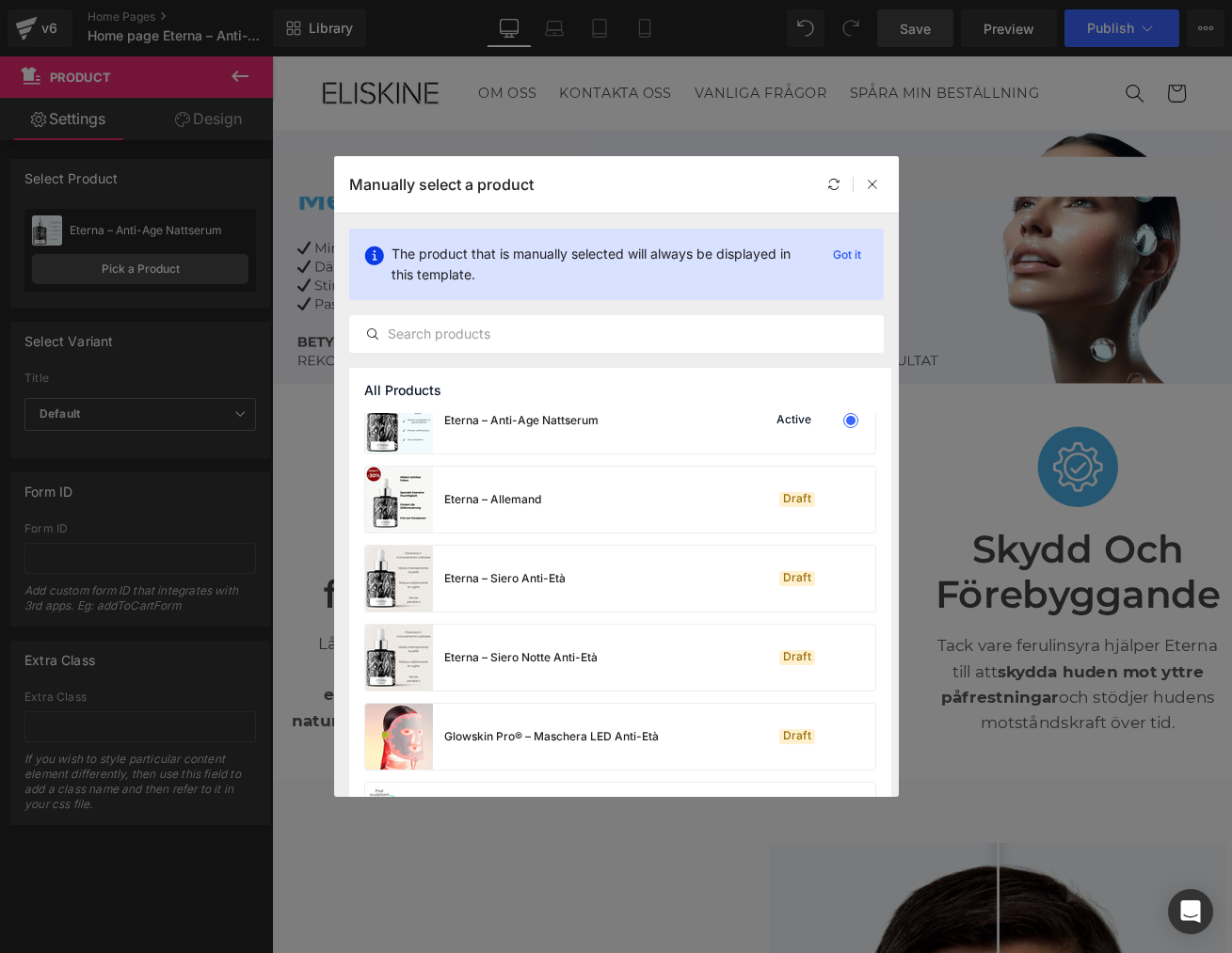 scroll, scrollTop: 0, scrollLeft: 0, axis: both 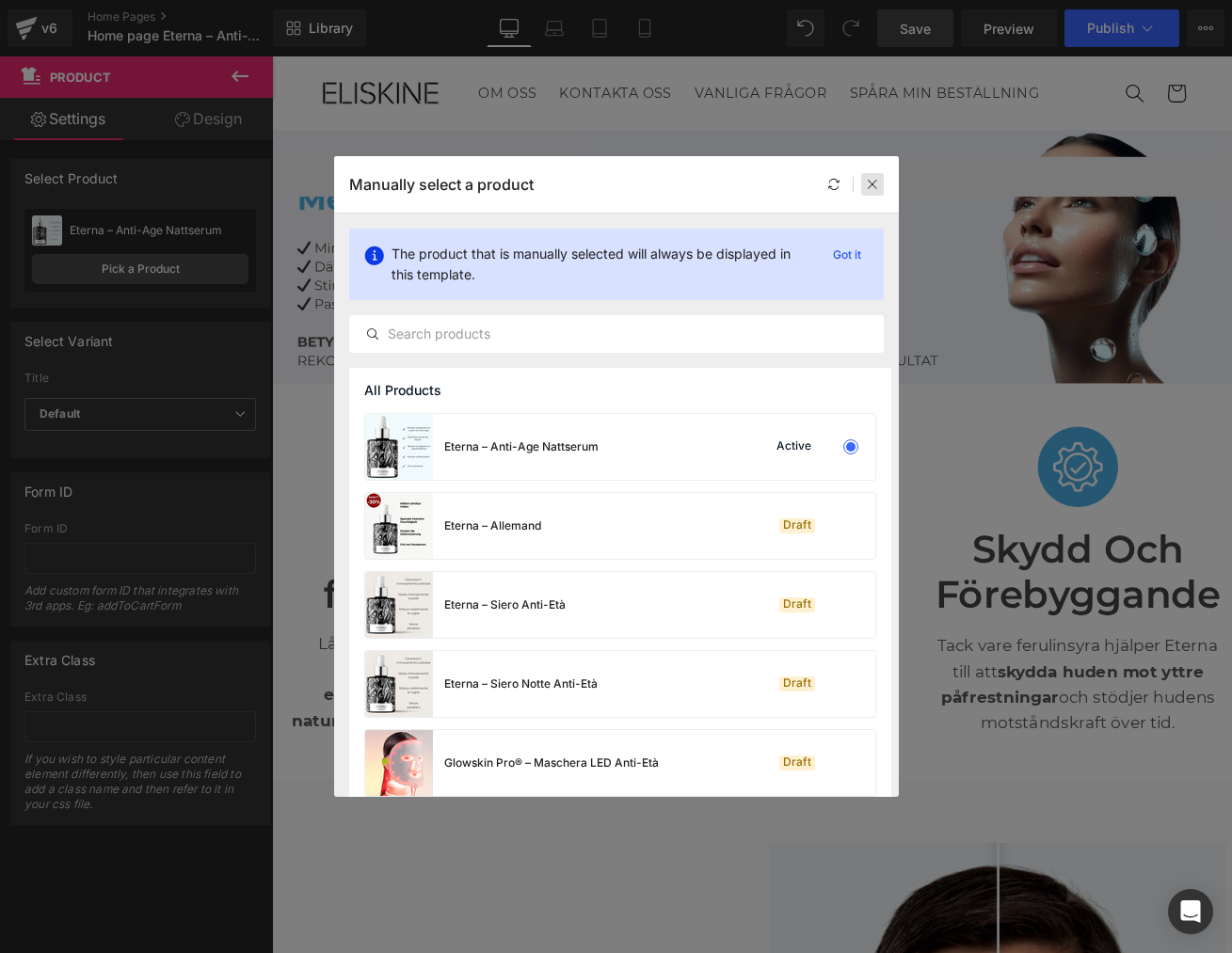 click at bounding box center [872, 184] 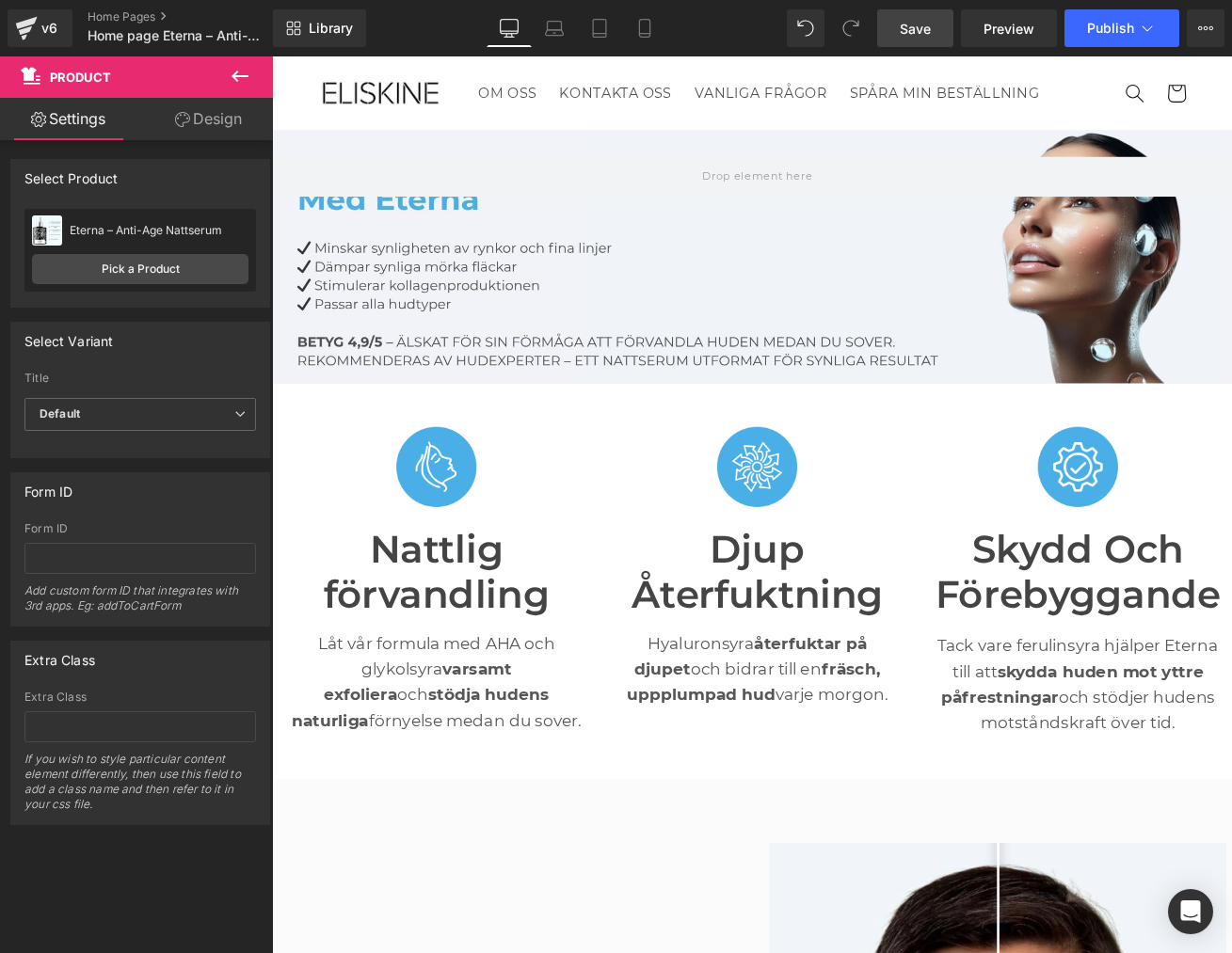 scroll, scrollTop: 0, scrollLeft: 0, axis: both 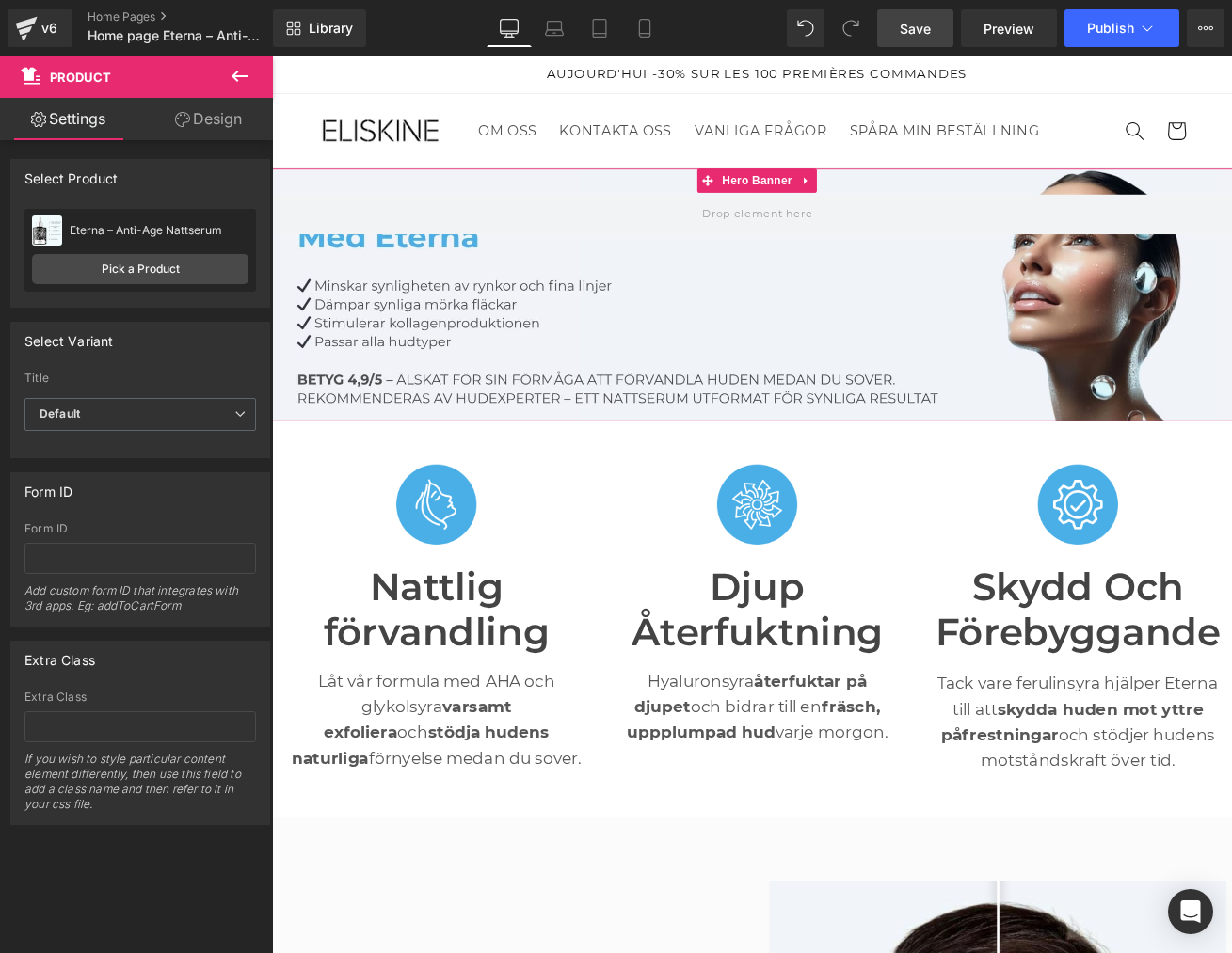 click at bounding box center [841, 336] 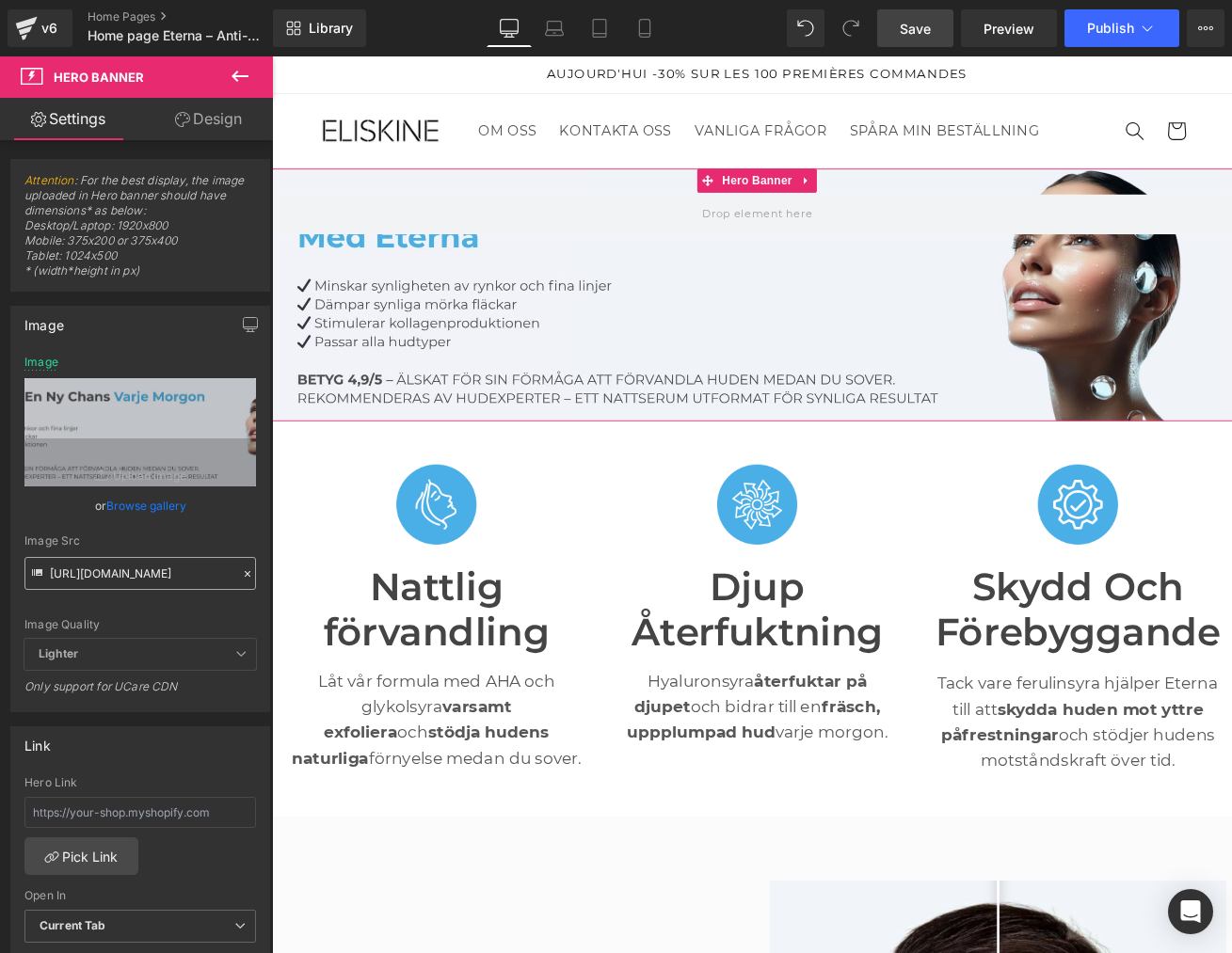 click on "https://cdn.shopify.com/s/files/1/0933/1694/0070/files/Eterna_SE_1.jpg?v=1751283065" at bounding box center (140, 573) 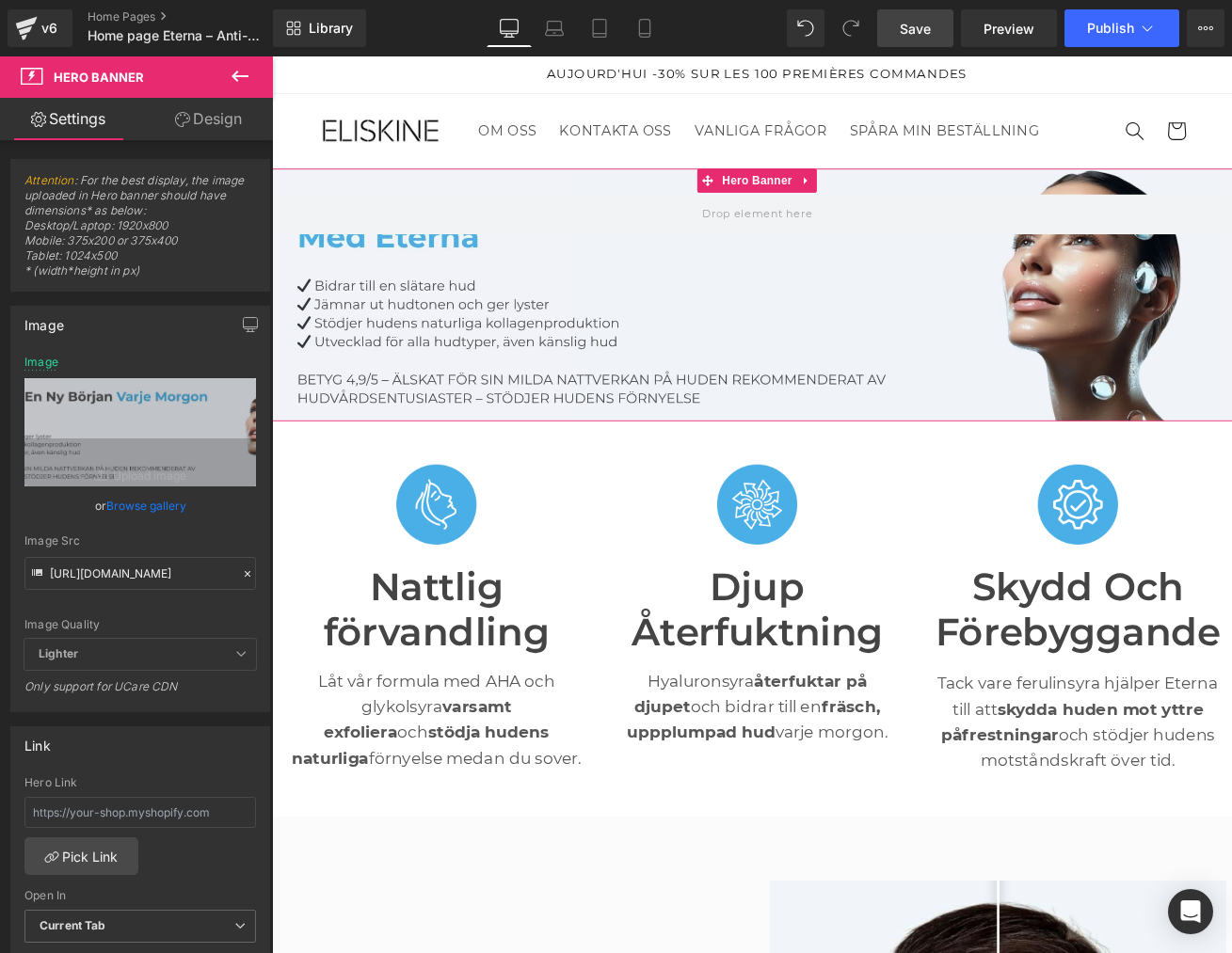 scroll, scrollTop: 18, scrollLeft: 0, axis: vertical 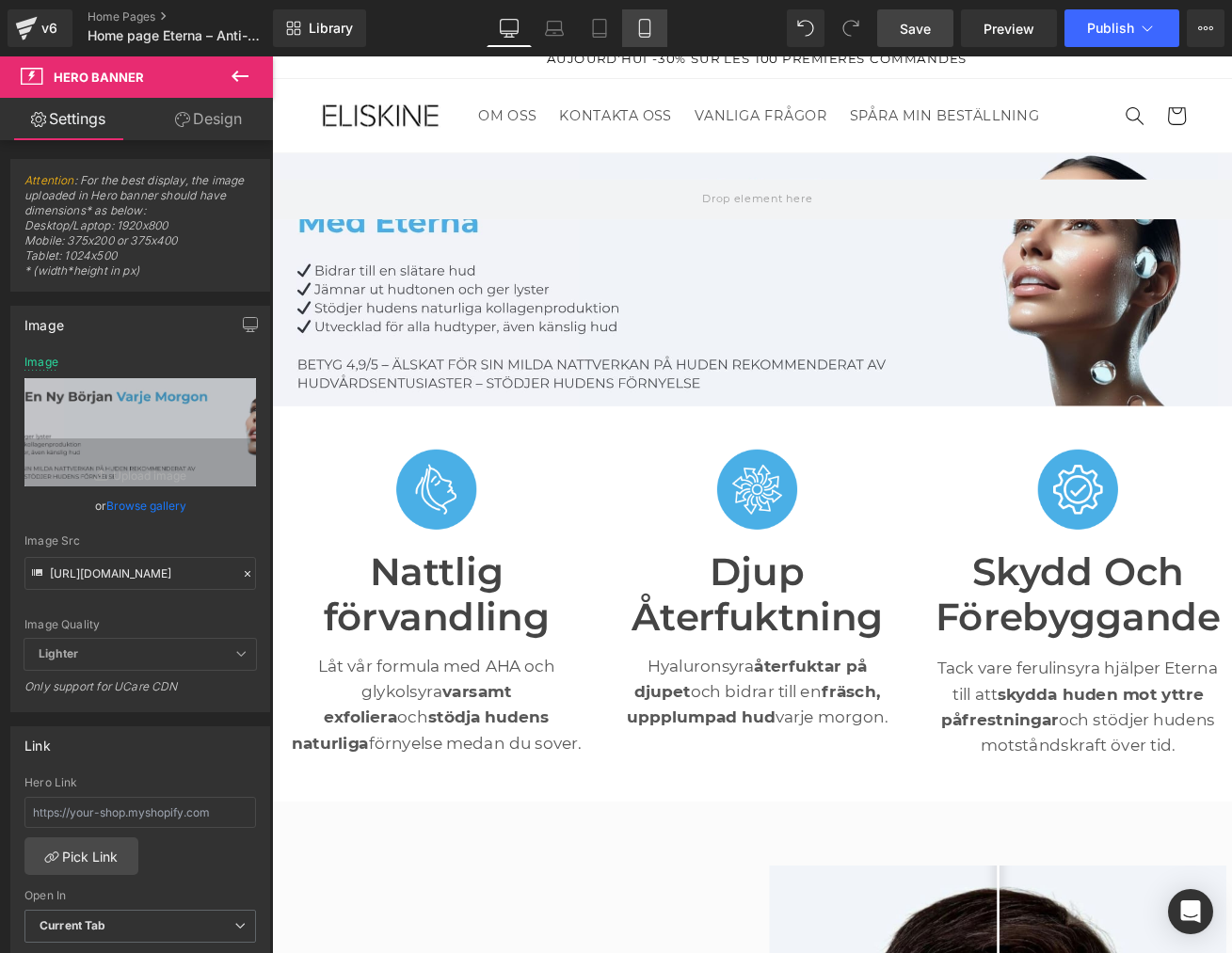 click 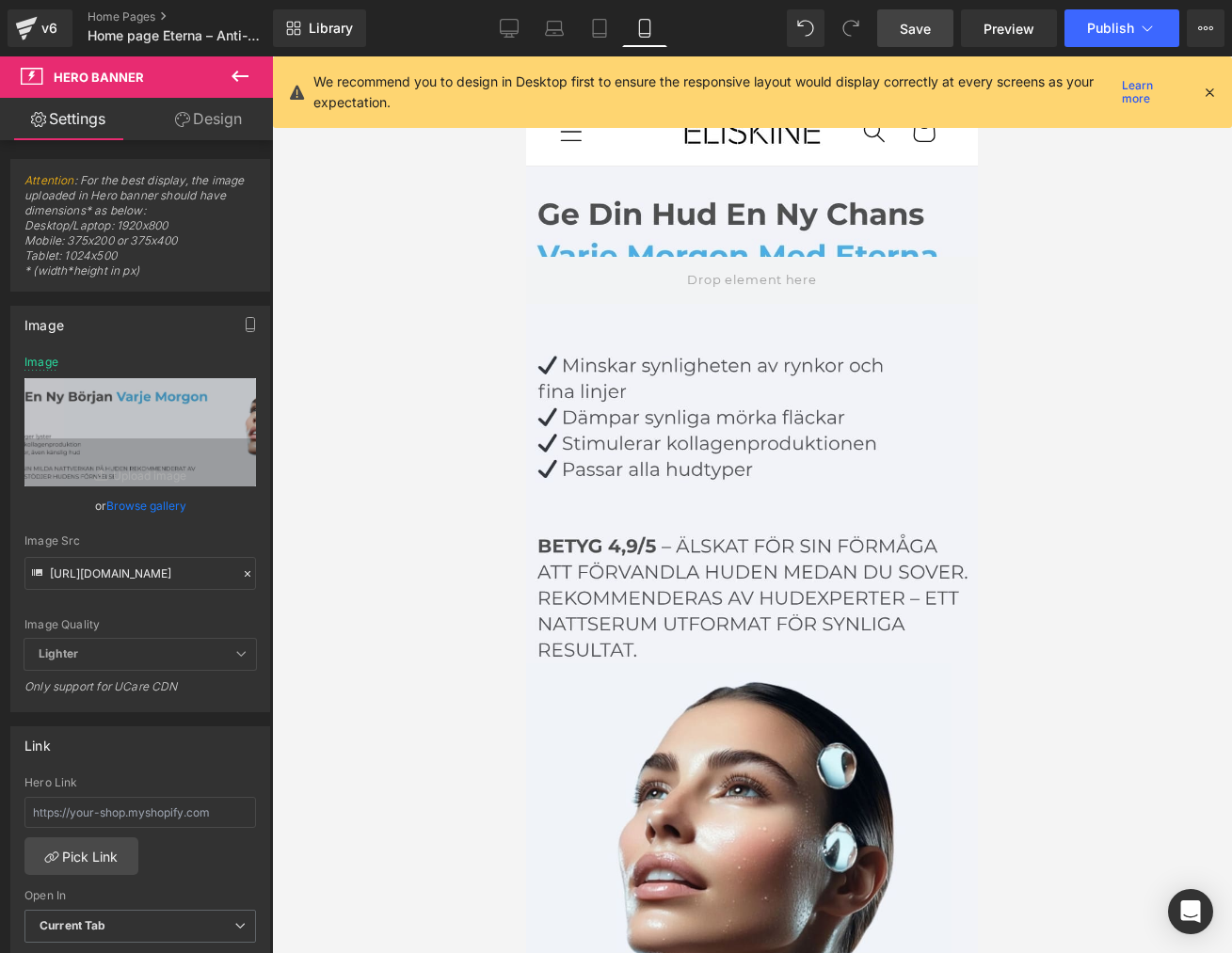 scroll, scrollTop: 14, scrollLeft: 0, axis: vertical 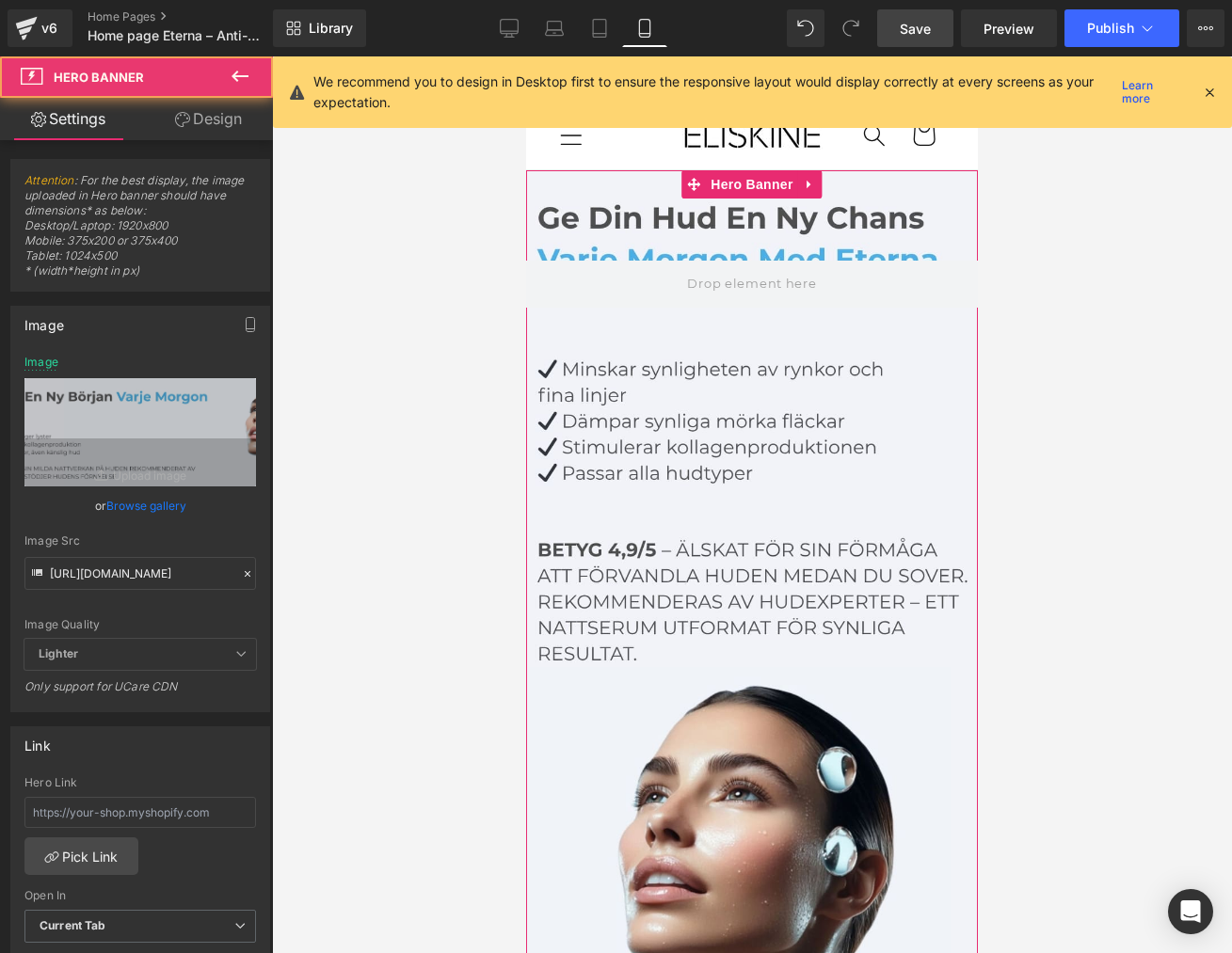 click at bounding box center [752, 622] 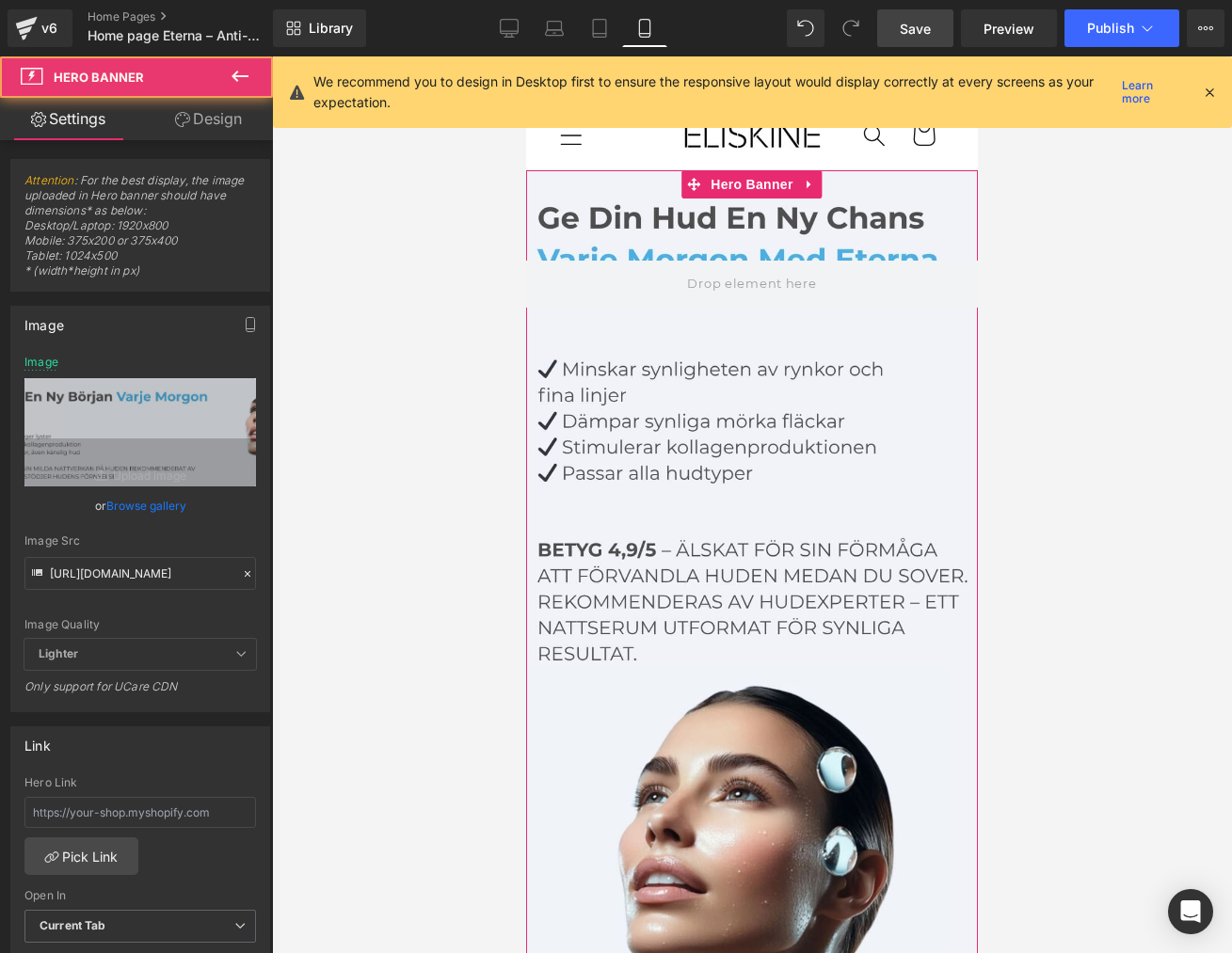 click at bounding box center (752, 622) 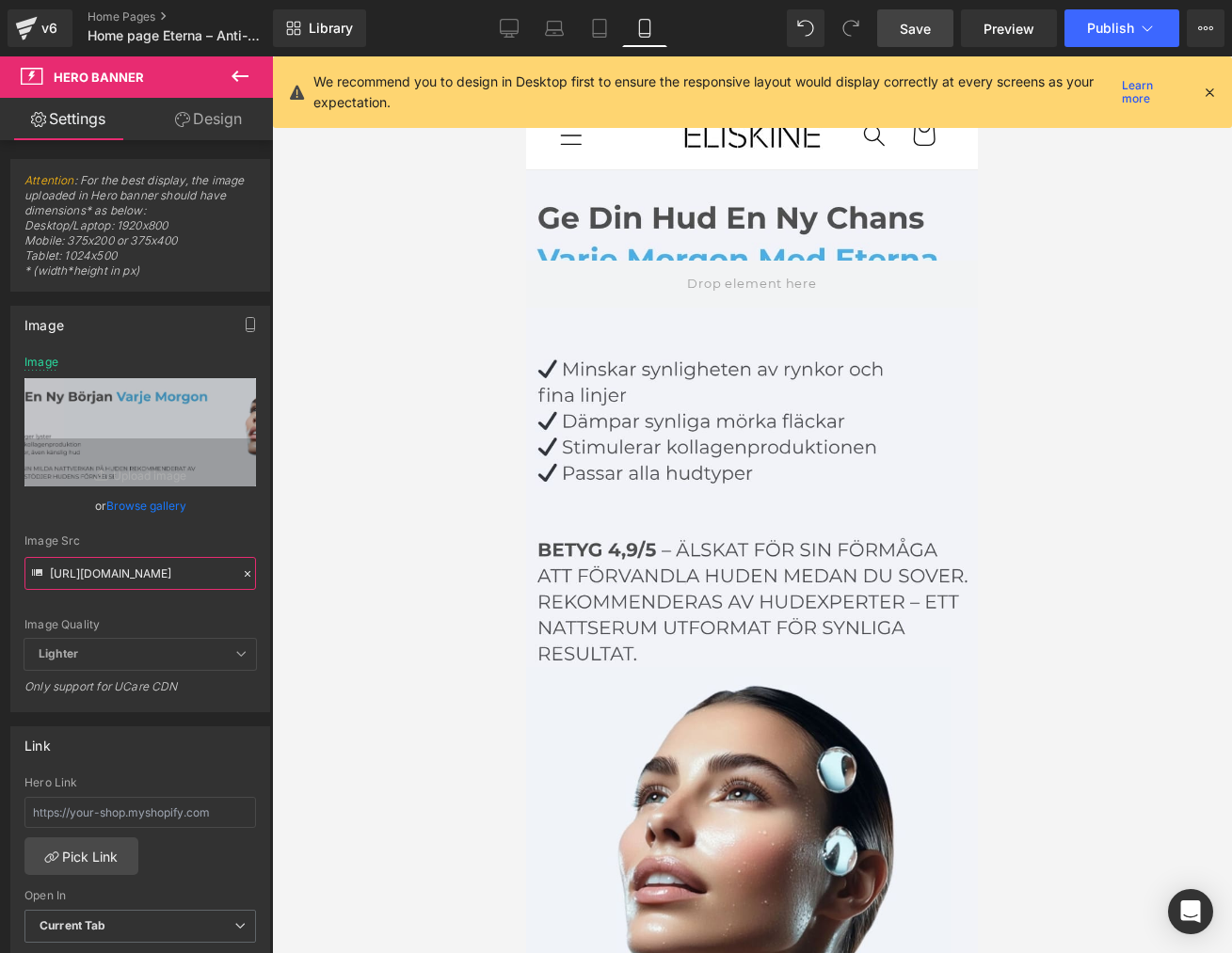 click on "https://cdn.shopify.com/s/files/1/0933/1694/0070/files/Eterna_SE_soft.jpg?v=1751347714" at bounding box center [140, 573] 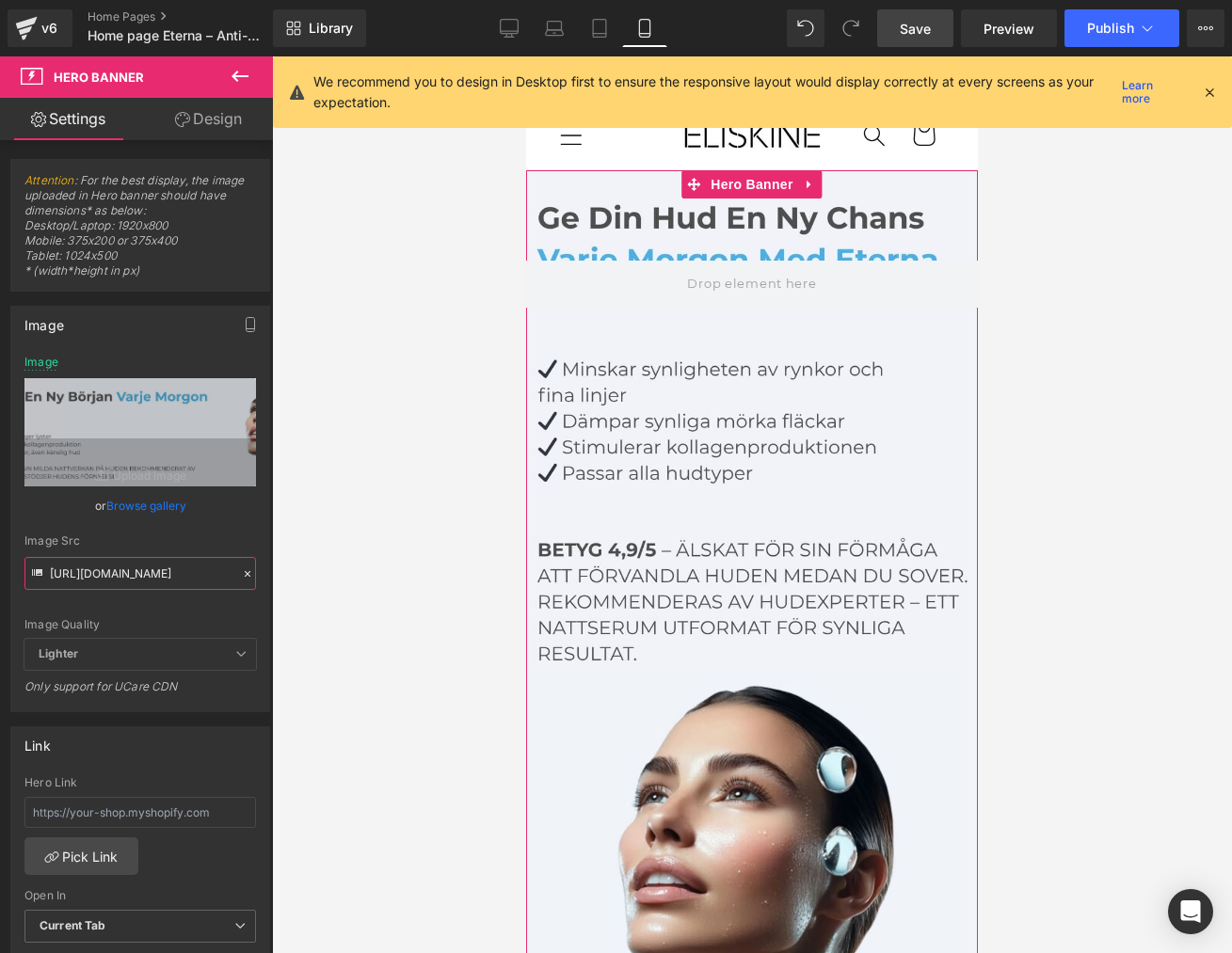 click on "https://cdn.shopify.com/s/files/1/0933/1694/0070/files/Eterna_SE_soft.jpg?v=1751347714" at bounding box center (140, 573) 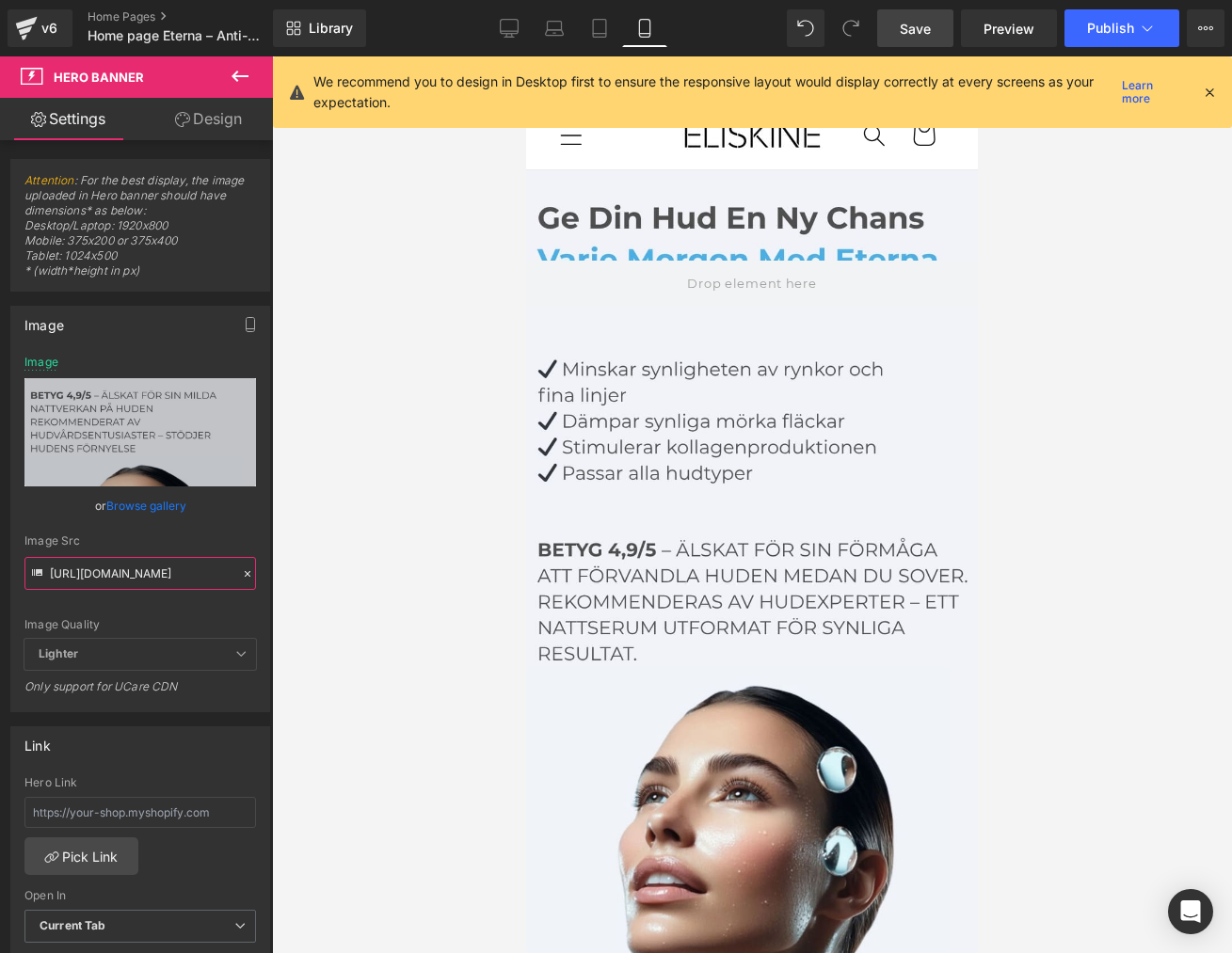 type on "https://cdn.shopify.com/s/files/1/0933/1694/0070/files/SE_soft.jpg?v=1751347714" 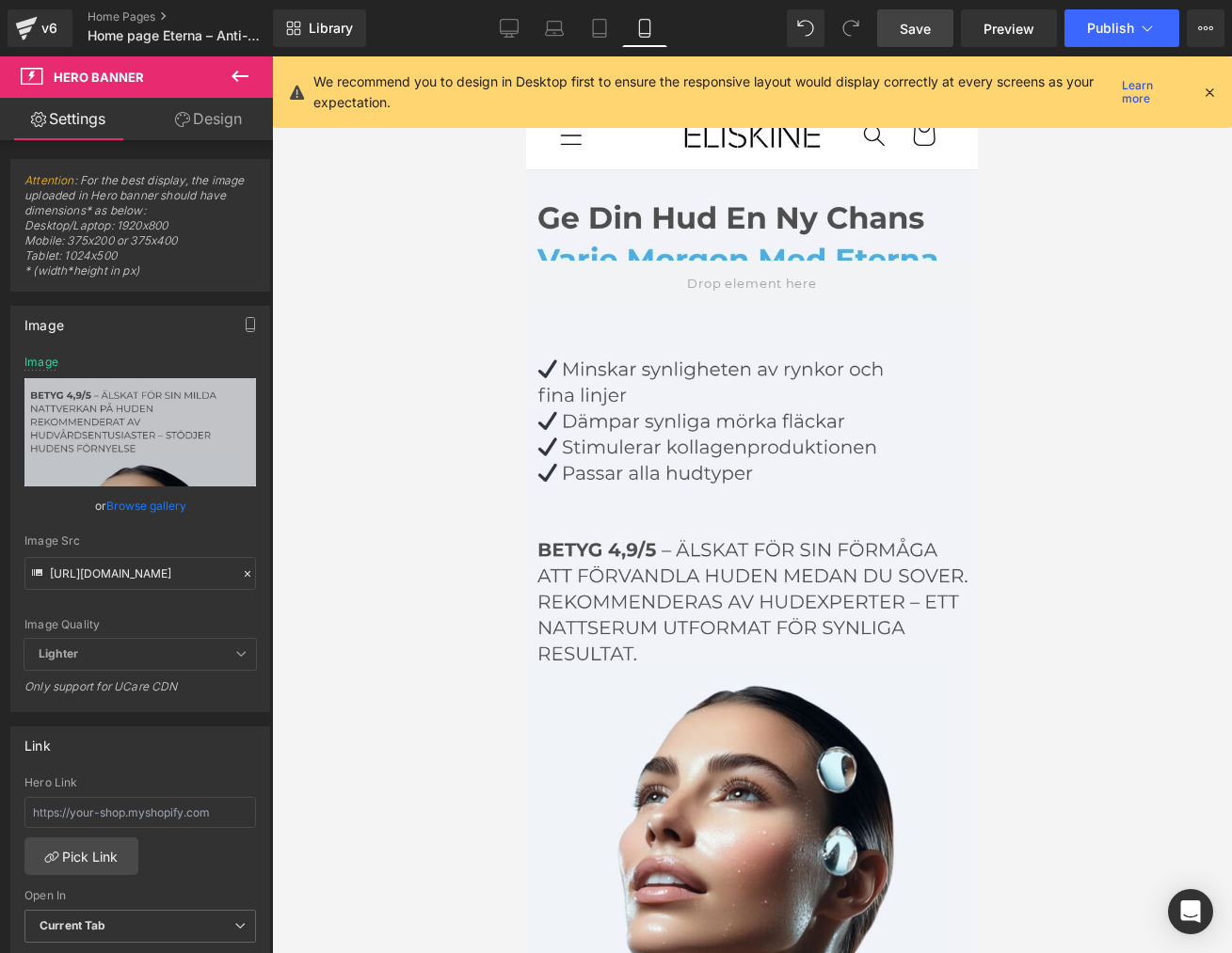 scroll, scrollTop: 0, scrollLeft: 0, axis: both 